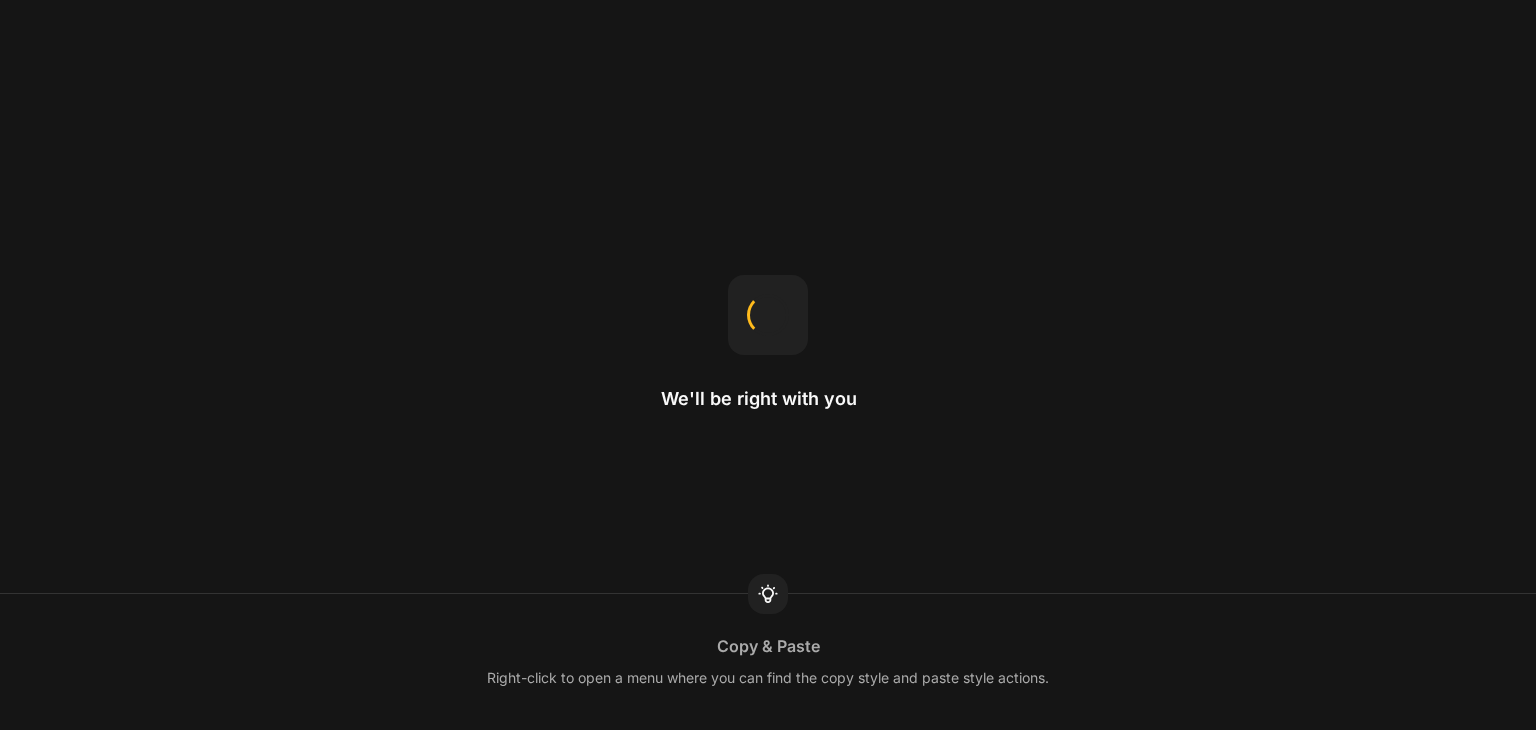 scroll, scrollTop: 0, scrollLeft: 0, axis: both 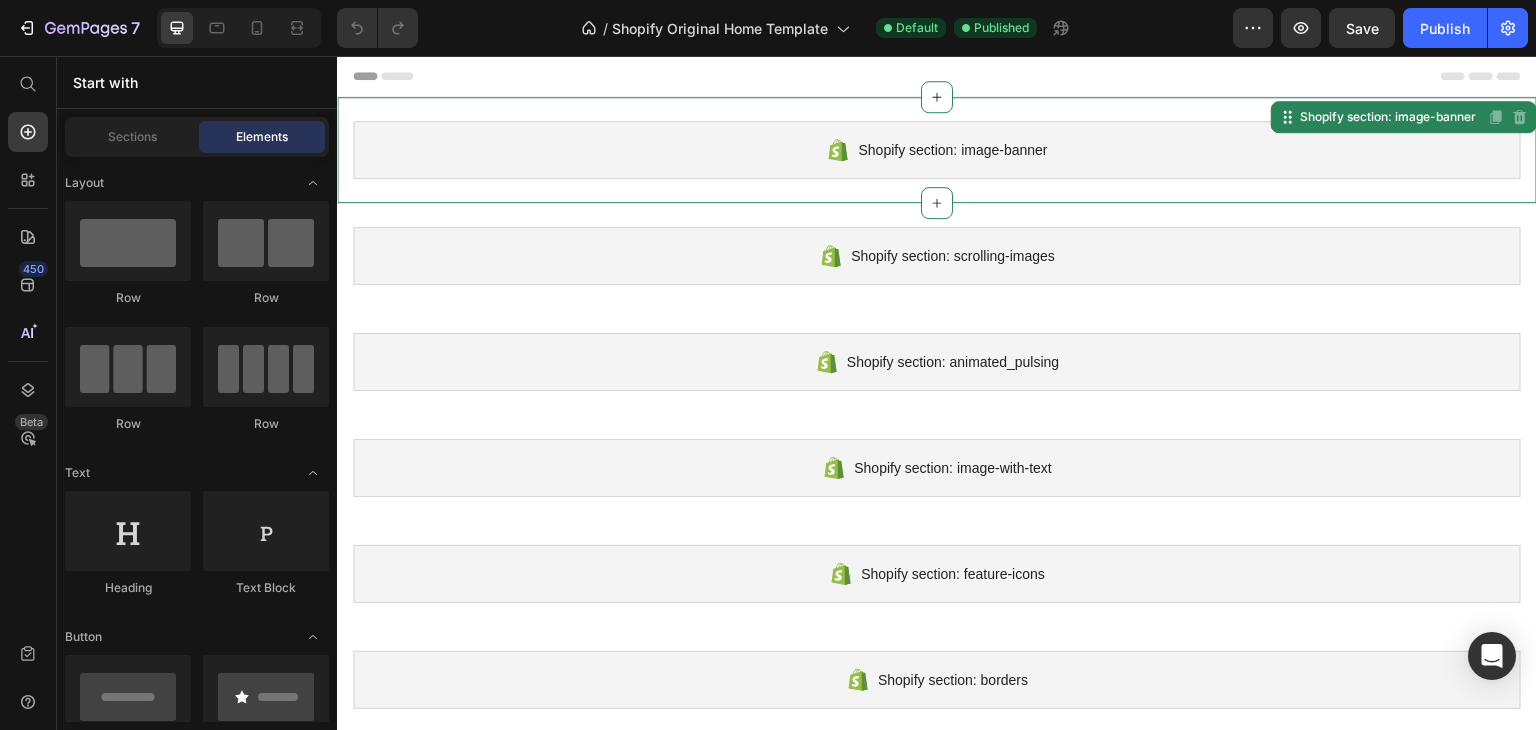 click on "Shopify section: image-banner" at bounding box center (952, 150) 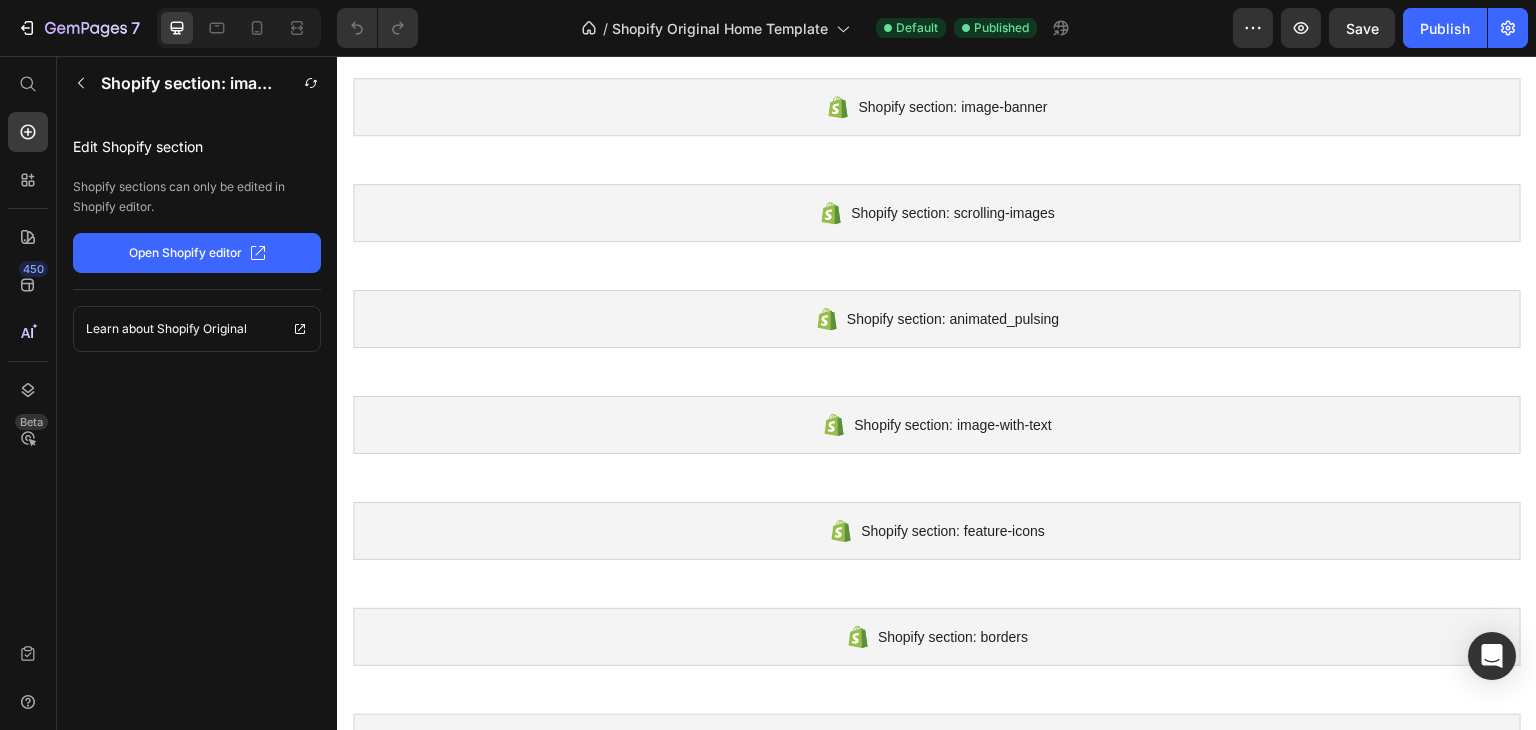 scroll, scrollTop: 0, scrollLeft: 0, axis: both 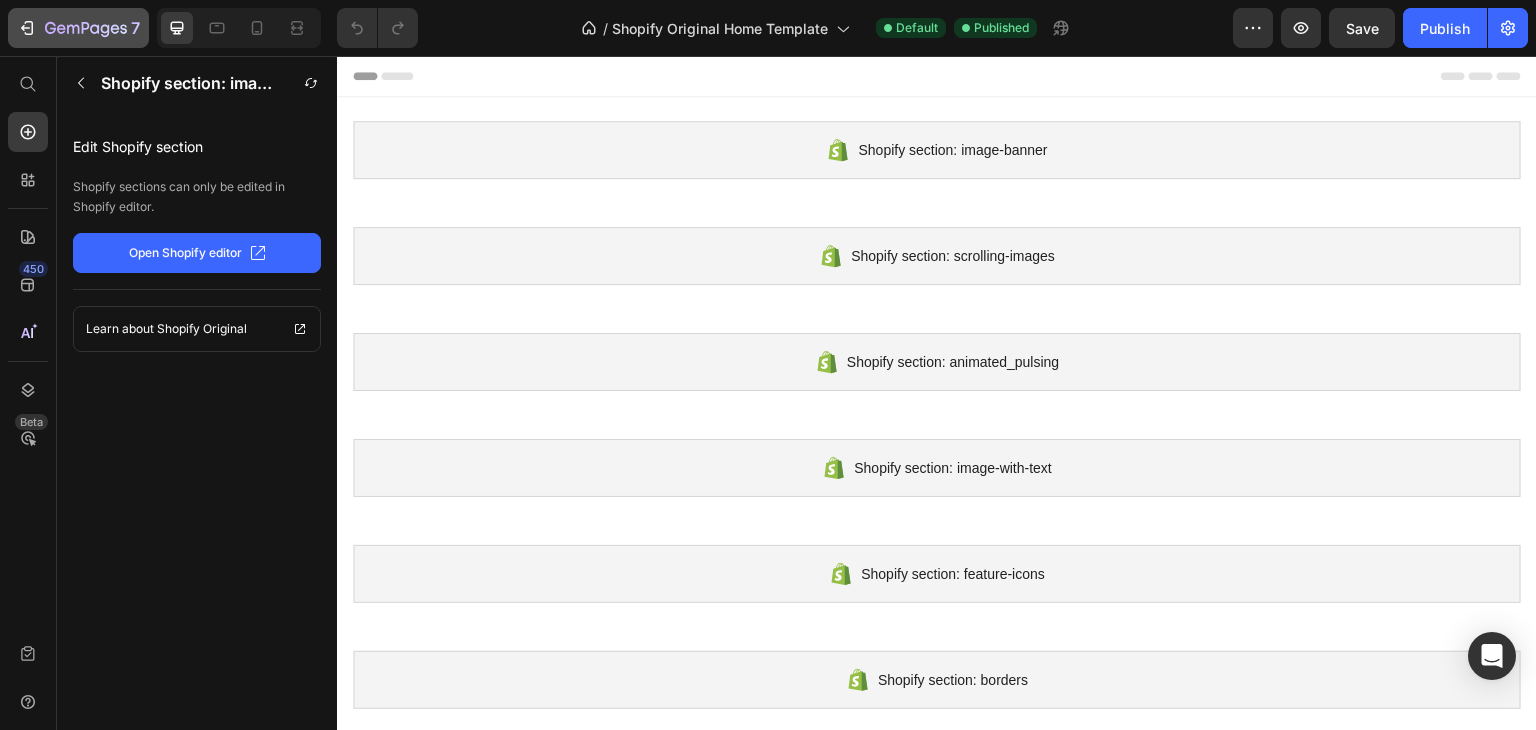 click 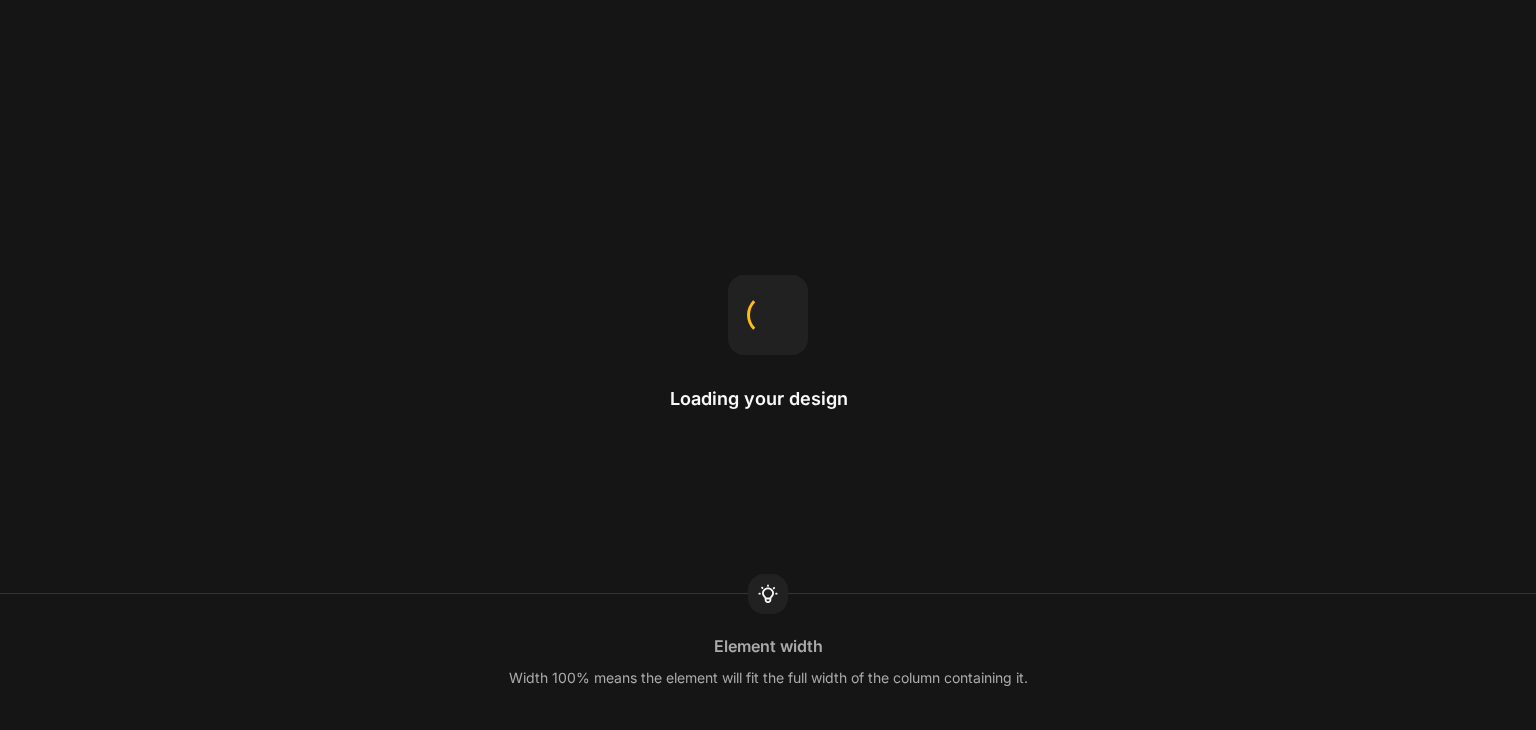 scroll, scrollTop: 0, scrollLeft: 0, axis: both 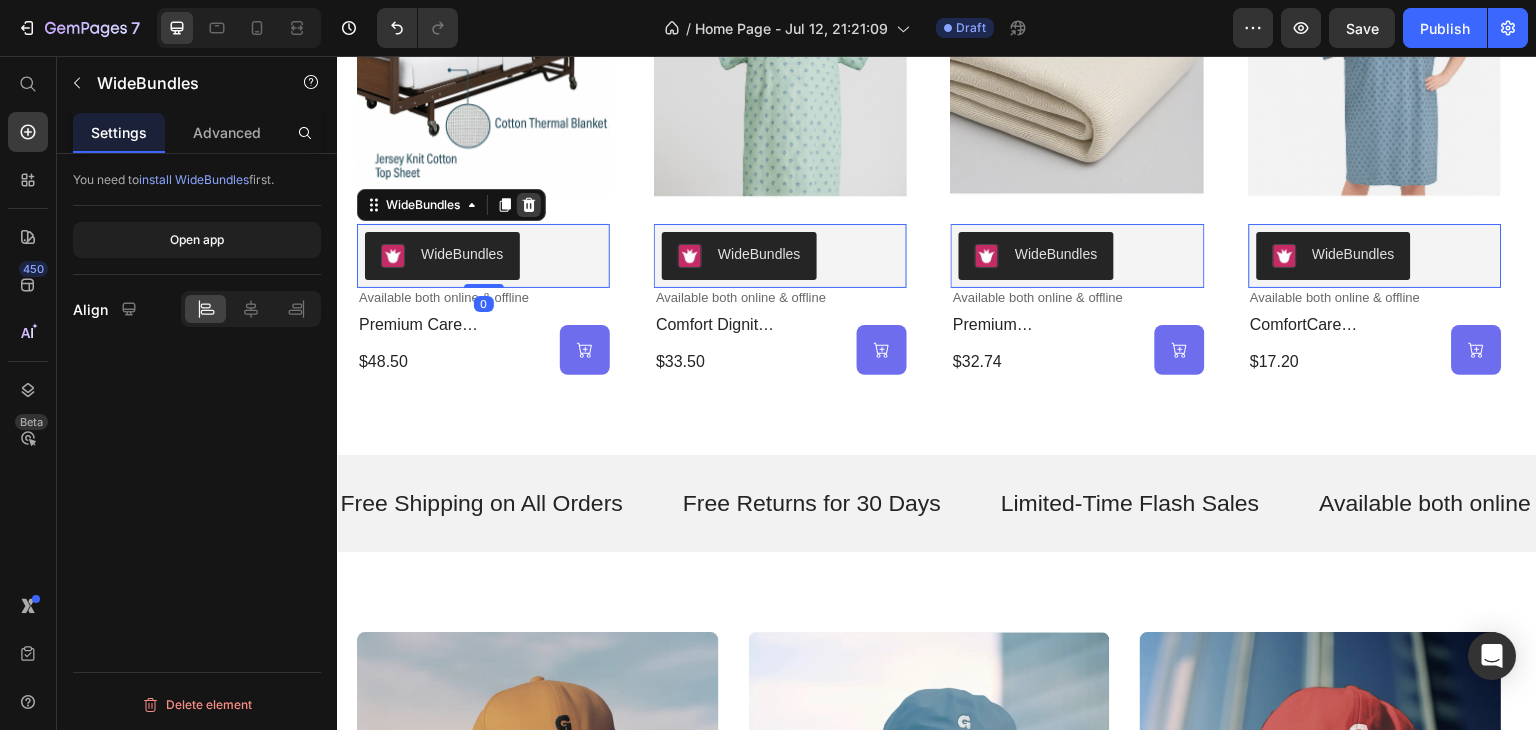 click 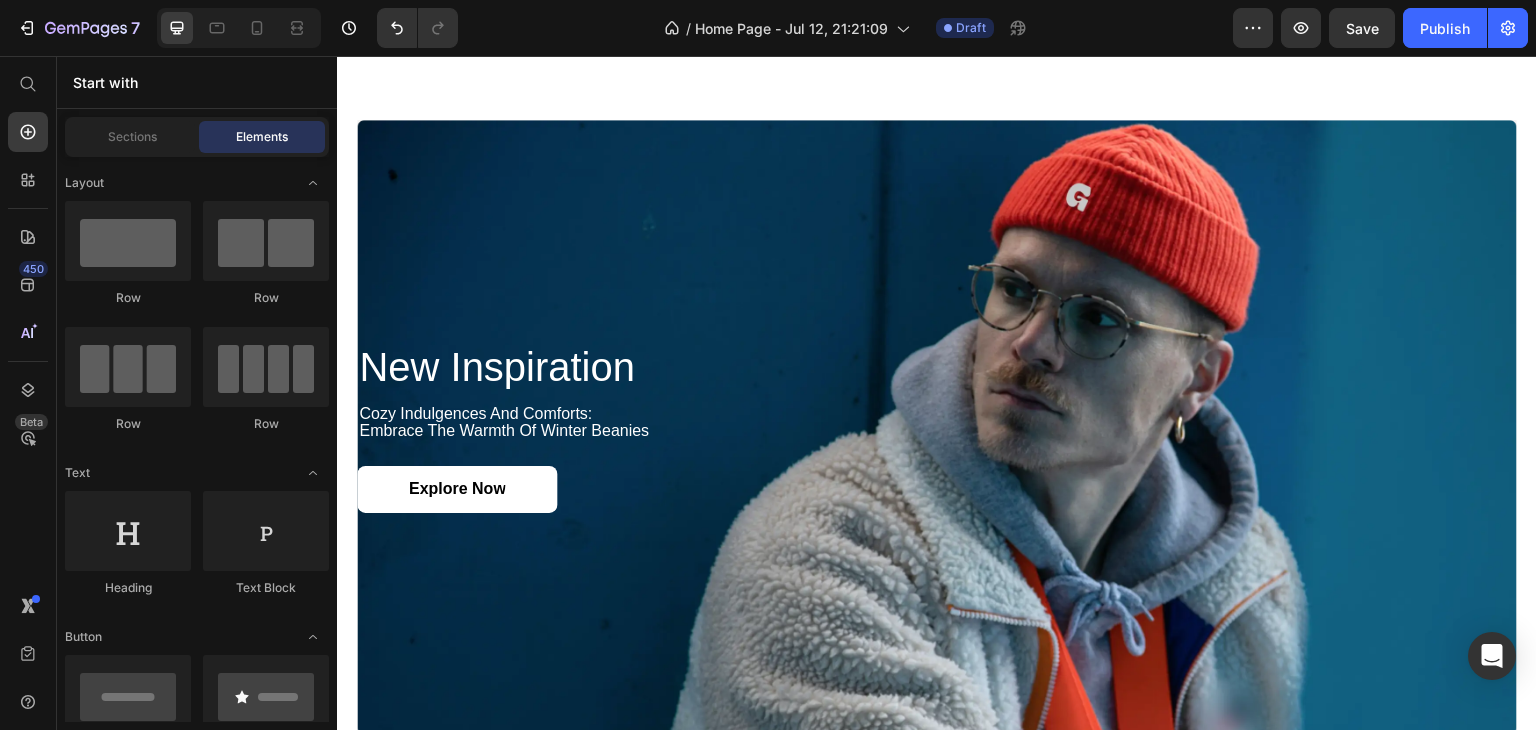 scroll, scrollTop: 2011, scrollLeft: 0, axis: vertical 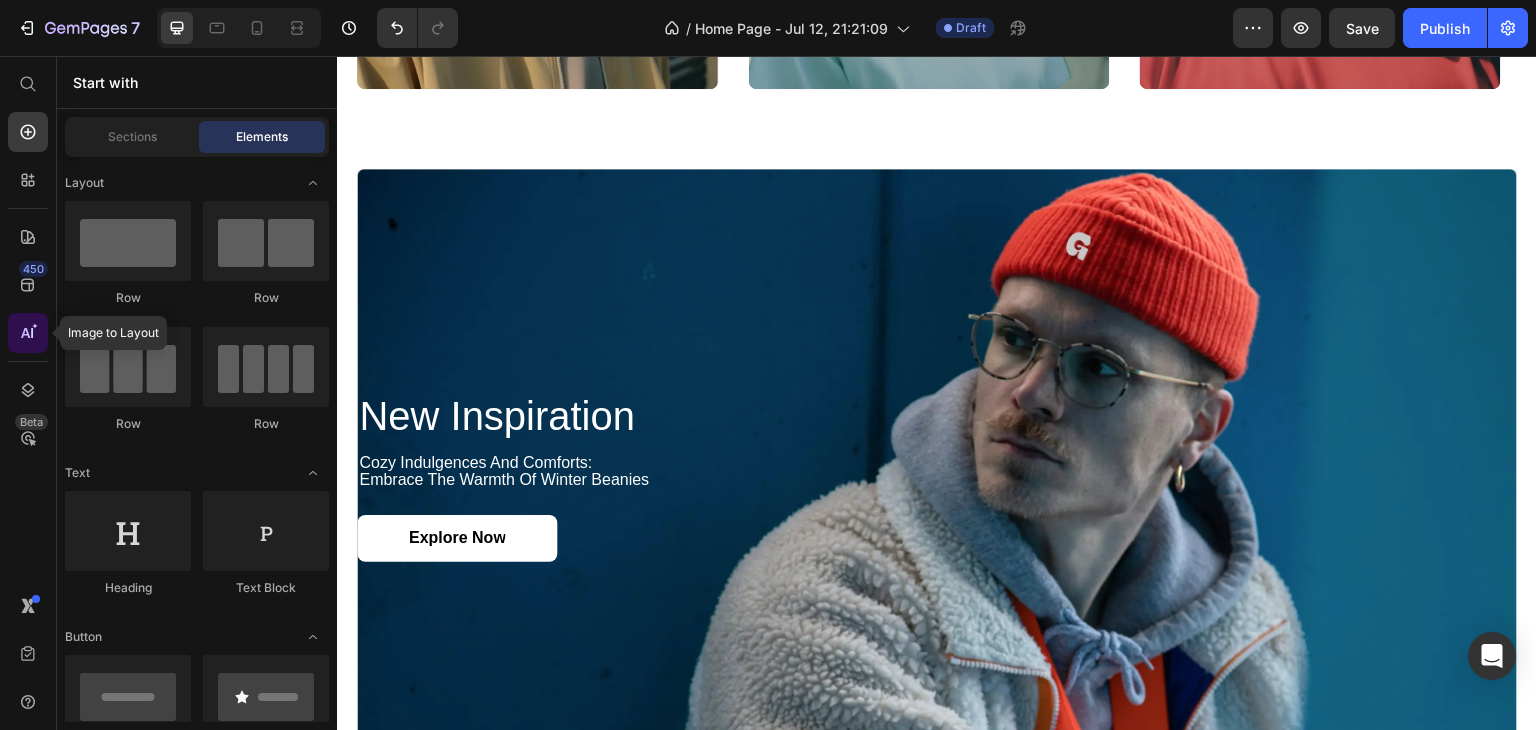 click 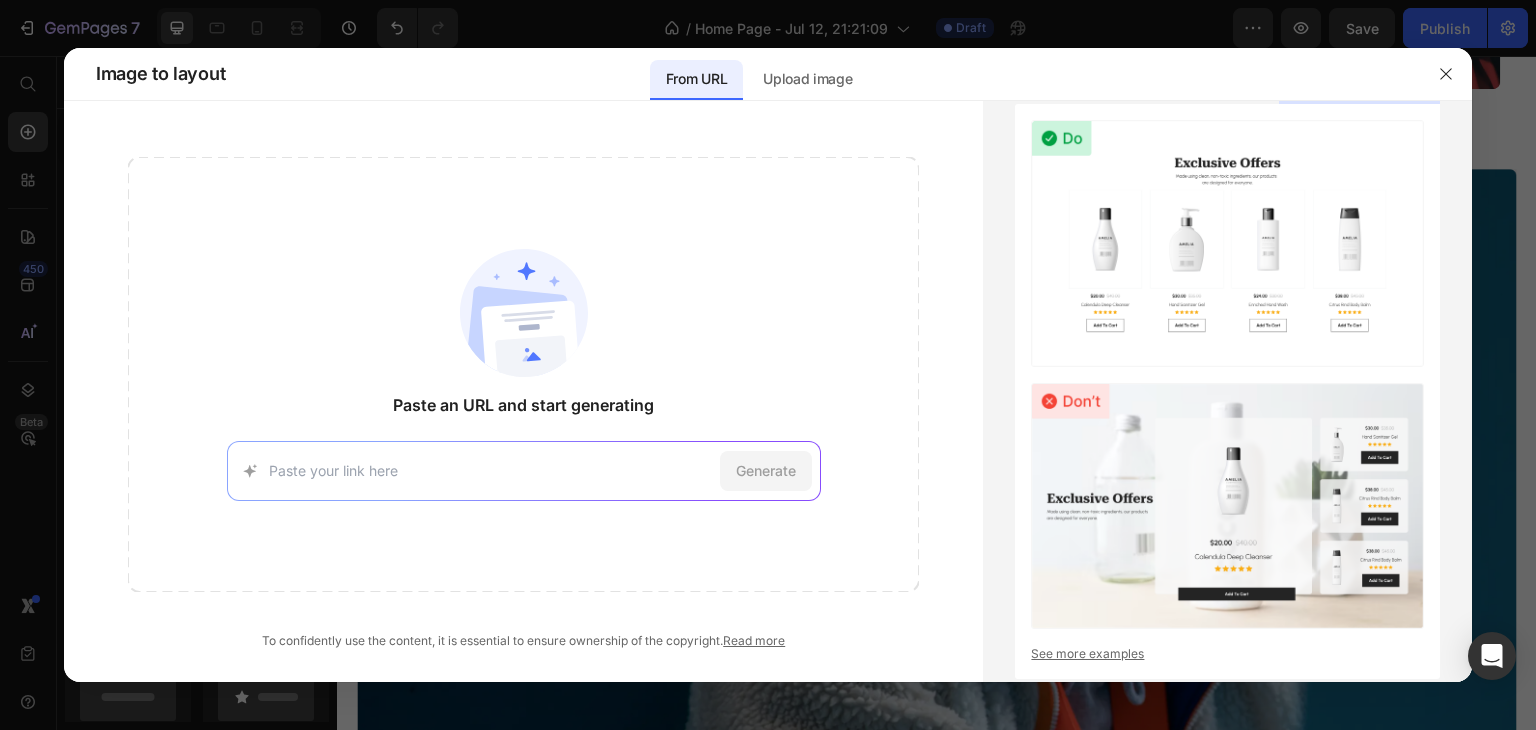 click 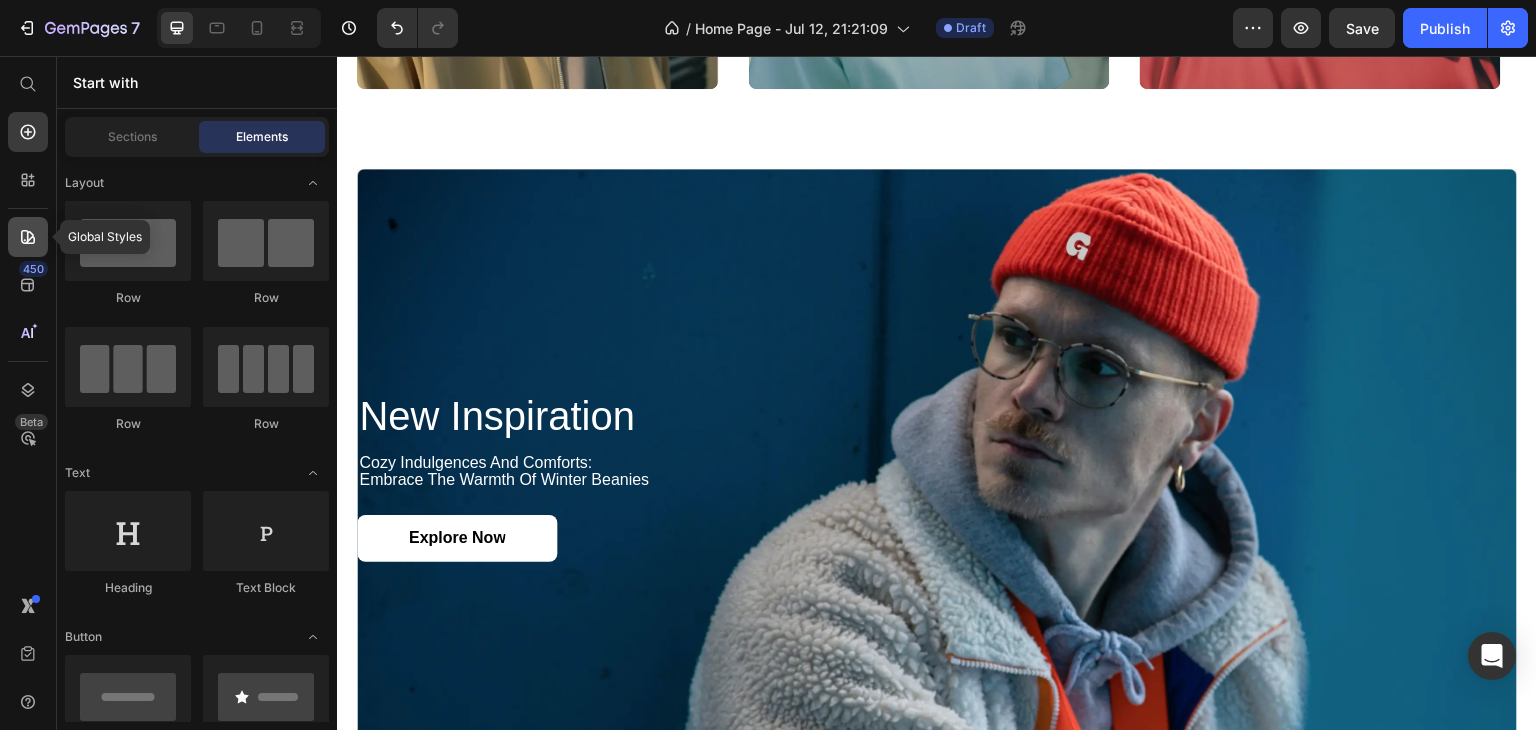 click 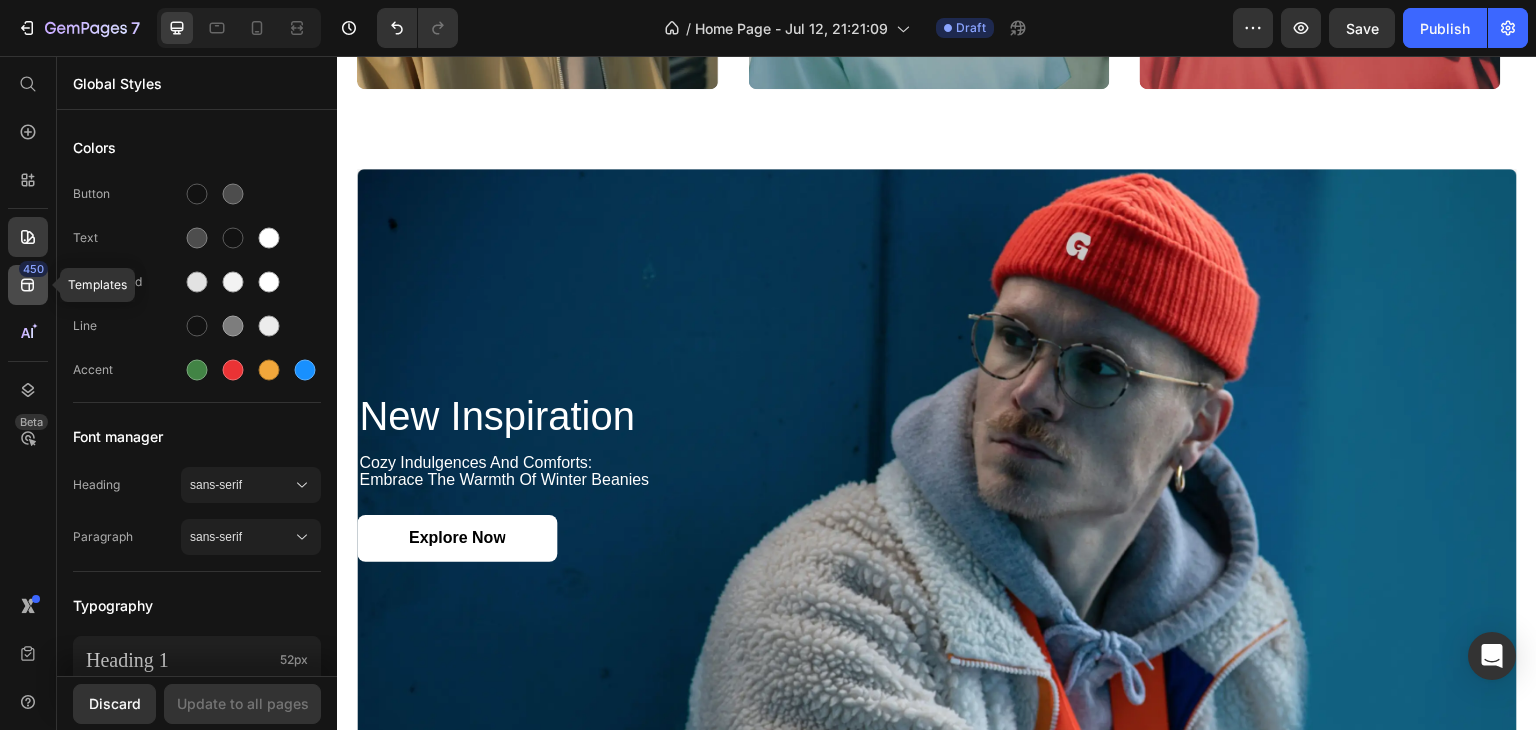 click 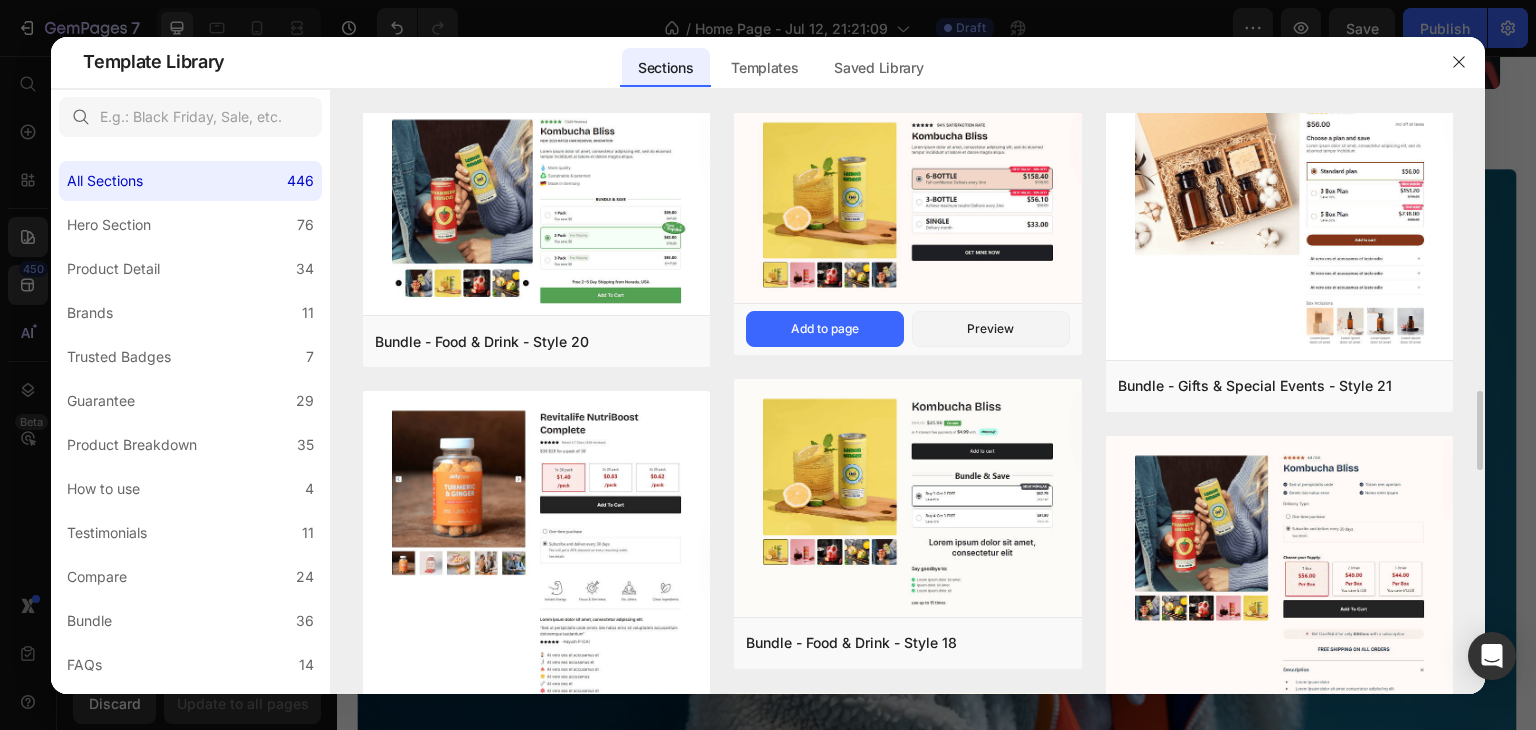 scroll, scrollTop: 1984, scrollLeft: 0, axis: vertical 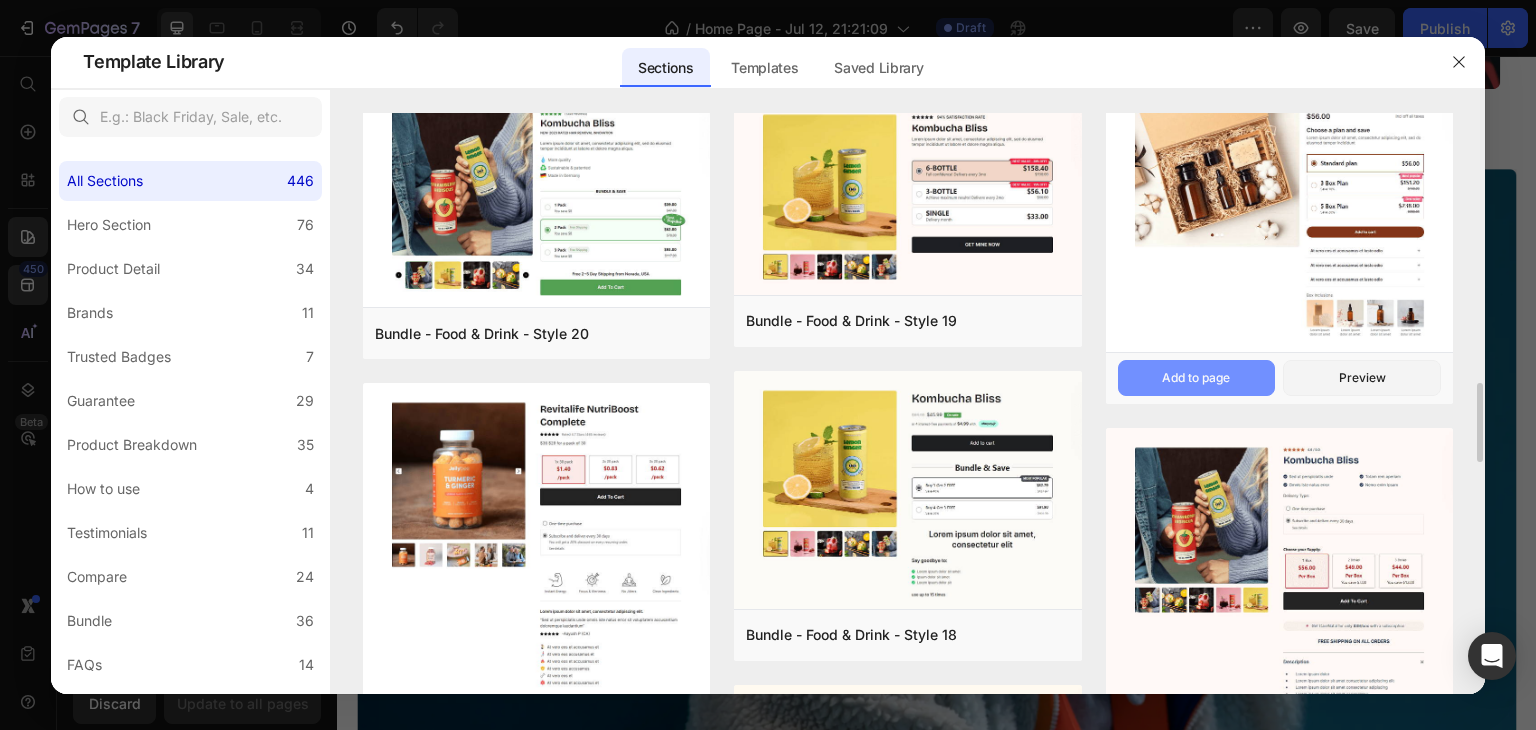 click on "Add to page" at bounding box center [1197, 378] 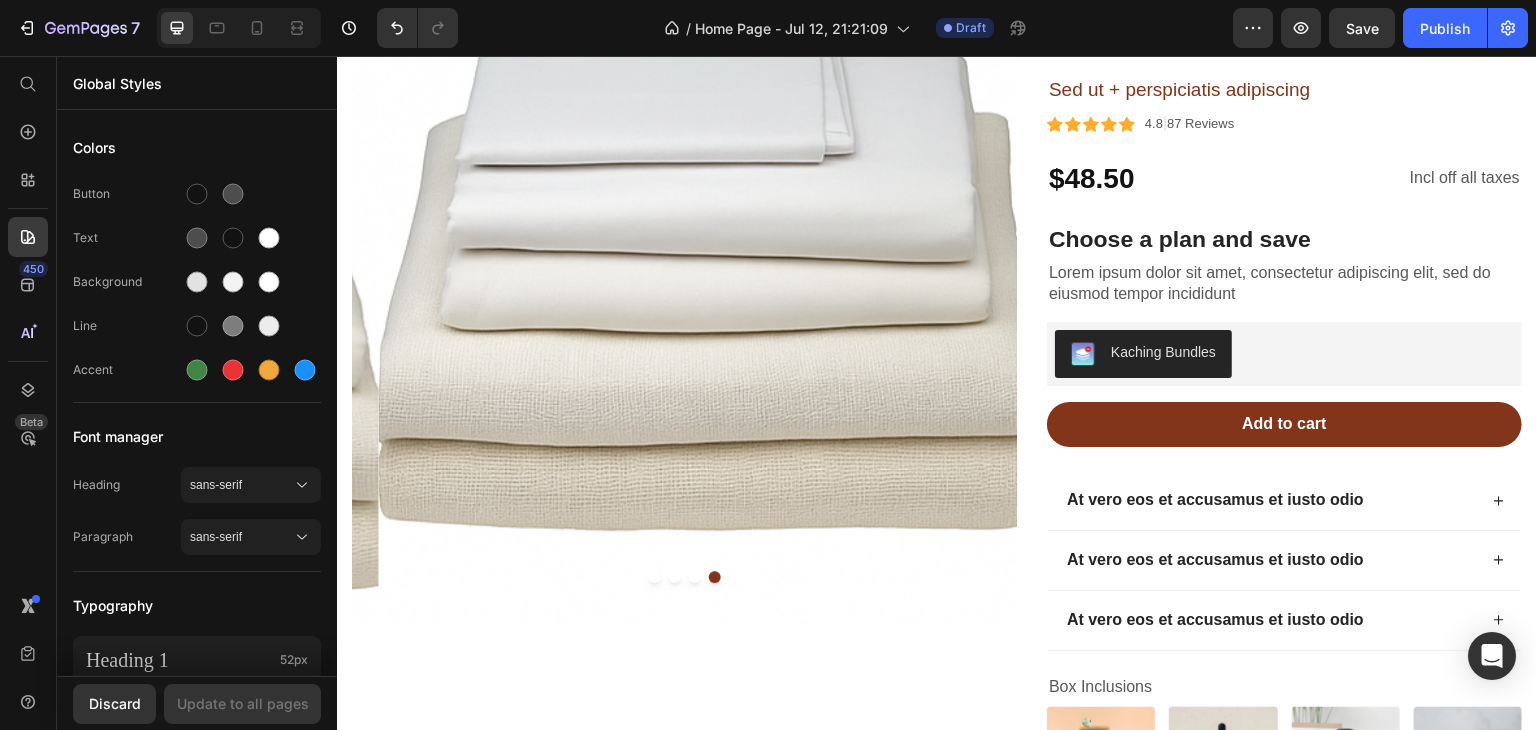 scroll, scrollTop: 6512, scrollLeft: 0, axis: vertical 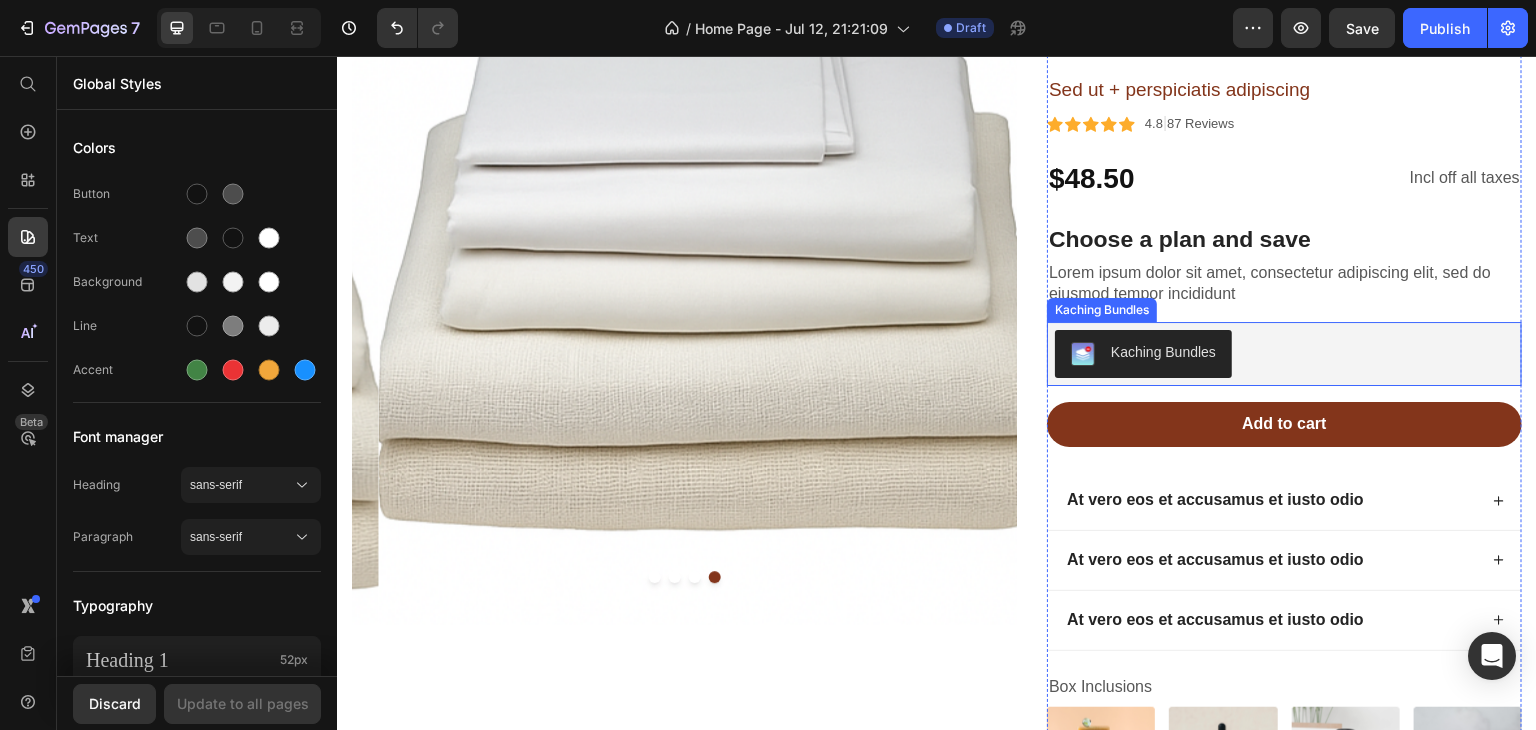 click on "Kaching Bundles" at bounding box center (1284, 354) 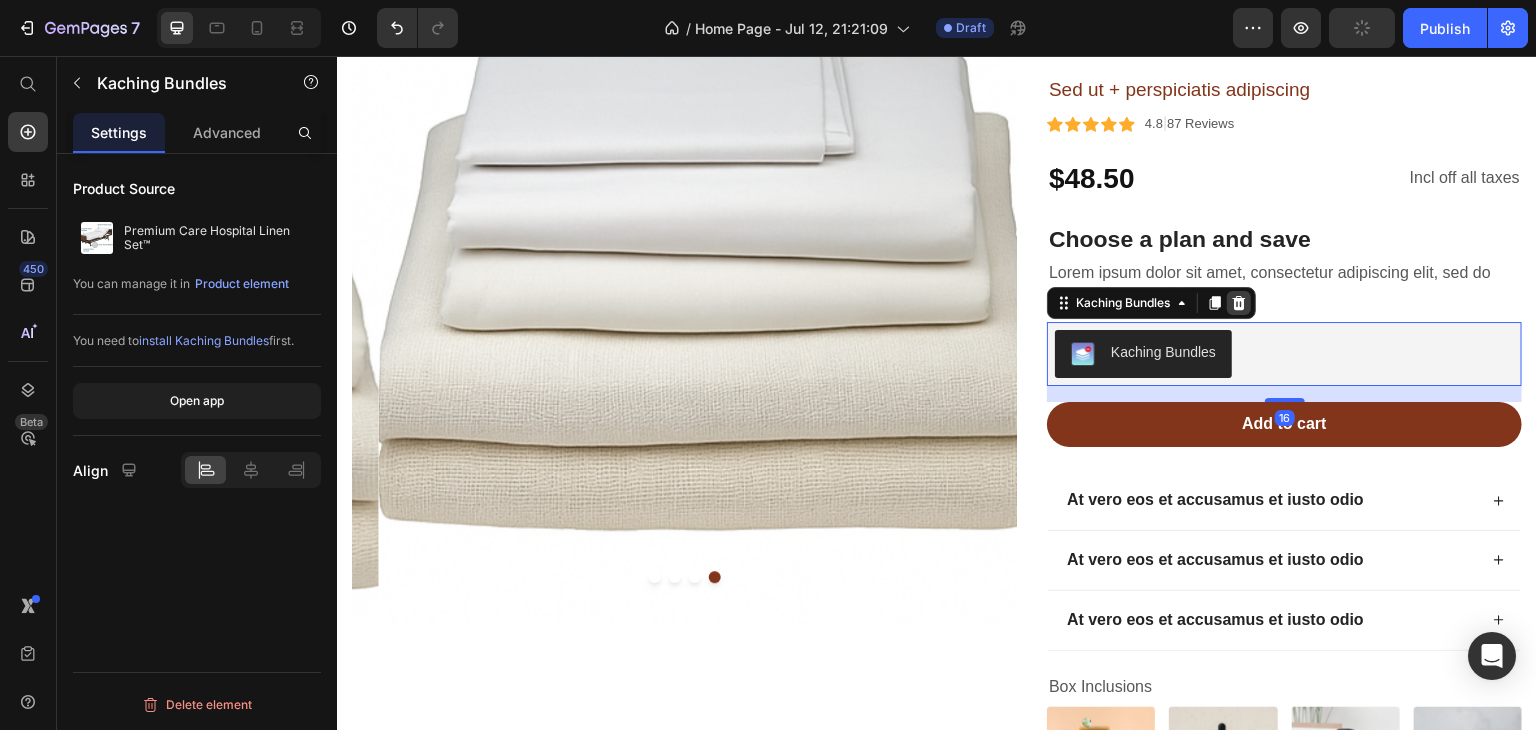 click 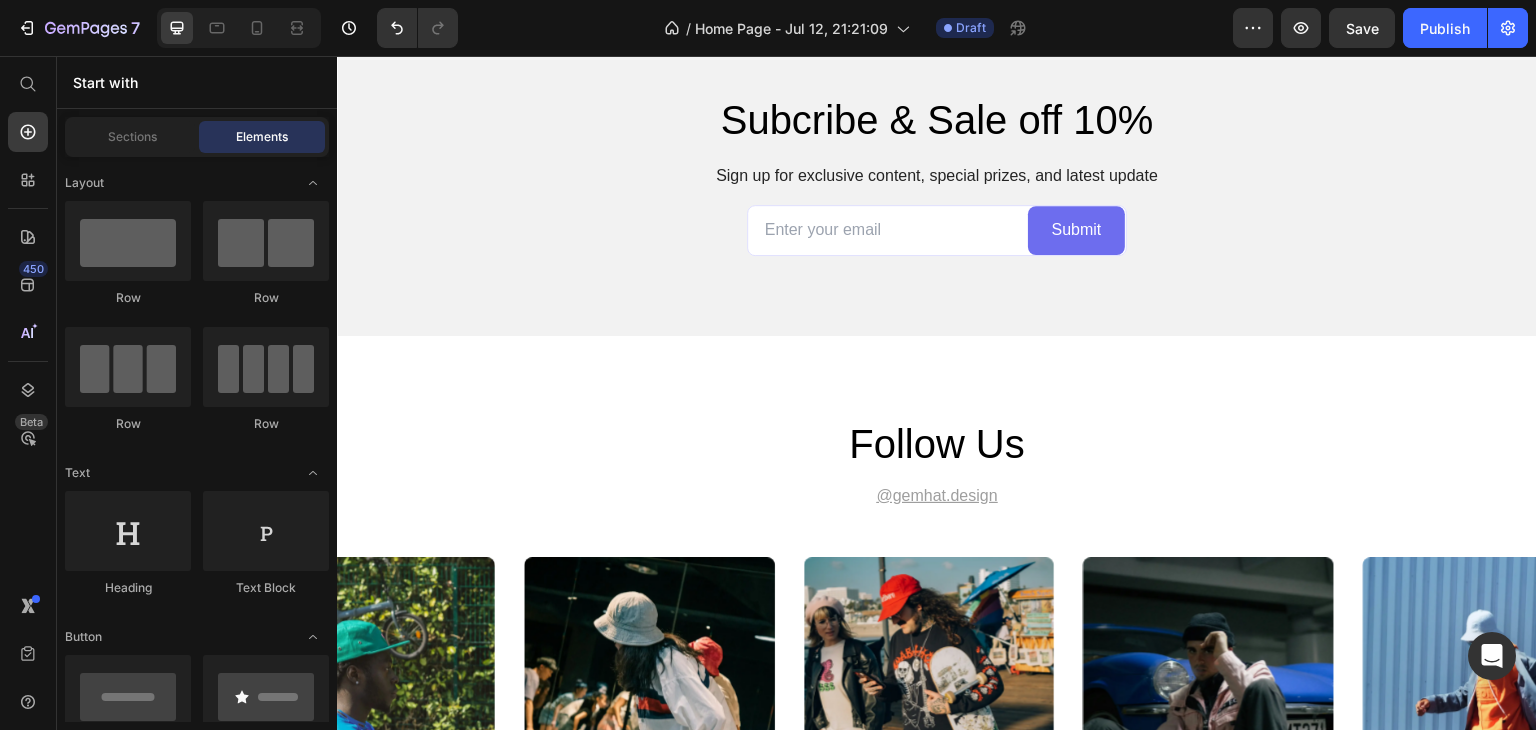 scroll, scrollTop: 5196, scrollLeft: 0, axis: vertical 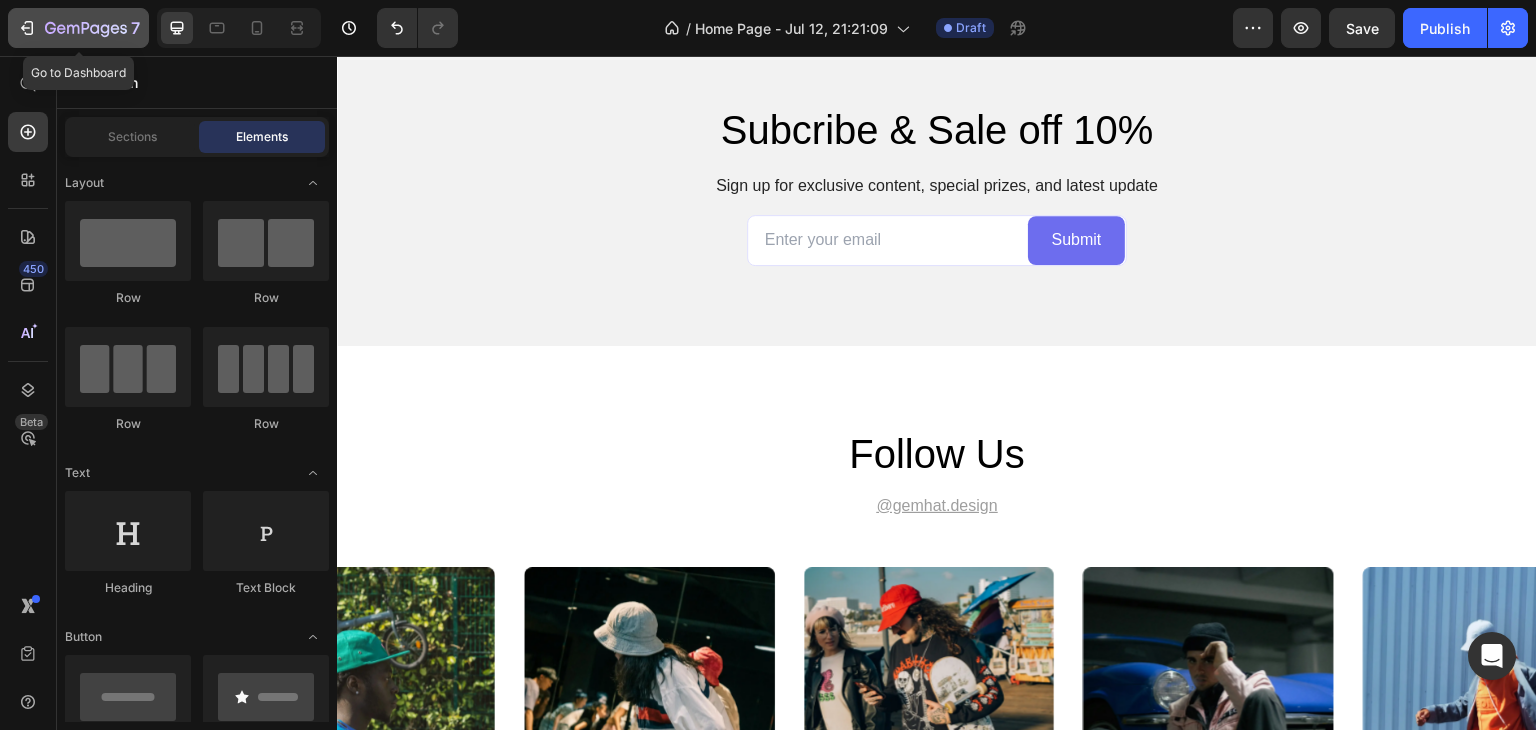 click on "7" at bounding box center (78, 28) 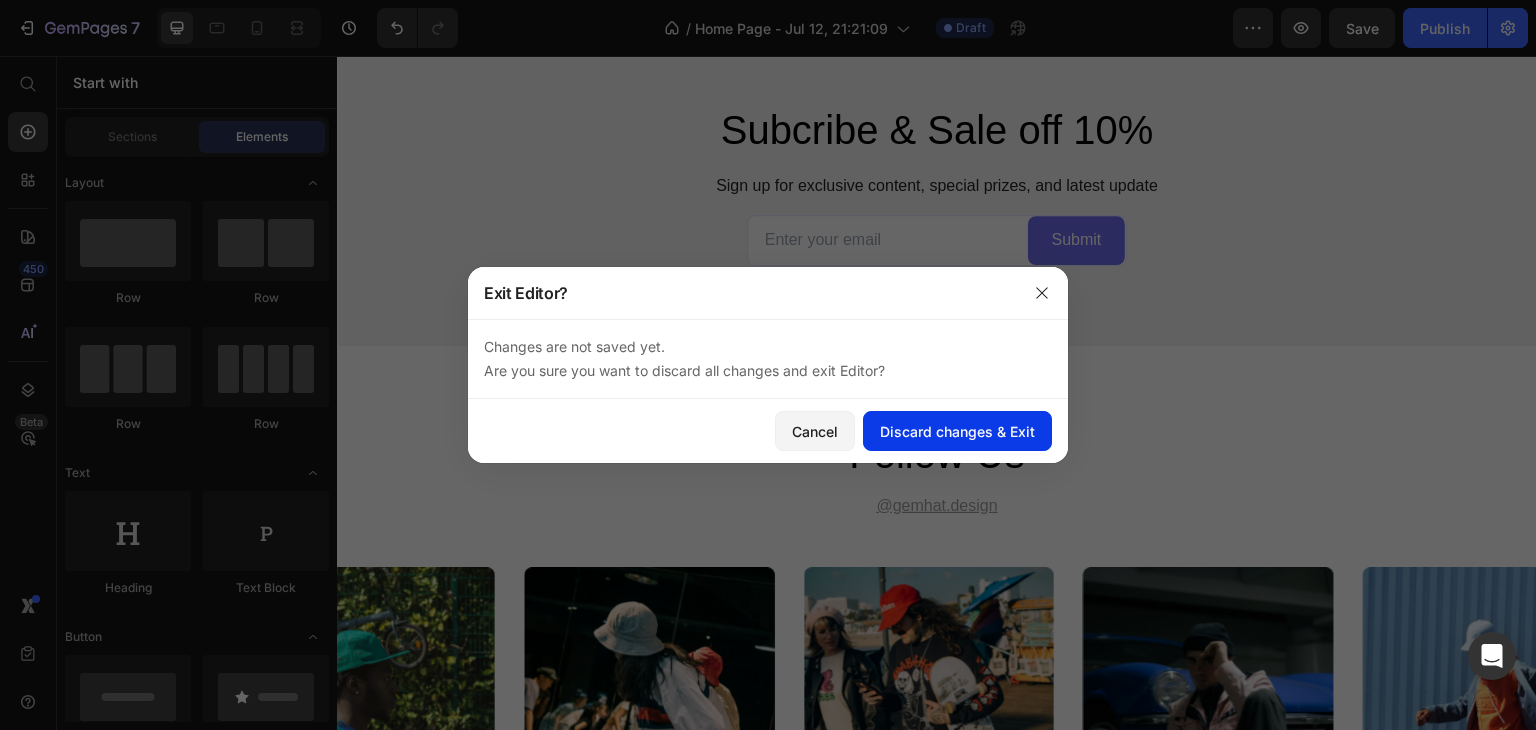 click on "Discard changes & Exit" at bounding box center (957, 431) 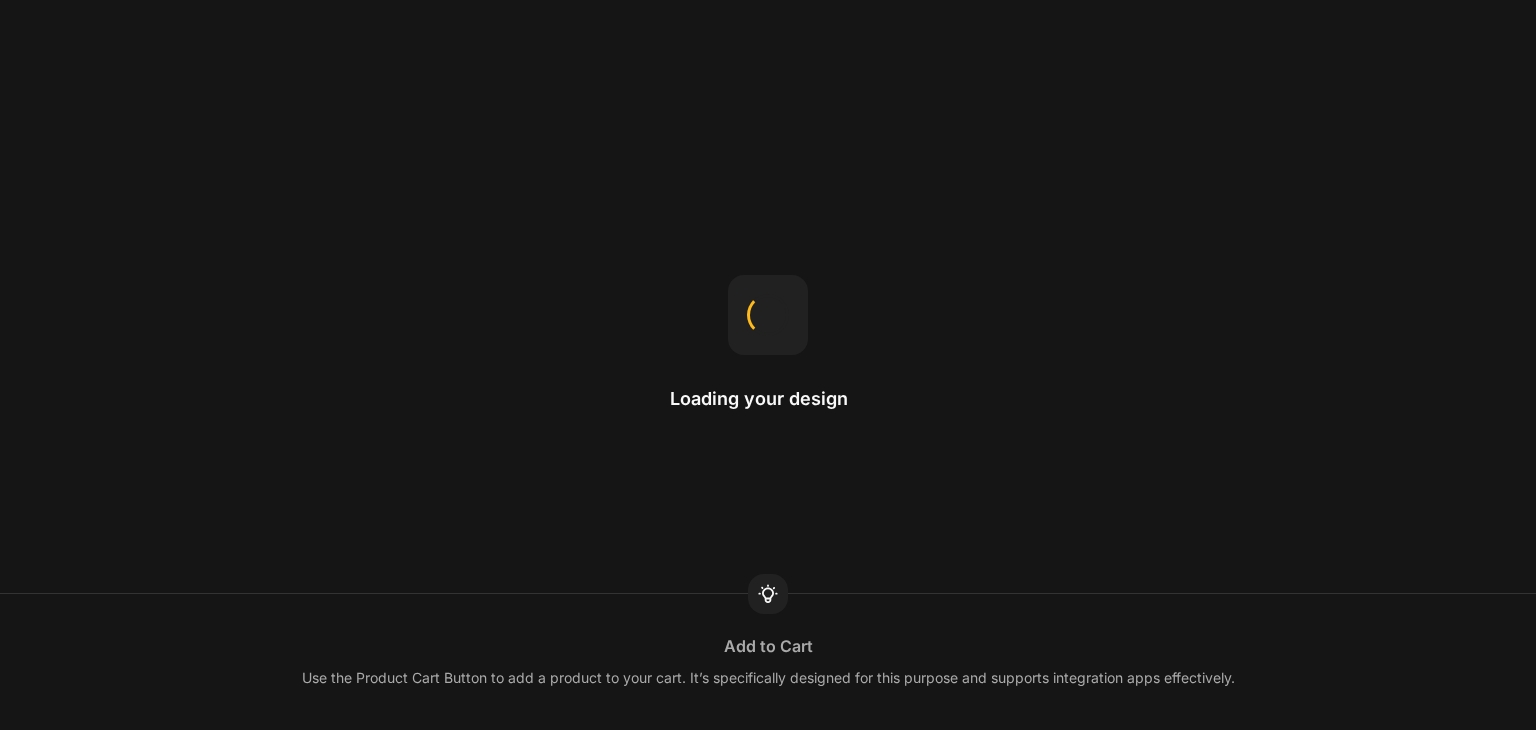 scroll, scrollTop: 0, scrollLeft: 0, axis: both 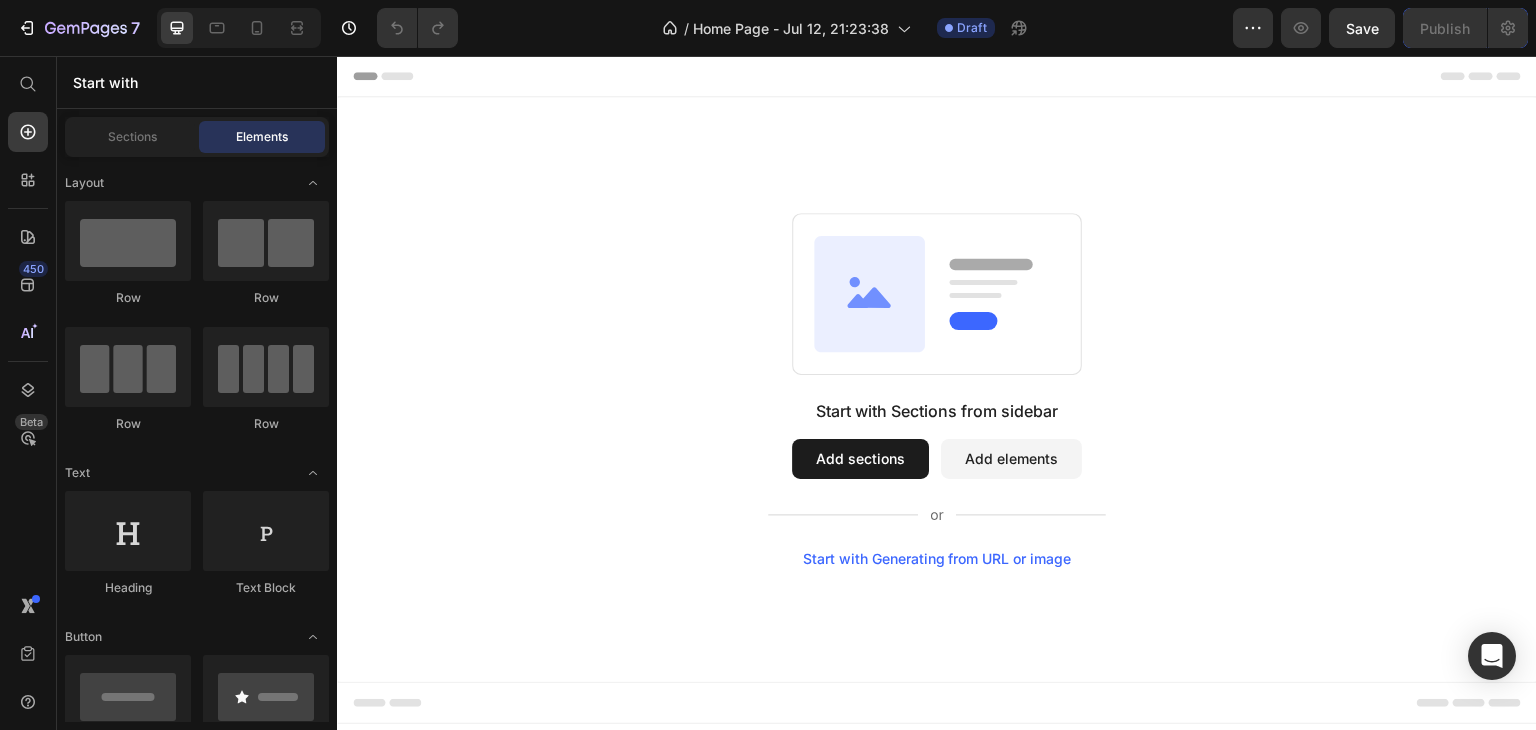 click on "Add sections" at bounding box center [860, 459] 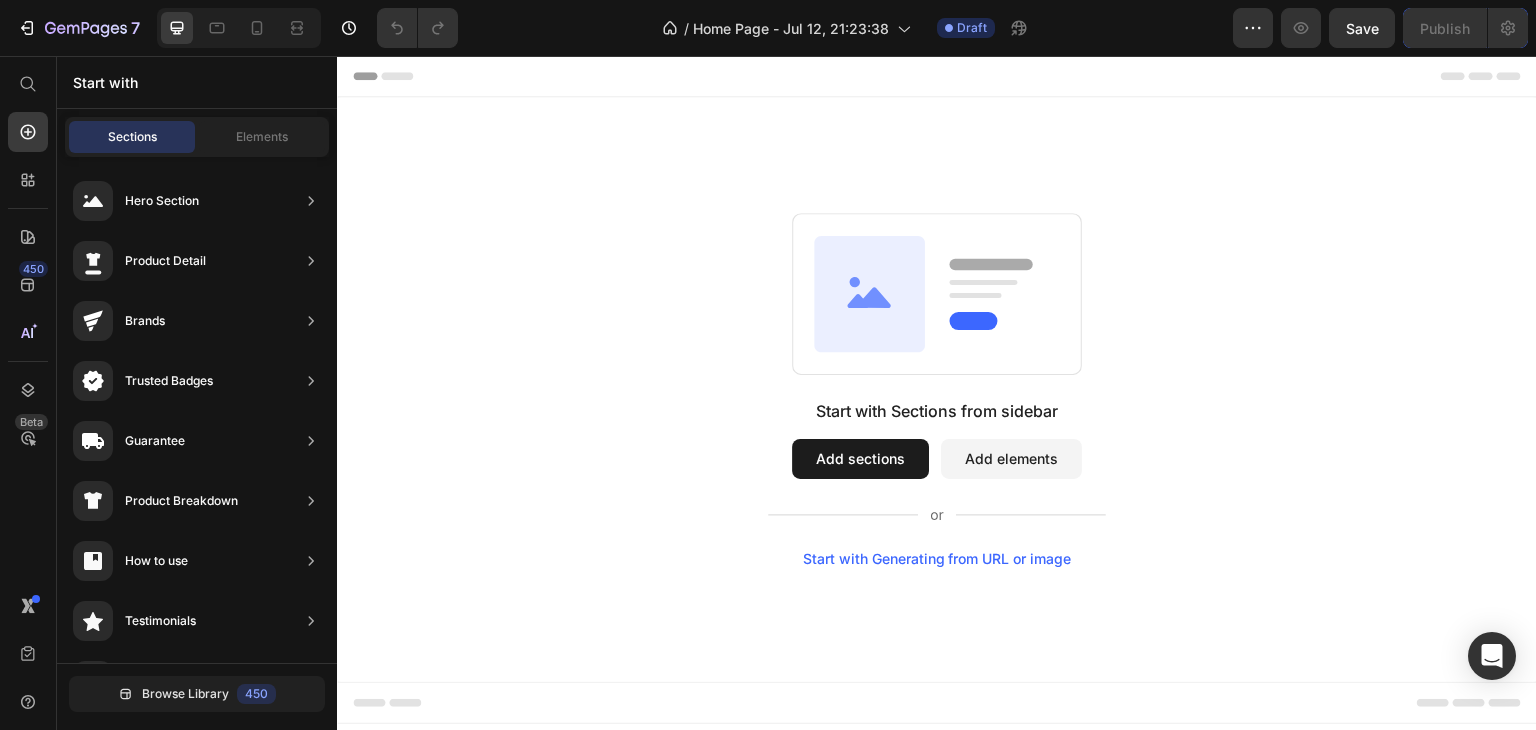 click on "Add sections" at bounding box center (860, 459) 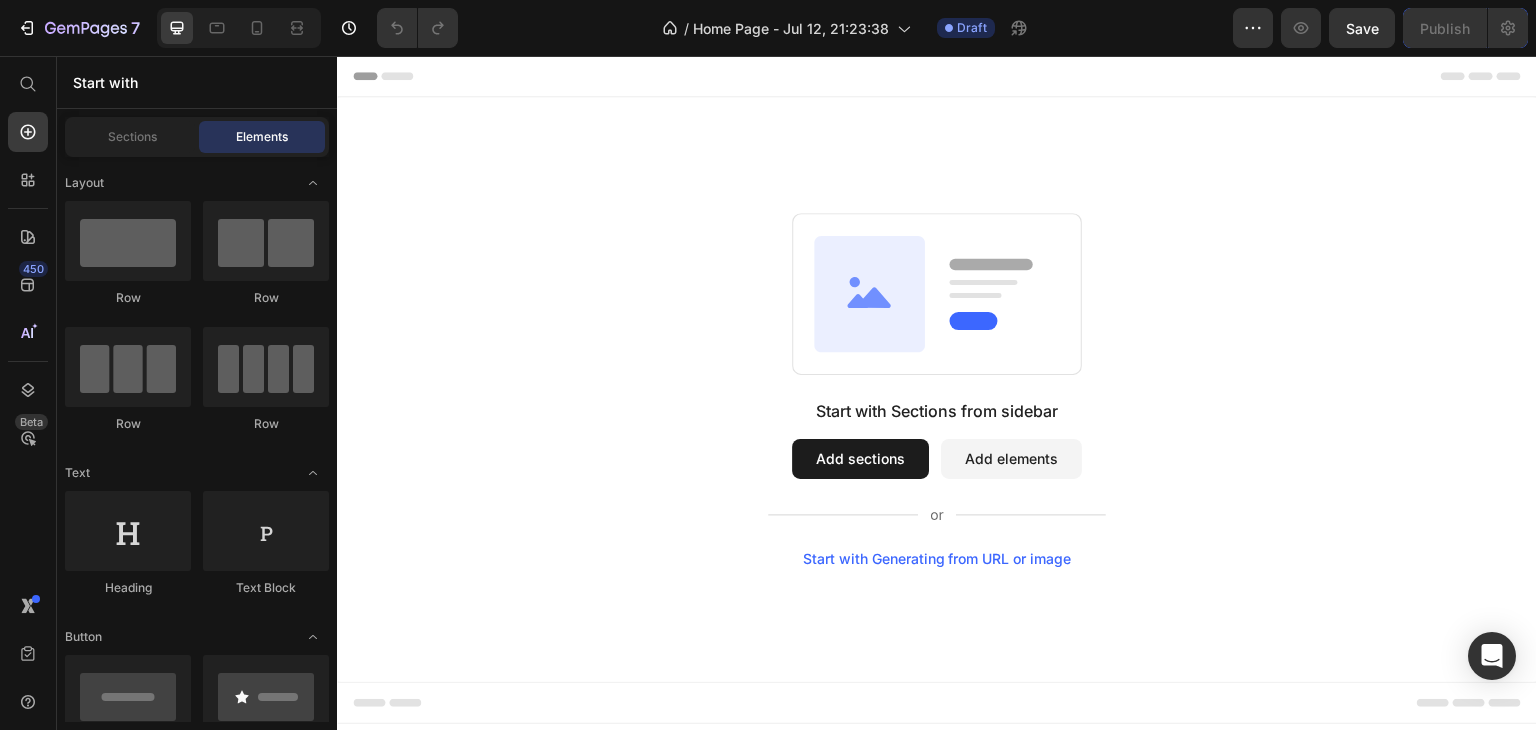 click on "Add sections" at bounding box center (860, 459) 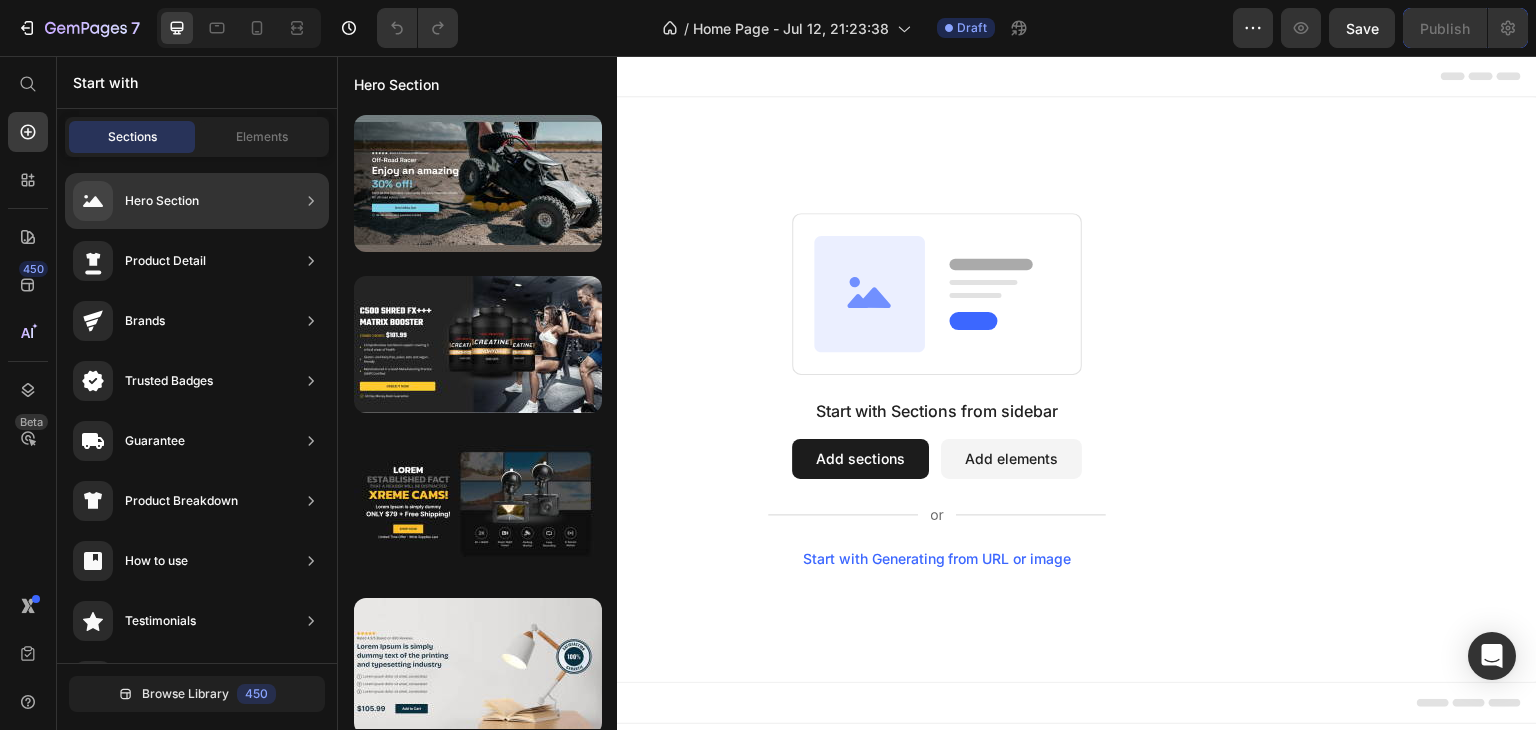 click on "Hero Section" 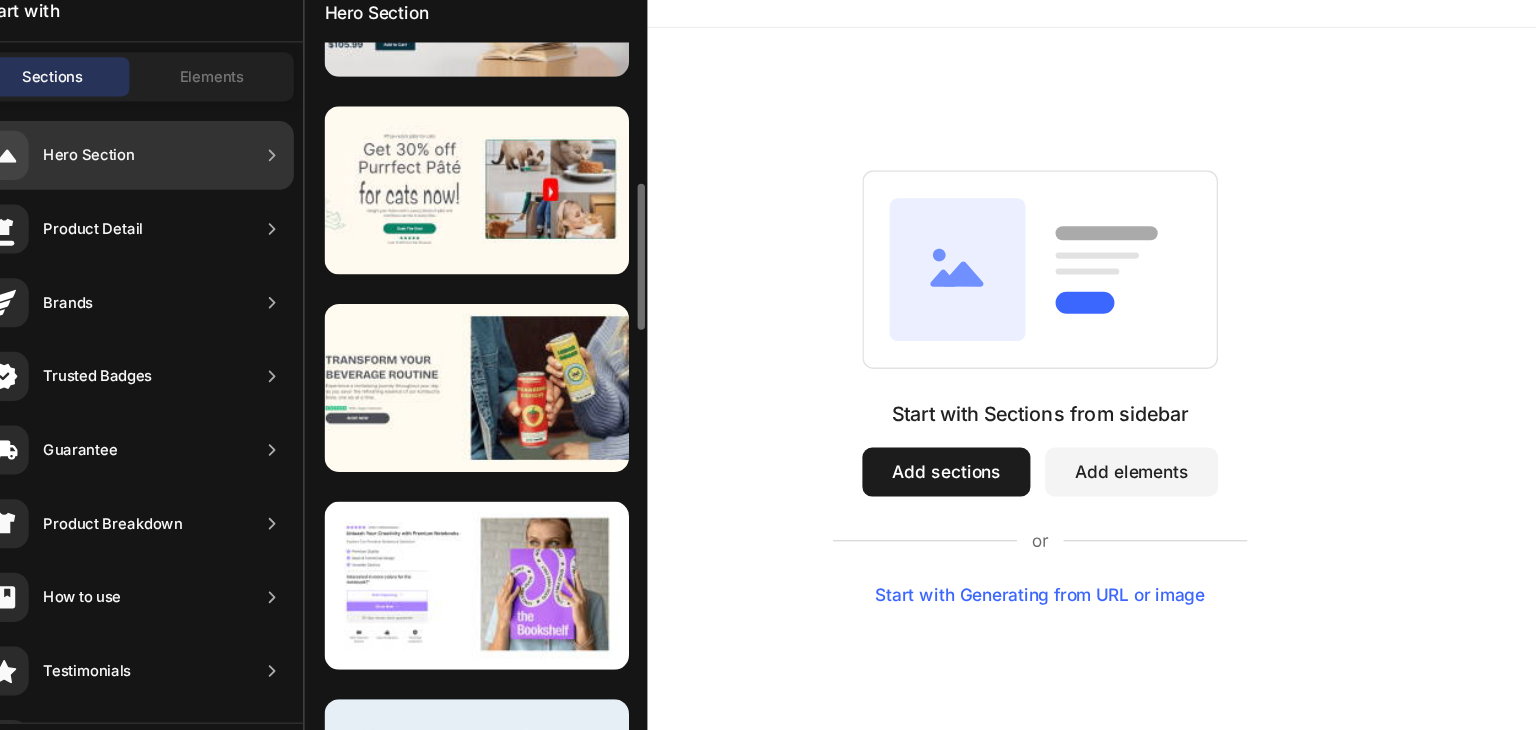 scroll, scrollTop: 599, scrollLeft: 0, axis: vertical 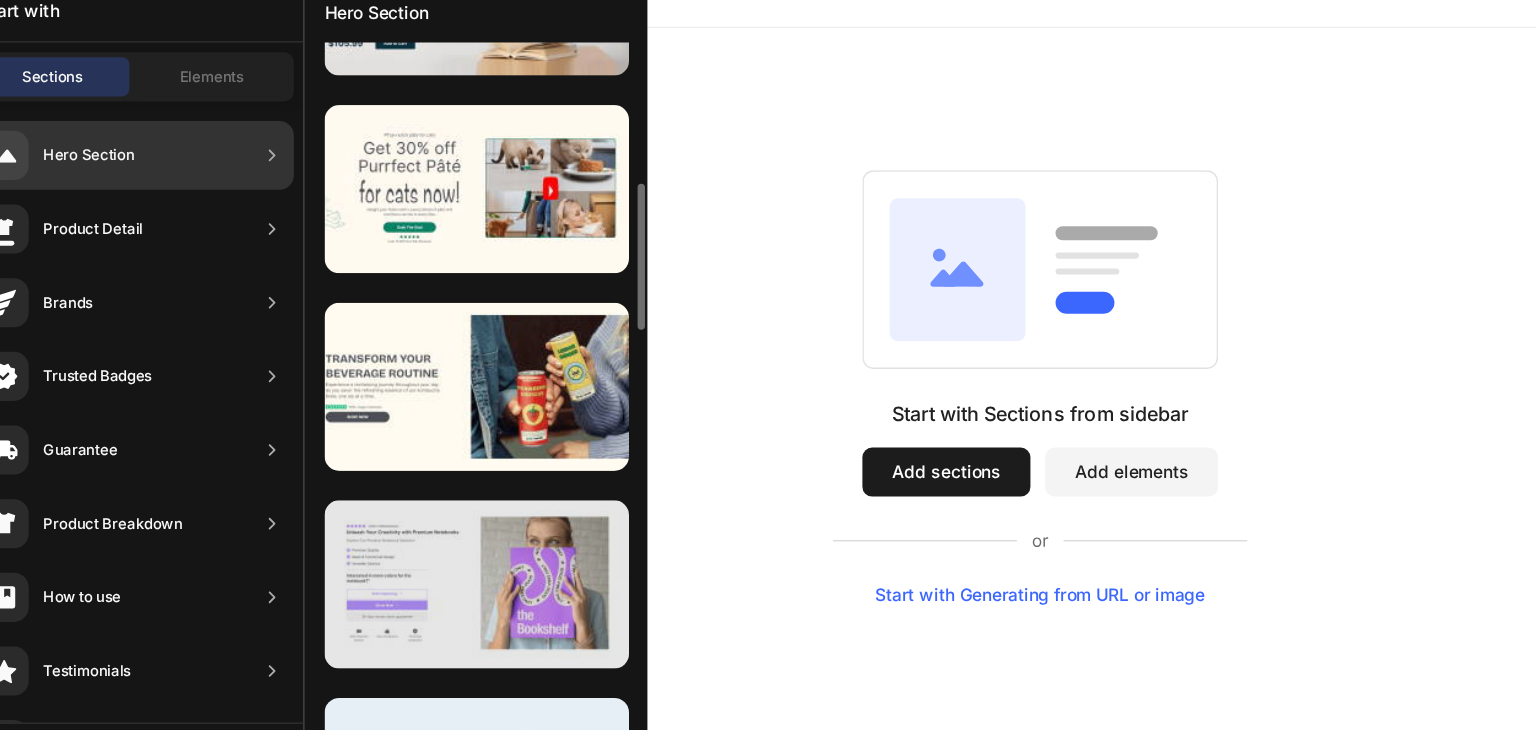 click at bounding box center (478, 550) 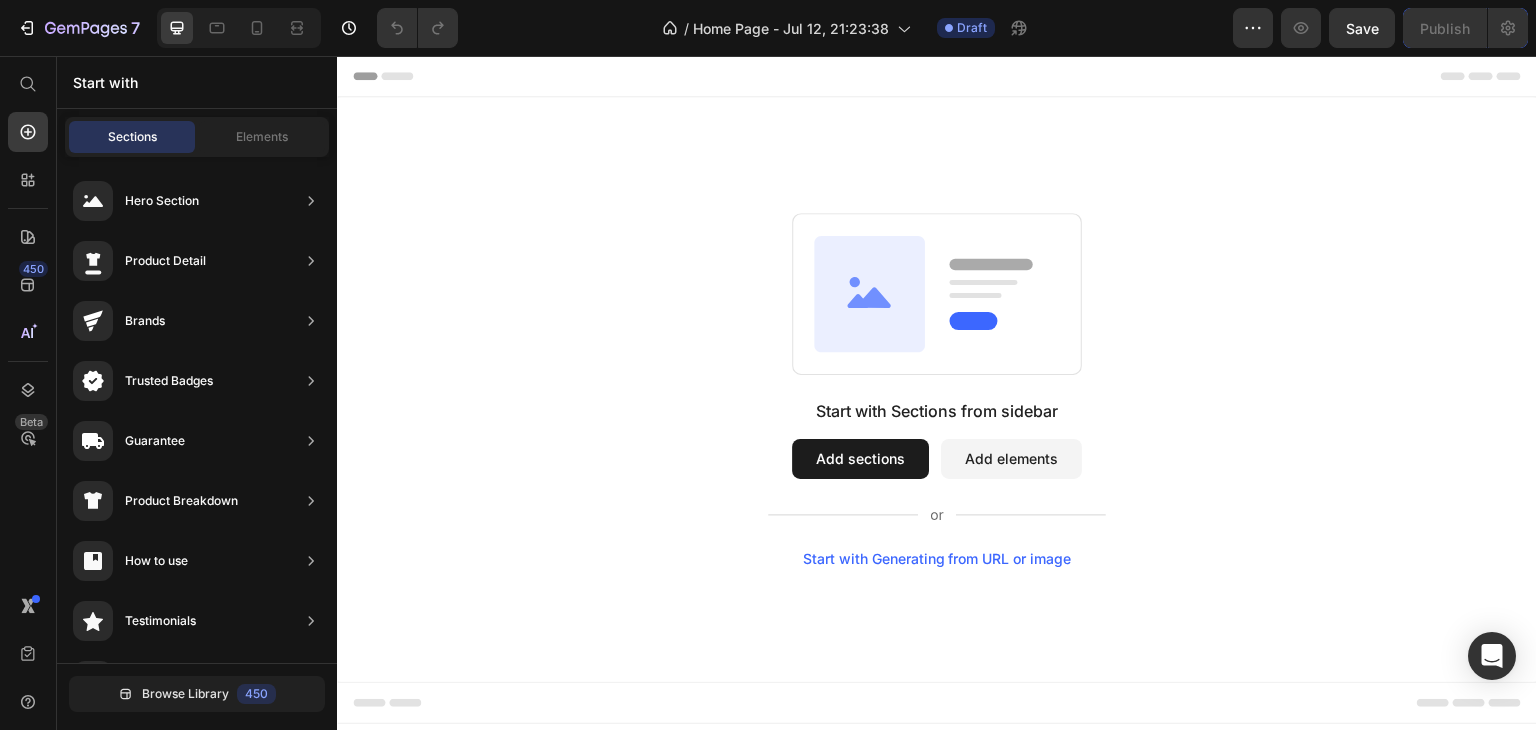 click on "Add sections" at bounding box center (860, 459) 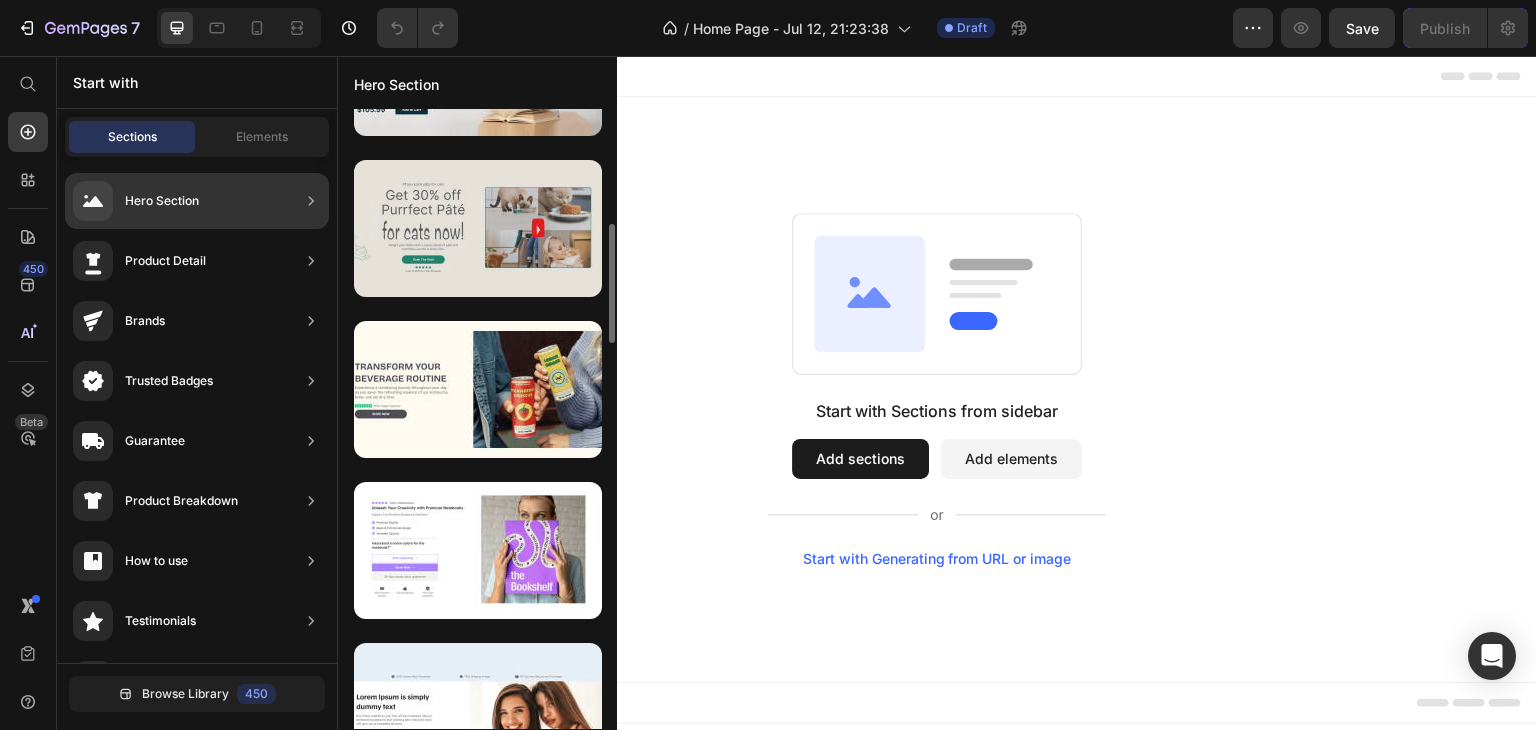 click at bounding box center (478, 228) 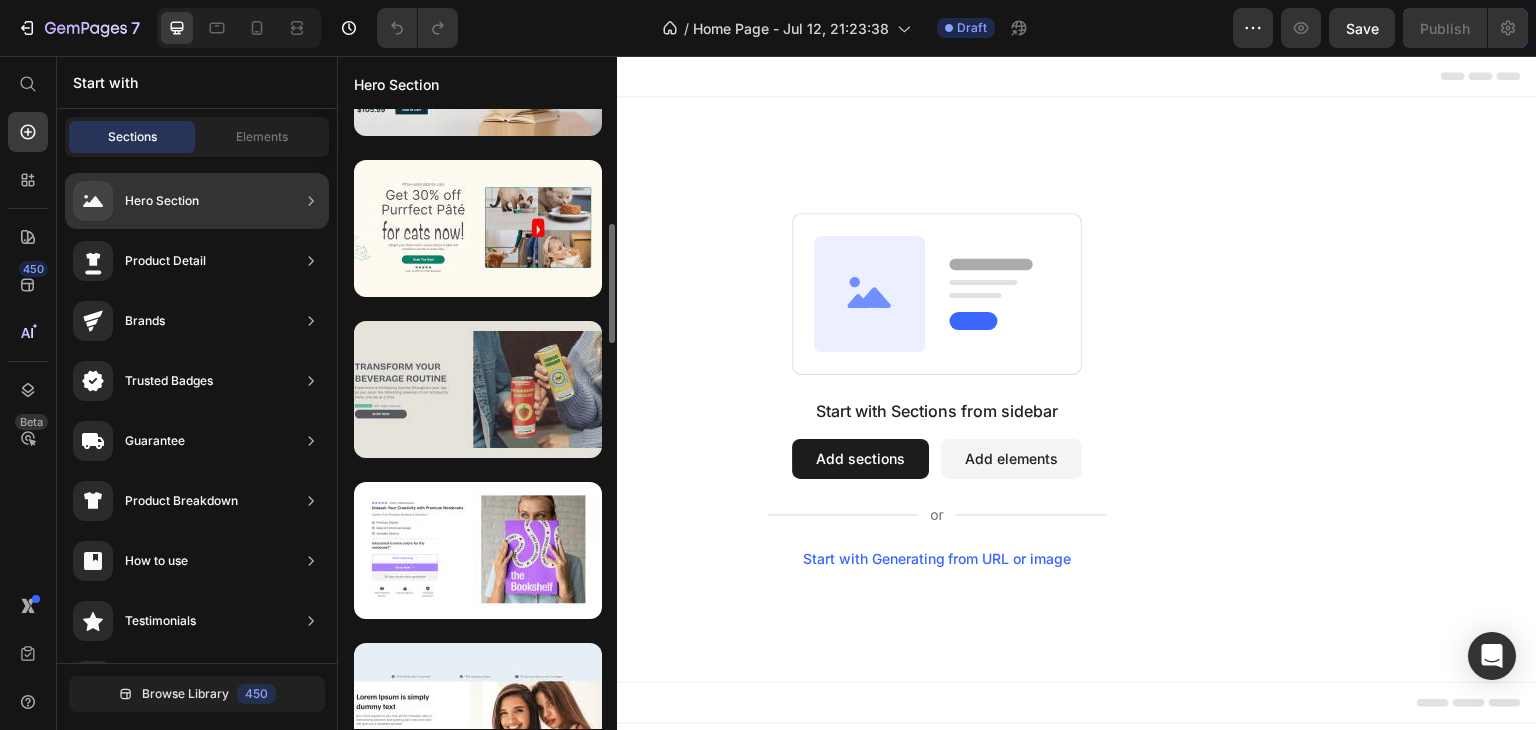 click at bounding box center [478, 389] 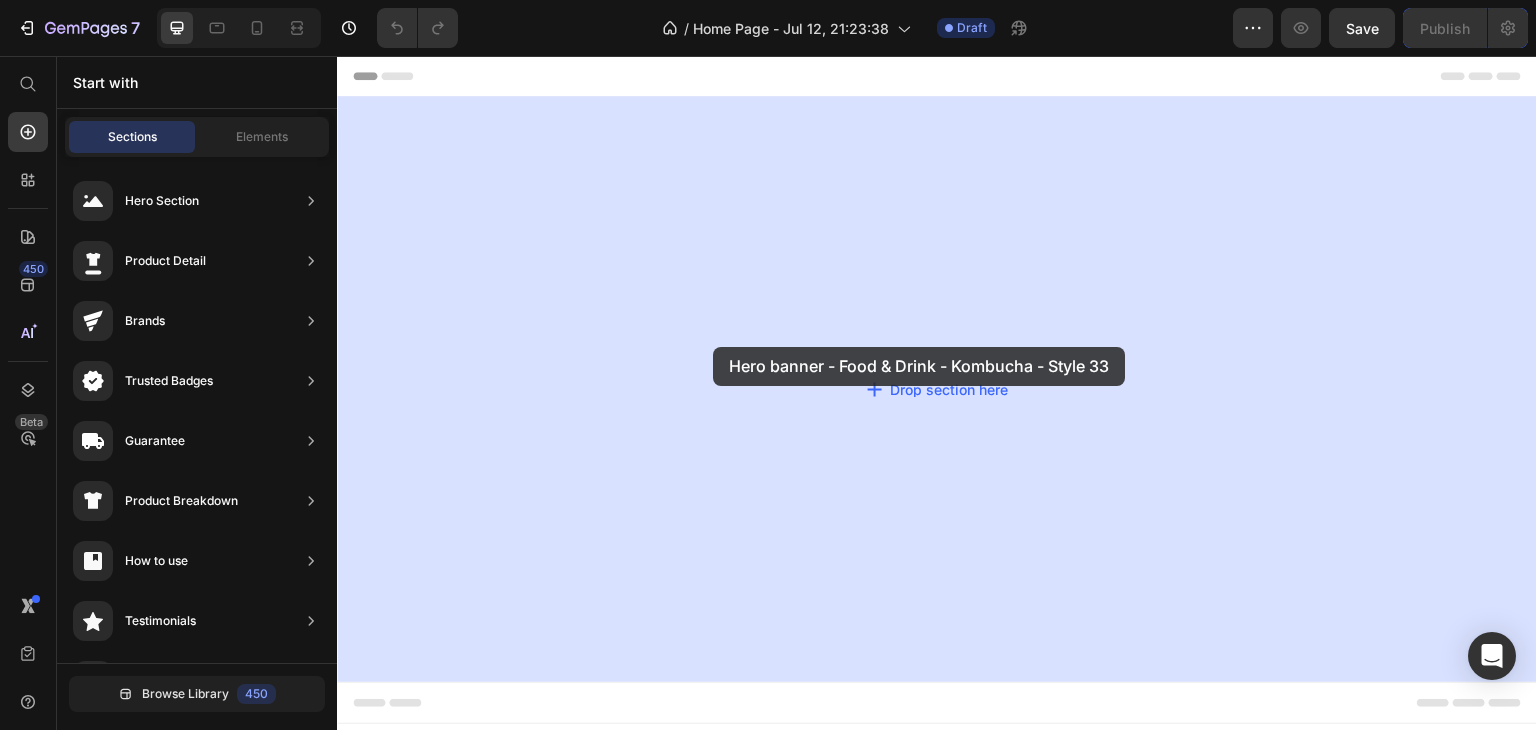 drag, startPoint x: 798, startPoint y: 429, endPoint x: 799, endPoint y: 323, distance: 106.004715 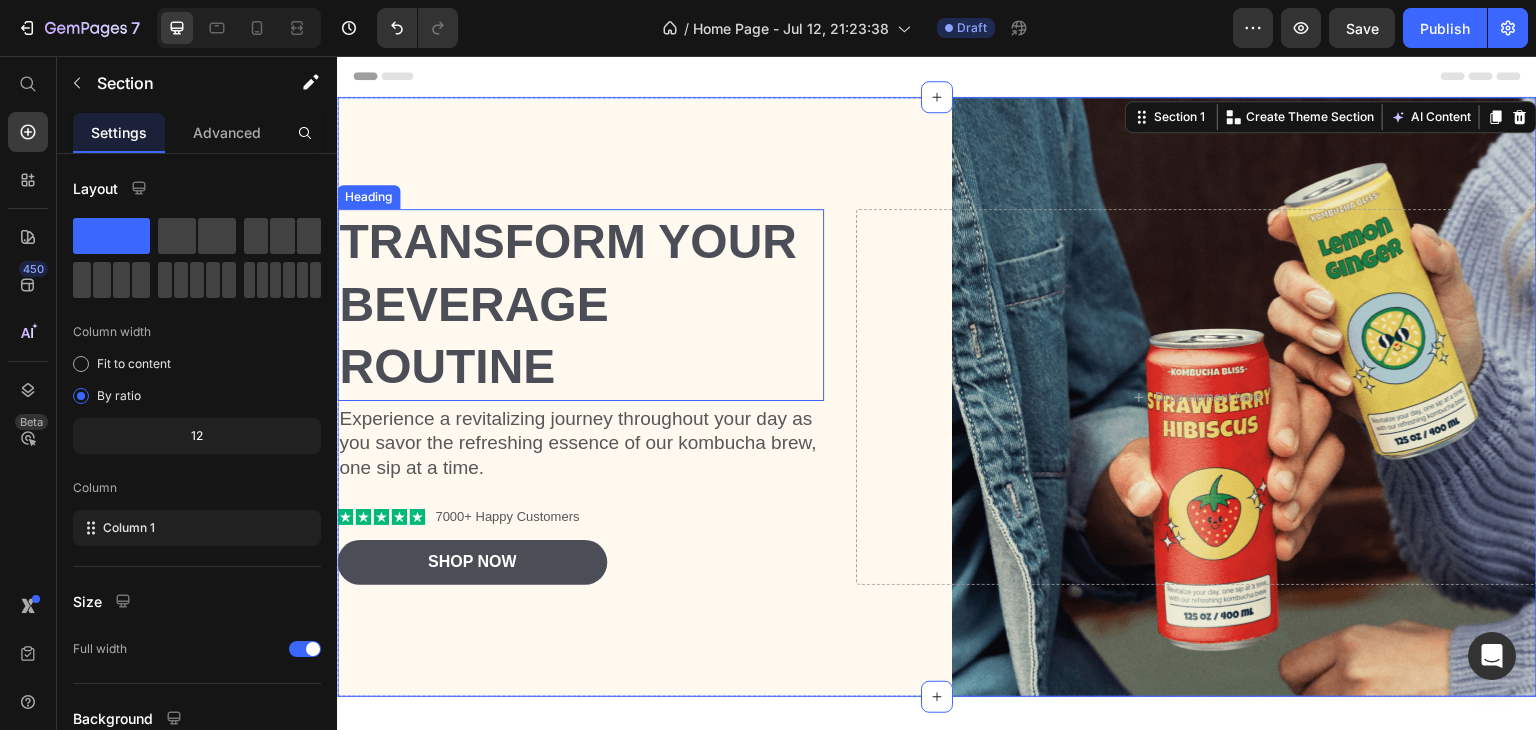 scroll, scrollTop: 253, scrollLeft: 0, axis: vertical 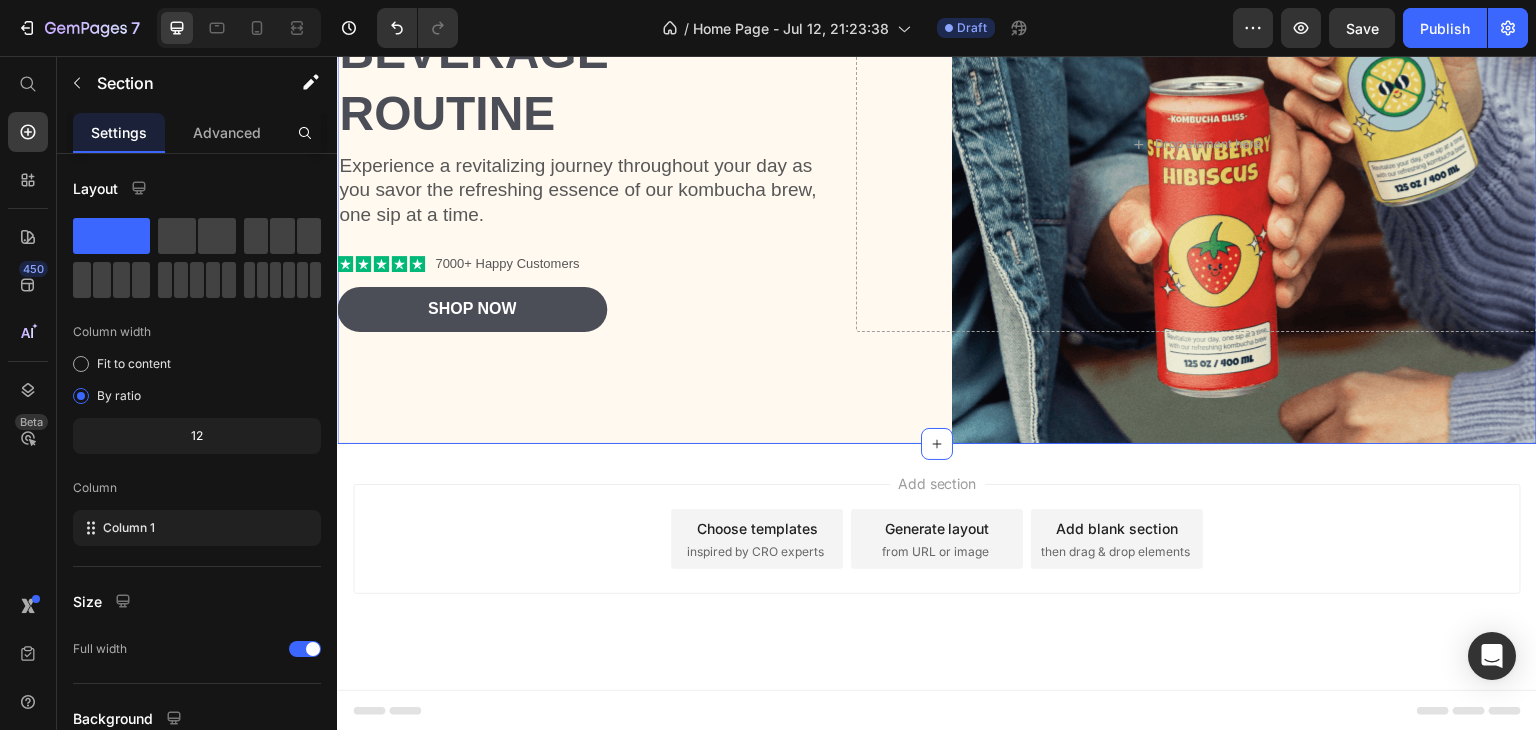 click on "Choose templates" at bounding box center [757, 528] 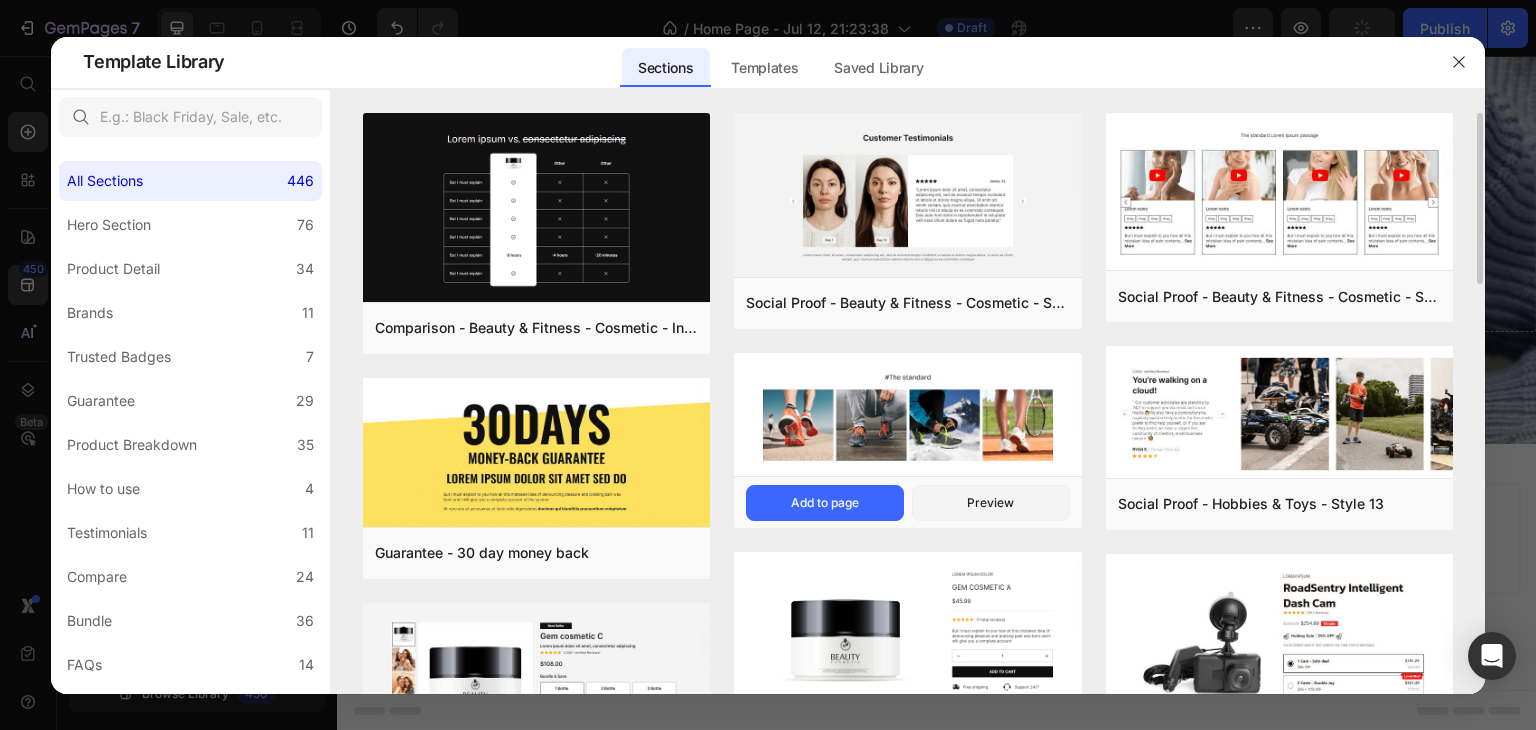 click at bounding box center (907, 417) 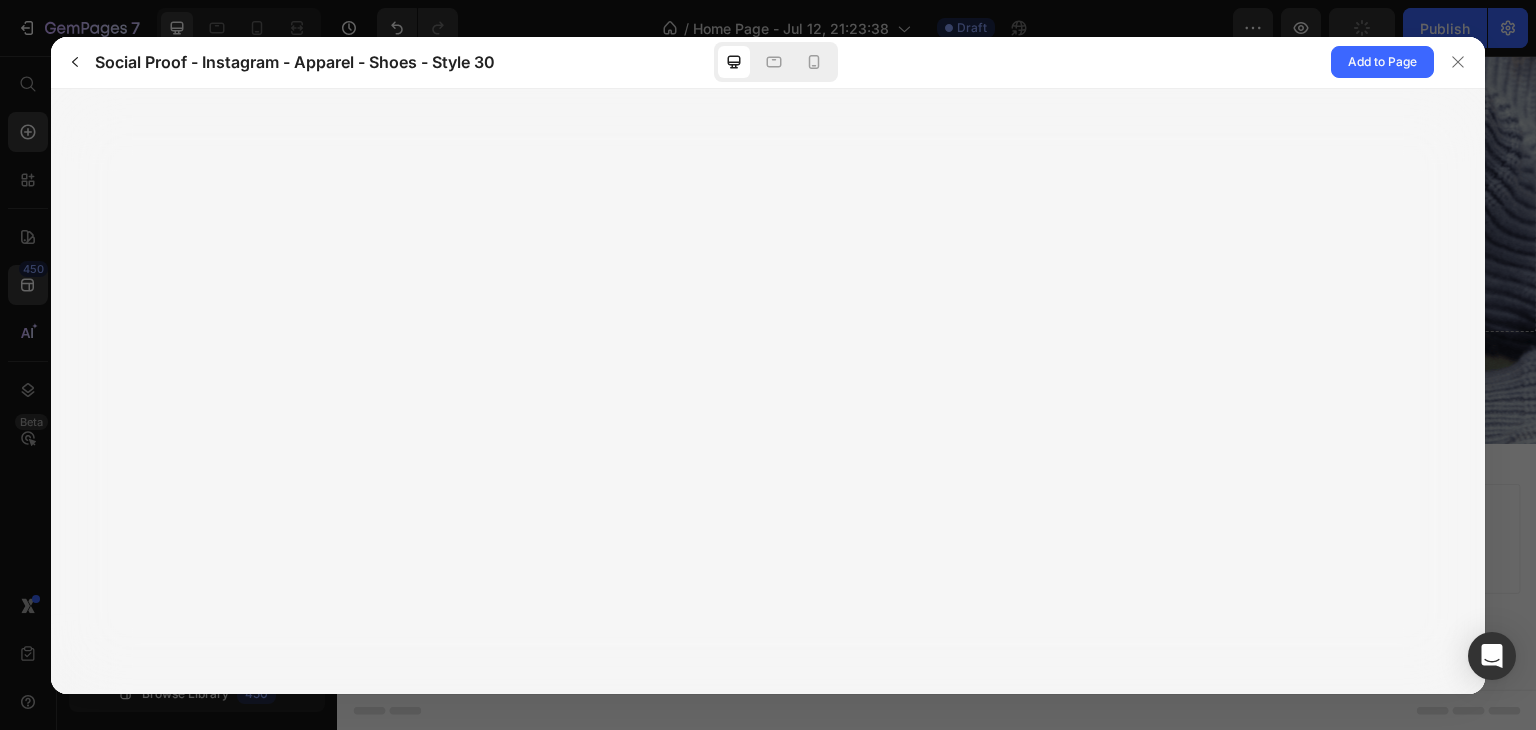 click on "Add to Page" at bounding box center [1192, 62] 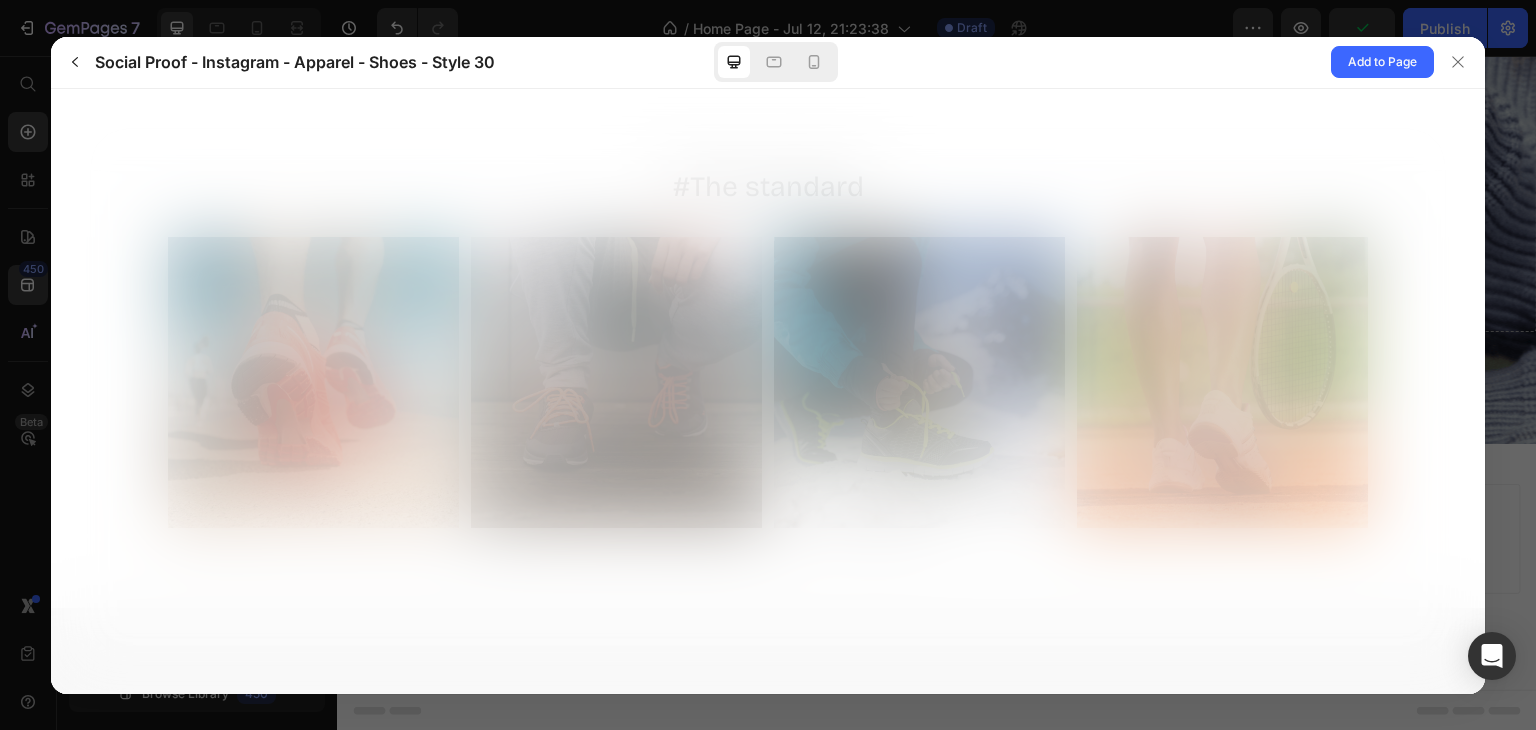 scroll, scrollTop: 0, scrollLeft: 0, axis: both 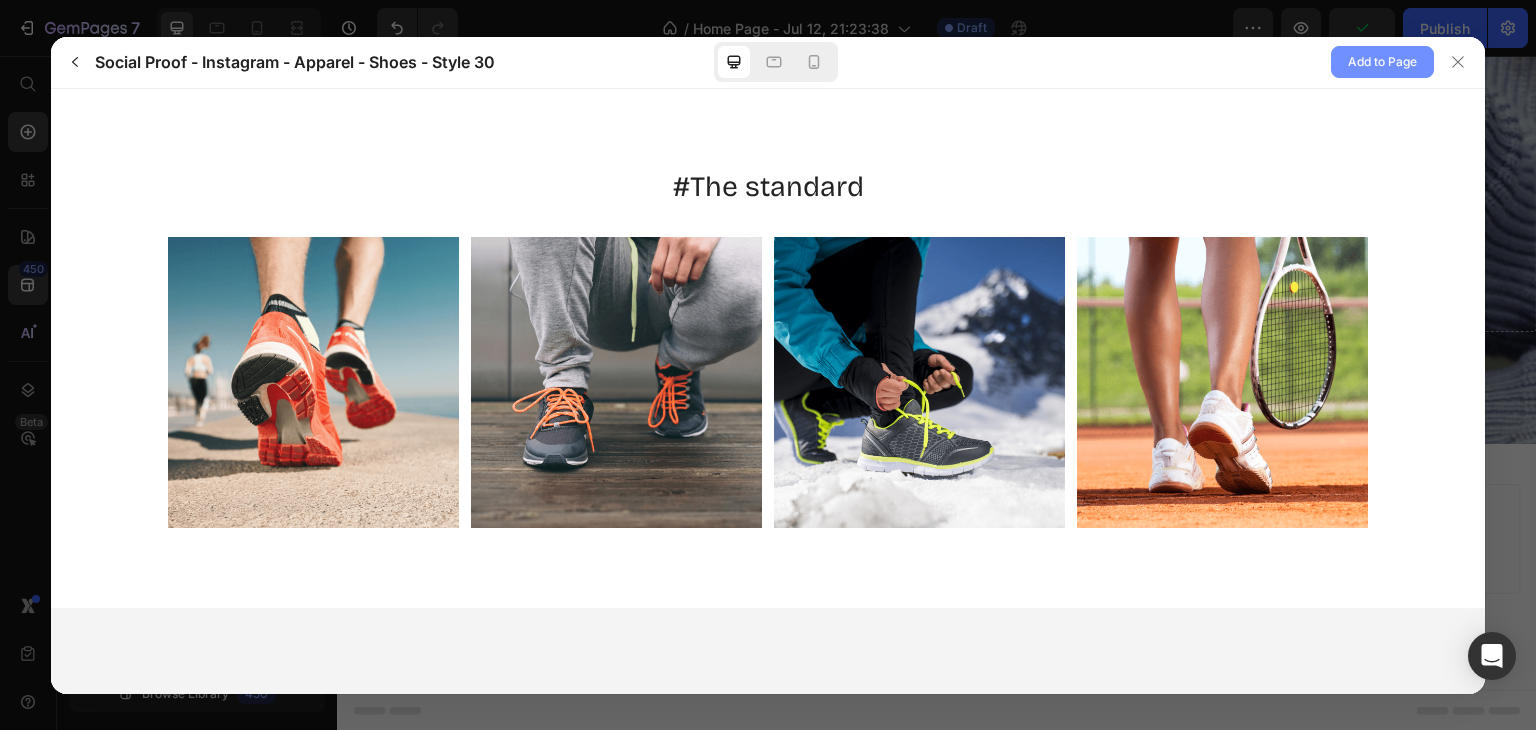 click on "Add to Page" 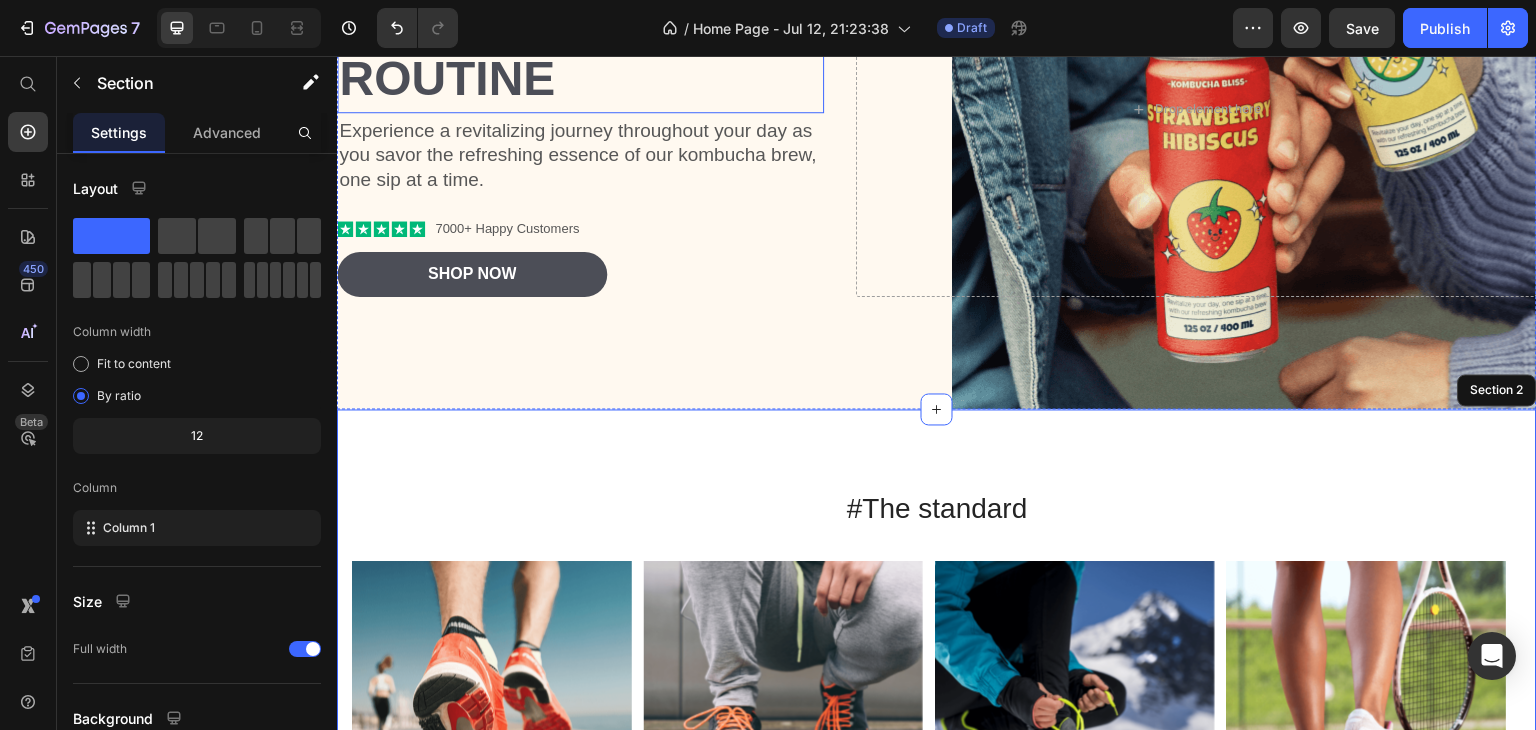 scroll, scrollTop: 84, scrollLeft: 0, axis: vertical 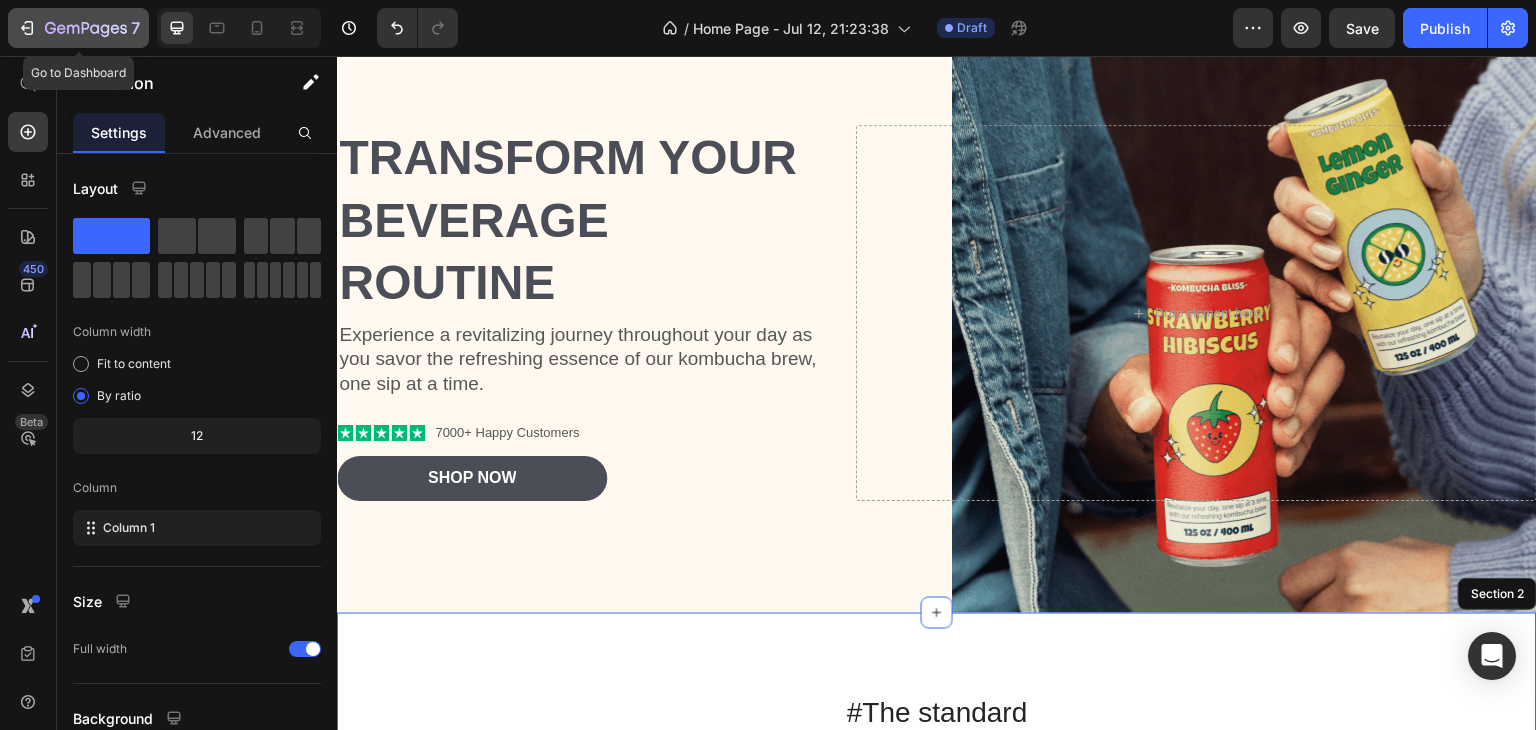 click on "7" 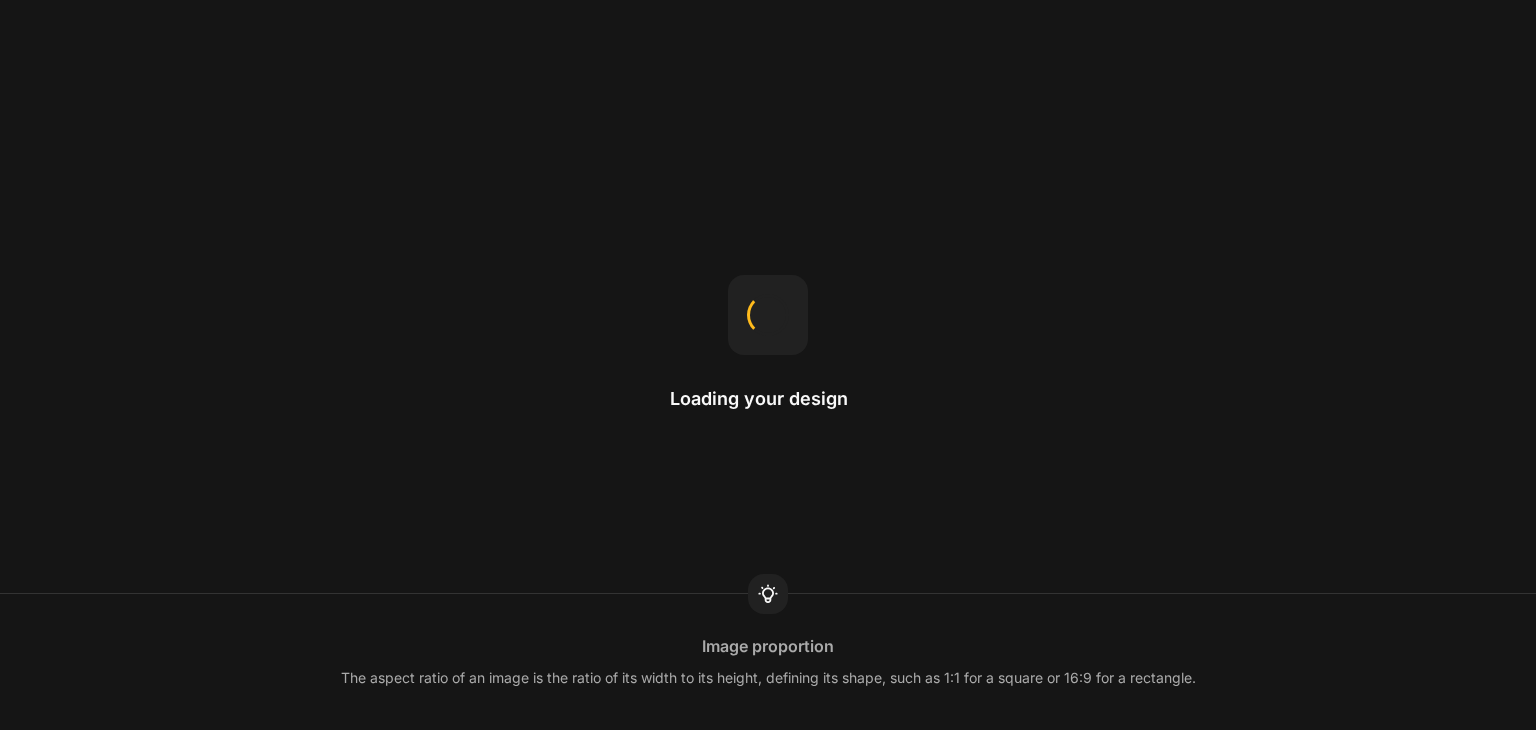 scroll, scrollTop: 0, scrollLeft: 0, axis: both 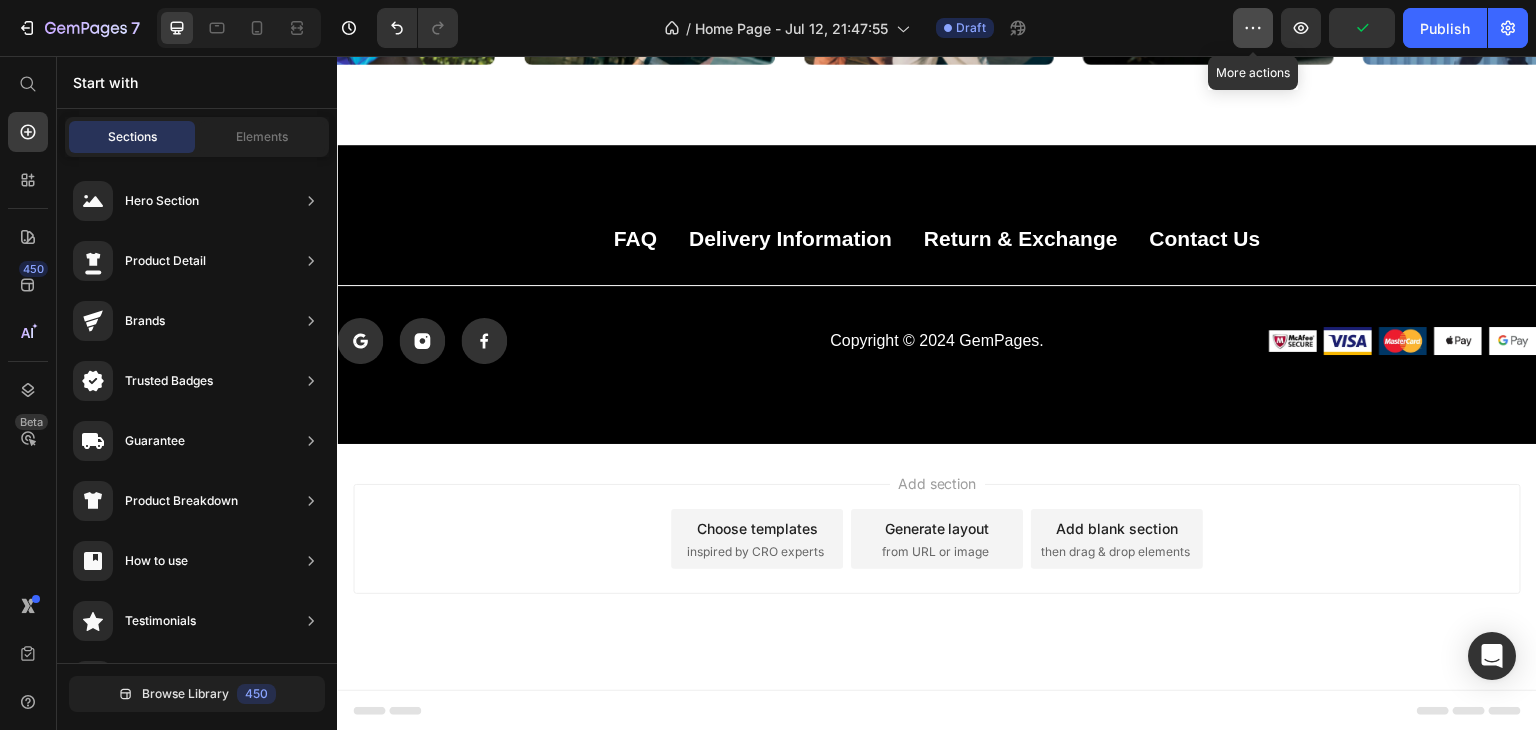 click 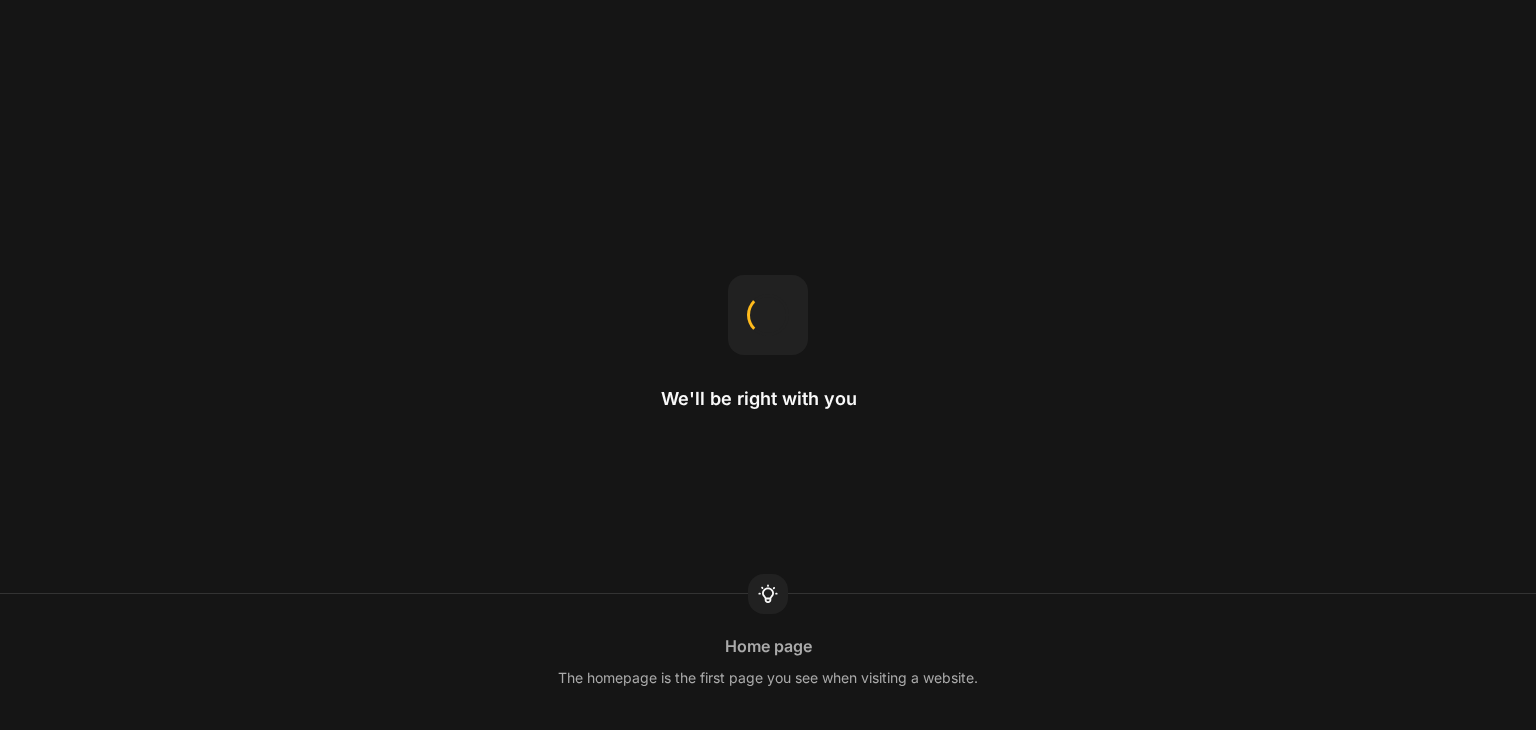 scroll, scrollTop: 0, scrollLeft: 0, axis: both 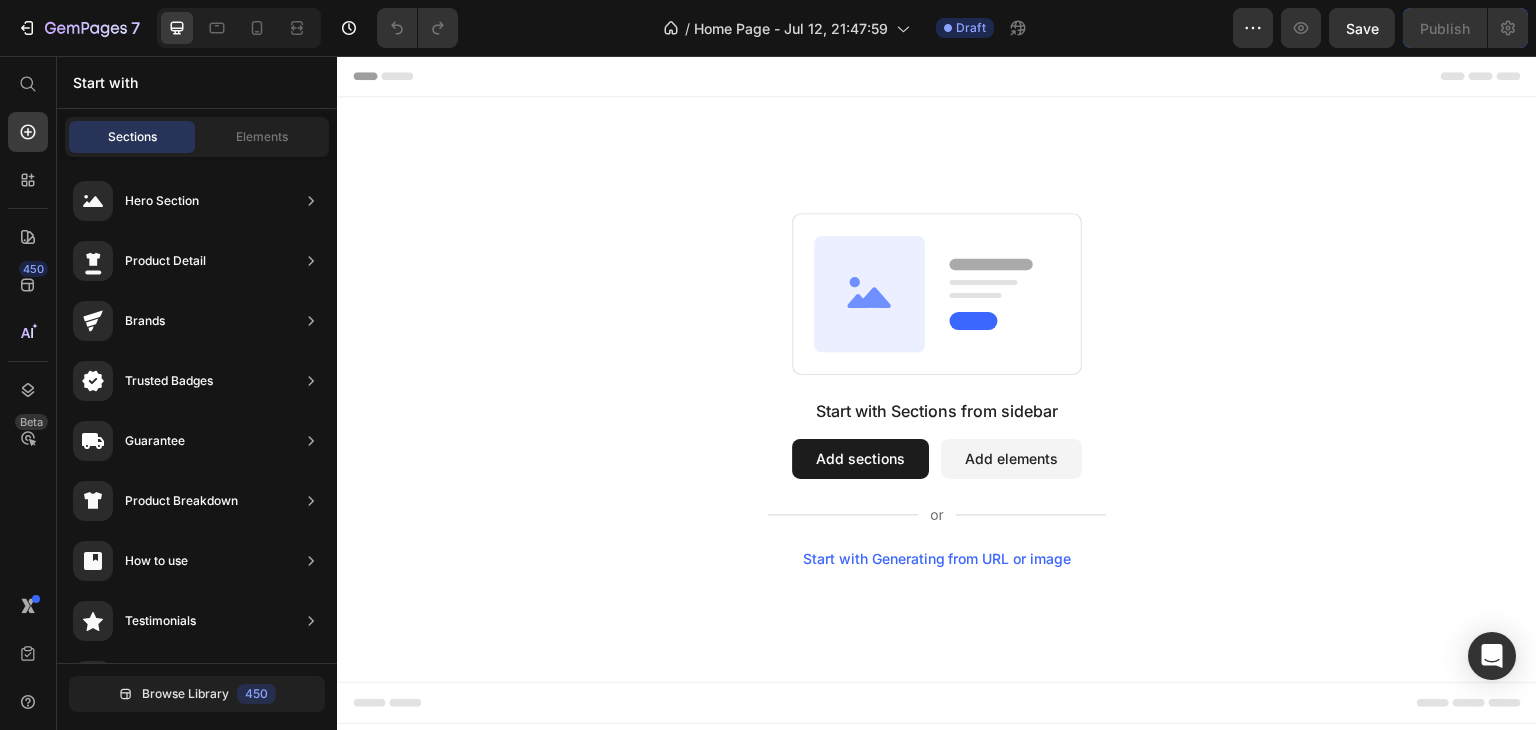 click on "Add sections" at bounding box center [860, 459] 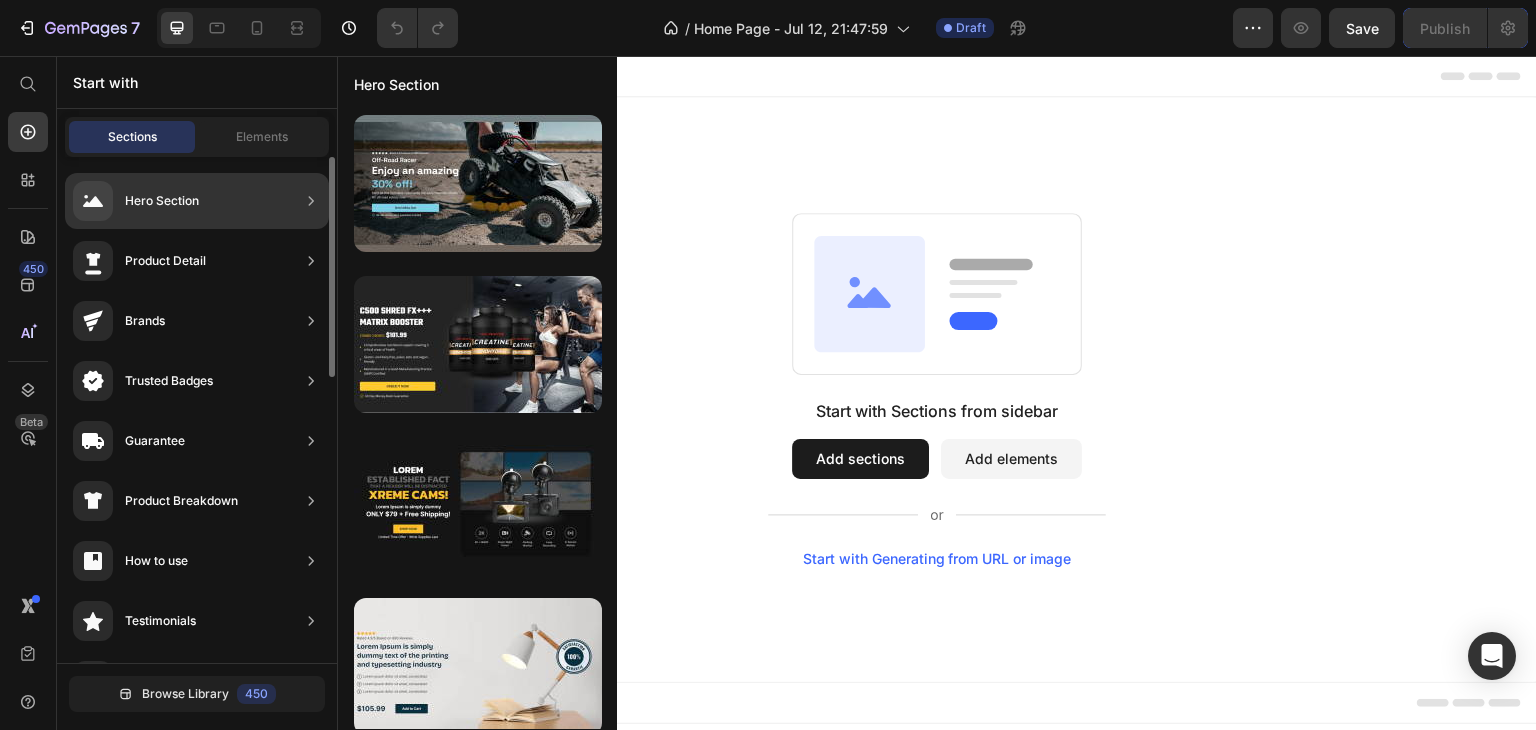 click 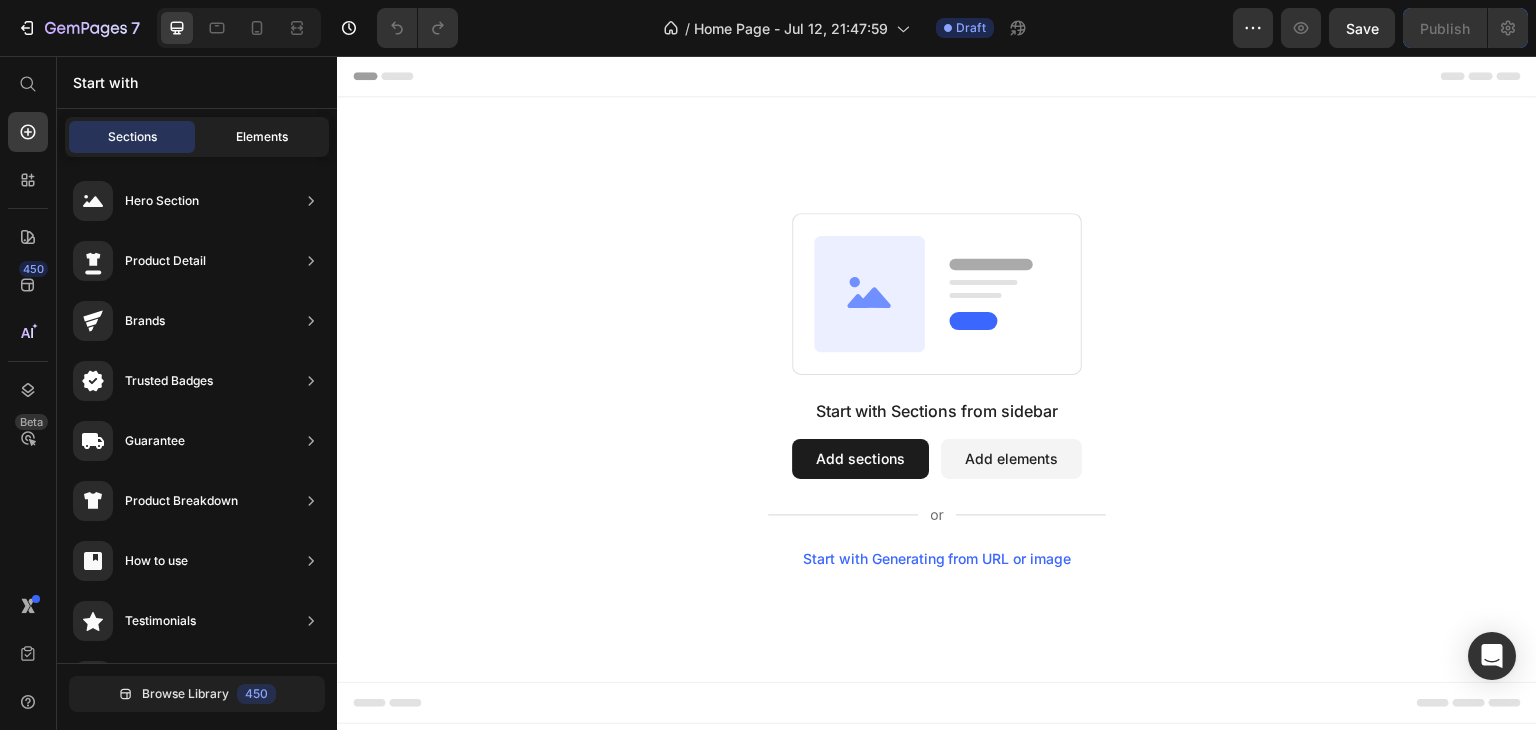 click on "Elements" 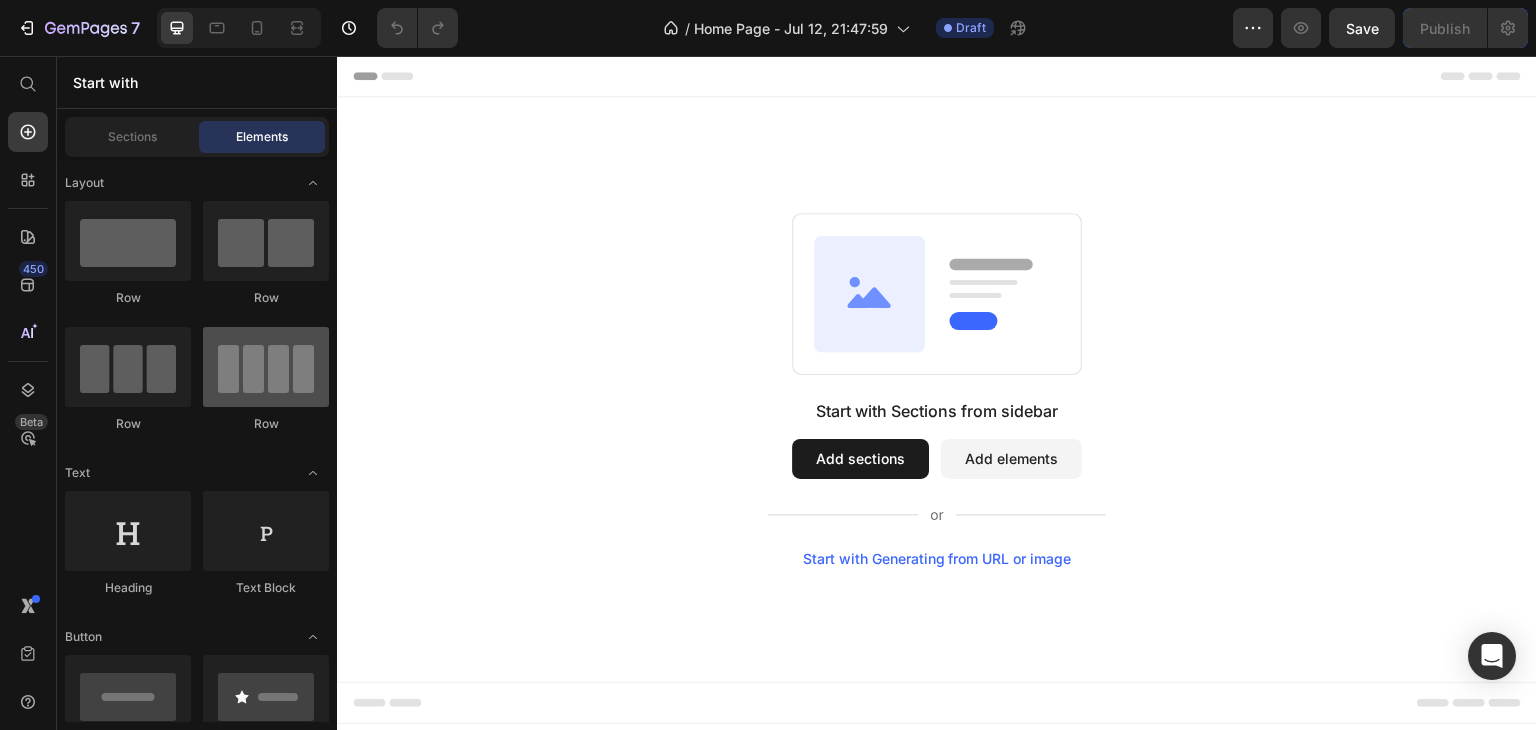 click at bounding box center (266, 367) 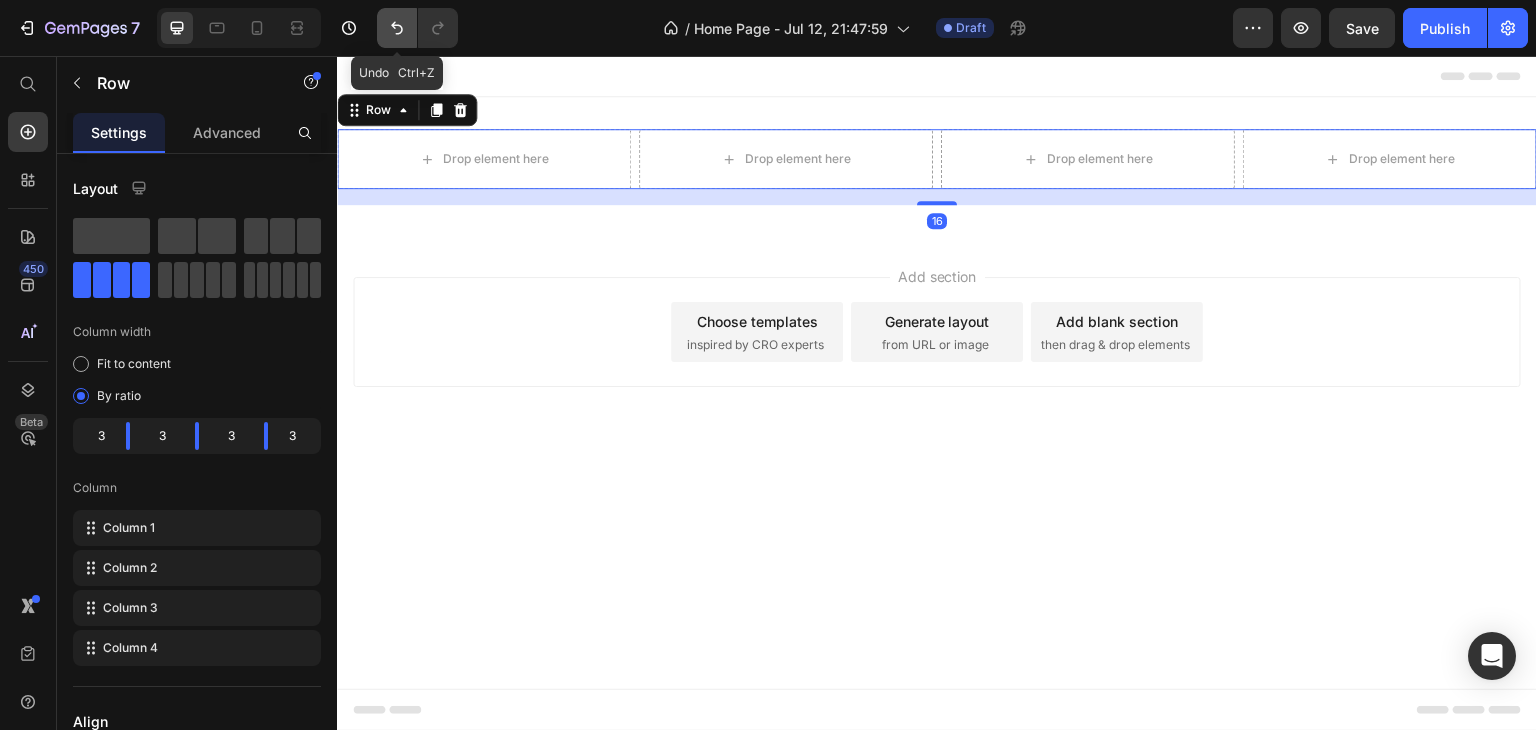click 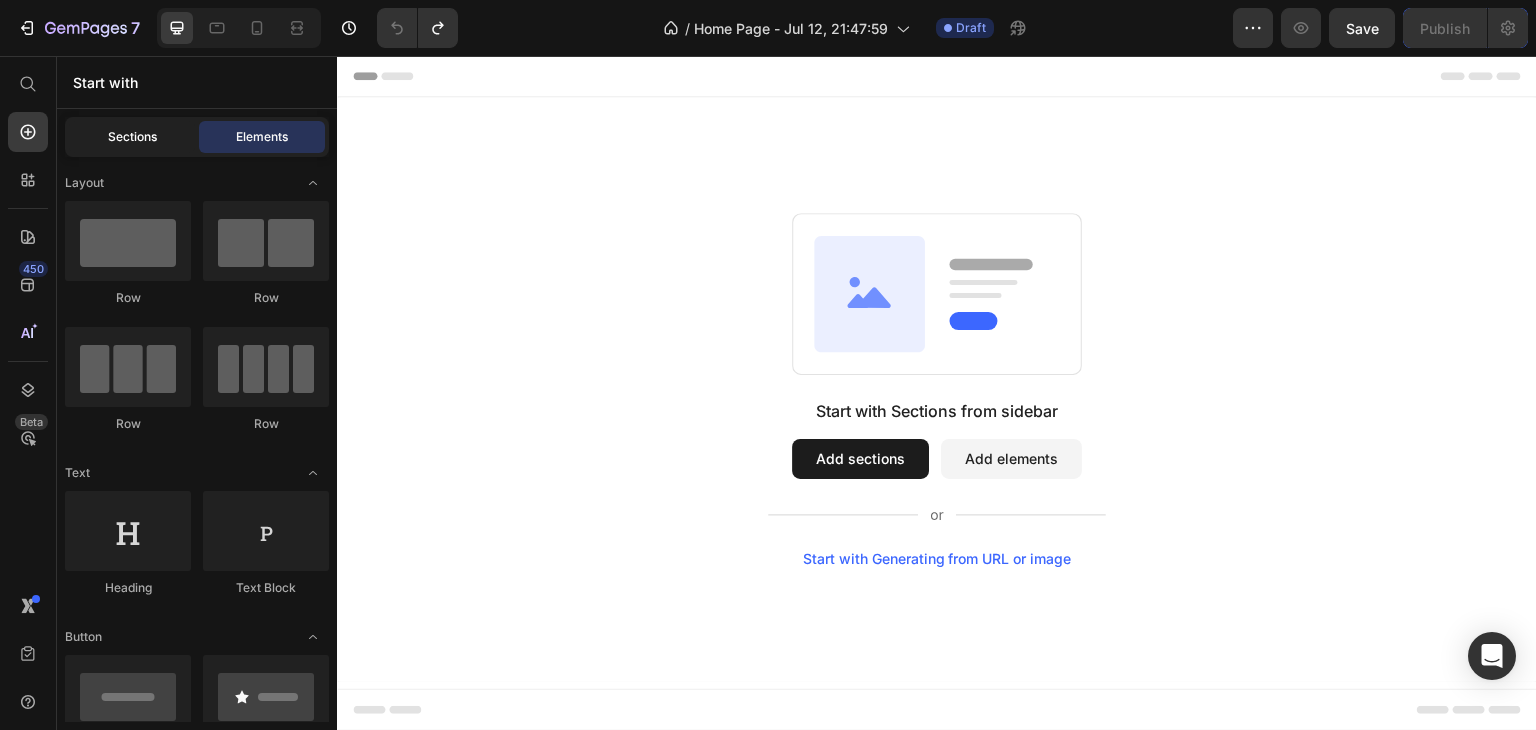 click on "Sections" 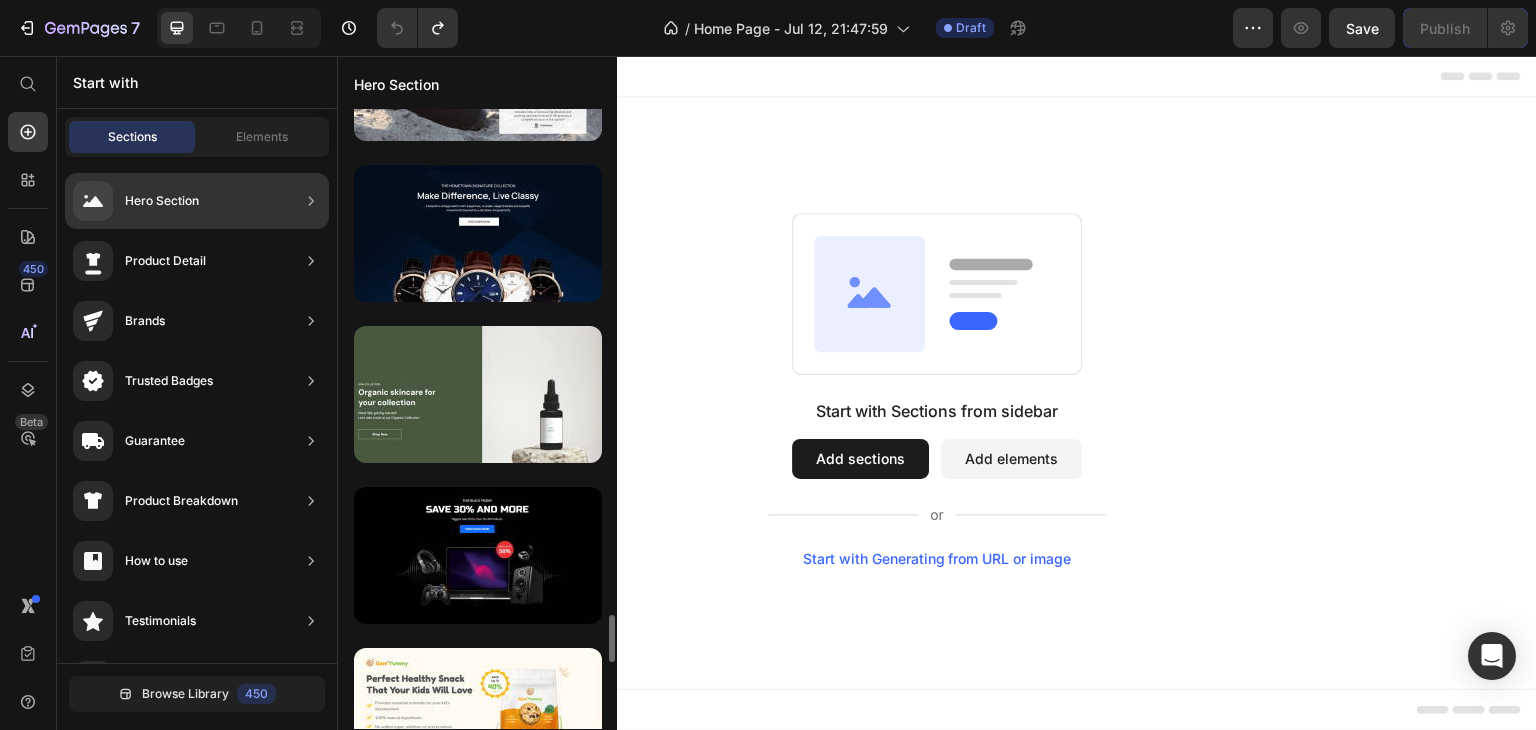 scroll, scrollTop: 6552, scrollLeft: 0, axis: vertical 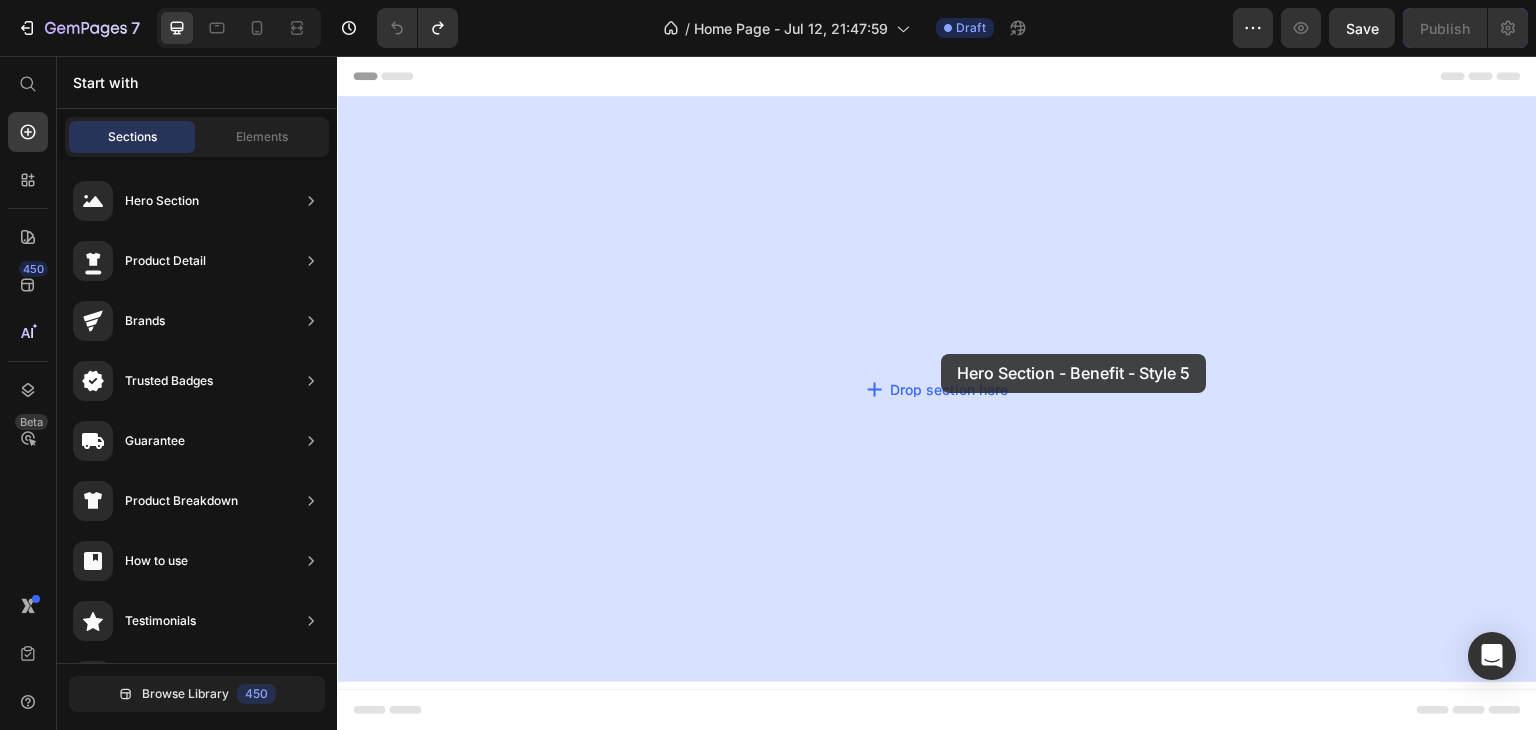 drag, startPoint x: 829, startPoint y: 335, endPoint x: 942, endPoint y: 354, distance: 114.58621 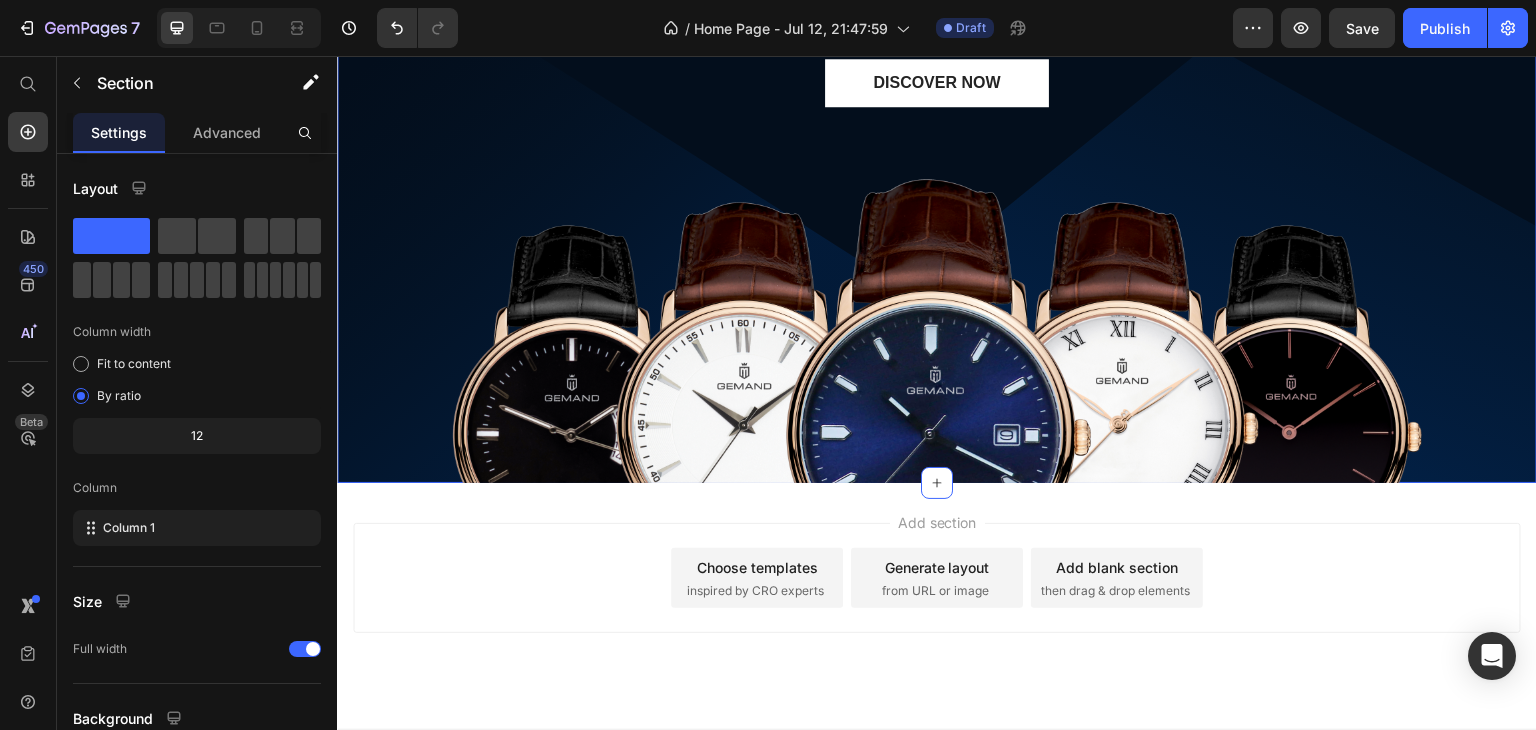 scroll, scrollTop: 476, scrollLeft: 0, axis: vertical 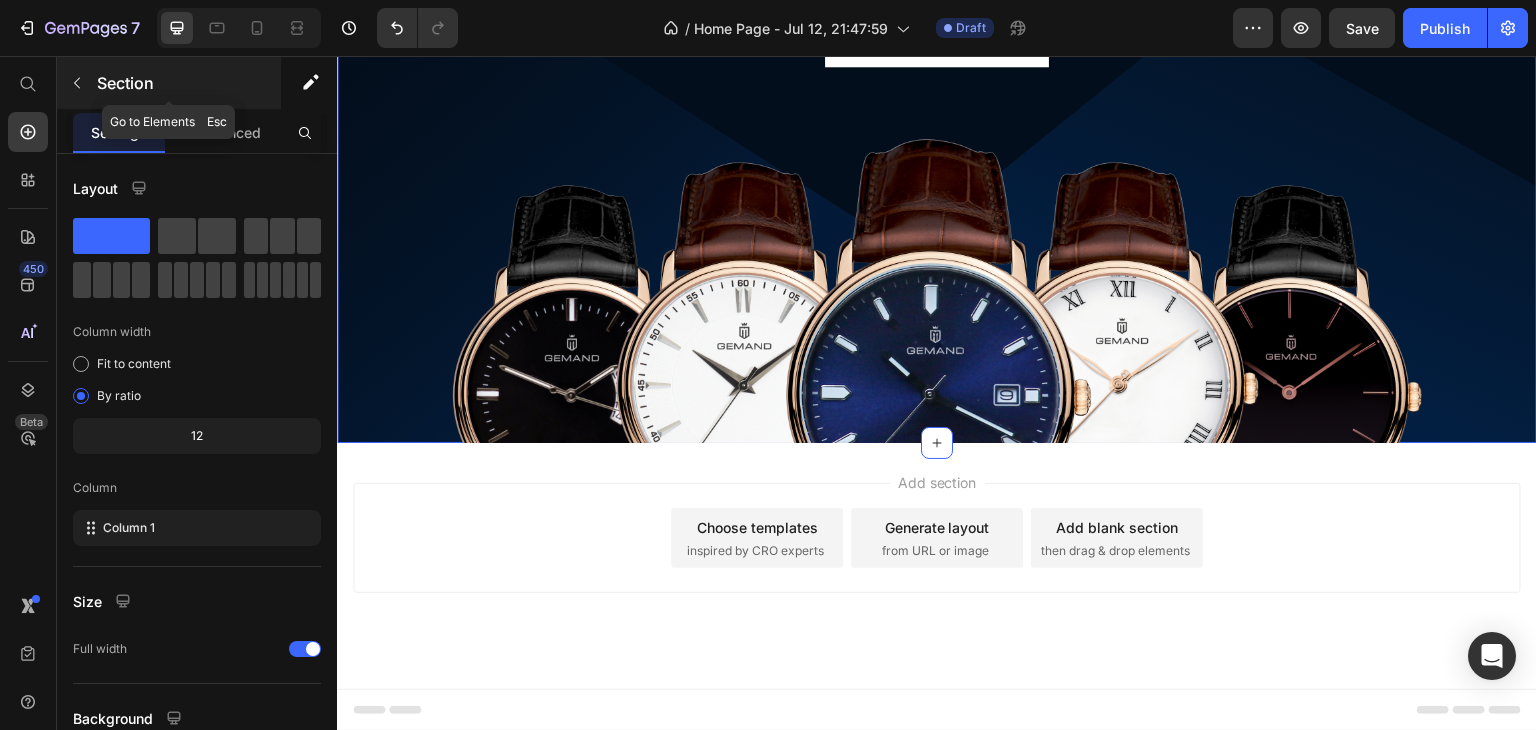 click 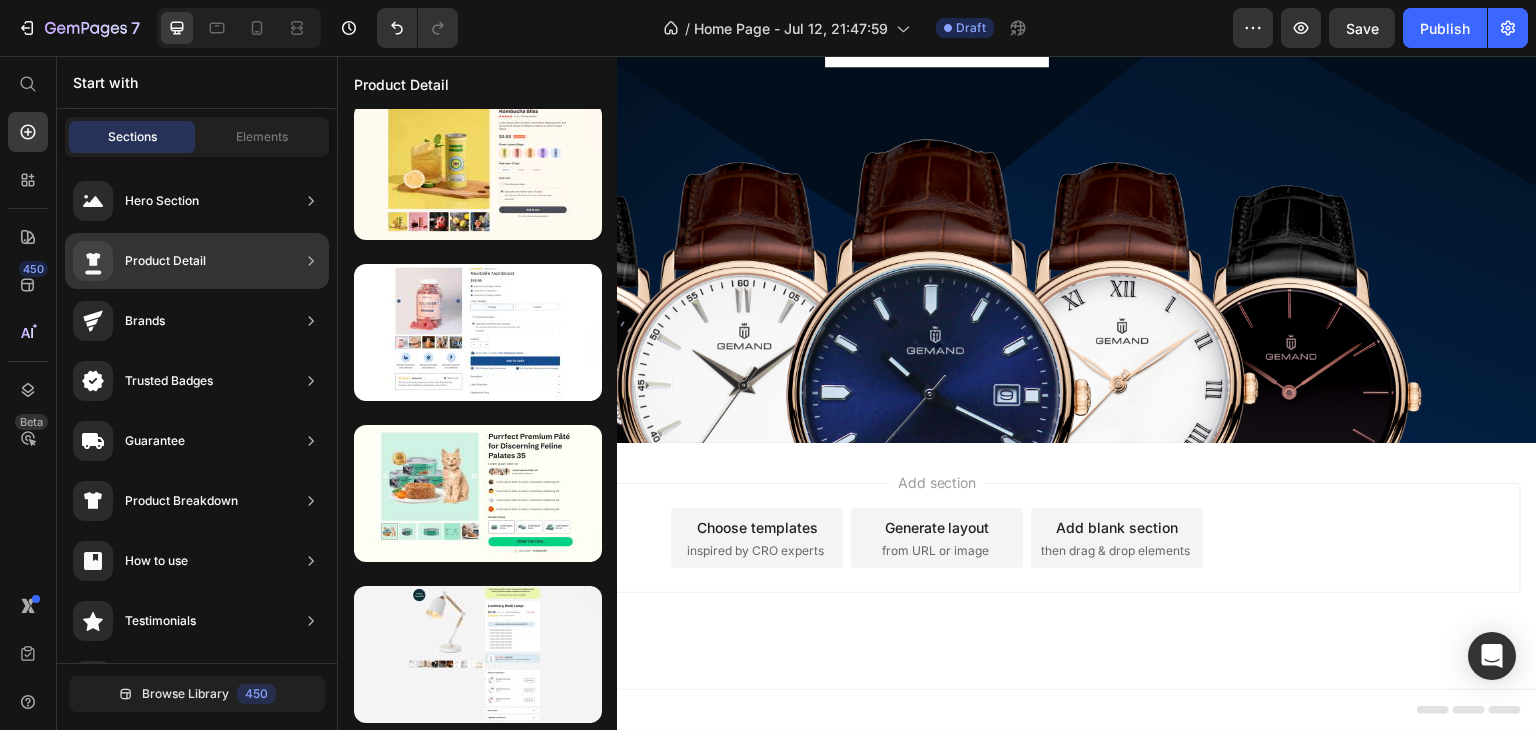 scroll, scrollTop: 172, scrollLeft: 0, axis: vertical 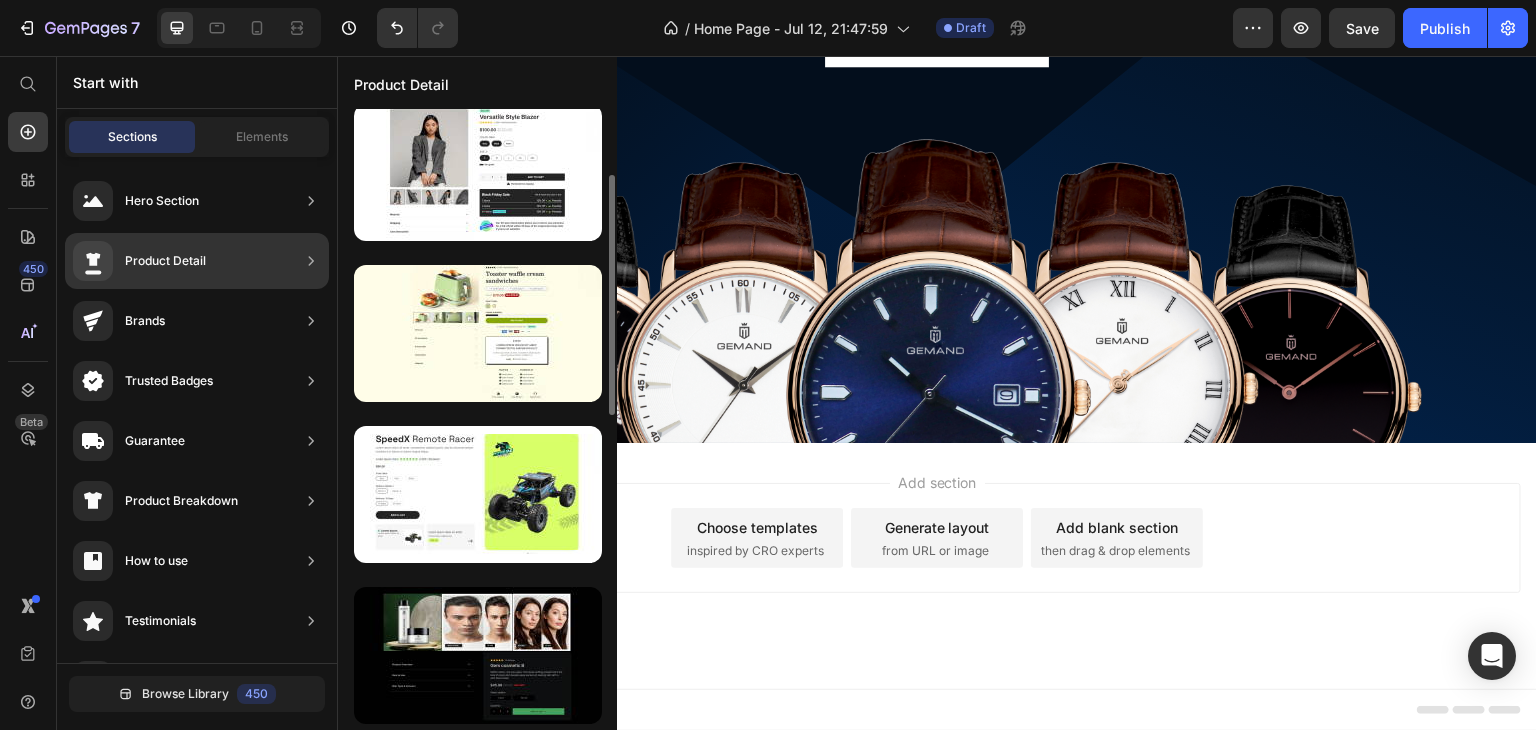 click on "Product Detail" 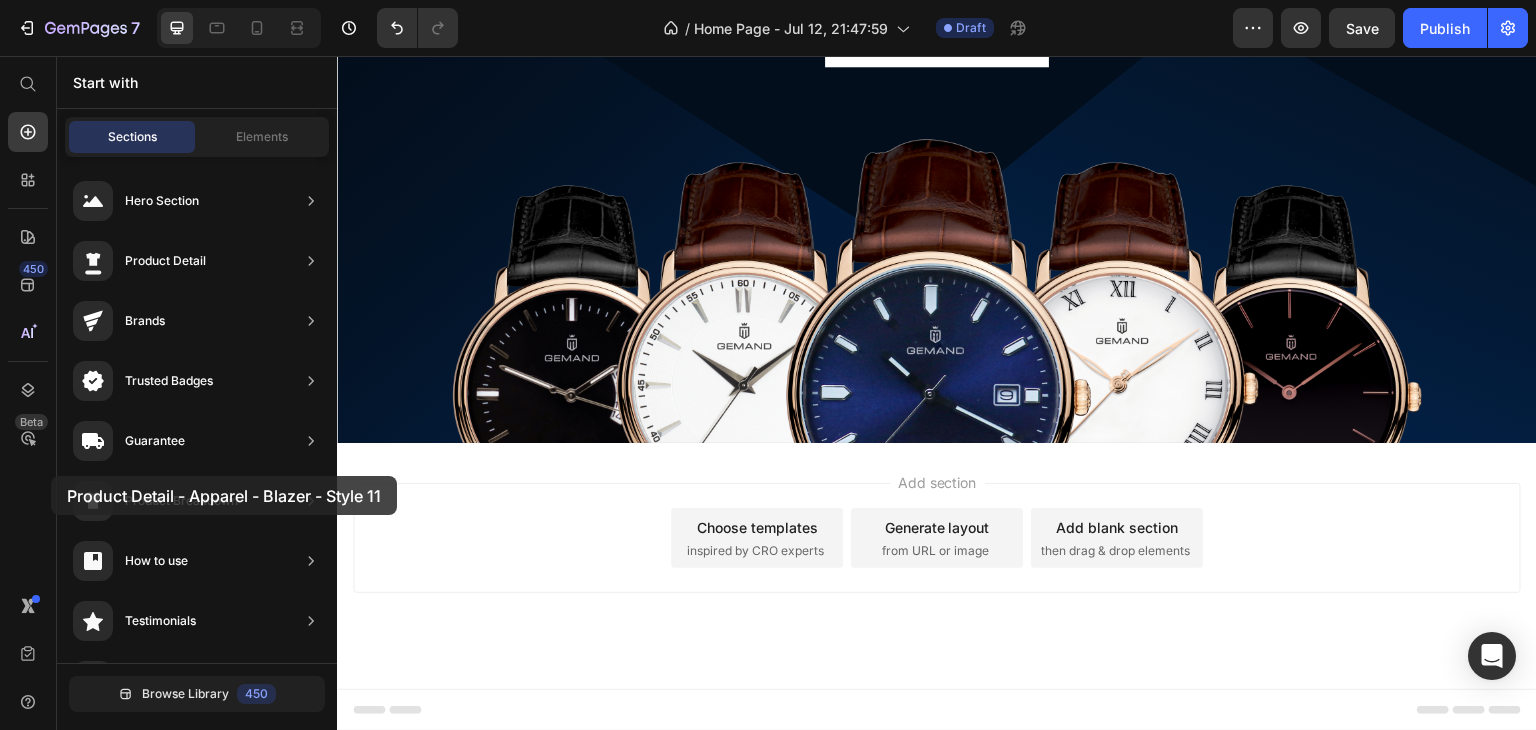 drag, startPoint x: 448, startPoint y: 168, endPoint x: 51, endPoint y: 476, distance: 502.46692 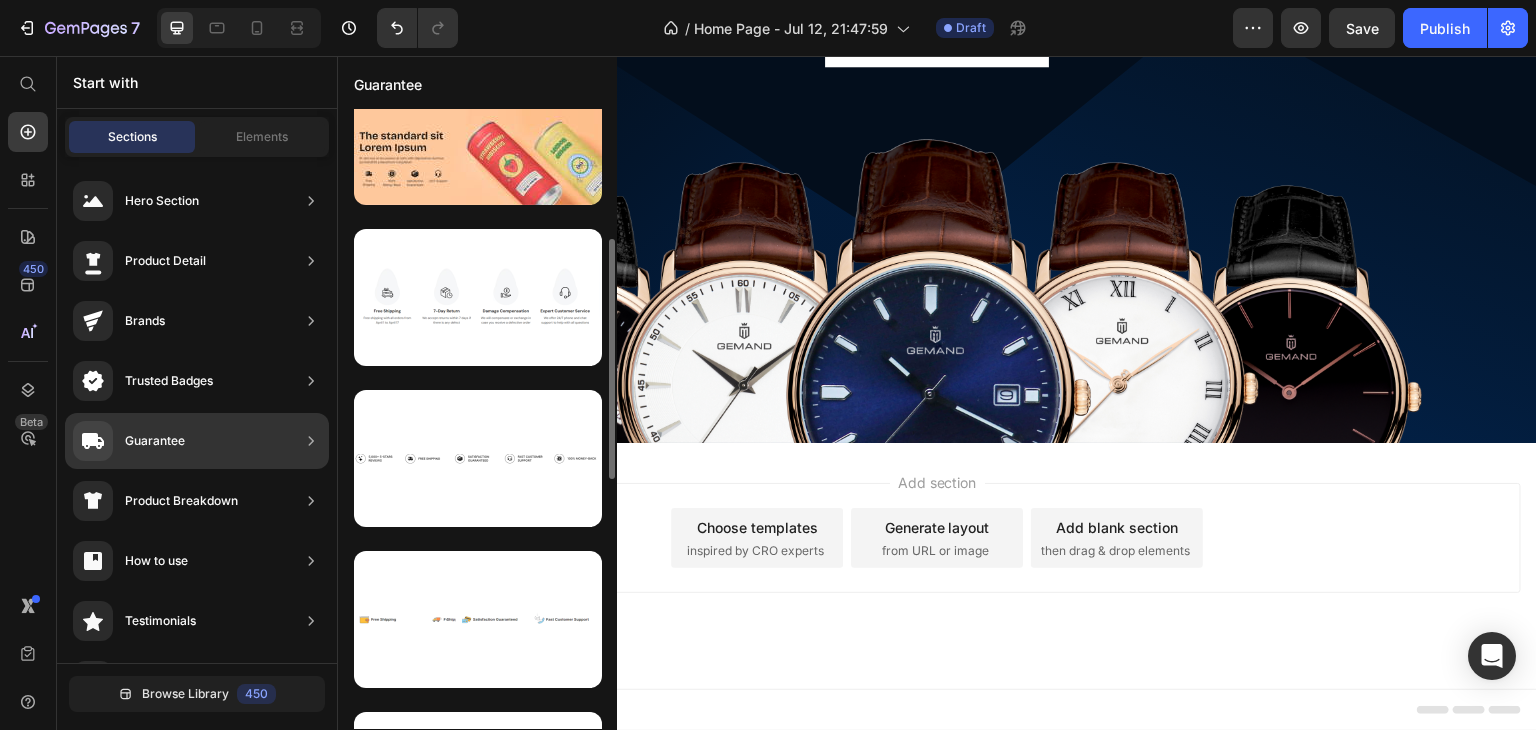 scroll, scrollTop: 383, scrollLeft: 0, axis: vertical 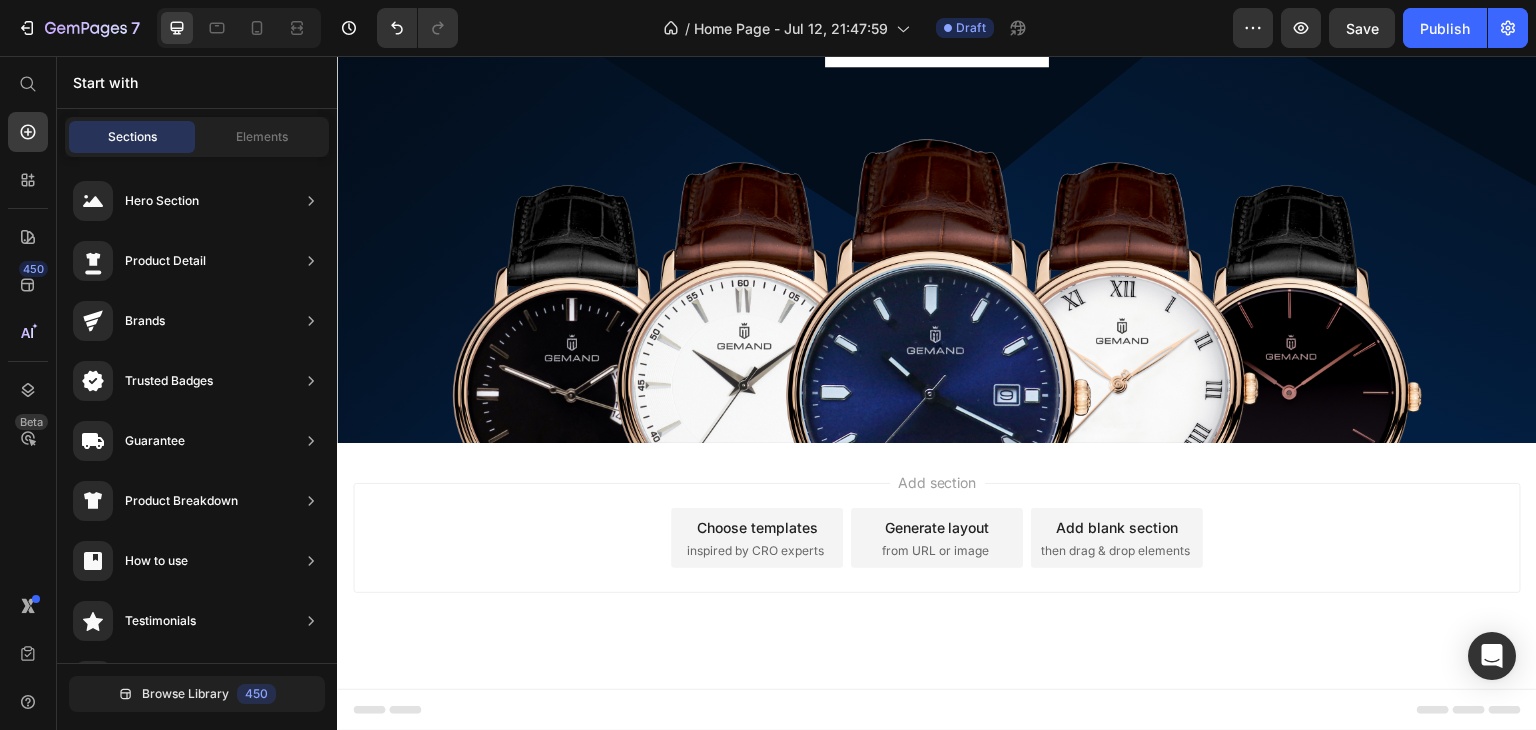 click on "Add section Choose templates inspired by CRO experts Generate layout from URL or image Add blank section then drag & drop elements" at bounding box center [937, 566] 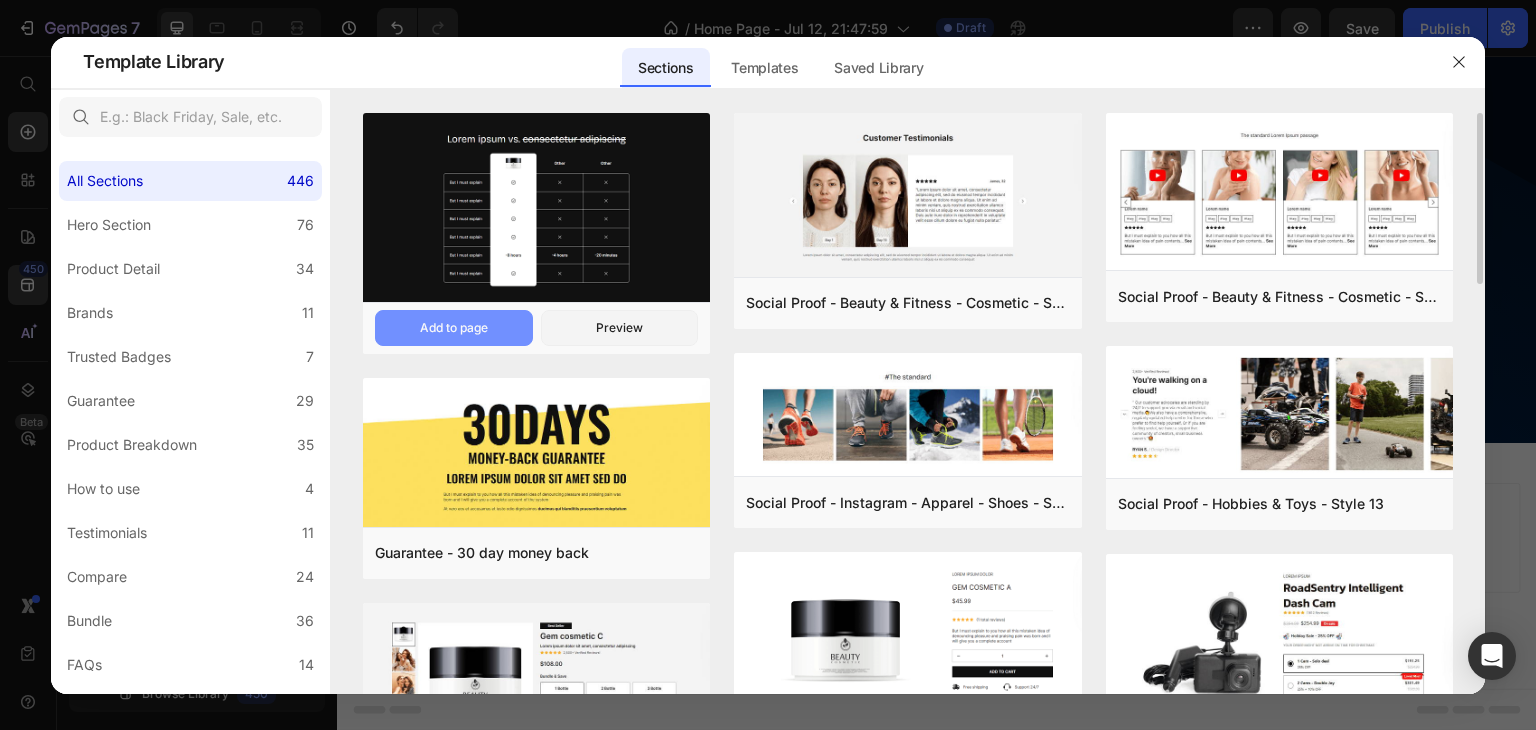 click on "Add to page" at bounding box center [454, 328] 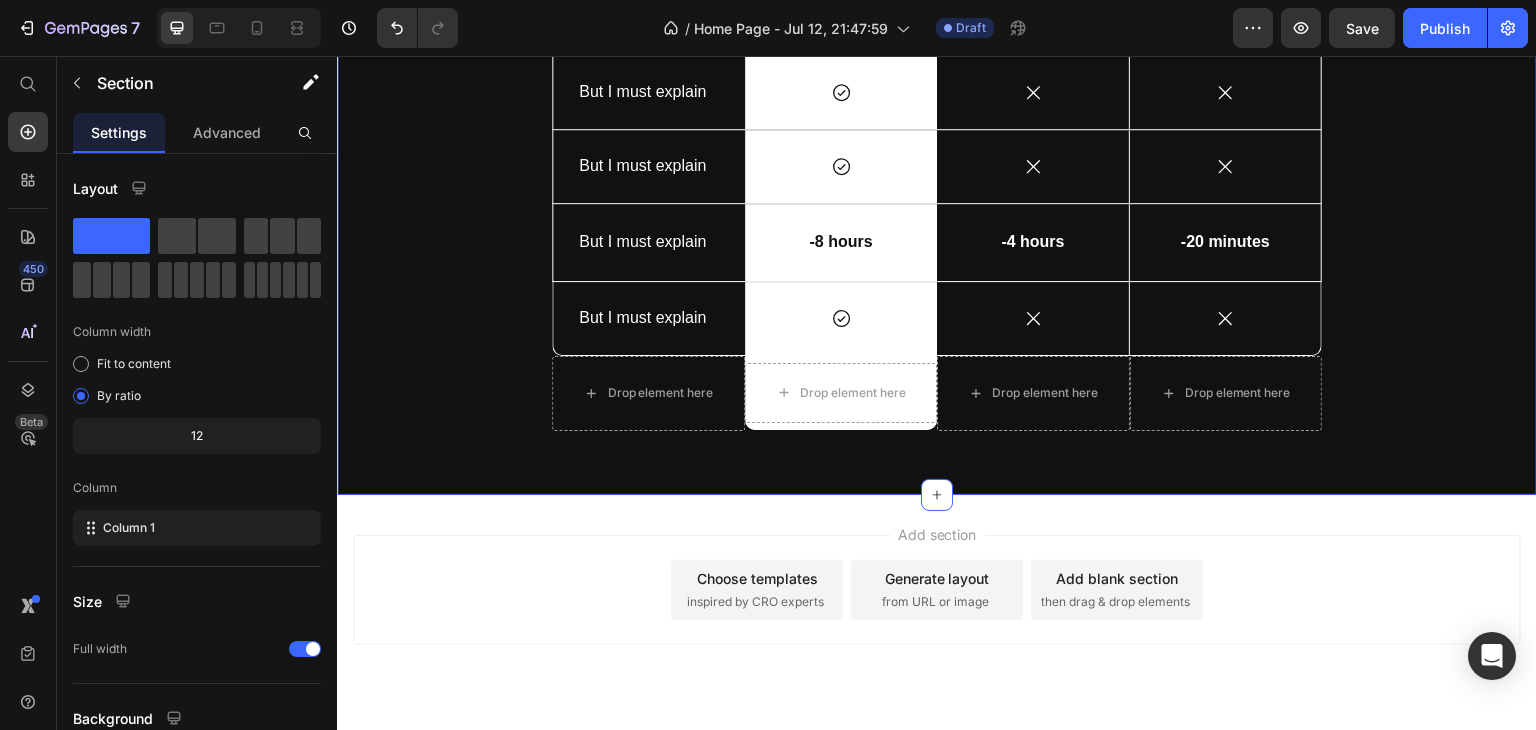 scroll, scrollTop: 1311, scrollLeft: 0, axis: vertical 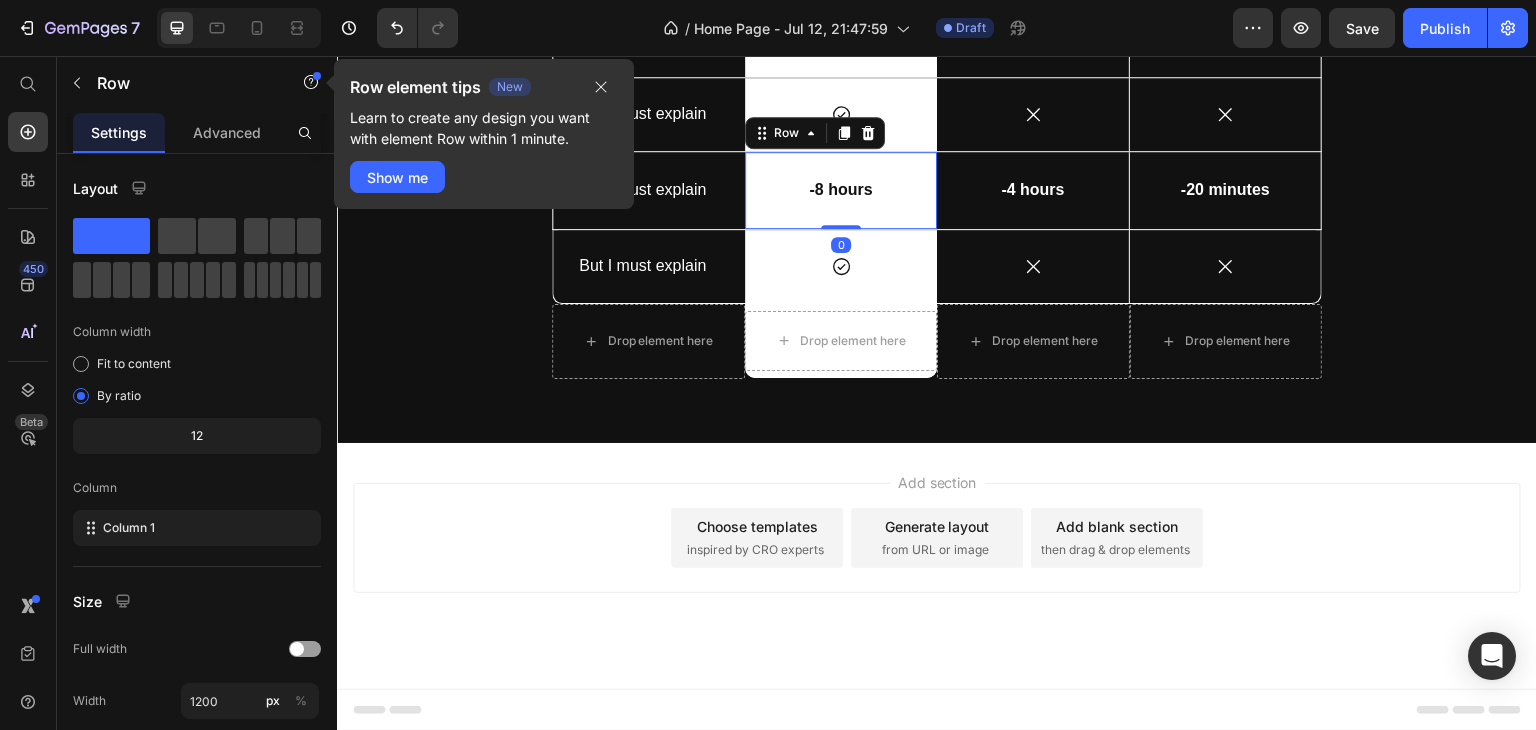click on "-8 hours Text Block Row   0" at bounding box center (841, 190) 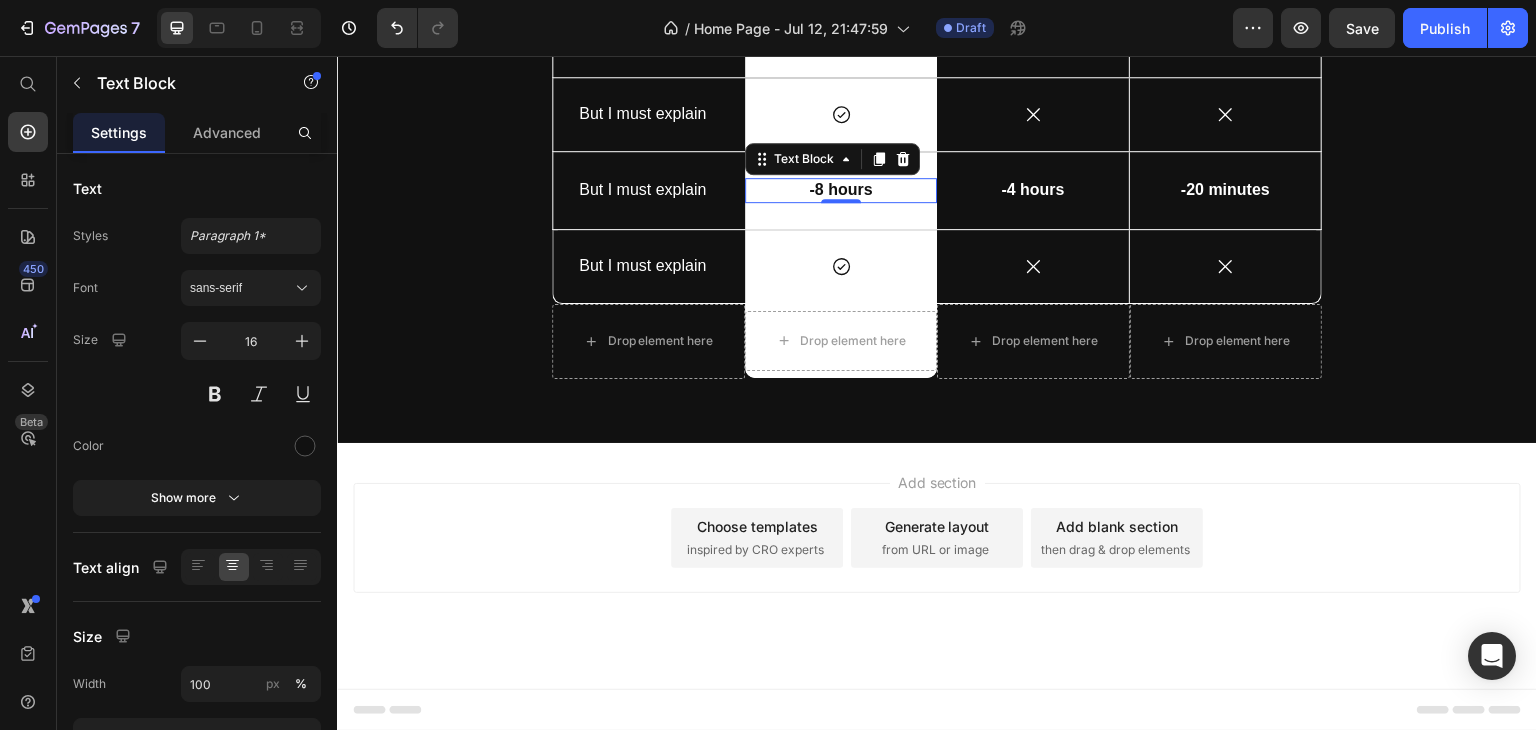 click on "-8 hours Text Block   0" at bounding box center (841, 190) 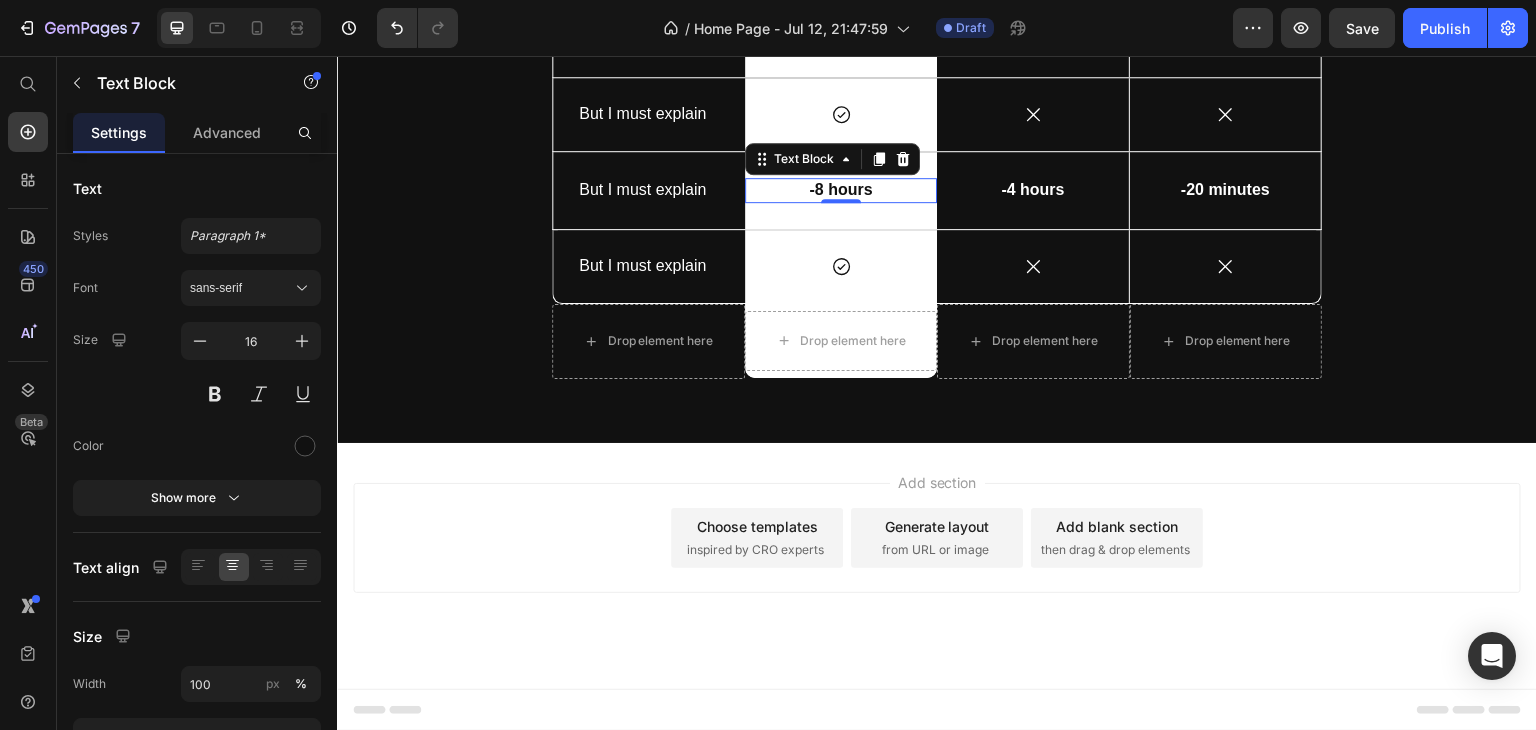 click on "-8 hours Text Block   0" at bounding box center (841, 190) 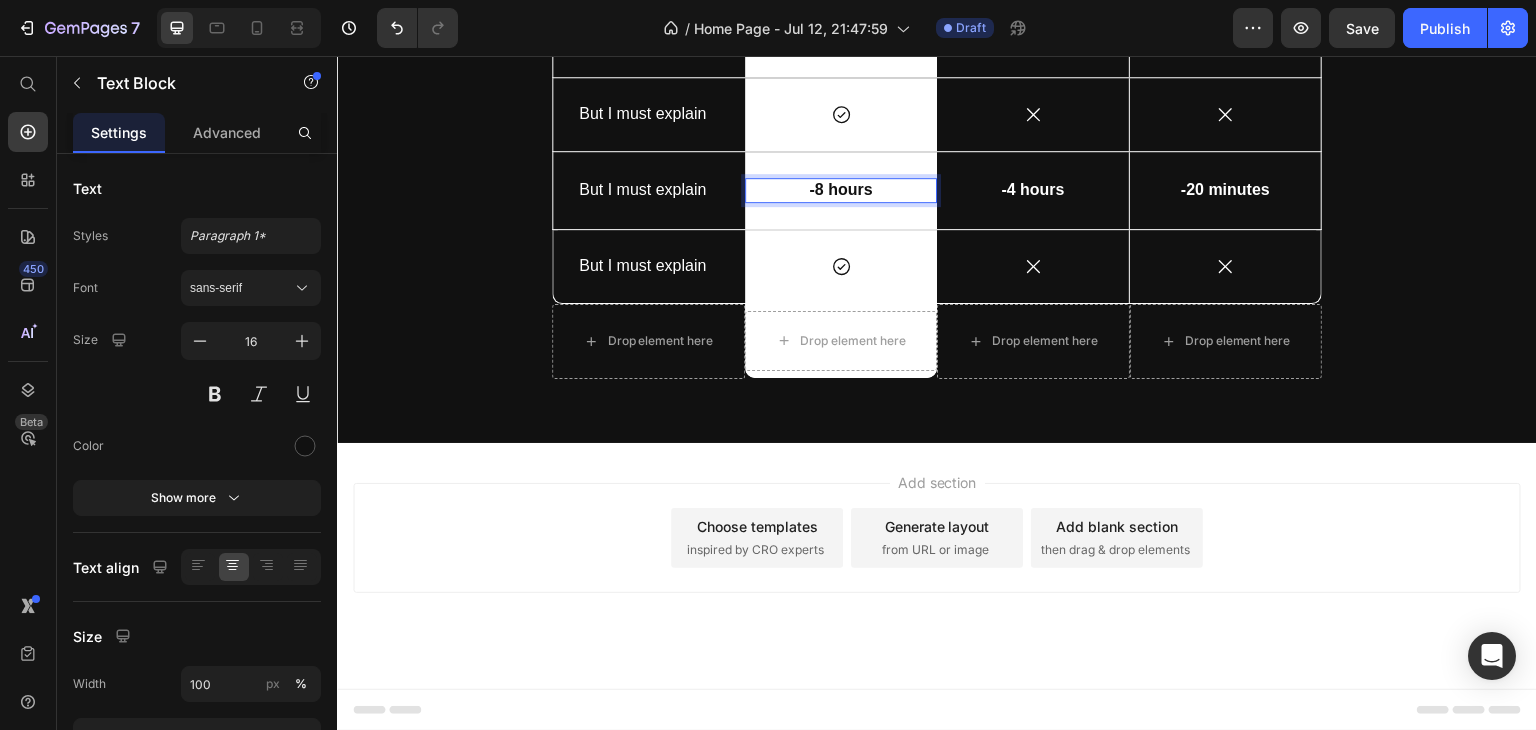 click on "-8 hours" at bounding box center (841, 190) 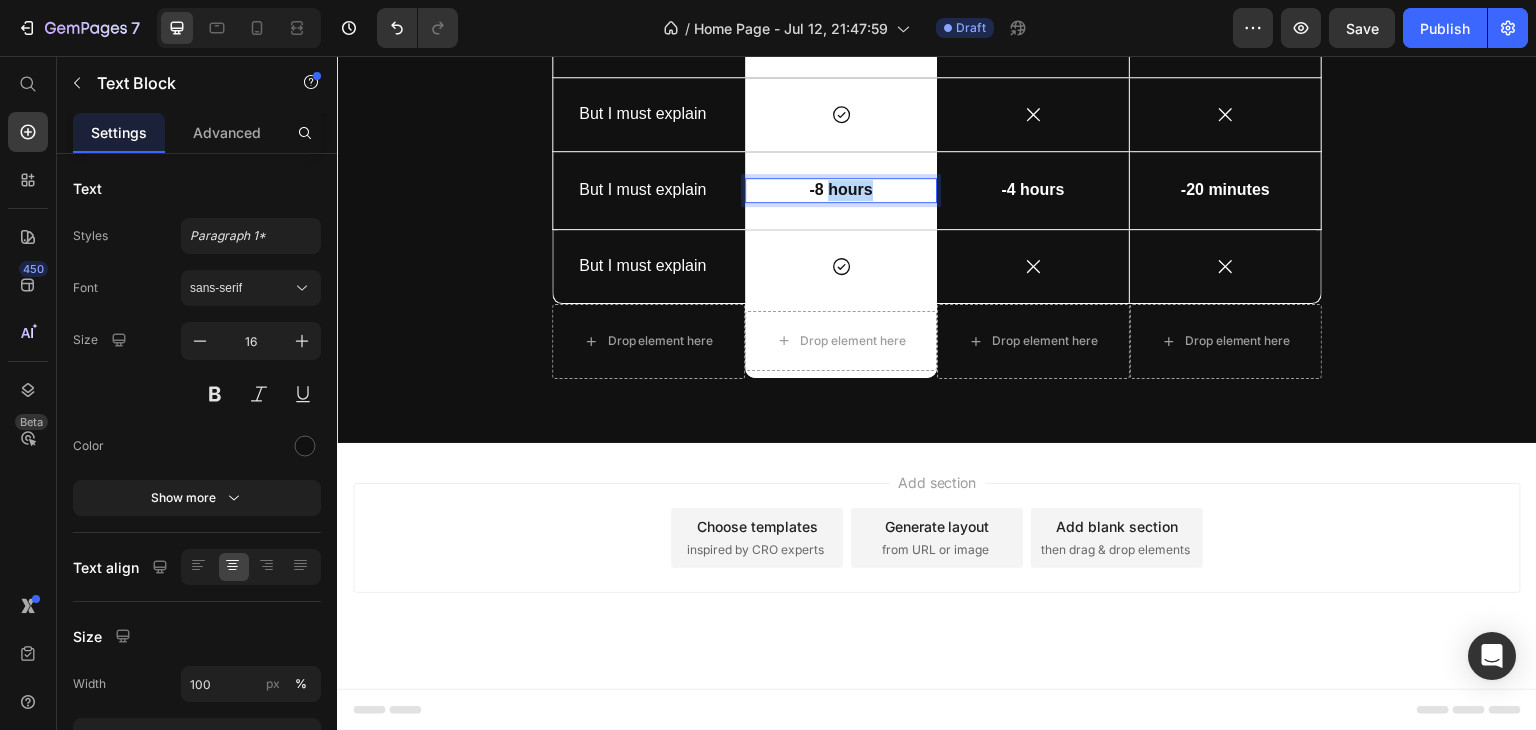 click on "-8 hours" at bounding box center [841, 190] 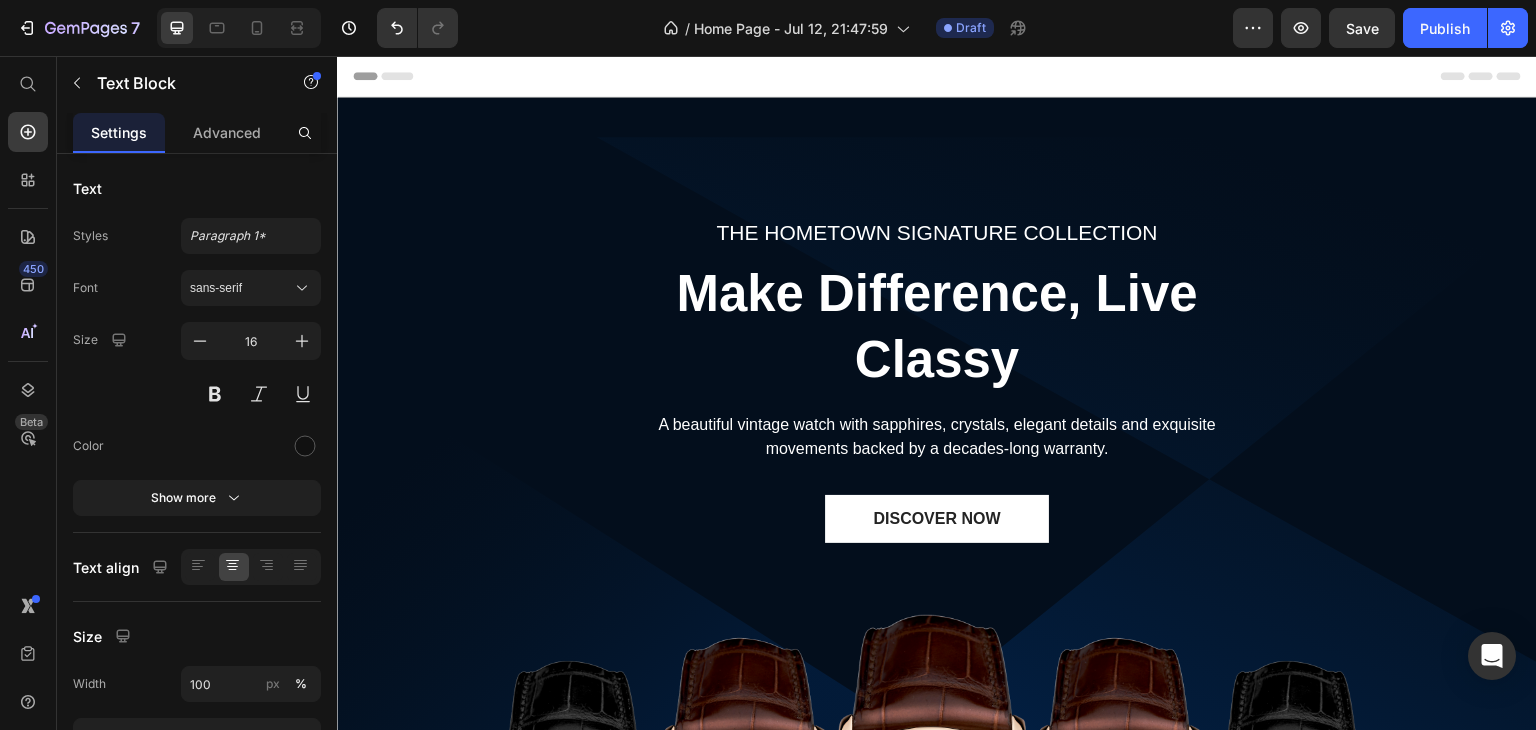 scroll, scrollTop: 0, scrollLeft: 0, axis: both 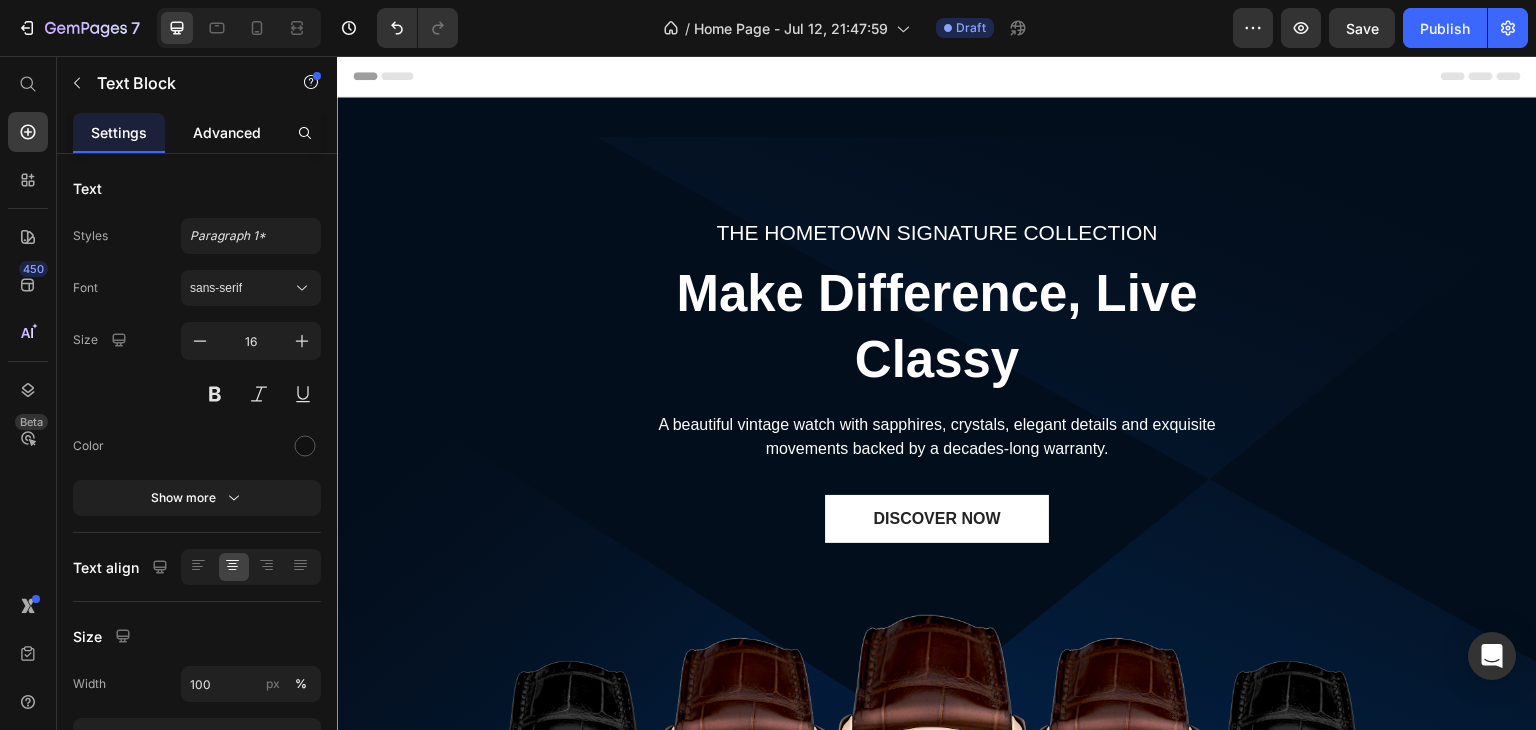 click on "Advanced" 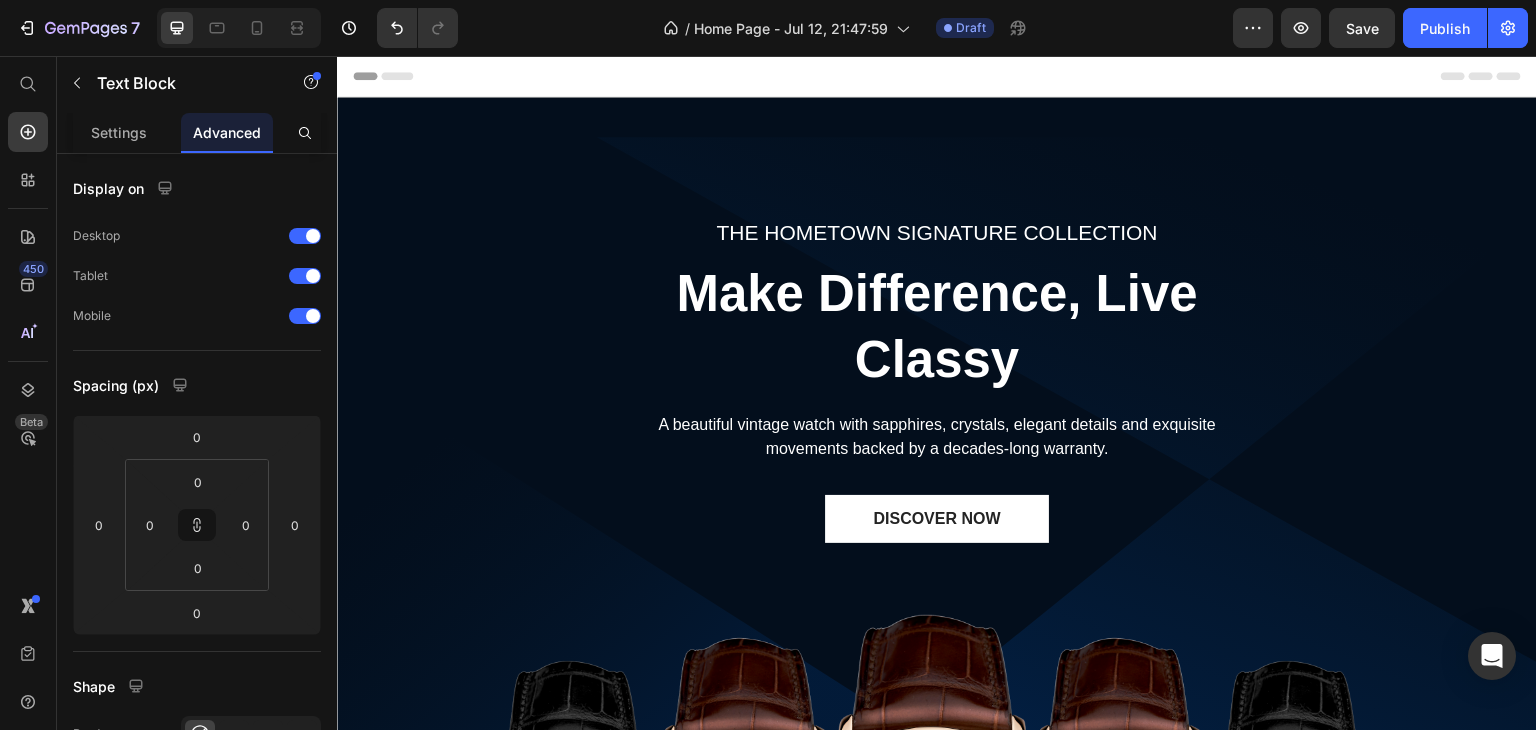click on "Advanced" 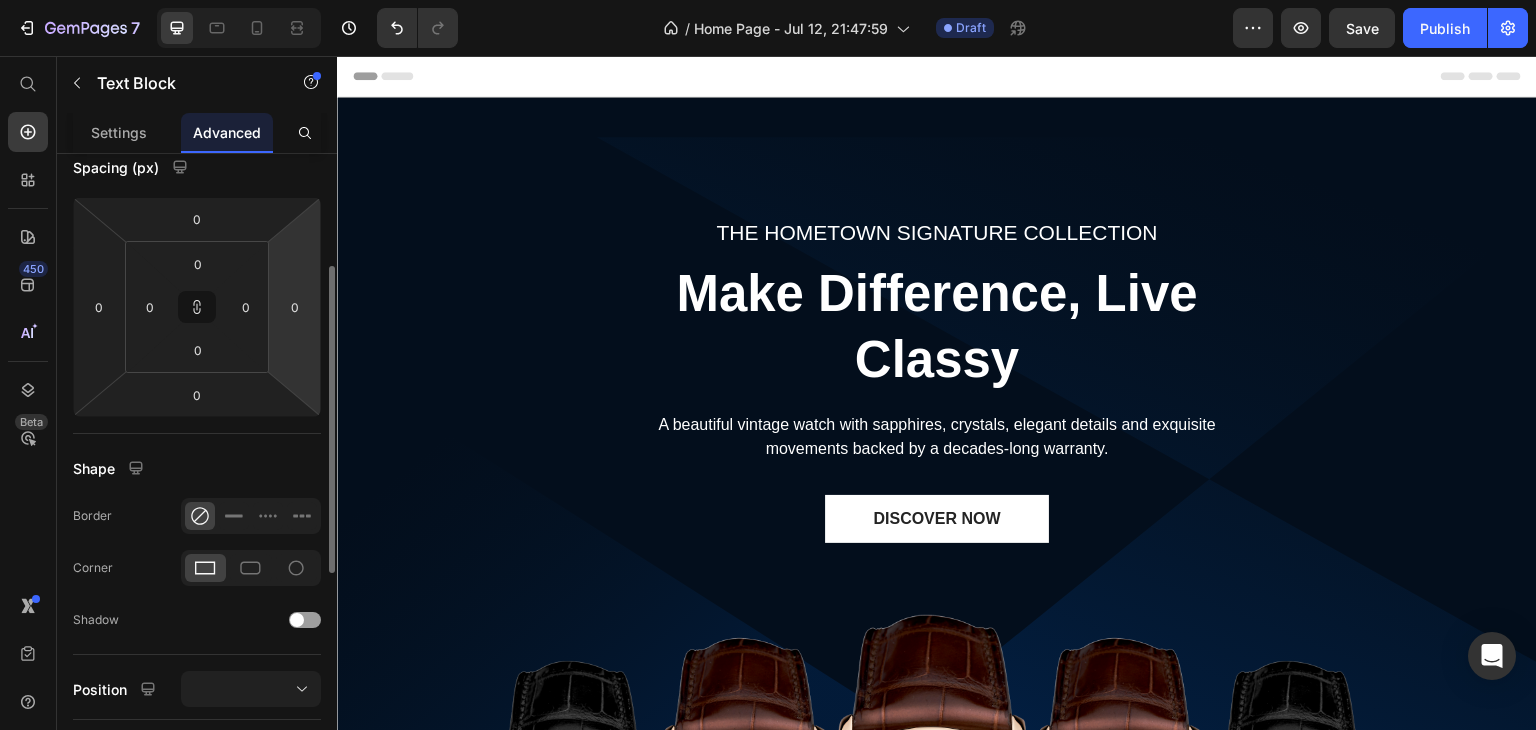scroll, scrollTop: 222, scrollLeft: 0, axis: vertical 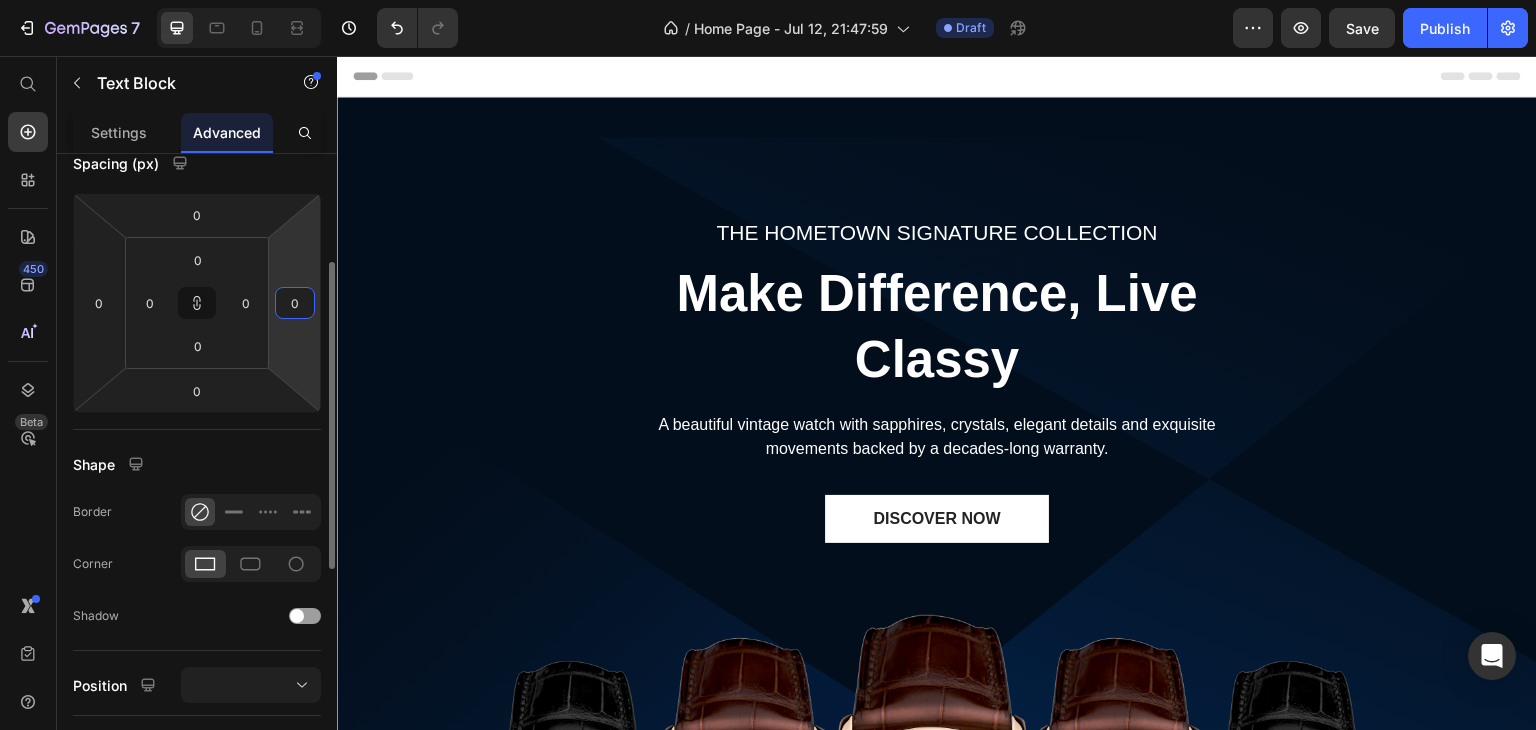 click on "0" at bounding box center [295, 303] 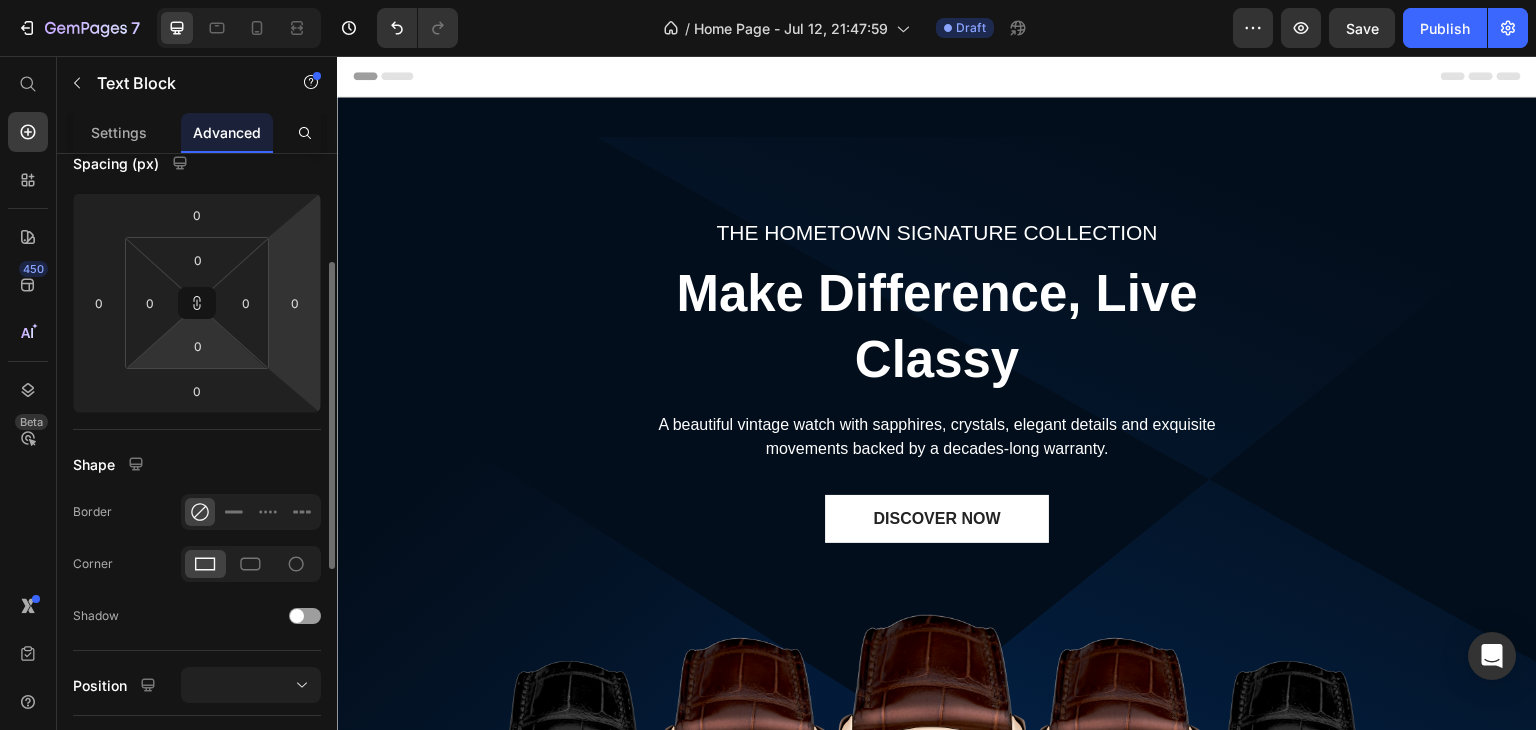 drag, startPoint x: 206, startPoint y: 303, endPoint x: 223, endPoint y: 337, distance: 38.013157 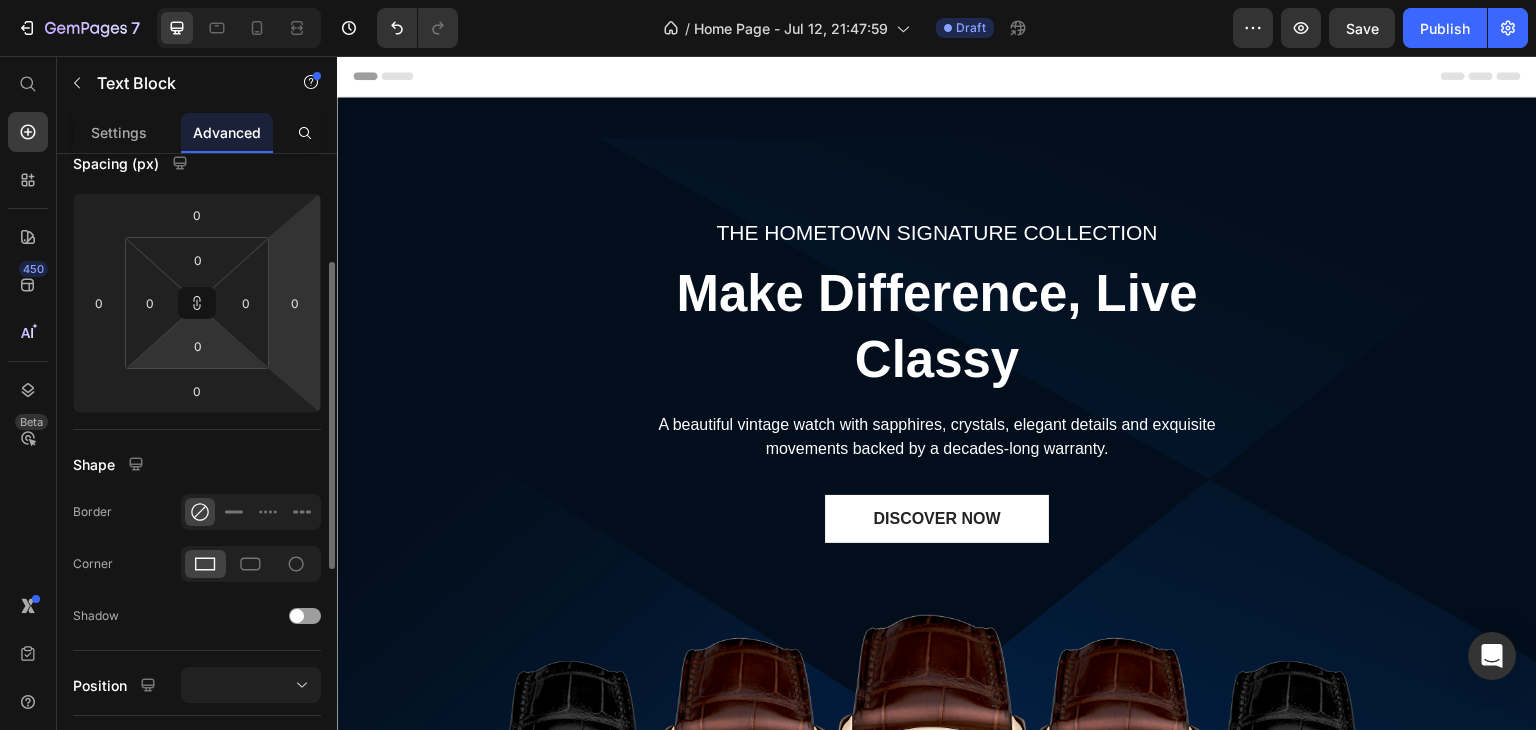 click on "0 0 0 0" at bounding box center [197, 303] 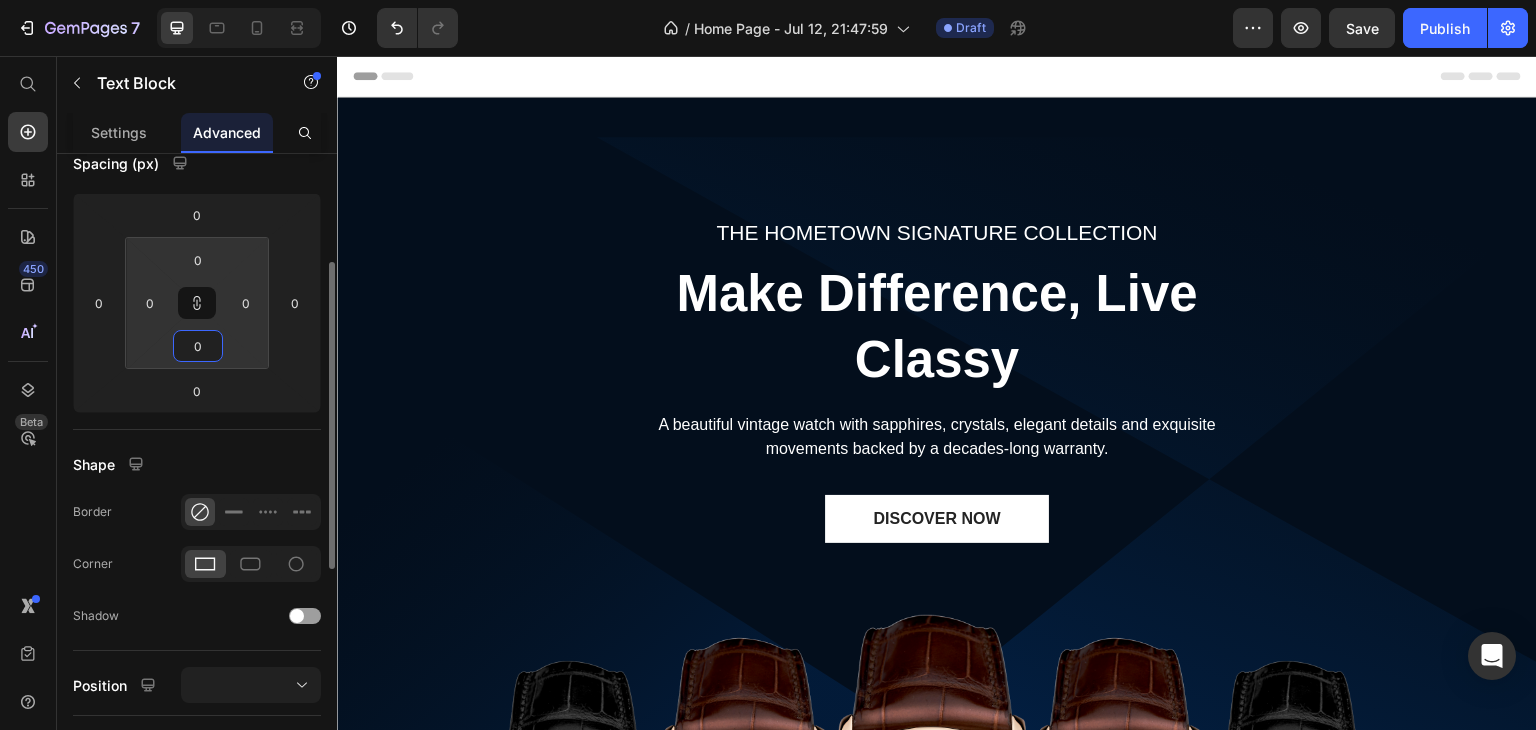 drag, startPoint x: 227, startPoint y: 346, endPoint x: 259, endPoint y: 346, distance: 32 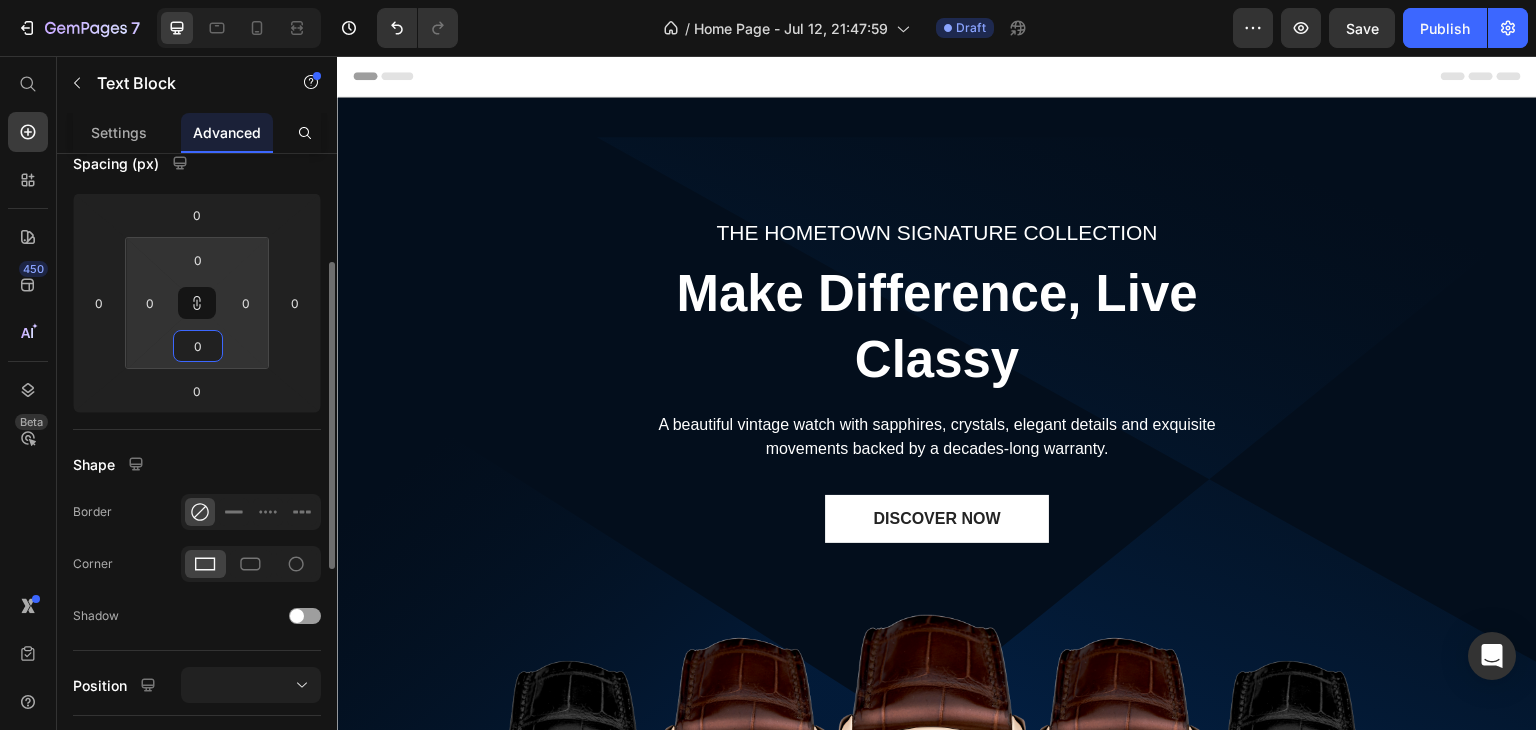 click on "7   /  Home Page - Jul 12, 21:47:59 Draft Preview  Save   Publish  450 Beta Start with Sections Elements Hero Section Product Detail Brands Trusted Badges Guarantee Product Breakdown How to use Testimonials Compare Bundle FAQs Social Proof Brand Story Product List Collection Blog List Contact Sticky Add to Cart Custom Footer Browse Library 450 Layout
Row
Row
Row
Row Text
Heading
Text Block Button
Button
Button
Sticky Back to top Media
Image" at bounding box center (768, 0) 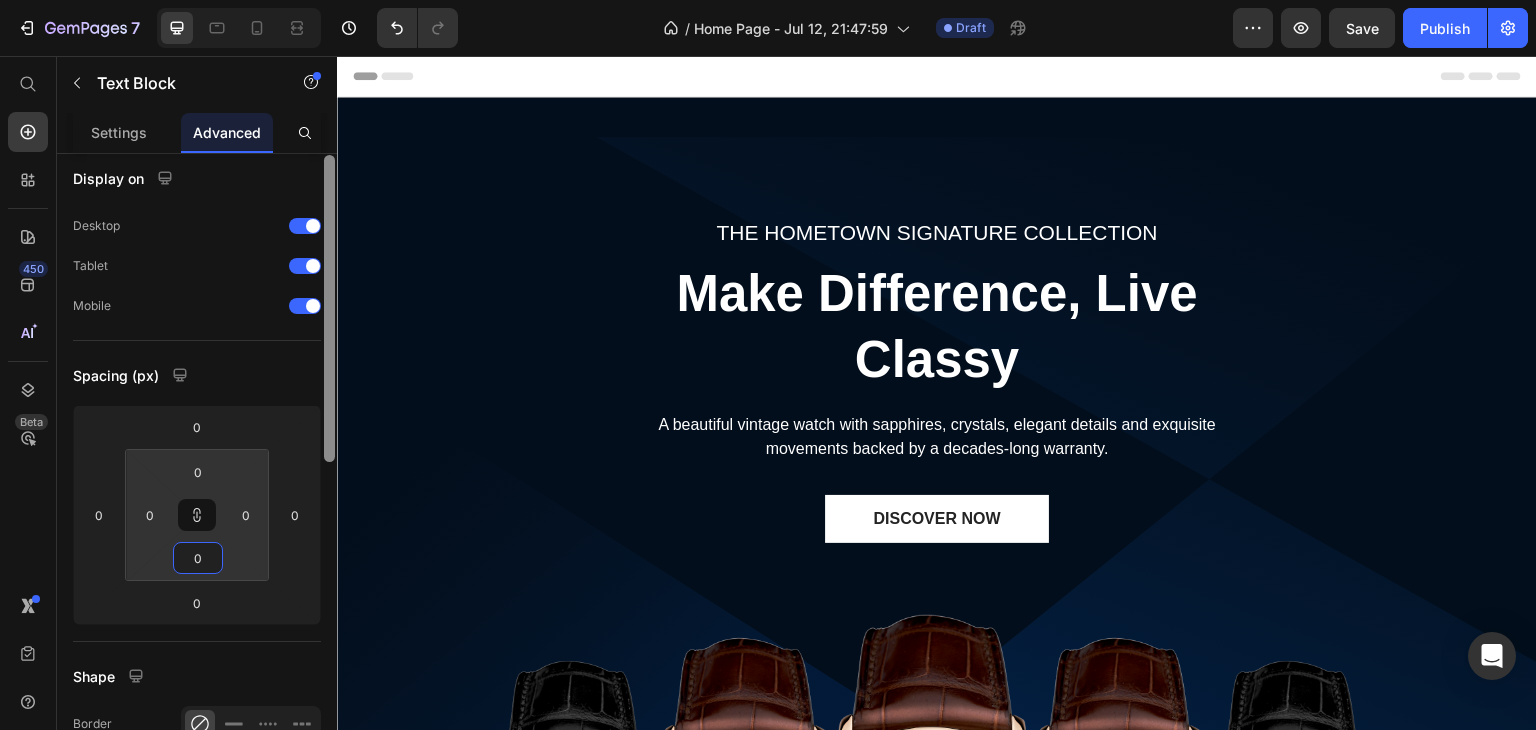 scroll, scrollTop: 0, scrollLeft: 0, axis: both 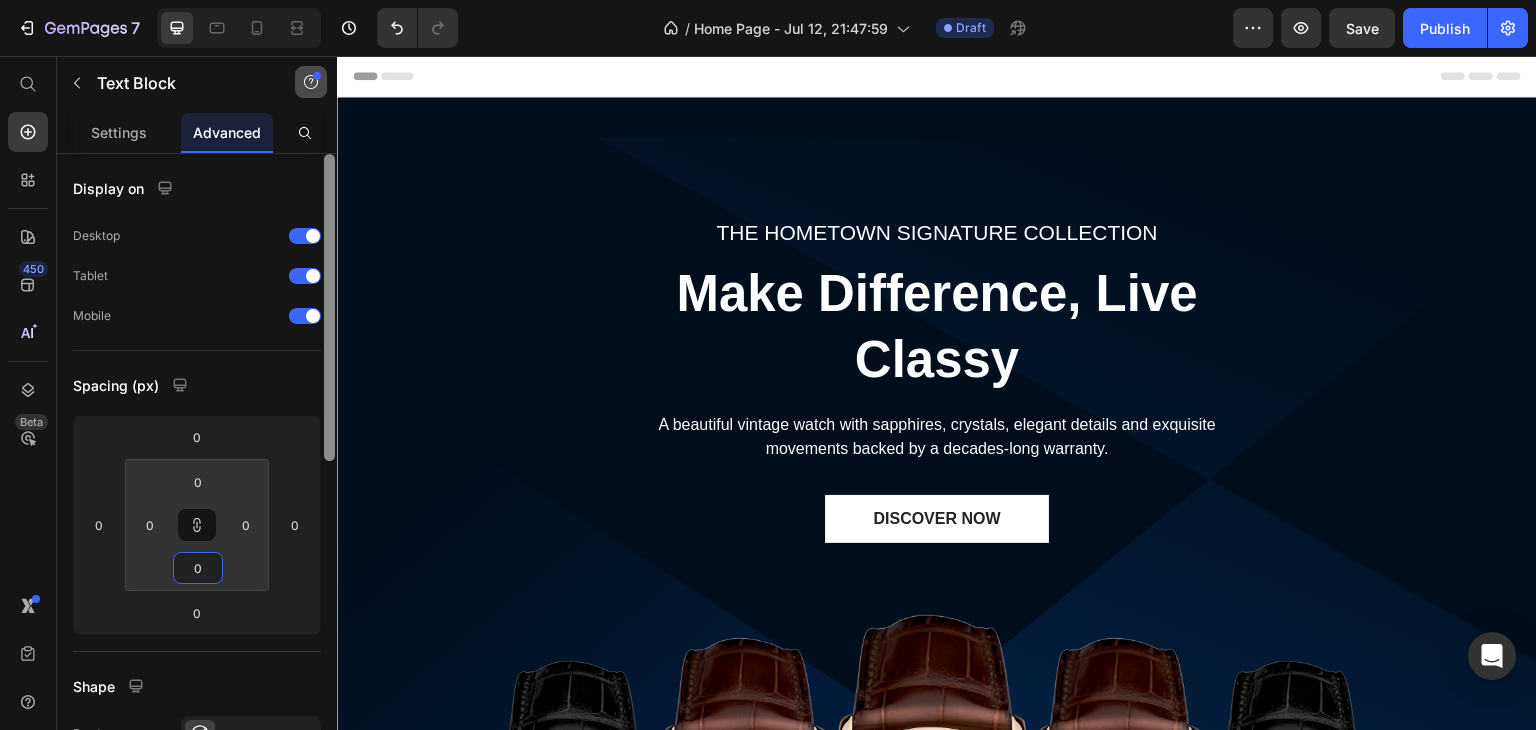 drag, startPoint x: 333, startPoint y: 332, endPoint x: 324, endPoint y: 94, distance: 238.1701 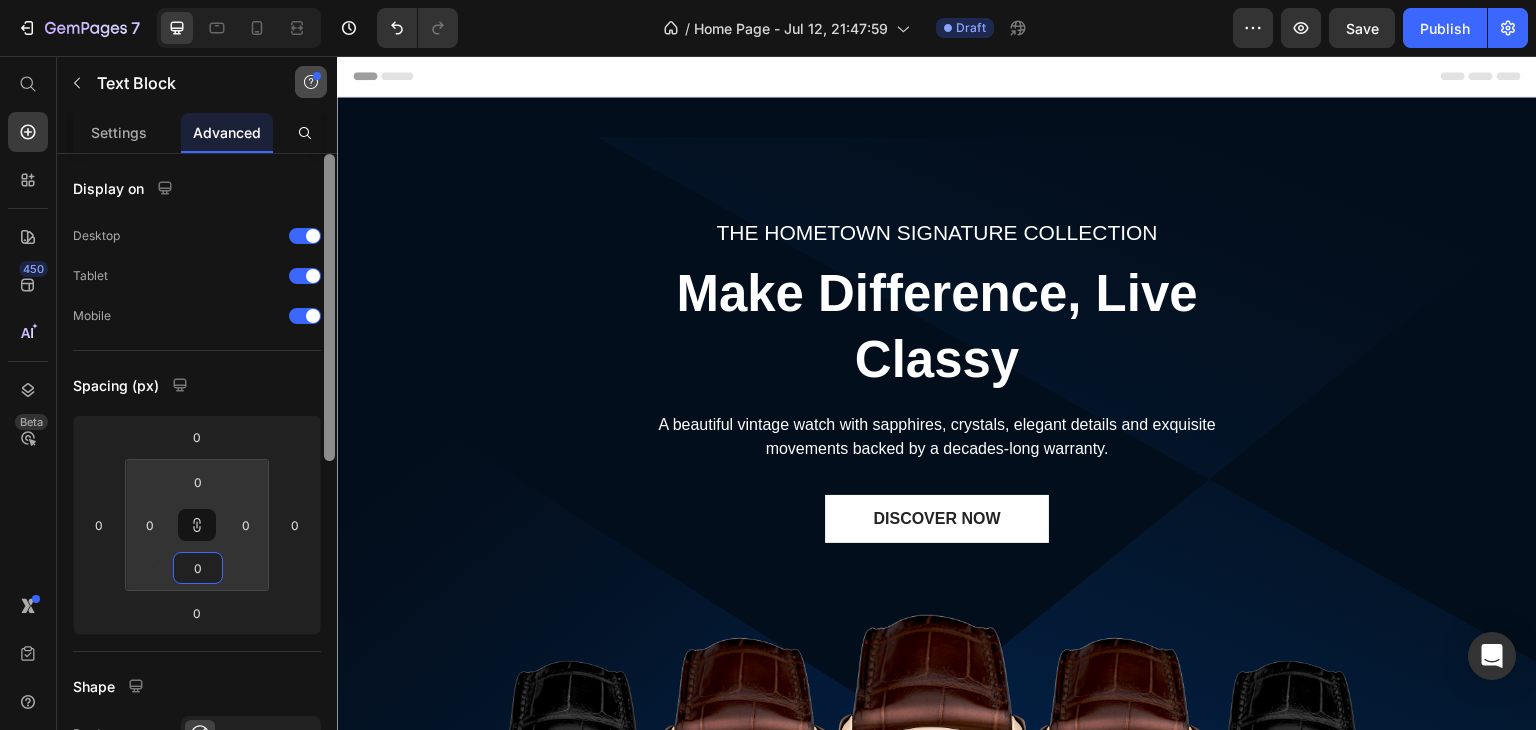 click on "Text Block Settings Advanced Display on Desktop Tablet Mobile Spacing (px) 0 0 0 0 0 0 0 0 Shape Border Corner Shadow Position Opacity 100 % Animation Upgrade to Build plan  to unlock Animation & other premium features. Interaction Upgrade to Optimize plan  to unlock Interaction & other premium features. CSS class  Delete element" at bounding box center [197, 393] 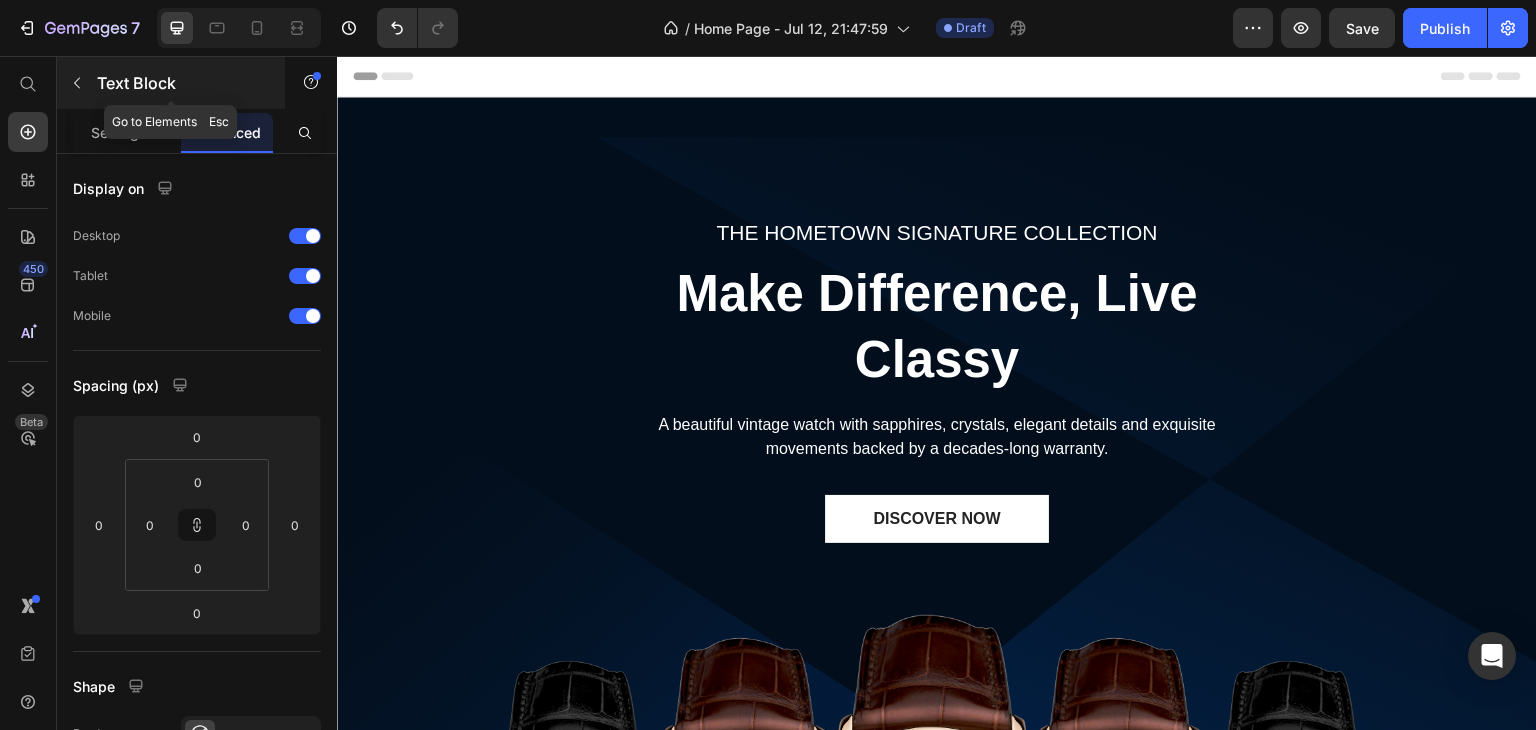 click at bounding box center (77, 83) 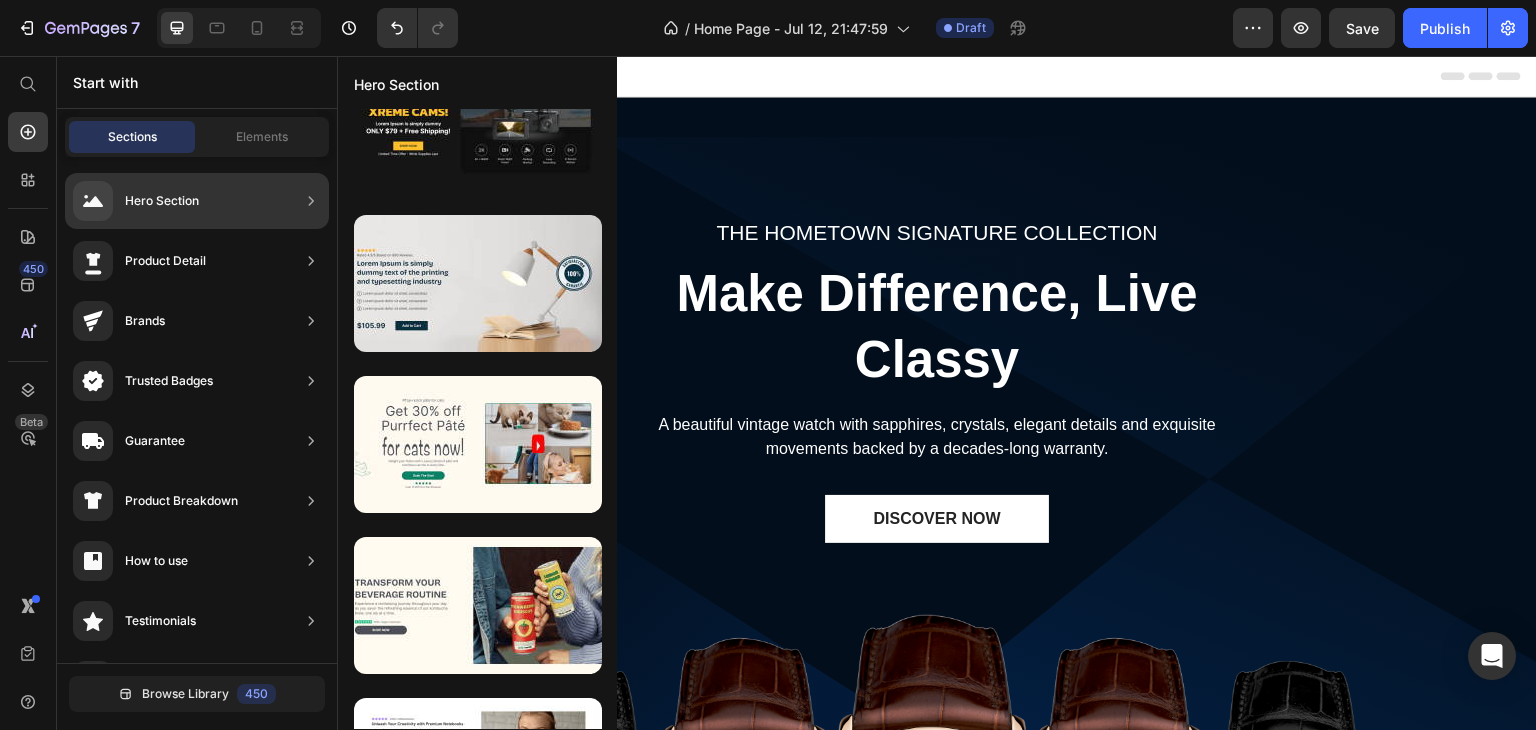 scroll, scrollTop: 172, scrollLeft: 0, axis: vertical 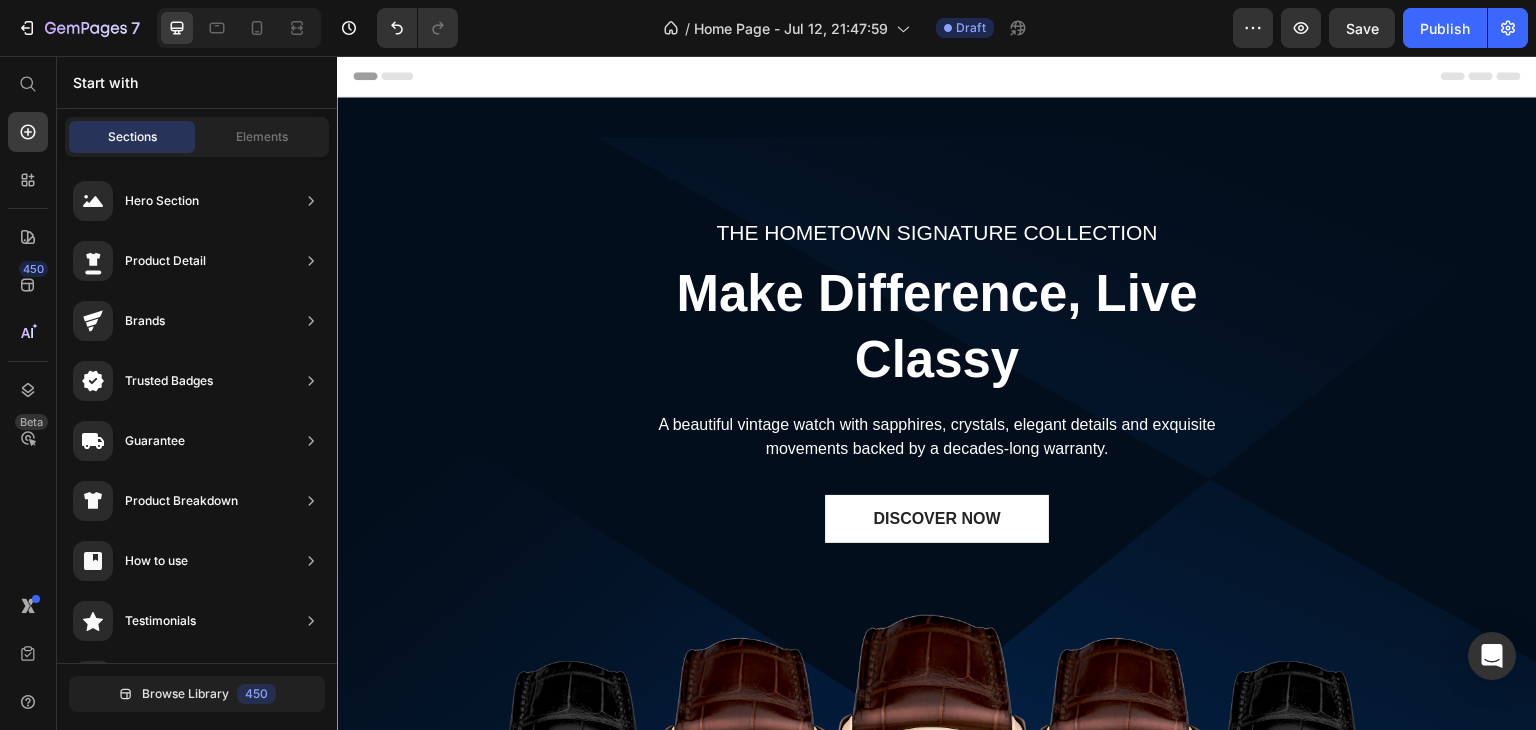 drag, startPoint x: 252, startPoint y: 135, endPoint x: 188, endPoint y: 129, distance: 64.28063 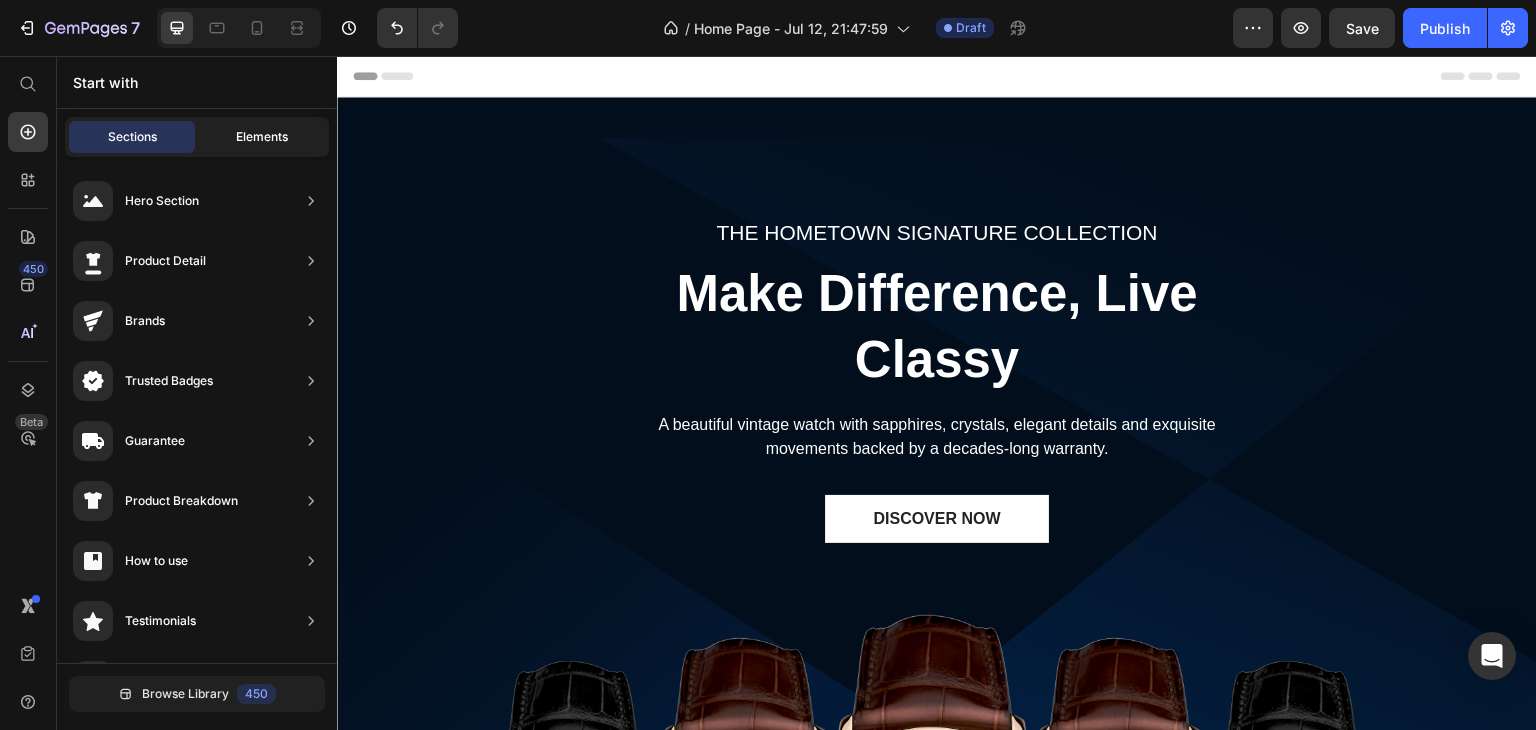 click on "Elements" 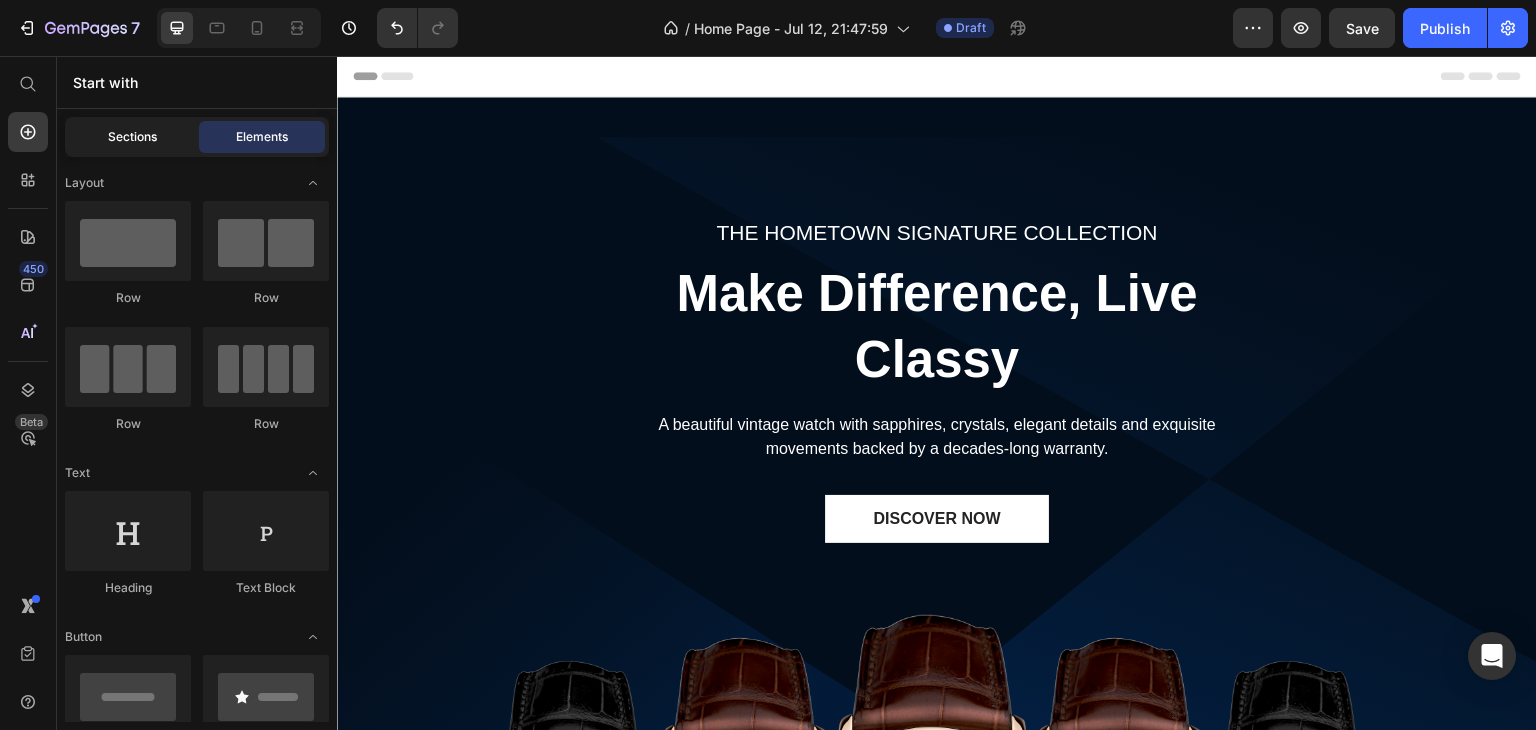 click on "Sections" 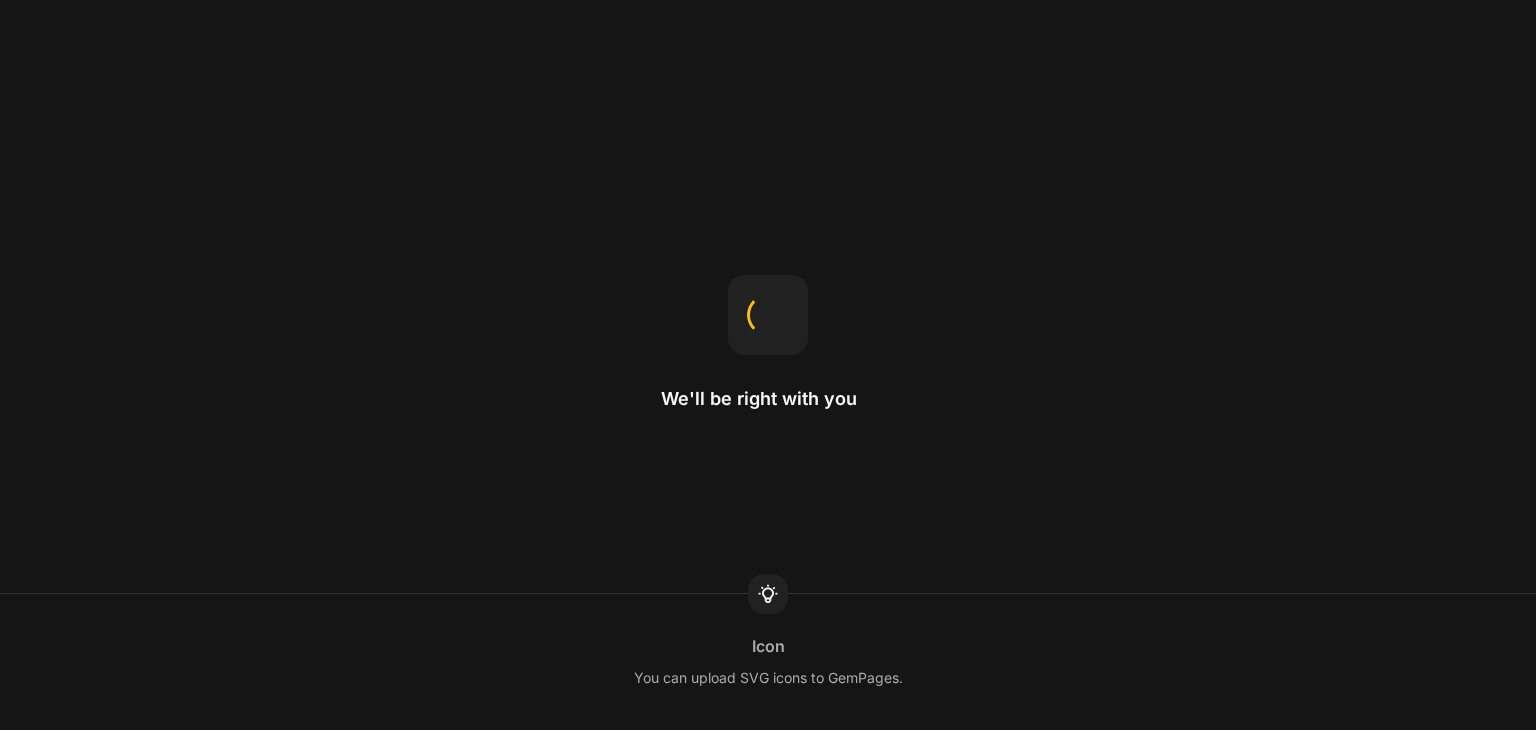scroll, scrollTop: 0, scrollLeft: 0, axis: both 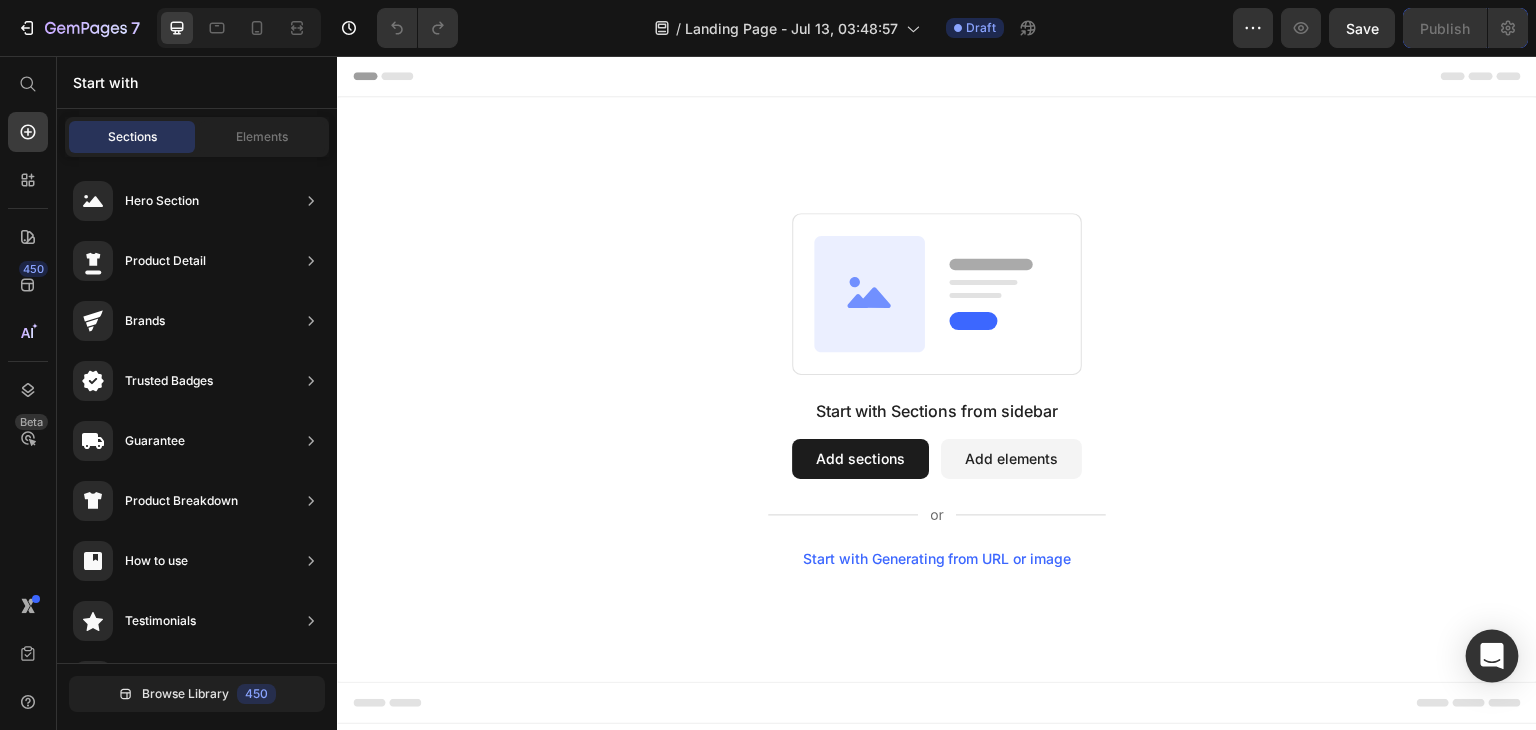 click 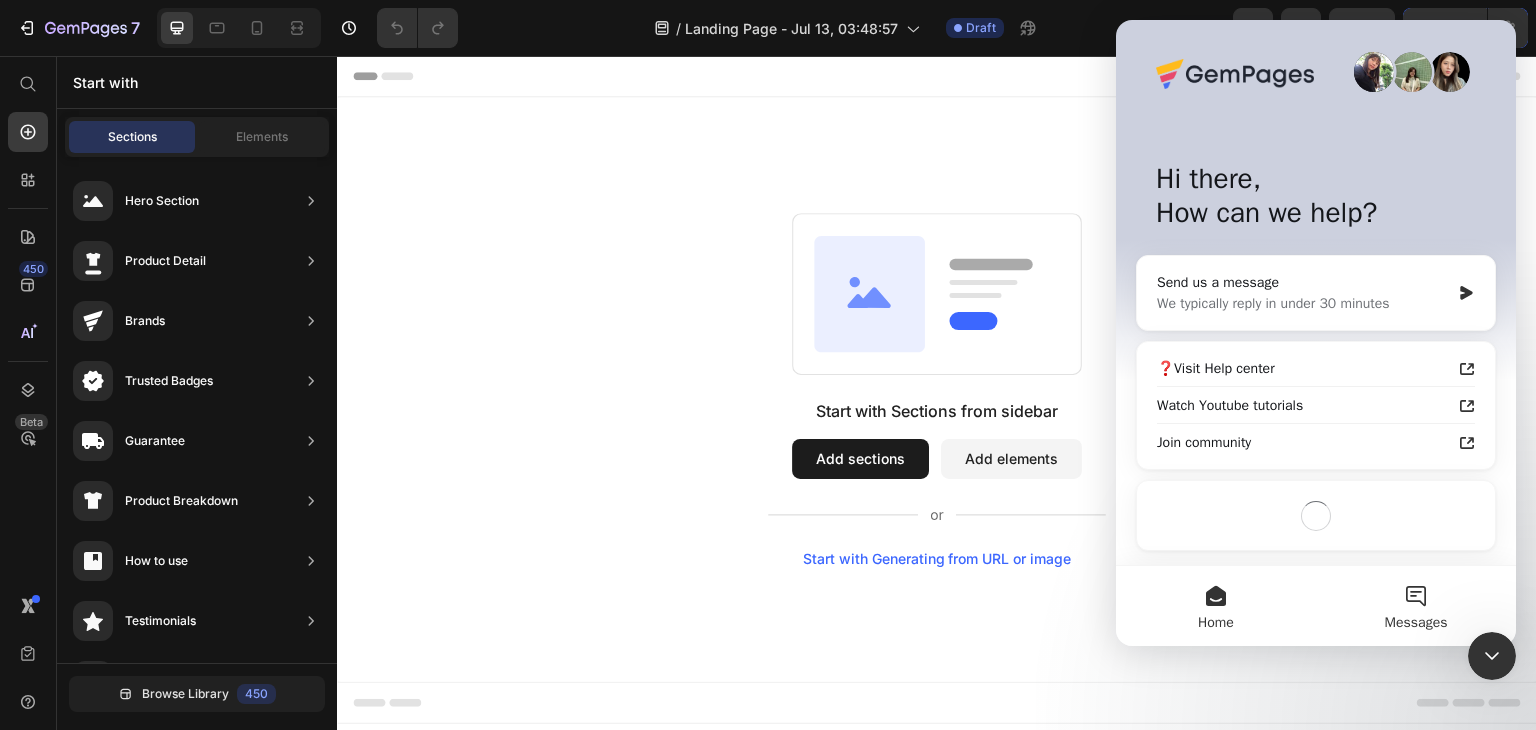 scroll, scrollTop: 0, scrollLeft: 0, axis: both 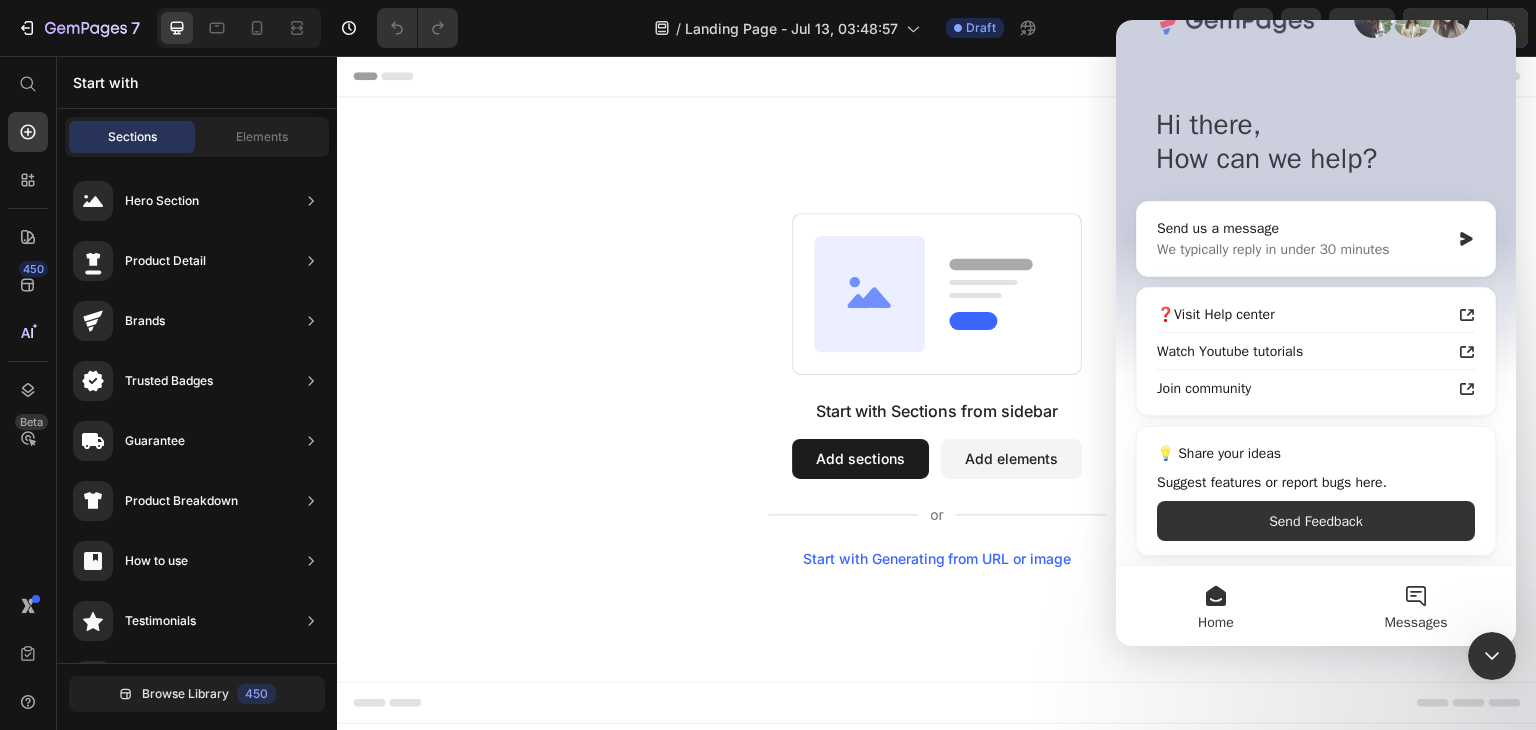 click on "Messages" at bounding box center (1416, 606) 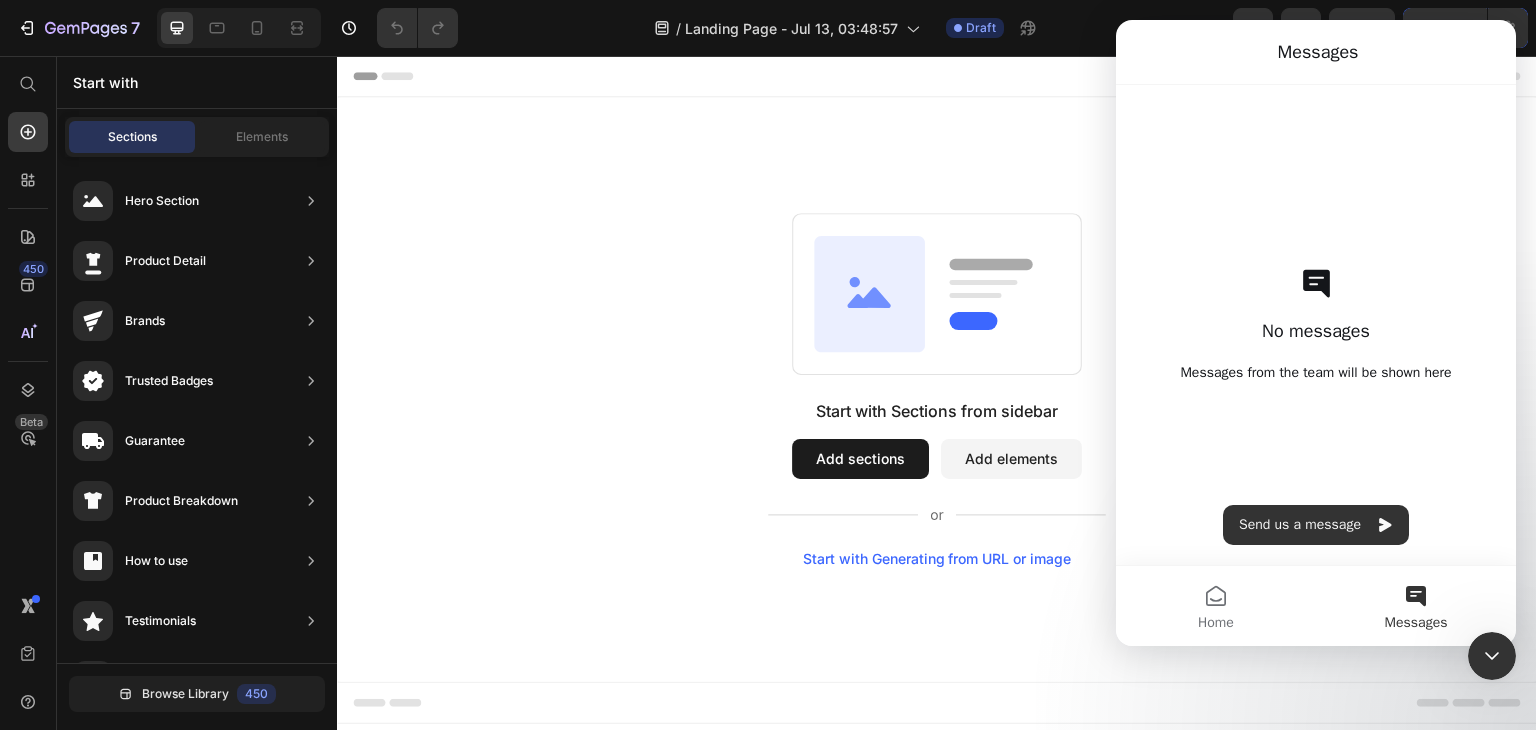 click 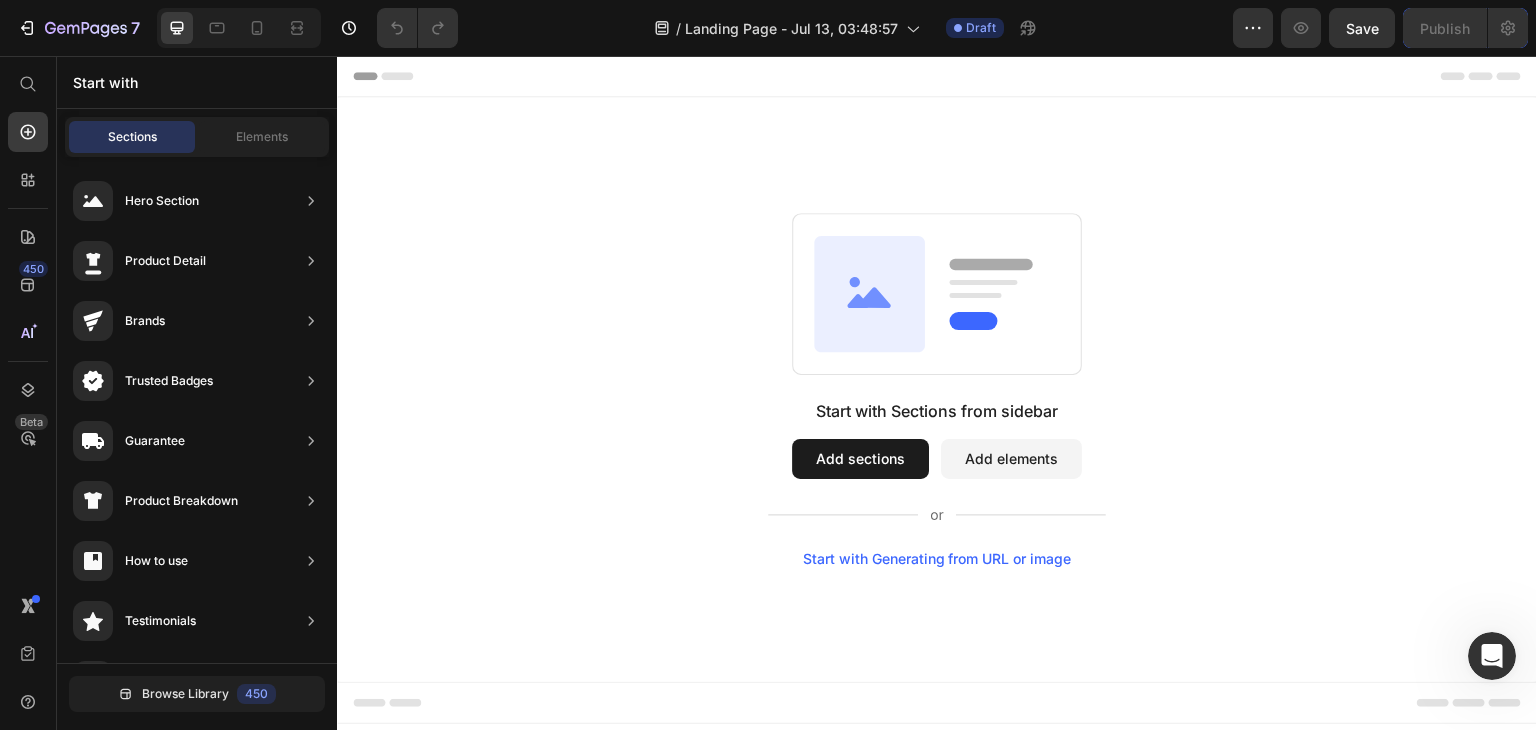 scroll, scrollTop: 0, scrollLeft: 0, axis: both 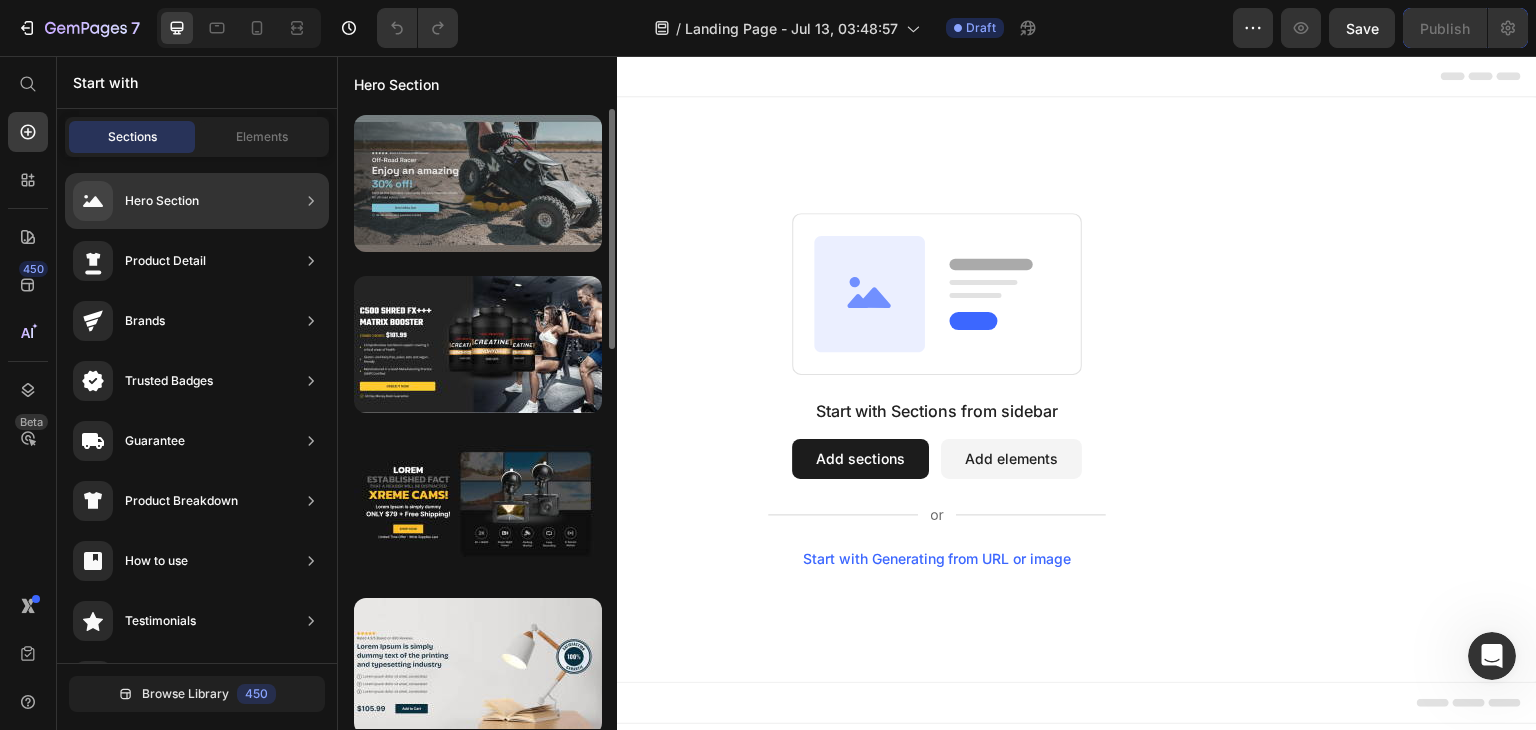 click at bounding box center (478, 183) 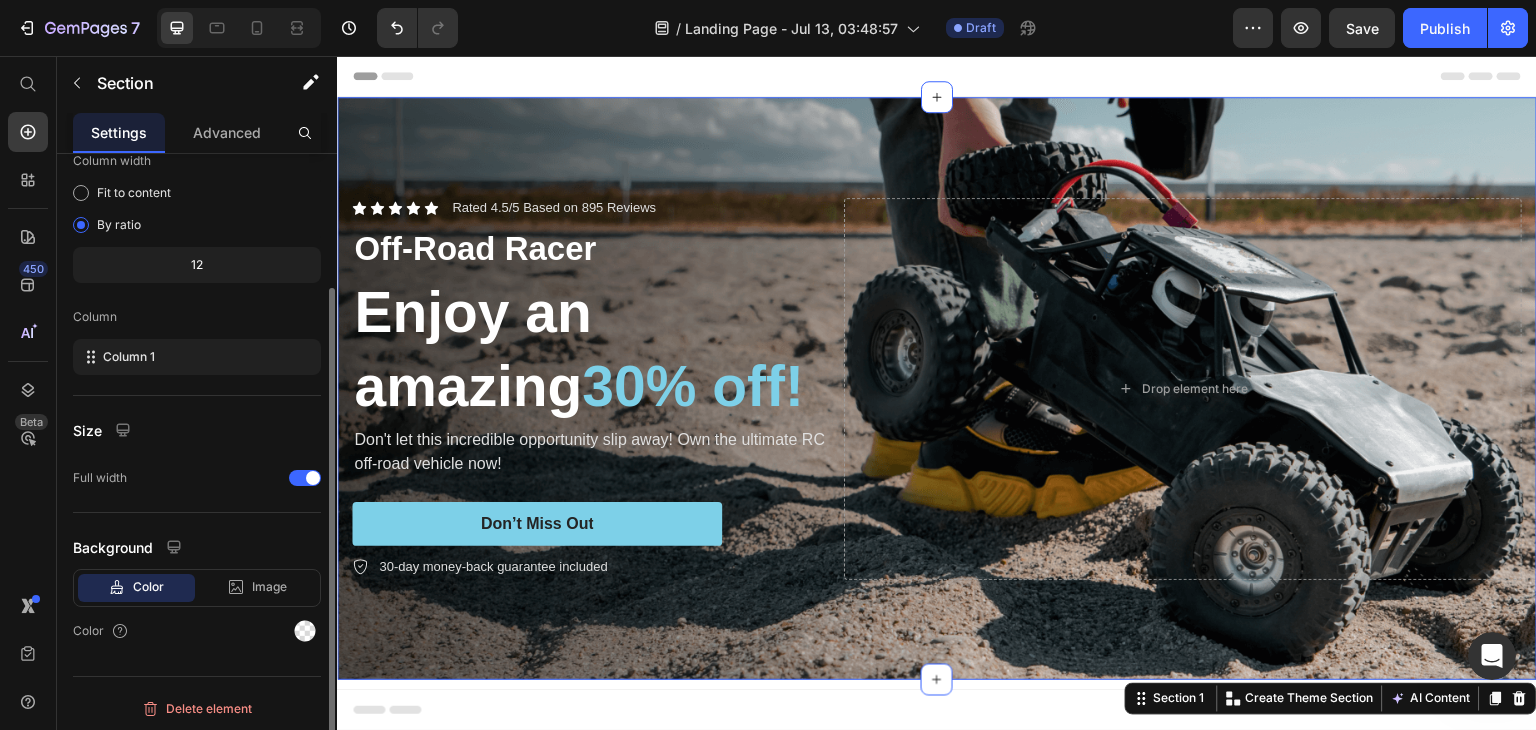 scroll, scrollTop: 0, scrollLeft: 0, axis: both 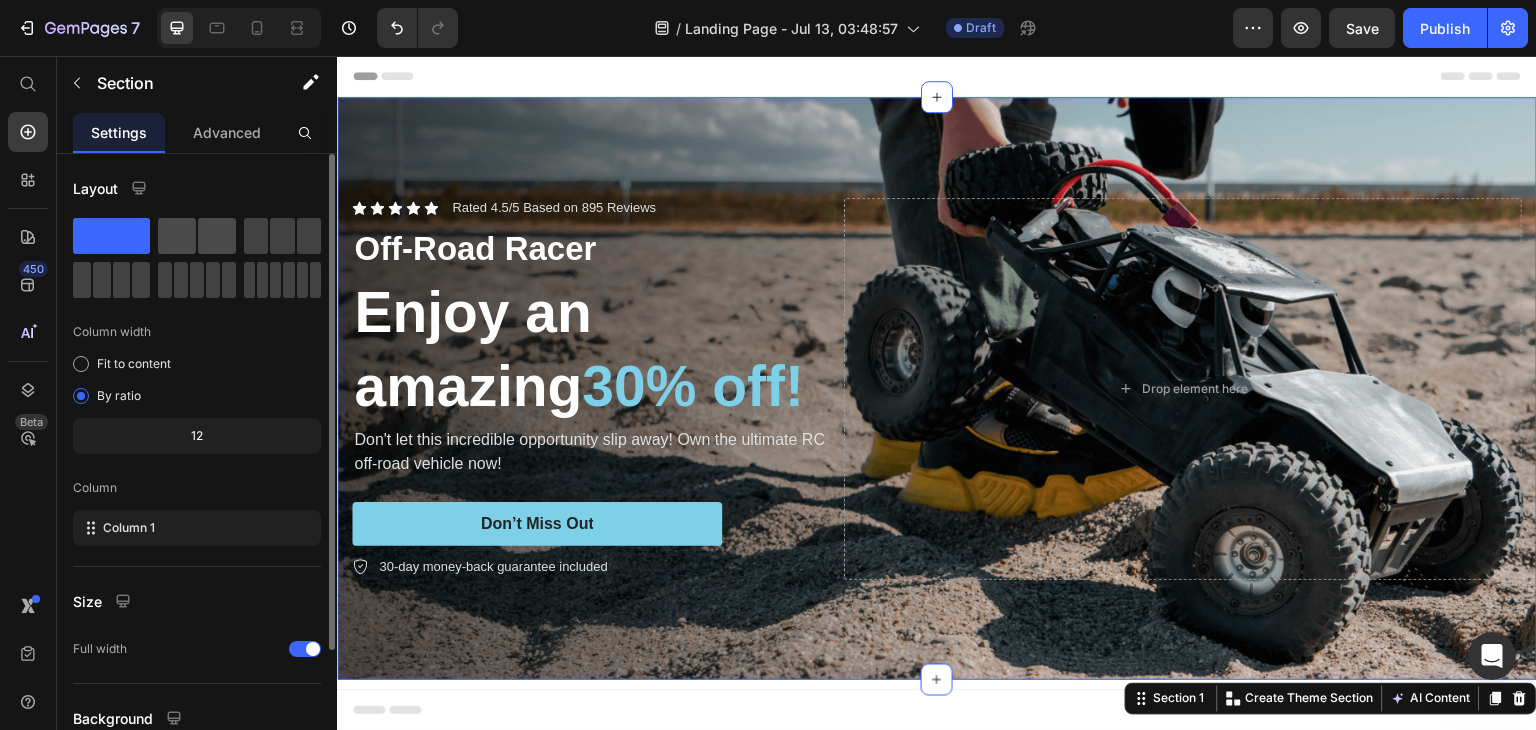 click 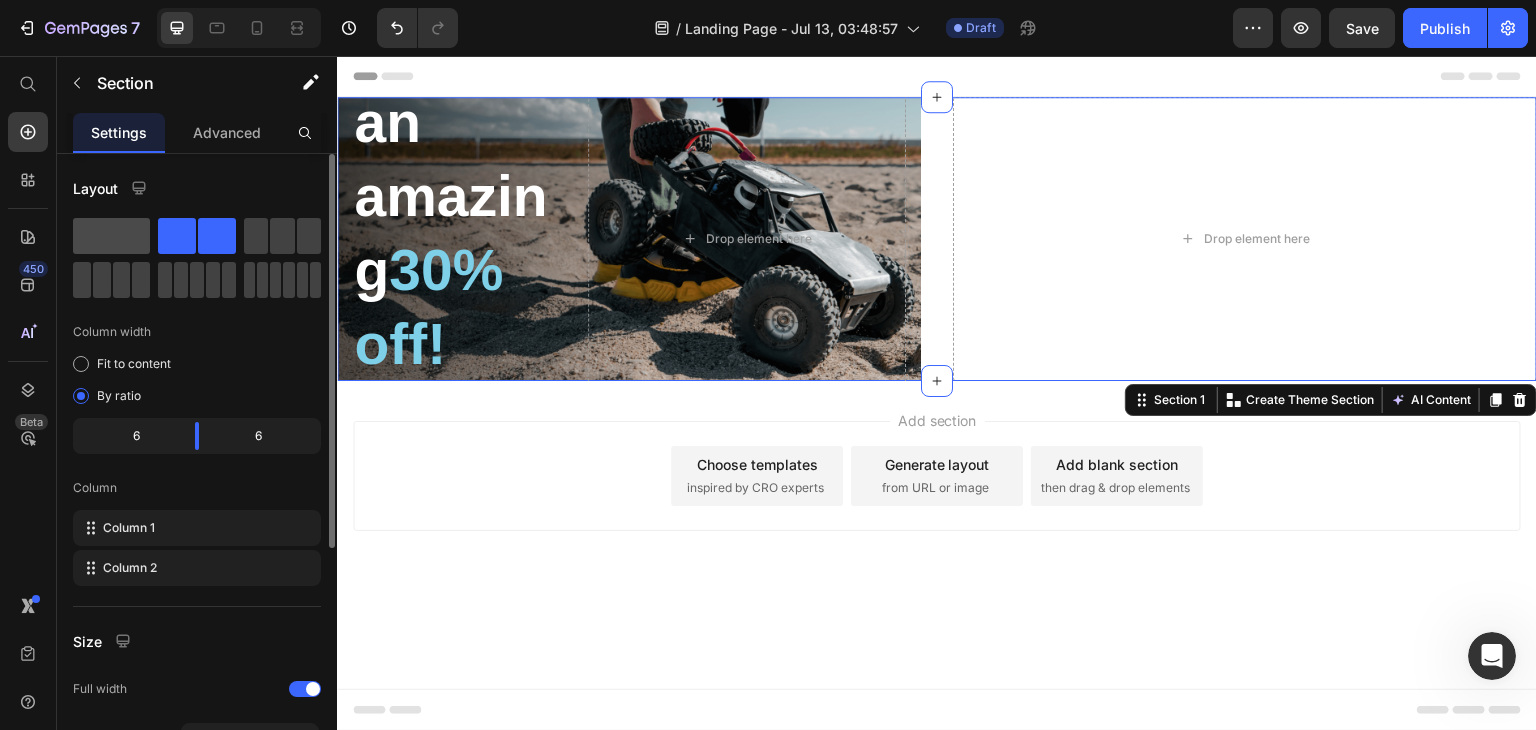 click 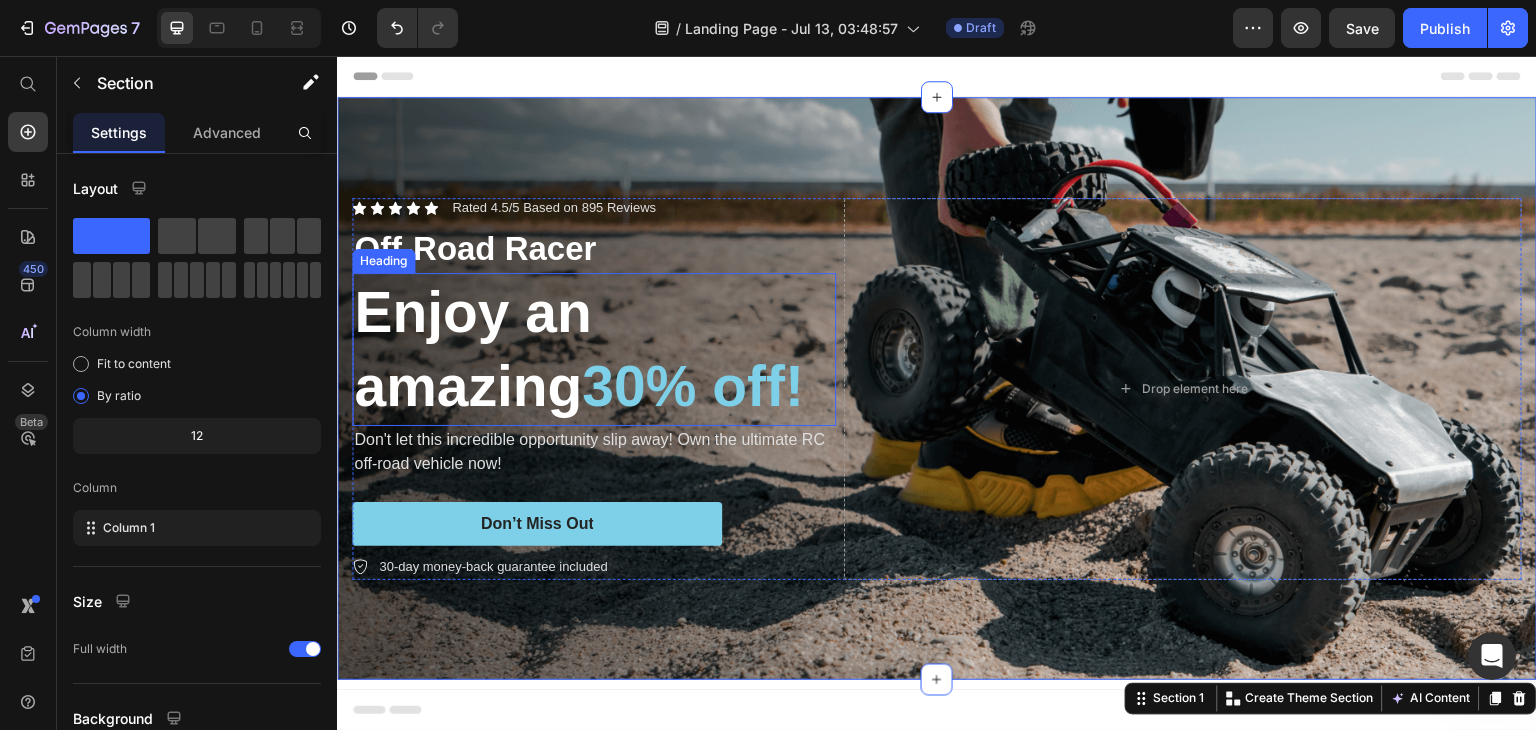 click on "Enjoy an amazing  30% off!" at bounding box center (594, 349) 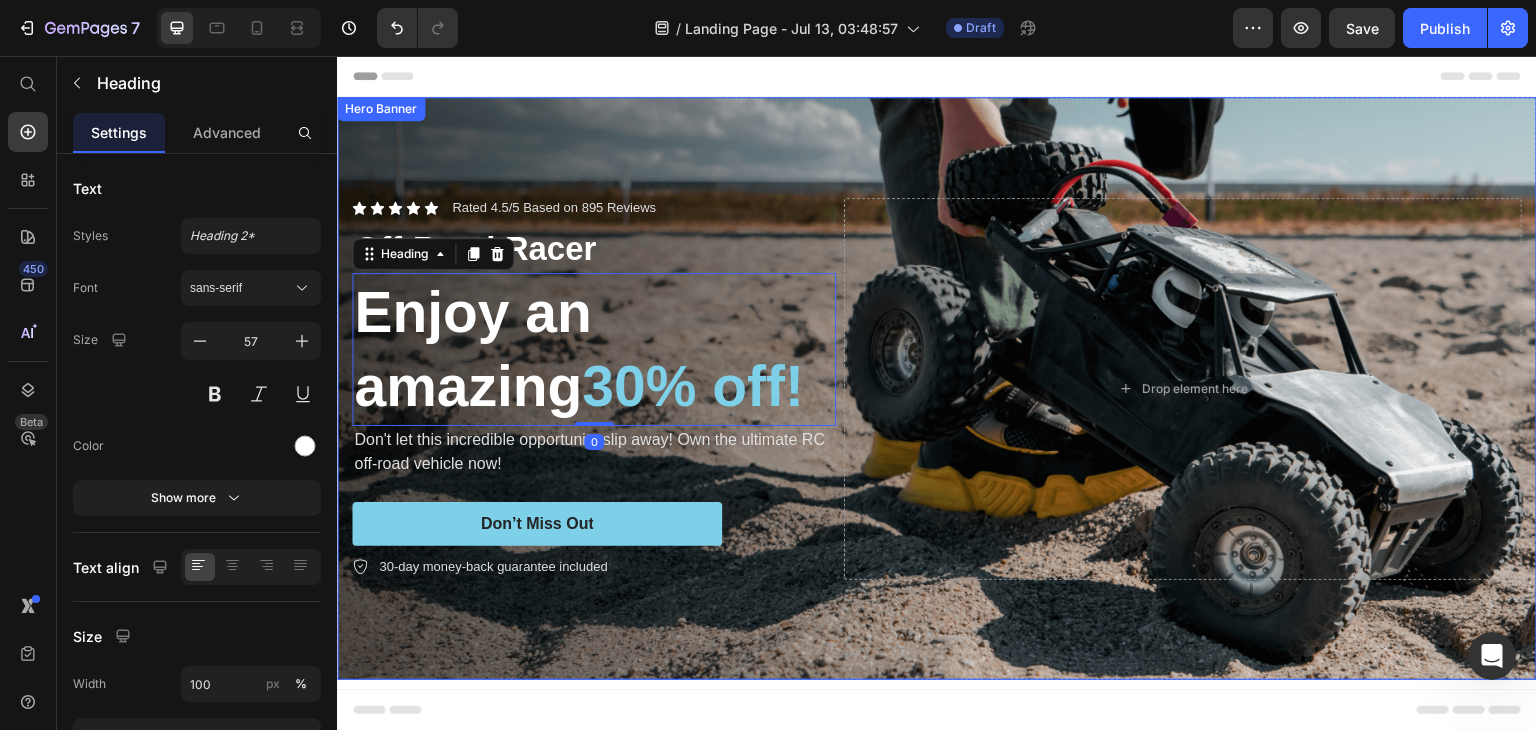 click at bounding box center [937, 388] 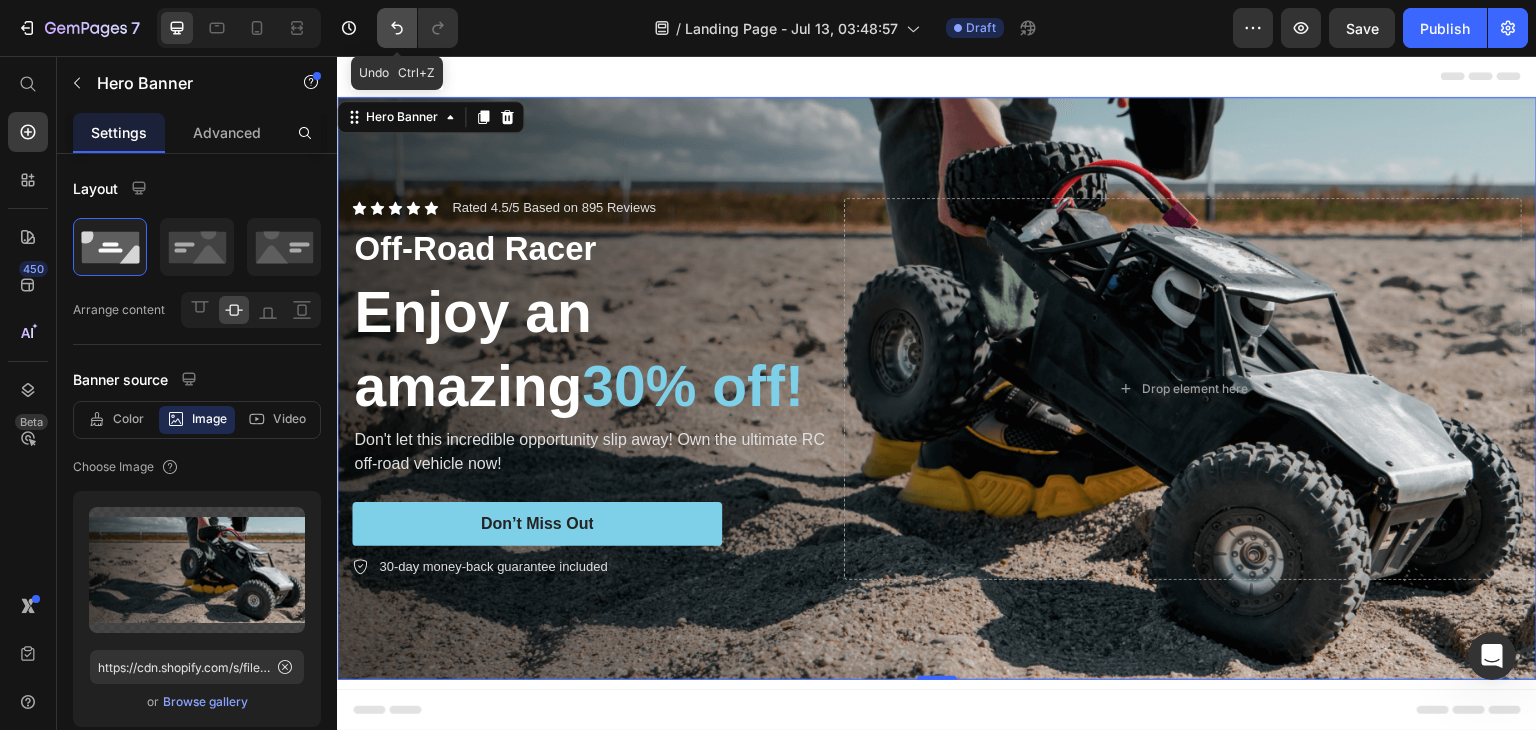 click 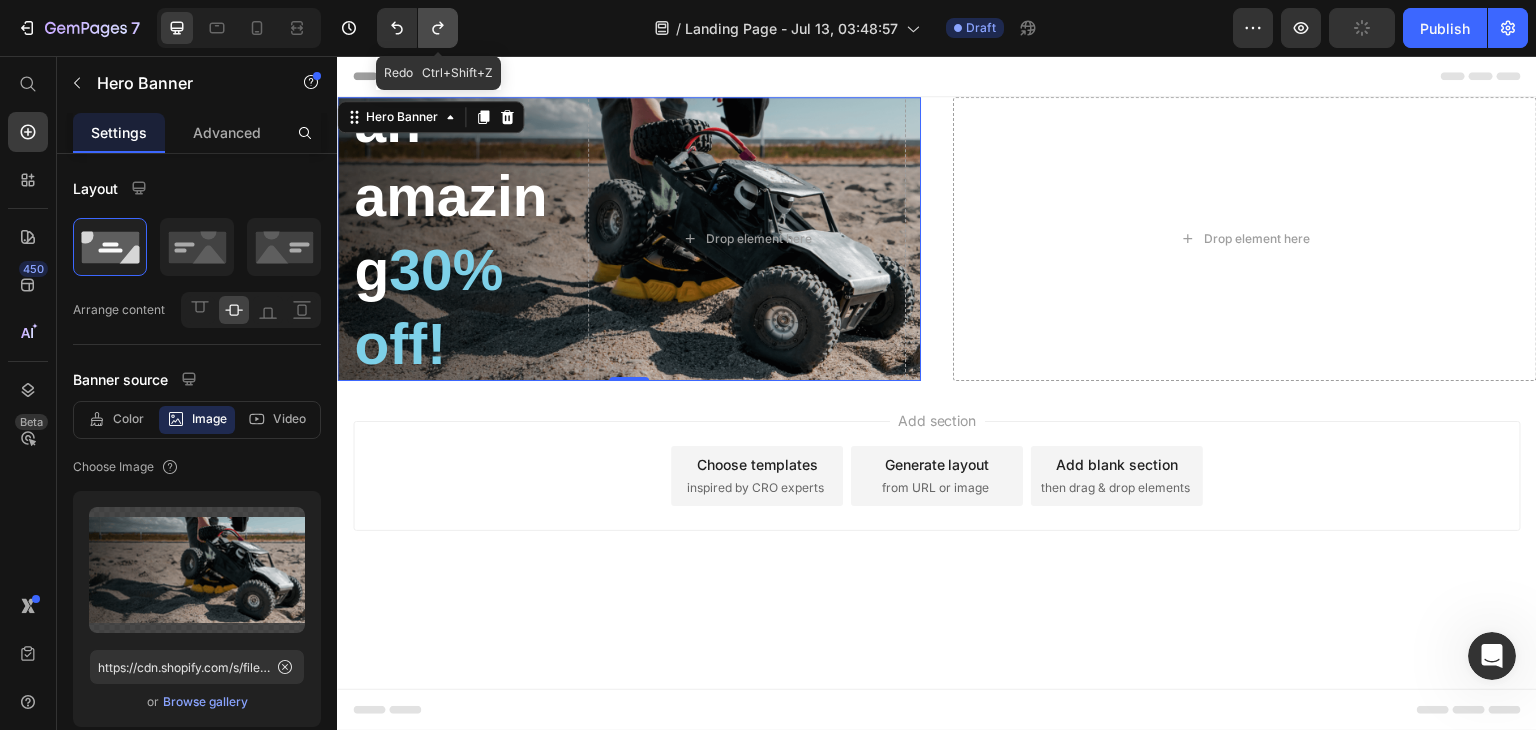 click 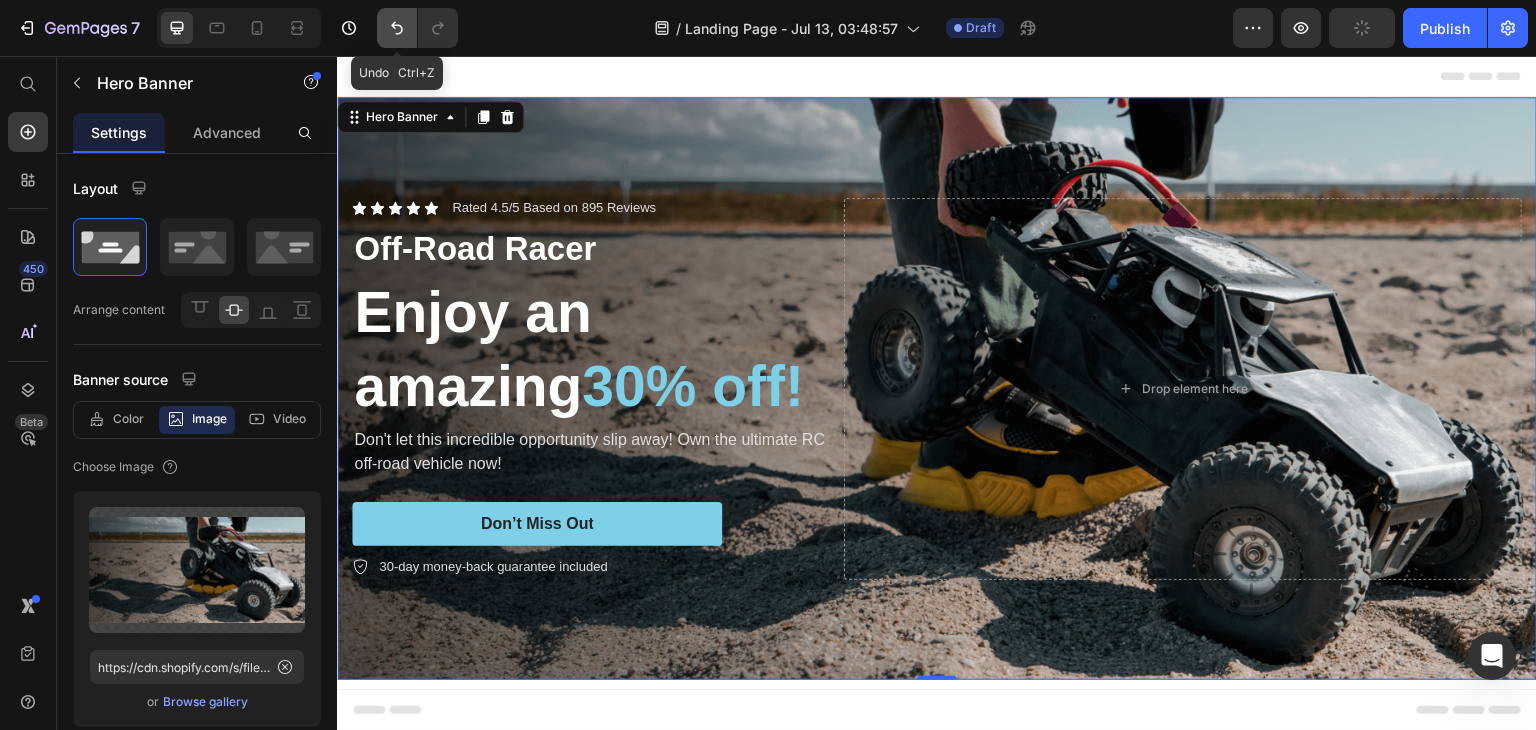 type on "https://cdn.shopify.com/s/files/1/0625/4945/9005/files/gempages_575185418606084964-bc52337f-a4c8-41a6-92d7-fde7347d3344.png" 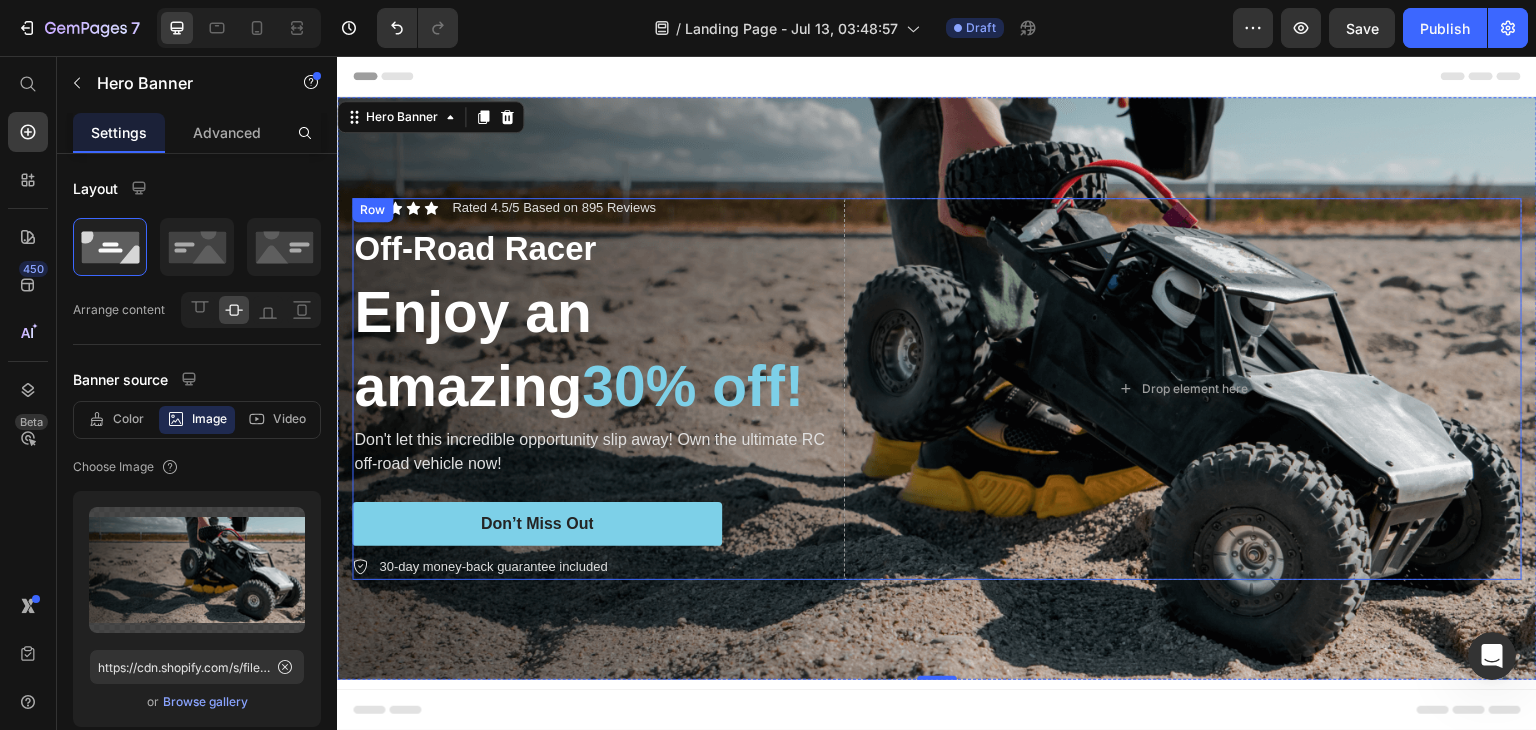 scroll, scrollTop: 188, scrollLeft: 0, axis: vertical 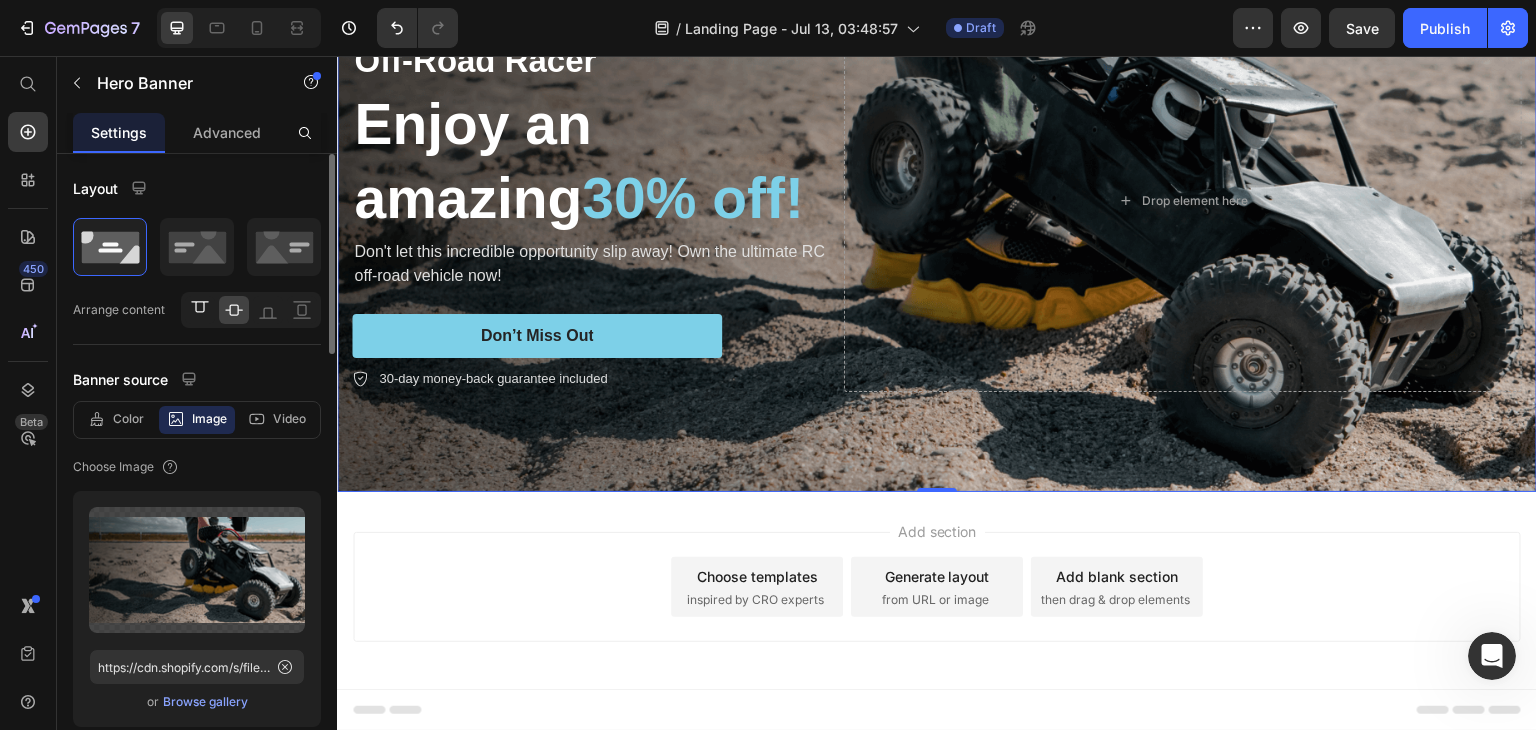click 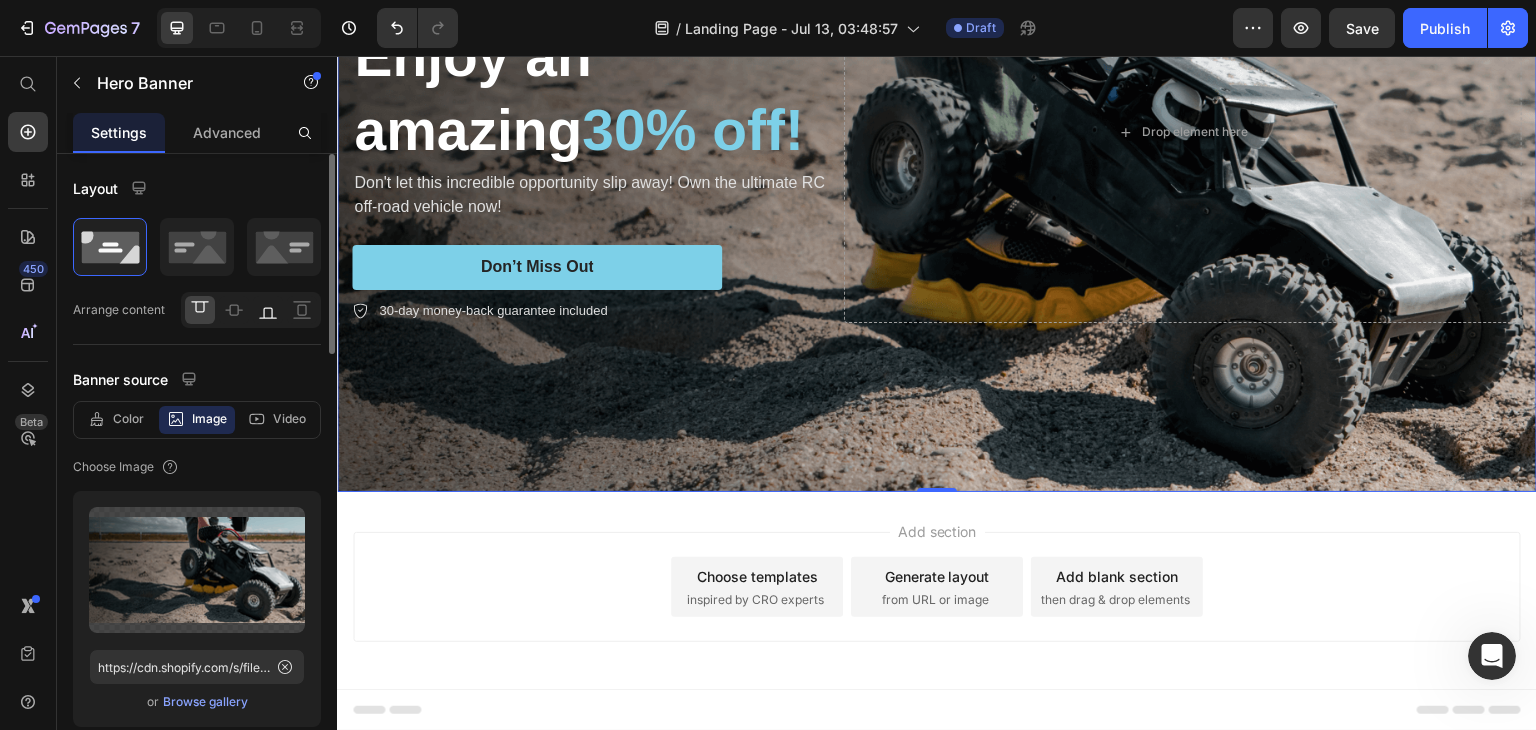 click 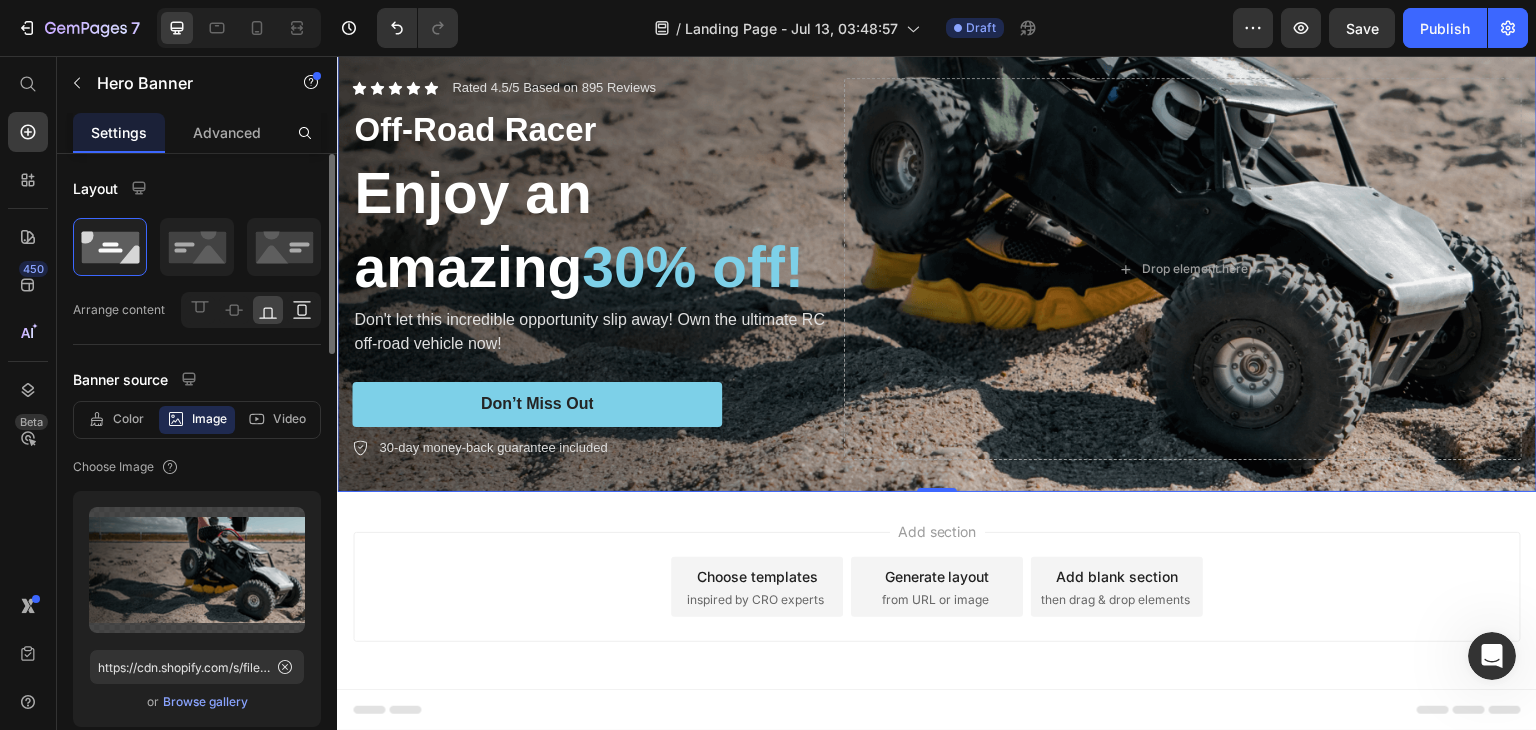 click 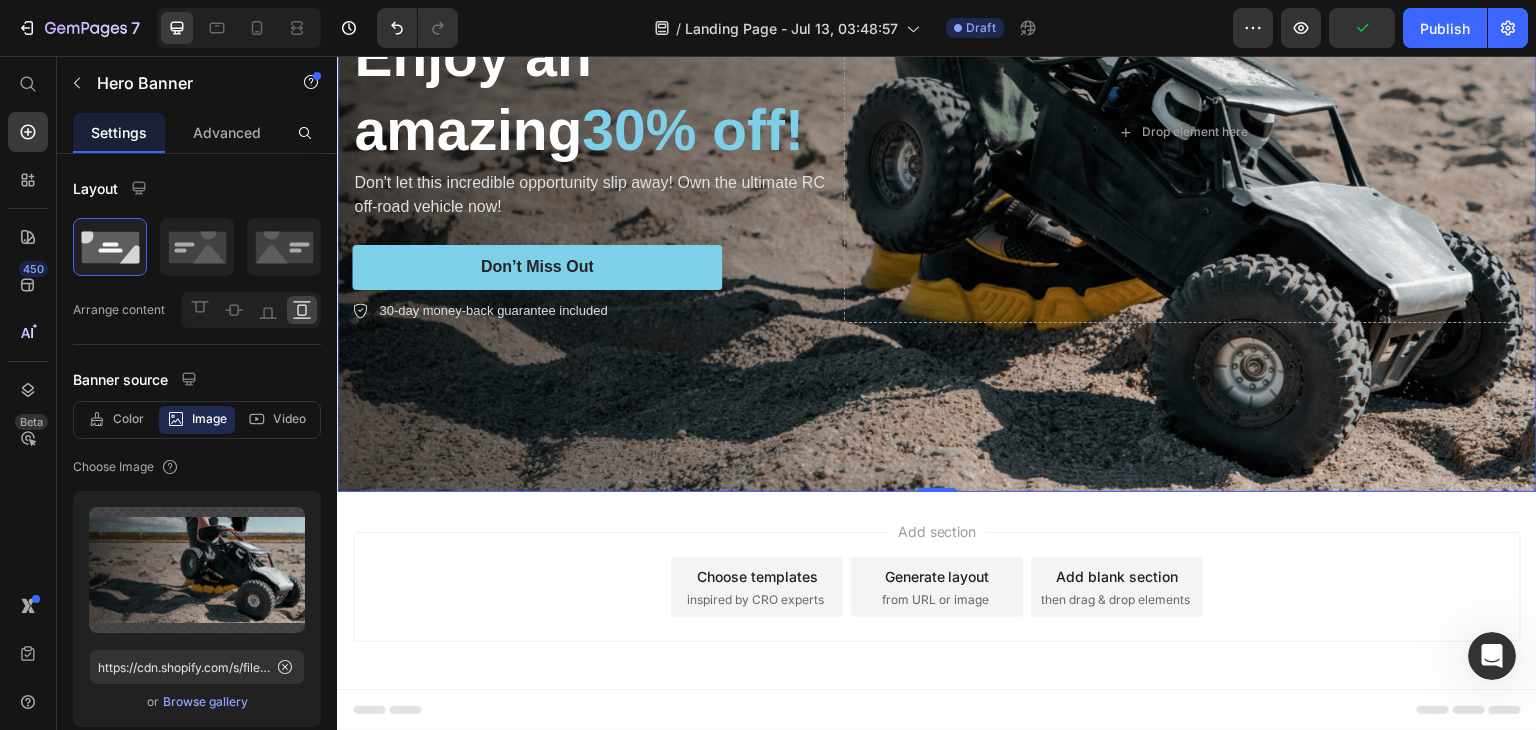scroll, scrollTop: 0, scrollLeft: 0, axis: both 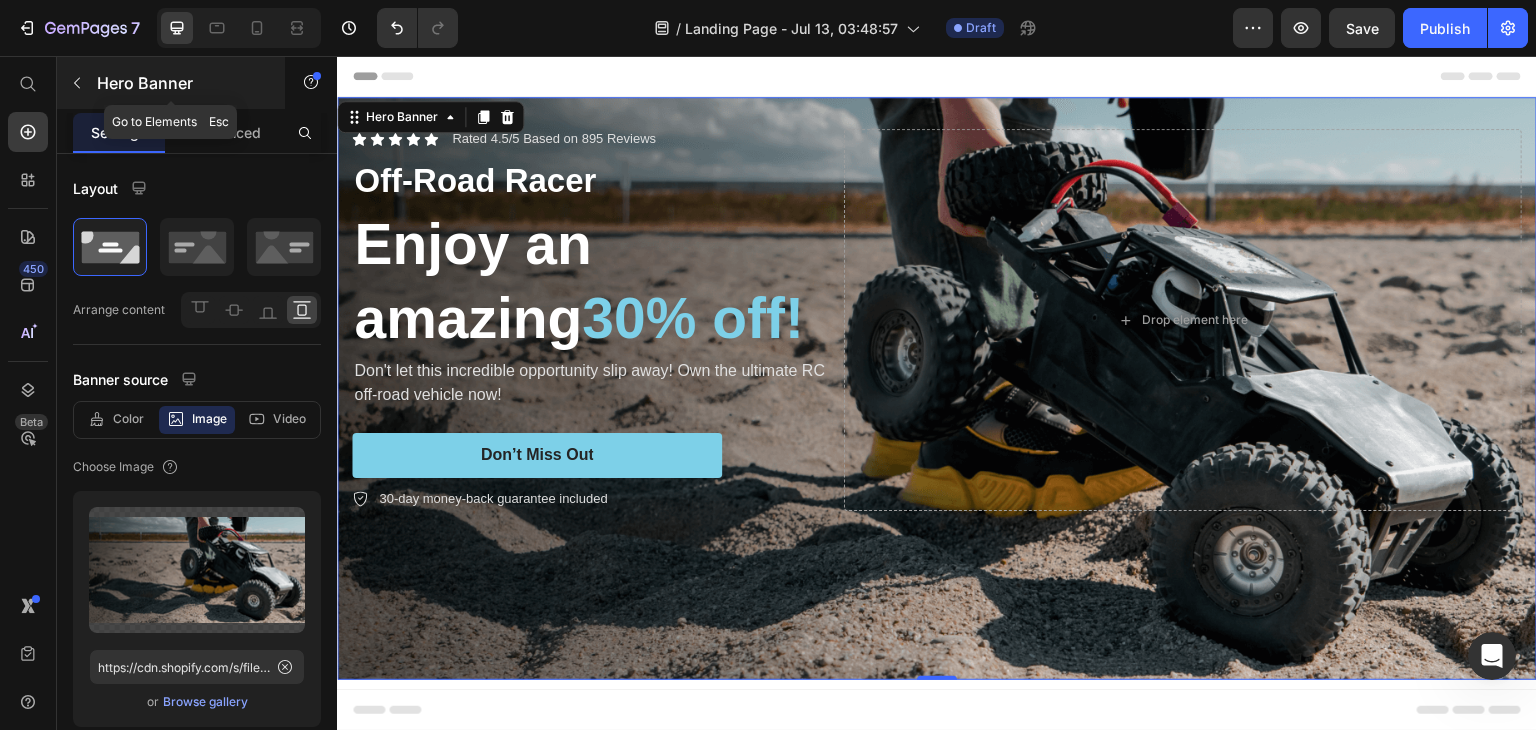 click 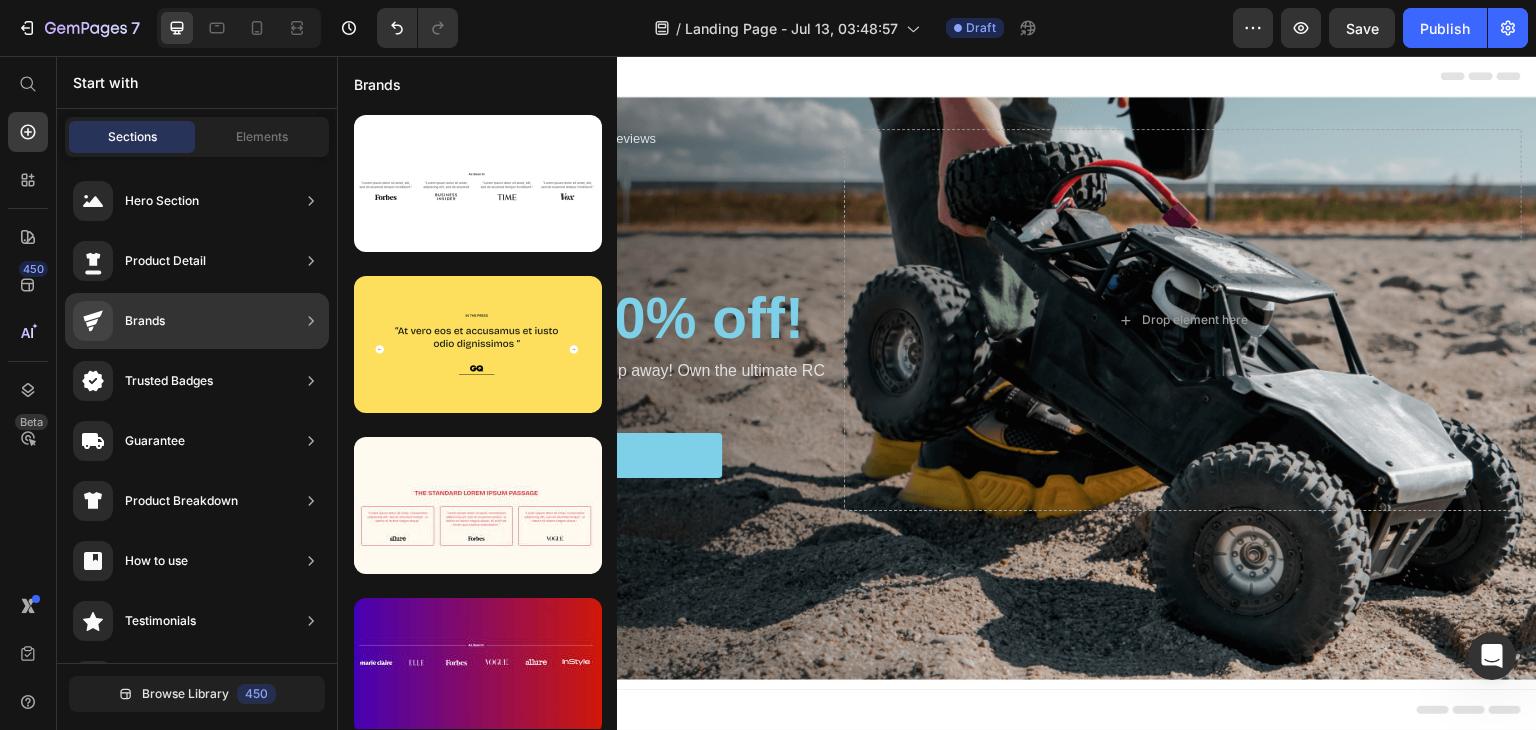 click on "Product Detail" 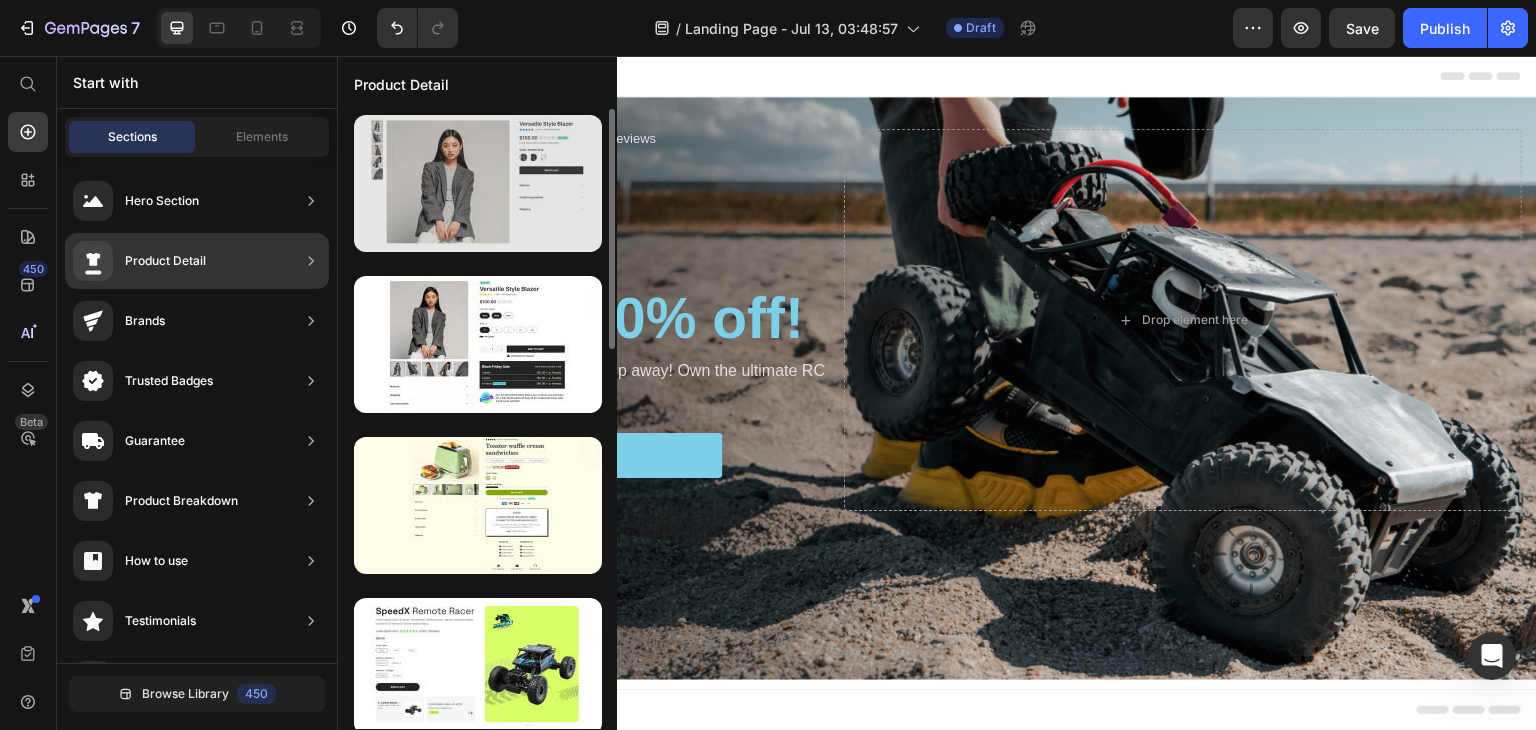 click at bounding box center (478, 183) 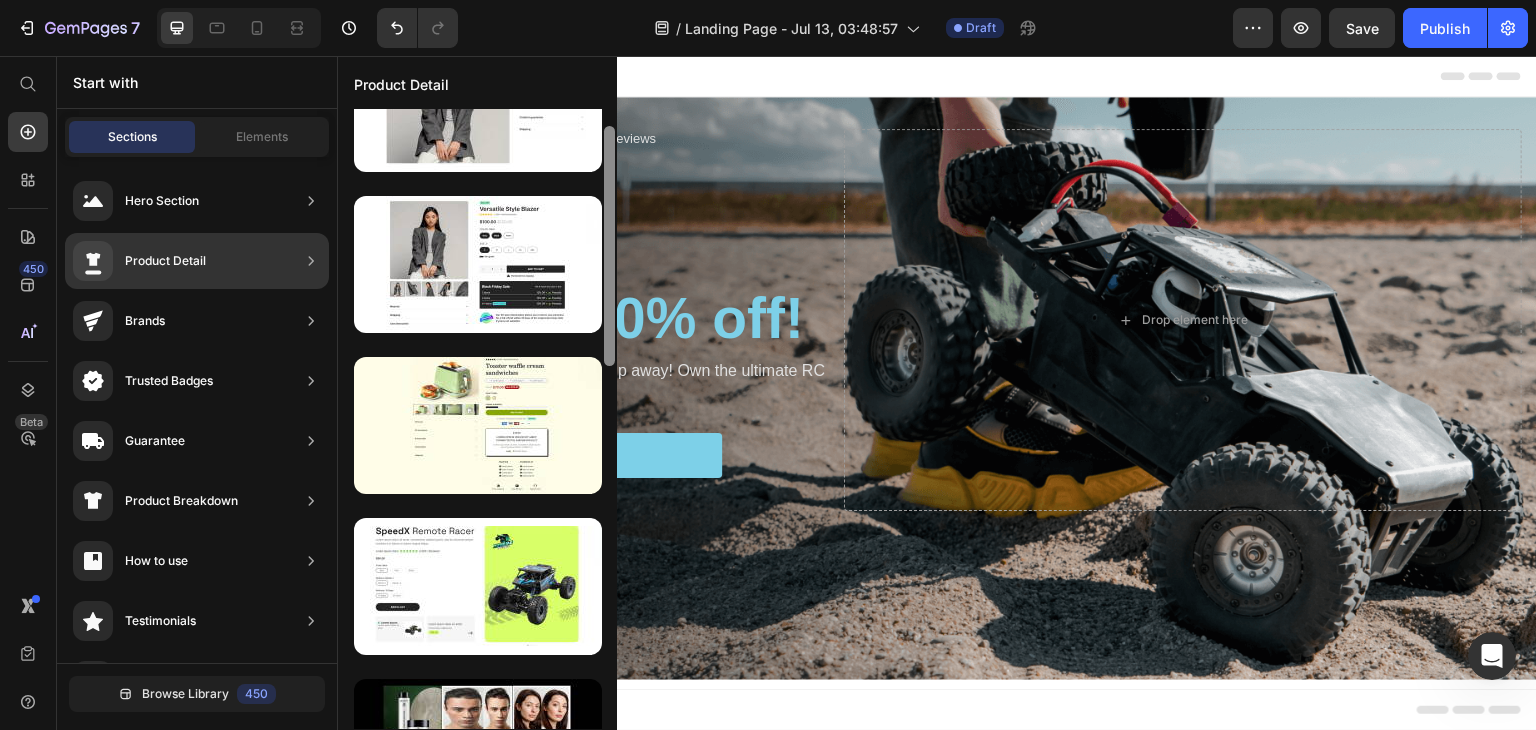 scroll, scrollTop: 66, scrollLeft: 0, axis: vertical 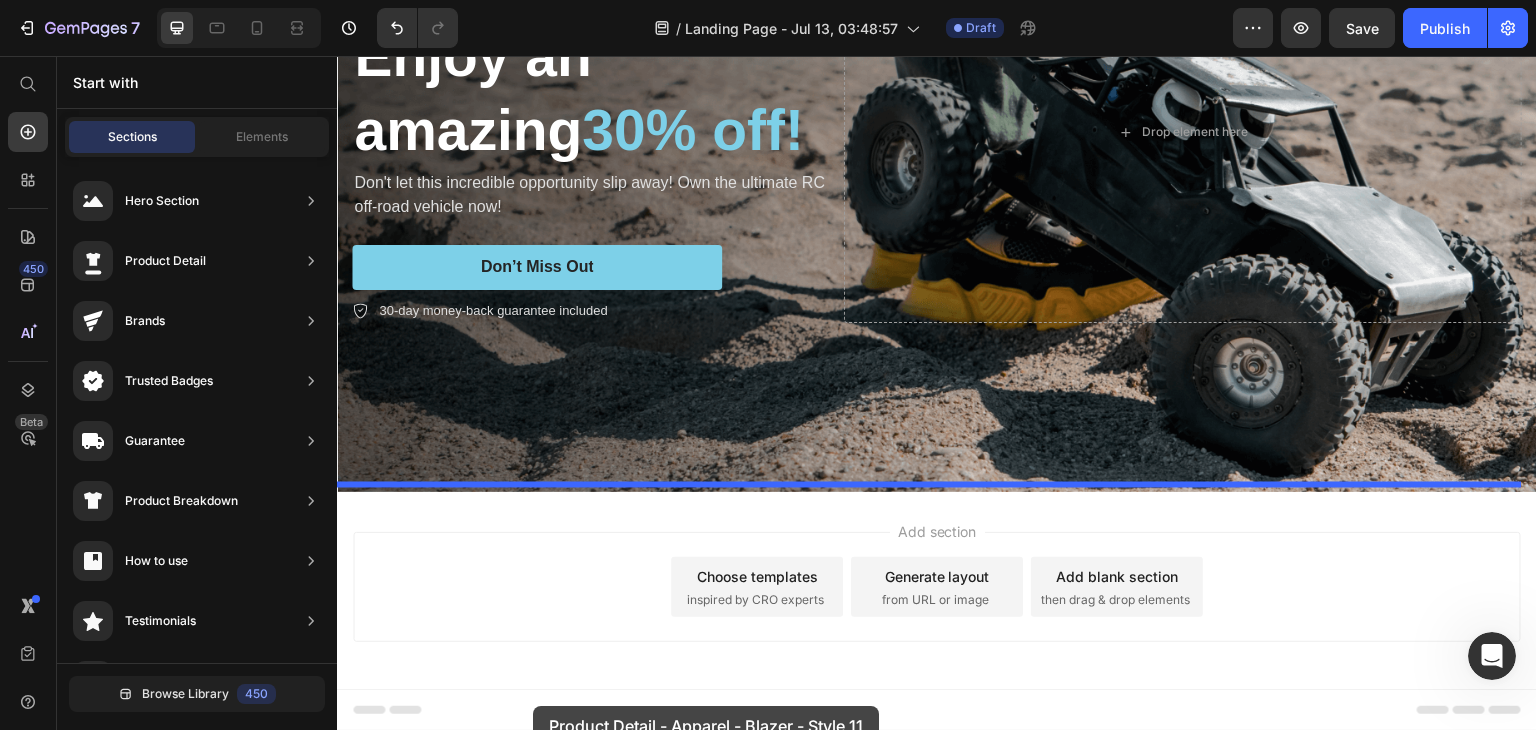 drag, startPoint x: 750, startPoint y: 329, endPoint x: 533, endPoint y: 706, distance: 434.99194 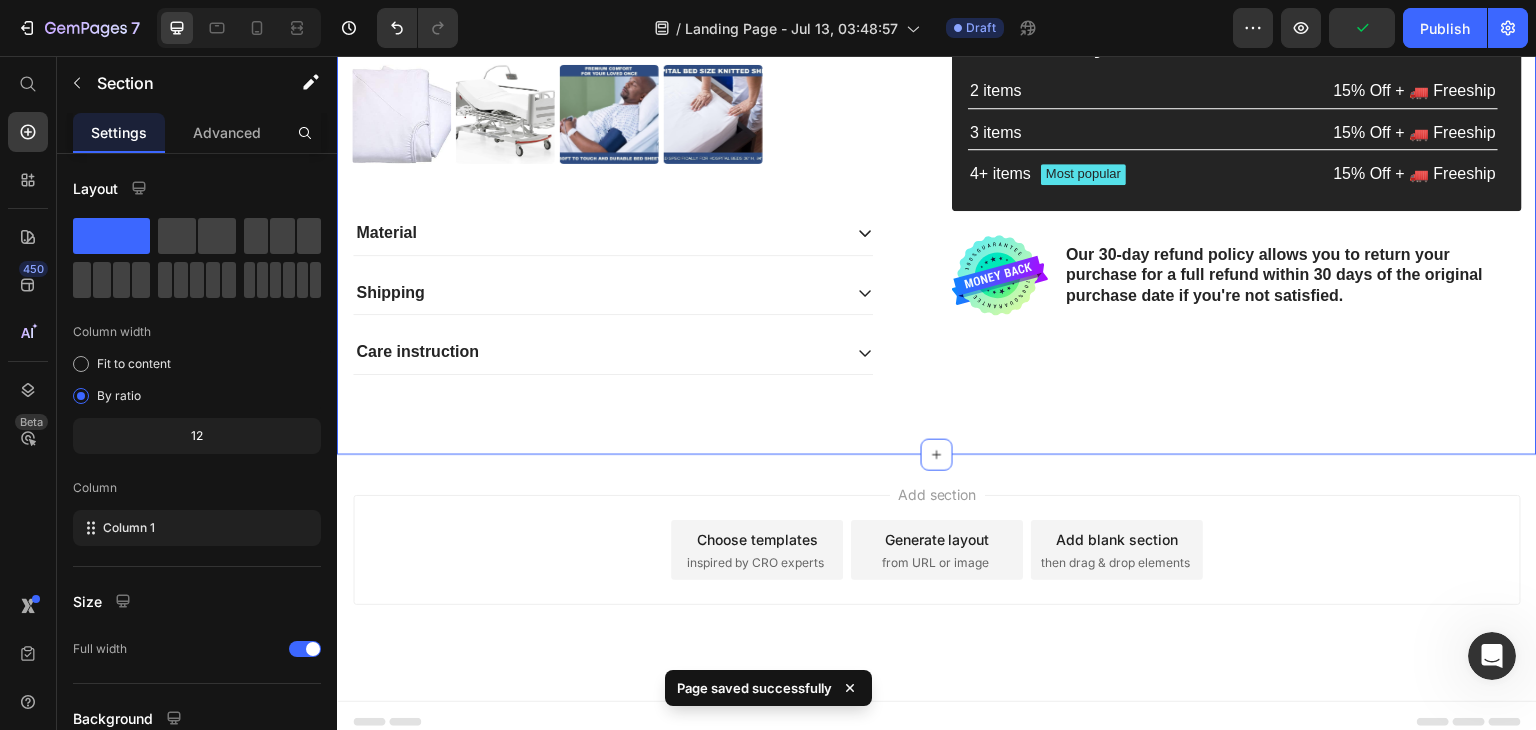 scroll, scrollTop: 1228, scrollLeft: 0, axis: vertical 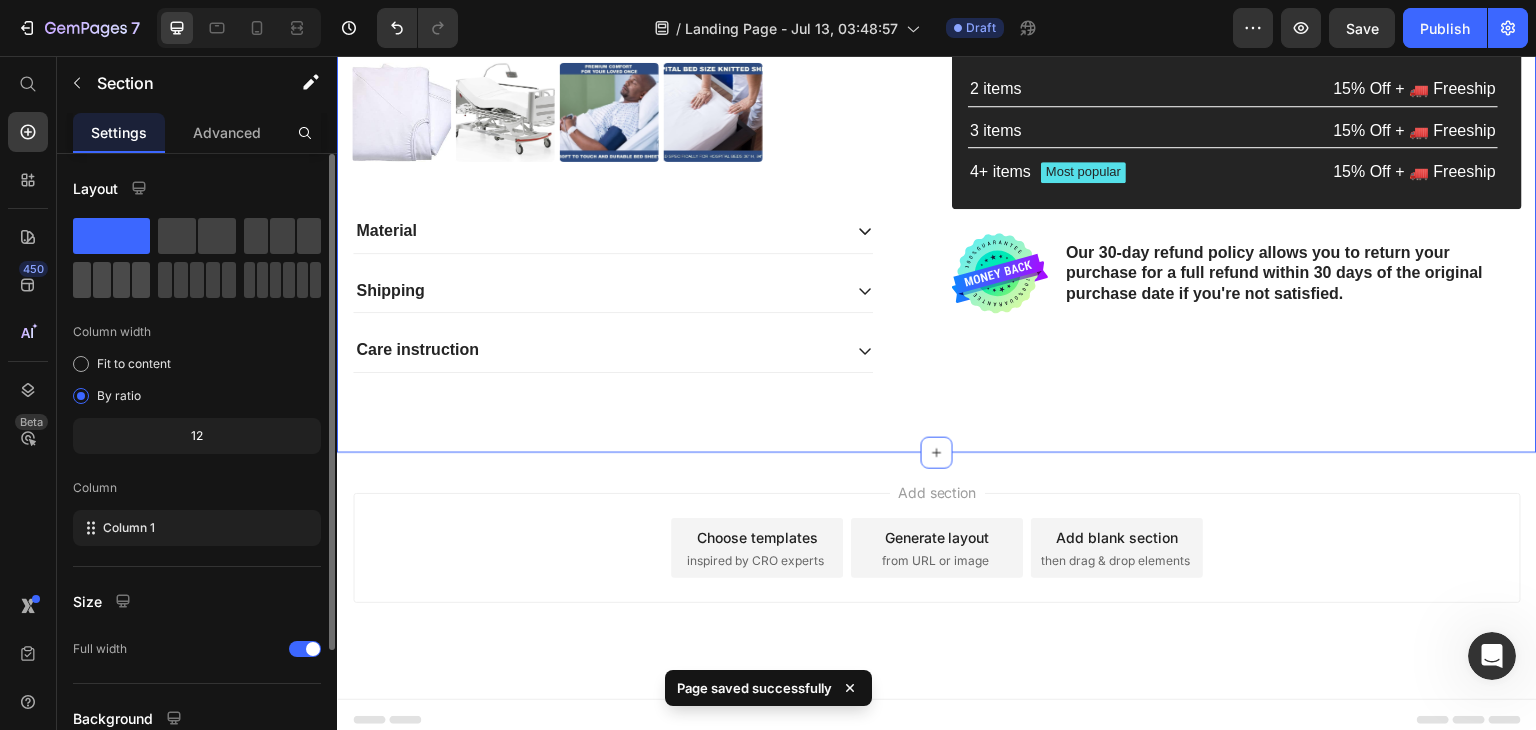 click 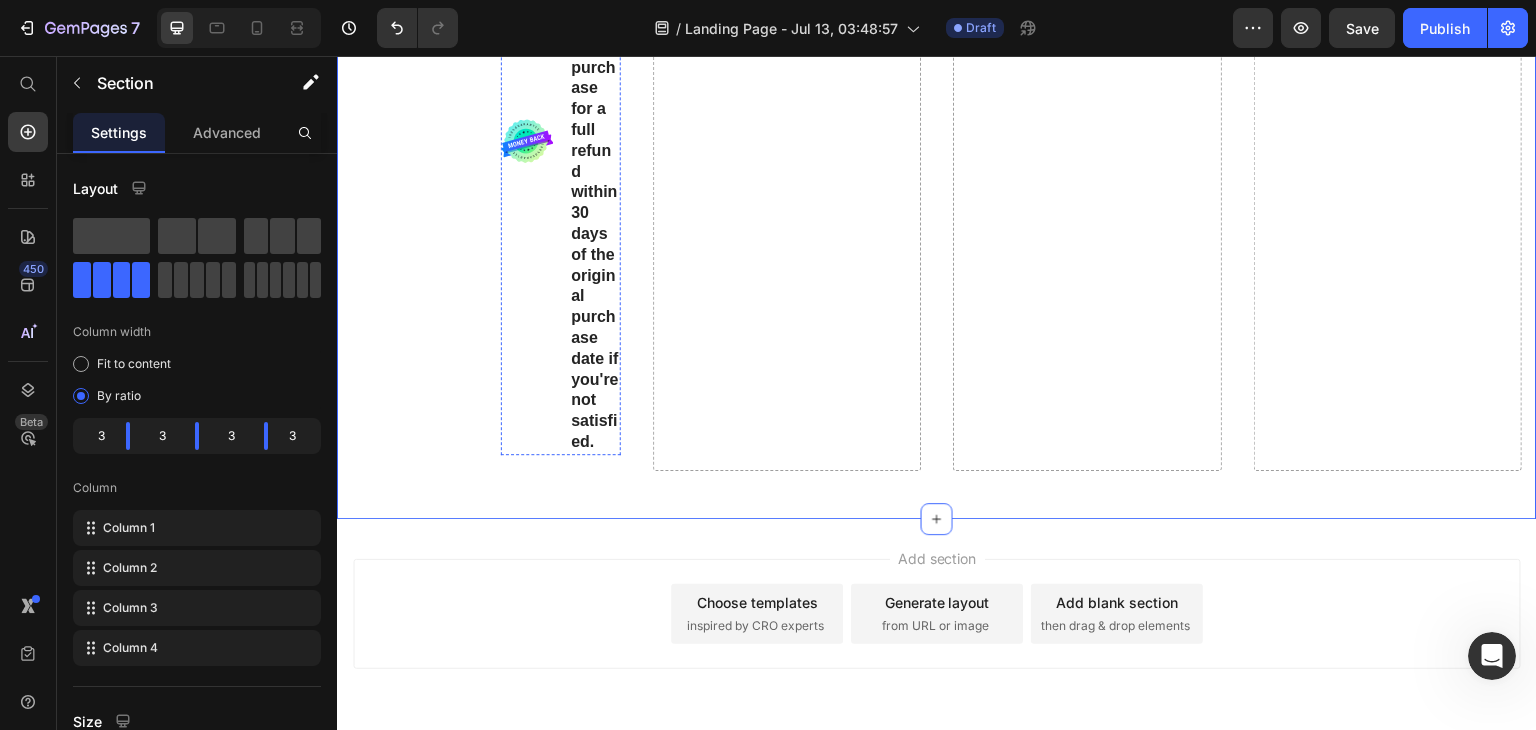 scroll, scrollTop: 2965, scrollLeft: 0, axis: vertical 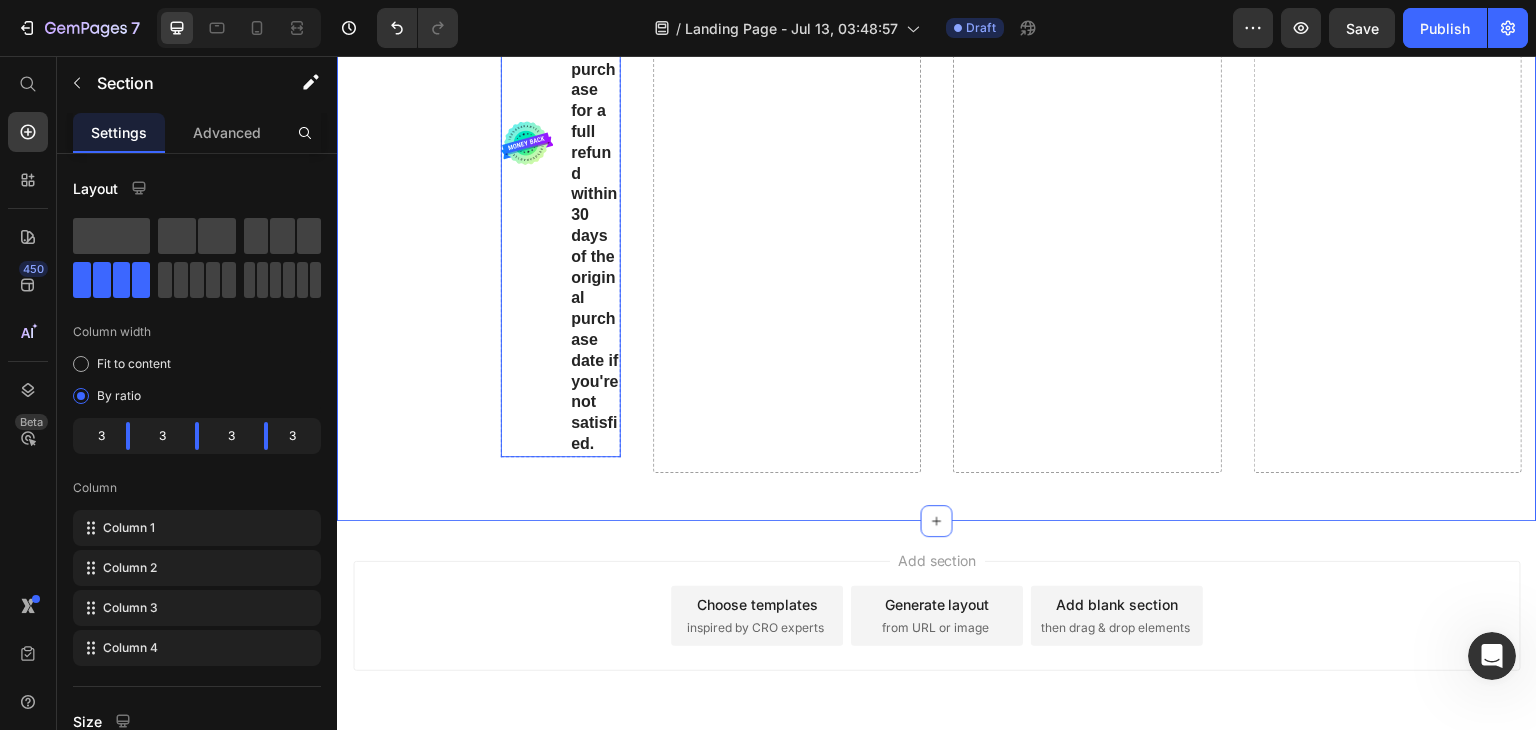 click on "Image" at bounding box center [527, 143] 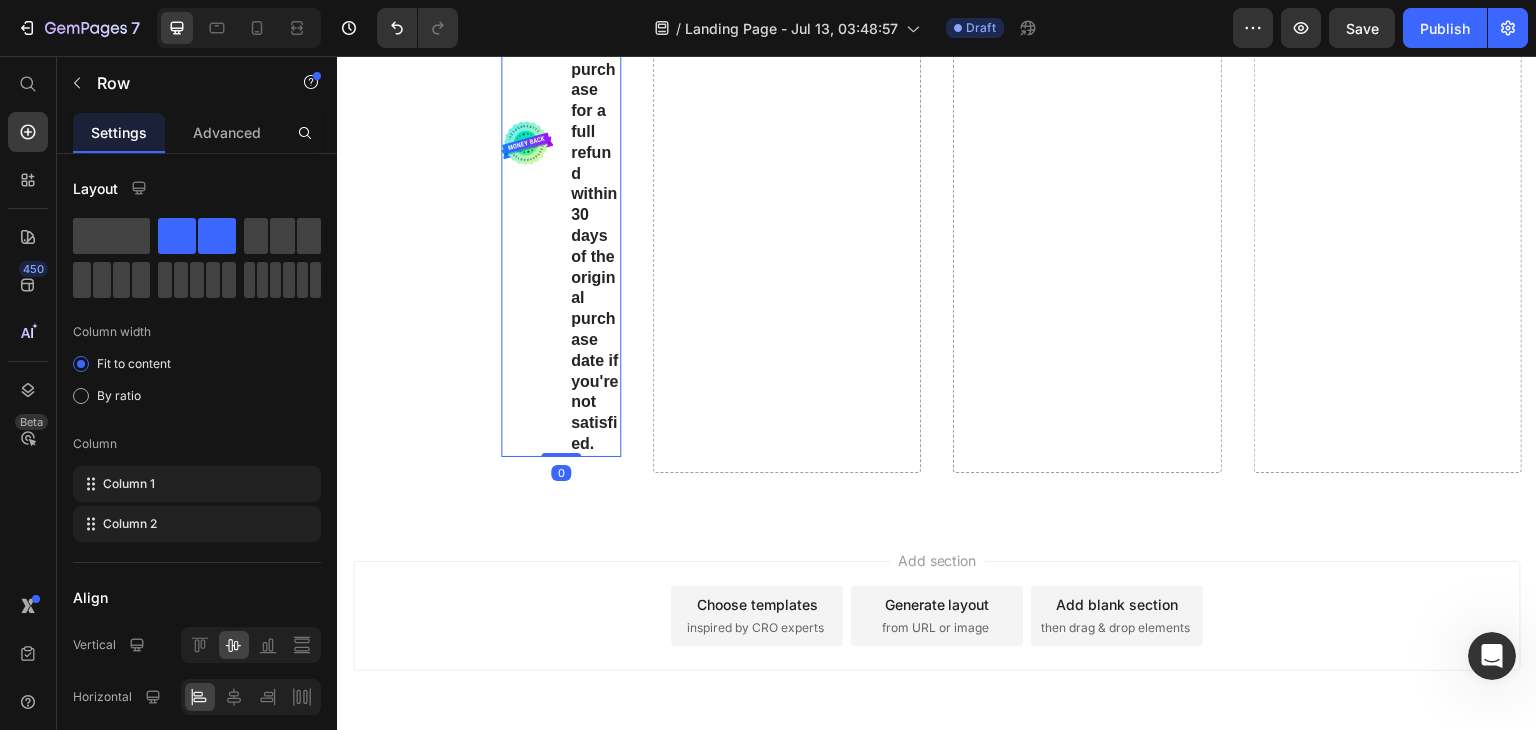 drag, startPoint x: 548, startPoint y: 507, endPoint x: 552, endPoint y: 304, distance: 203.0394 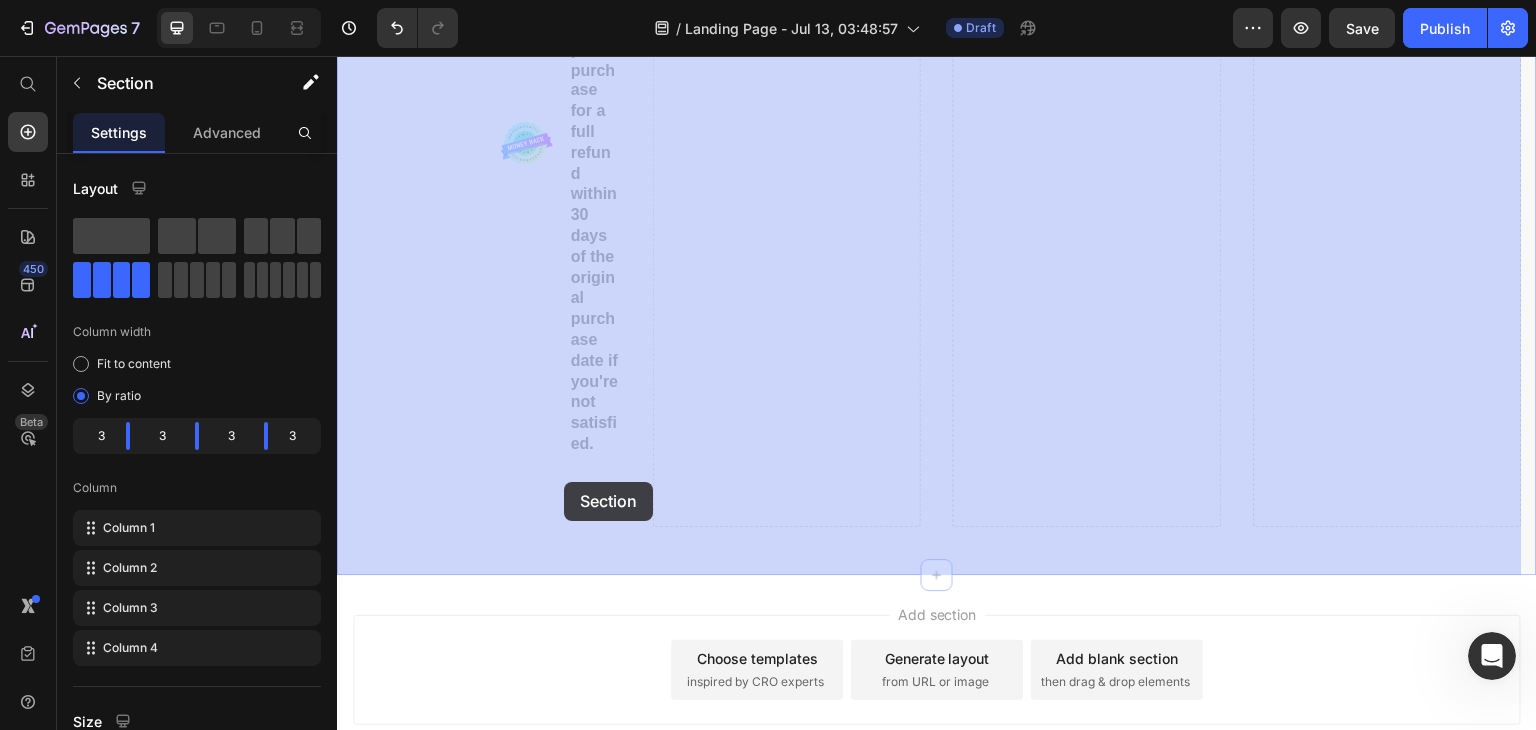 drag, startPoint x: 571, startPoint y: 511, endPoint x: 564, endPoint y: 479, distance: 32.75668 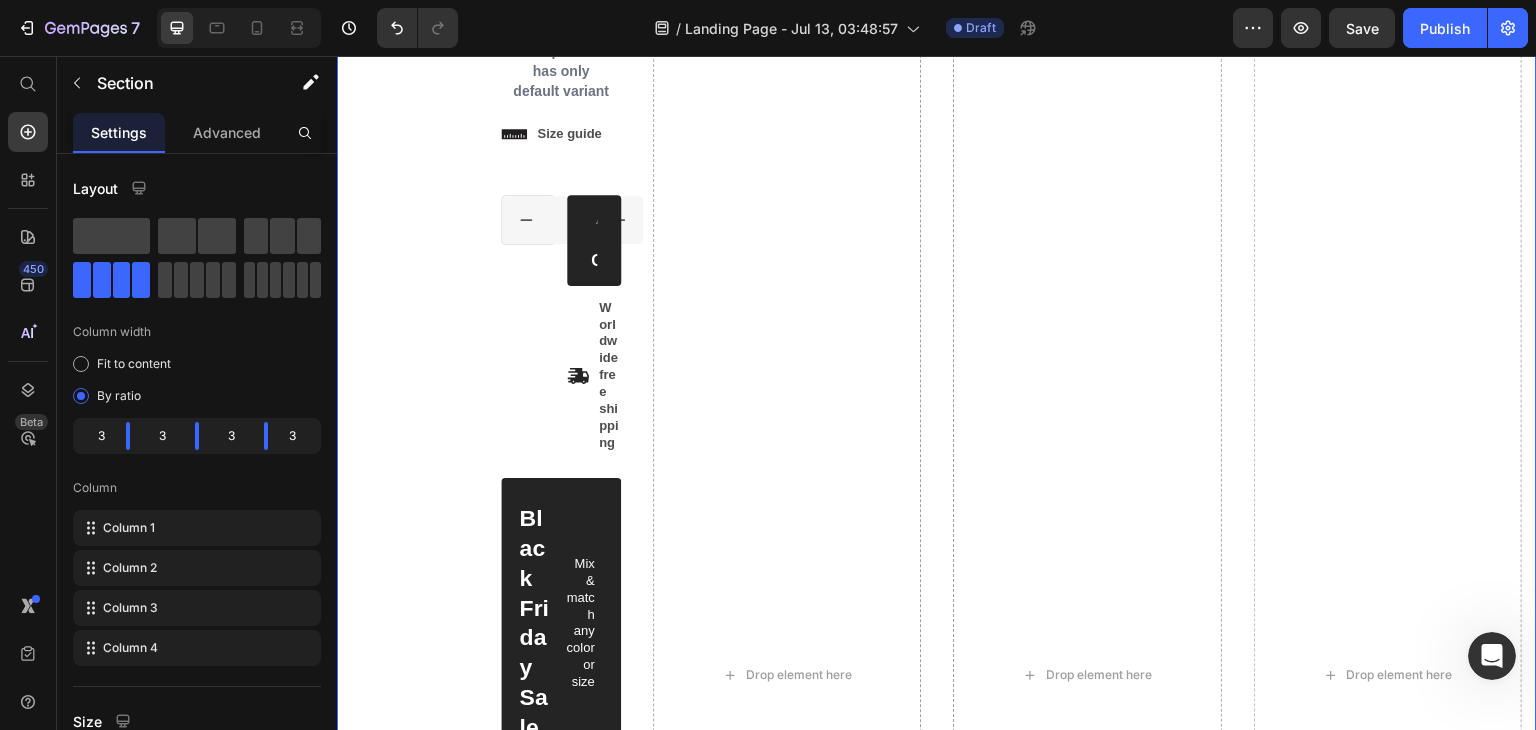 scroll, scrollTop: 1385, scrollLeft: 0, axis: vertical 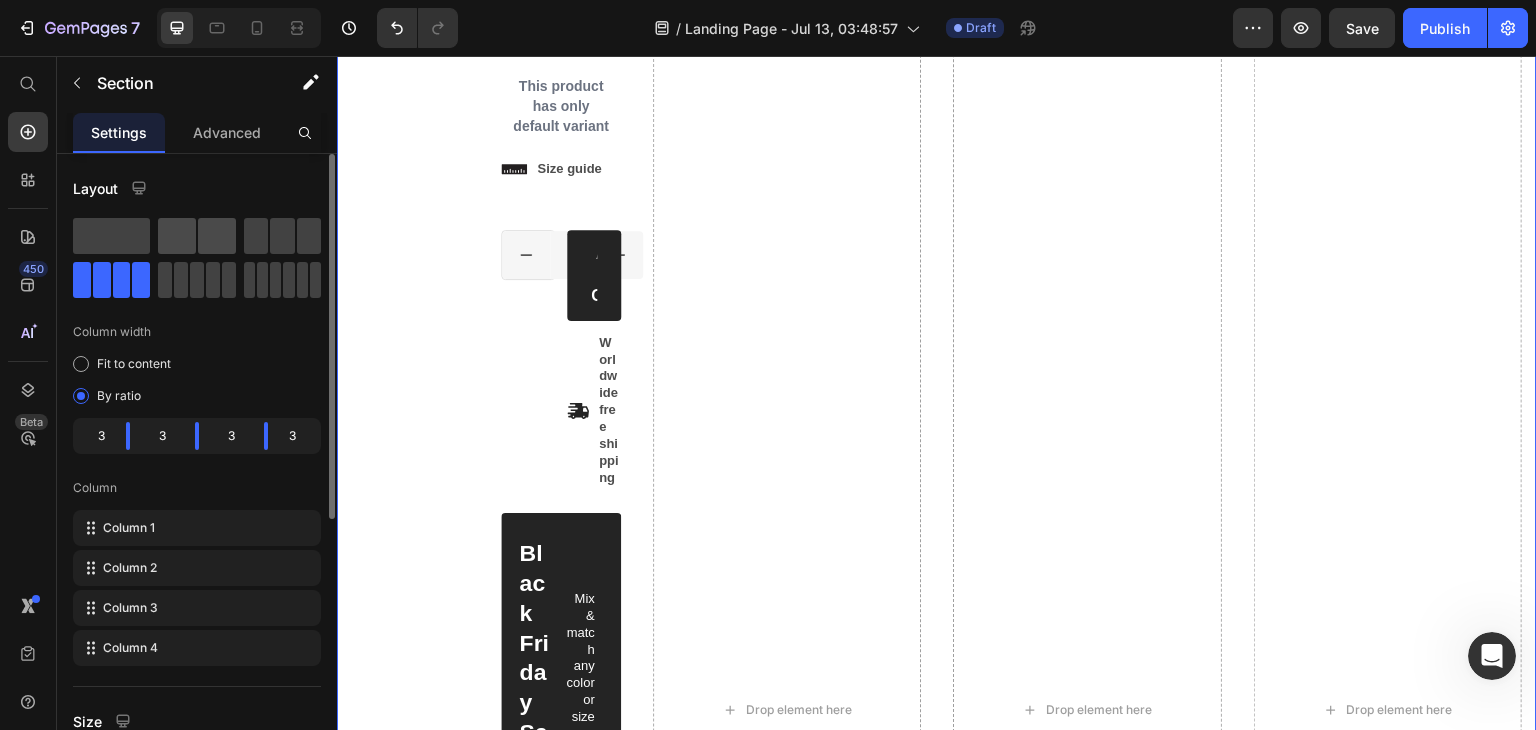 click 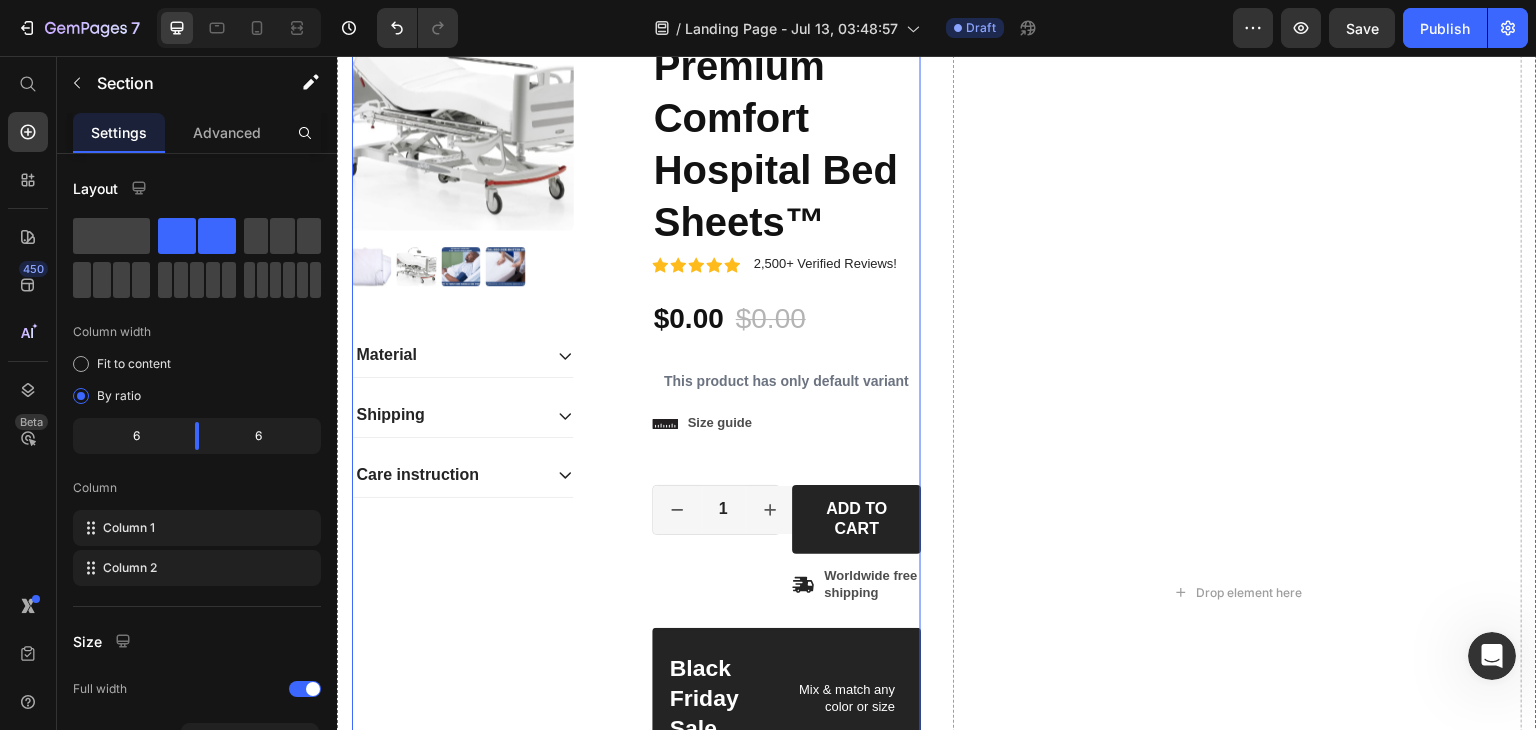scroll, scrollTop: 749, scrollLeft: 0, axis: vertical 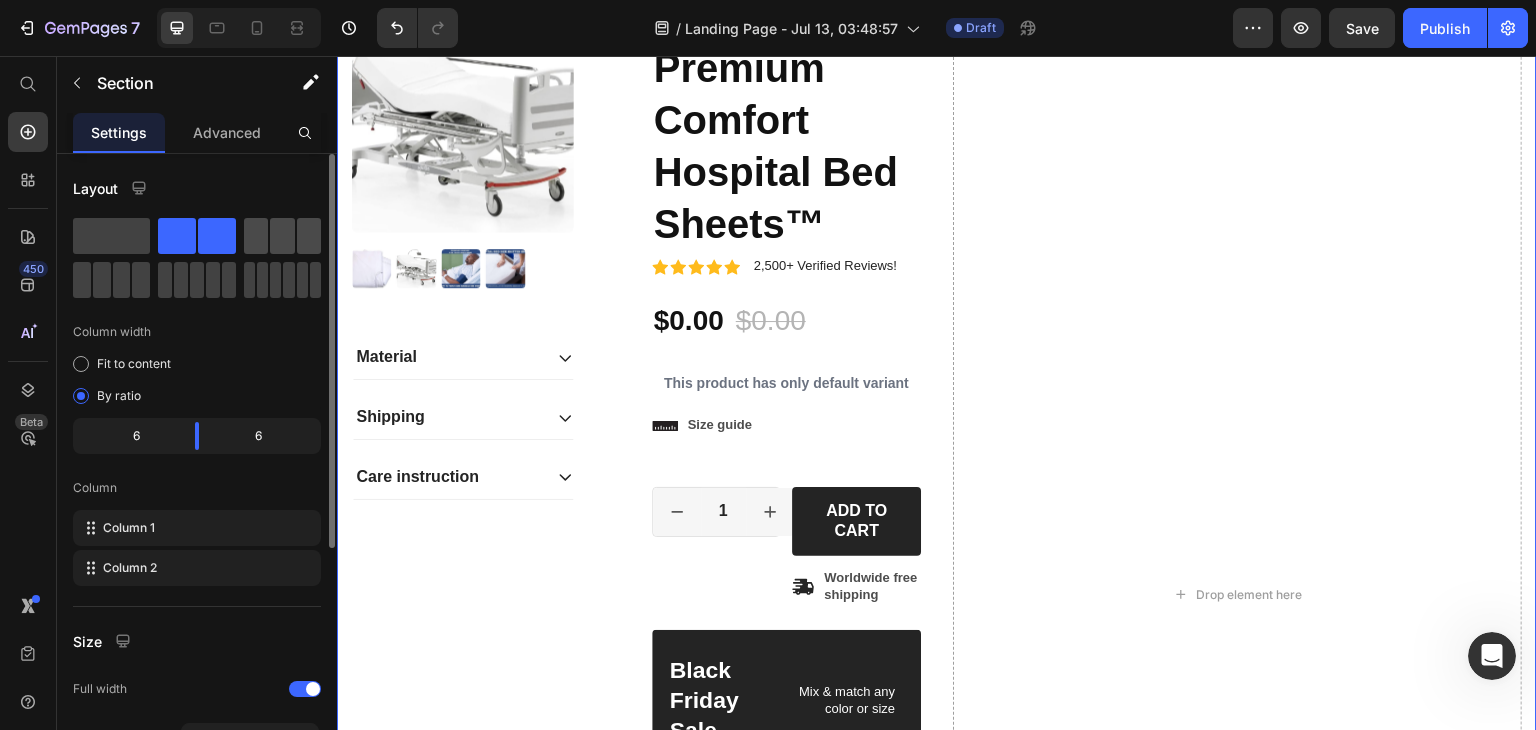 click 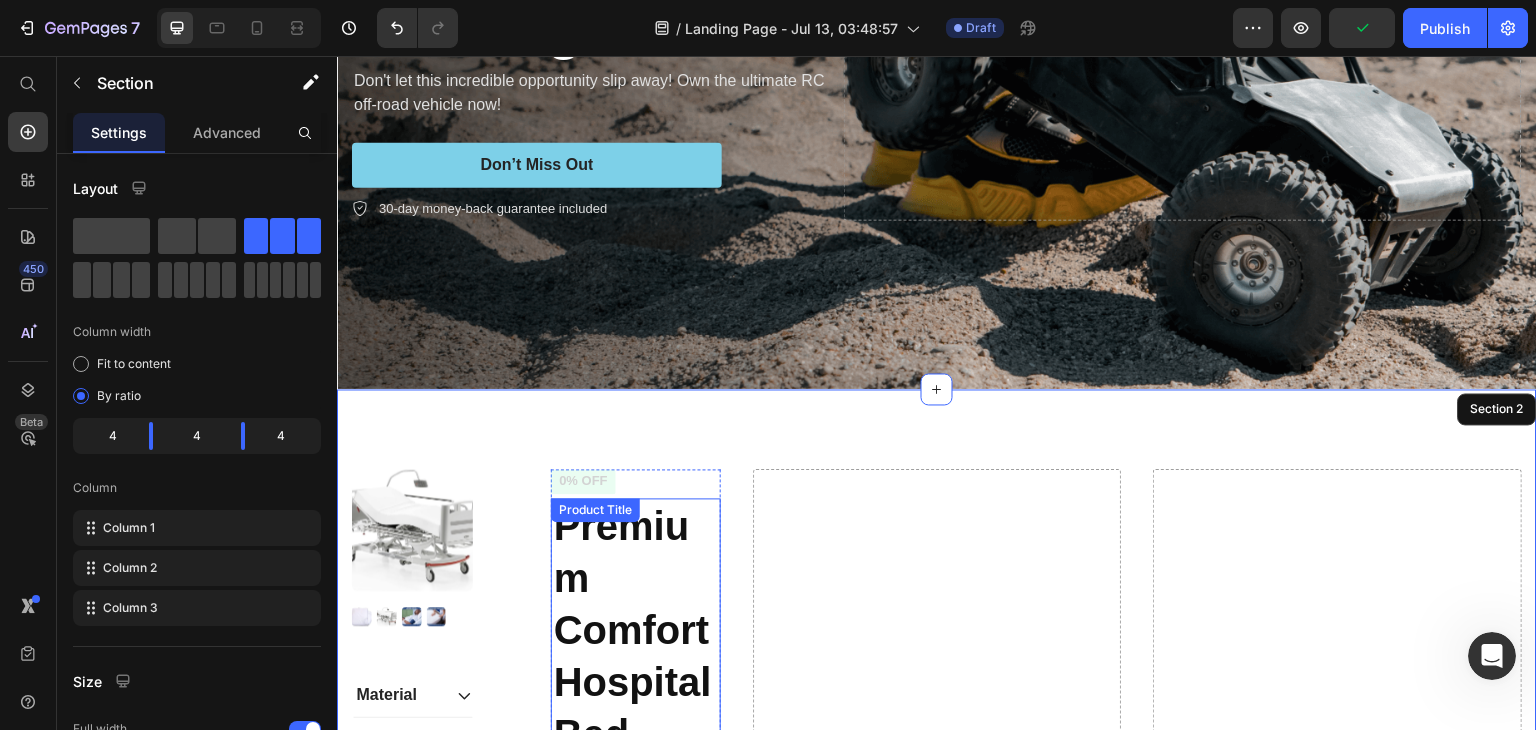 scroll, scrollTop: 288, scrollLeft: 0, axis: vertical 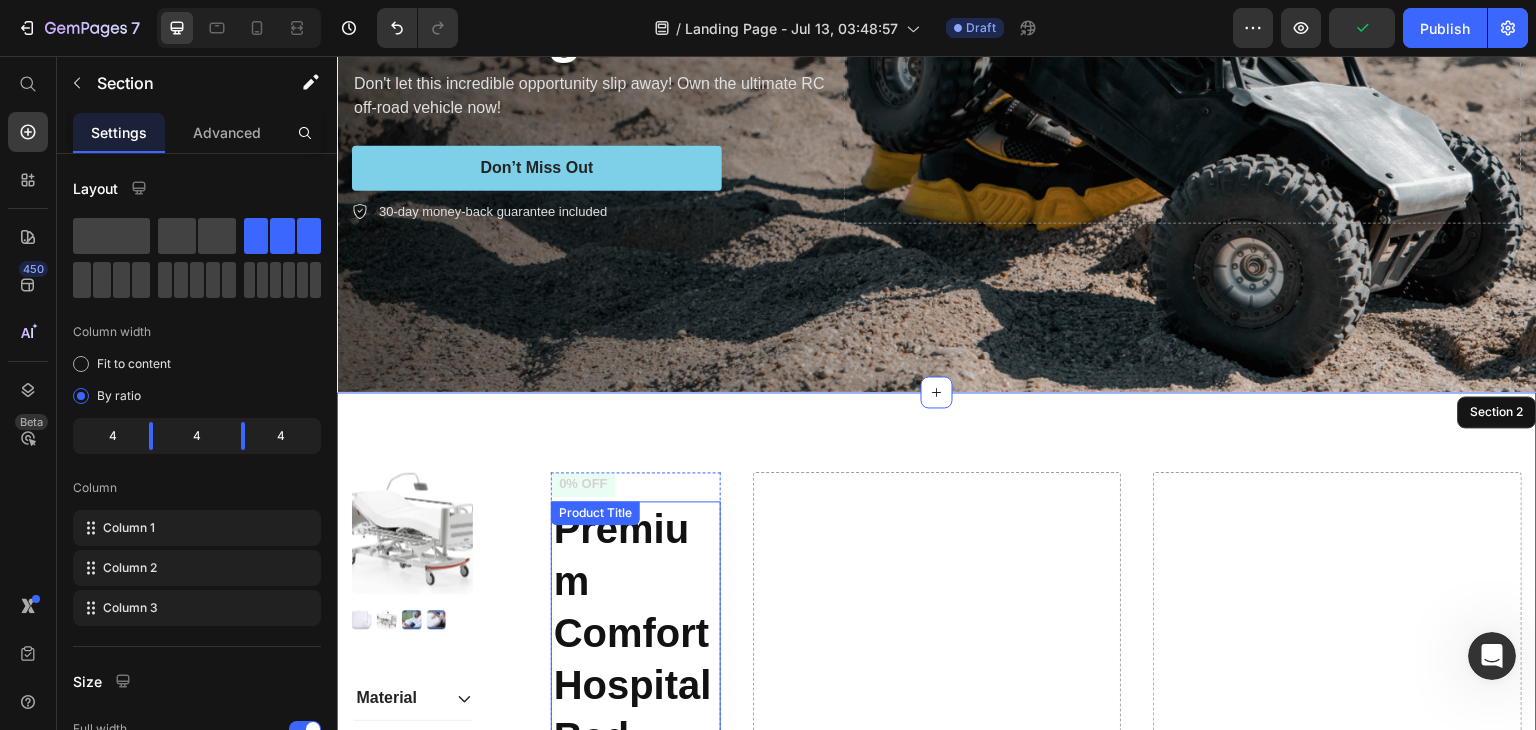 click on "Icon Icon Icon Icon Icon Icon List Rated 4.5/5 Based on 895 Reviews Text Block Row Off-Road Racer Text Block Enjoy an amazing  30% off! Heading Don't let this incredible opportunity slip away! Own the ultimate RC off-road vehicle now! Text Block Don’t Miss Out Button
30-day money-back guarantee included  Item List
Drop element here Row" at bounding box center (937, 100) 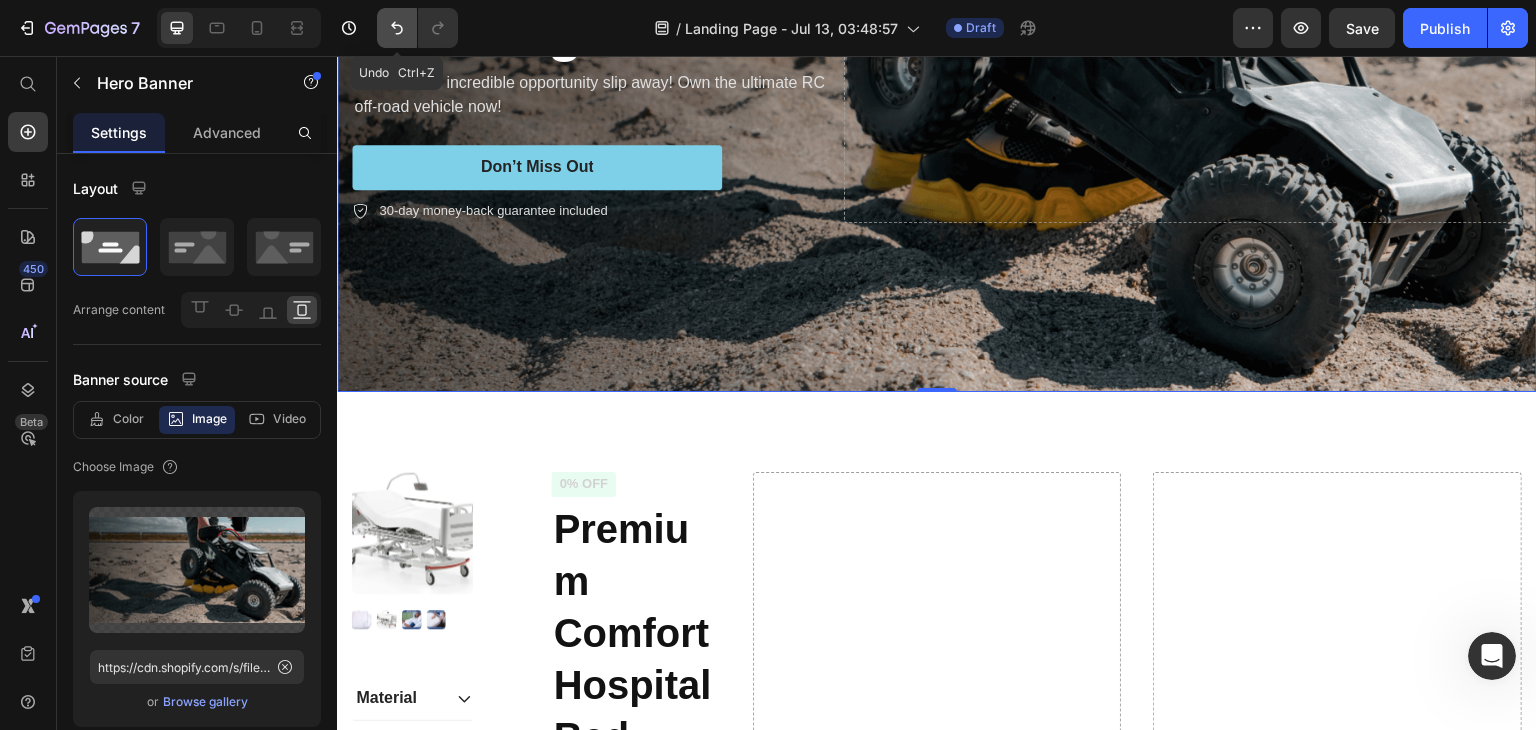 click 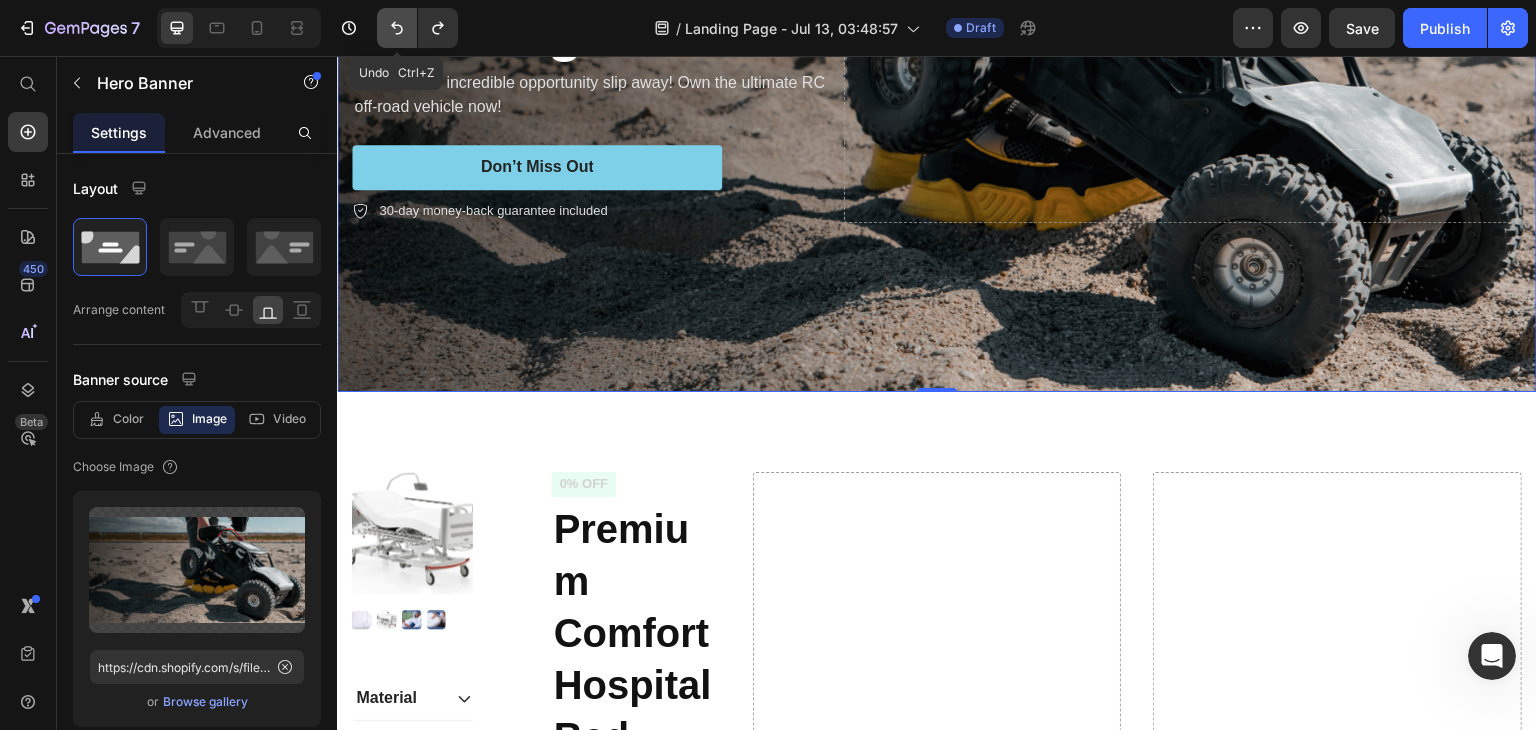 click 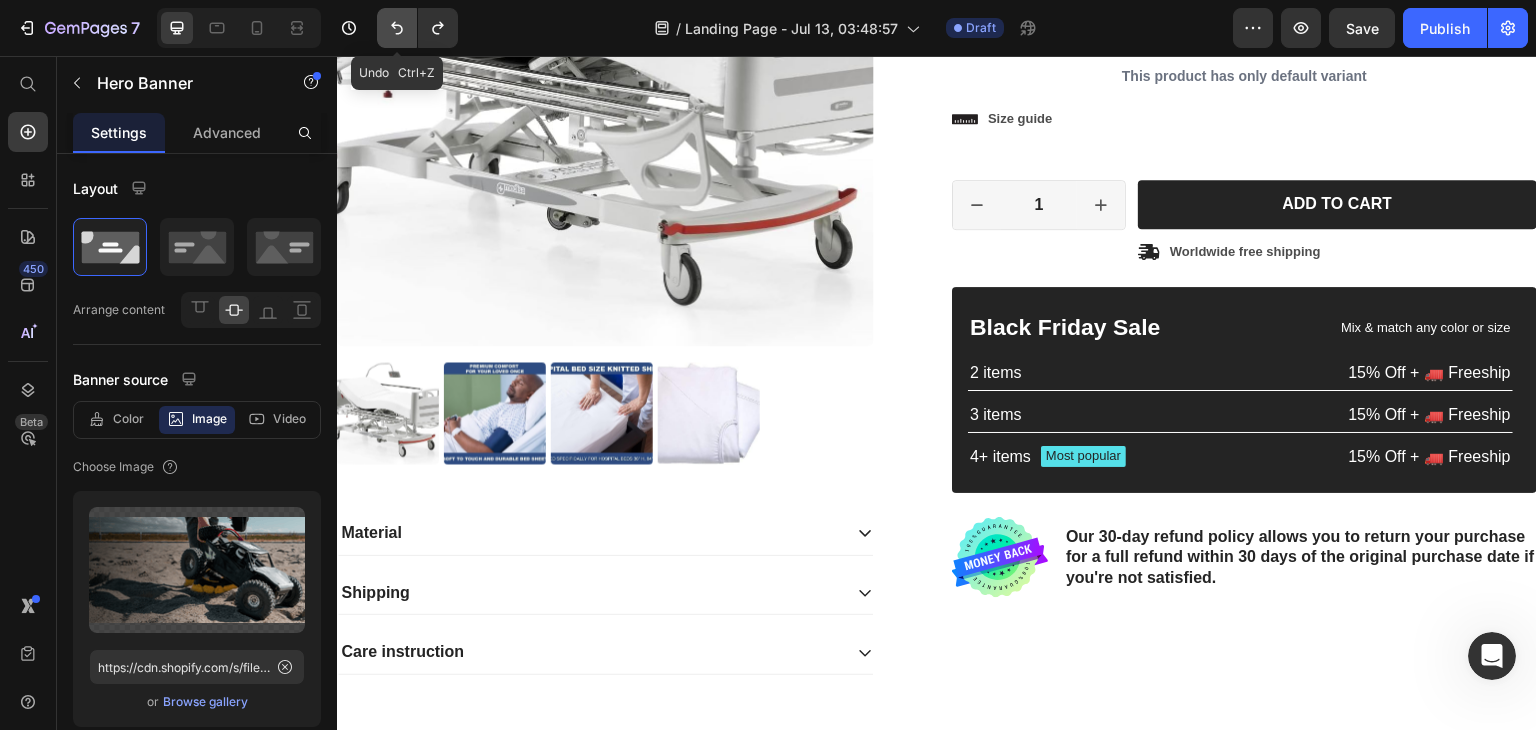 click 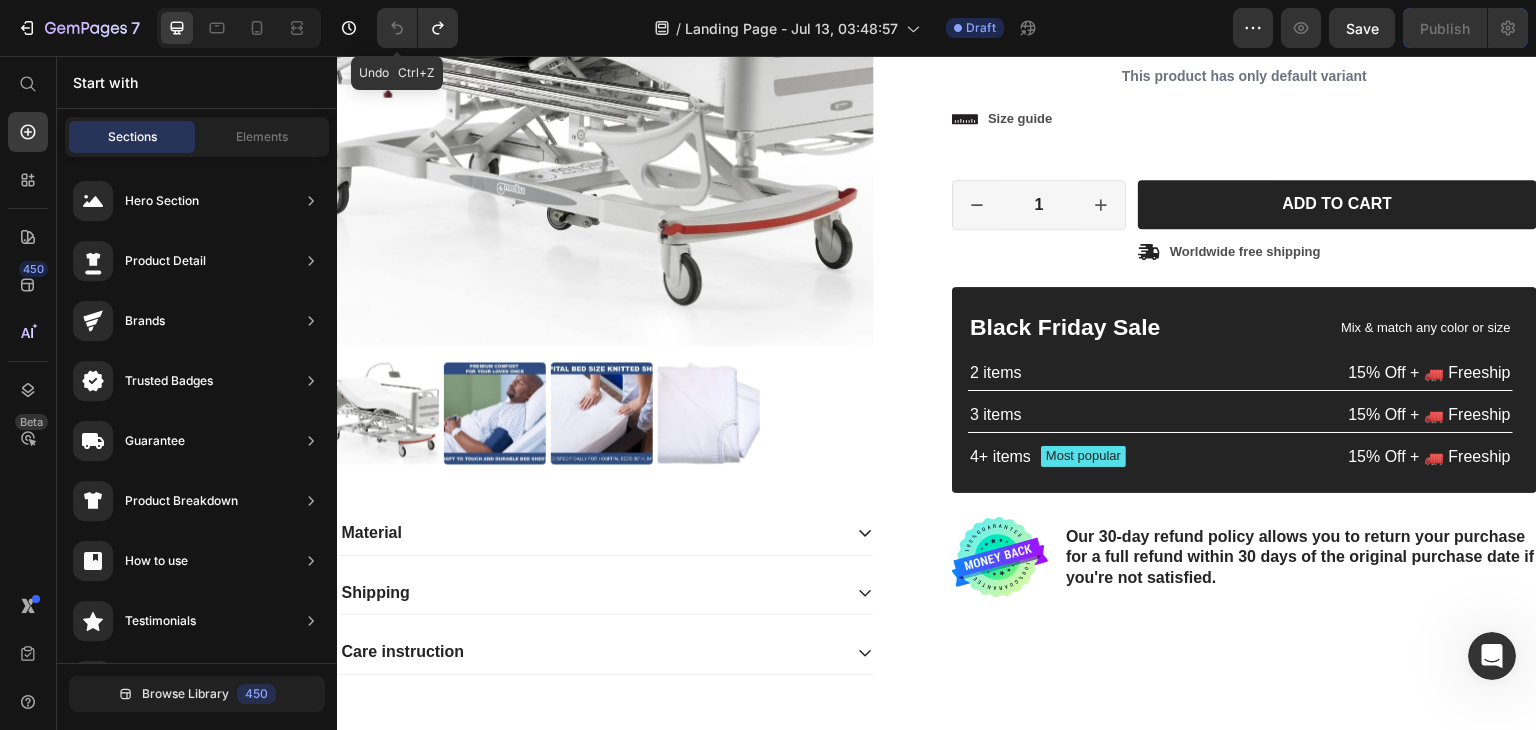 scroll, scrollTop: 3409, scrollLeft: 0, axis: vertical 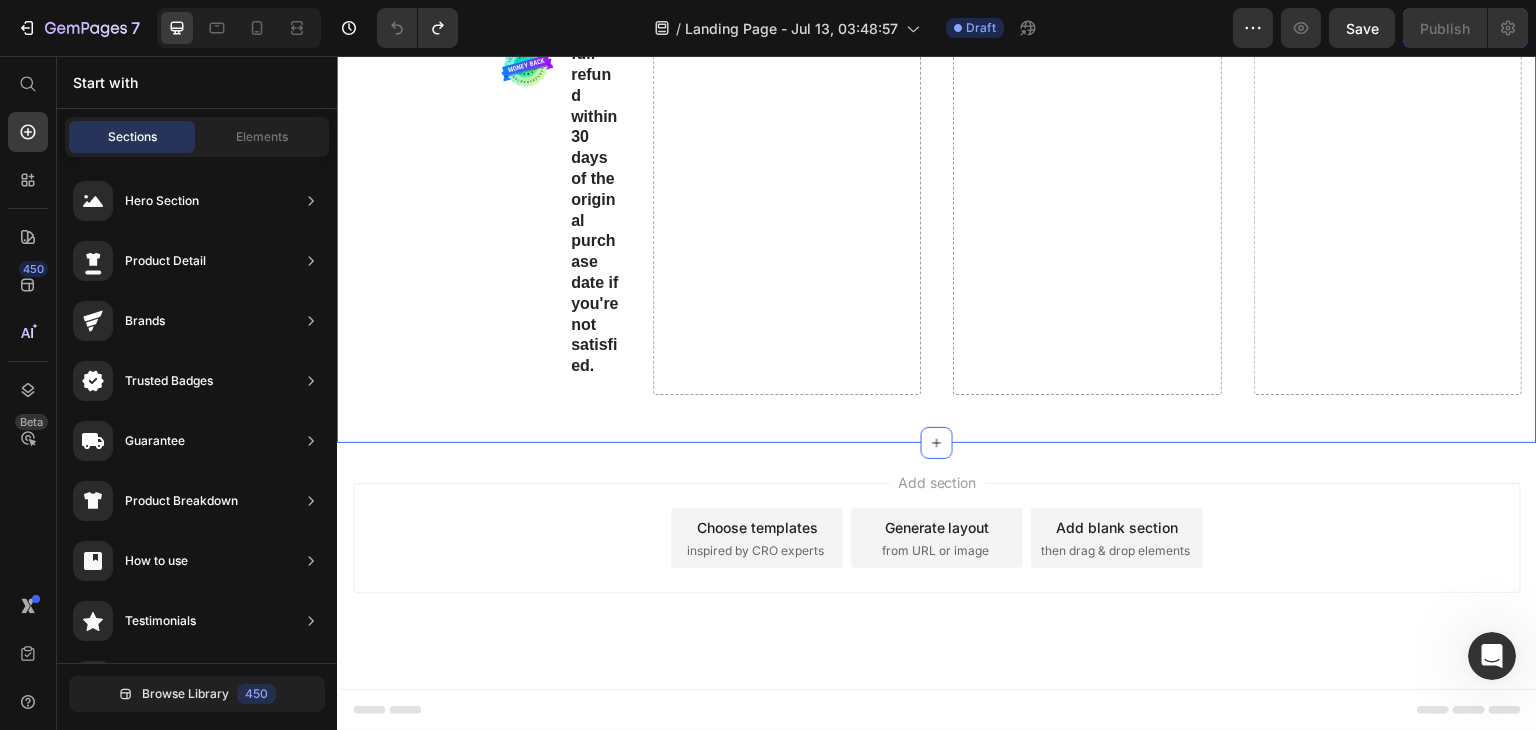 drag, startPoint x: 1275, startPoint y: 671, endPoint x: 939, endPoint y: 209, distance: 571.2618 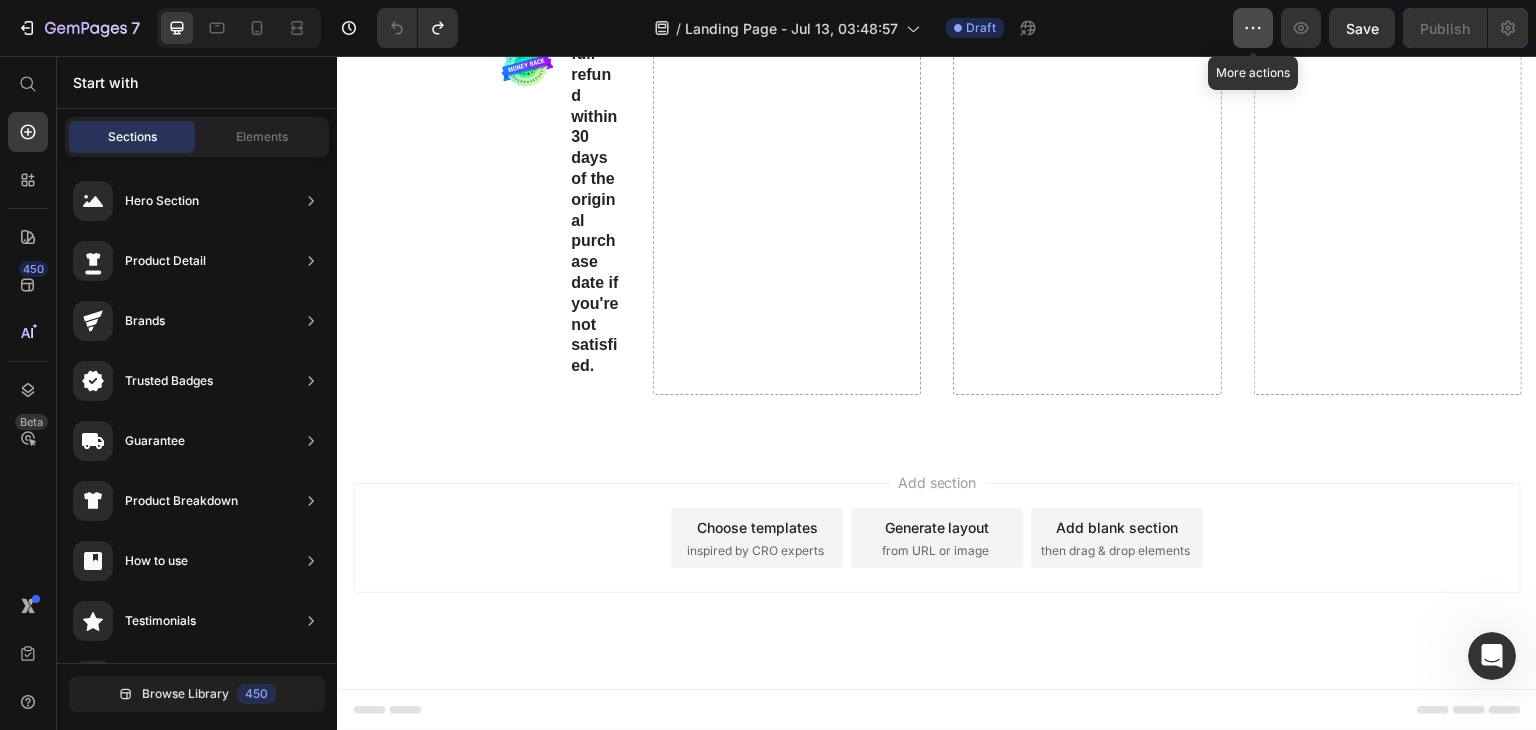 click 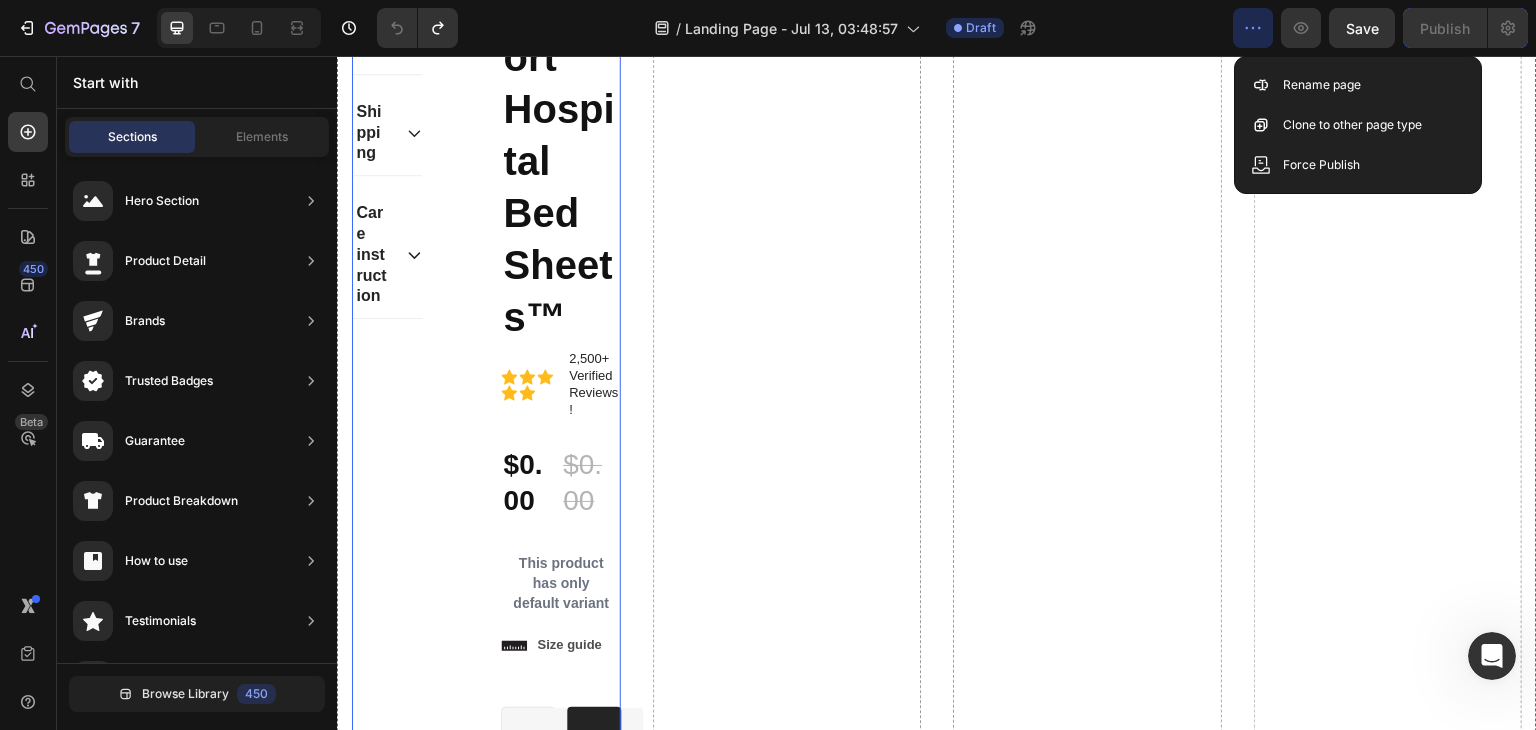 scroll, scrollTop: 1179, scrollLeft: 0, axis: vertical 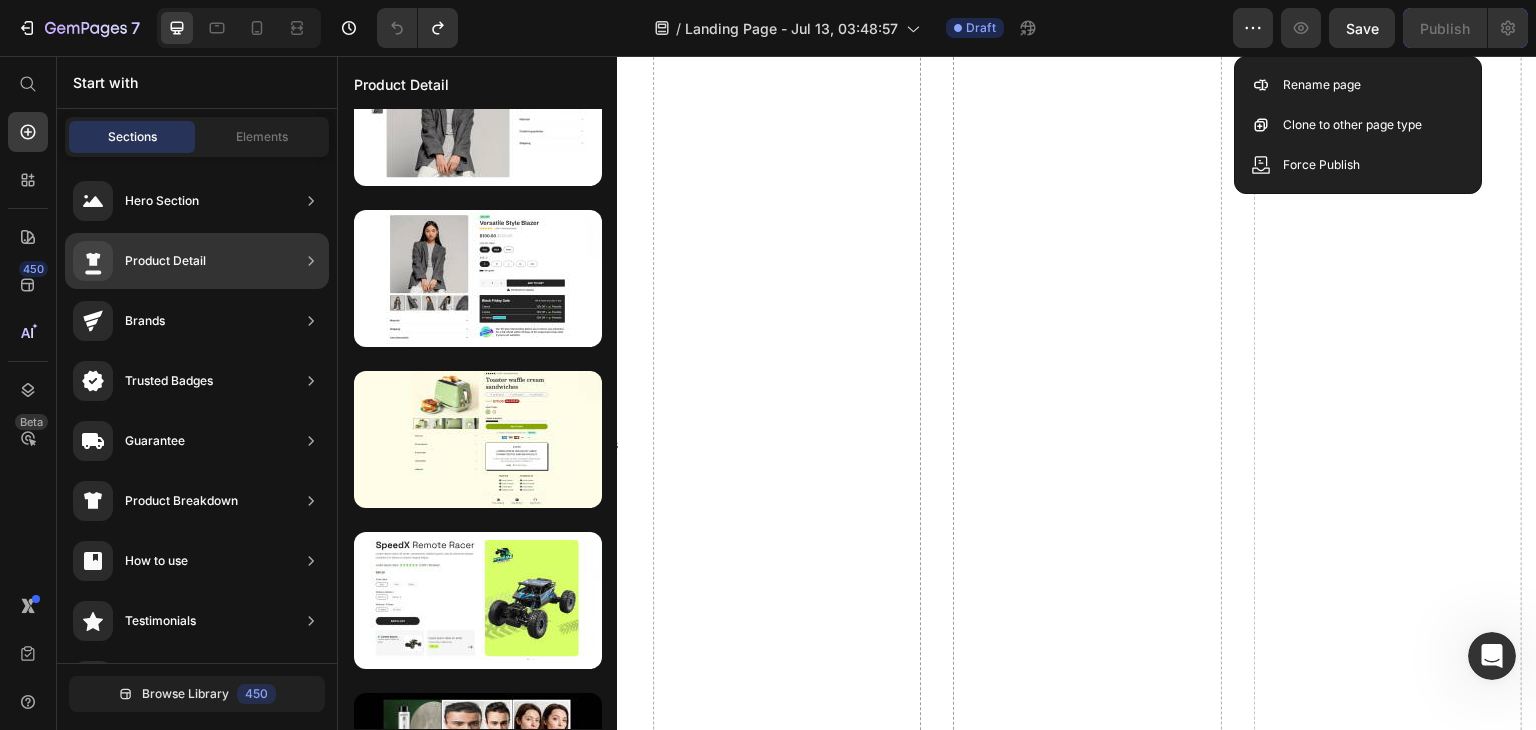 click on "Product Detail" 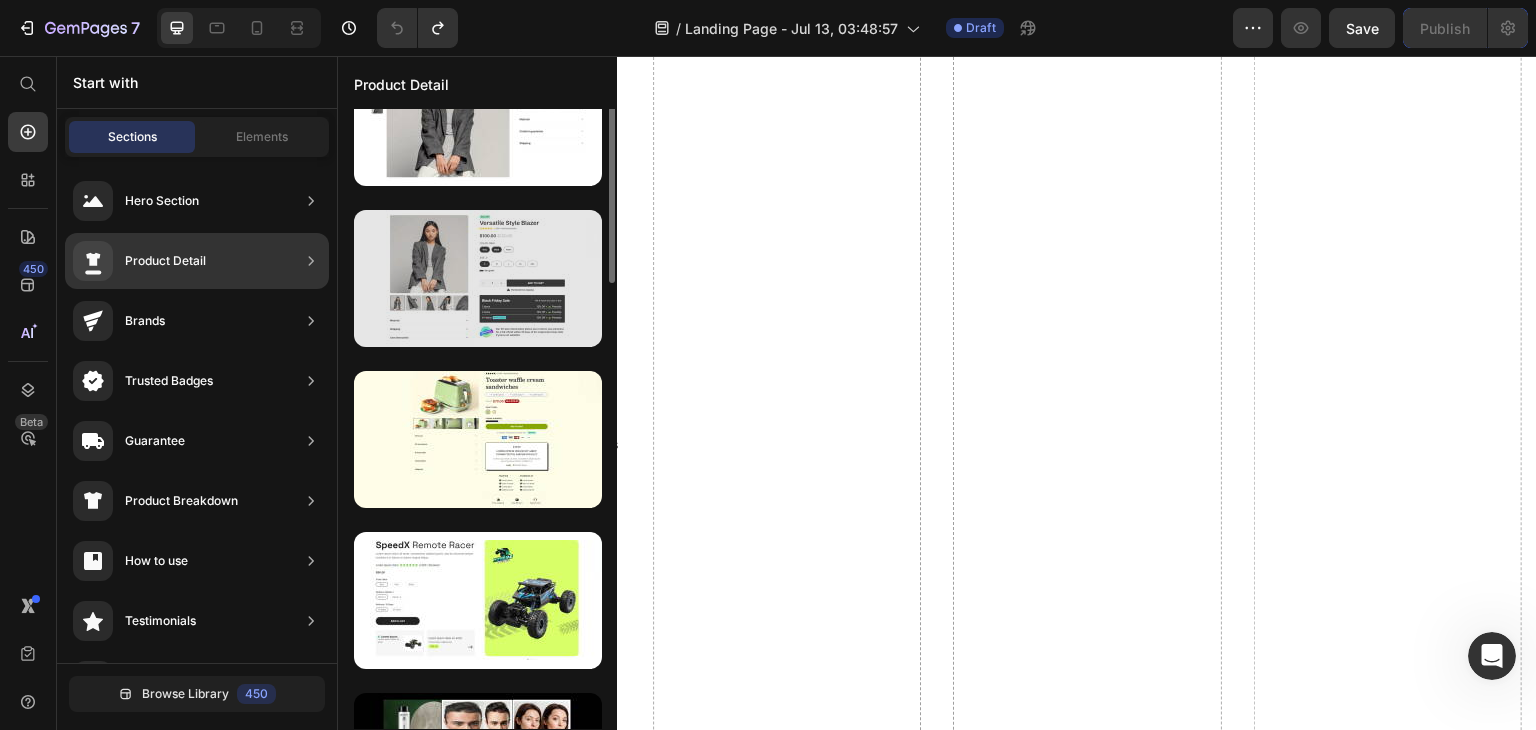 scroll, scrollTop: 0, scrollLeft: 0, axis: both 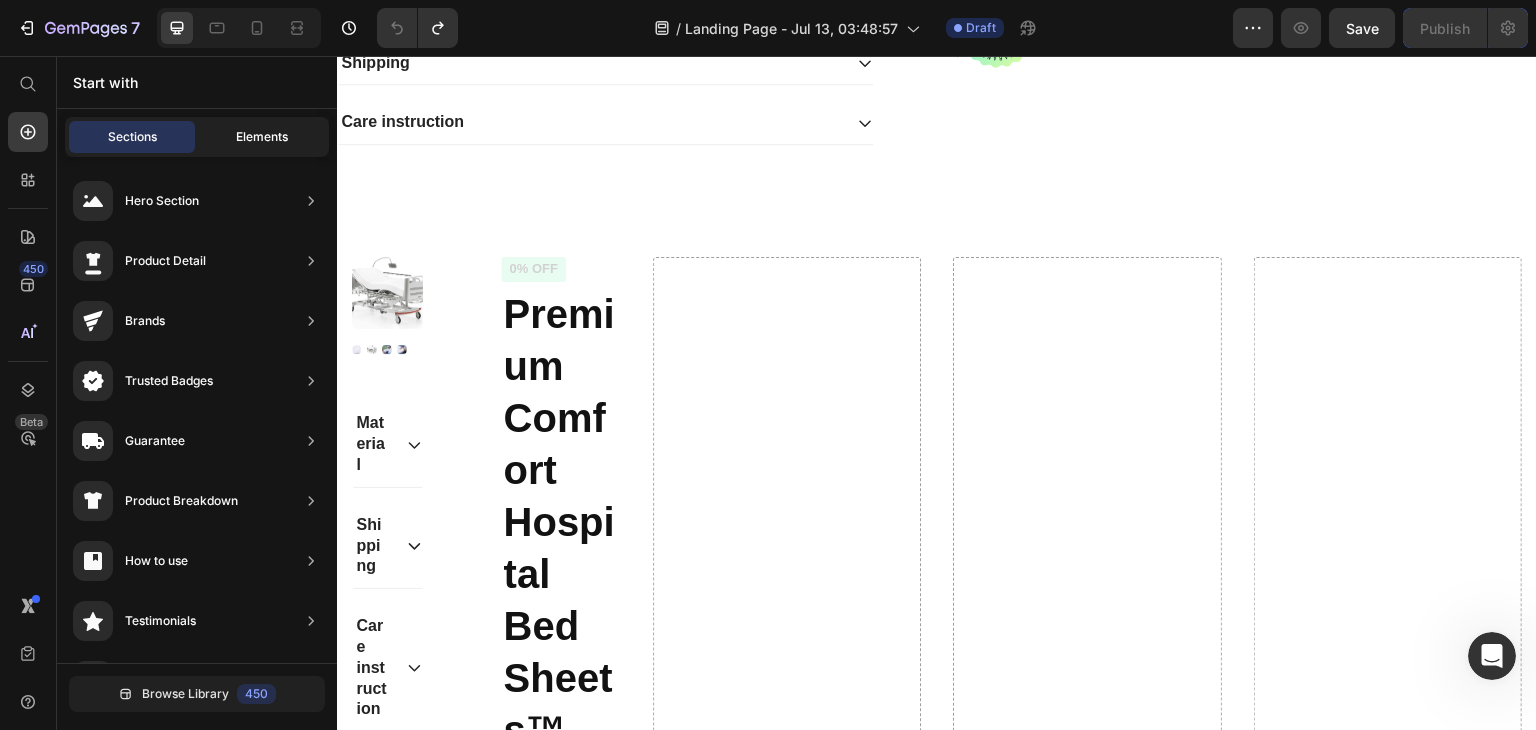 click on "Elements" at bounding box center [262, 137] 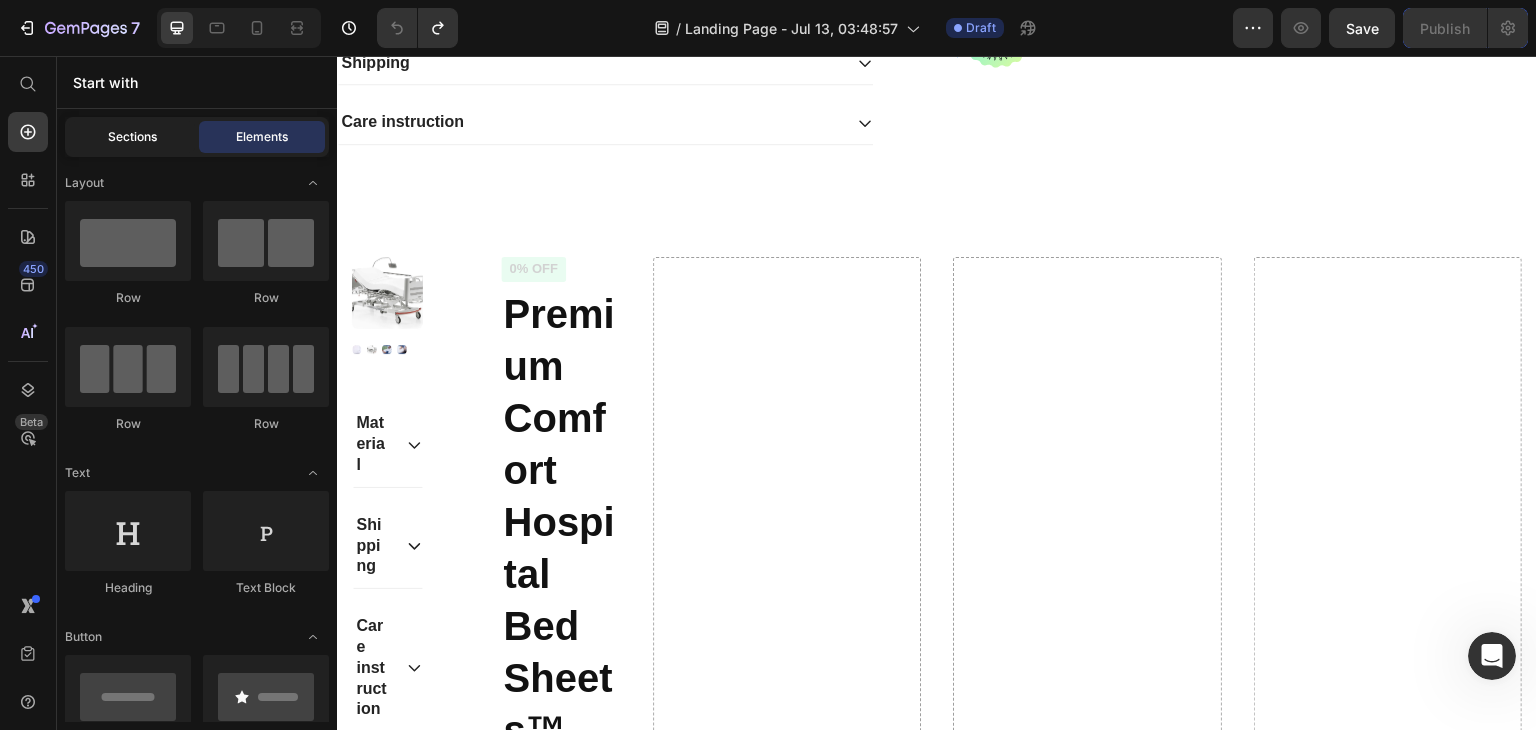 click on "Sections" 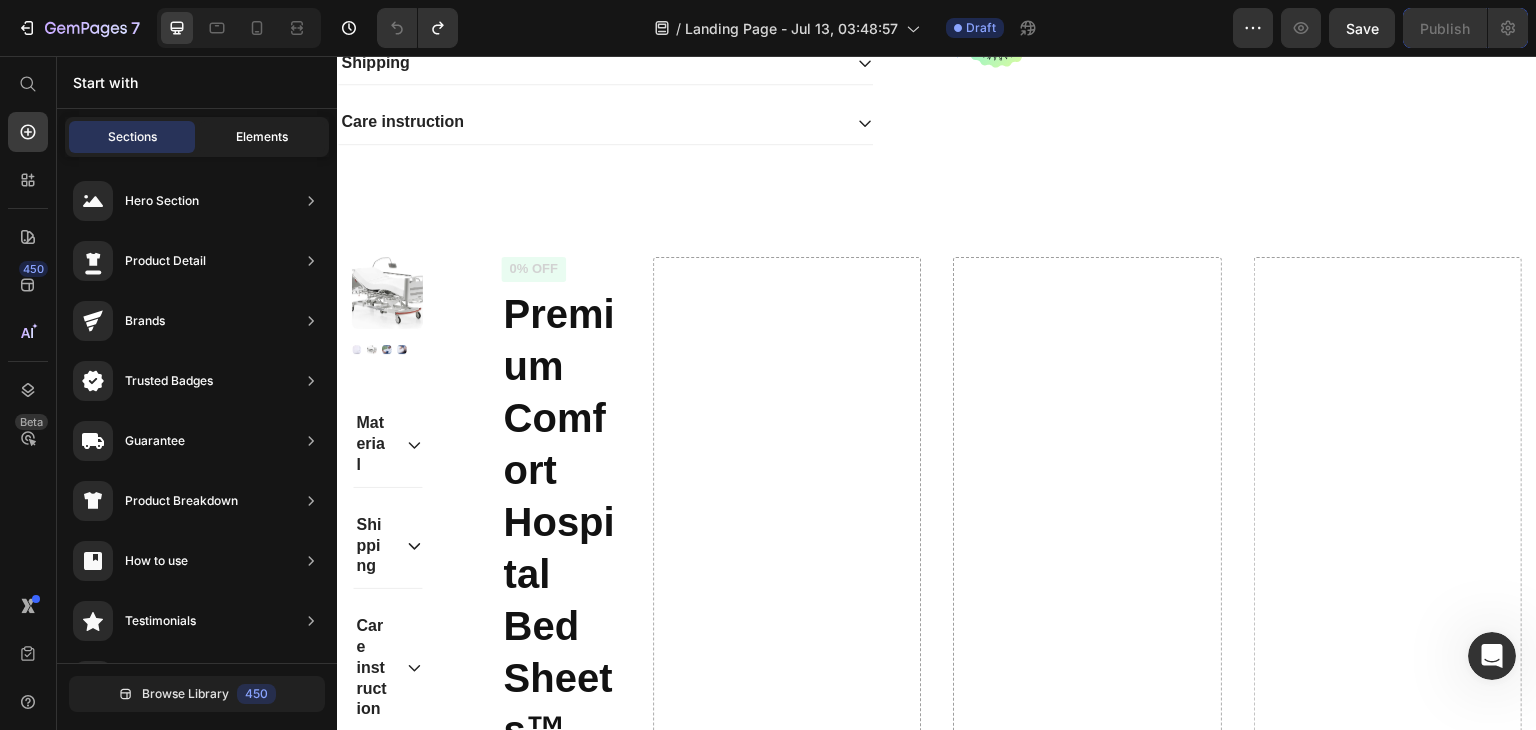 click on "Elements" at bounding box center (262, 137) 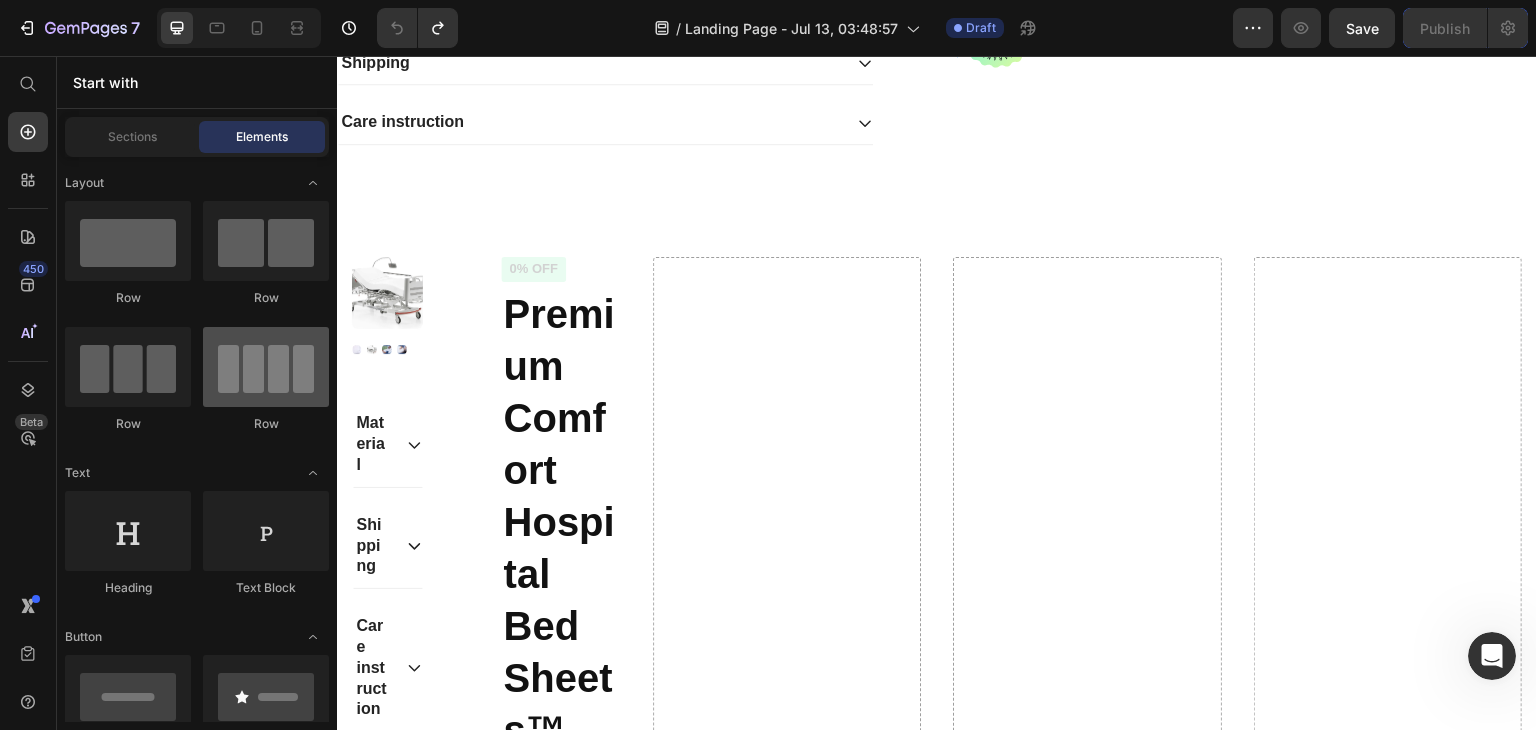 click at bounding box center [266, 367] 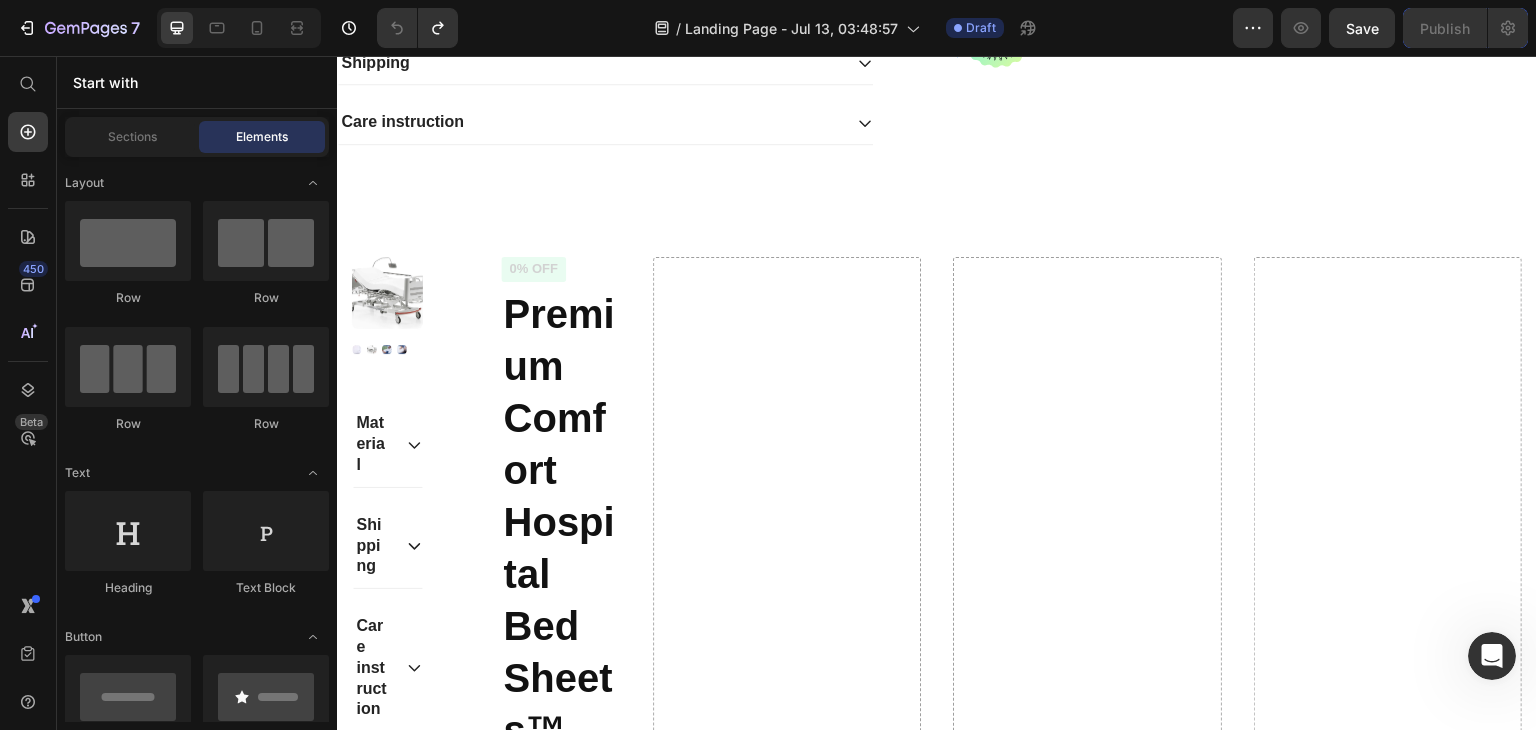 click at bounding box center [329, 1003] 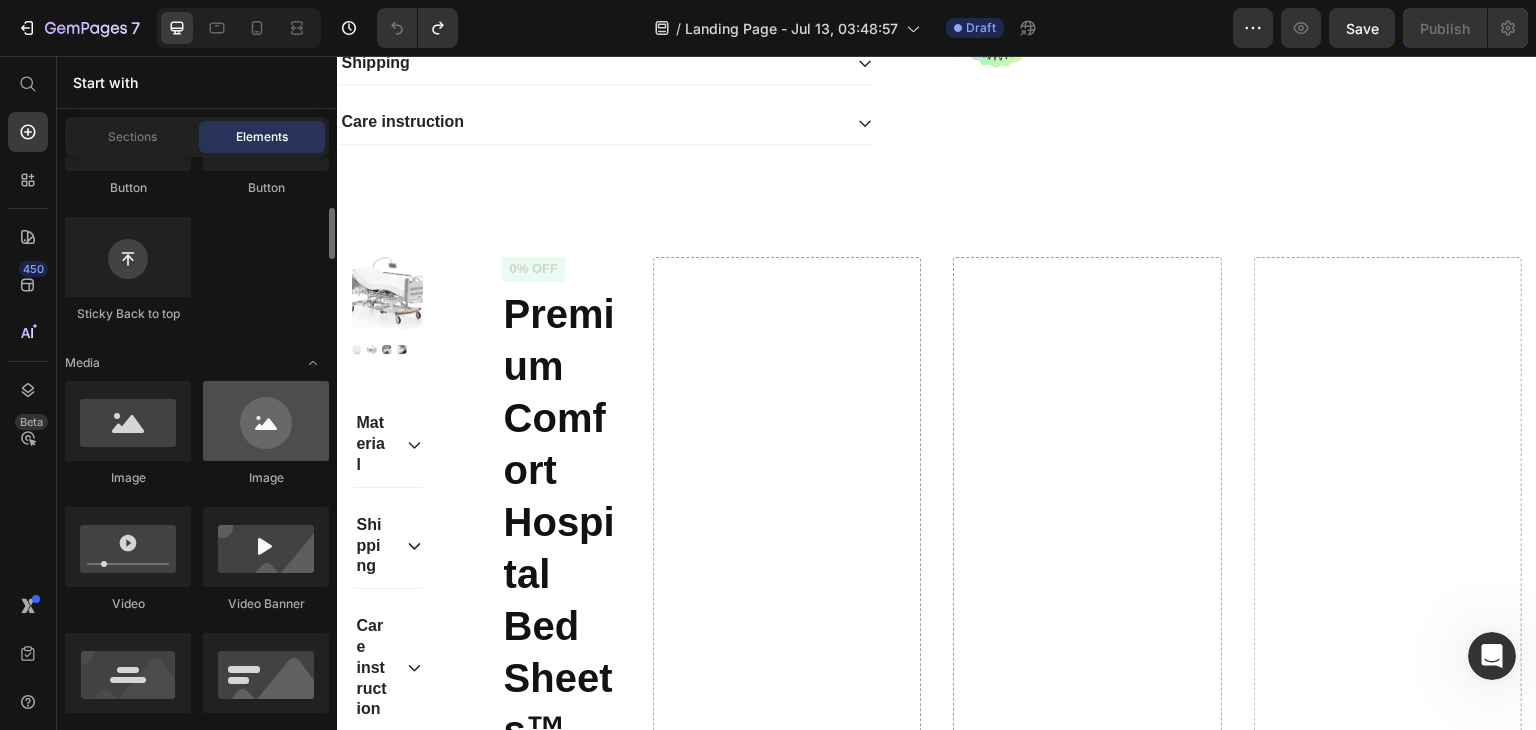 click at bounding box center (266, 421) 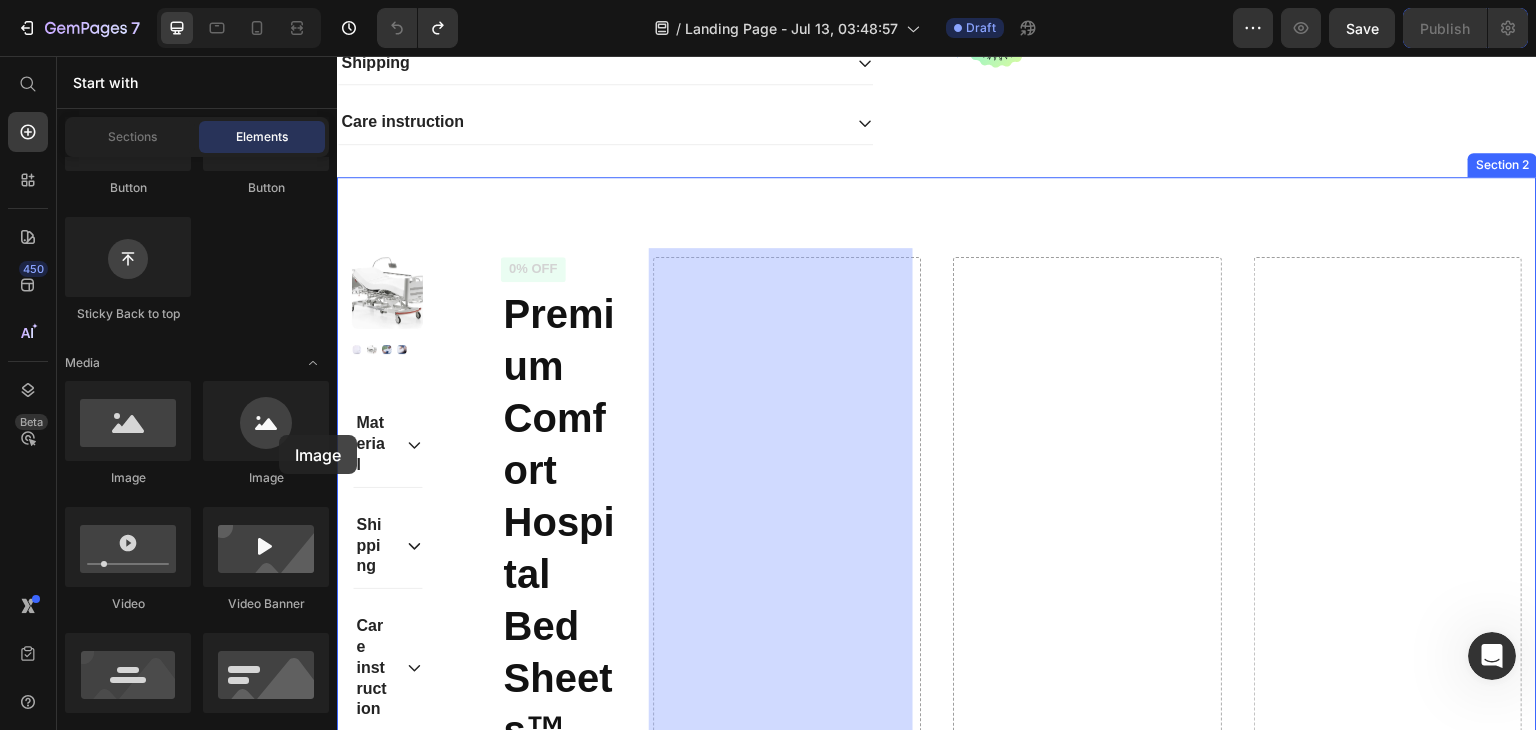 drag, startPoint x: 609, startPoint y: 493, endPoint x: 833, endPoint y: 423, distance: 234.68277 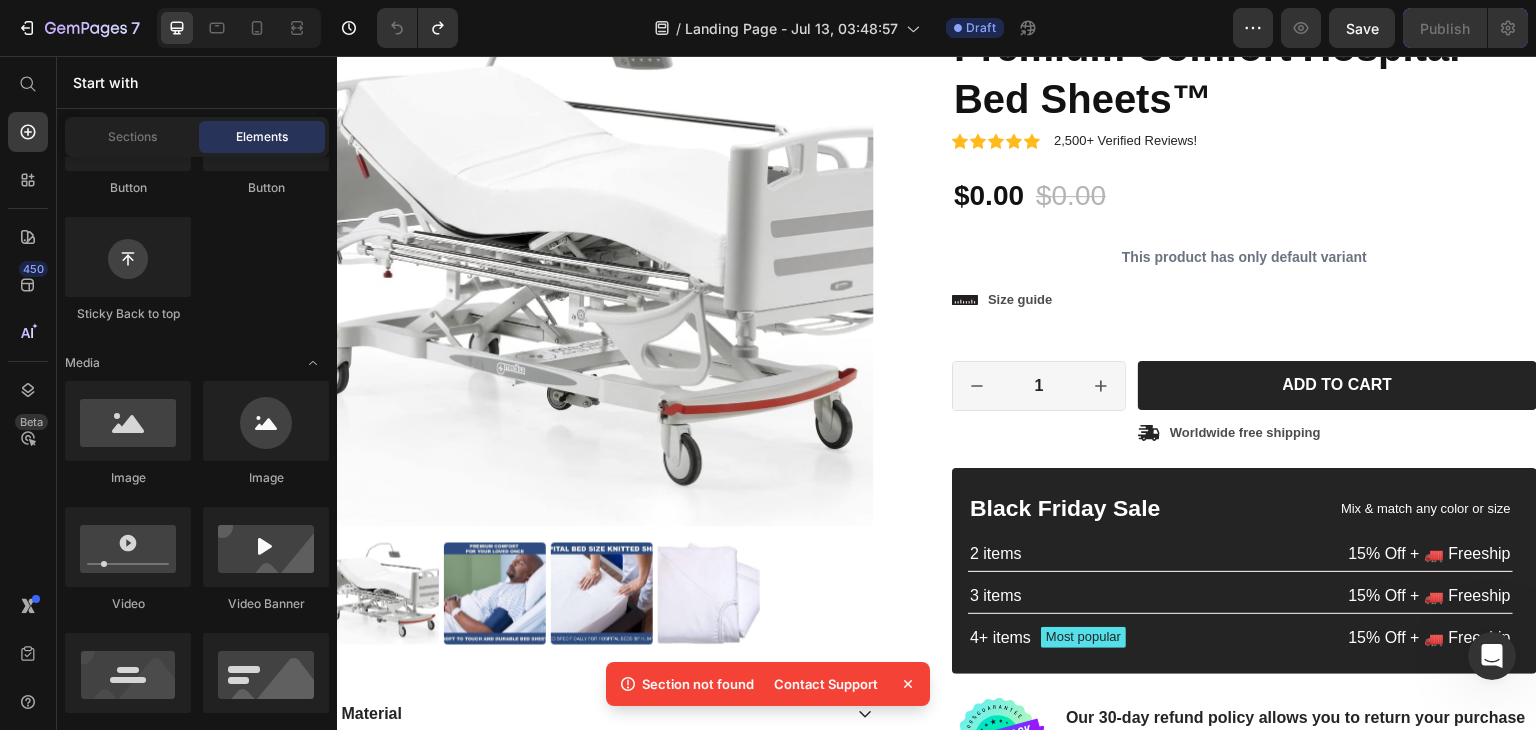 scroll, scrollTop: 140, scrollLeft: 0, axis: vertical 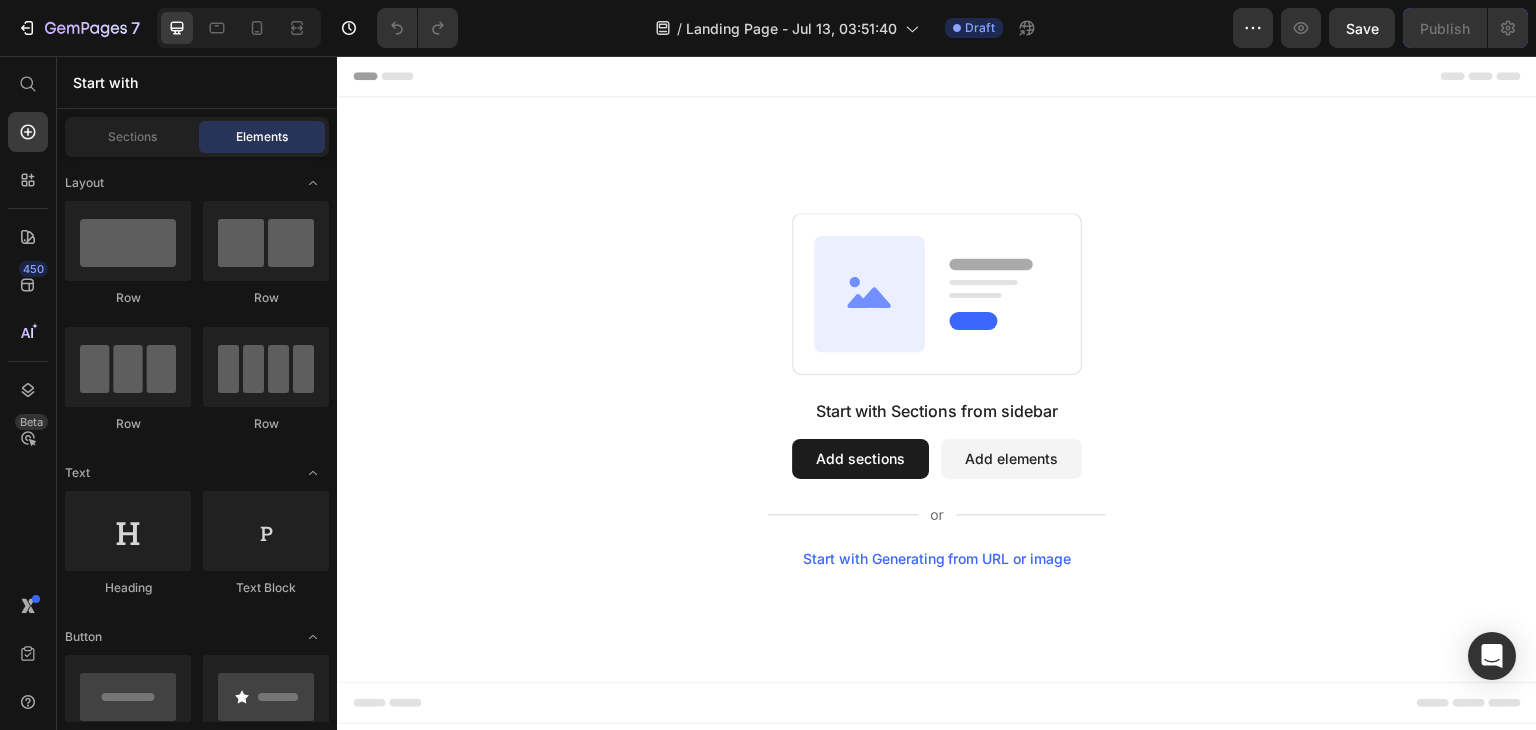 click on "Start with Sections from sidebar Add sections Add elements Start with Generating from URL or image" at bounding box center [937, 483] 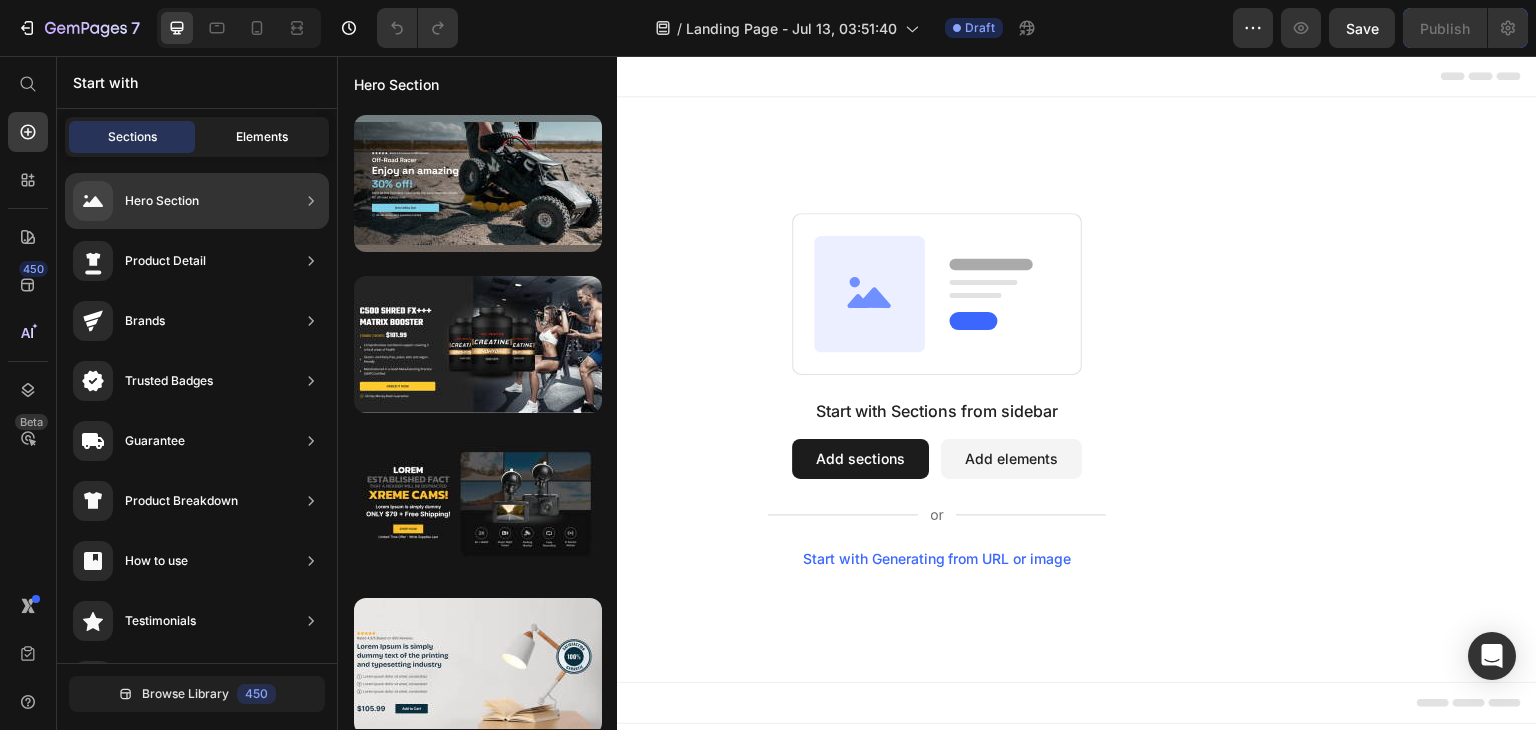 click on "Elements" 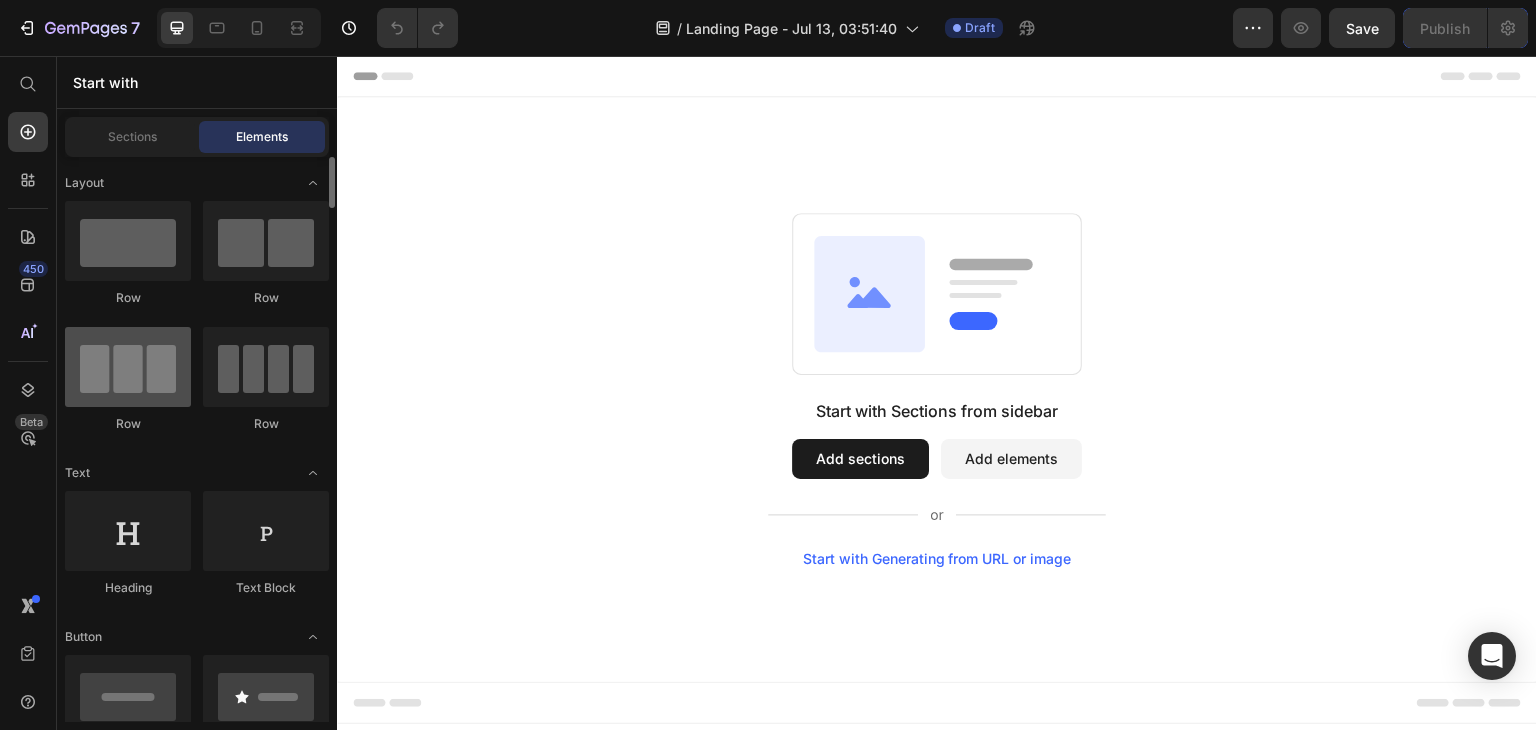 click at bounding box center (128, 367) 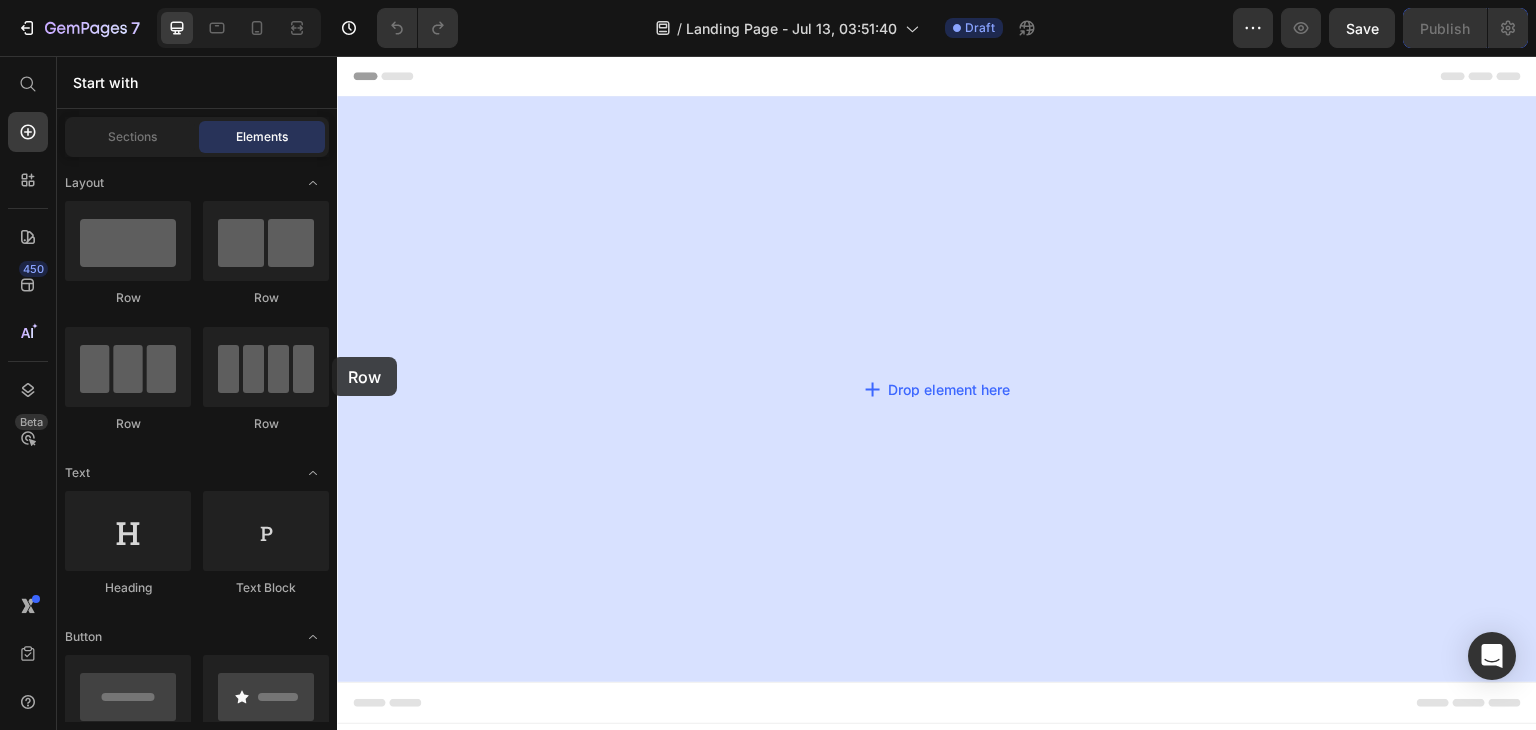 drag, startPoint x: 487, startPoint y: 428, endPoint x: 564, endPoint y: 364, distance: 100.12492 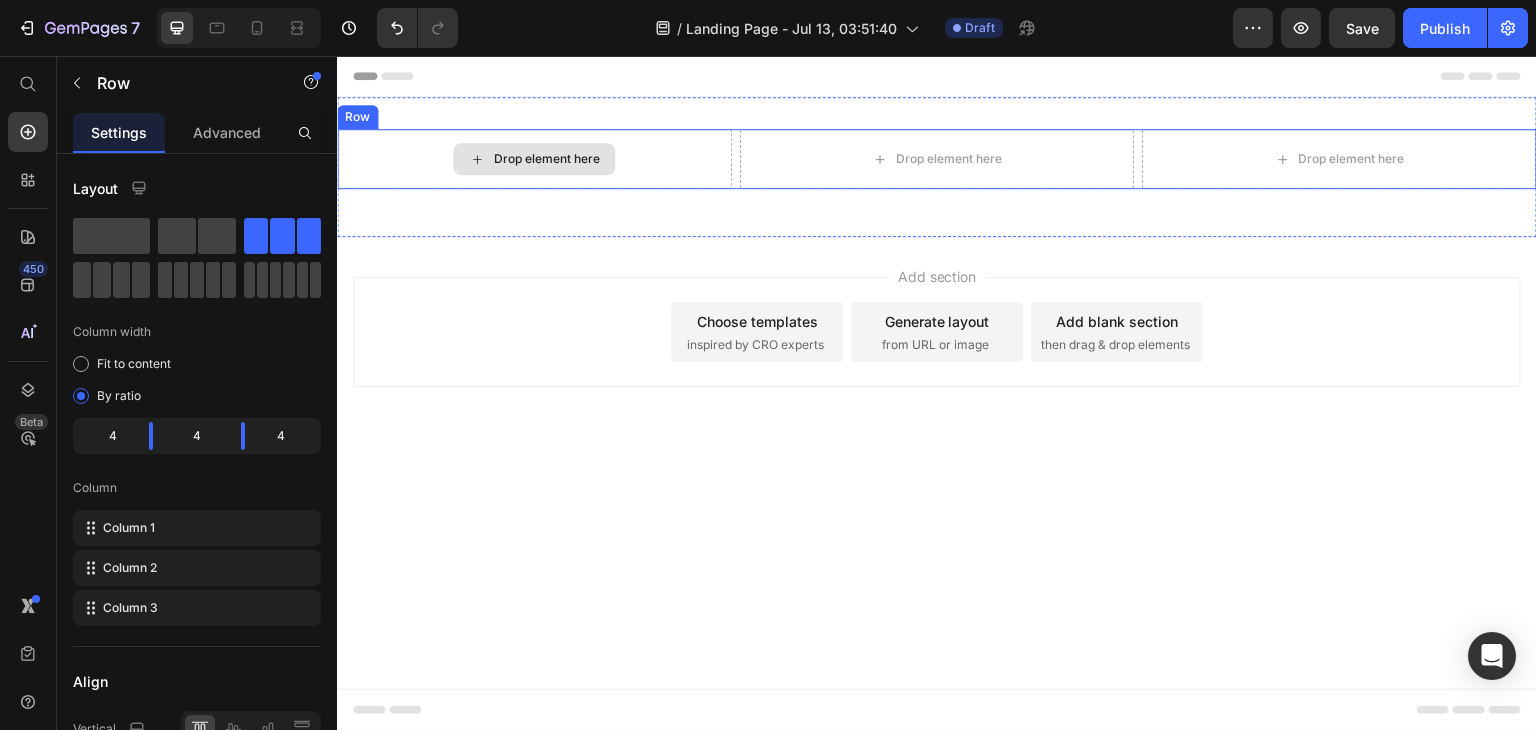 click on "Drop element here" at bounding box center (534, 159) 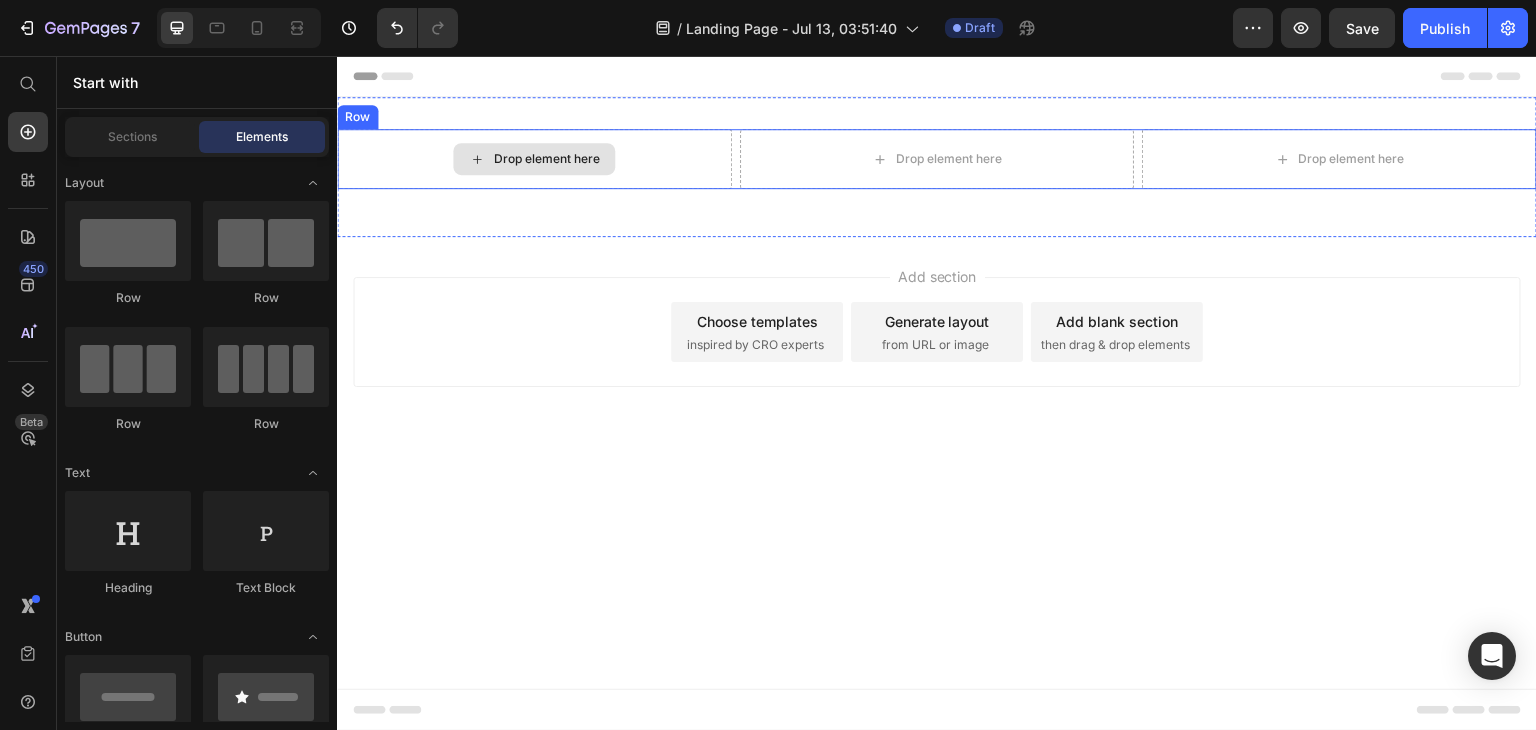 click on "Drop element here" at bounding box center [546, 159] 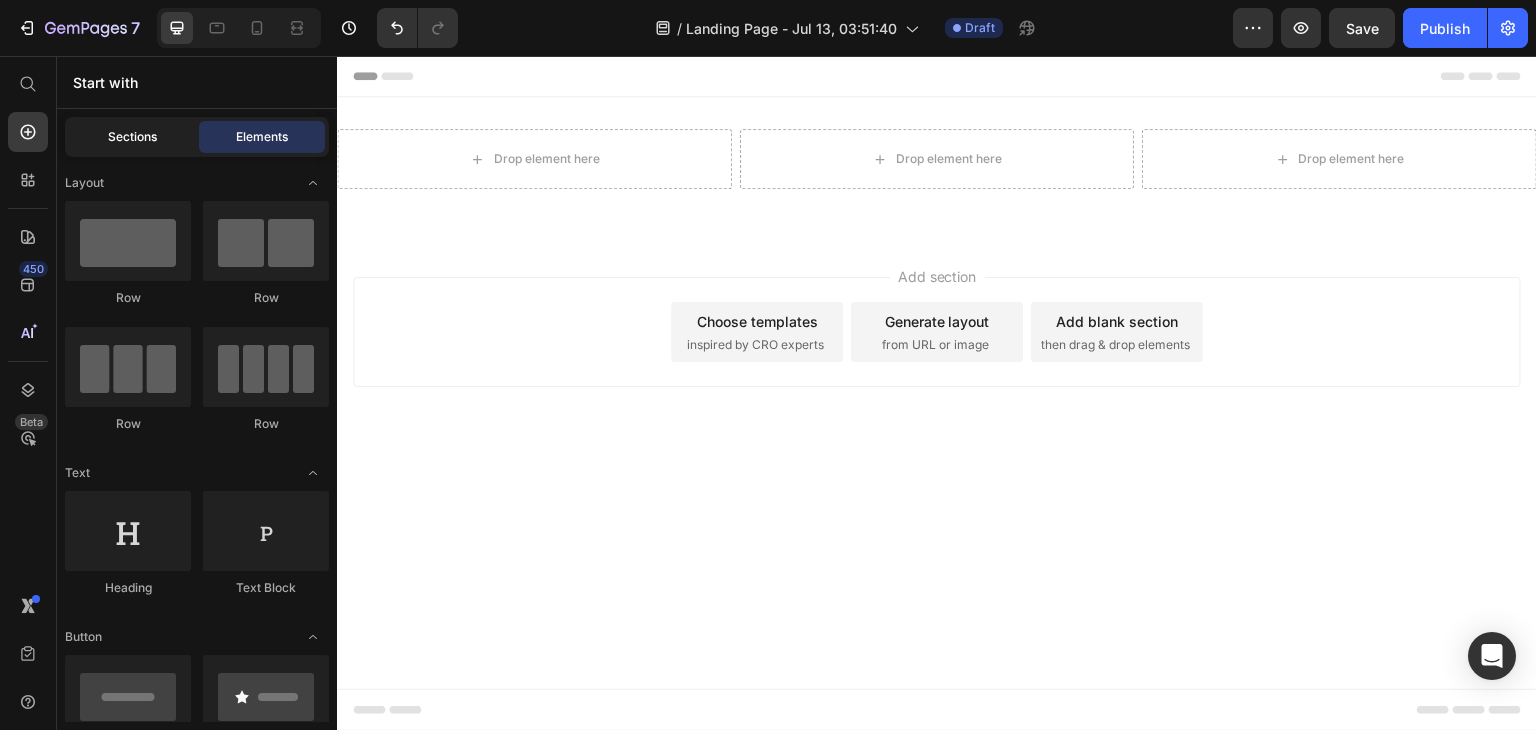 click on "Sections" 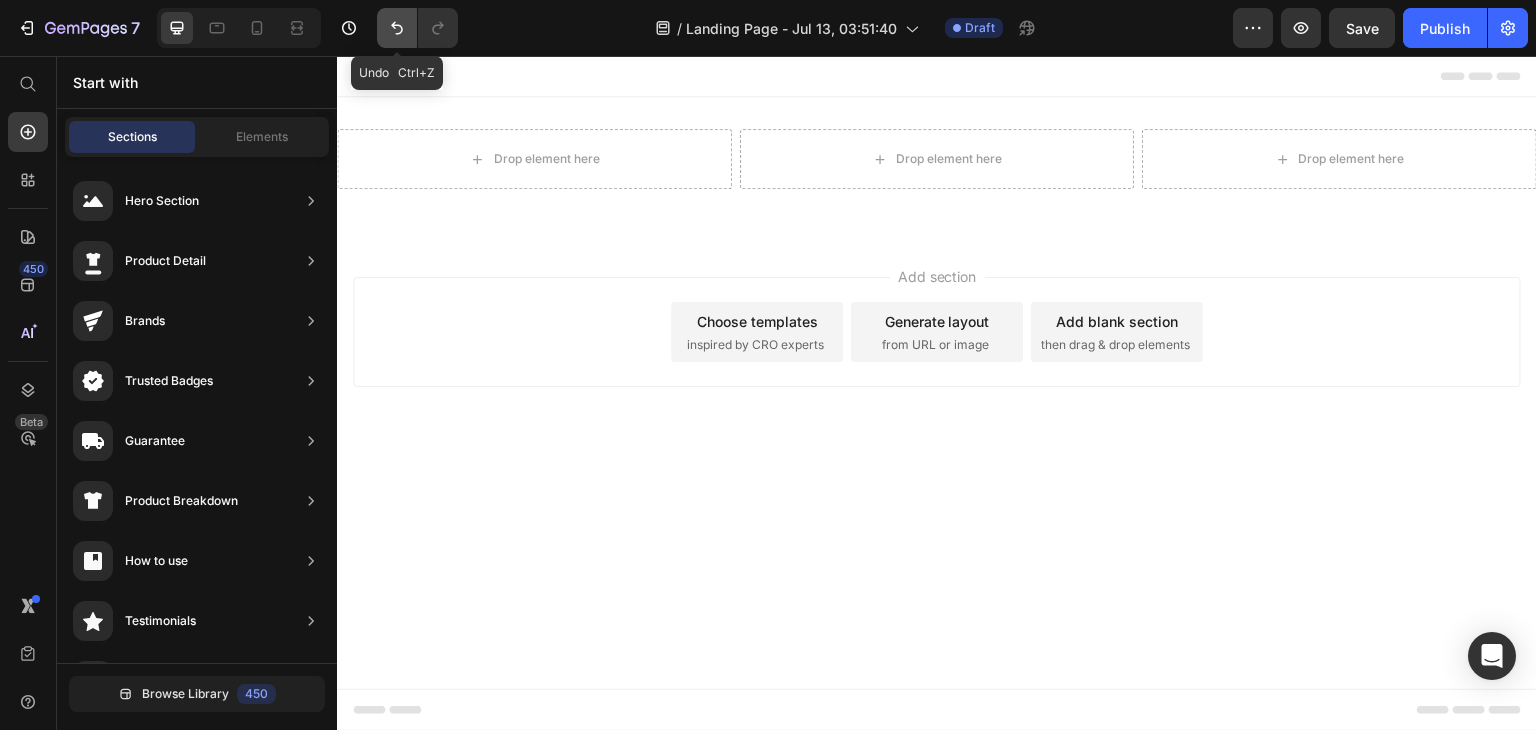 click 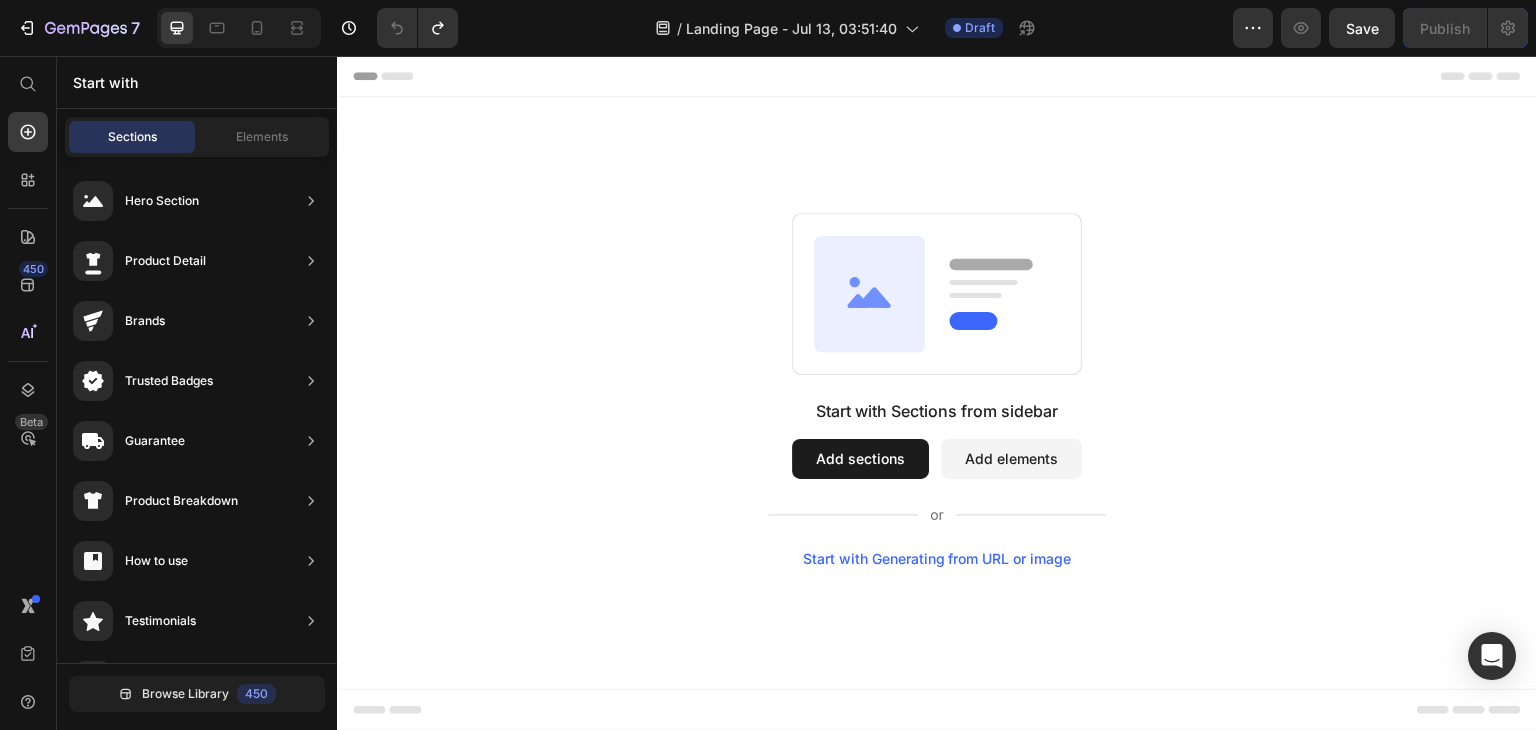 click on "Add sections" at bounding box center [860, 459] 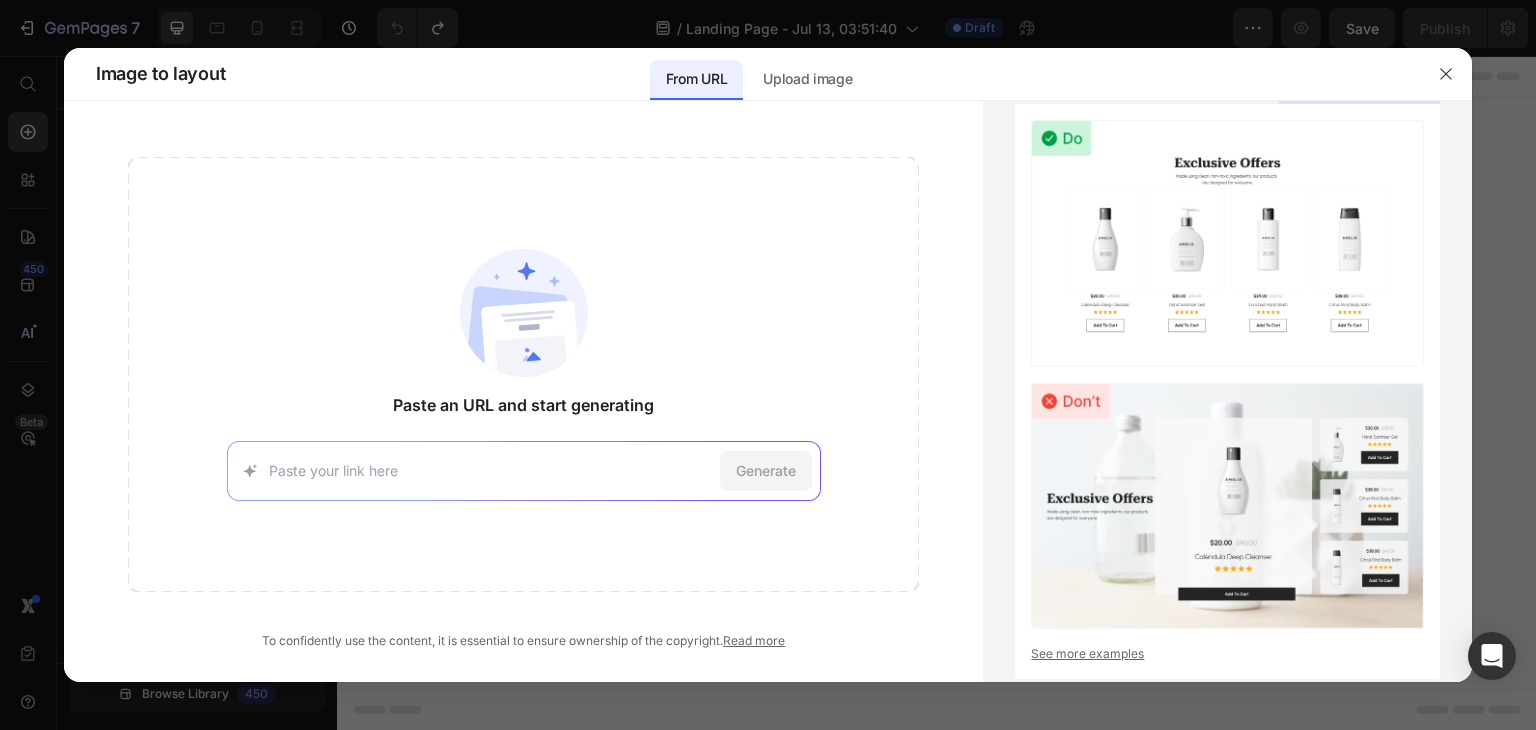 click at bounding box center [490, 470] 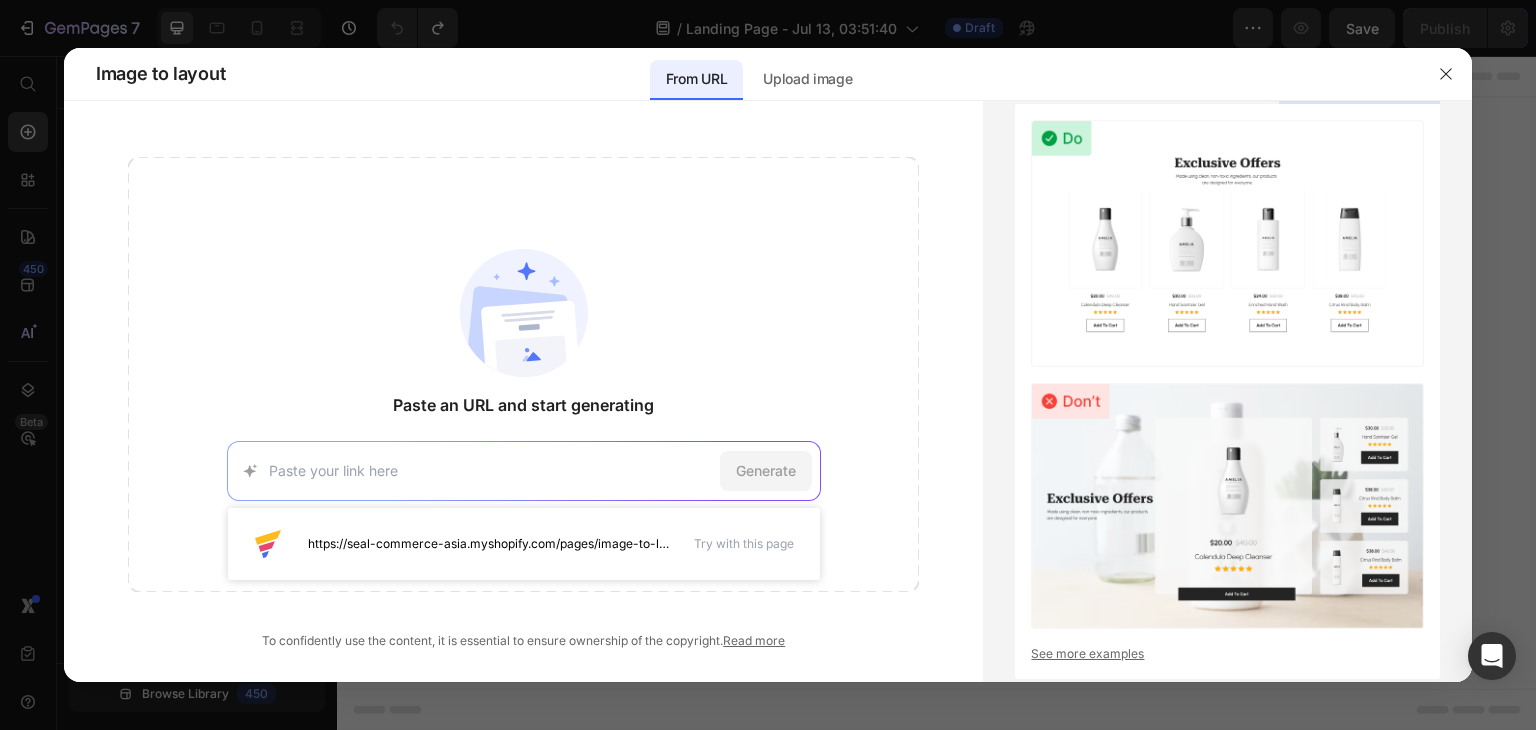 click at bounding box center (768, 365) 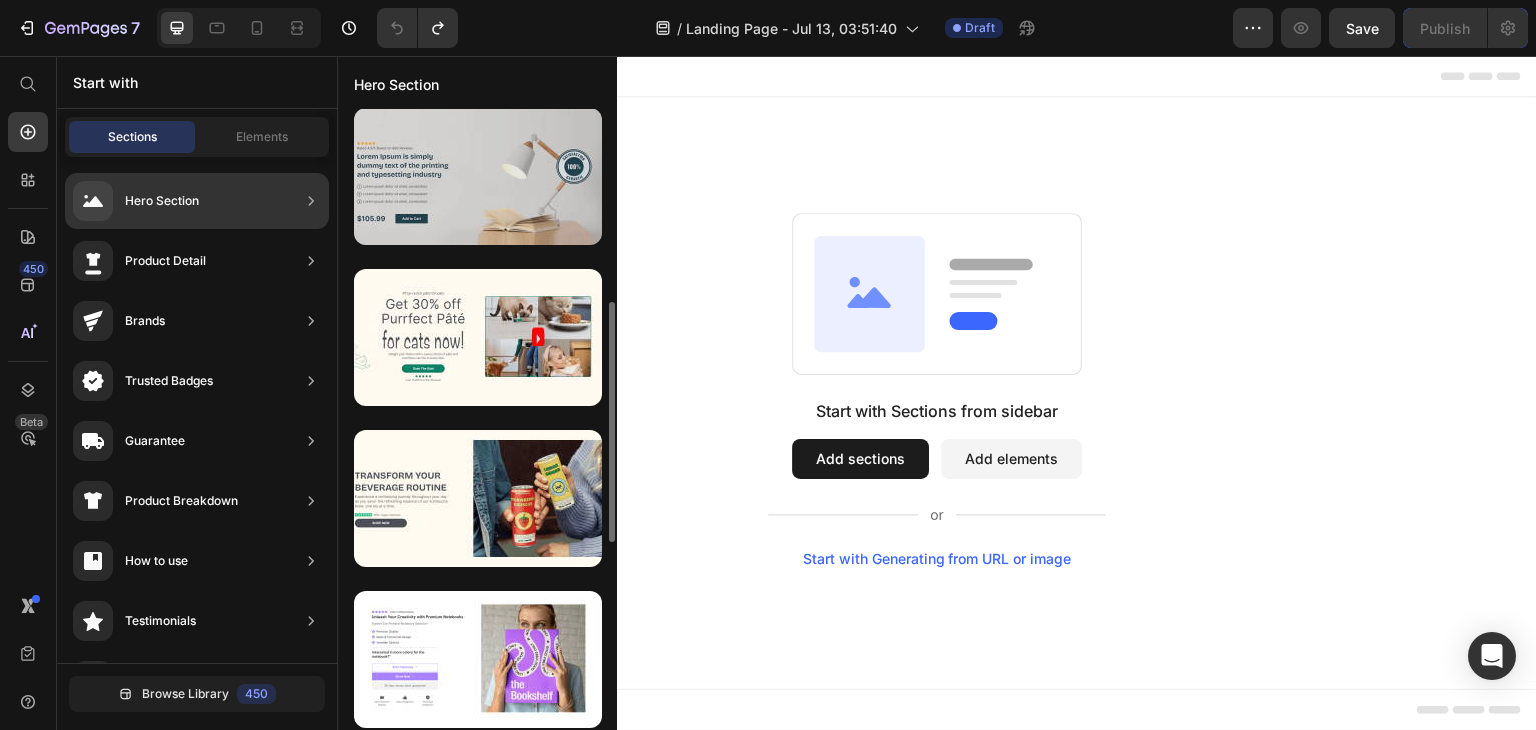 scroll, scrollTop: 492, scrollLeft: 0, axis: vertical 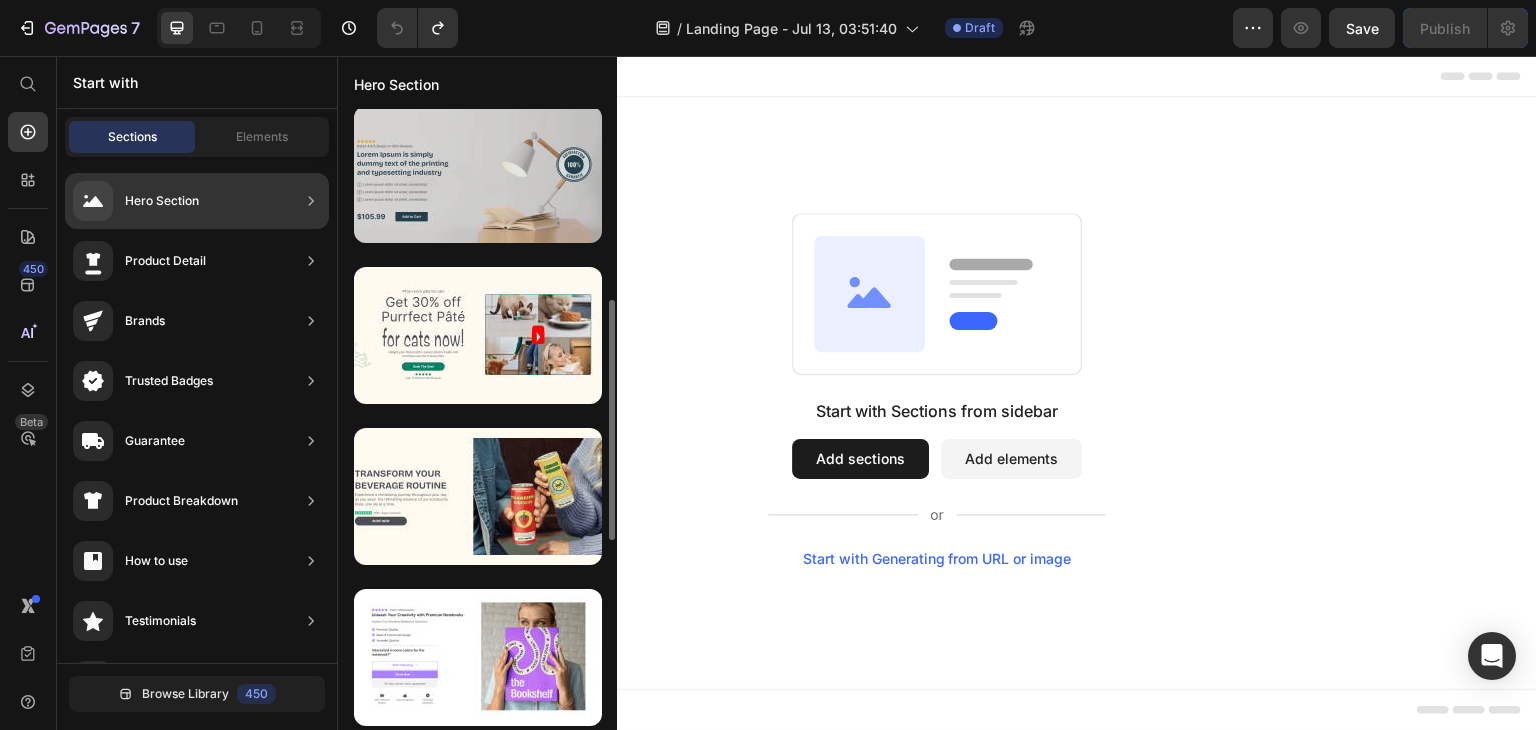click at bounding box center [478, 174] 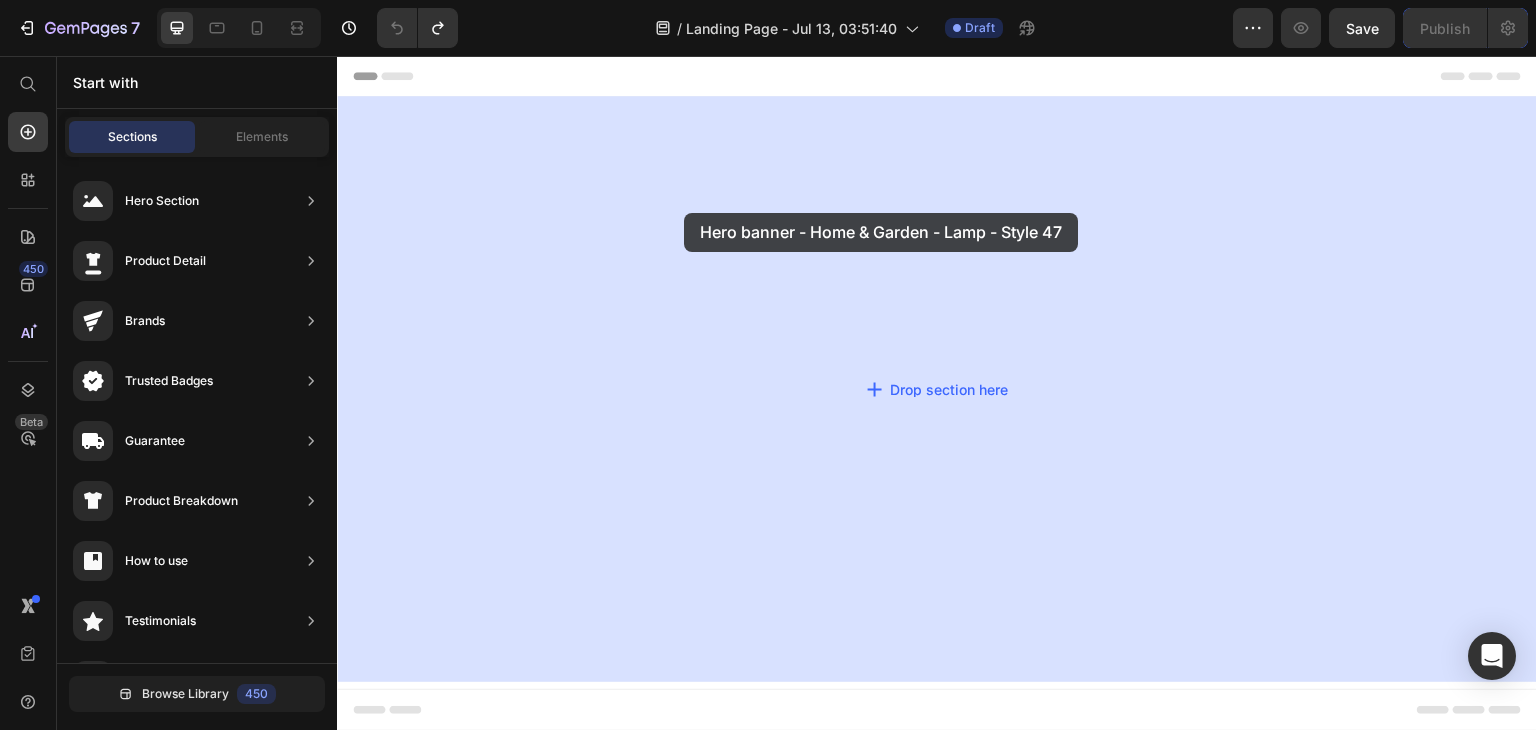 drag, startPoint x: 873, startPoint y: 271, endPoint x: 693, endPoint y: 213, distance: 189.11372 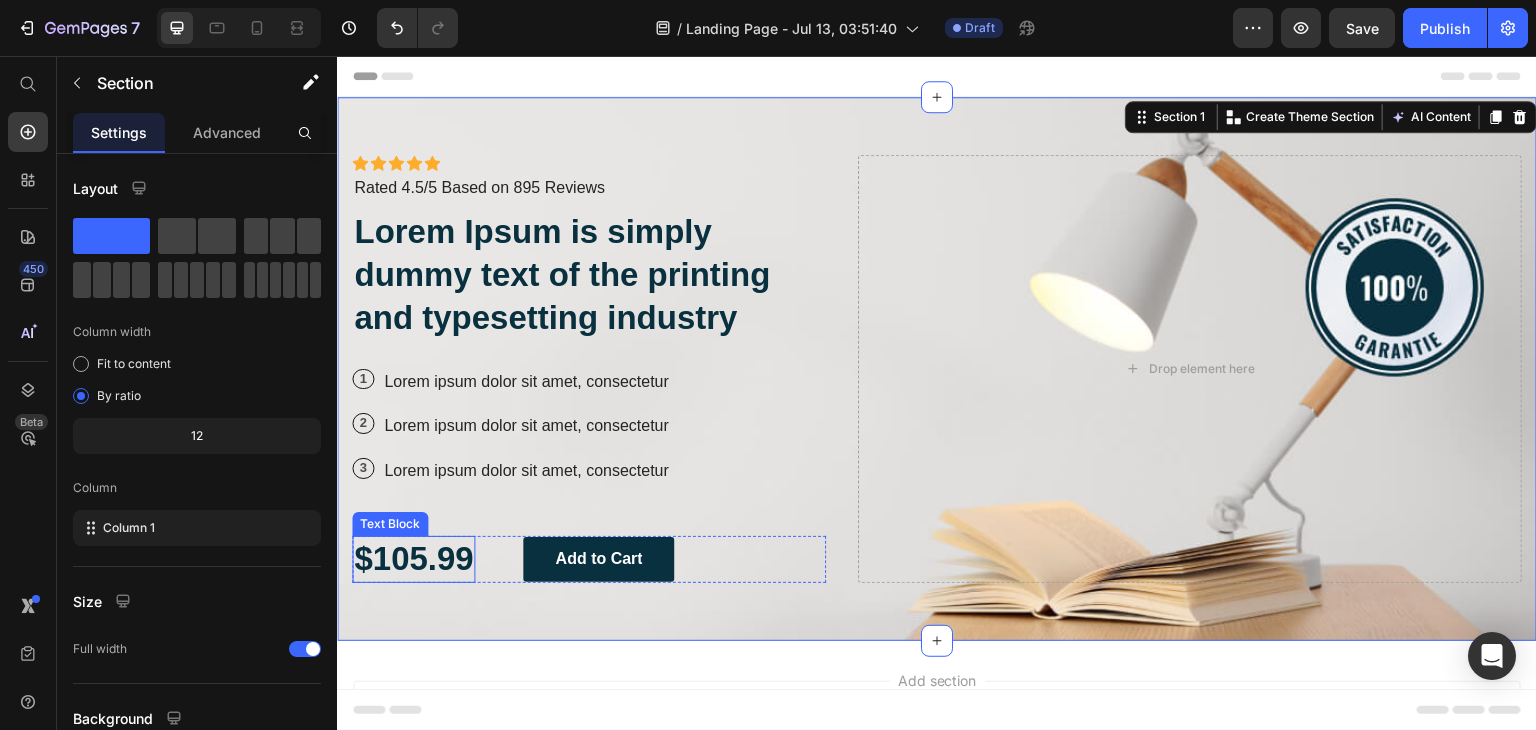click on "$105.99" at bounding box center [413, 559] 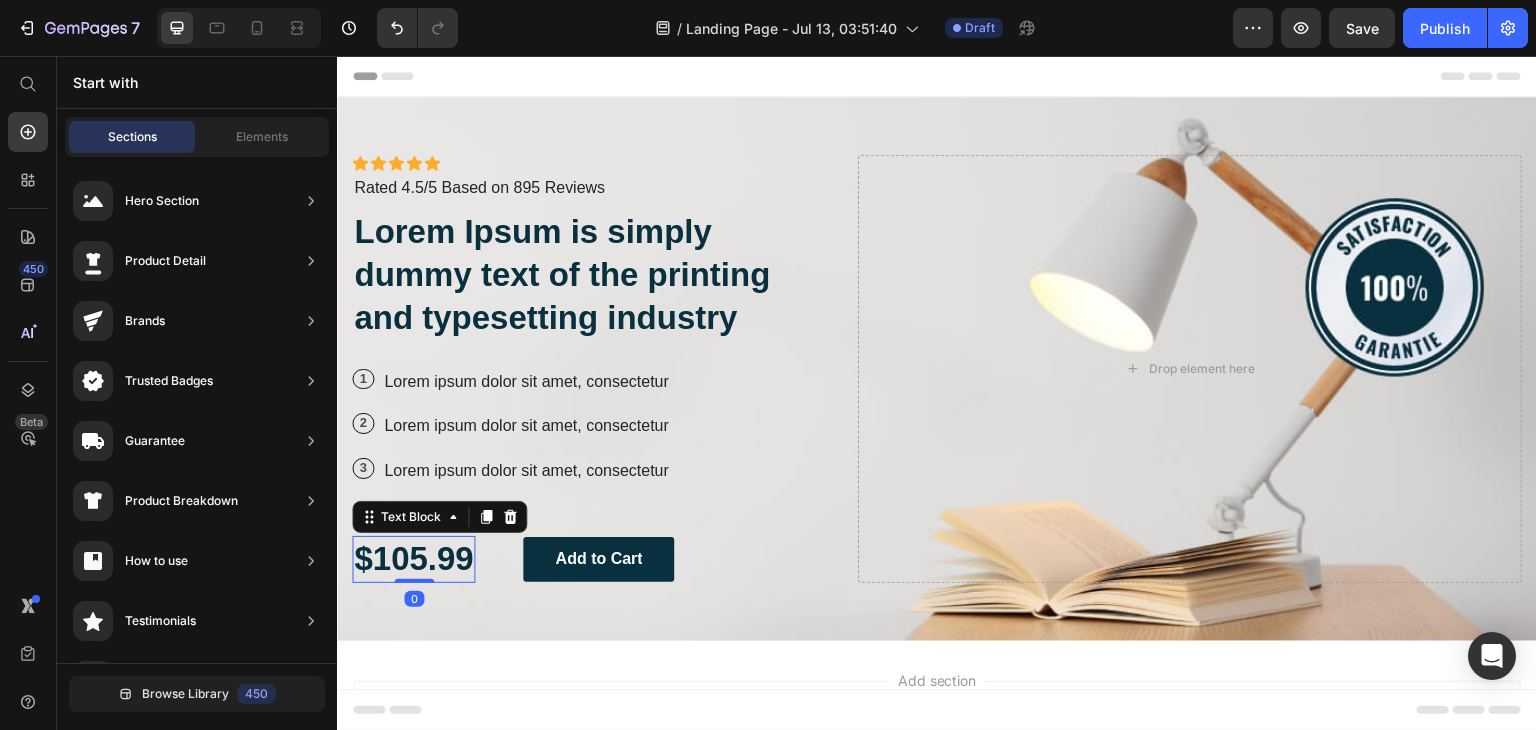 click on "Add section Choose templates inspired by CRO experts Generate layout from URL or image Add blank section then drag & drop elements" at bounding box center (937, 764) 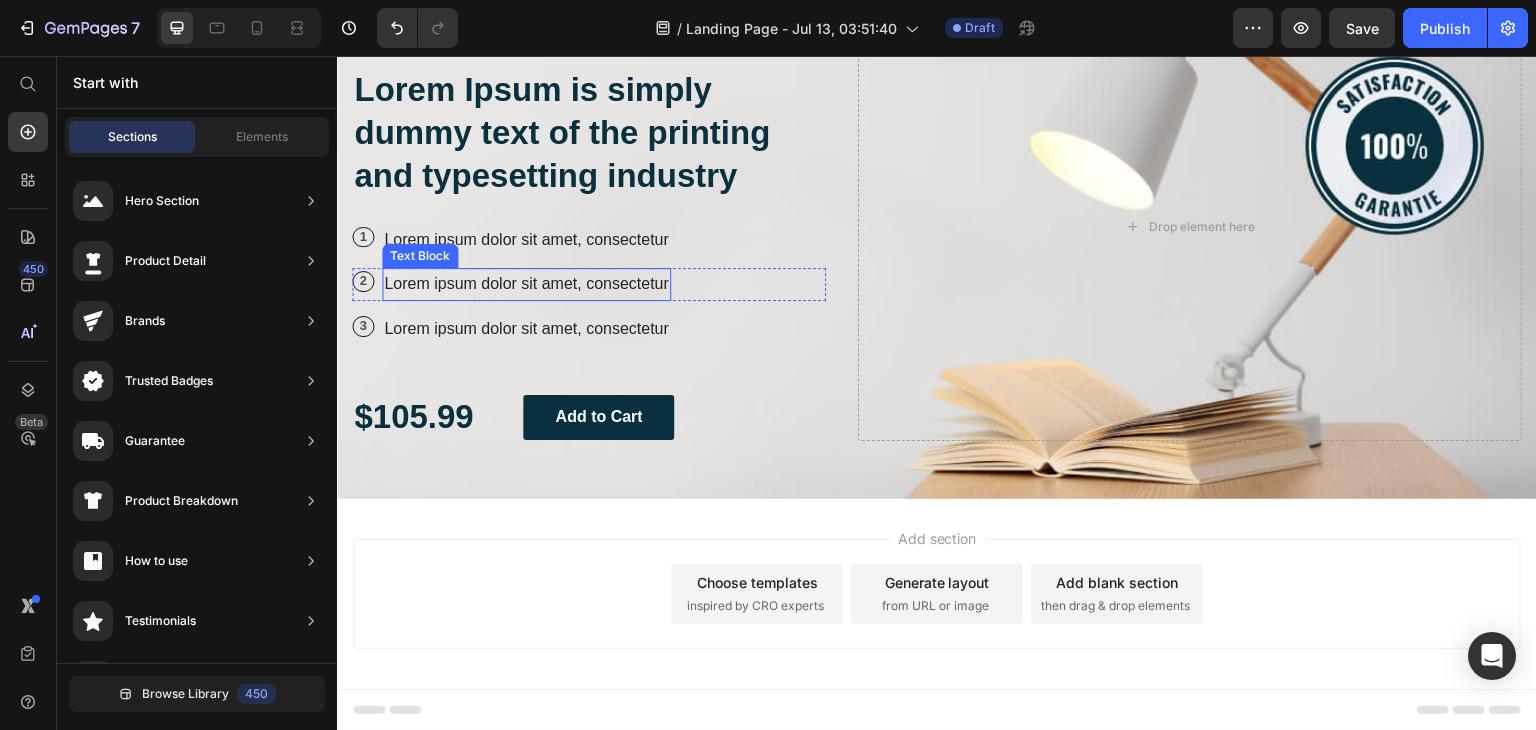 scroll, scrollTop: 156, scrollLeft: 0, axis: vertical 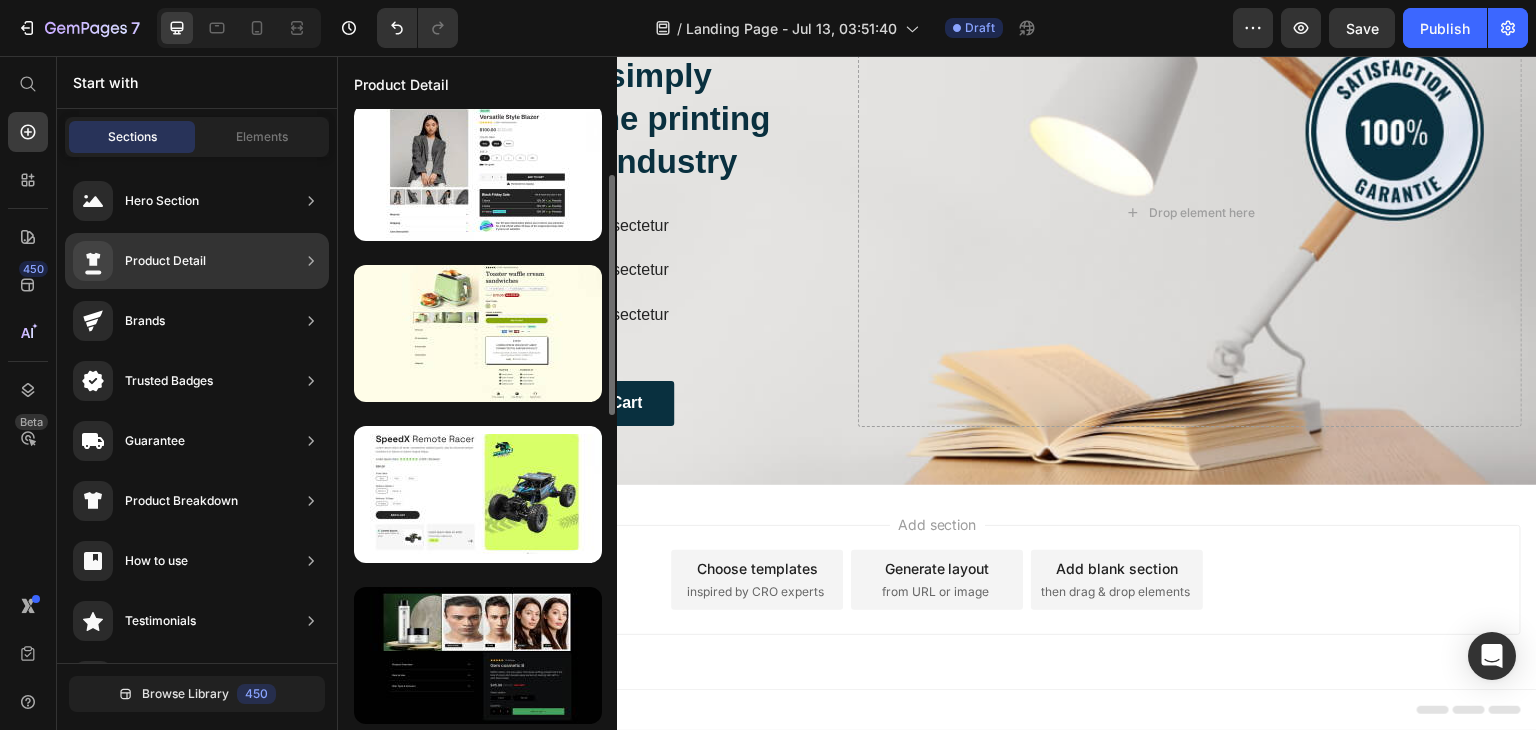 click on "Product Detail" 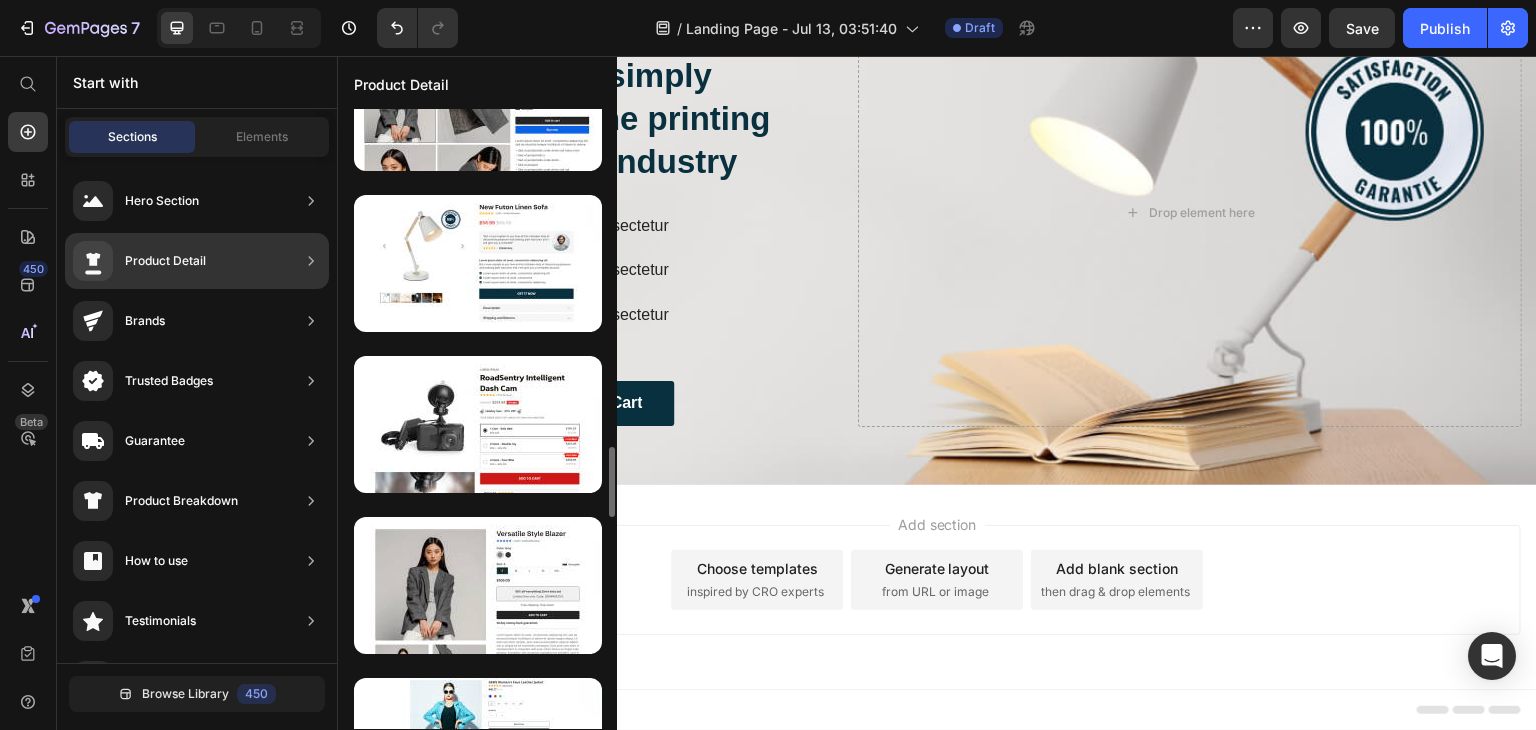 scroll, scrollTop: 3936, scrollLeft: 0, axis: vertical 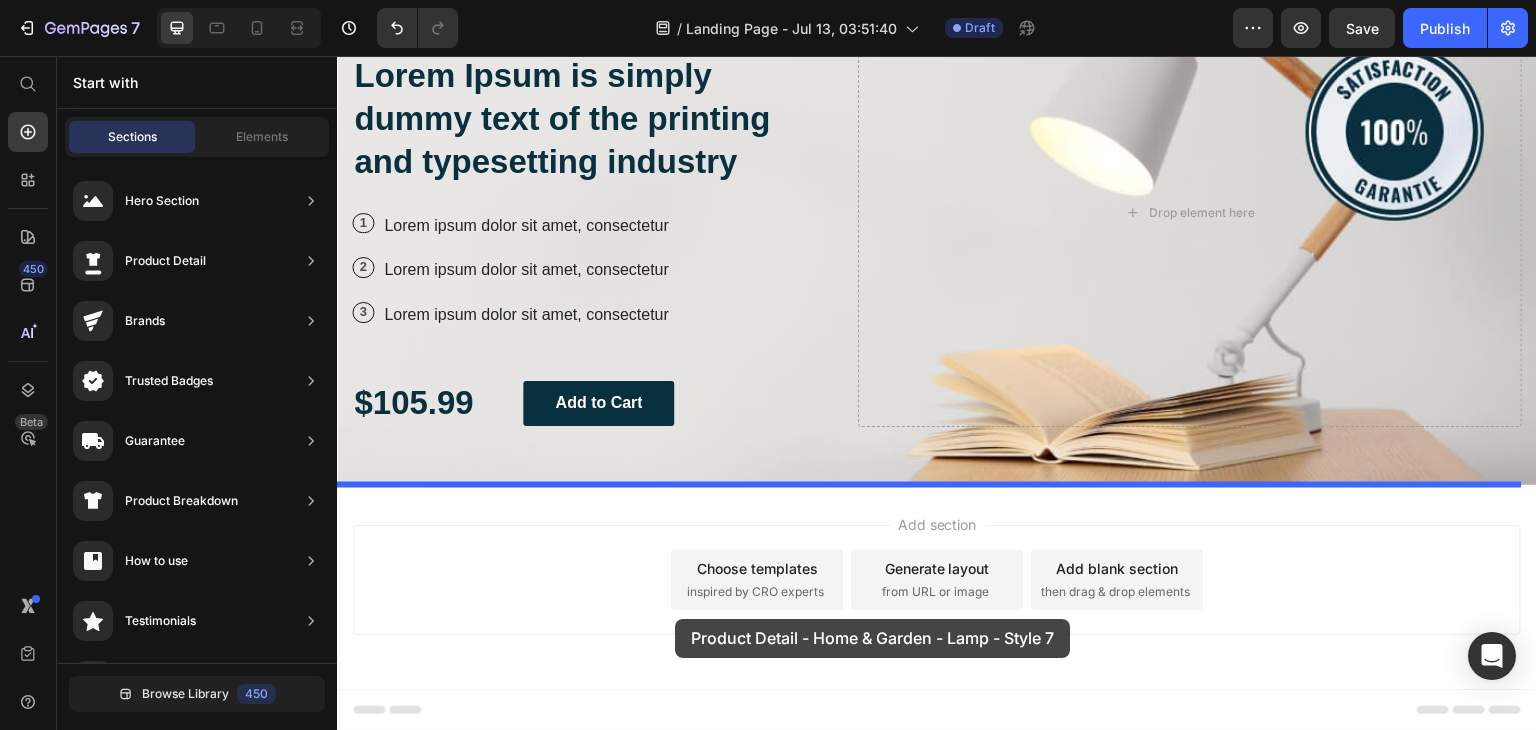 drag, startPoint x: 769, startPoint y: 517, endPoint x: 675, endPoint y: 619, distance: 138.70833 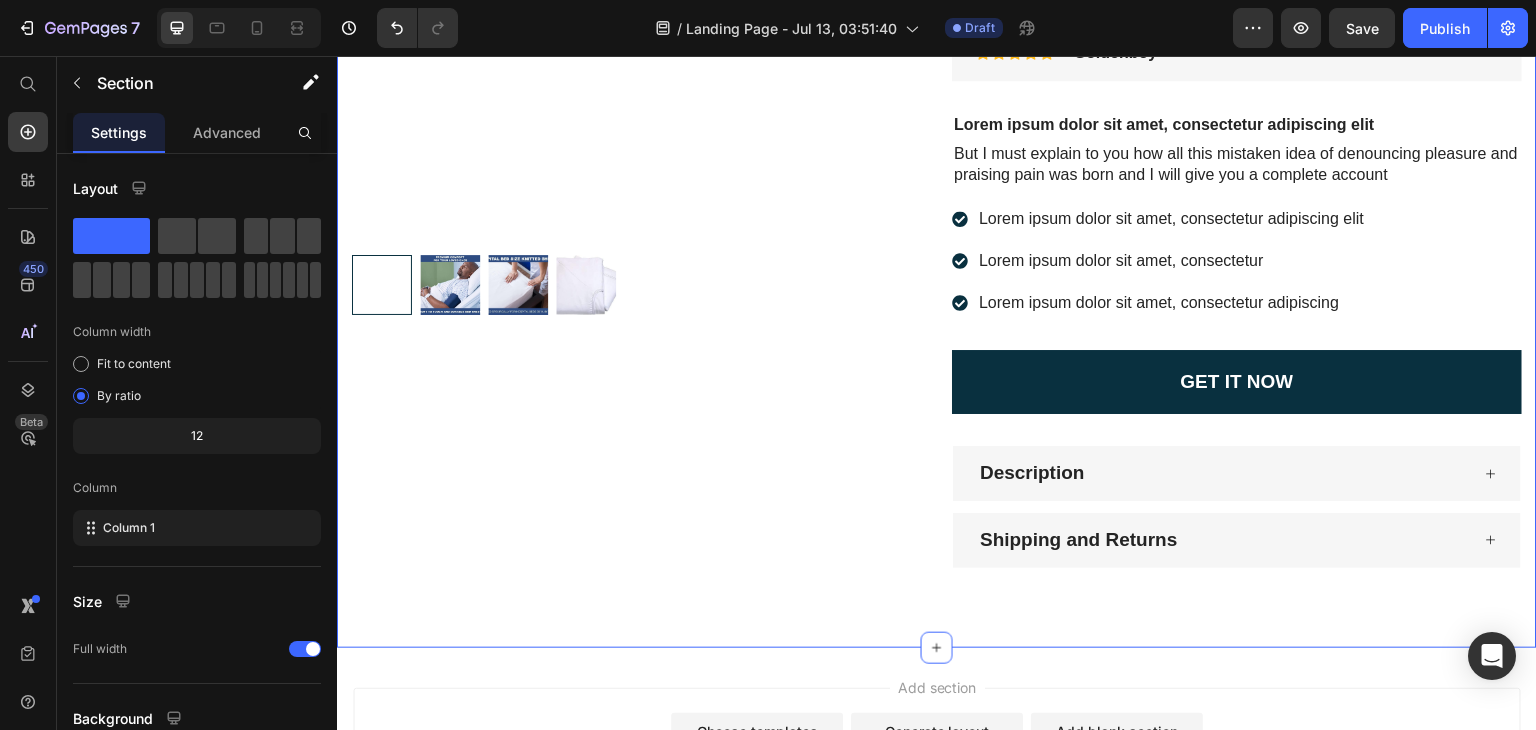 scroll, scrollTop: 1016, scrollLeft: 0, axis: vertical 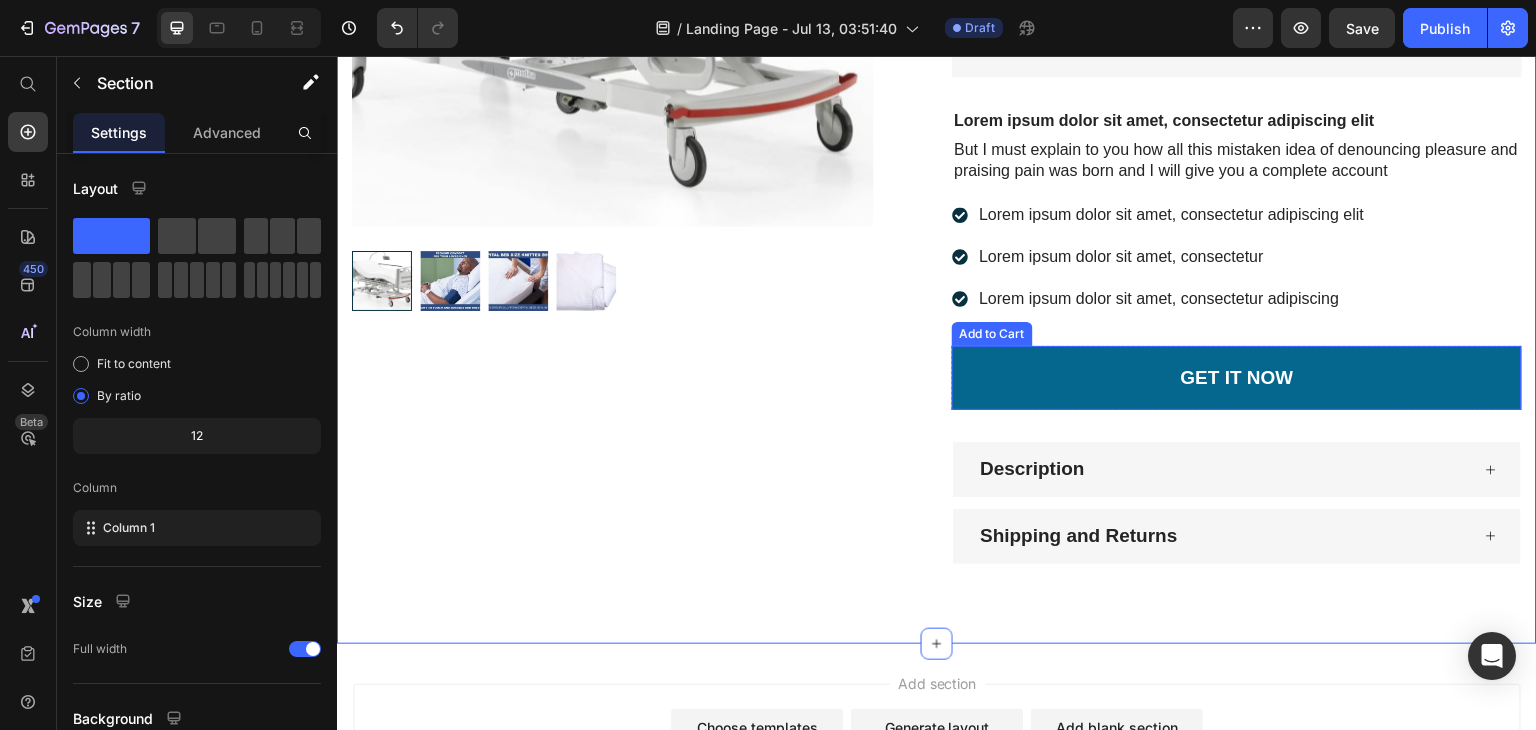 click on "GET IT NOW" at bounding box center (1237, 378) 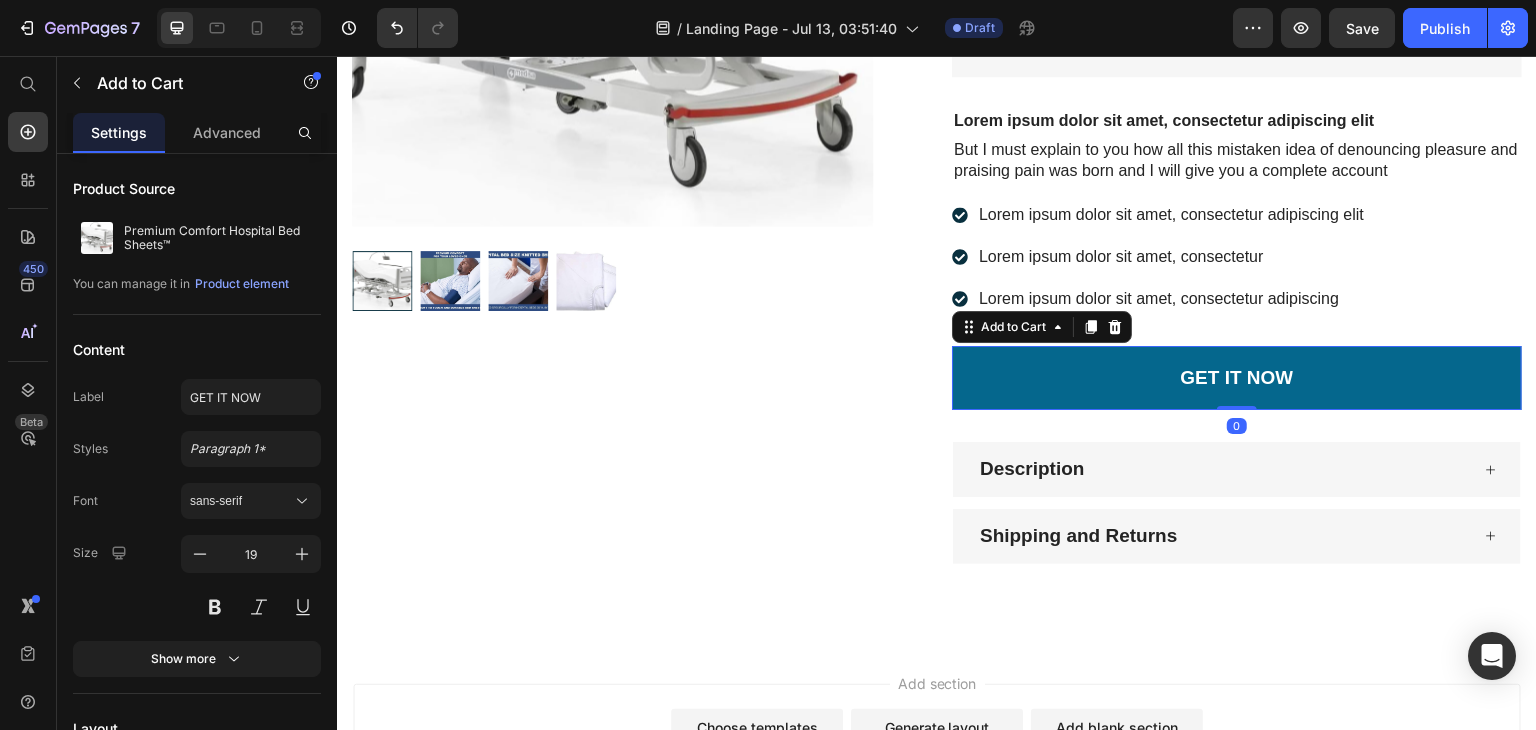 click on "GET IT NOW" at bounding box center [1237, 378] 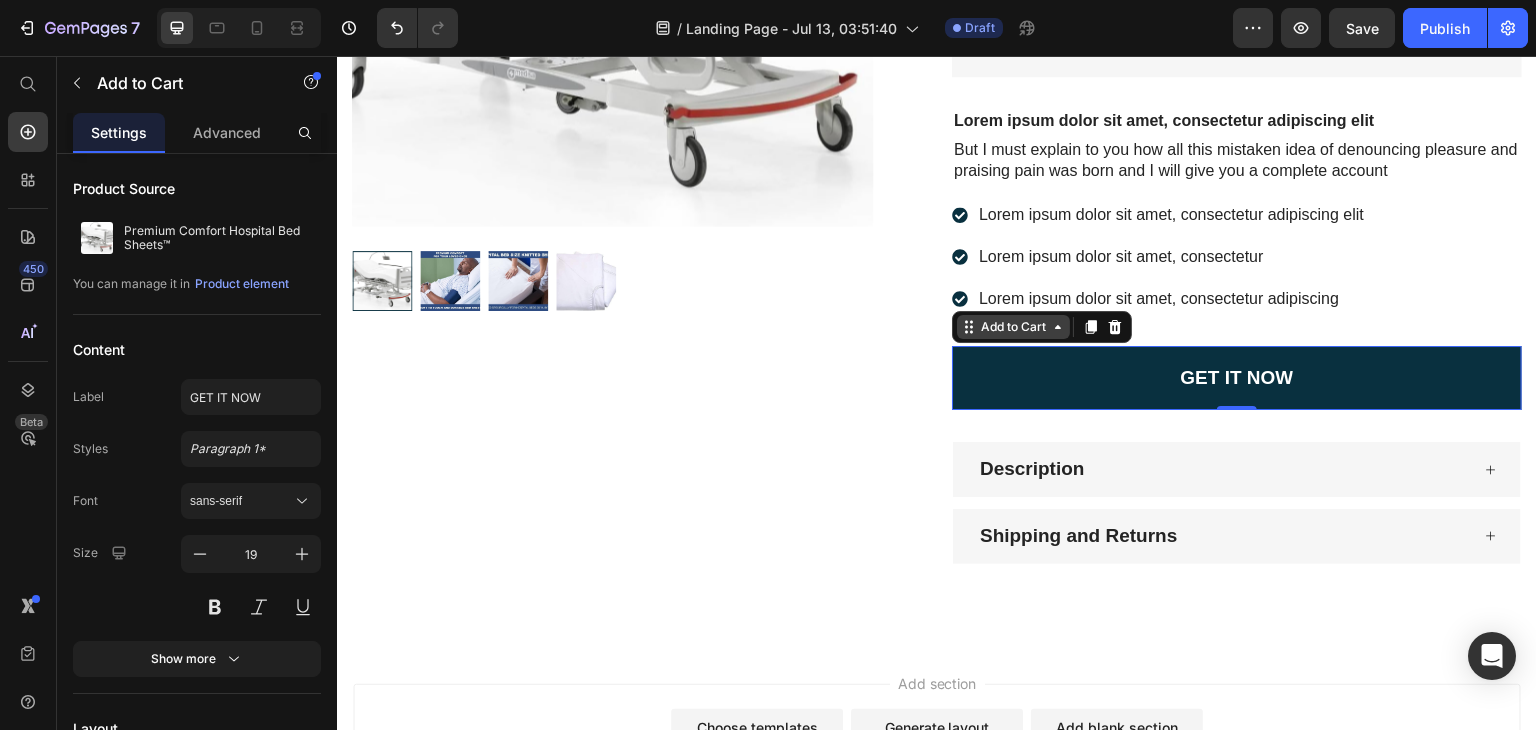 click on "Add to Cart" at bounding box center (1013, 327) 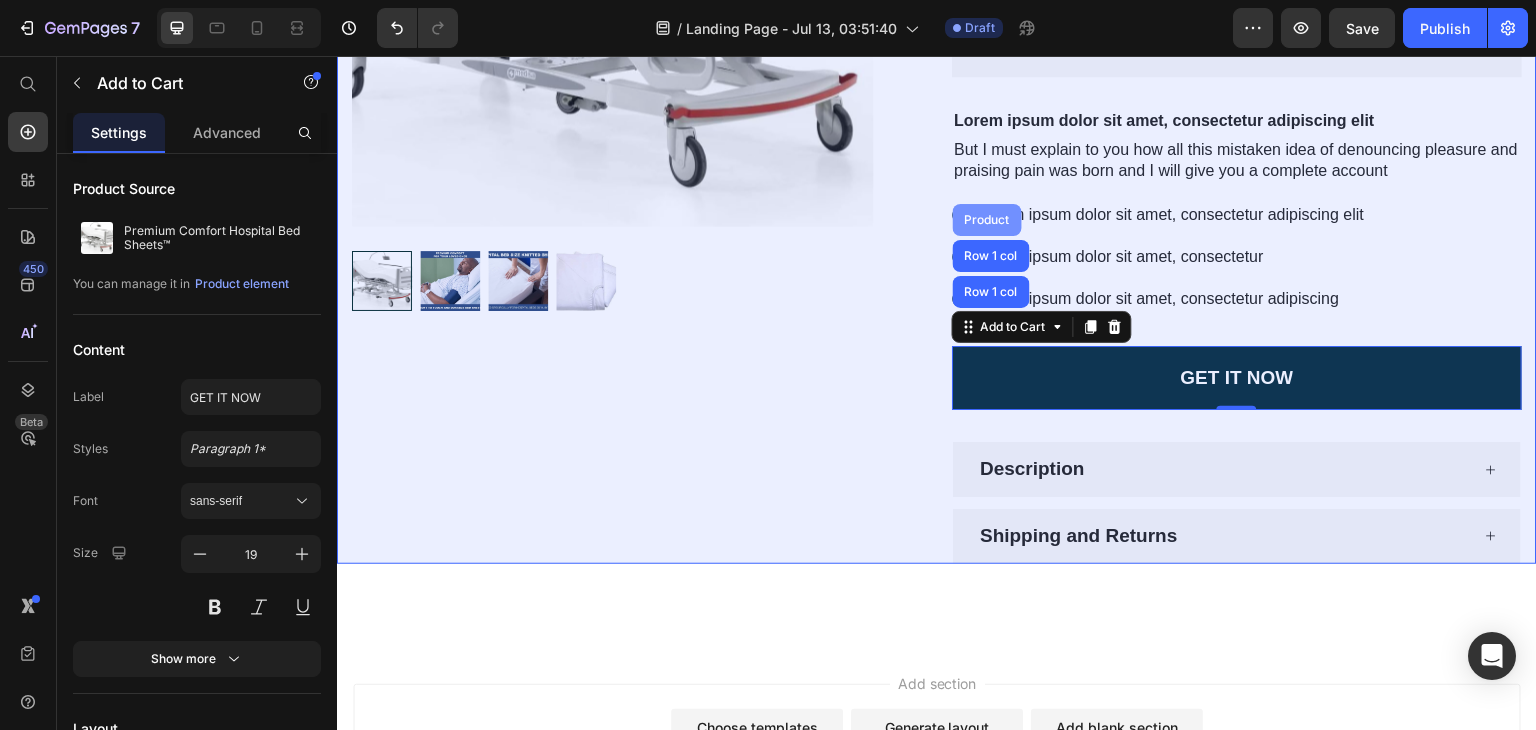 click on "Product" at bounding box center (987, 220) 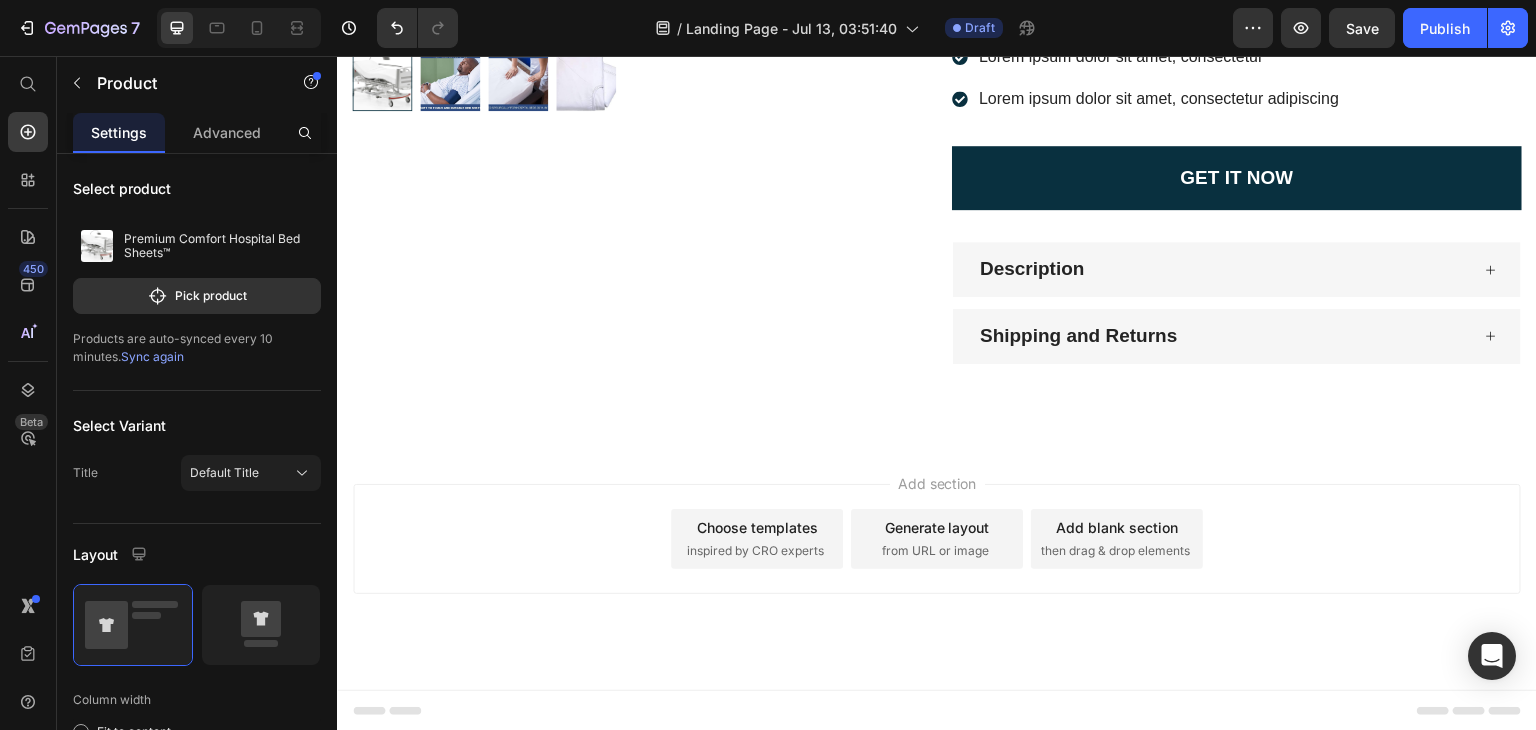 scroll, scrollTop: 1221, scrollLeft: 0, axis: vertical 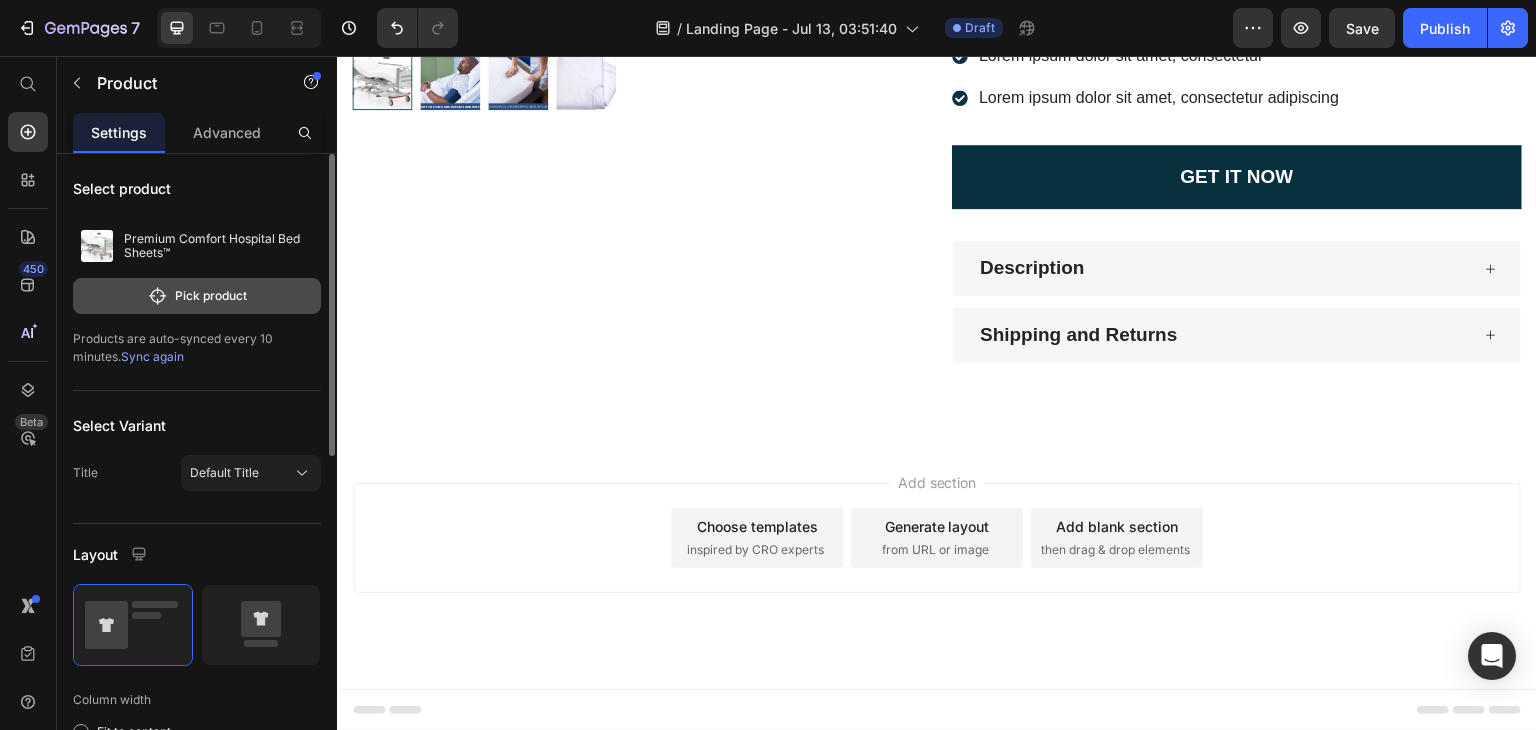 click on "Pick product" 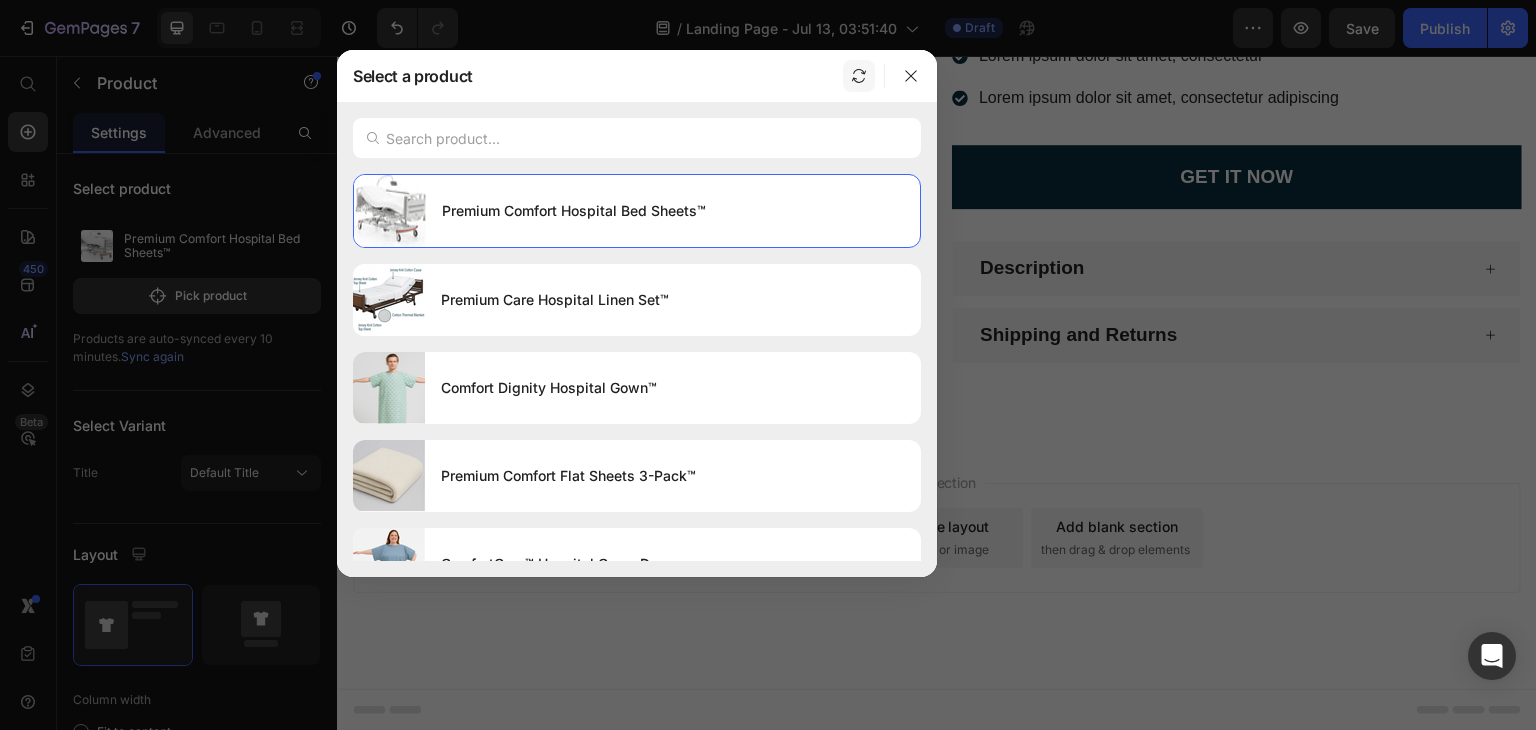 click at bounding box center [859, 76] 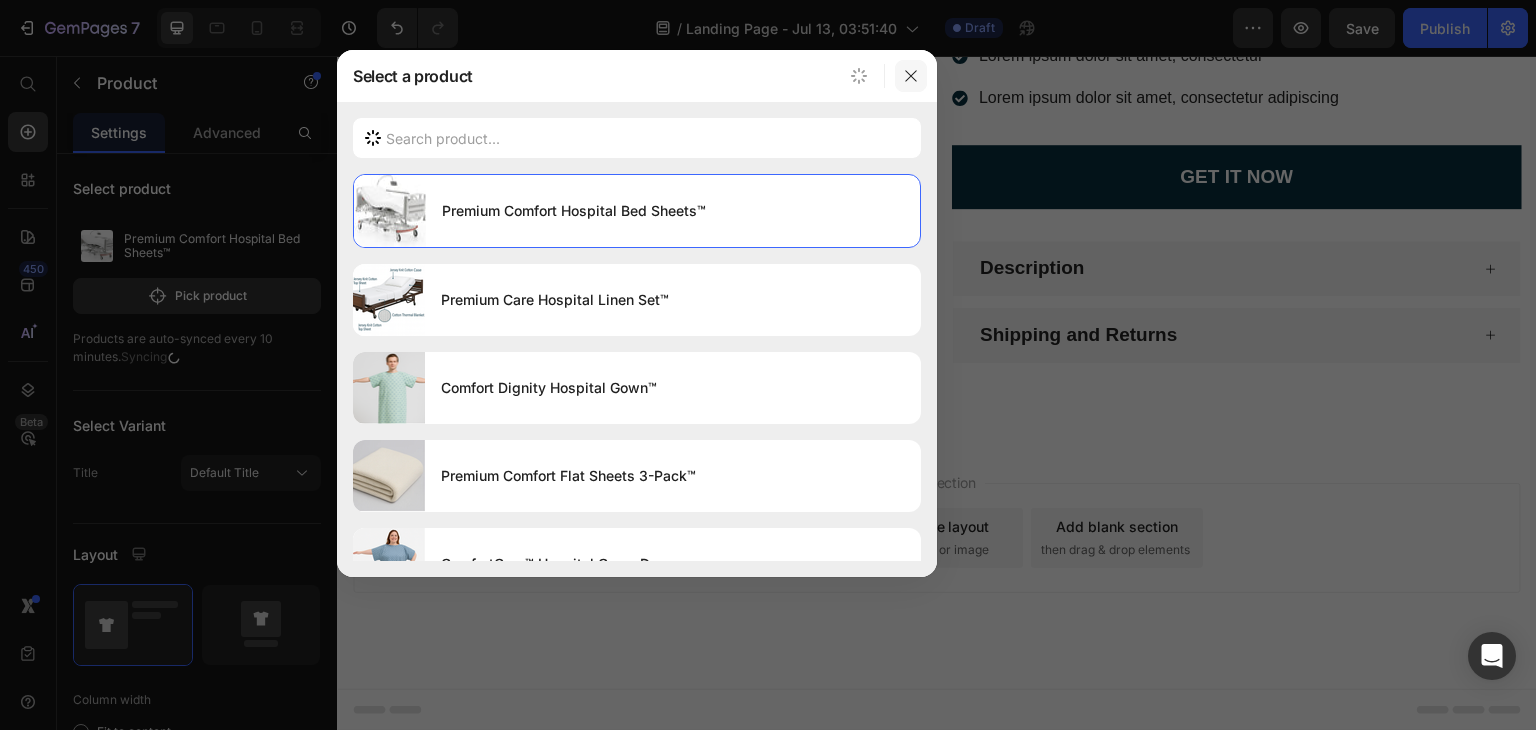 click at bounding box center (911, 76) 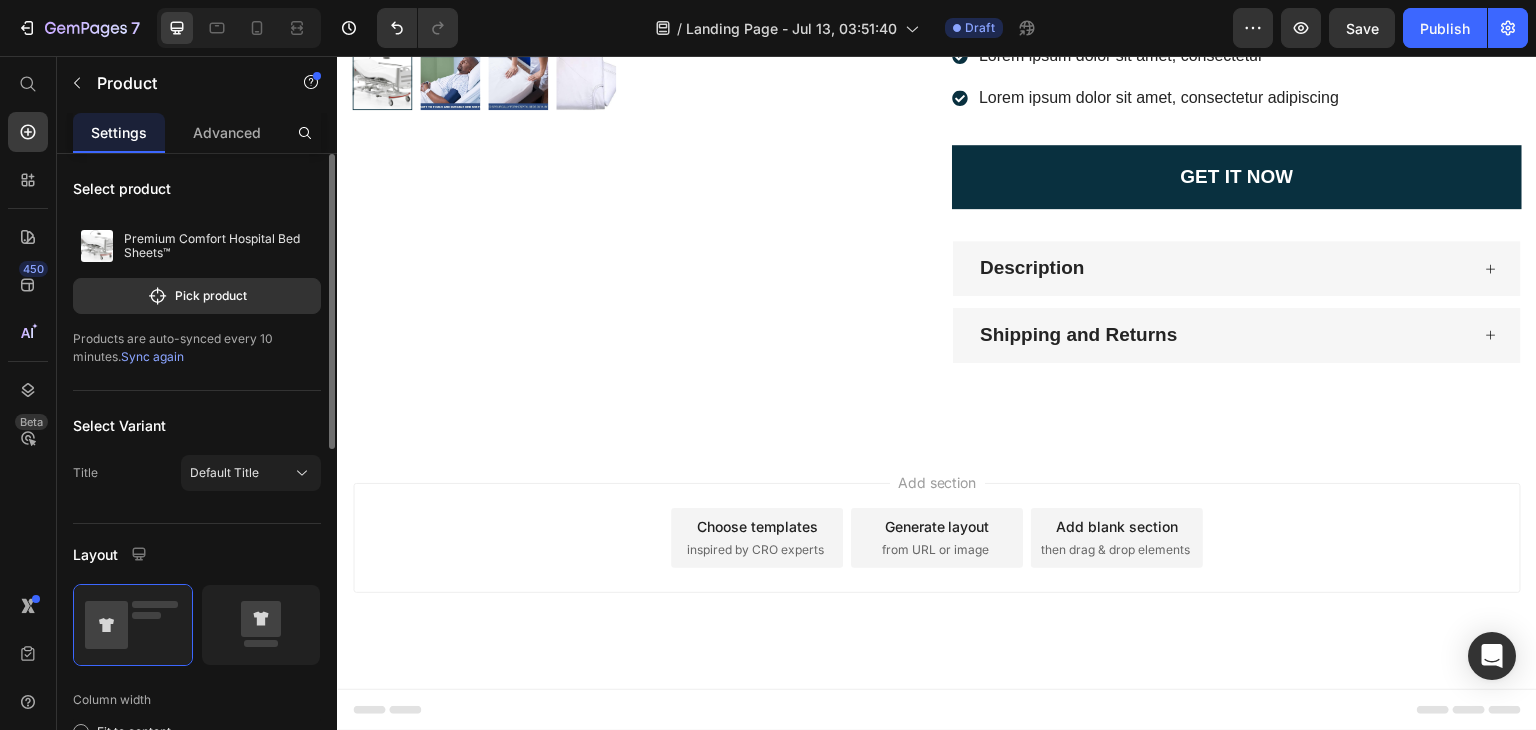 scroll, scrollTop: 0, scrollLeft: 0, axis: both 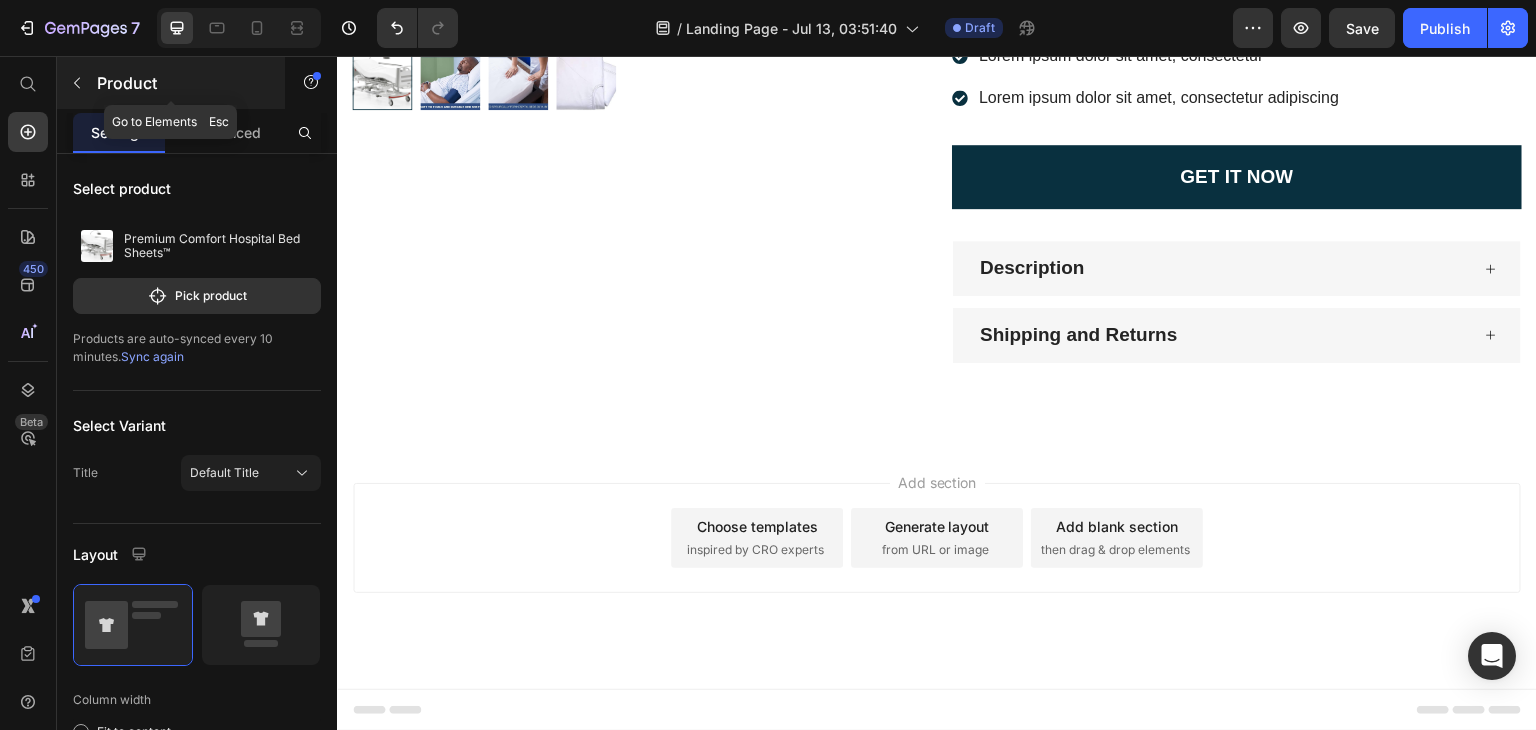 click 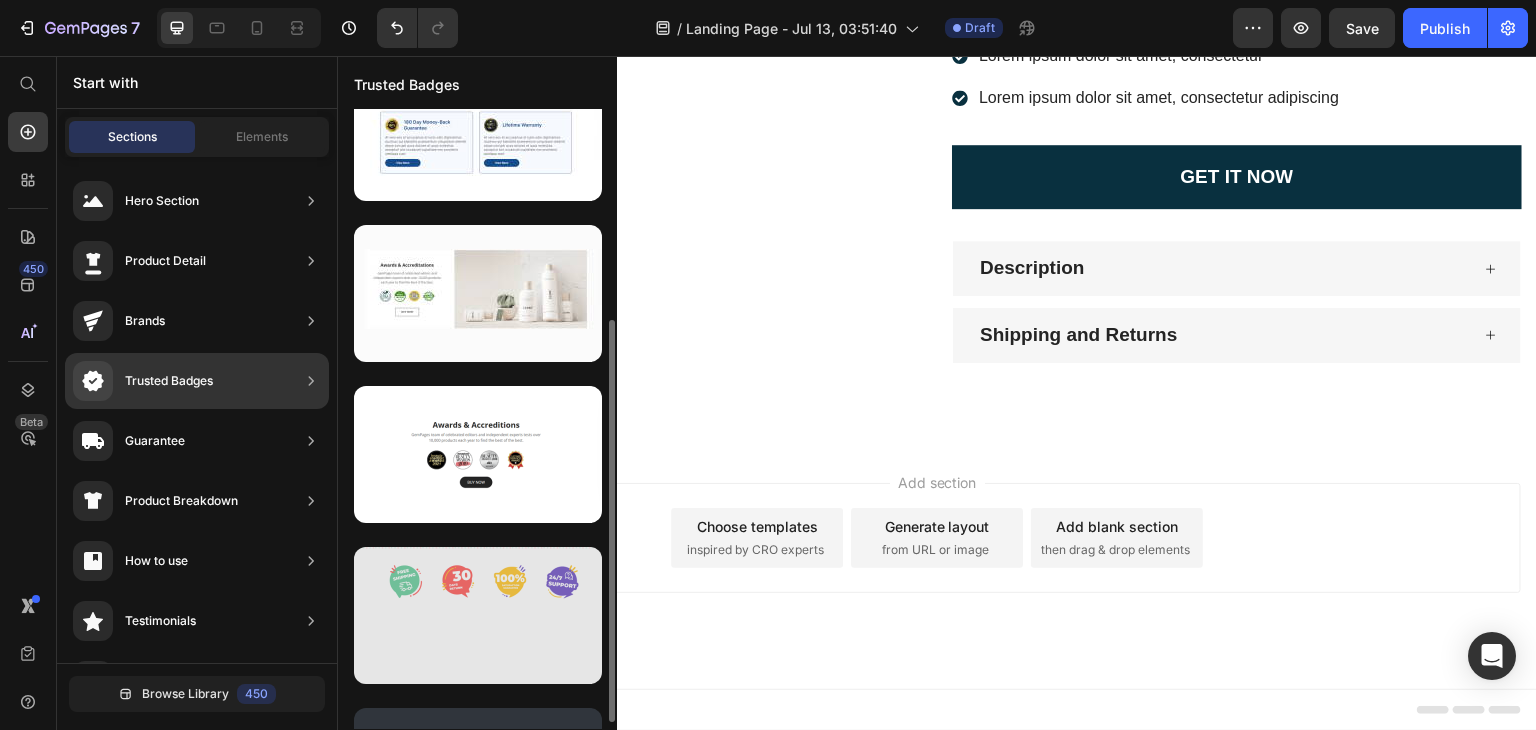 scroll, scrollTop: 334, scrollLeft: 0, axis: vertical 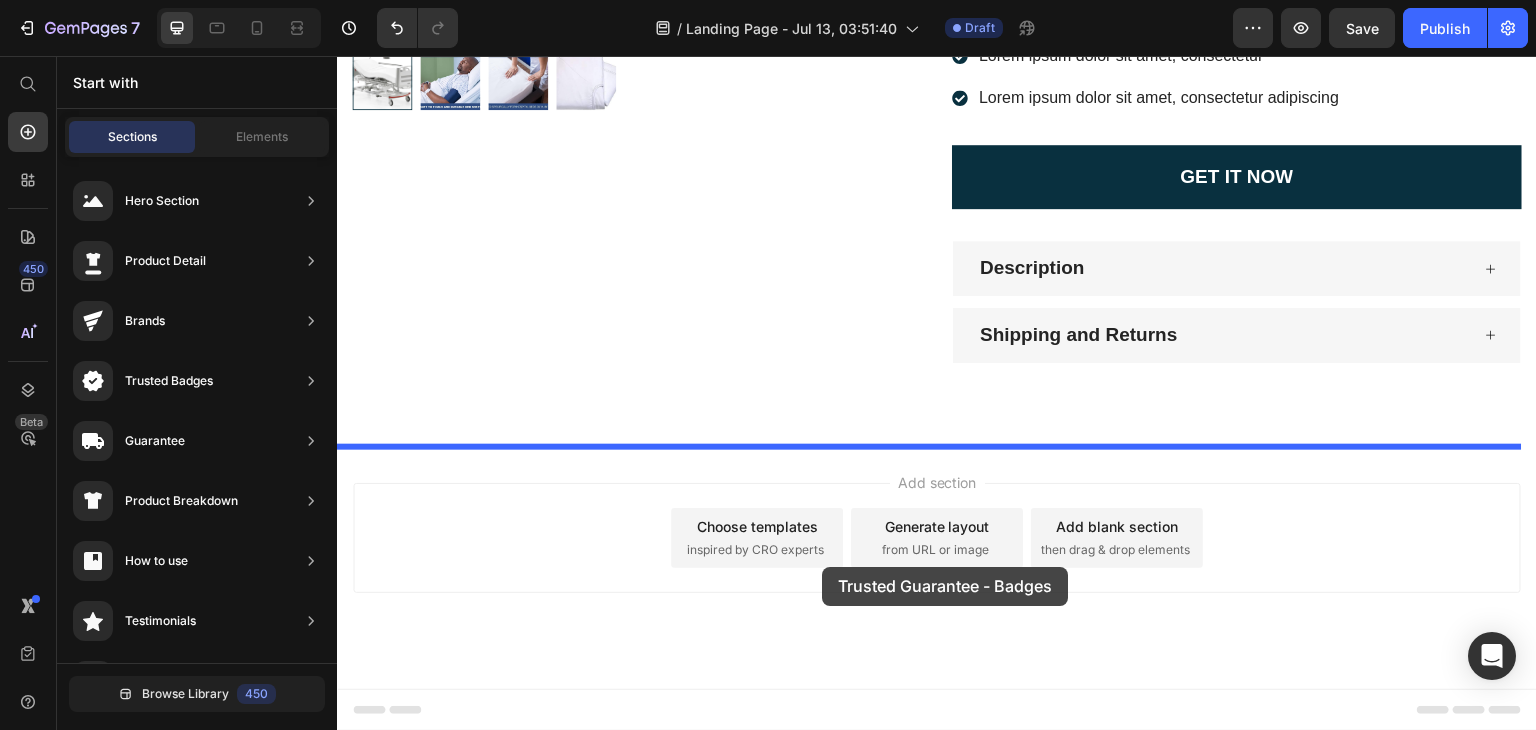 drag, startPoint x: 862, startPoint y: 729, endPoint x: 821, endPoint y: 567, distance: 167.10774 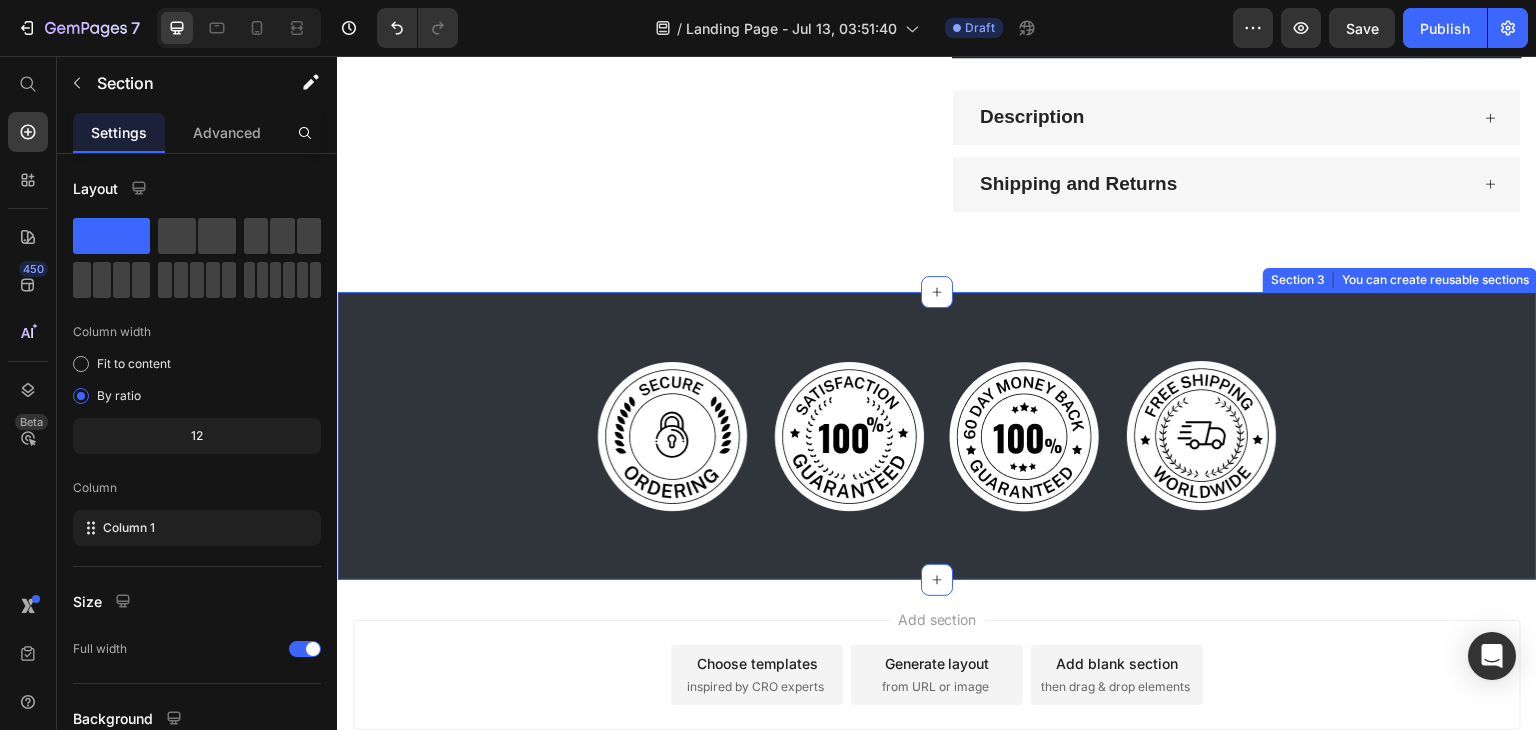 scroll, scrollTop: 1389, scrollLeft: 0, axis: vertical 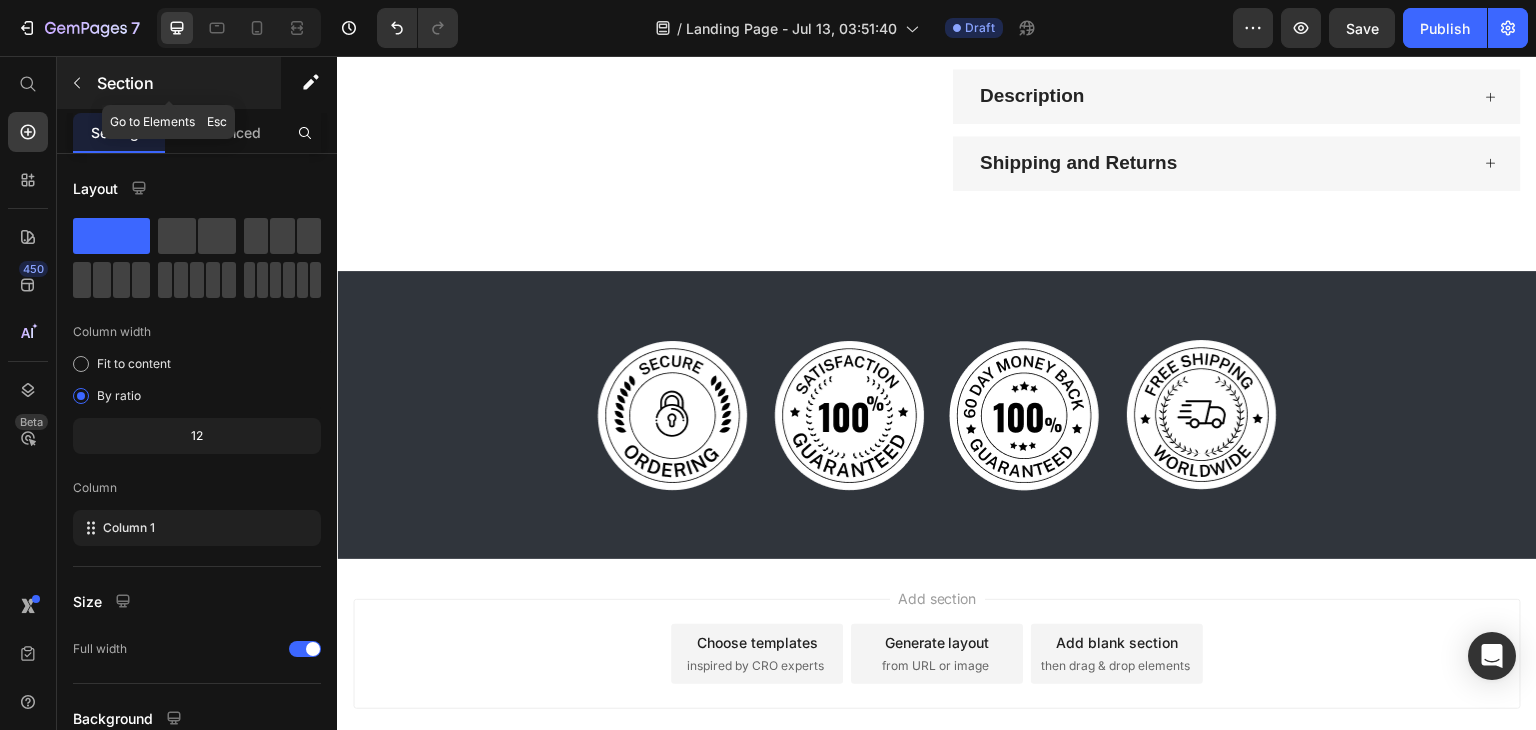 click at bounding box center [77, 83] 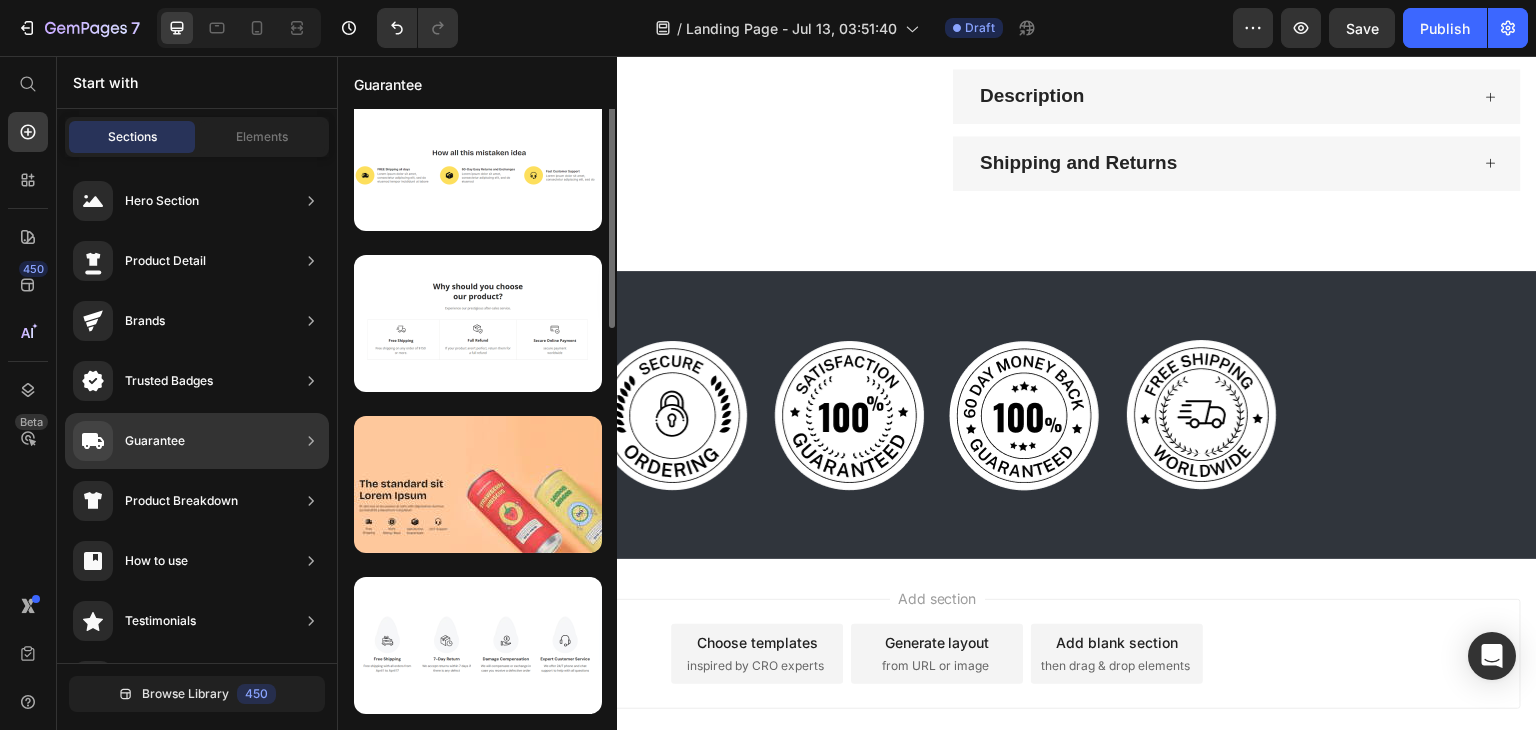 scroll, scrollTop: 0, scrollLeft: 0, axis: both 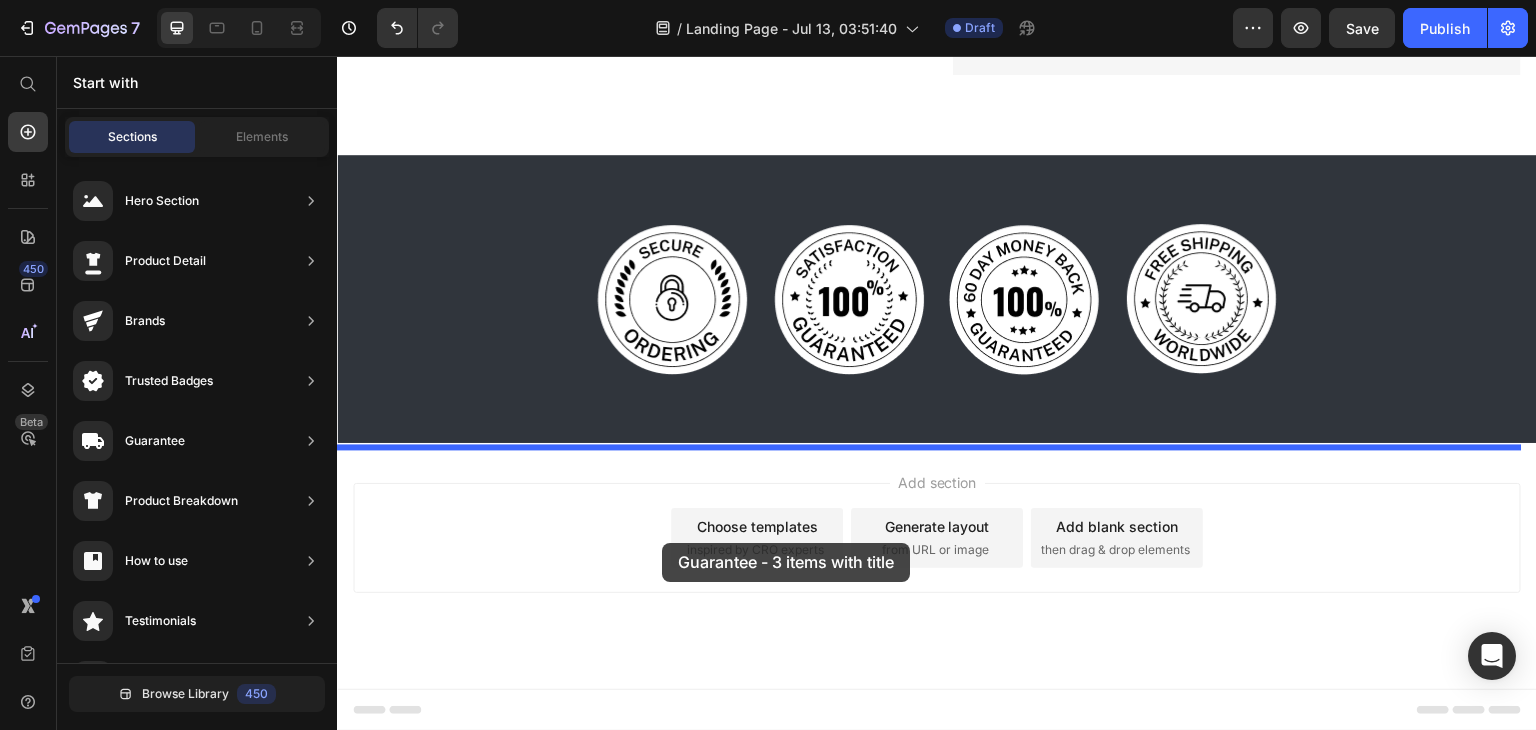 drag, startPoint x: 760, startPoint y: 258, endPoint x: 664, endPoint y: 547, distance: 304.5275 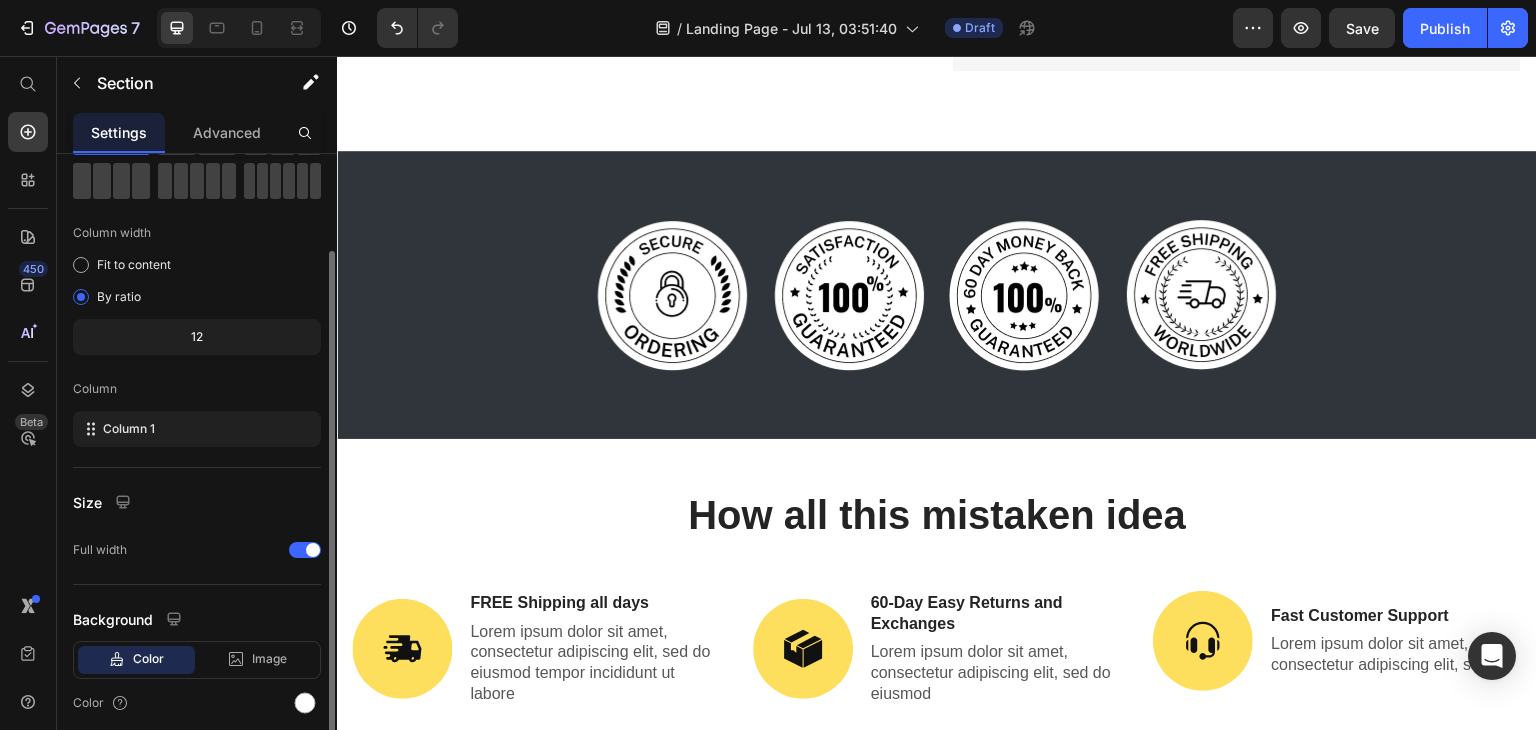 scroll, scrollTop: 112, scrollLeft: 0, axis: vertical 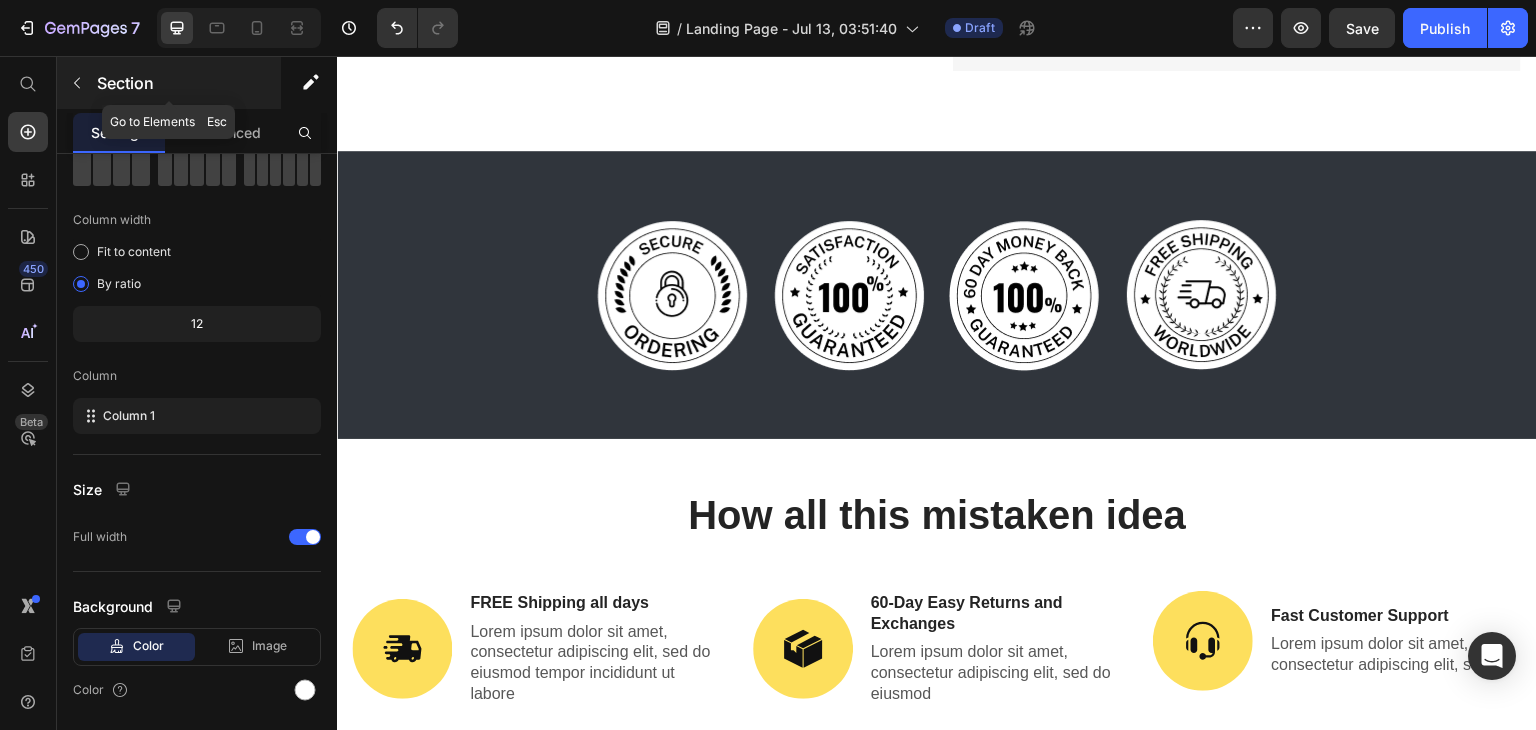 click at bounding box center [77, 83] 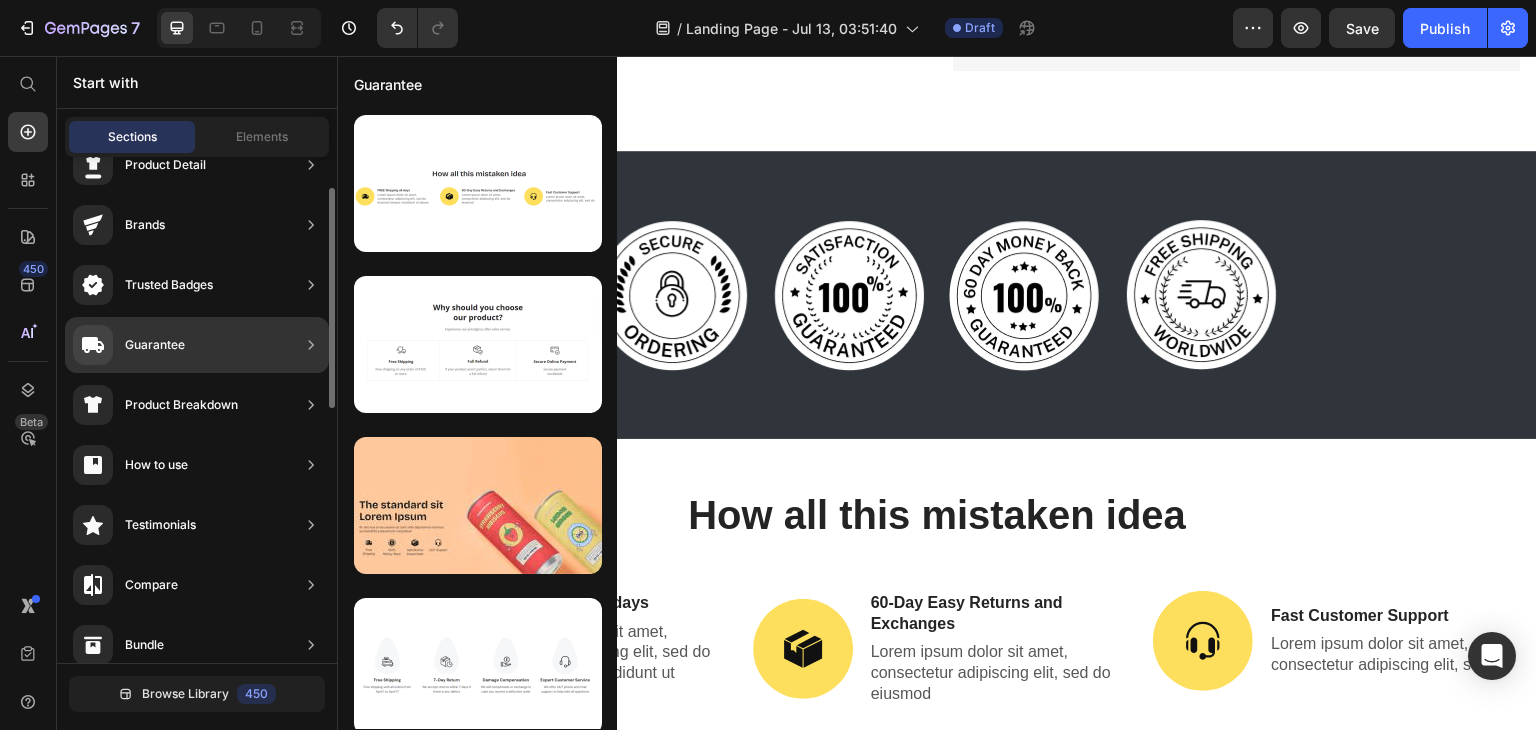 scroll, scrollTop: 103, scrollLeft: 0, axis: vertical 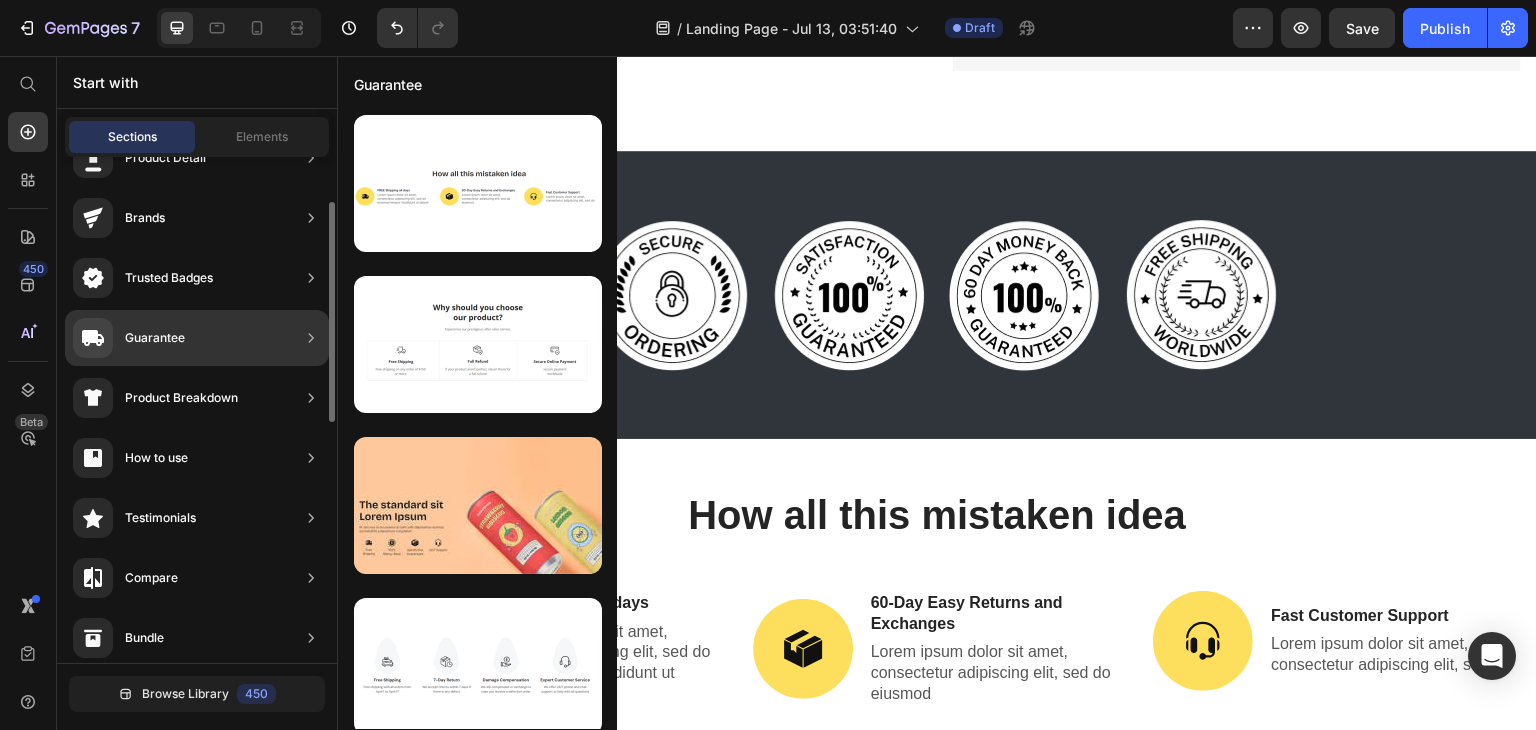 click on "How to use" 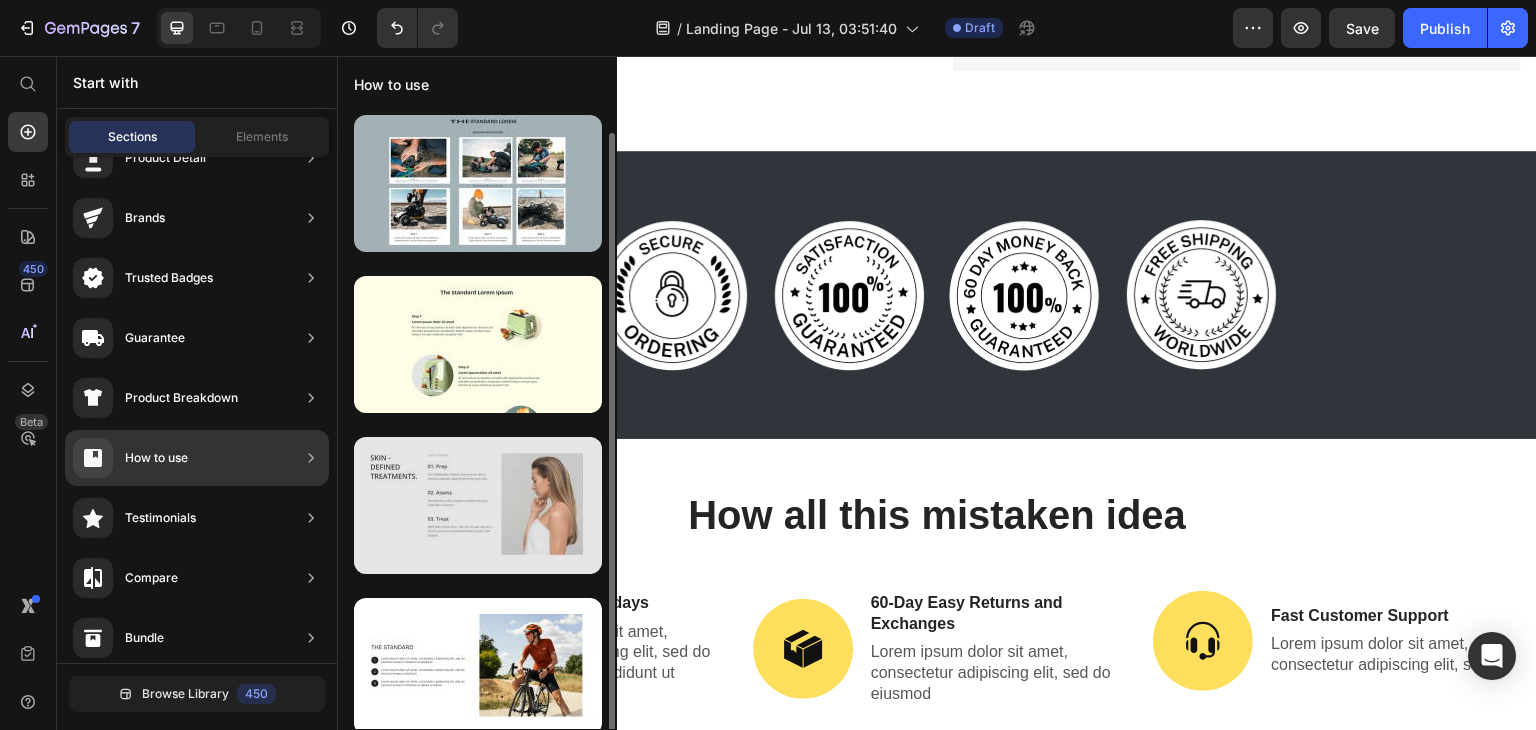 scroll, scrollTop: 12, scrollLeft: 0, axis: vertical 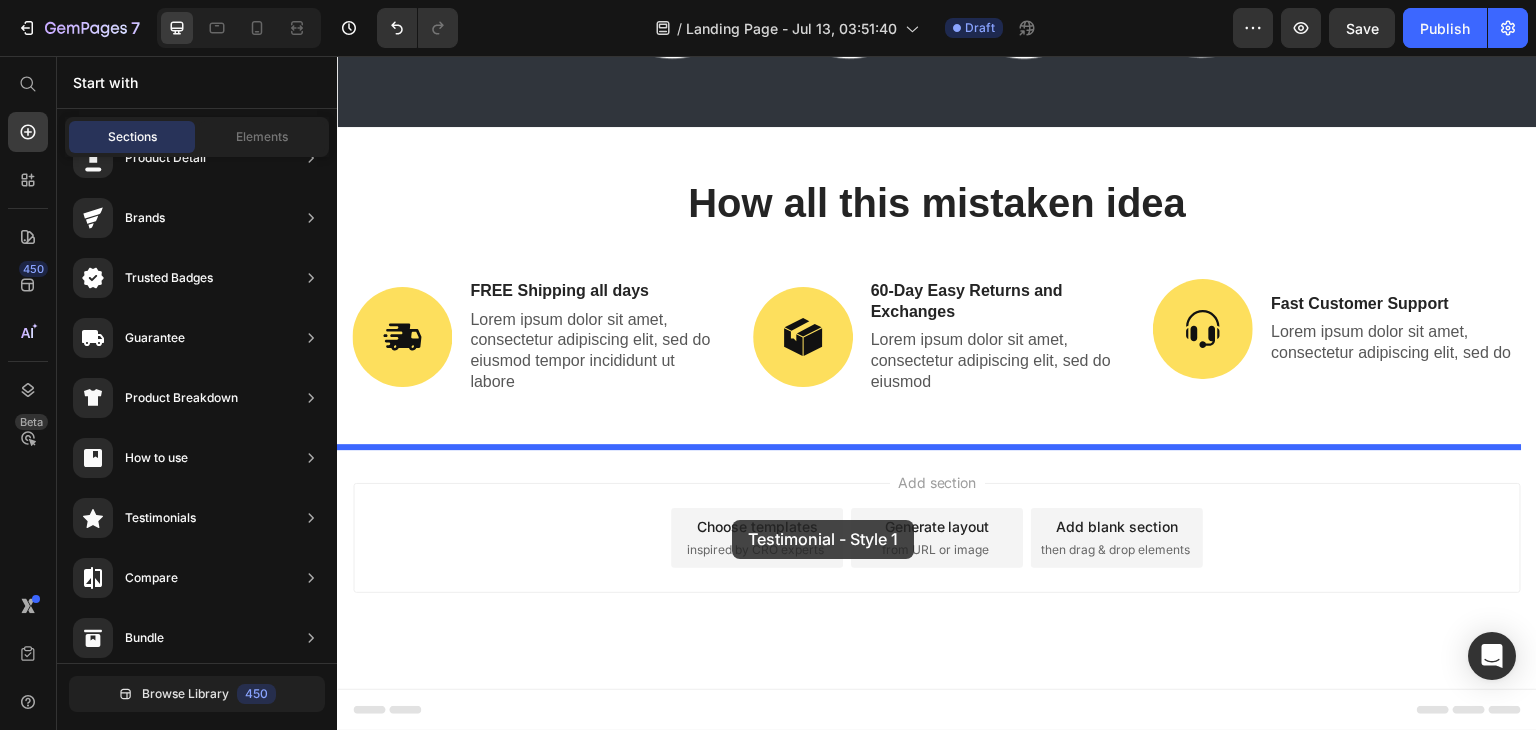 drag, startPoint x: 838, startPoint y: 254, endPoint x: 739, endPoint y: 532, distance: 295.10168 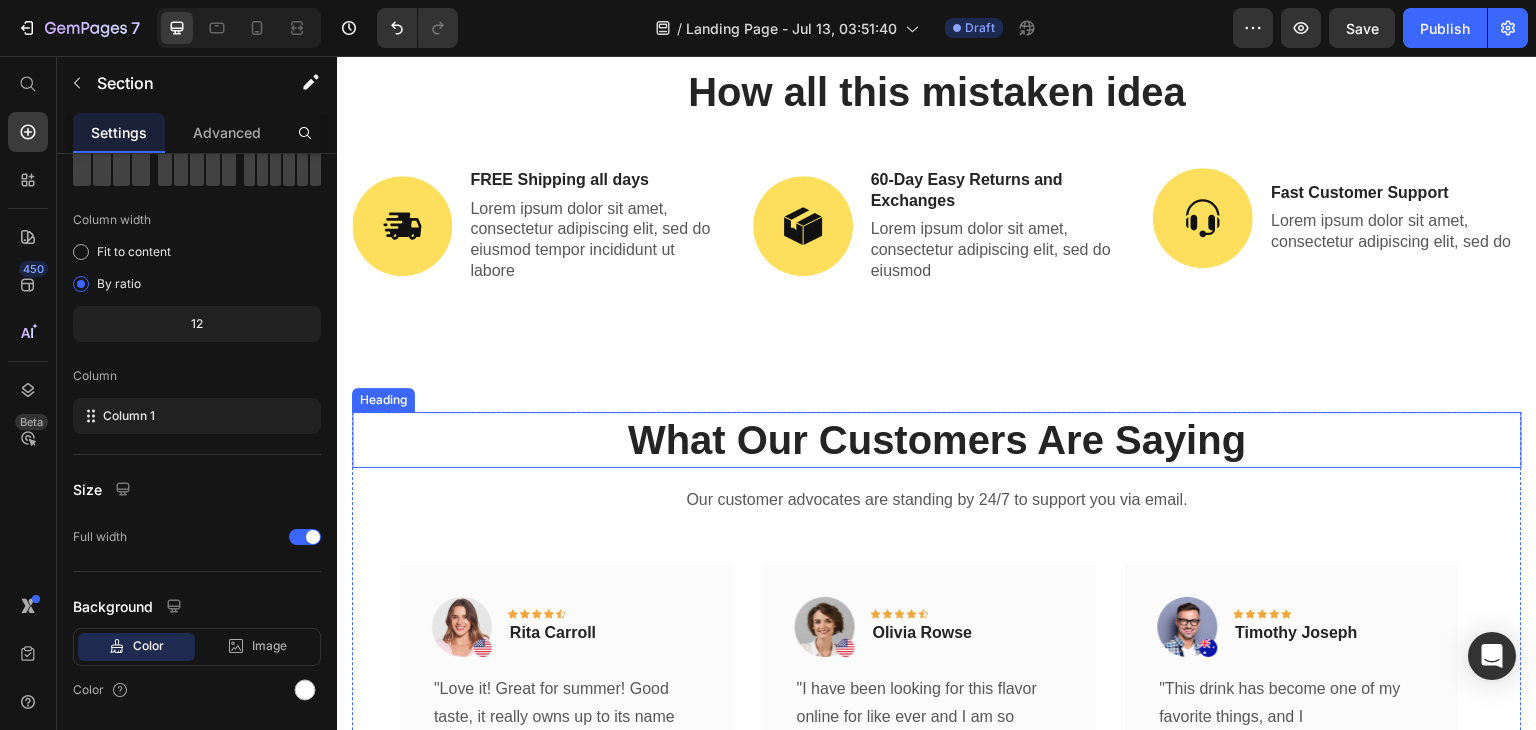 scroll, scrollTop: 2142, scrollLeft: 0, axis: vertical 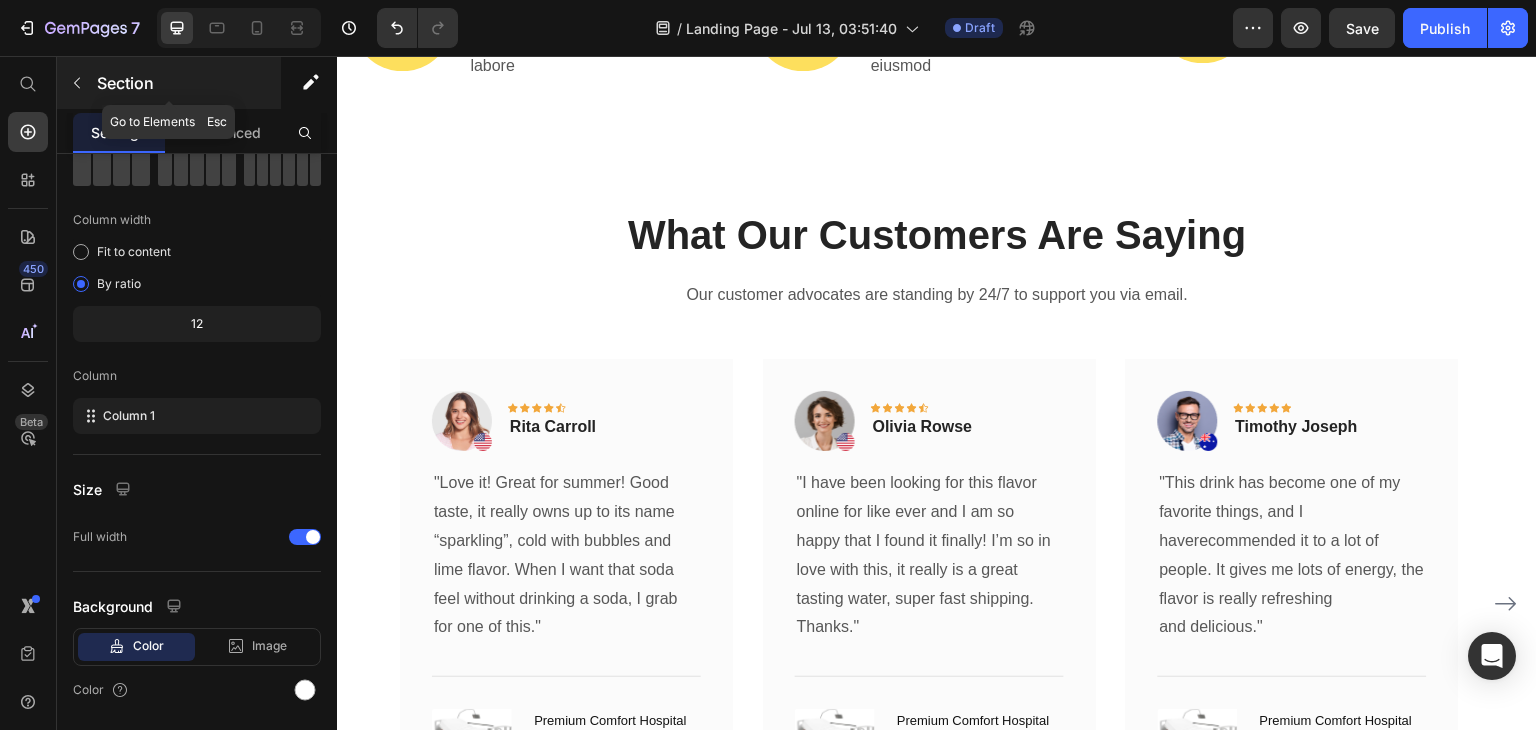 click 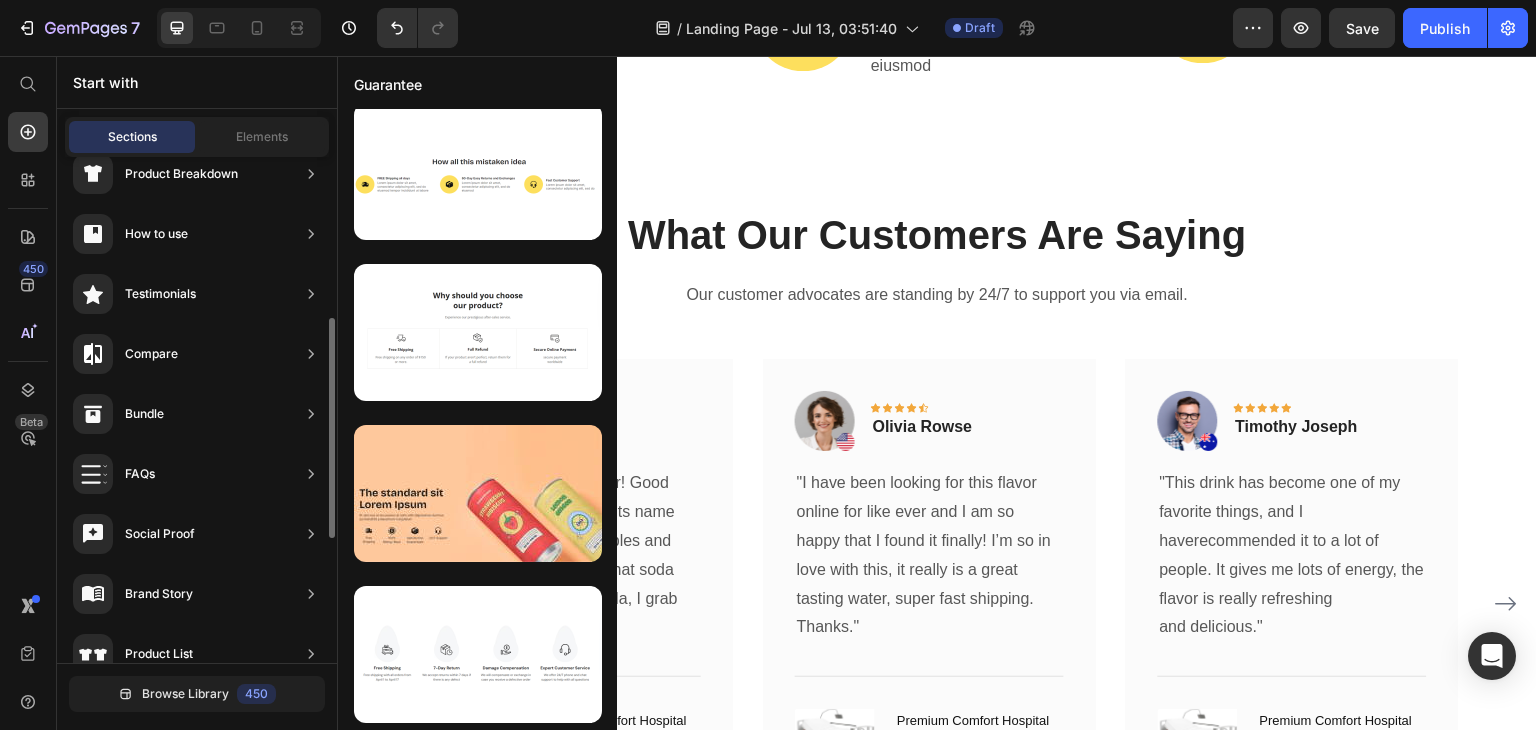 scroll, scrollTop: 340, scrollLeft: 0, axis: vertical 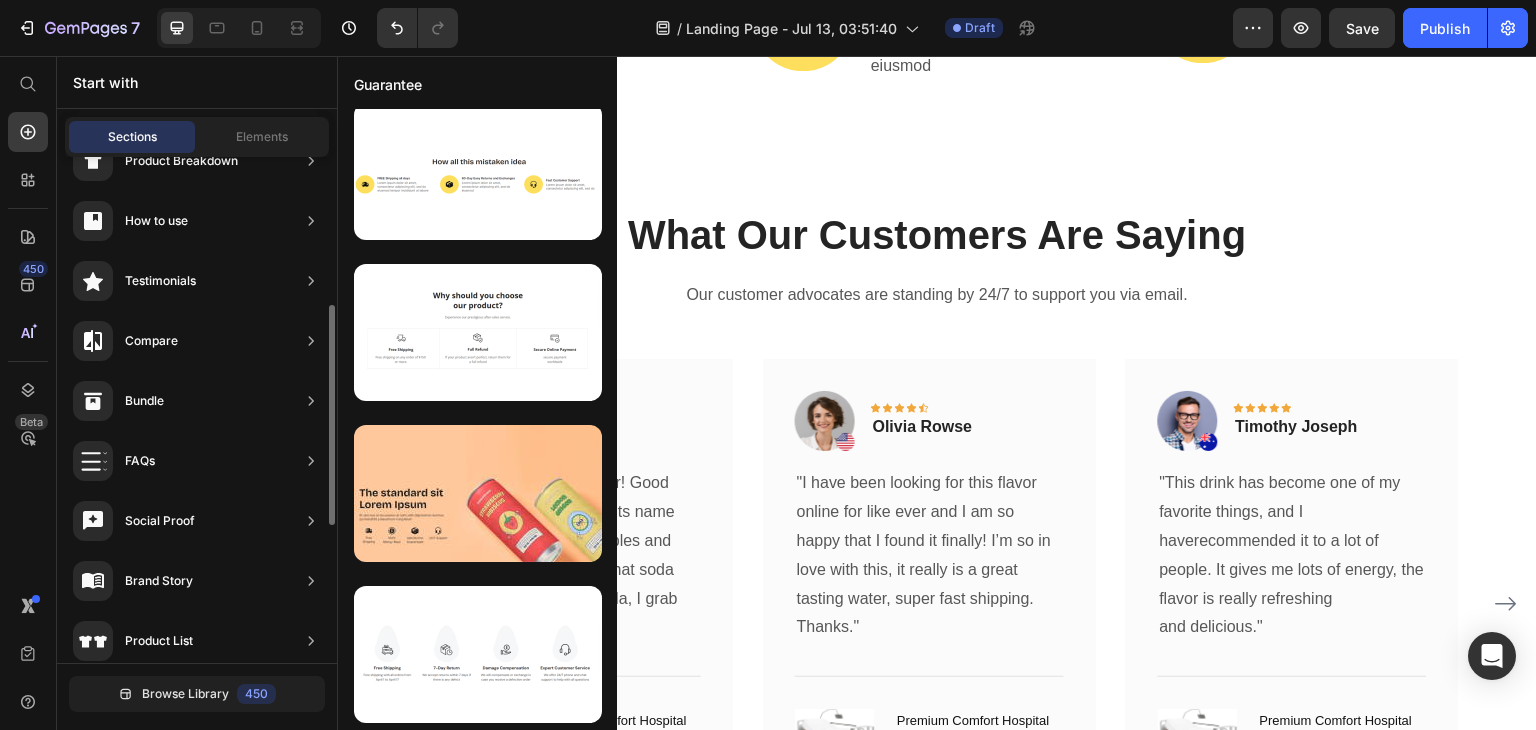 click on "Compare" 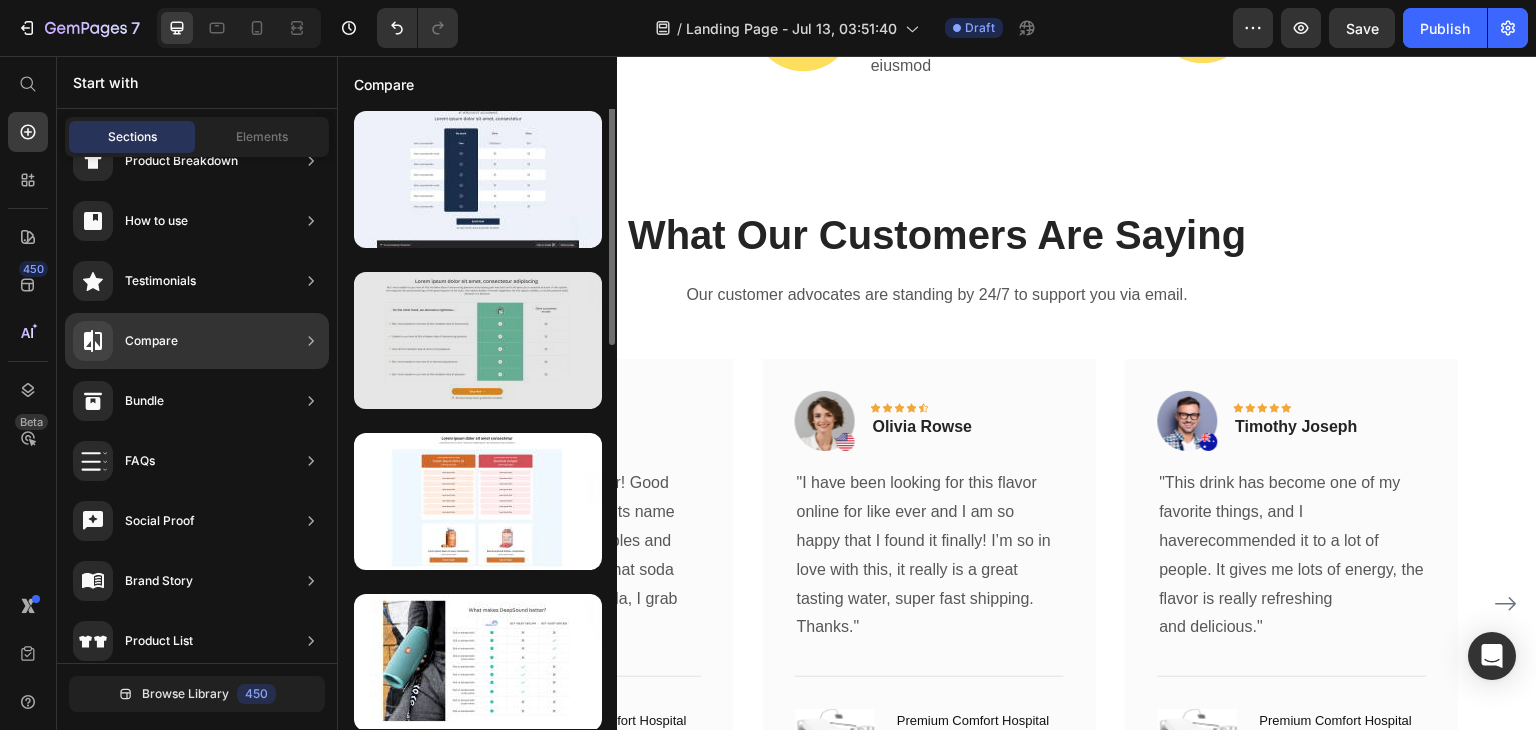 scroll, scrollTop: 0, scrollLeft: 0, axis: both 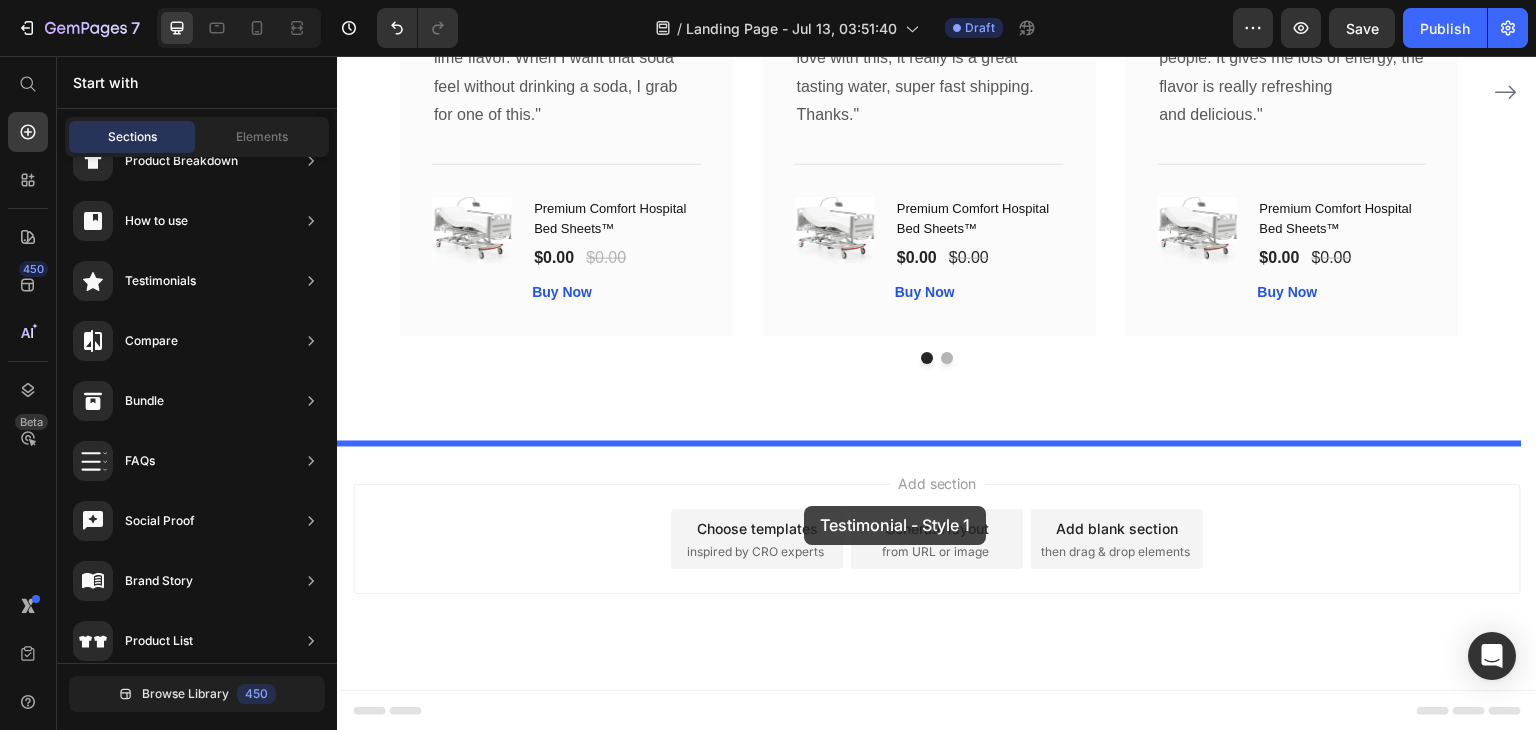 drag, startPoint x: 736, startPoint y: 219, endPoint x: 804, endPoint y: 506, distance: 294.94577 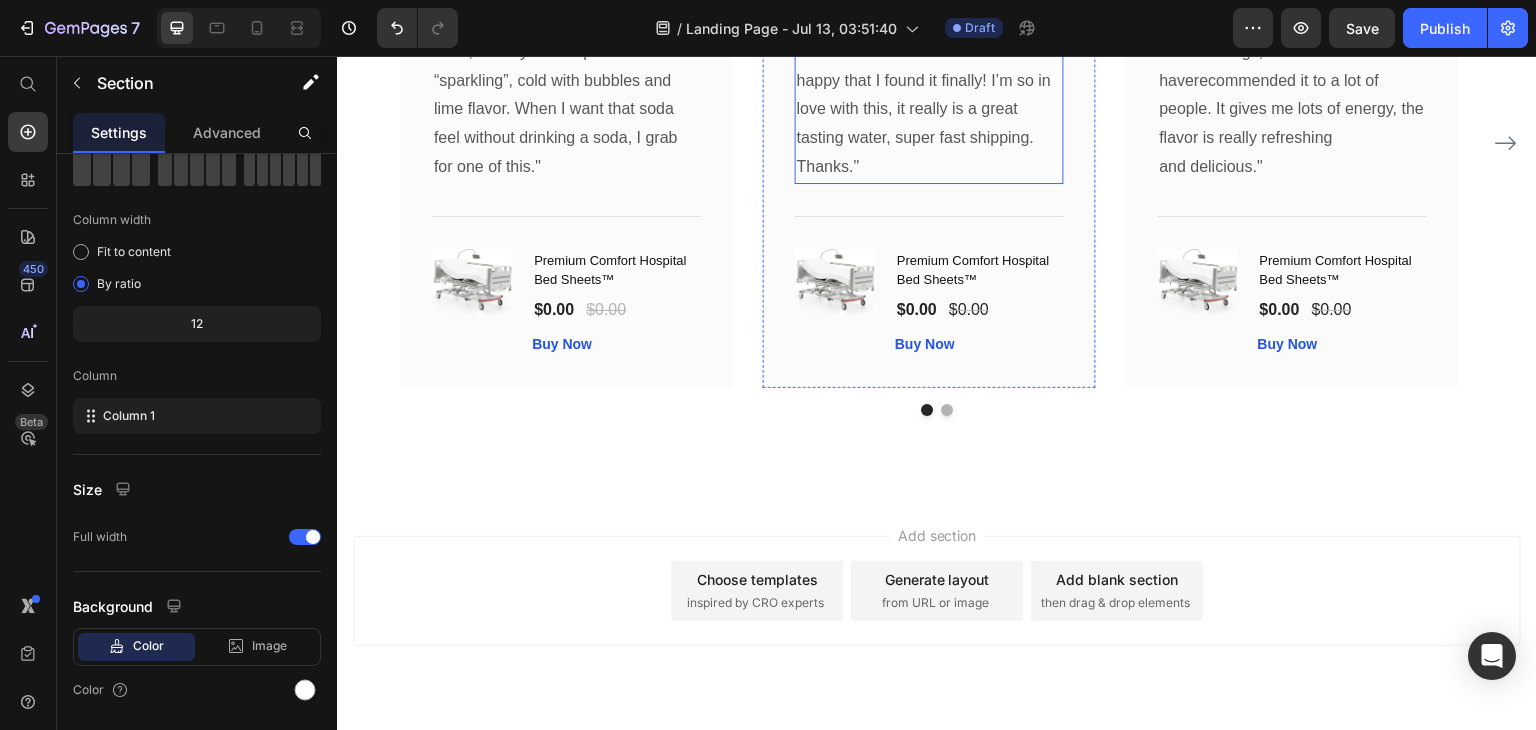 scroll, scrollTop: 3484, scrollLeft: 0, axis: vertical 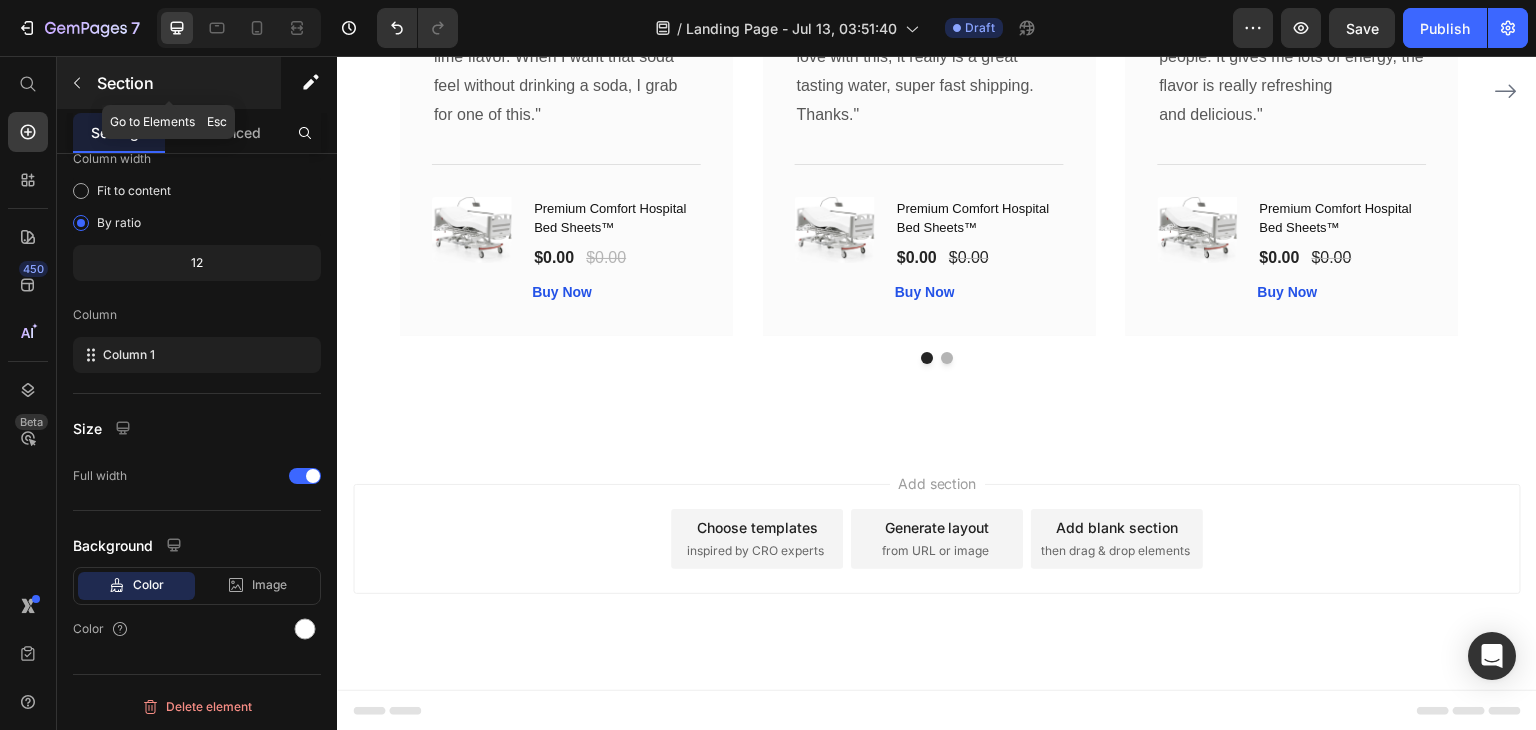click 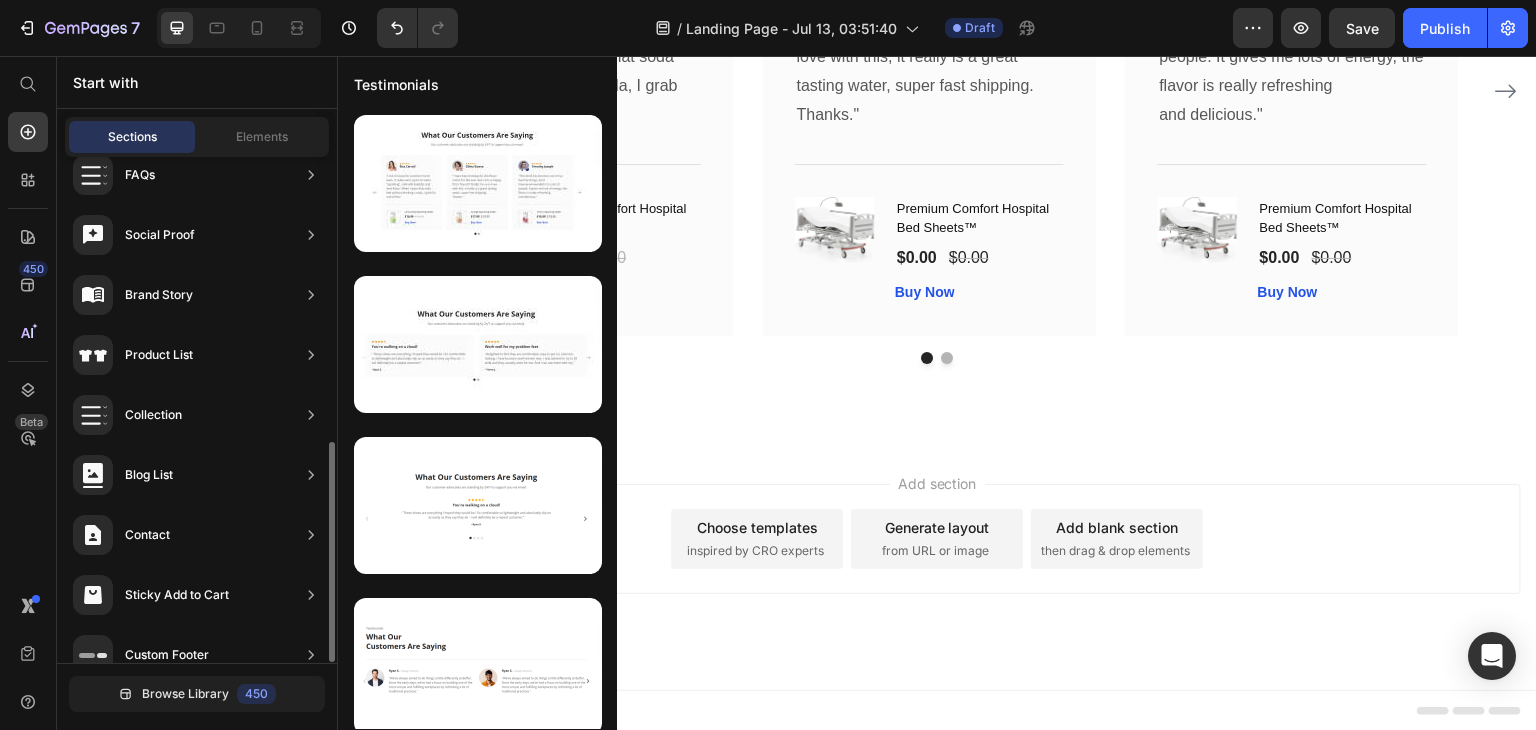 scroll, scrollTop: 635, scrollLeft: 0, axis: vertical 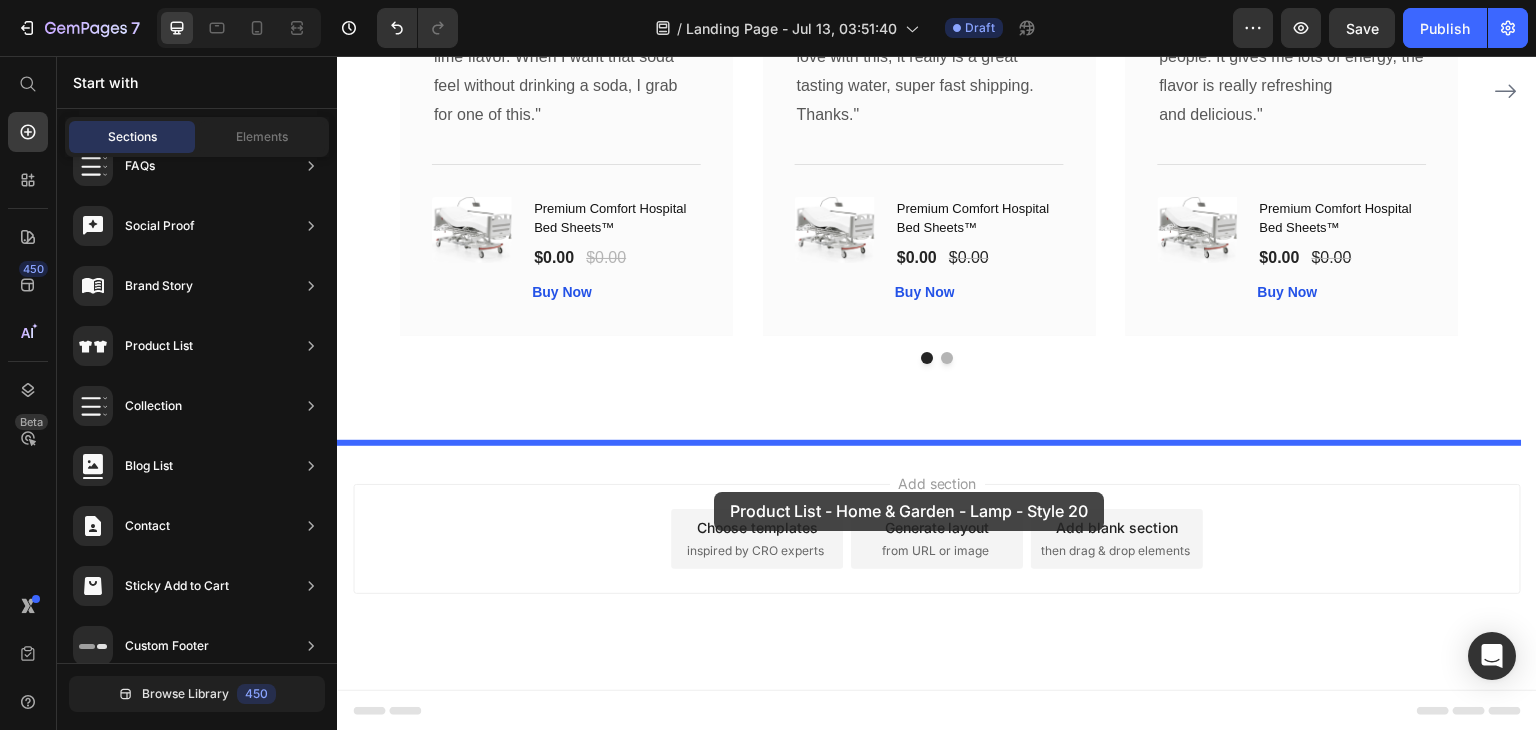 drag, startPoint x: 805, startPoint y: 232, endPoint x: 714, endPoint y: 492, distance: 275.46506 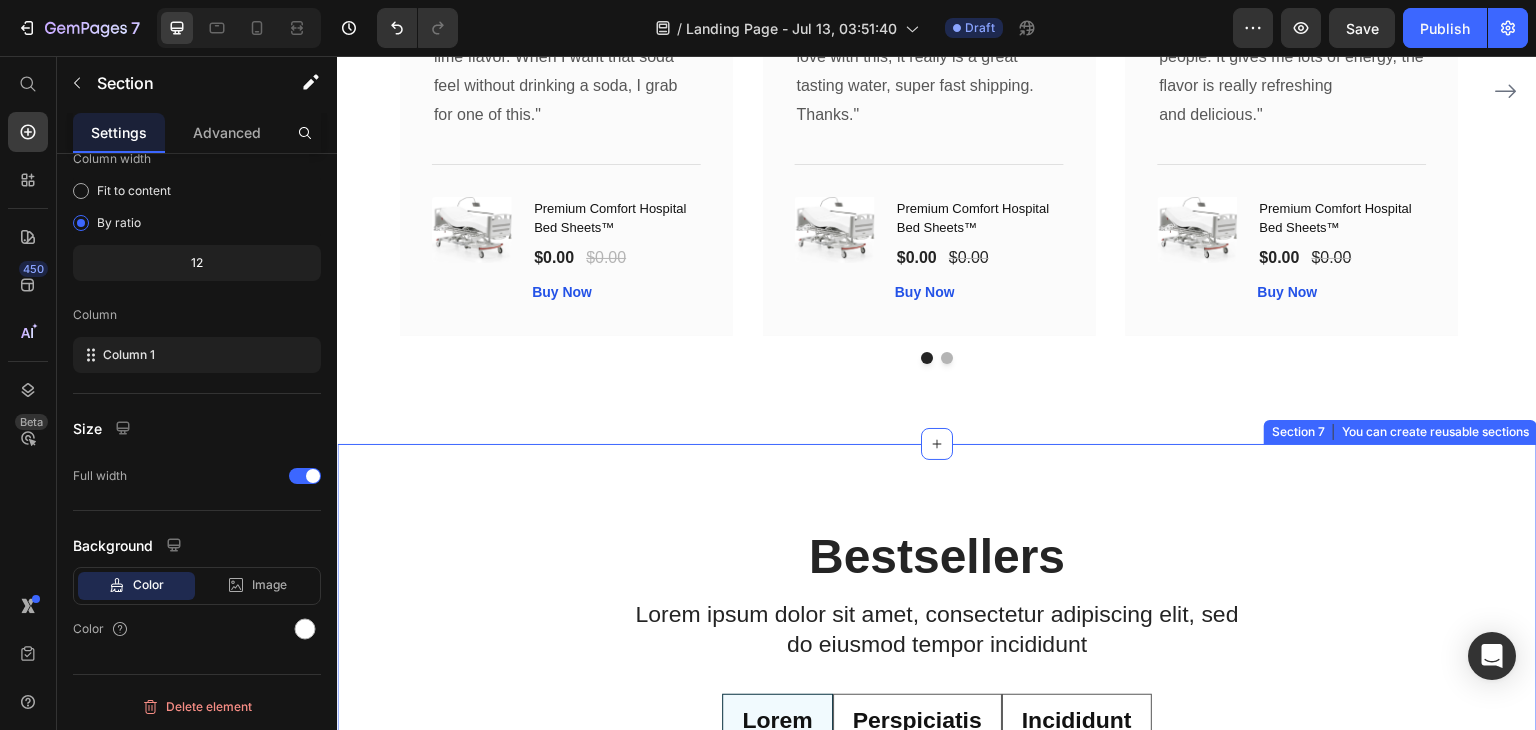 scroll, scrollTop: 3721, scrollLeft: 0, axis: vertical 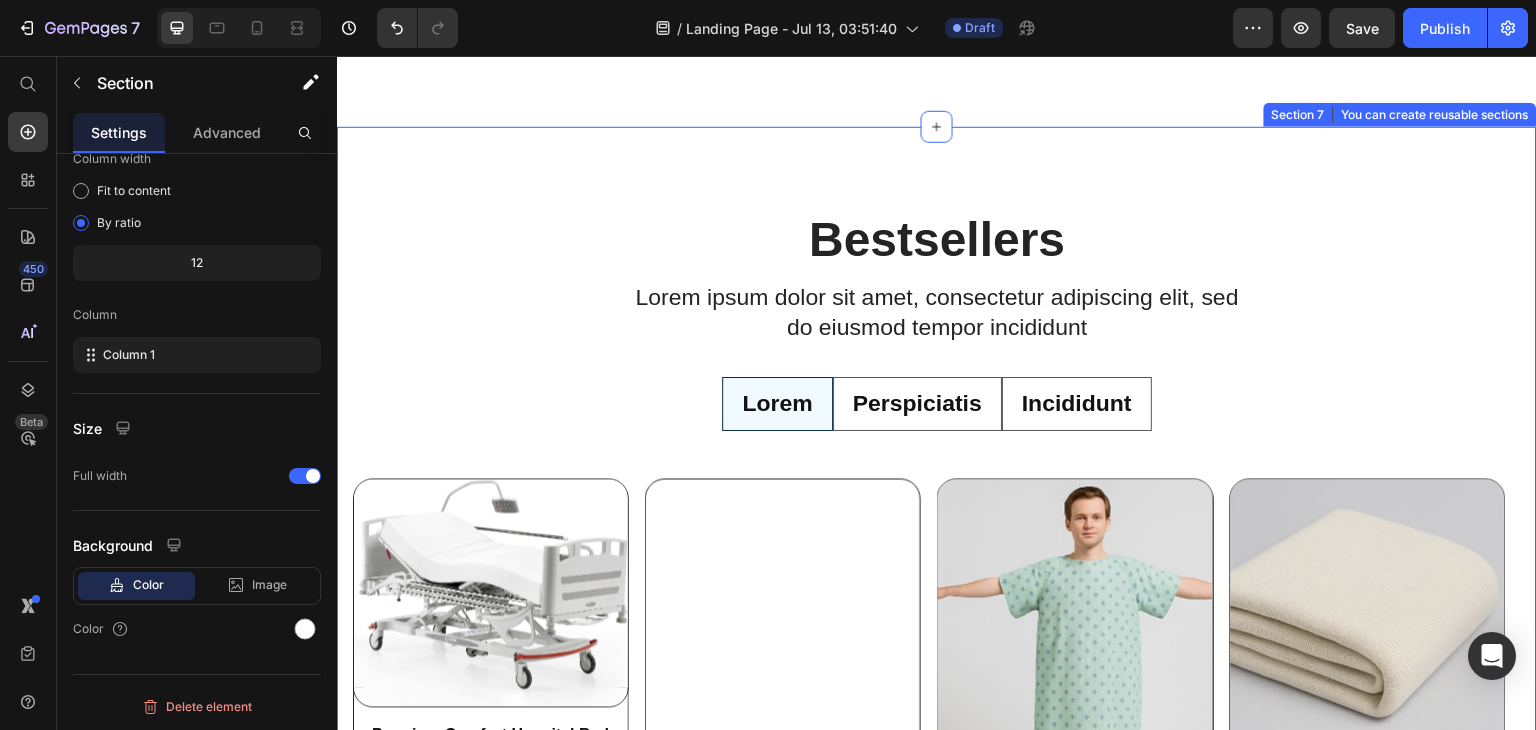 radio on "false" 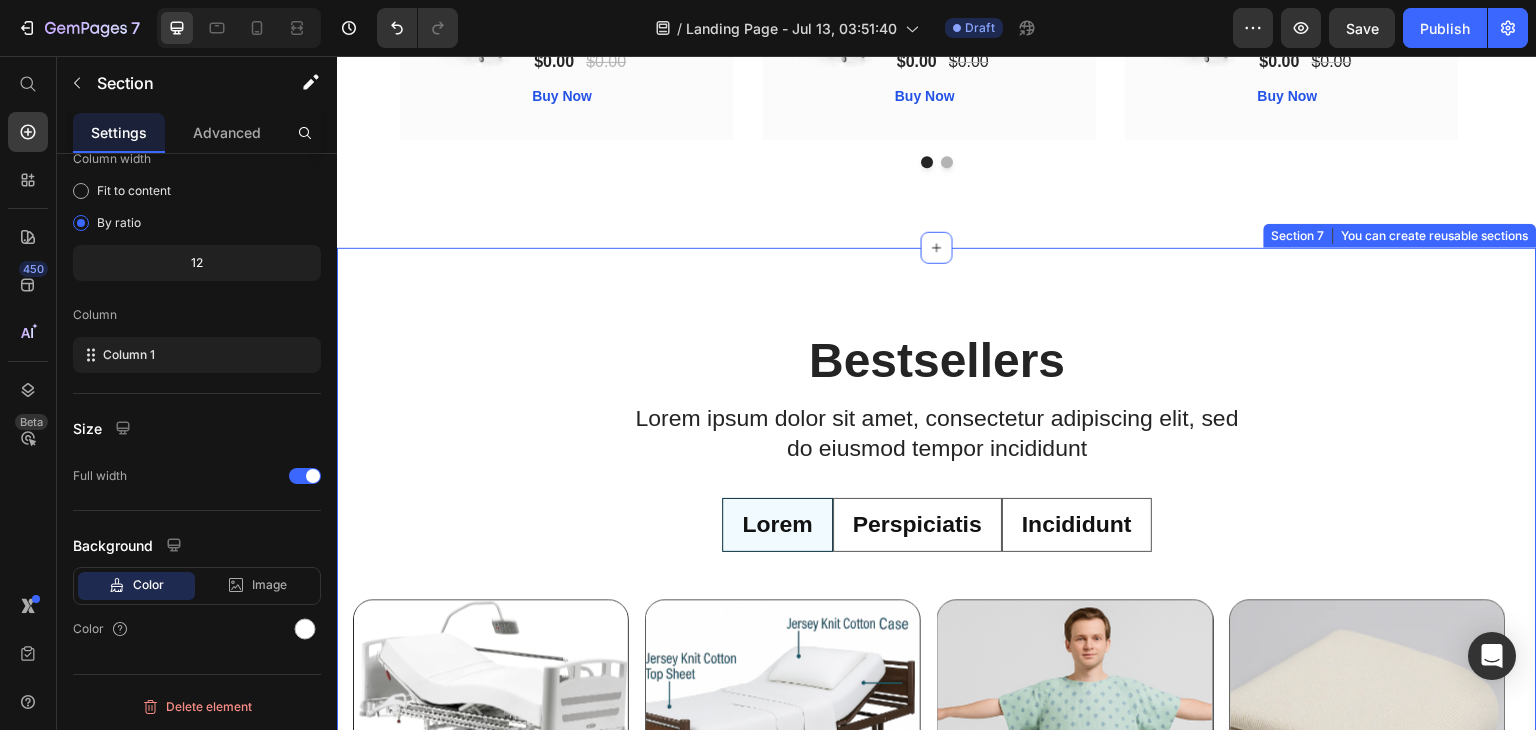 scroll, scrollTop: 3450, scrollLeft: 0, axis: vertical 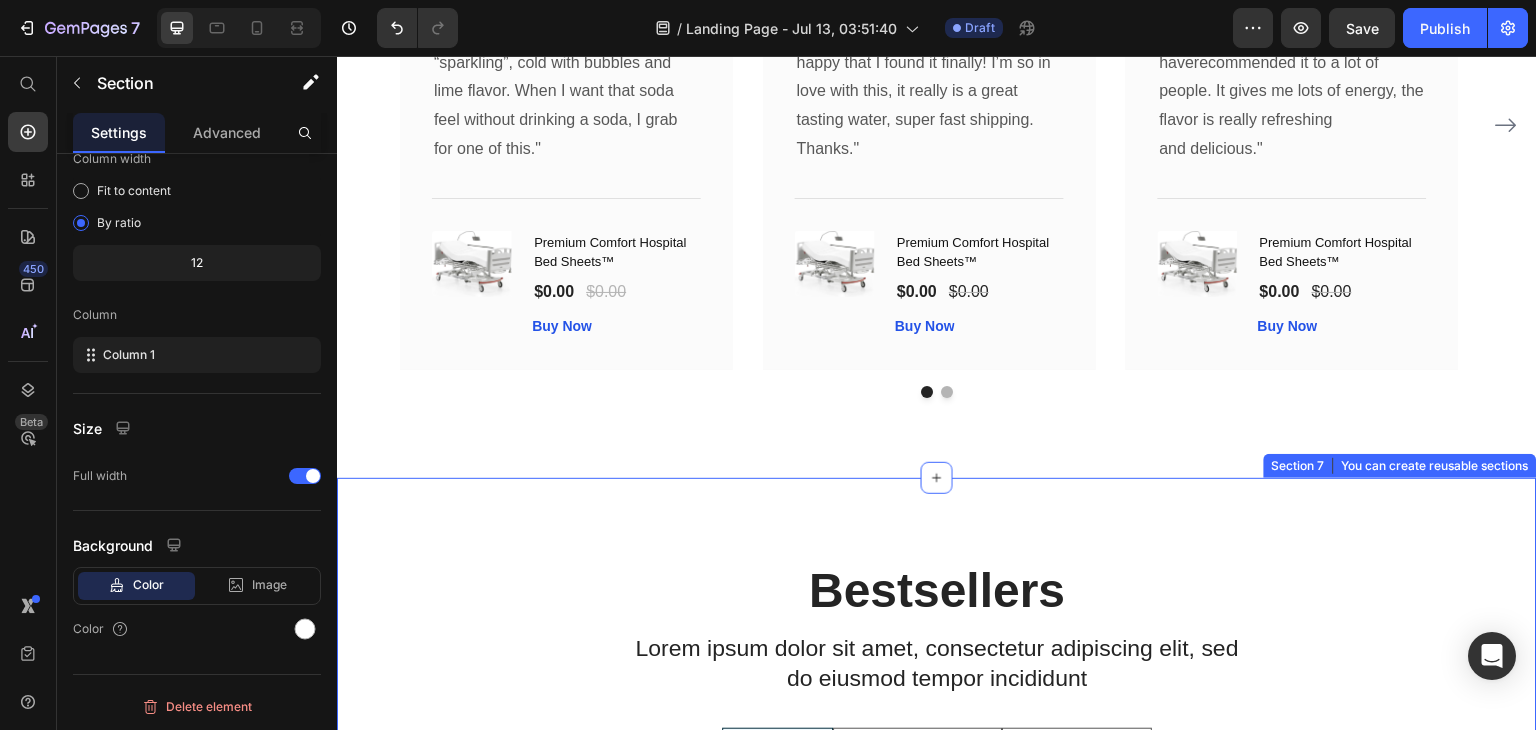 drag, startPoint x: 837, startPoint y: 533, endPoint x: 798, endPoint y: 244, distance: 291.61963 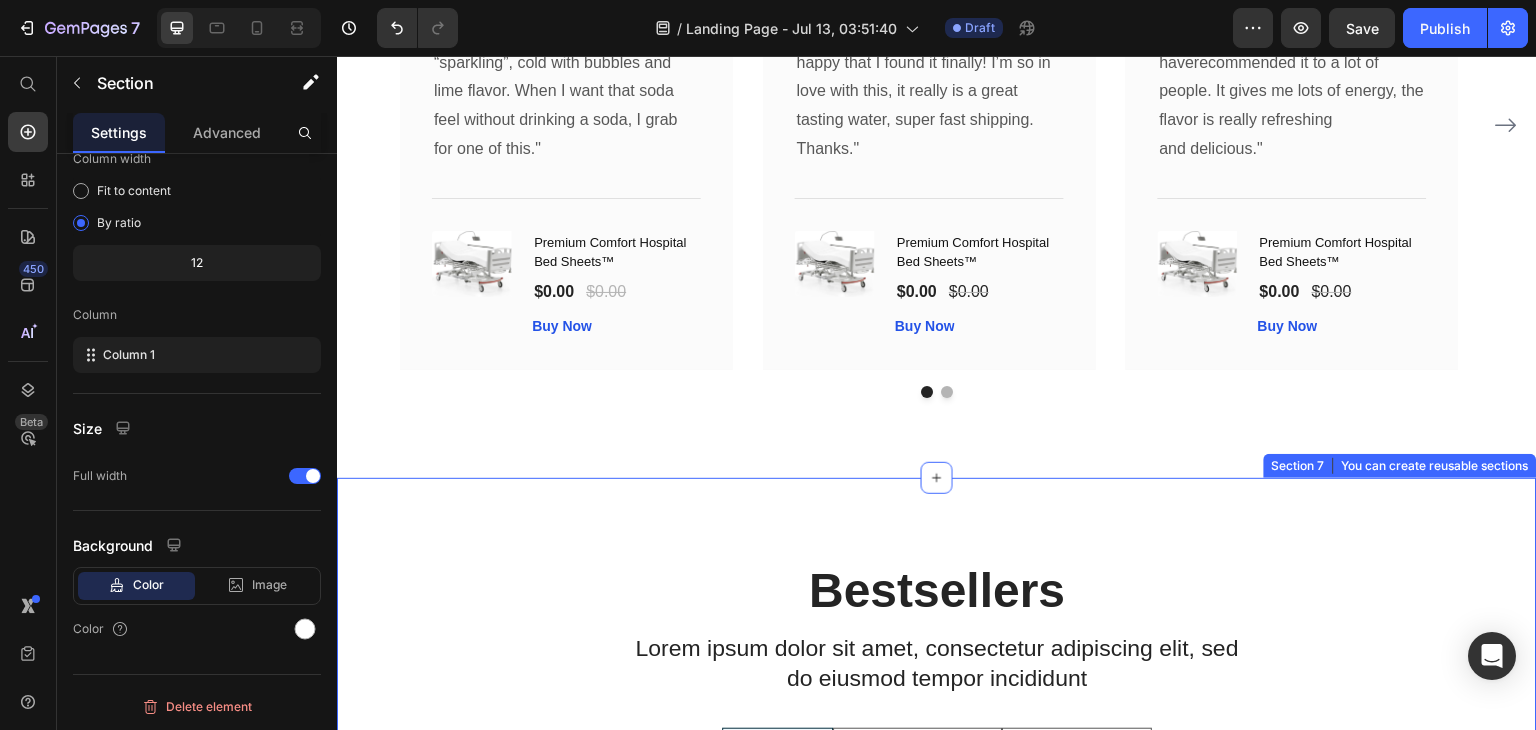click on "What Our Customers Are Saying Heading Our customer advocates are standing by 24/7 to support you via email. Text block
Image
Icon
Icon
Icon
Icon
Icon Row Rita Carroll Text block Row "Love it! Great for summer! Good taste, it really owns up to its name “sparkling”, cold with bubbles and lime flavor. When I want that soda feel without drinking a soda, I grab for one of this." Text block                Title Line (P) Images & Gallery Premium Comfort Hospital Bed Sheets™ (P) Title $0.00 (P) Price $0.00 (P) Price Row Buy Now (P) Cart Button Product Row Image
Icon
Icon
Icon
Icon
Icon Row Olivia Rowse Text block Row "I have been looking for this flavor online for like ever and I am so happy that I found it finally! I’m so in love with this, it really is a great tasting water, super fast shipping.  Thanks." Text block                3" at bounding box center (937, -872) 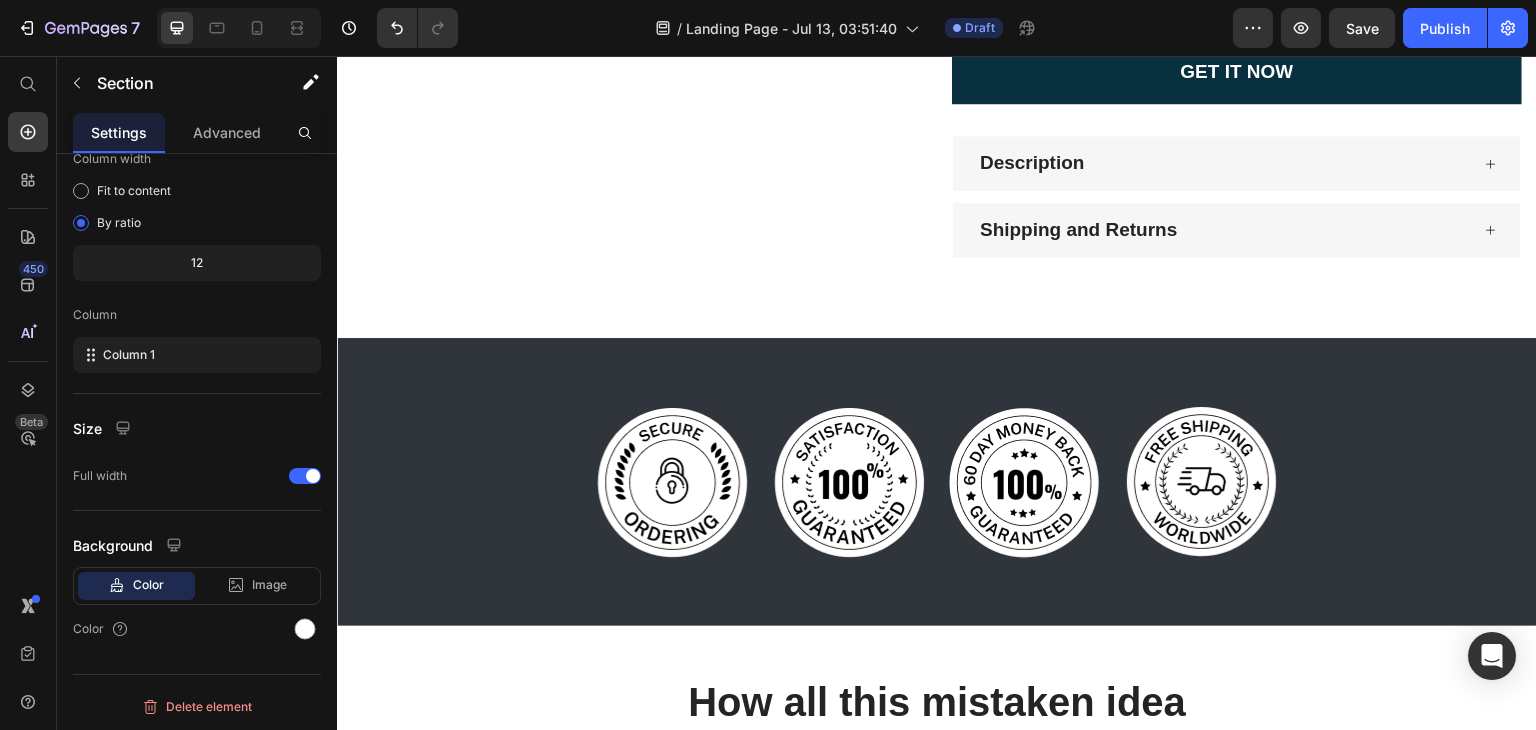 scroll, scrollTop: 1324, scrollLeft: 0, axis: vertical 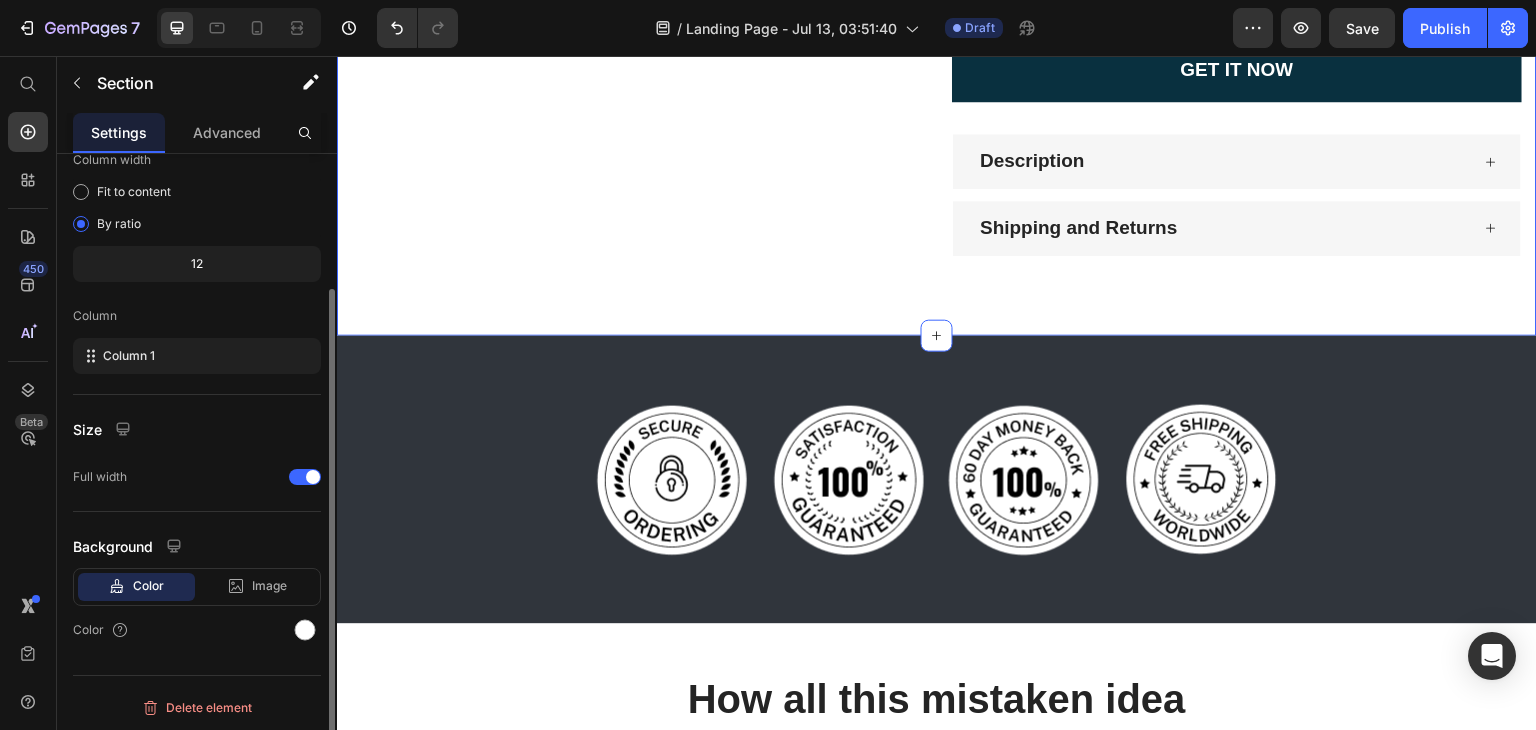 click on "Product Images Icon Icon Icon Icon Icon Icon List “But I must explain to you how all this mistaken idea of denouncing pleasure and praising pain was born and I will give you a complete” Text Block Image - Goldenboy Text Block Row Row Premium Comfort Hospital Bed Sheets™ Product Title Icon Icon Icon Icon Icon Icon List 2,500+ Verified Reviews! Text Block Row $0.00 Product Price $0.00 Product Price Row “But I must explain to you how all this mistaken idea of denouncing pleasure and praising pain was born and I will give you a complete” Text Block Icon Icon Icon Icon Icon Icon List - Goldenboy Text Block Row Image Row Lorem ipsum dolor sit amet, consectetur adipiscing elit Text Block But I must explain to you how all this mistaken idea of denouncing pleasure and praising pain was born and I will give you a complete account  Text Block Lorem ipsum dolor sit amet, consectetur adipiscing elit Lorem ipsum dolor sit amet, consectetur Lorem ipsum dolor sit amet, consectetur adipiscing  Item List" at bounding box center [937, -174] 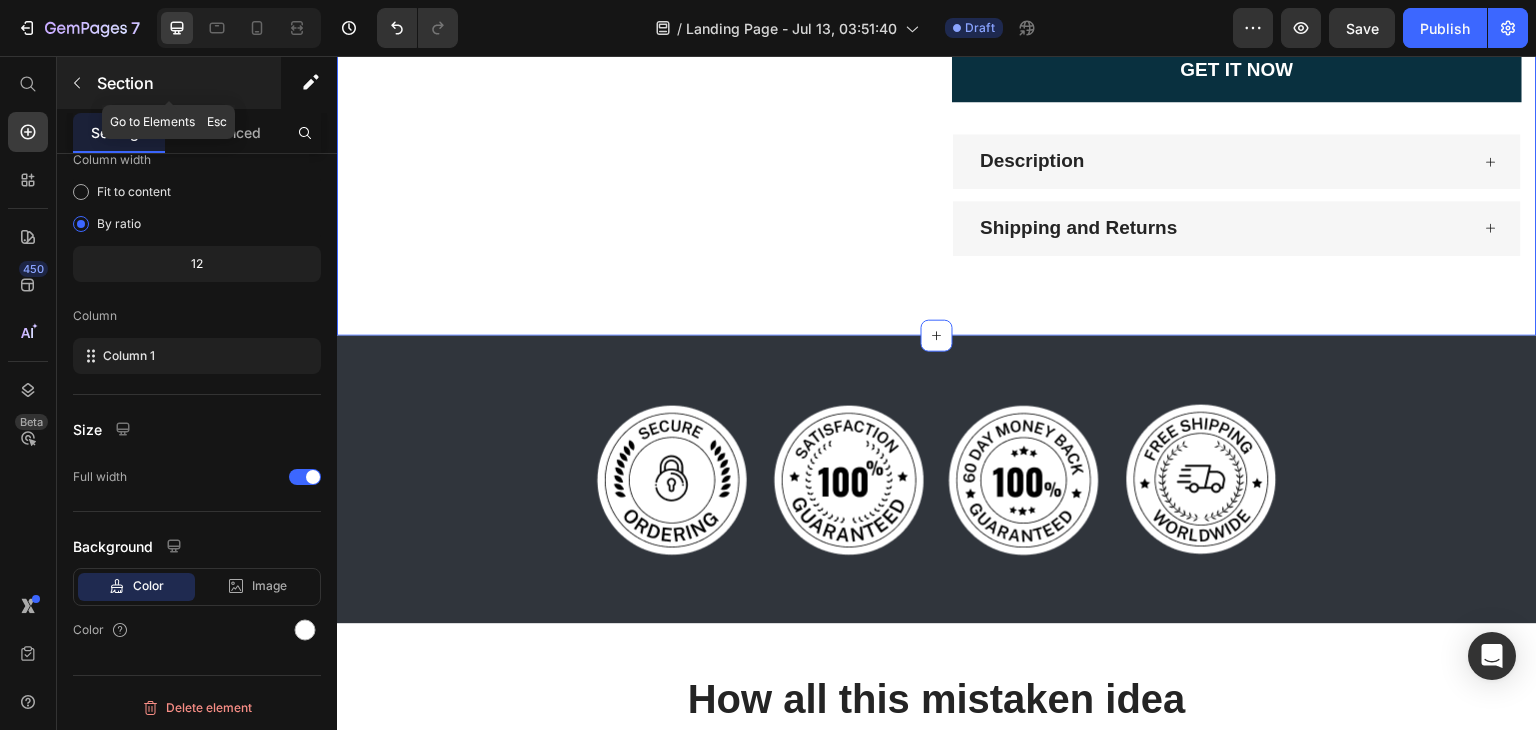 click at bounding box center (77, 83) 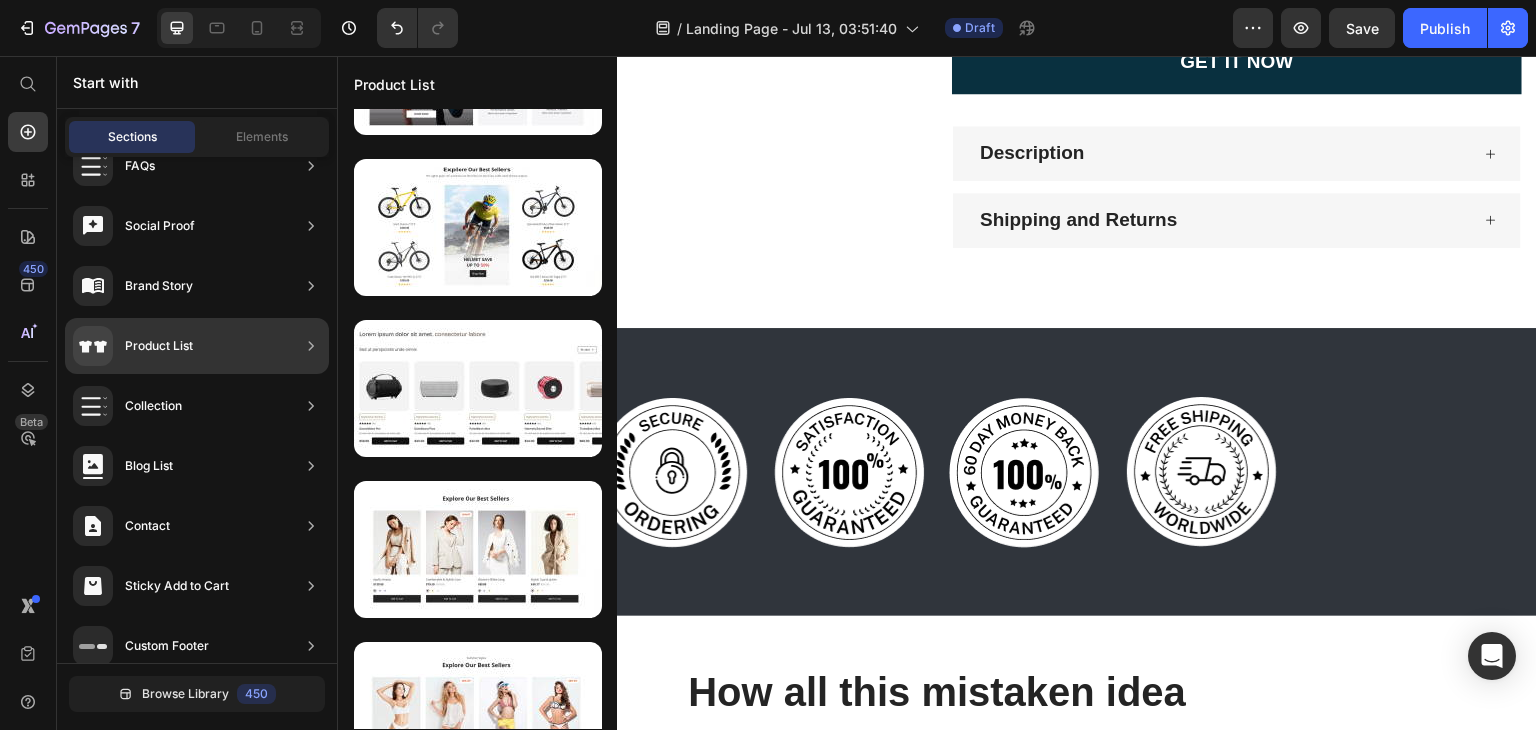 scroll, scrollTop: 1559, scrollLeft: 0, axis: vertical 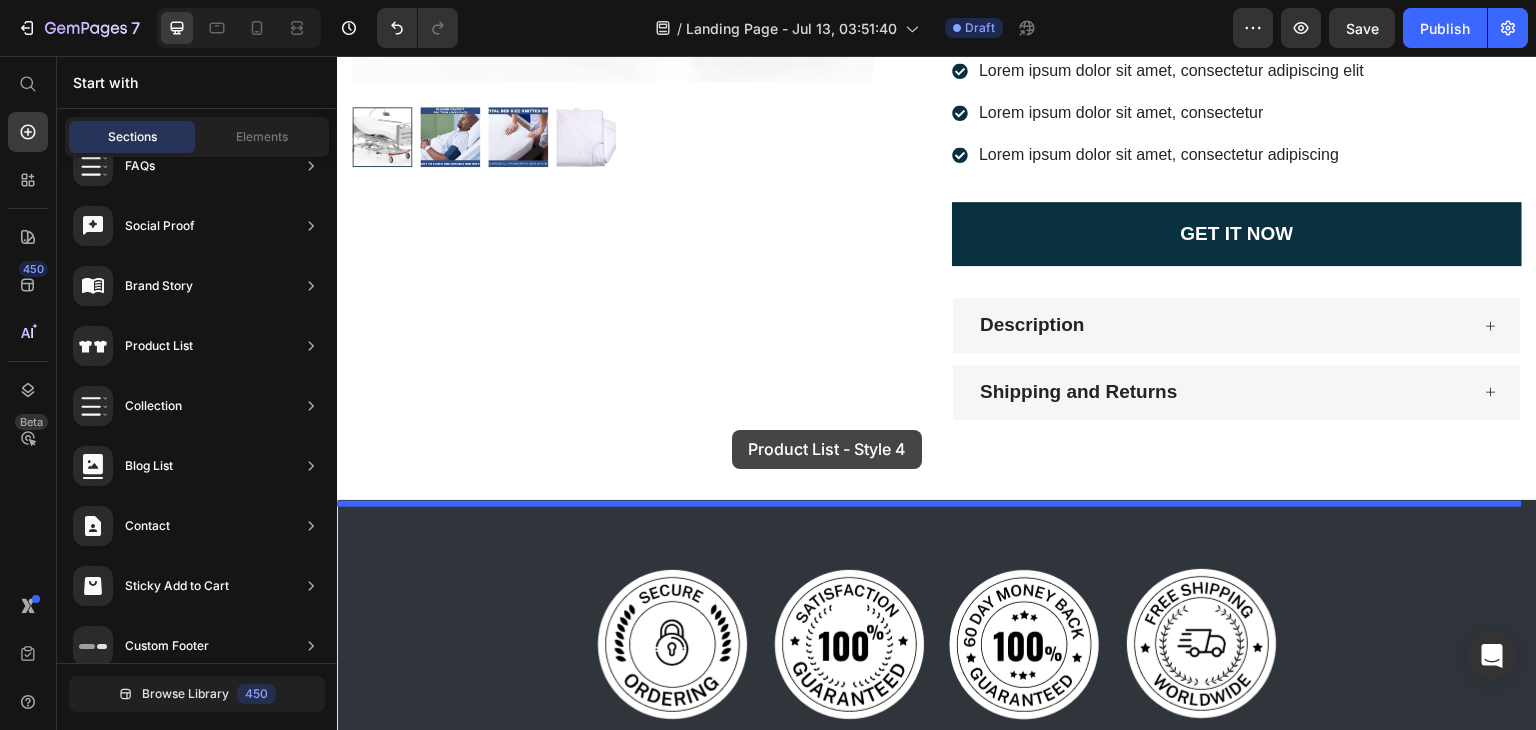 drag, startPoint x: 758, startPoint y: 536, endPoint x: 732, endPoint y: 430, distance: 109.14211 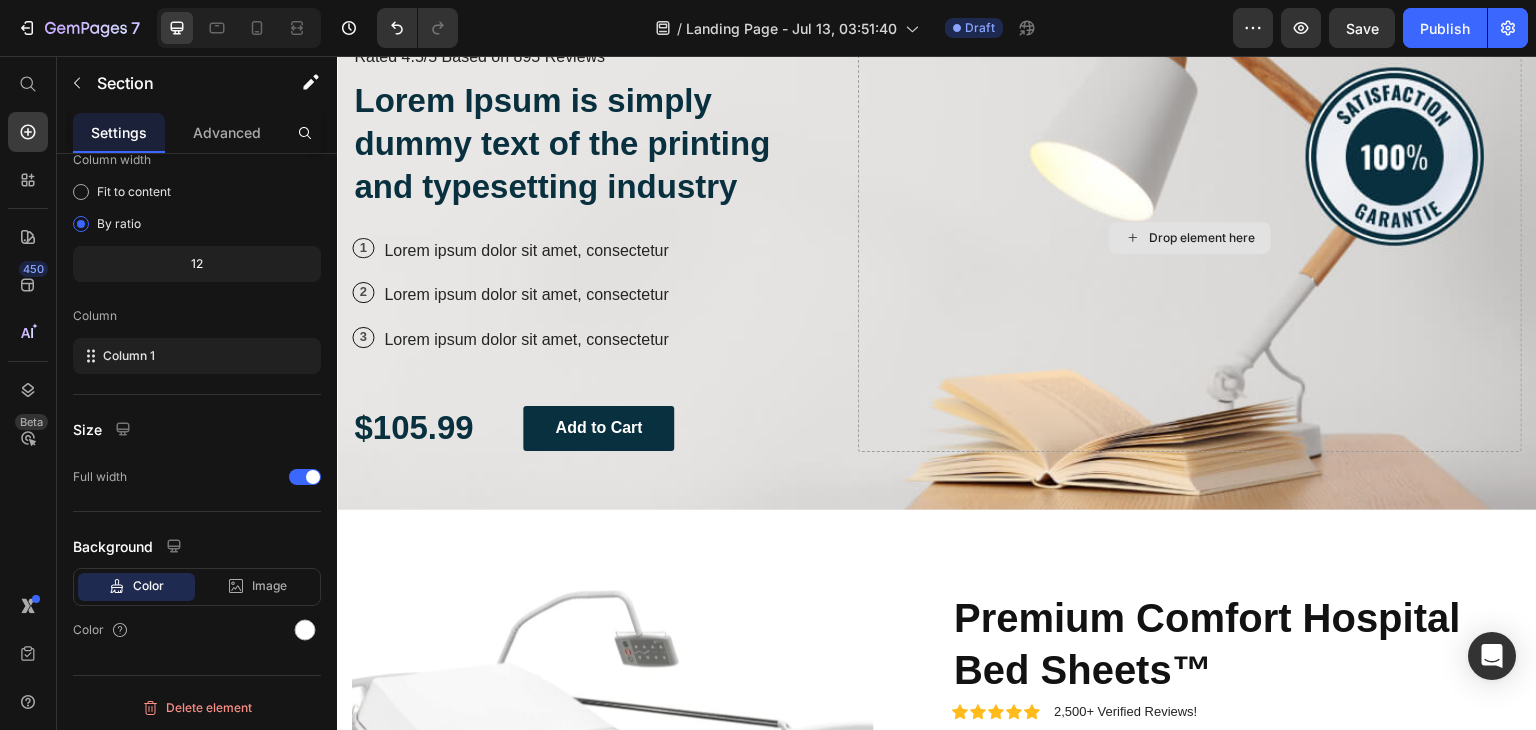 scroll, scrollTop: 116, scrollLeft: 0, axis: vertical 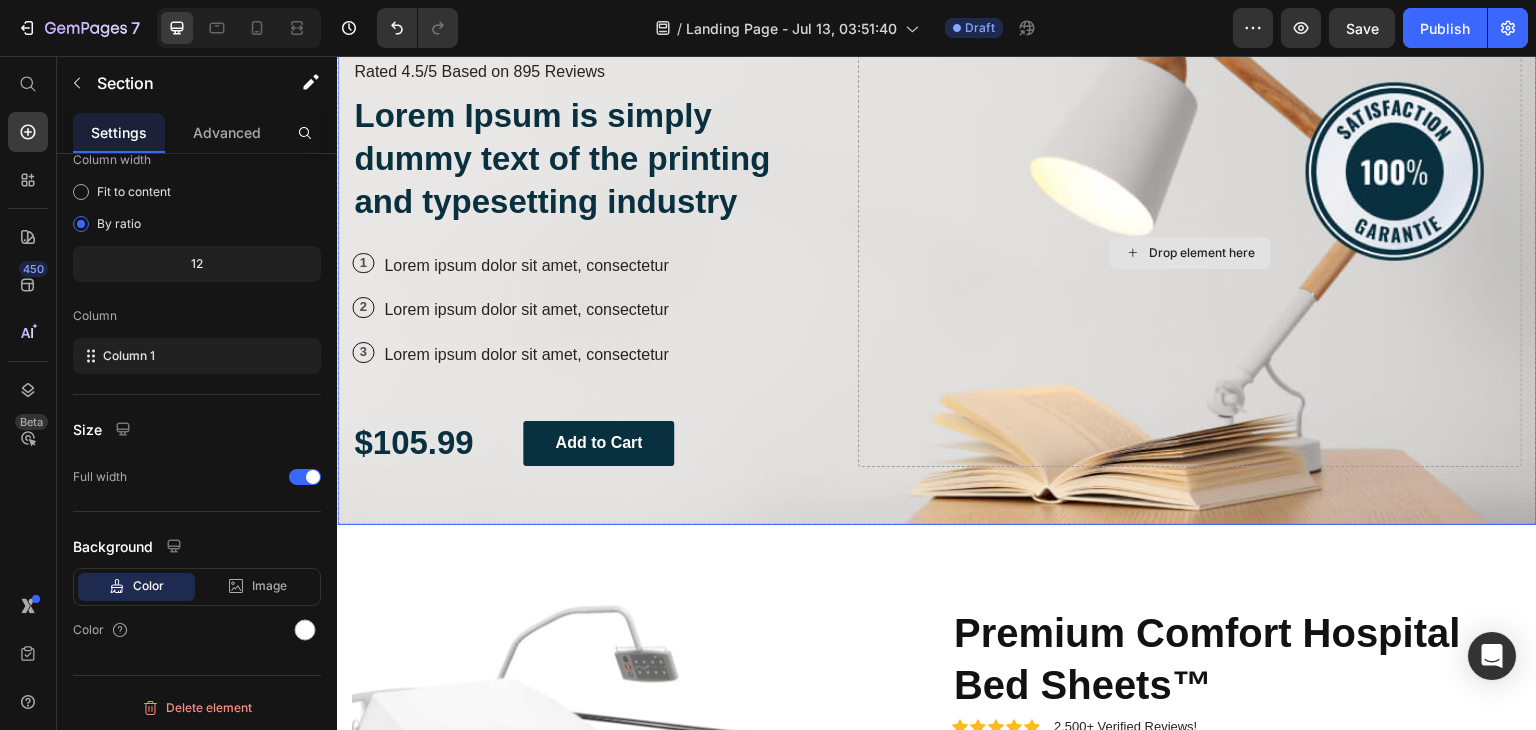 click on "Drop element here" at bounding box center [1190, 253] 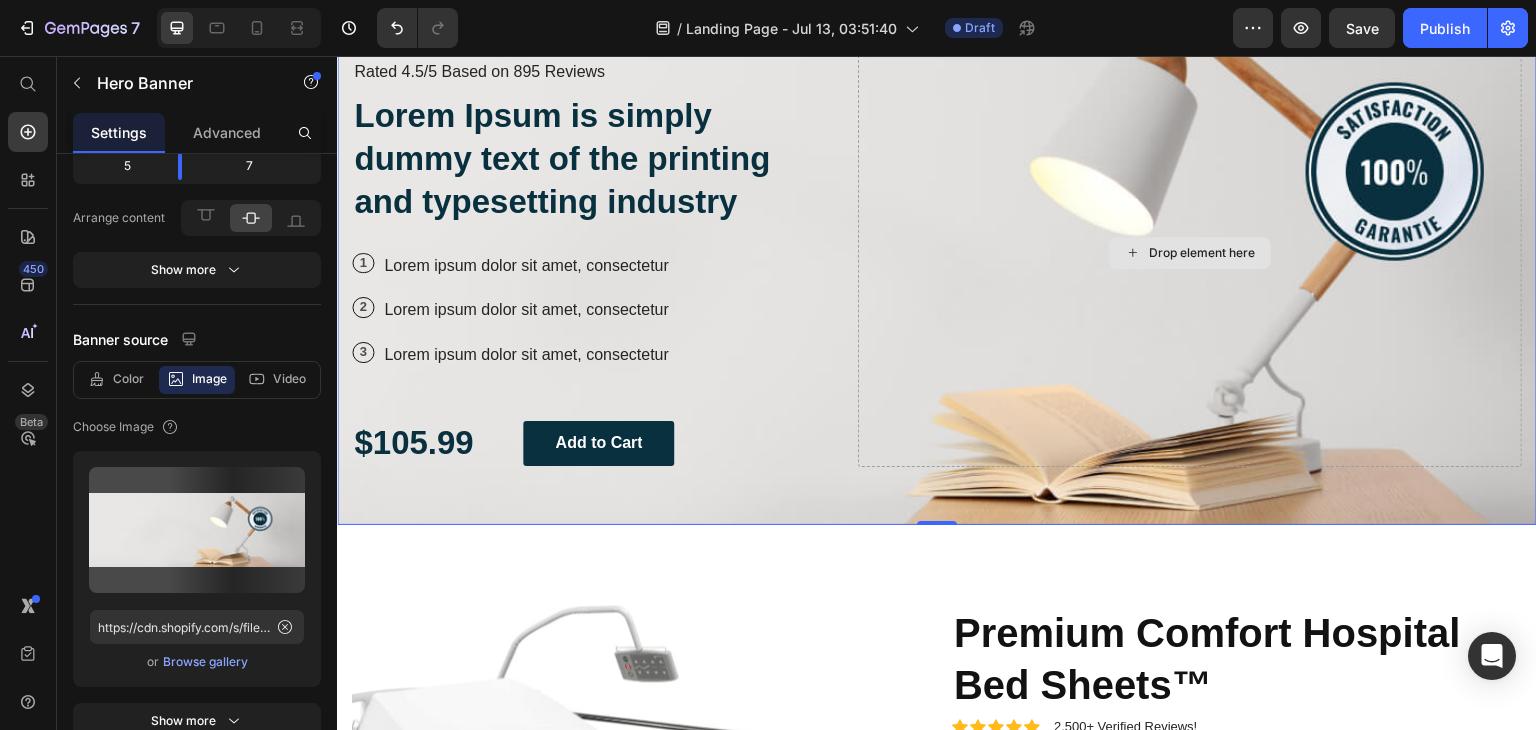 scroll, scrollTop: 0, scrollLeft: 0, axis: both 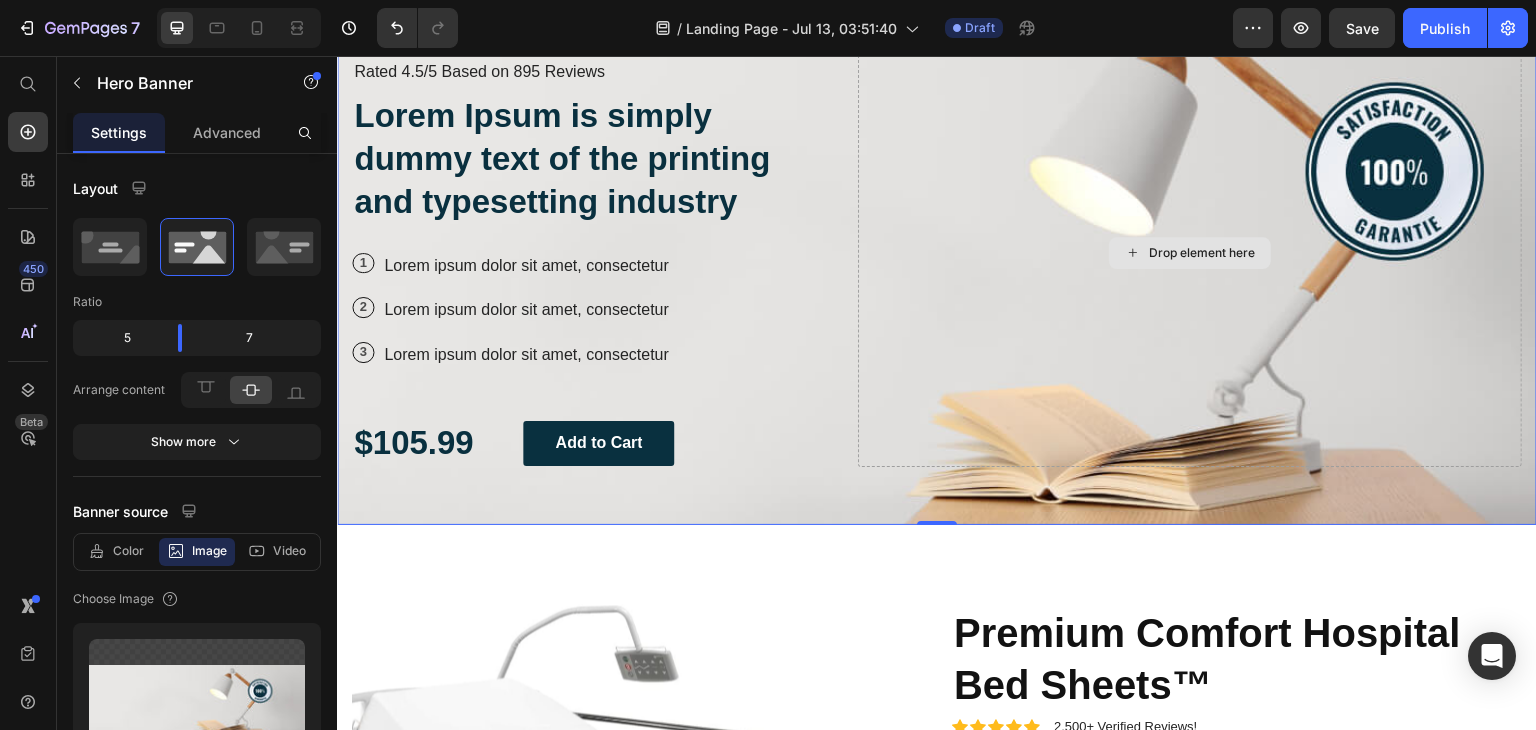 click on "Drop element here" at bounding box center [1190, 253] 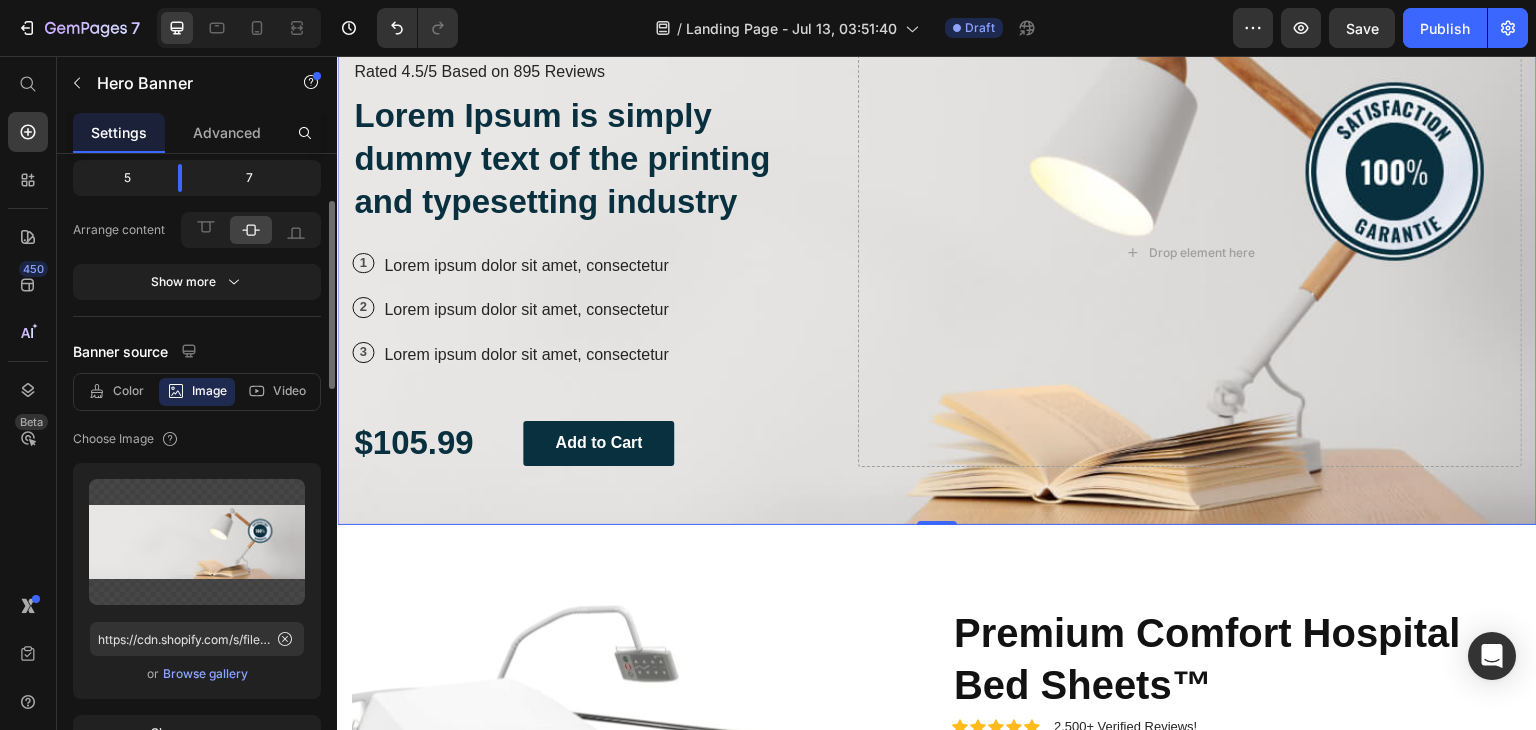 scroll, scrollTop: 0, scrollLeft: 0, axis: both 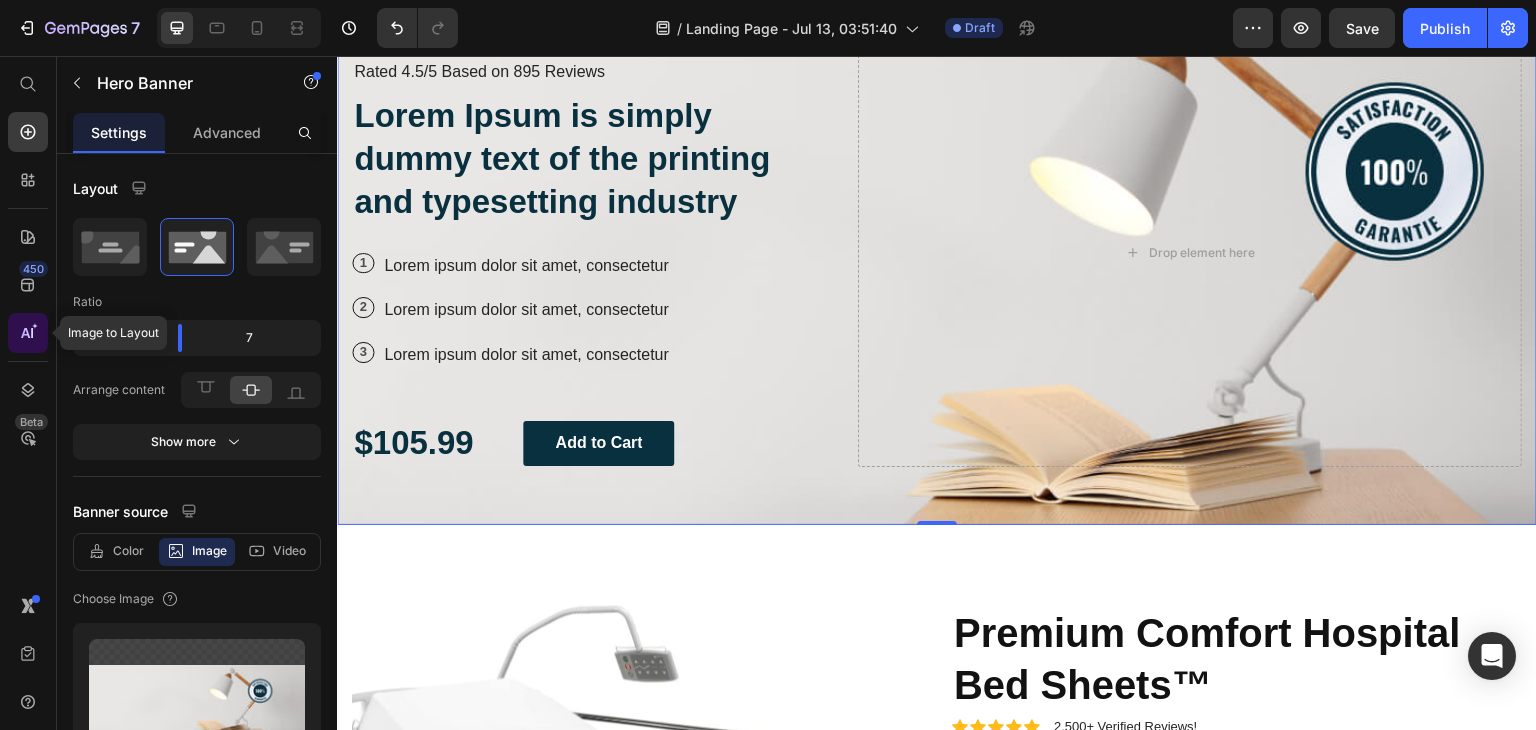 click 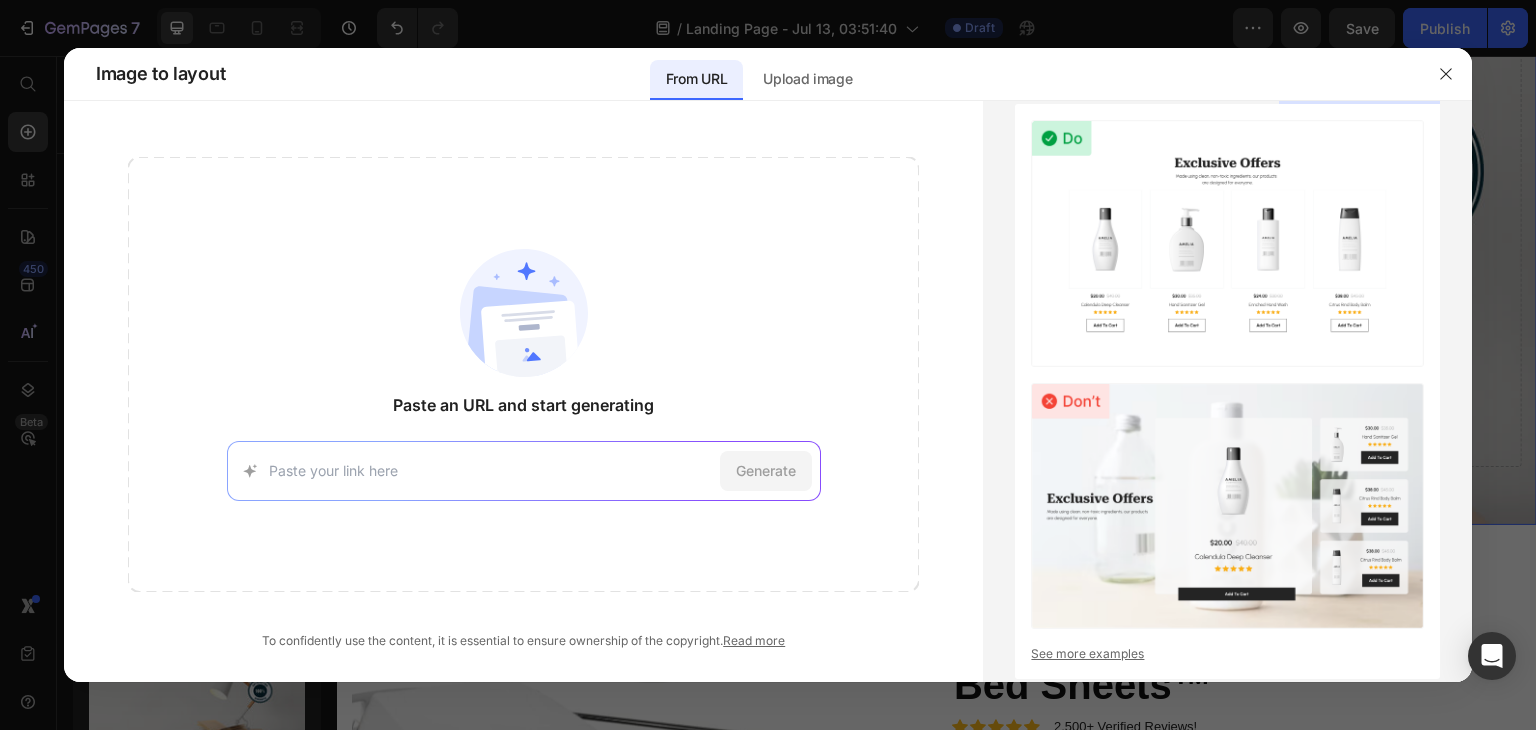 click 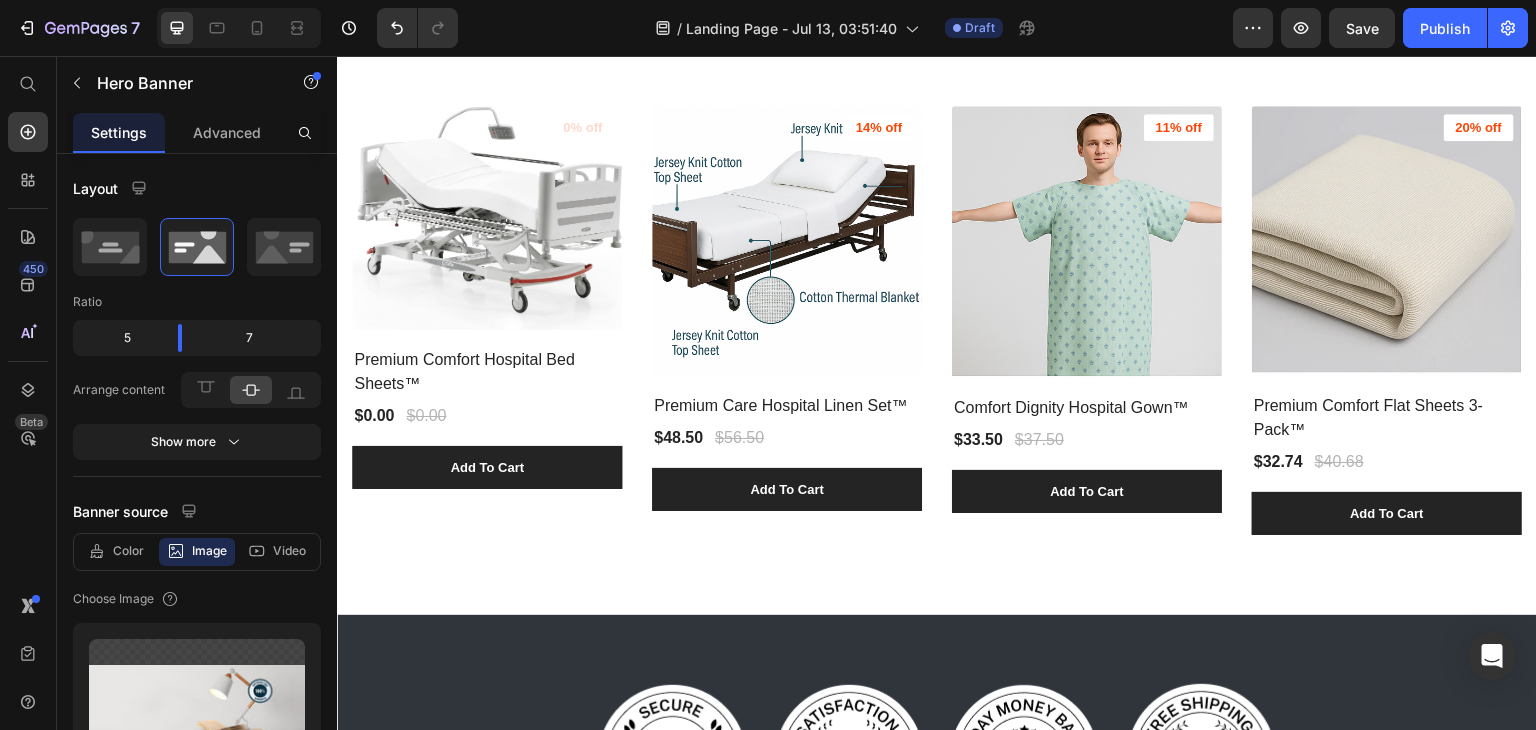 scroll, scrollTop: 1768, scrollLeft: 0, axis: vertical 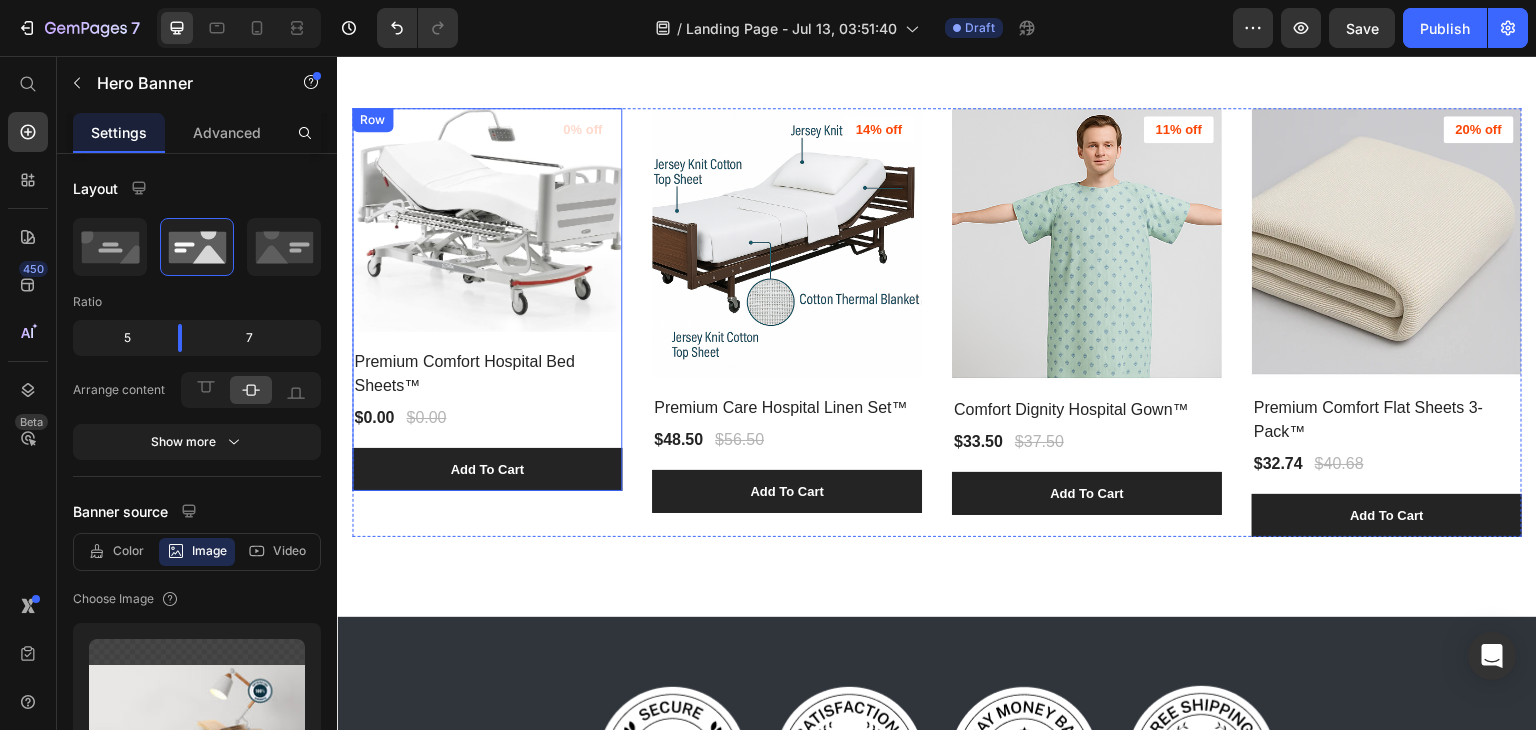 click at bounding box center (487, 220) 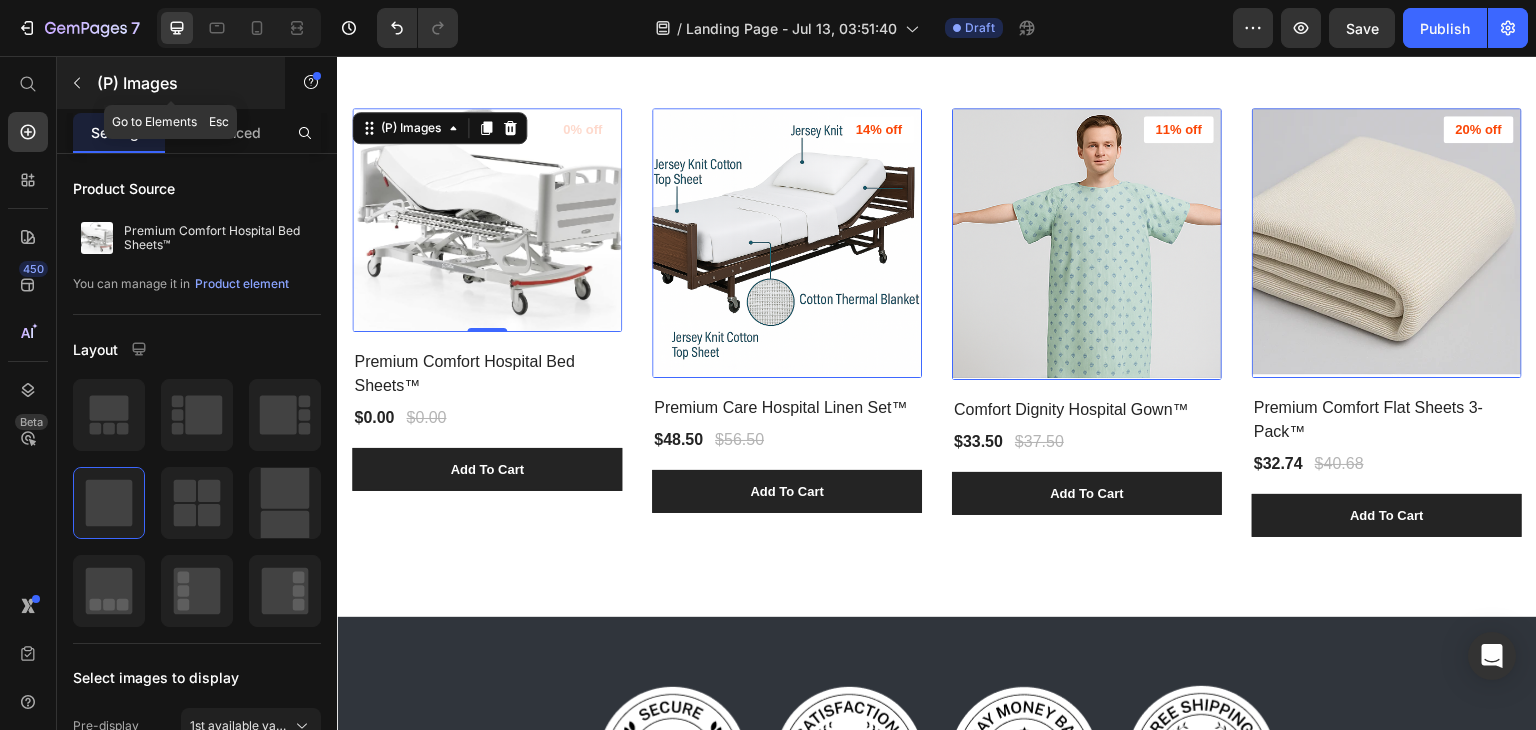 click 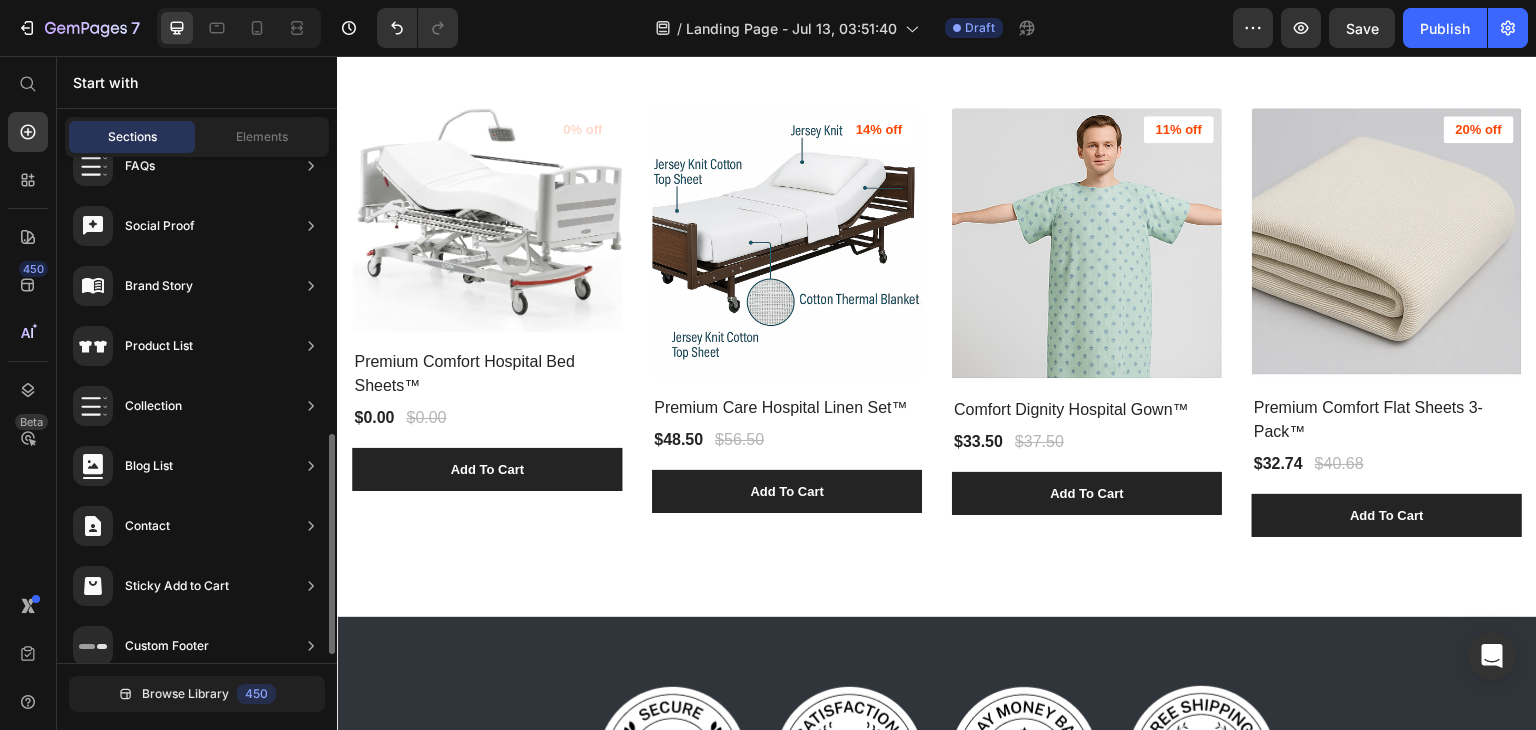 scroll, scrollTop: 172, scrollLeft: 0, axis: vertical 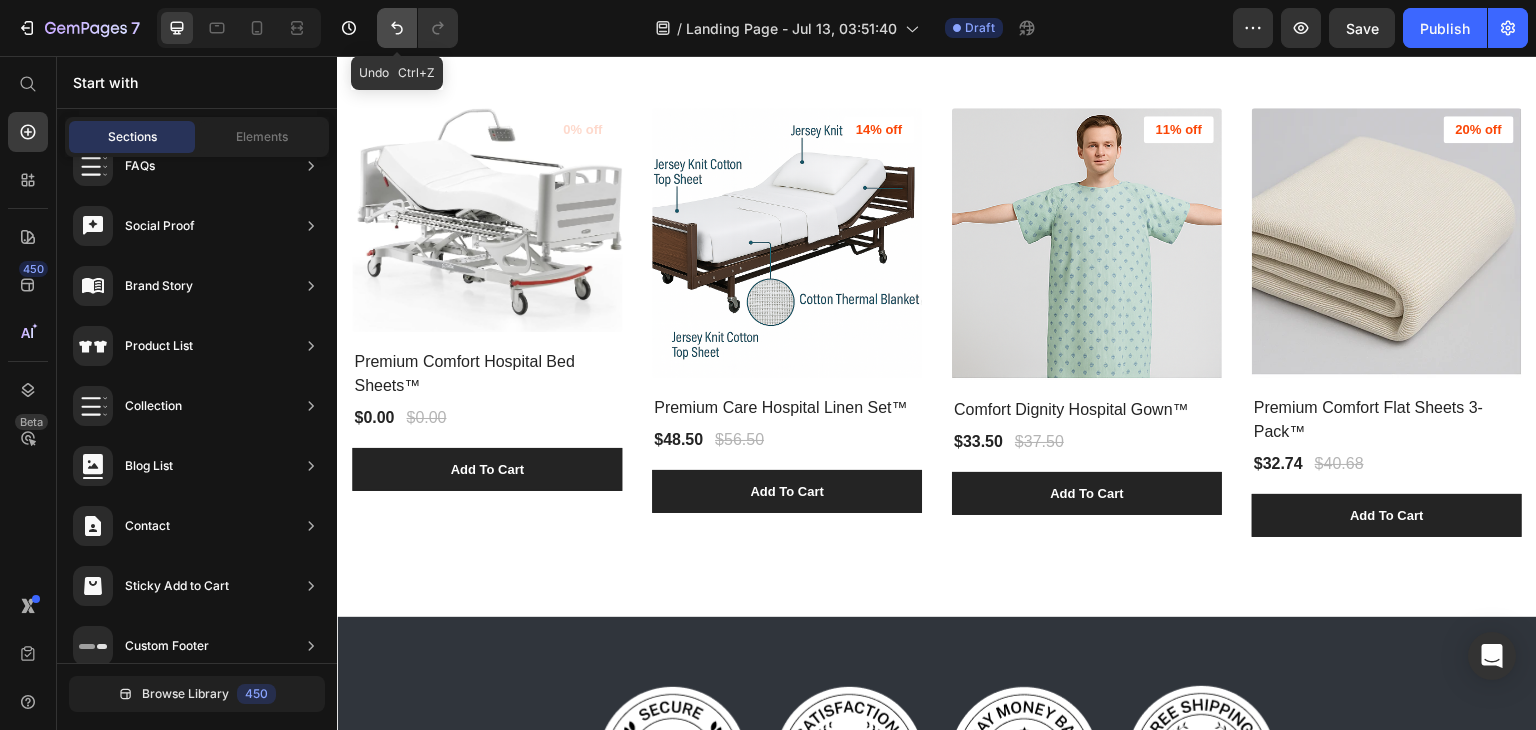 click 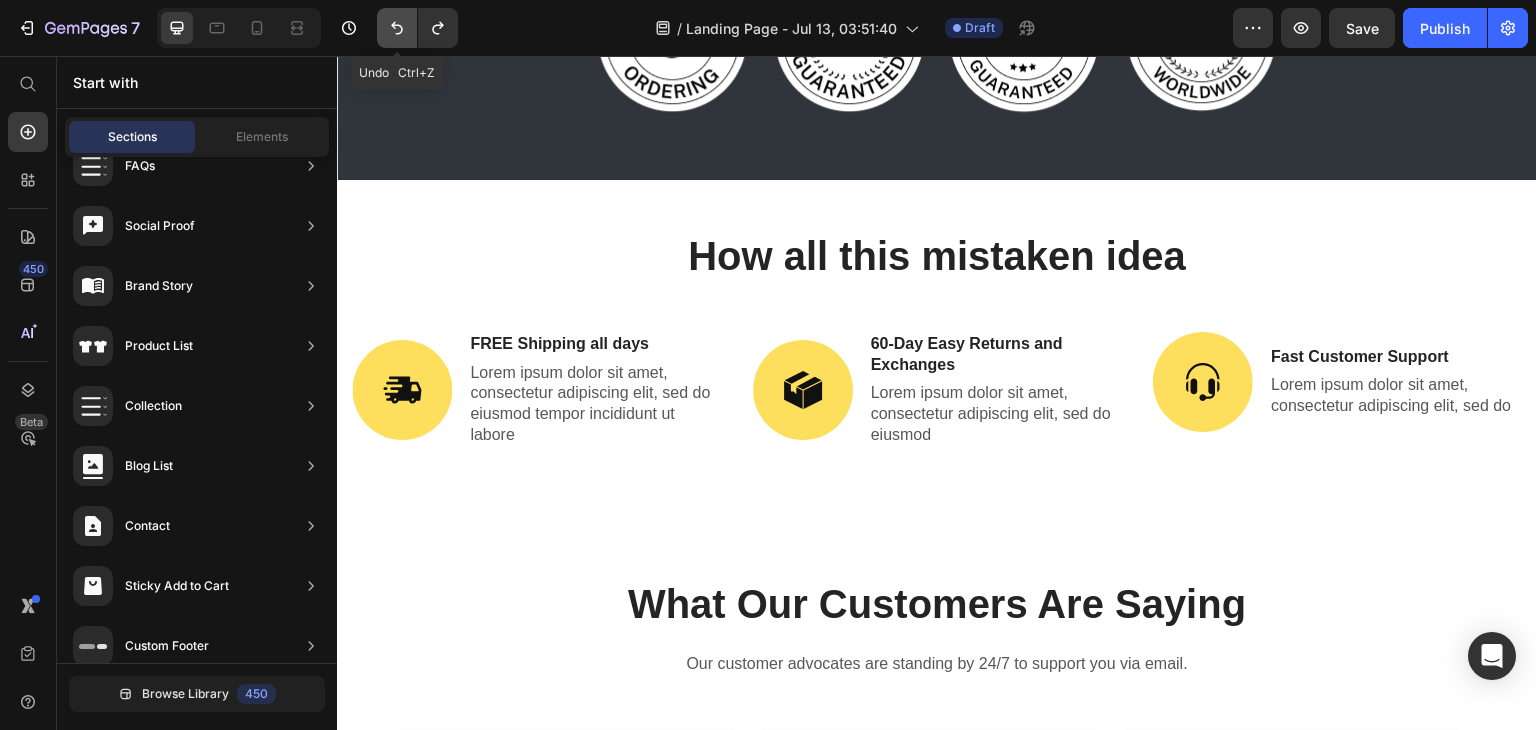 scroll, scrollTop: 1048, scrollLeft: 0, axis: vertical 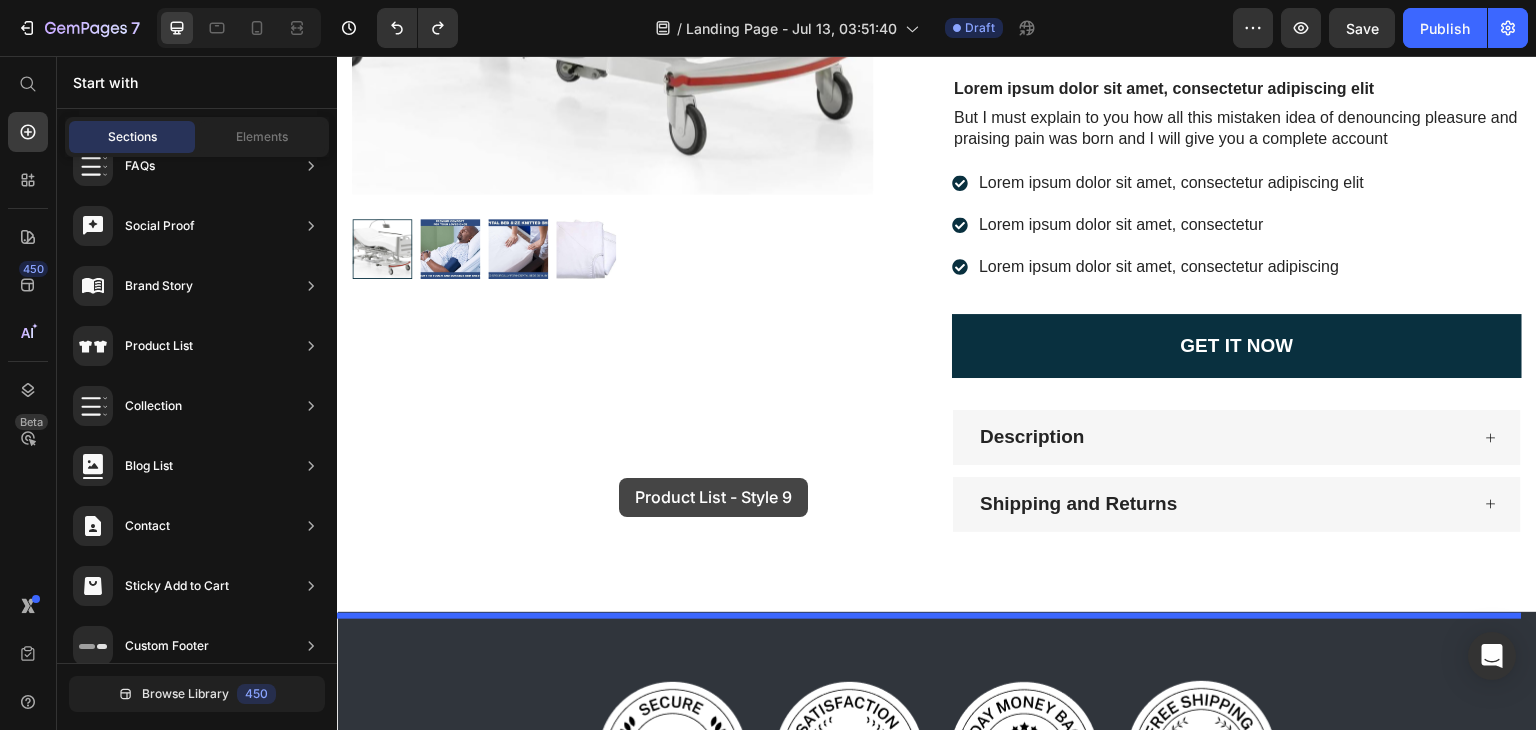 drag, startPoint x: 844, startPoint y: 202, endPoint x: 618, endPoint y: 480, distance: 358.27365 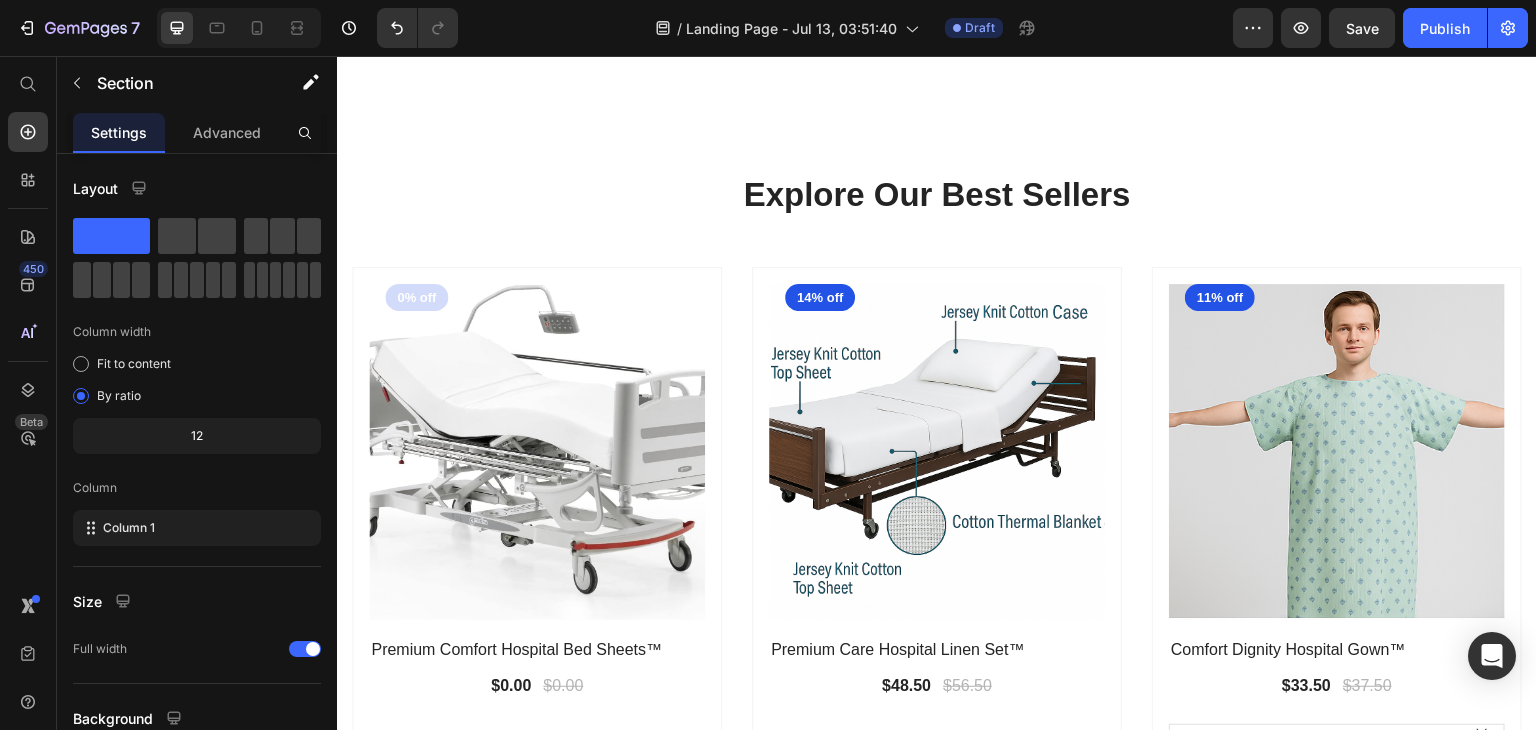 scroll, scrollTop: 1553, scrollLeft: 0, axis: vertical 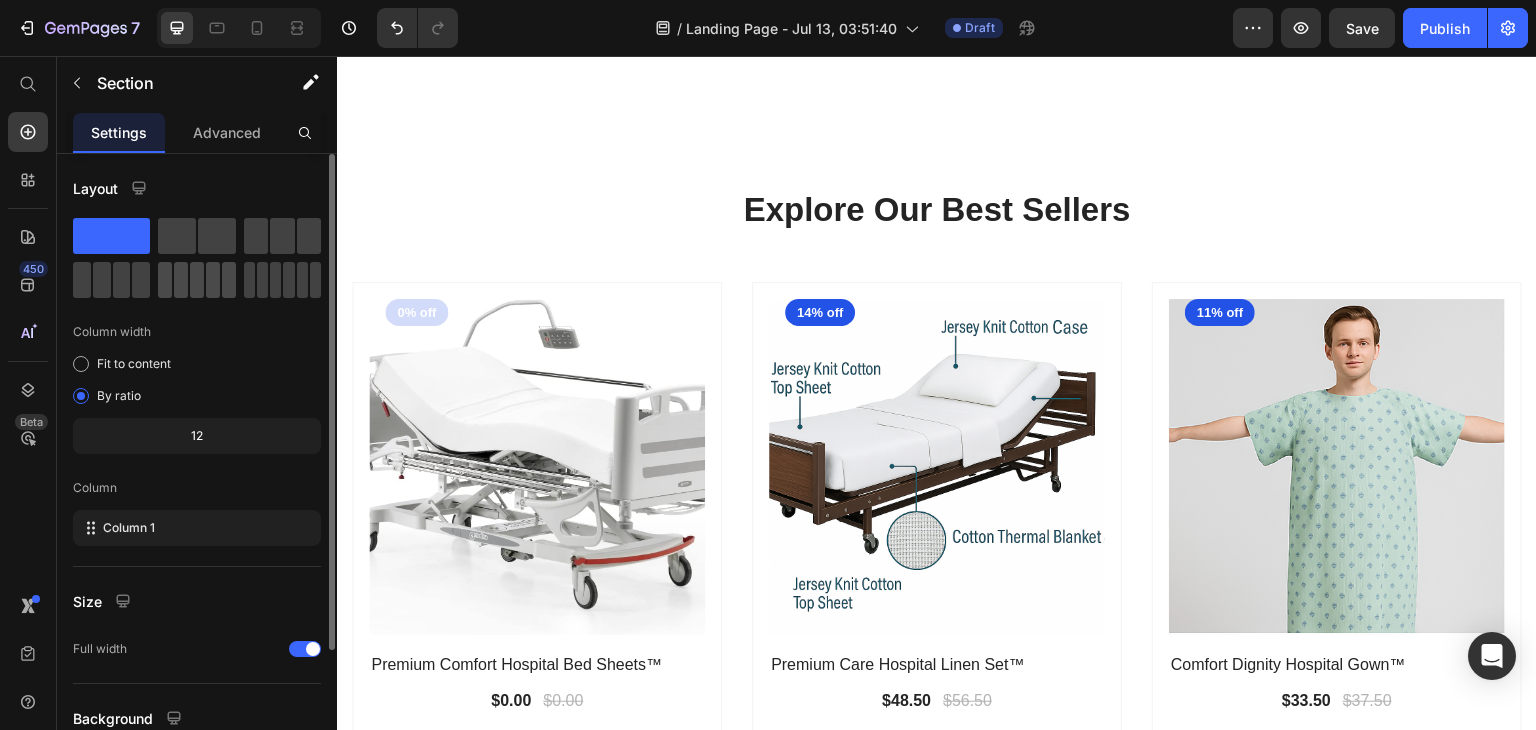 click 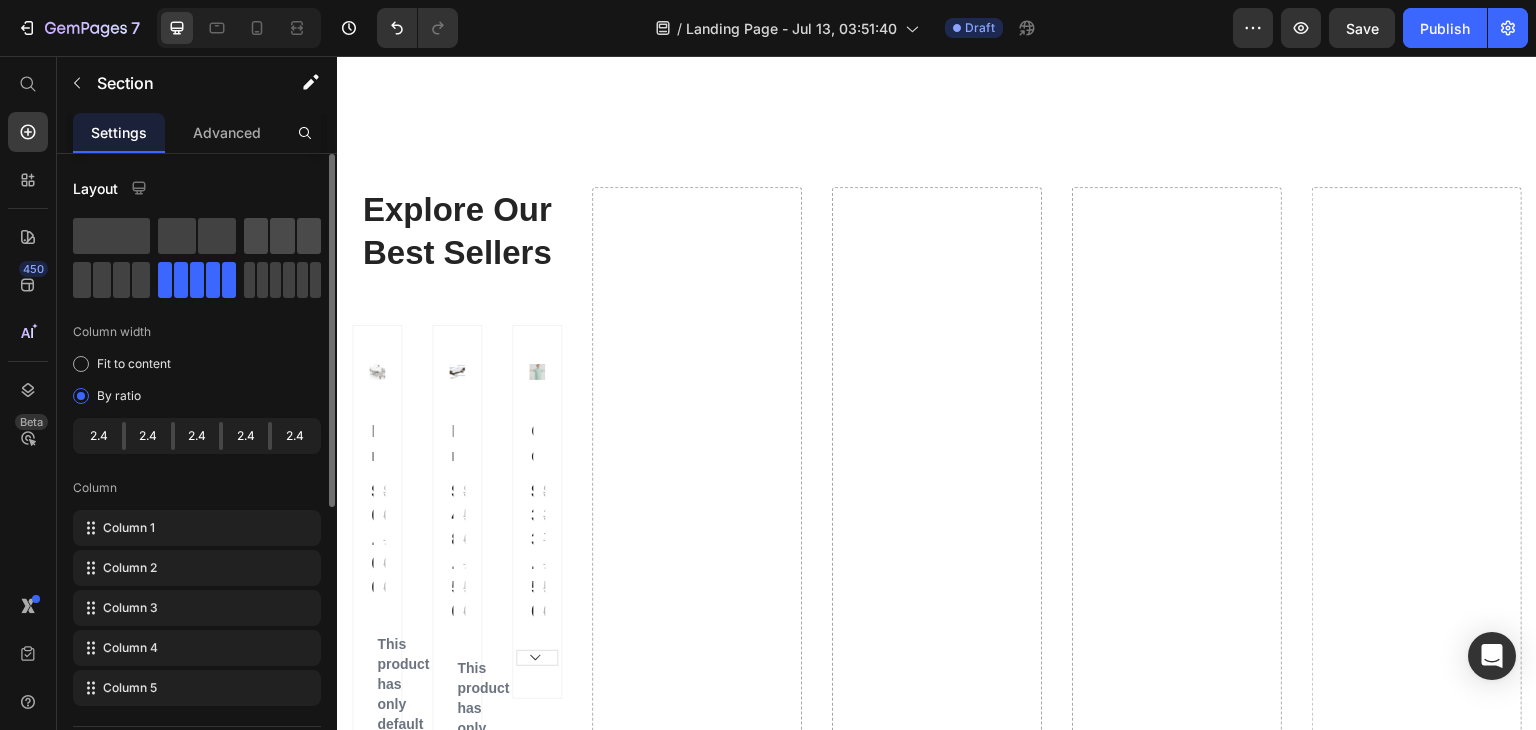 click 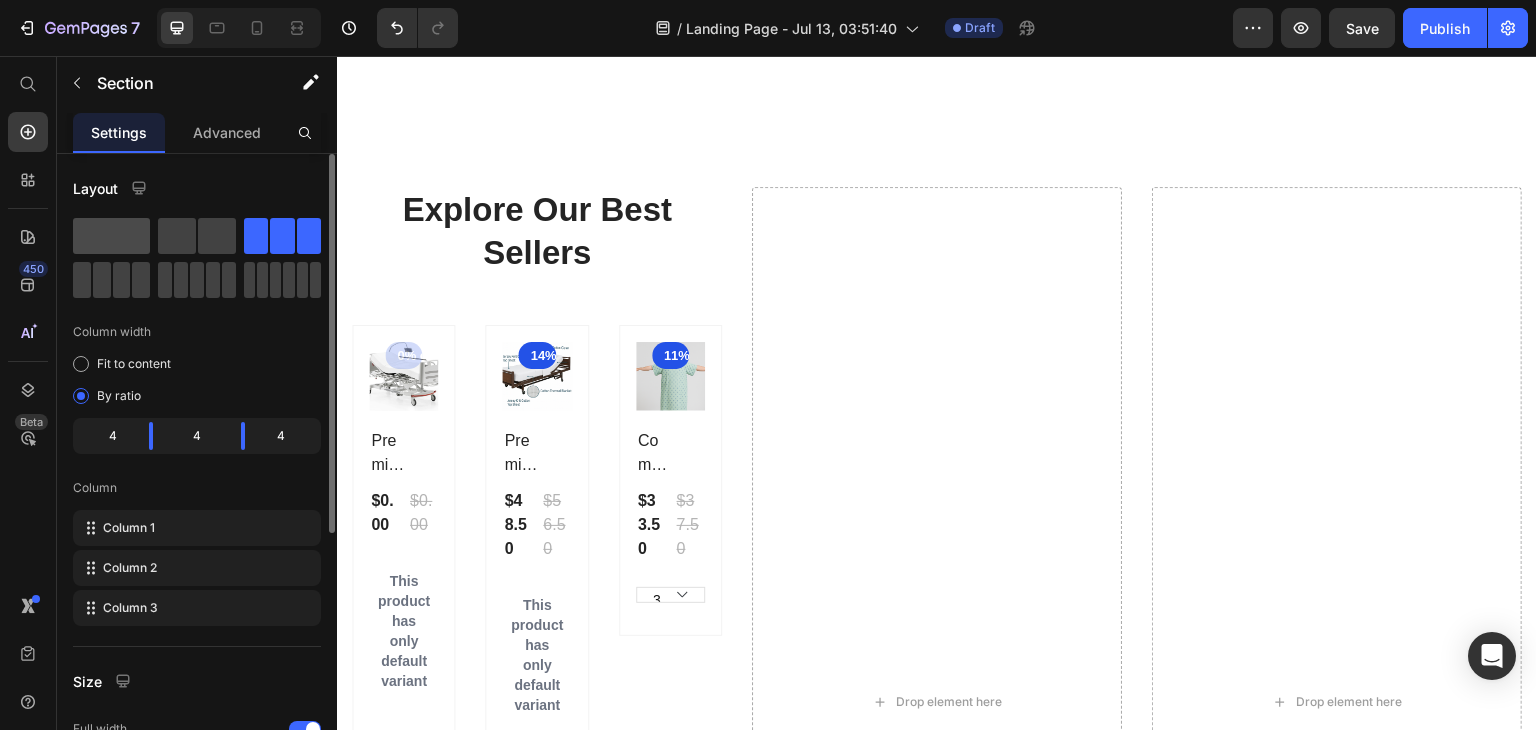 click 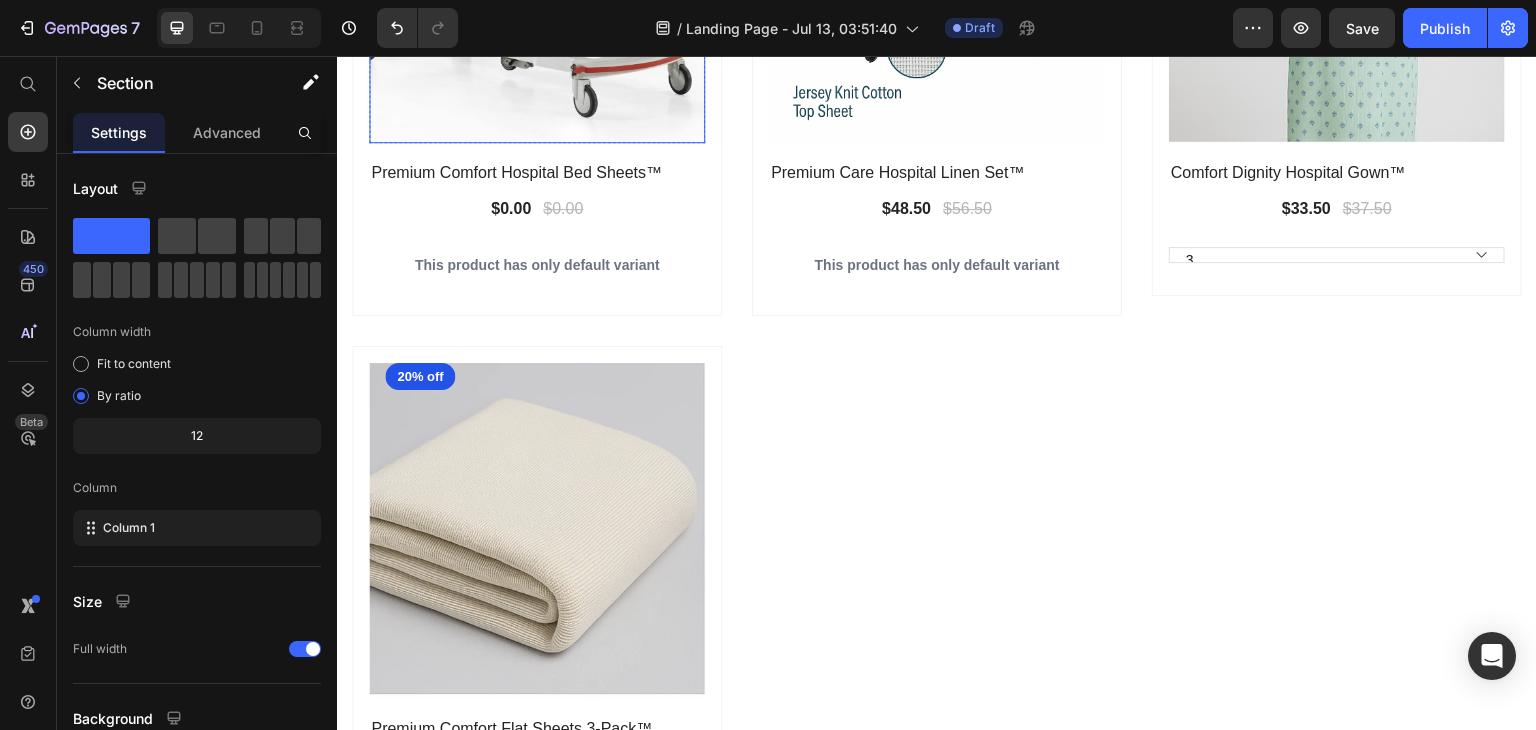 scroll, scrollTop: 2046, scrollLeft: 0, axis: vertical 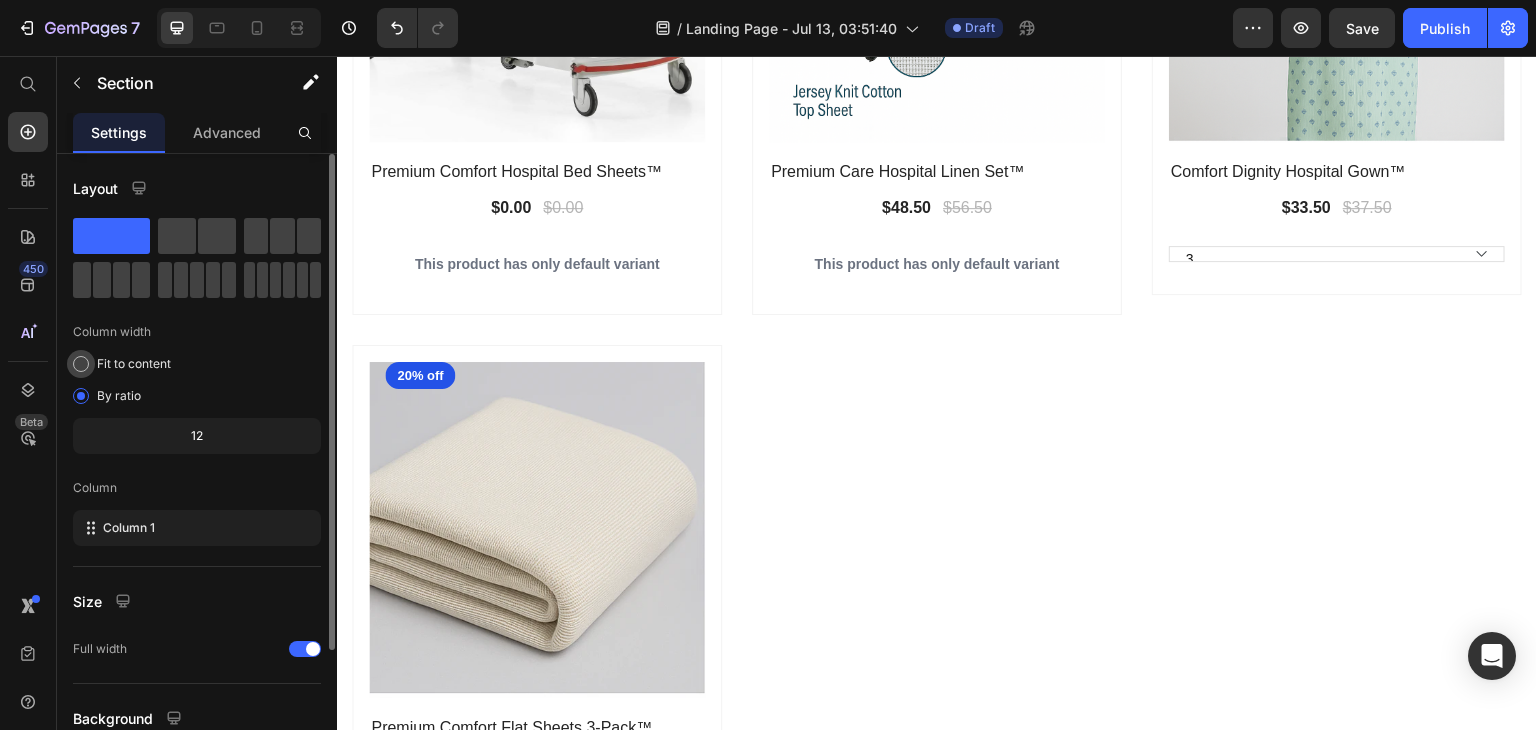 click on "Fit to content" at bounding box center (134, 364) 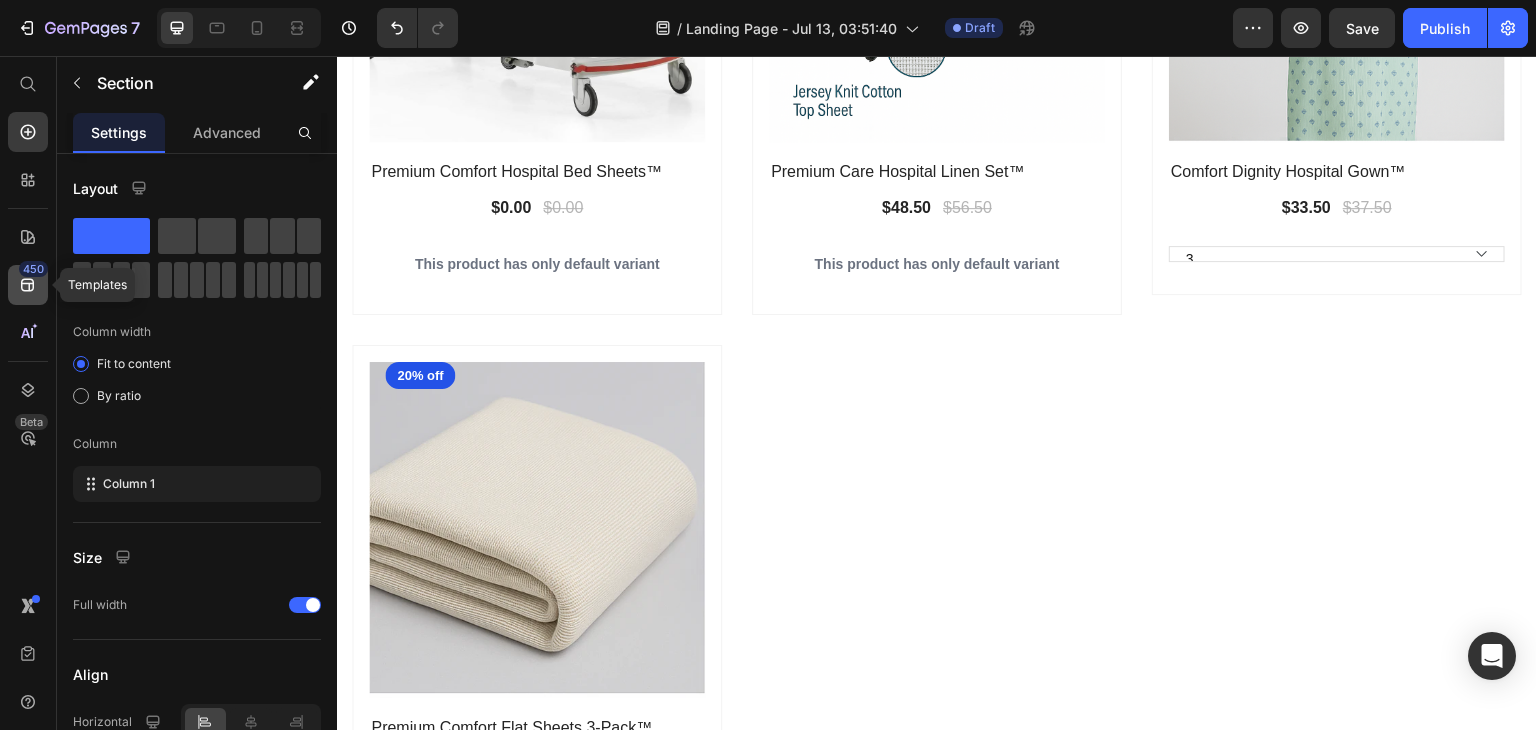 click on "450" at bounding box center (33, 269) 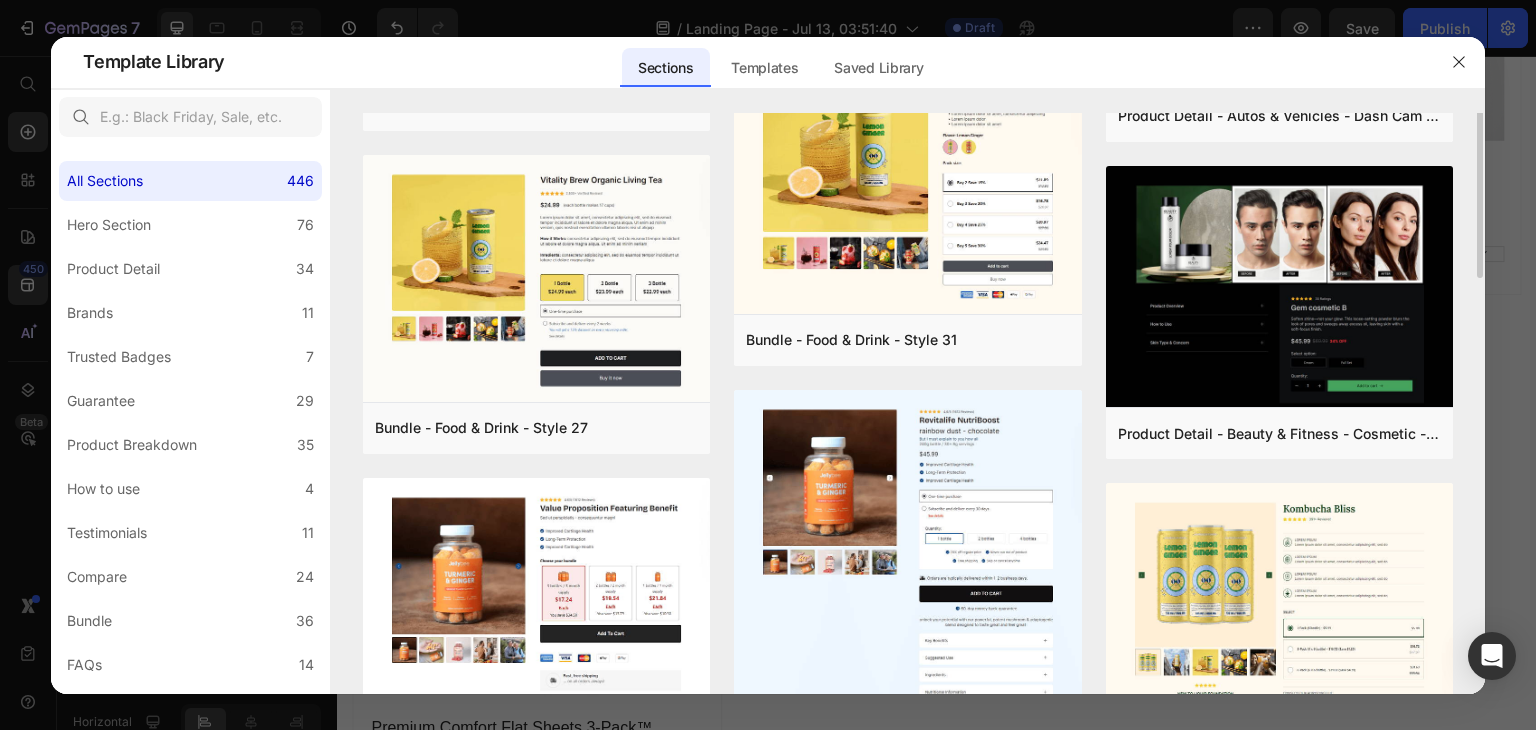 scroll, scrollTop: 0, scrollLeft: 0, axis: both 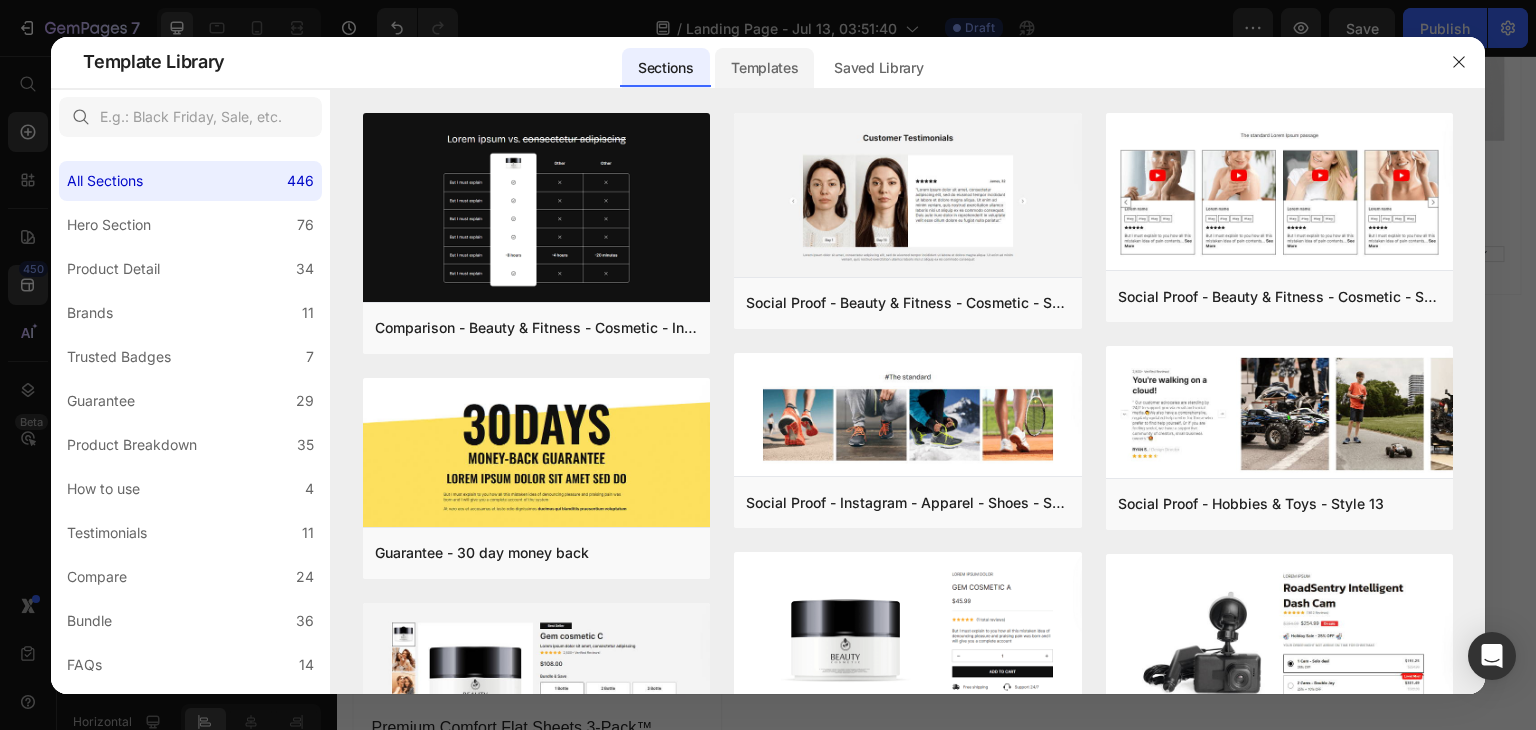 click on "Templates" 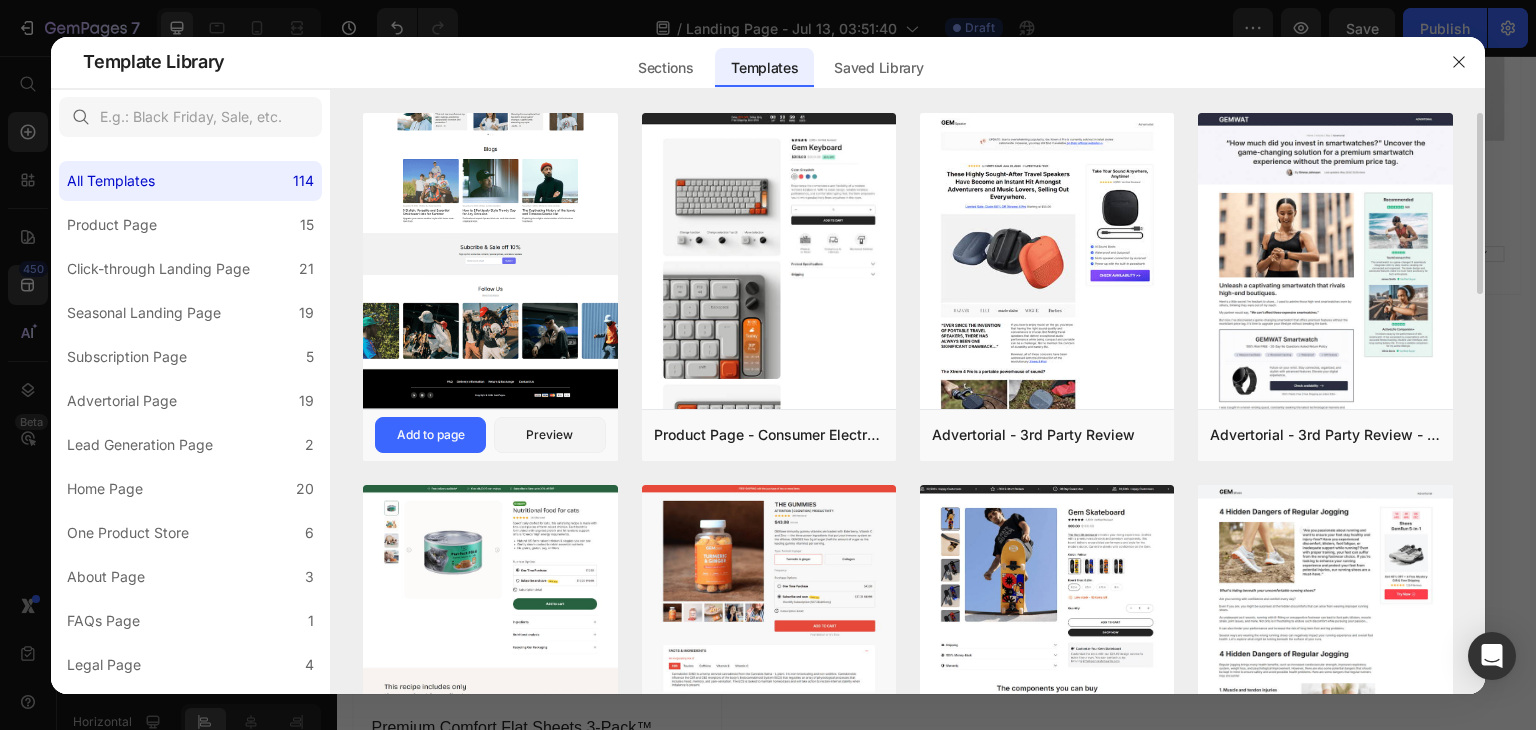 click at bounding box center (490, -75) 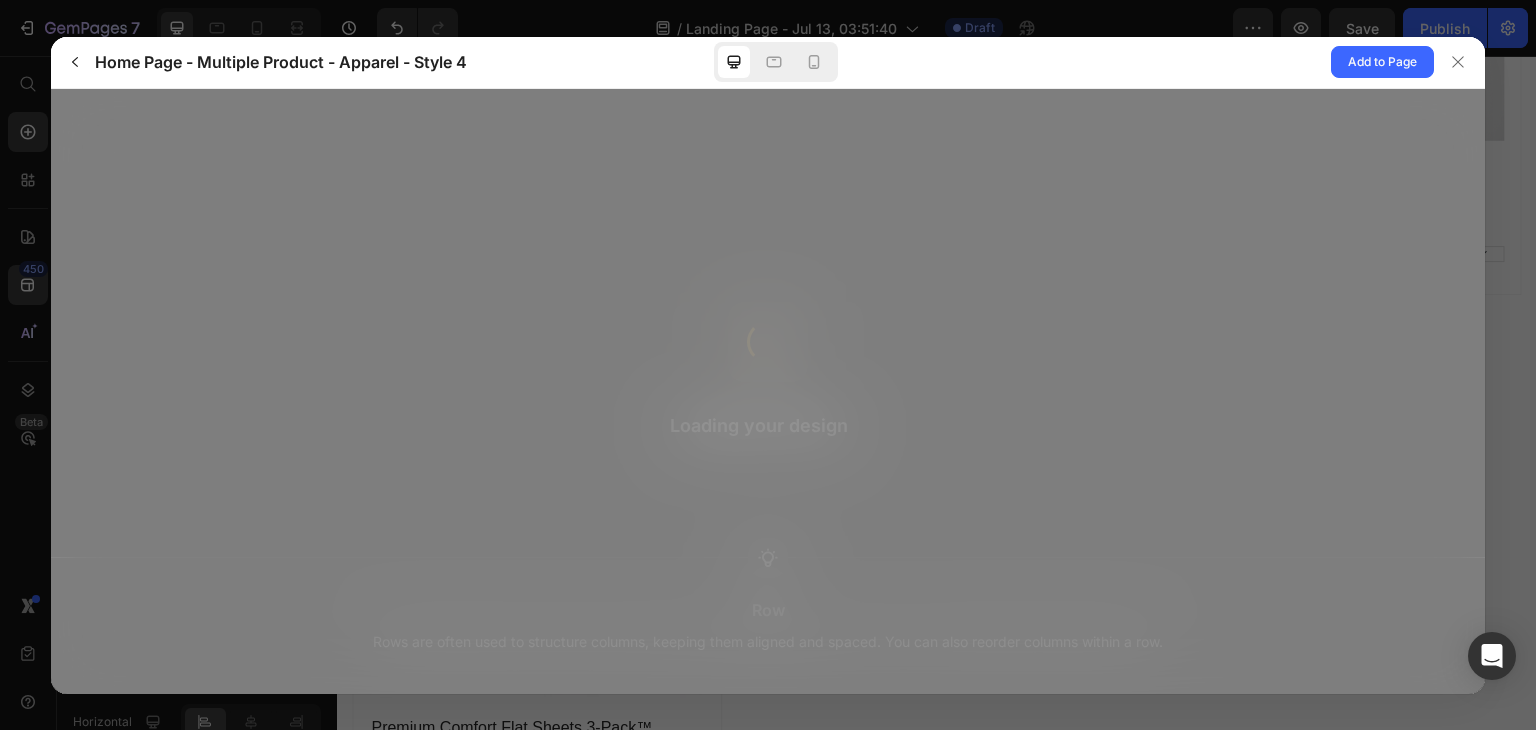 scroll, scrollTop: 0, scrollLeft: 0, axis: both 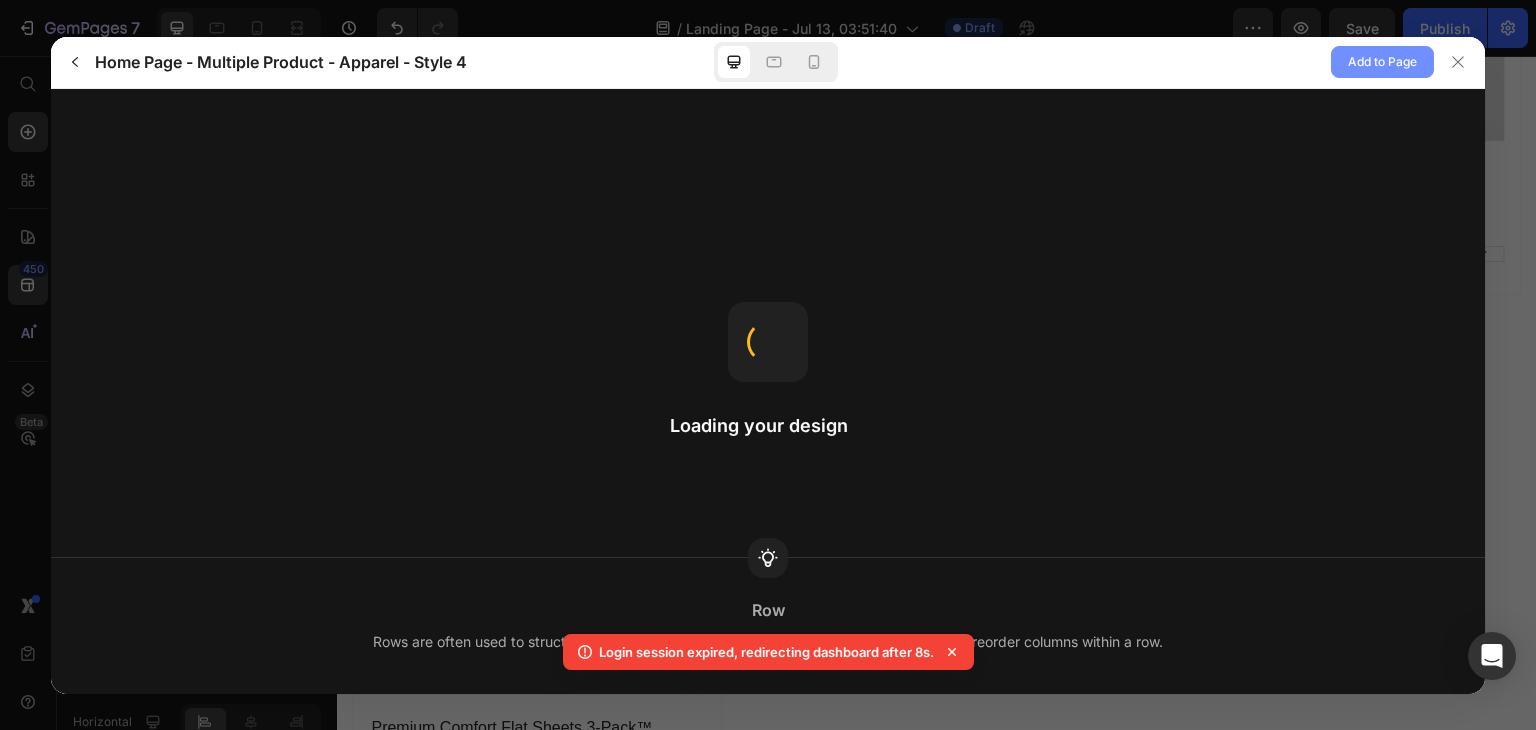 click on "Add to Page" 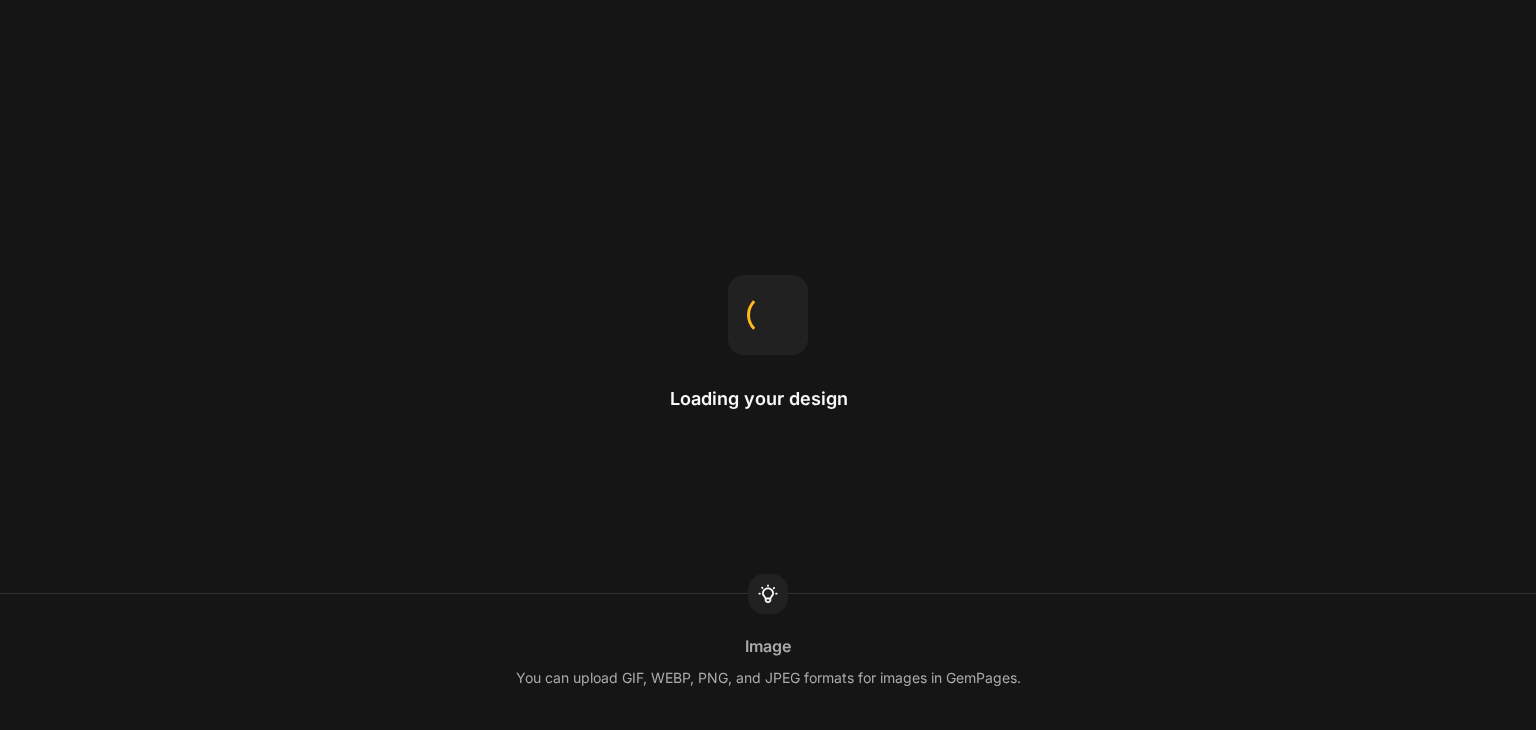 scroll, scrollTop: 0, scrollLeft: 0, axis: both 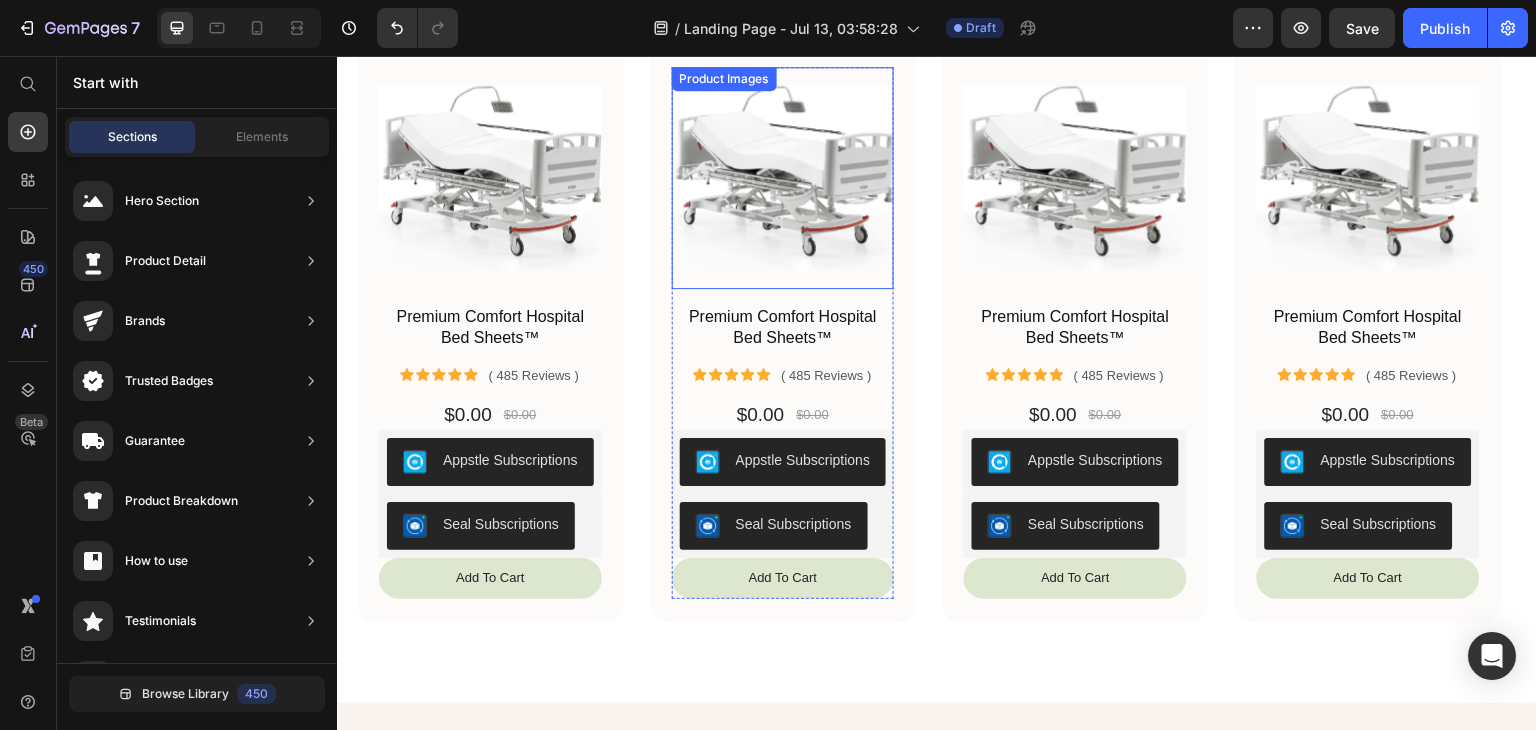 click at bounding box center (783, 178) 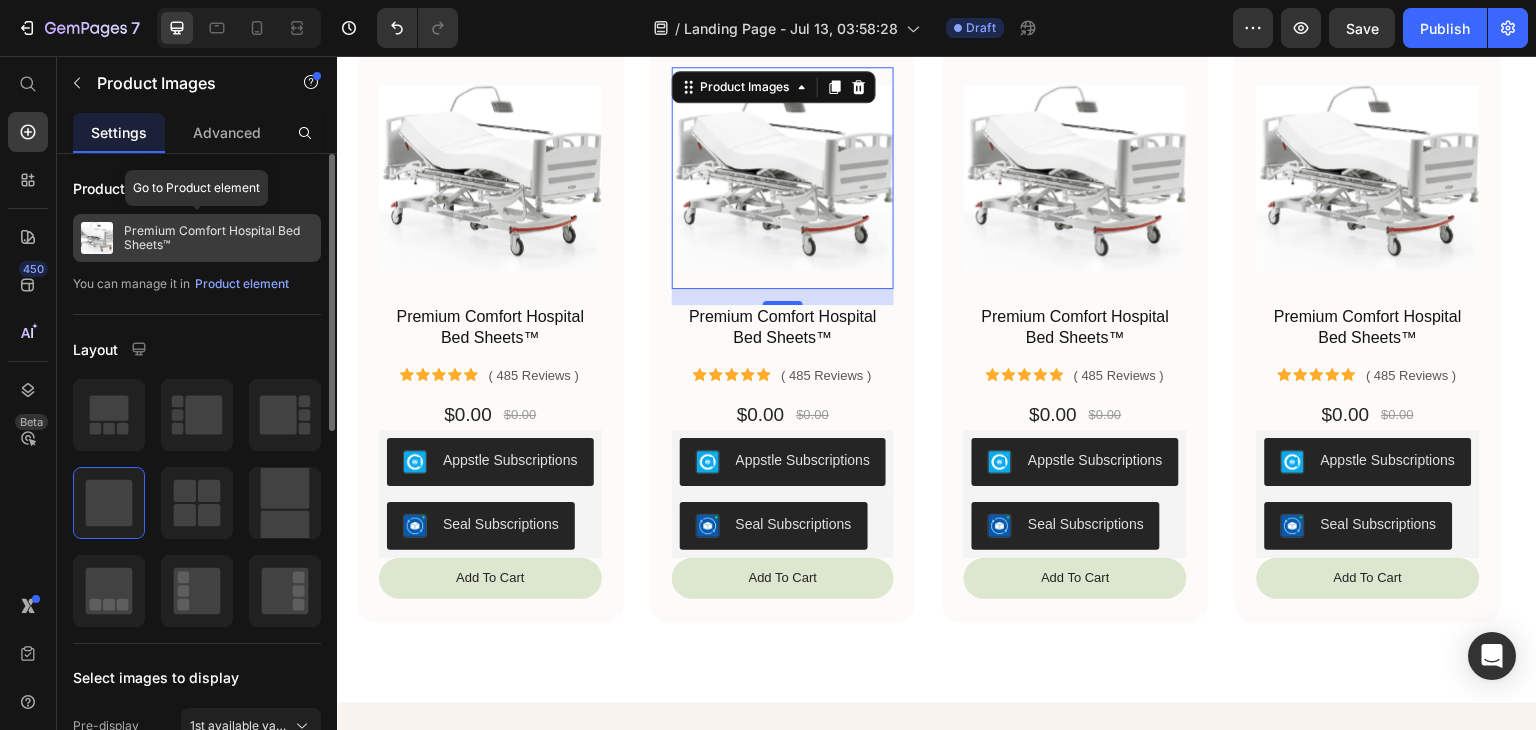 click on "Premium Comfort Hospital Bed Sheets™" at bounding box center [218, 238] 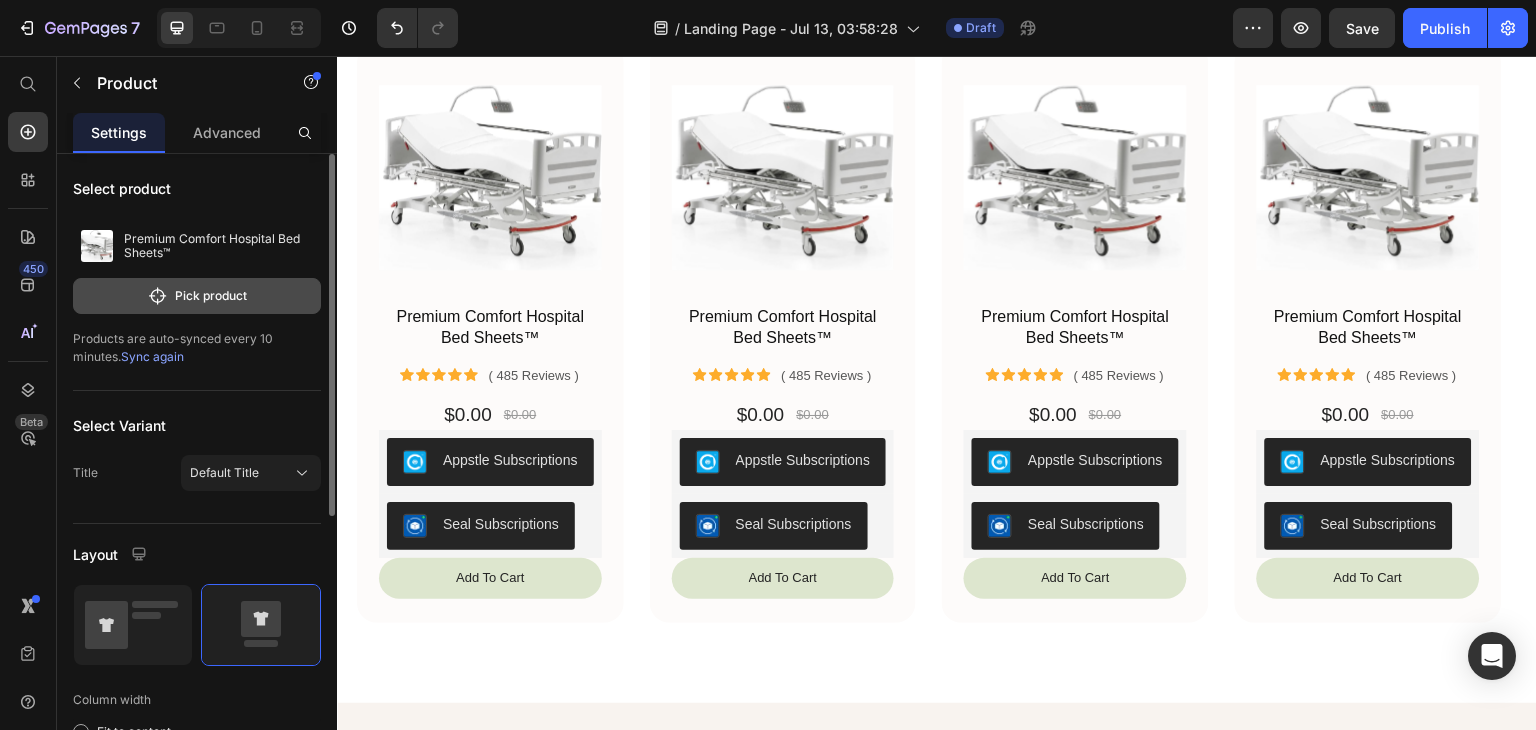 click on "Pick product" at bounding box center (197, 296) 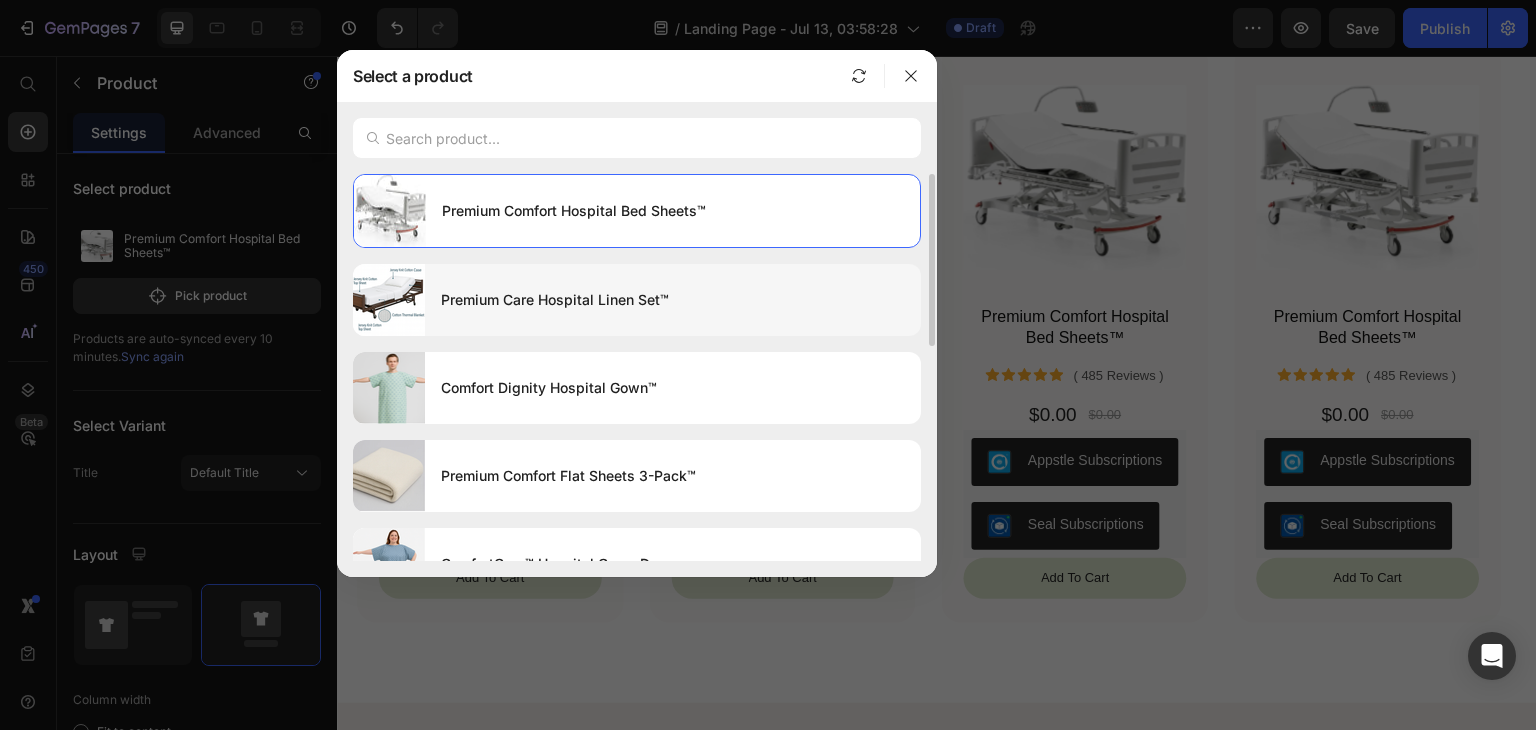 click on "Premium Care Hospital Linen Set™" 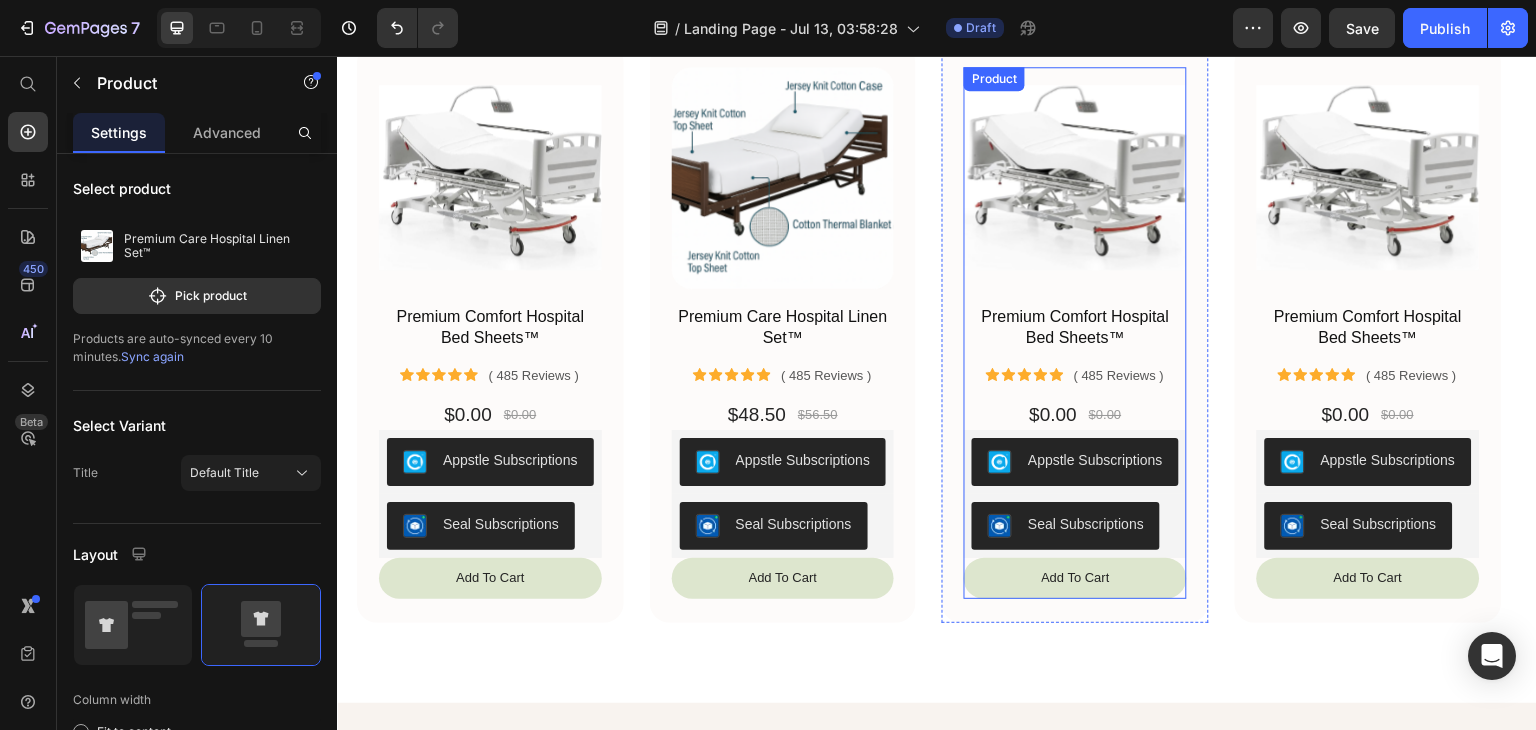 click on "Premium Comfort Hospital Bed Sheets™" at bounding box center (1075, 328) 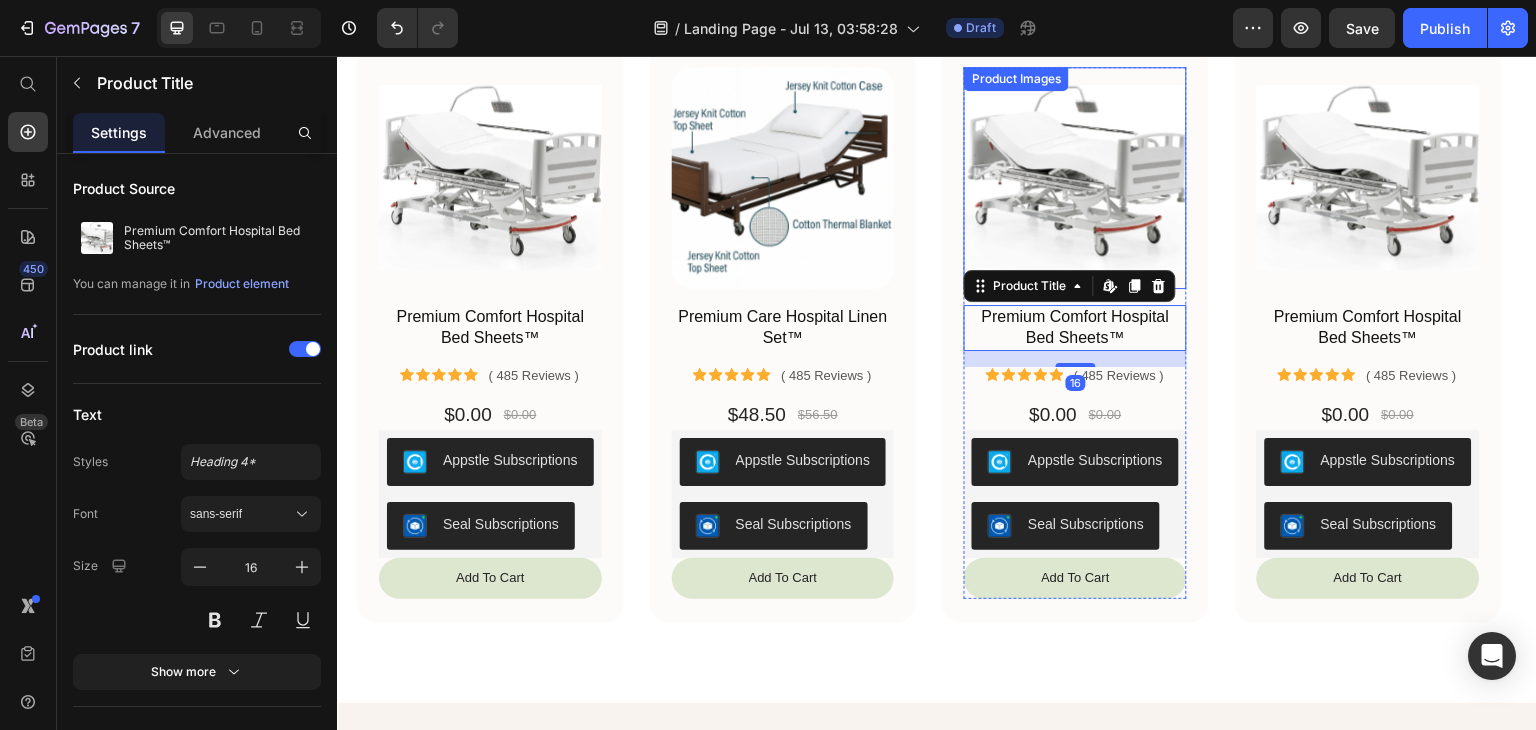 click at bounding box center (1075, 178) 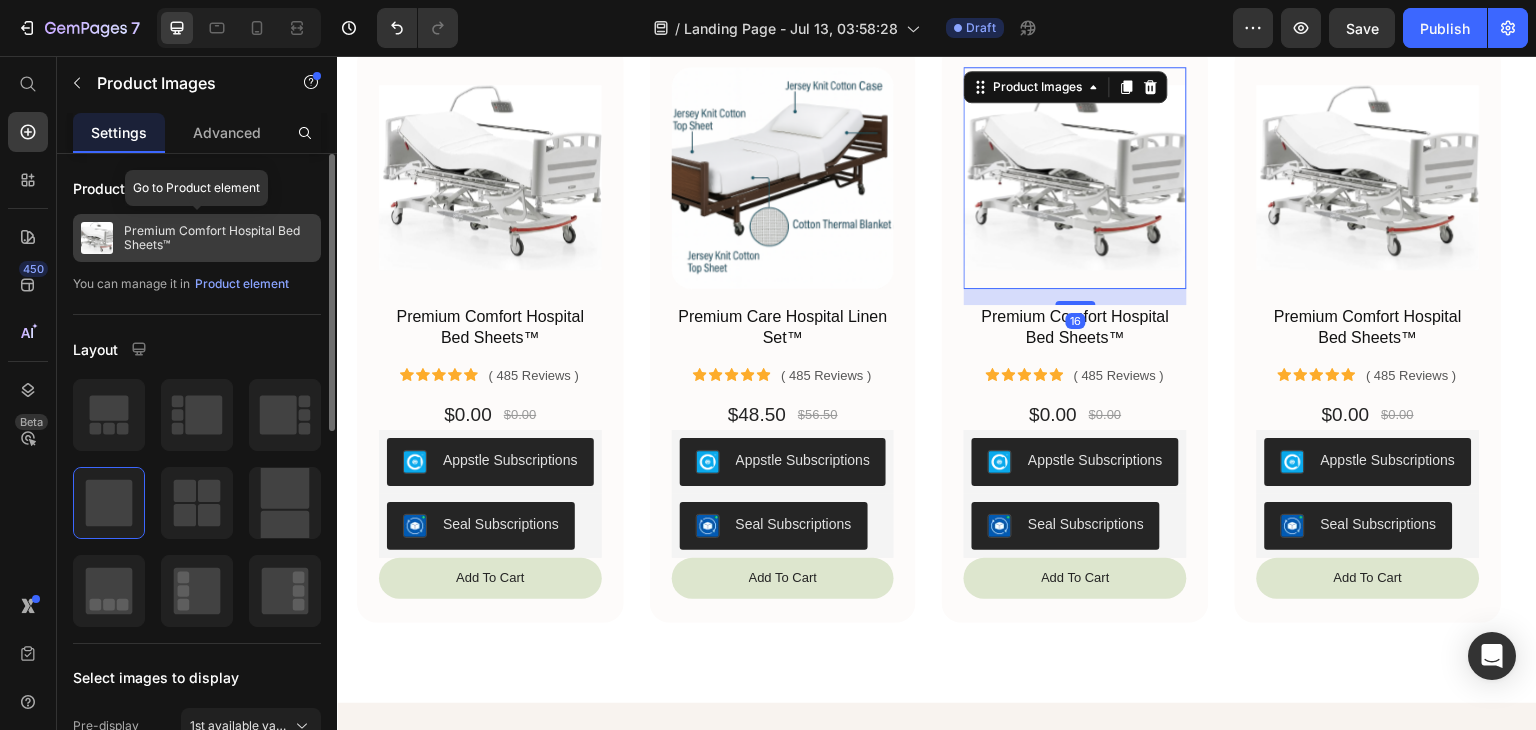 click on "Premium Comfort Hospital Bed Sheets™" 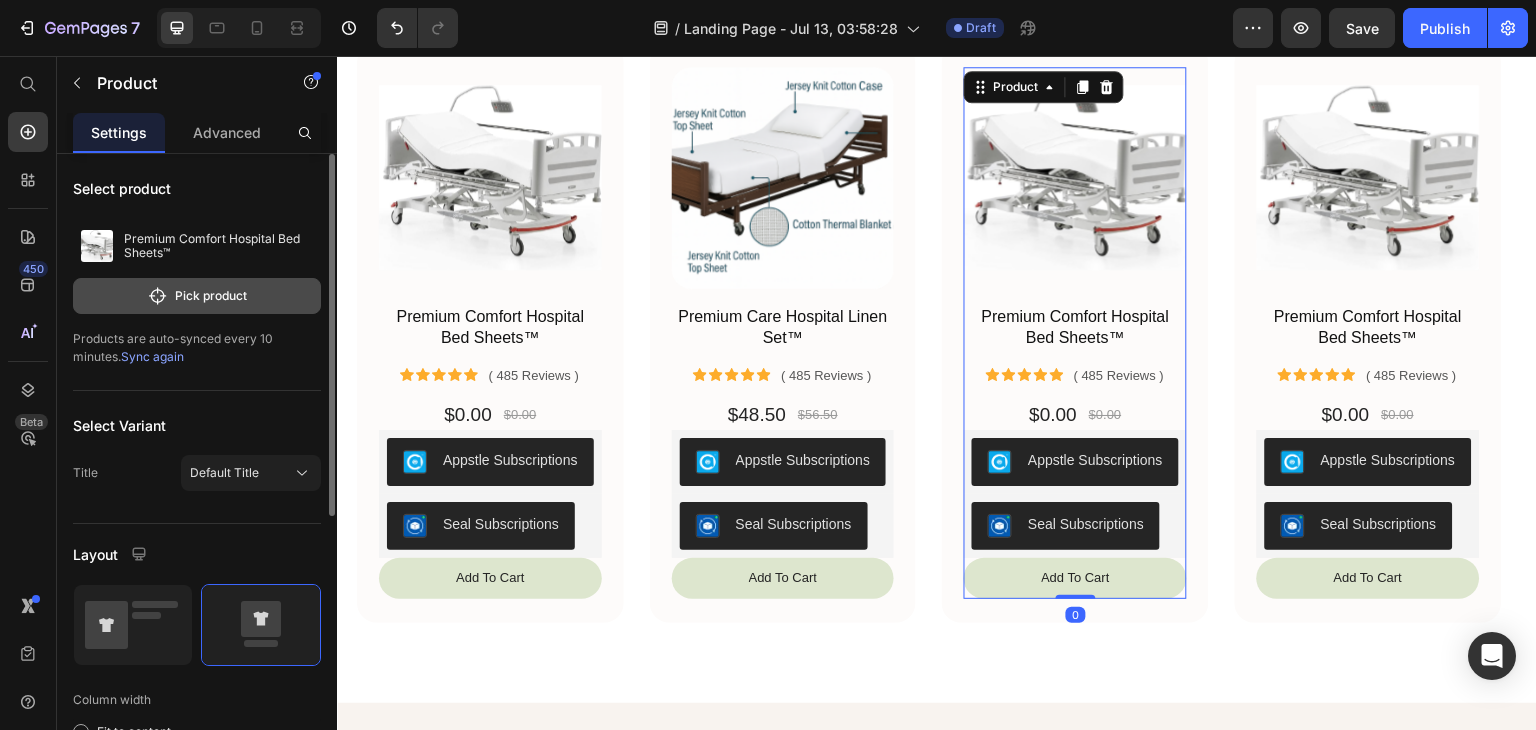 click on "Pick product" 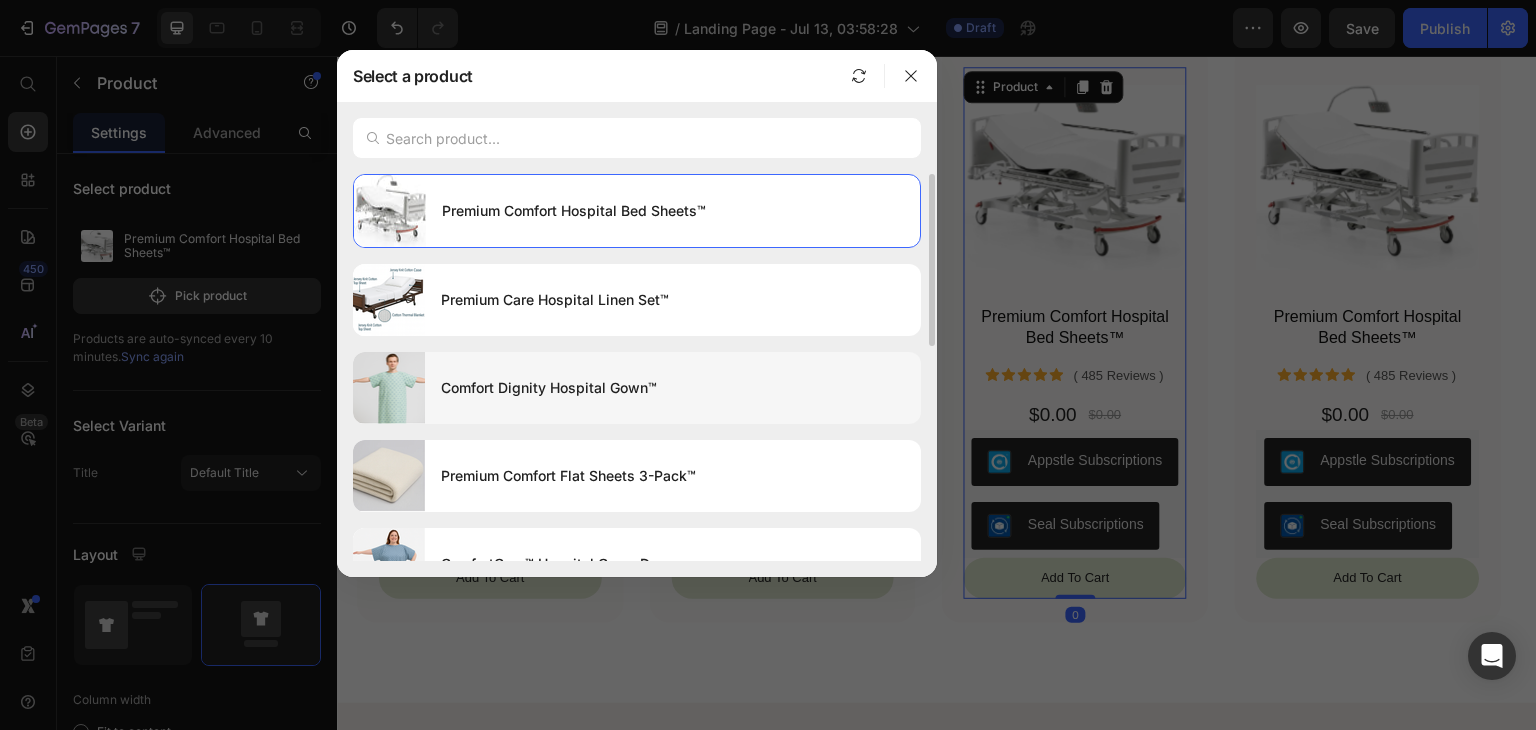 click on "Comfort  Dignity Hospital Gown™" at bounding box center [673, 388] 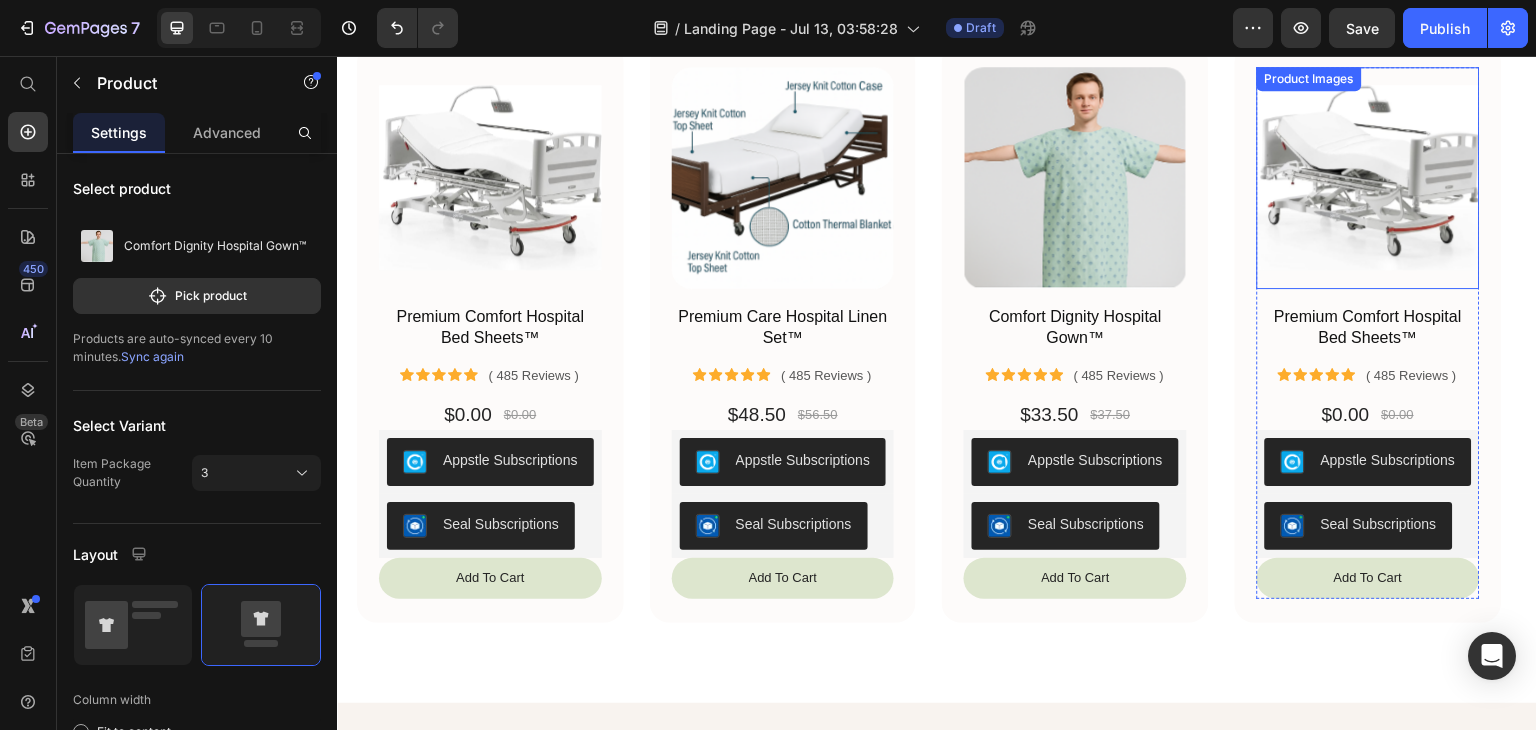 click at bounding box center (1368, 178) 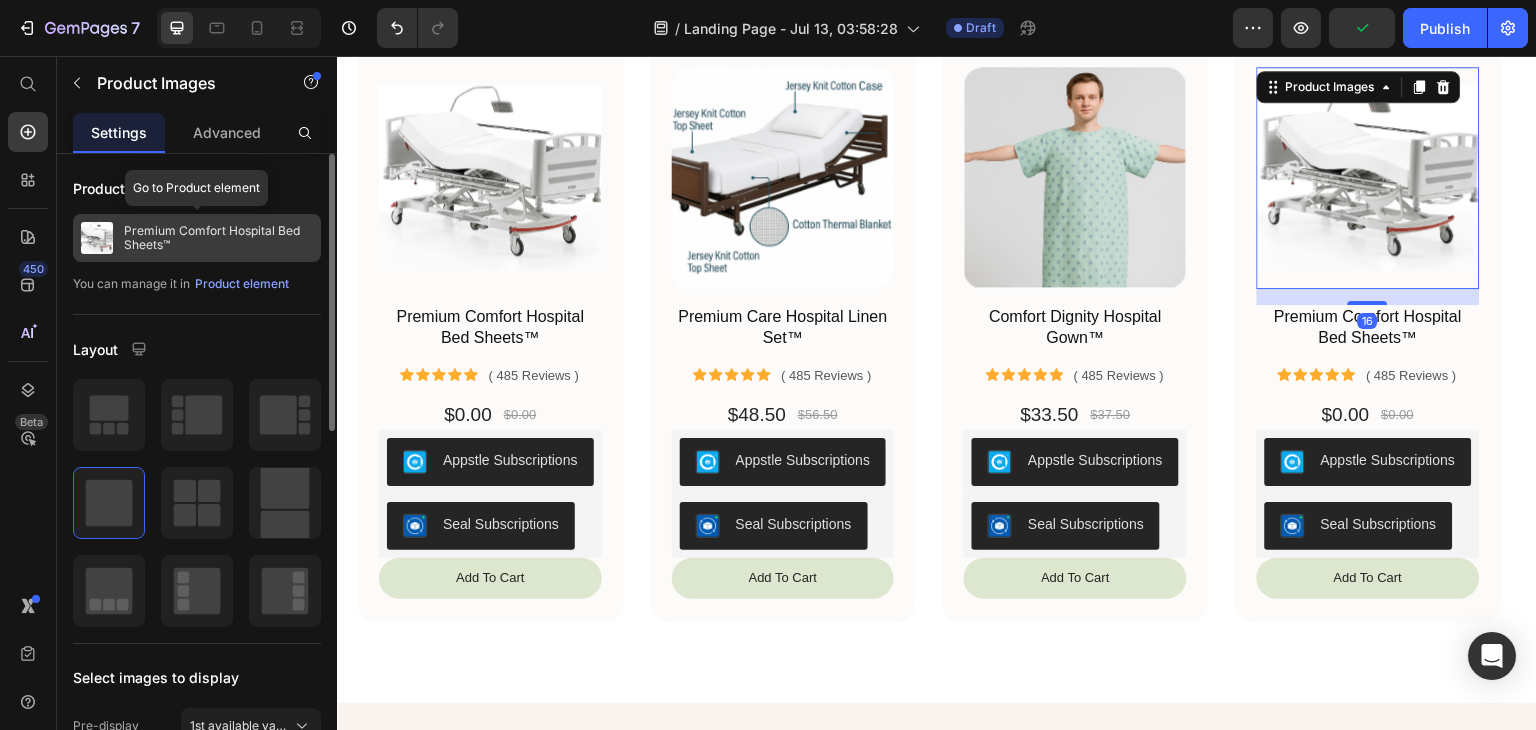 click on "Premium Comfort Hospital Bed Sheets™" at bounding box center (218, 238) 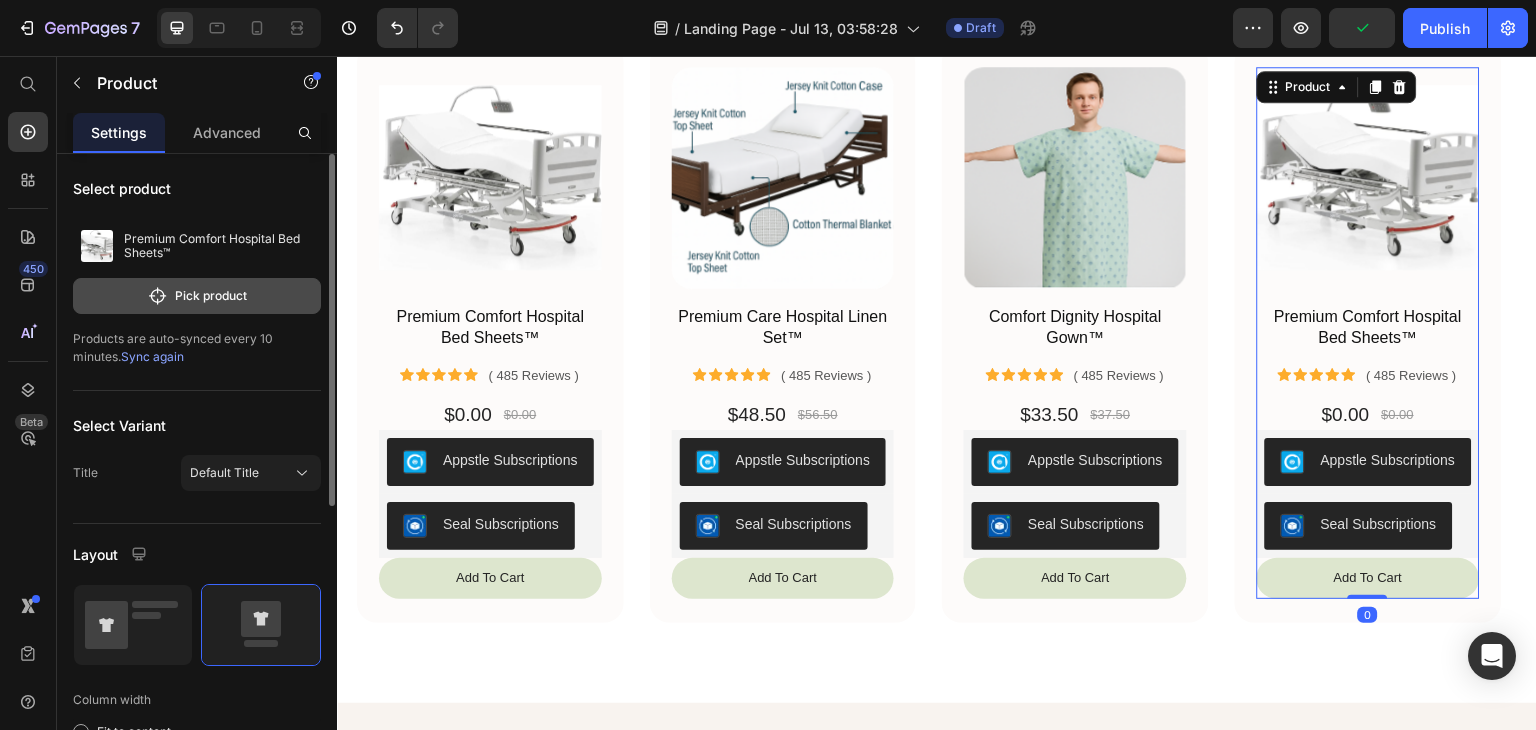 click on "Pick product" 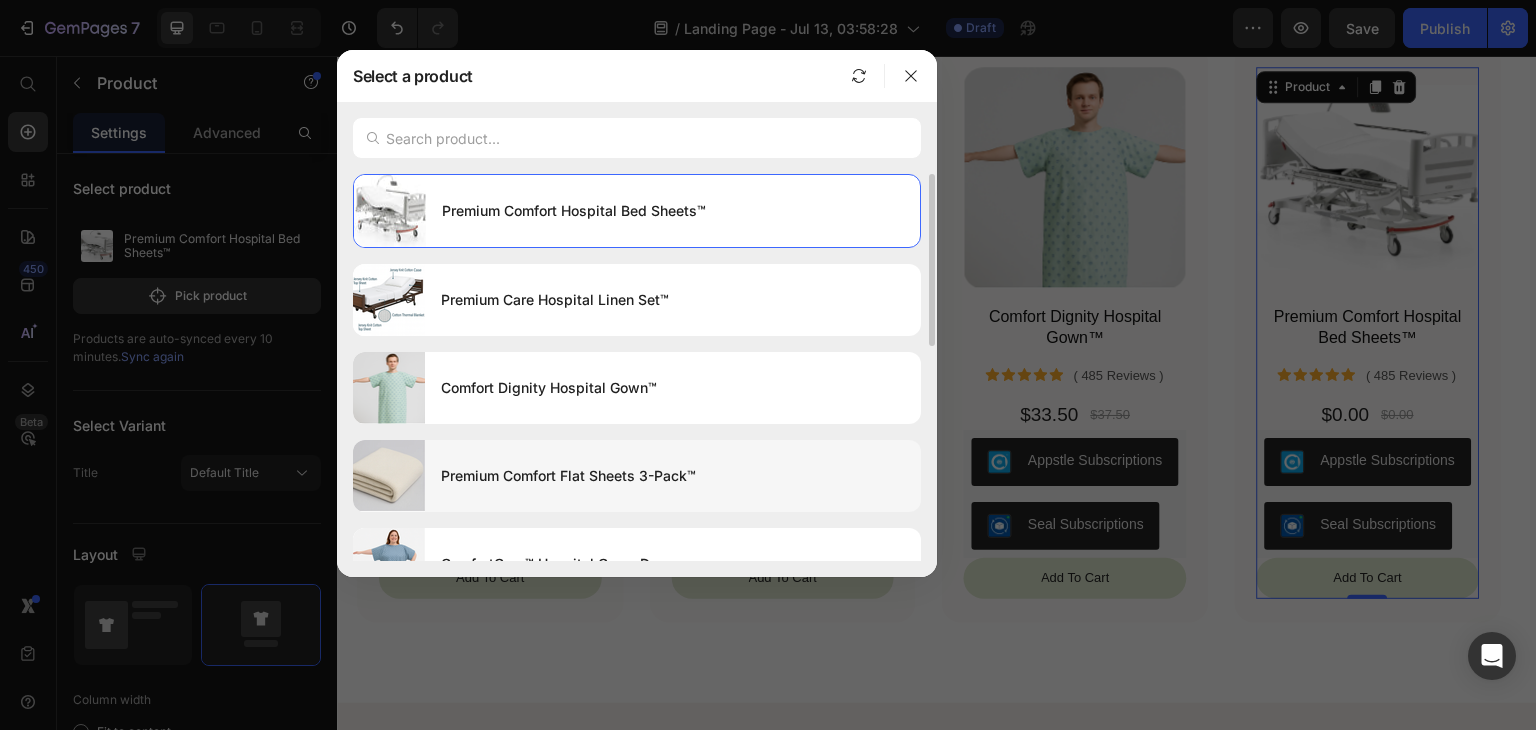 click on "Premium Comfort Flat Sheets 3-Pack™" at bounding box center (673, 476) 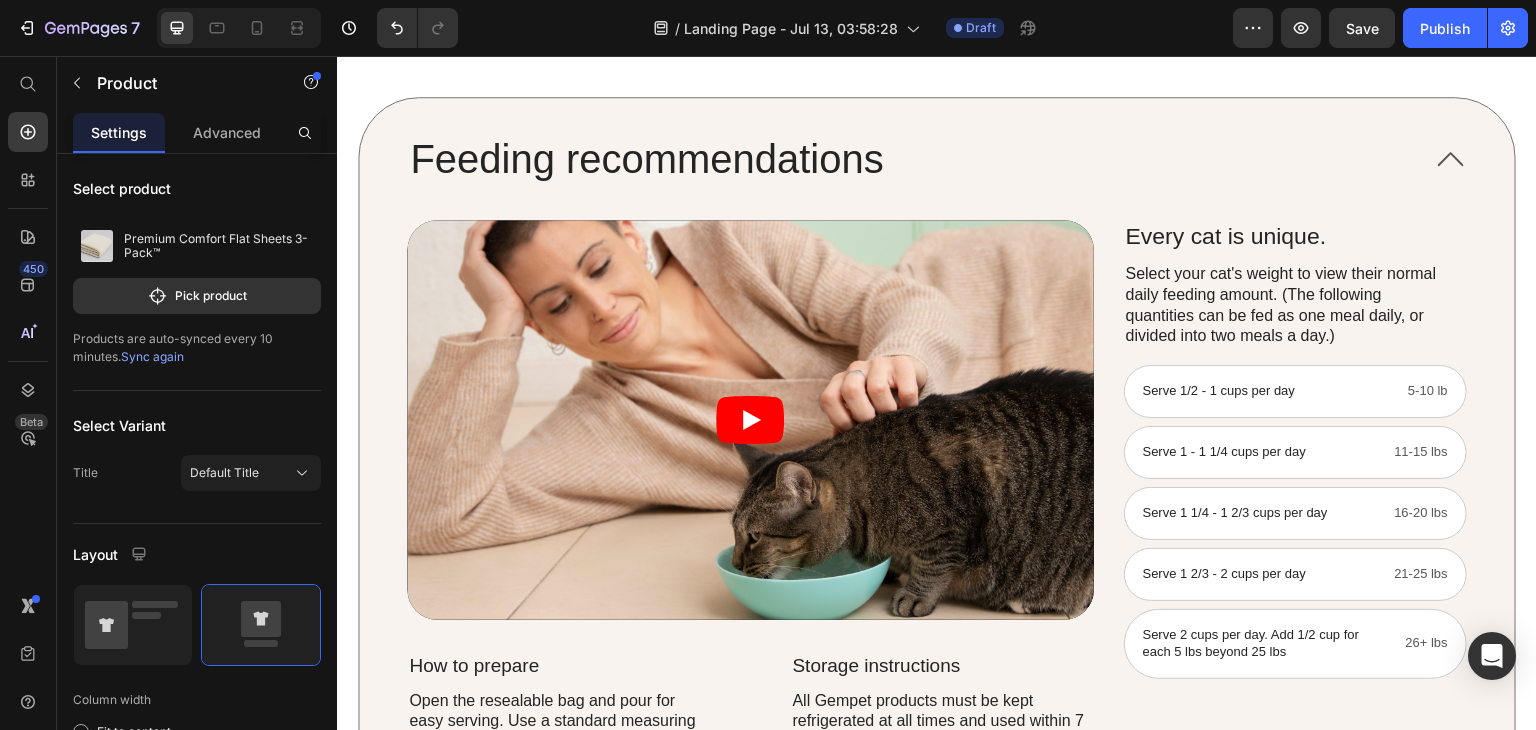 scroll, scrollTop: 2168, scrollLeft: 0, axis: vertical 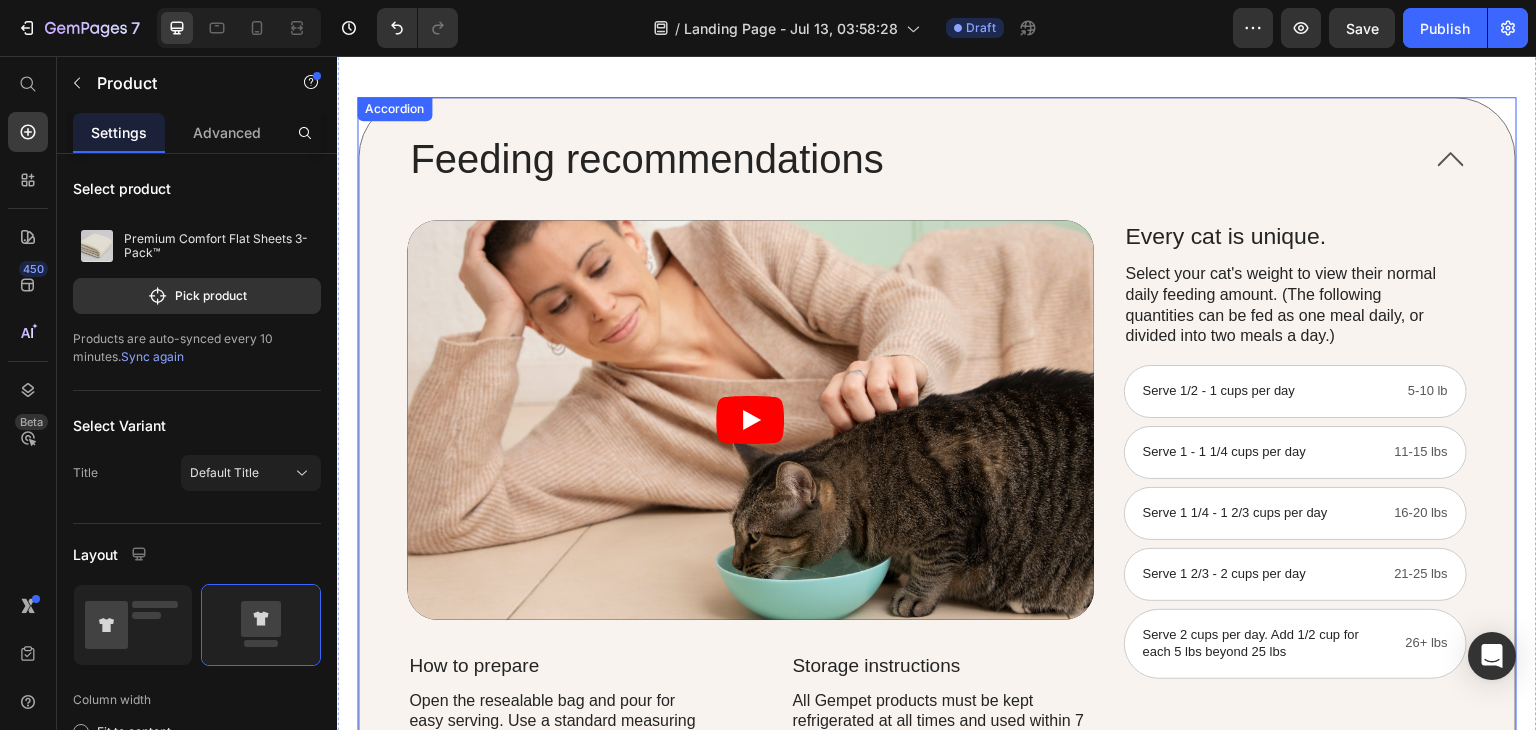 click on "Feeding recommendations" at bounding box center (937, 159) 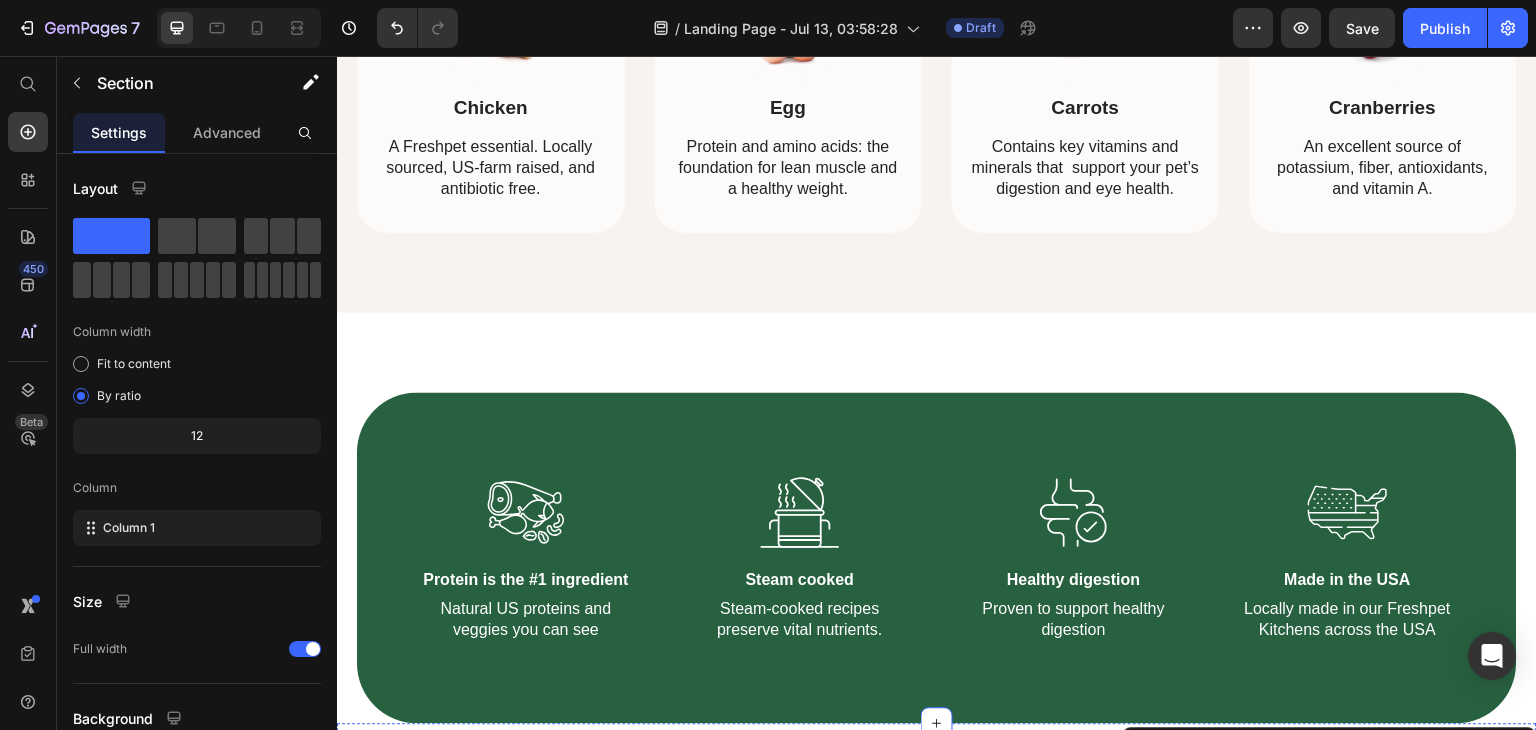 scroll, scrollTop: 1462, scrollLeft: 0, axis: vertical 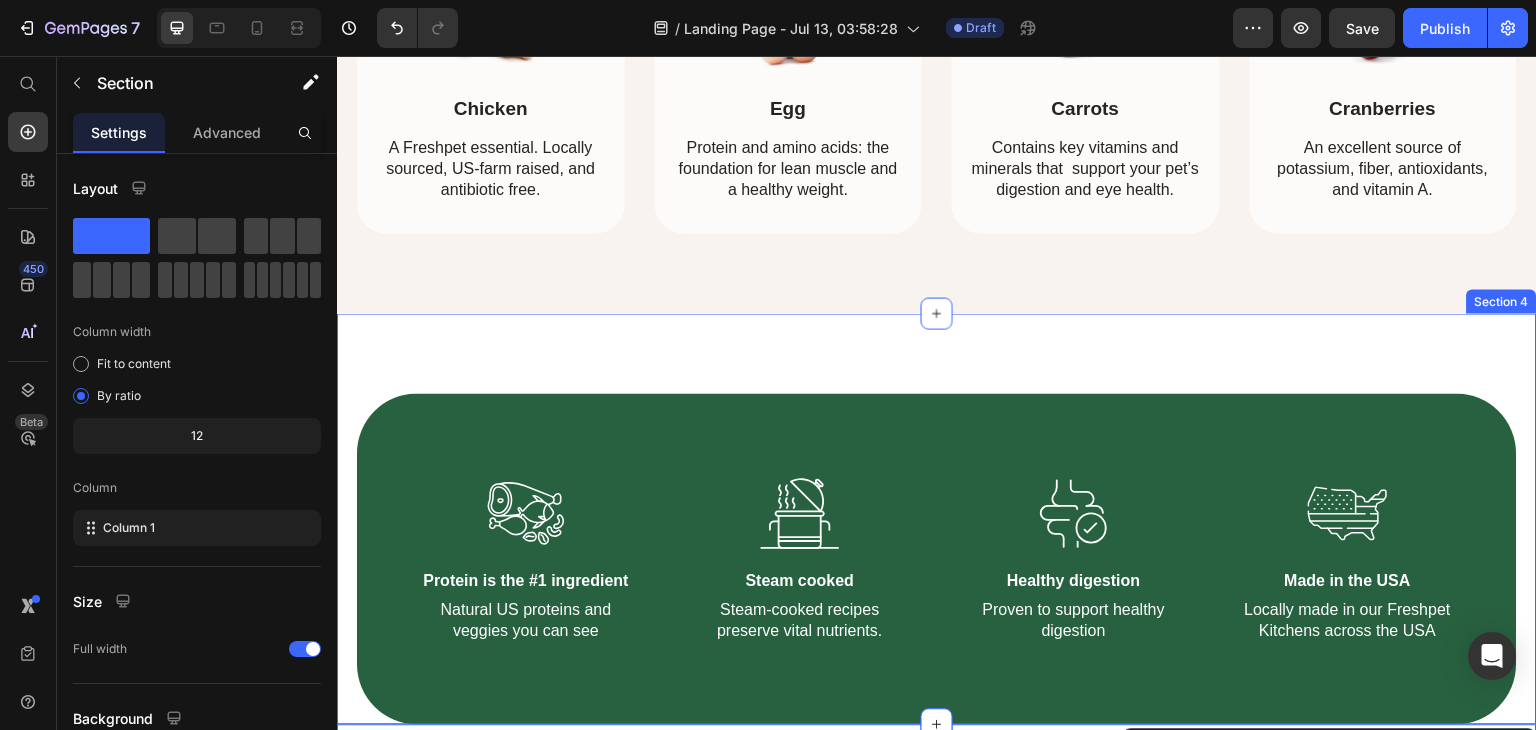 click on "Image Protein is the #1 ingredient Text Block Natural US proteins and veggies you can see Text Block Image Steam cooked Text Block Steam-cooked recipes preserve vital nutrients. Text Block Image Healthy digestion Text Block Proven to support healthy digestion Text Block Image Made in the USA Text Block Locally made in our Freshpet Kitchens across the USA Text Block Row" at bounding box center [937, 559] 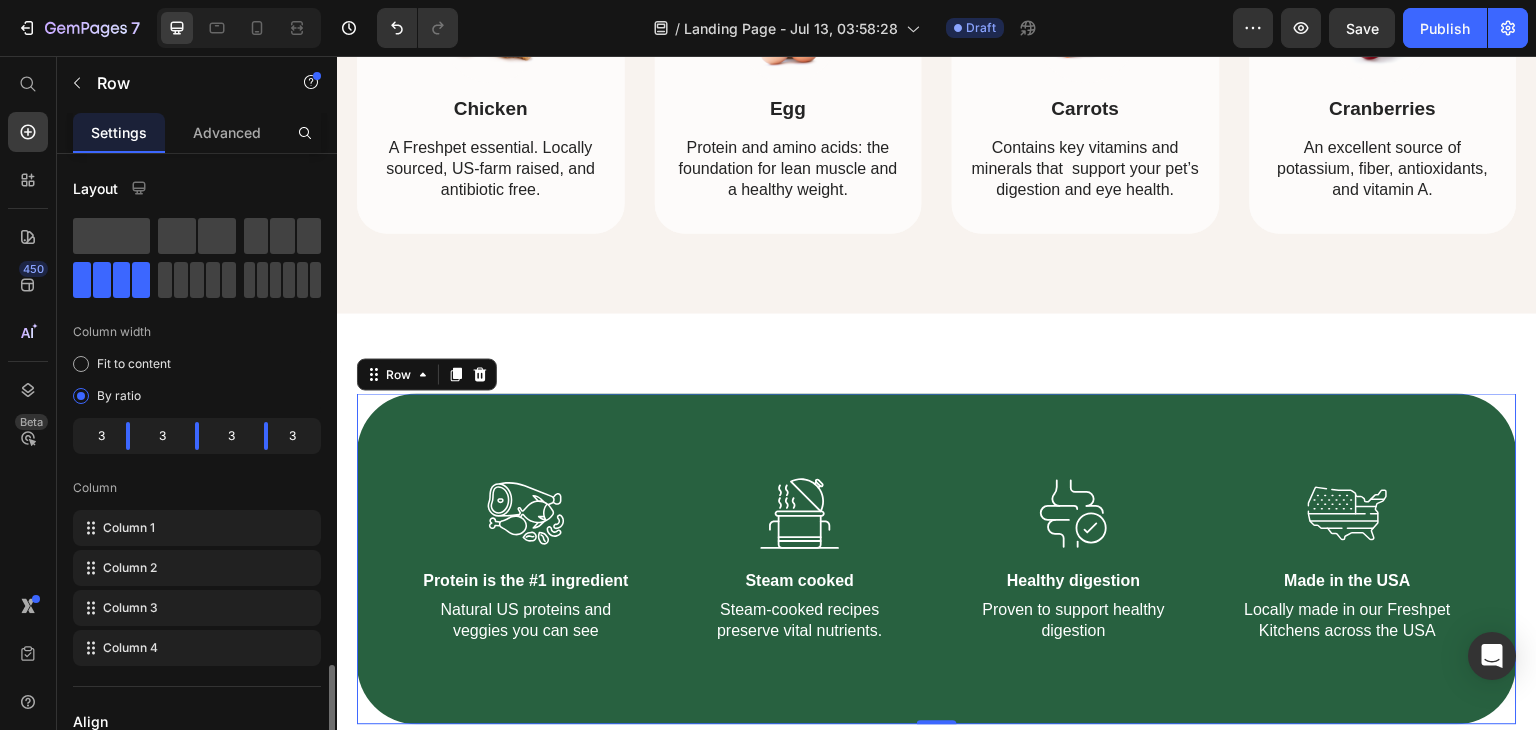 scroll, scrollTop: 566, scrollLeft: 0, axis: vertical 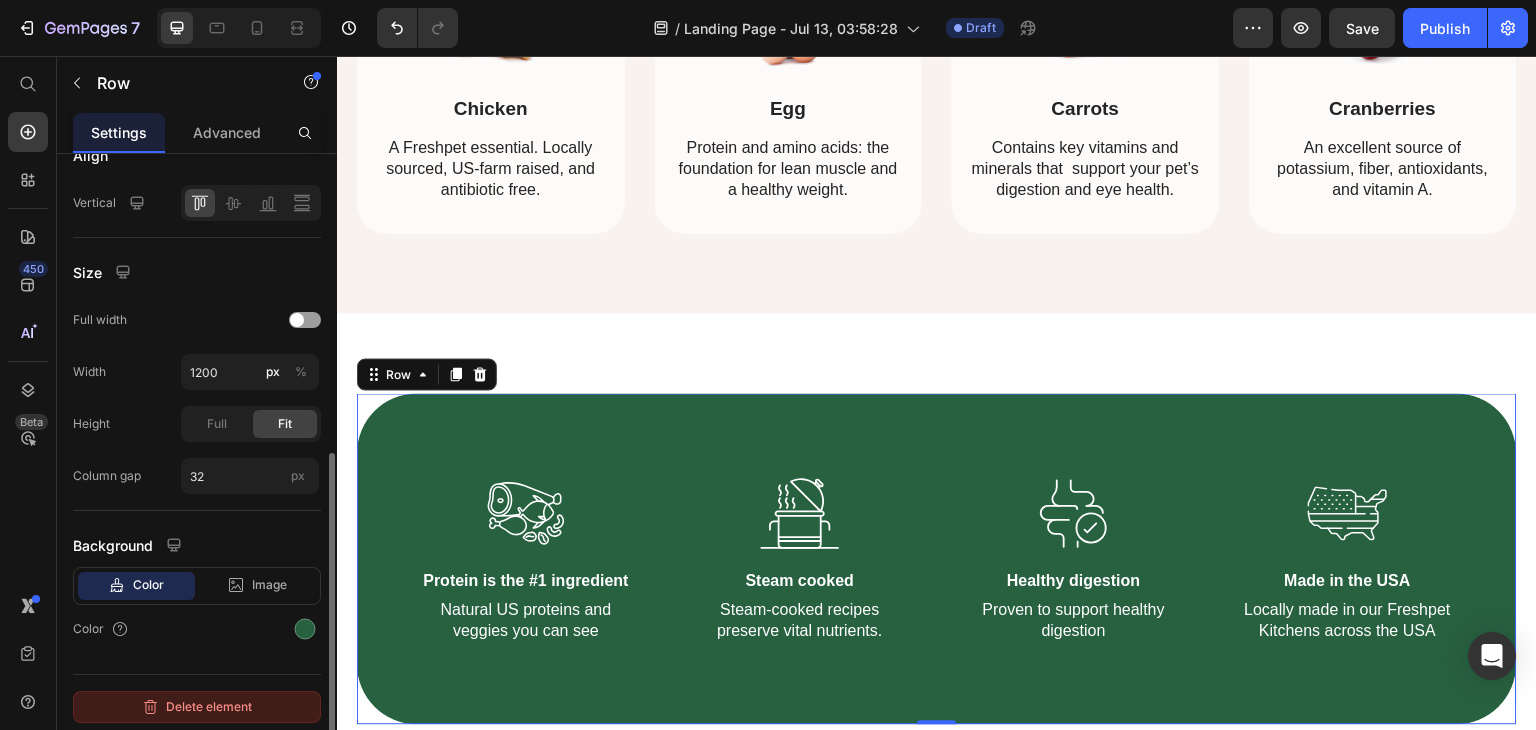 click on "Delete element" at bounding box center [197, 707] 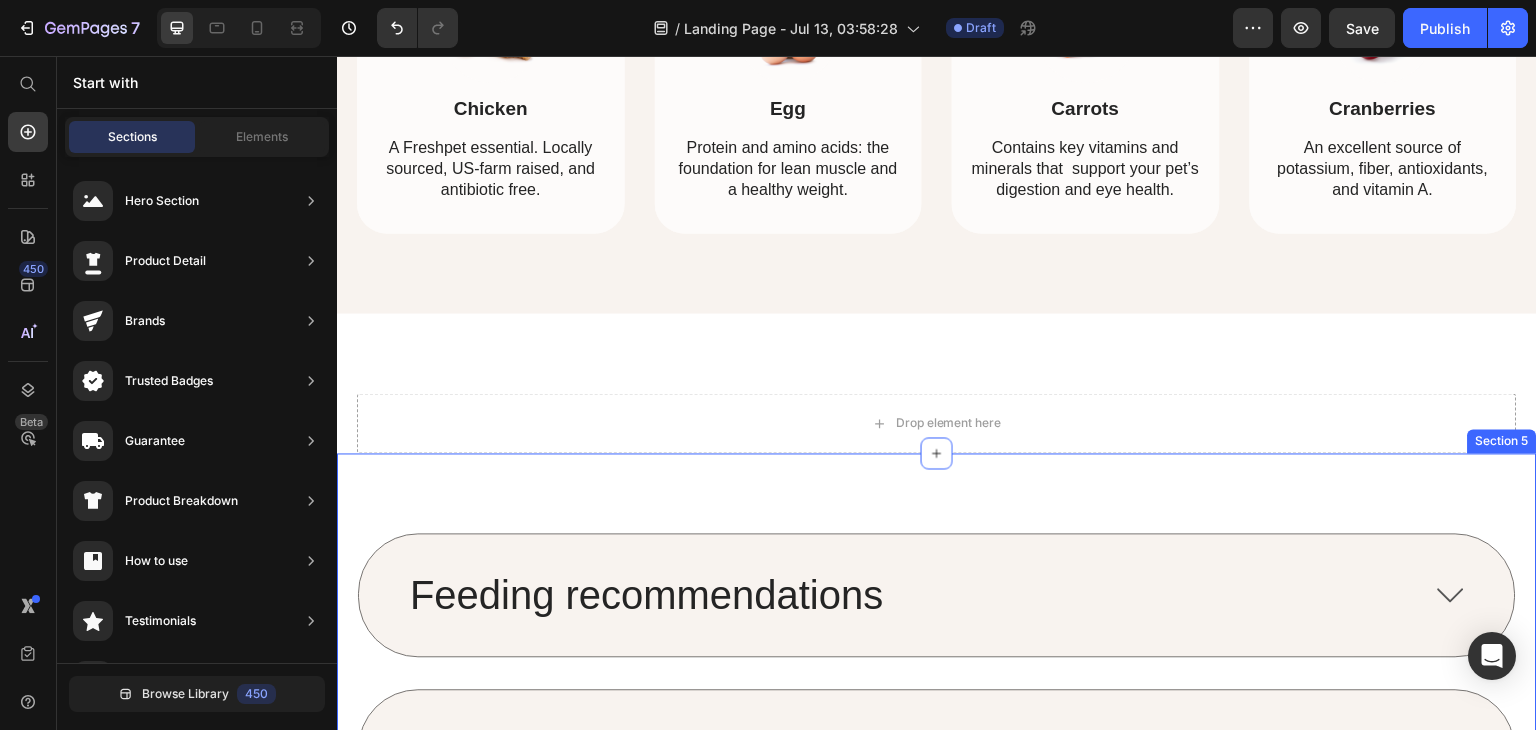 click on "Feeding recommendations
Why choose Gempet? Accordion Section 5" at bounding box center [937, 674] 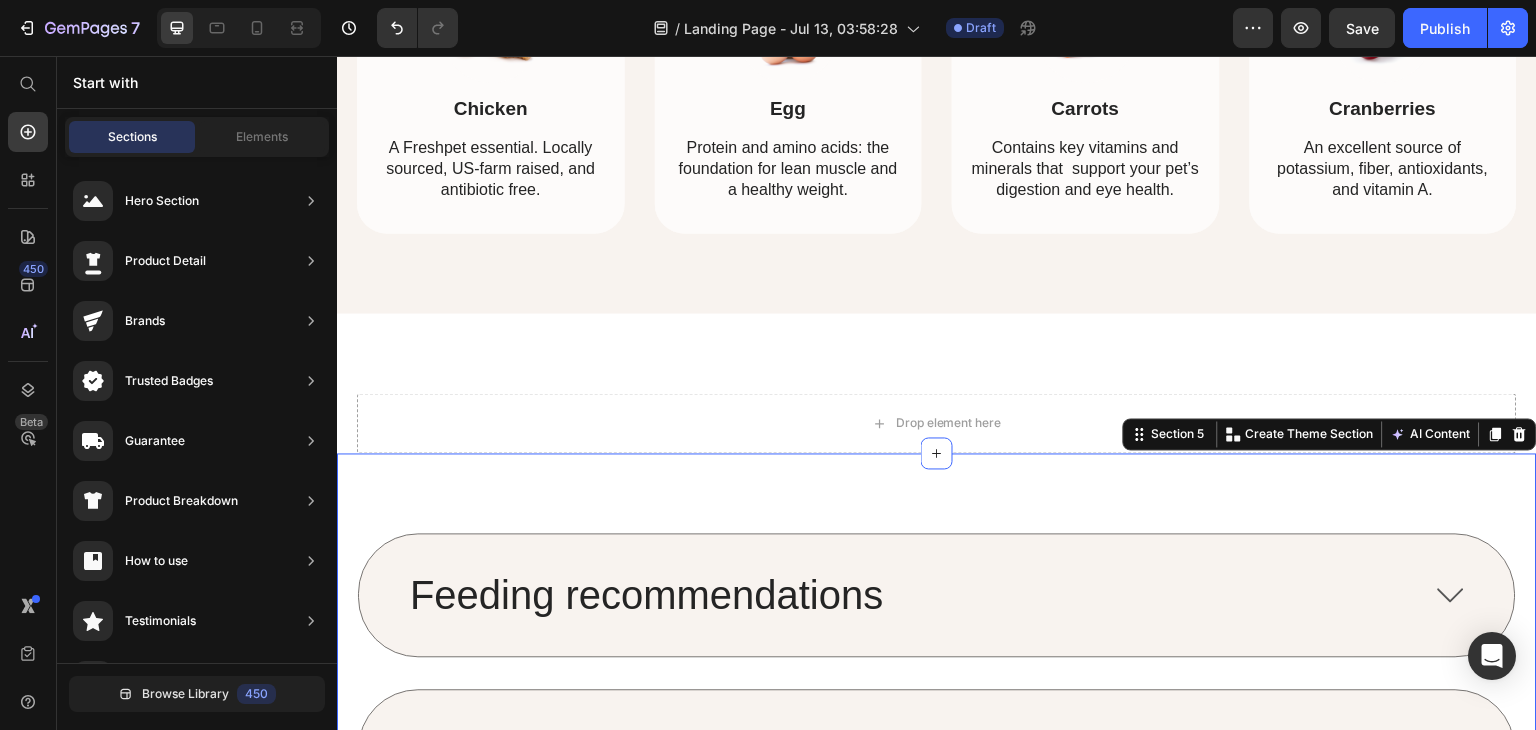 scroll, scrollTop: 0, scrollLeft: 0, axis: both 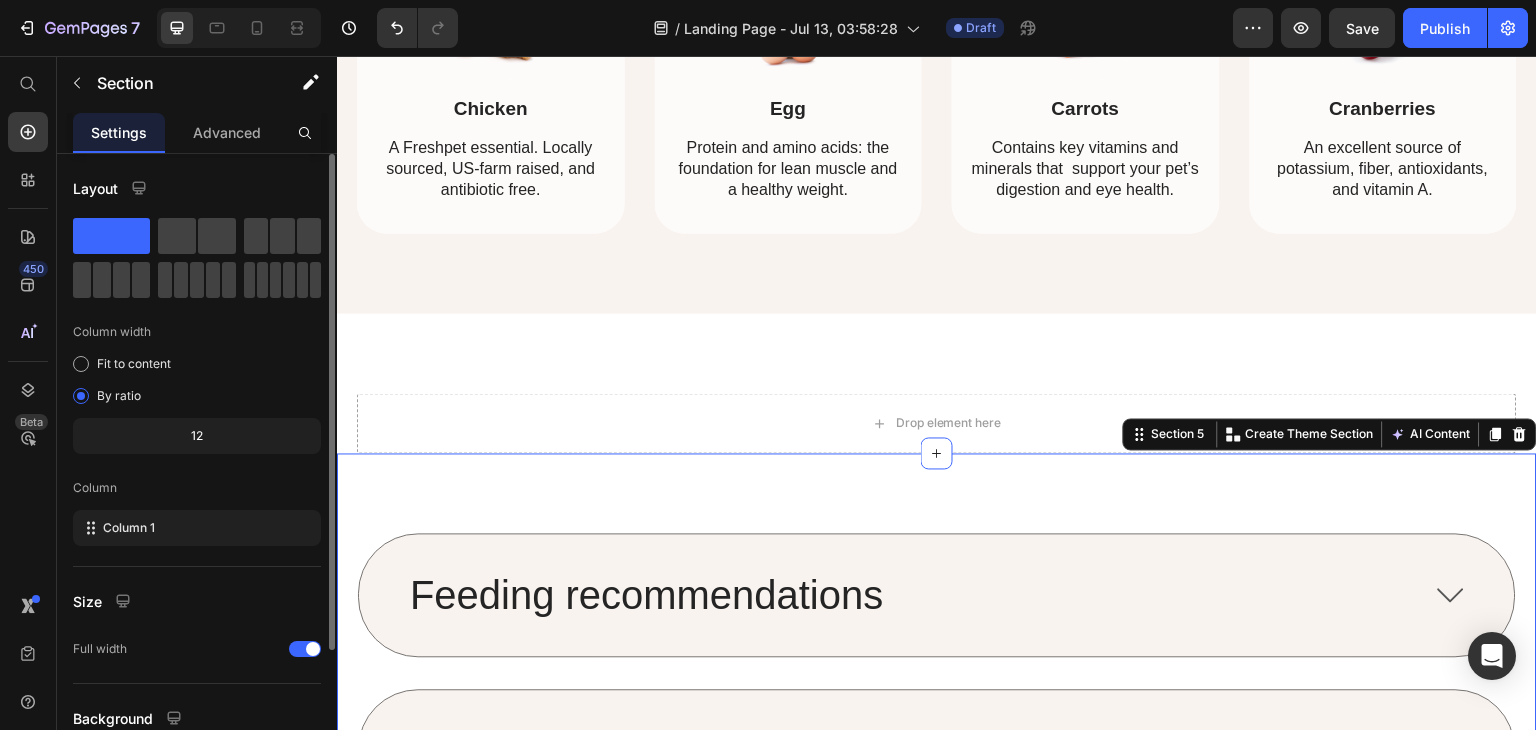 click on "Feeding recommendations
Why choose Gempet? Accordion Section 5   You can create reusable sections Create Theme Section AI Content Write with GemAI What would you like to describe here? Tone and Voice Persuasive Product Premium Comfort Hospital Bed Sheets™ Show more Generate" at bounding box center (937, 674) 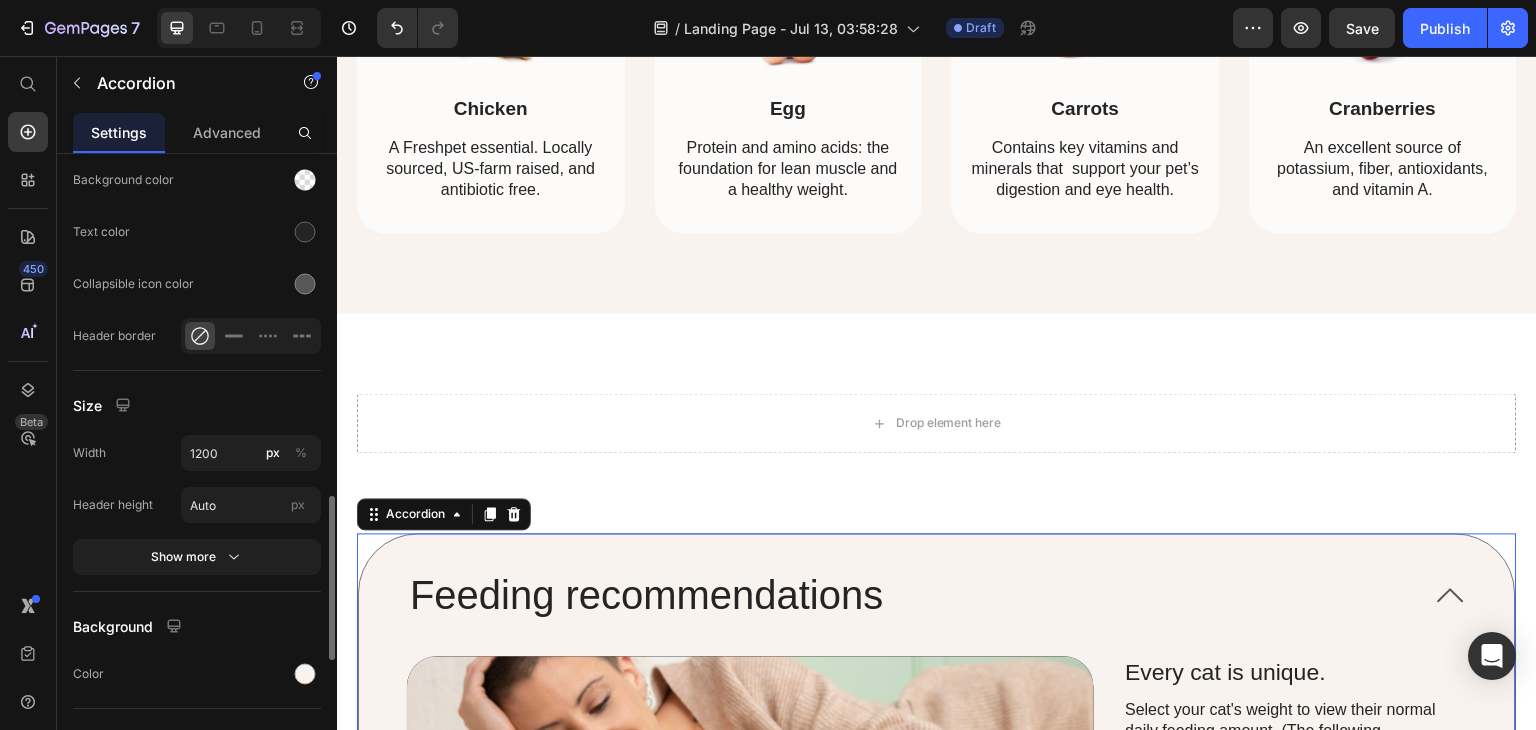 scroll, scrollTop: 1809, scrollLeft: 0, axis: vertical 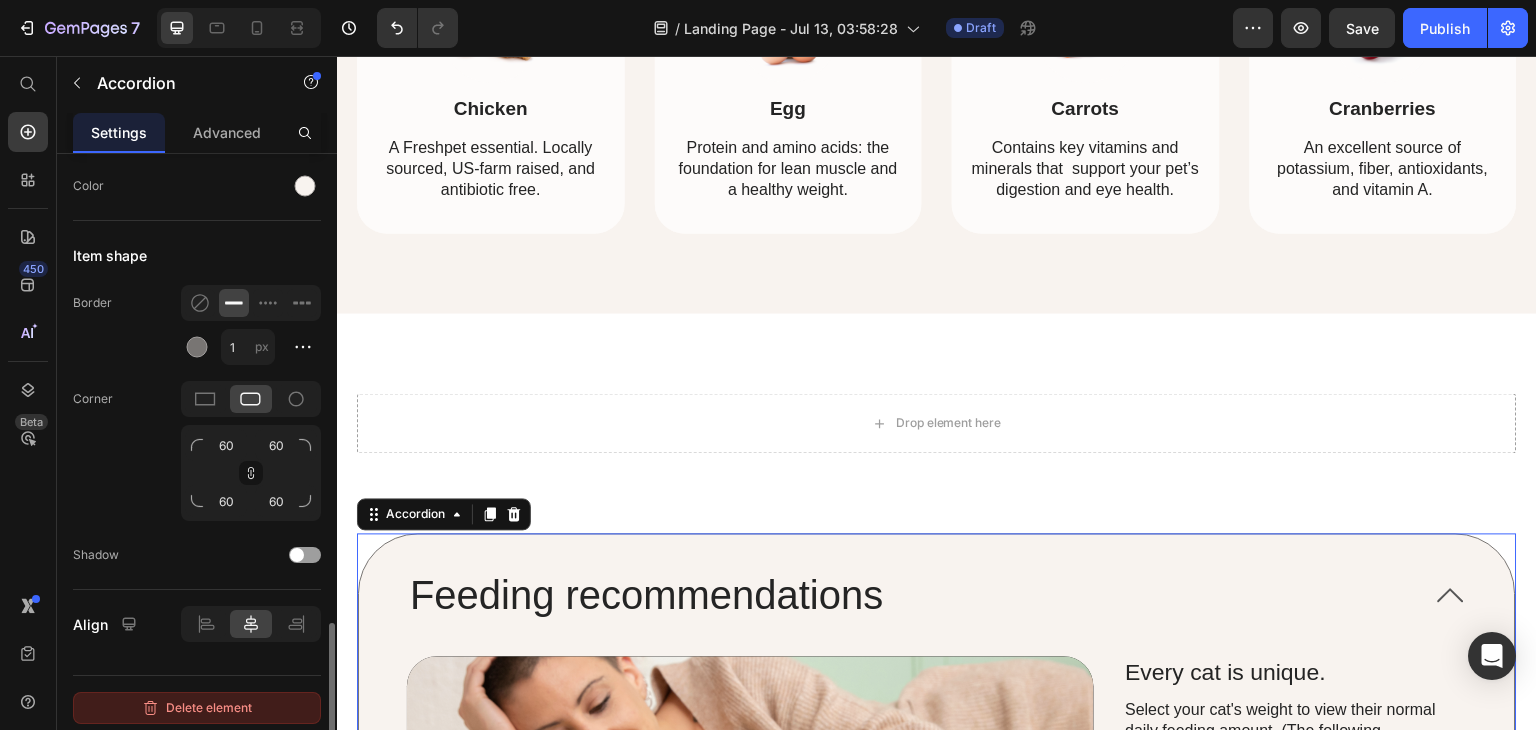 click on "Delete element" at bounding box center [197, 708] 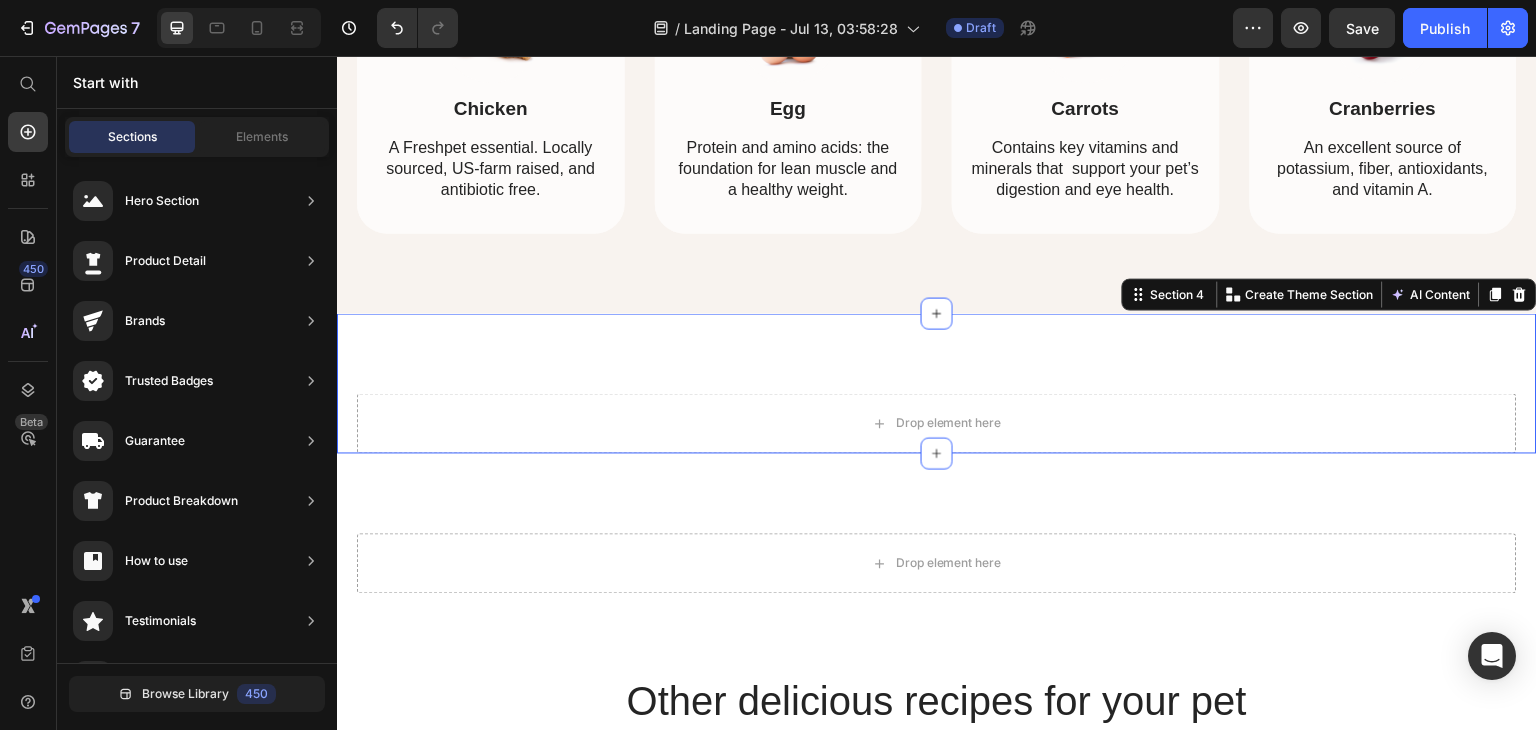 click on "Drop element here Section 4   You can create reusable sections Create Theme Section AI Content Write with GemAI What would you like to describe here? Tone and Voice Persuasive Product Show more Generate" at bounding box center (937, 384) 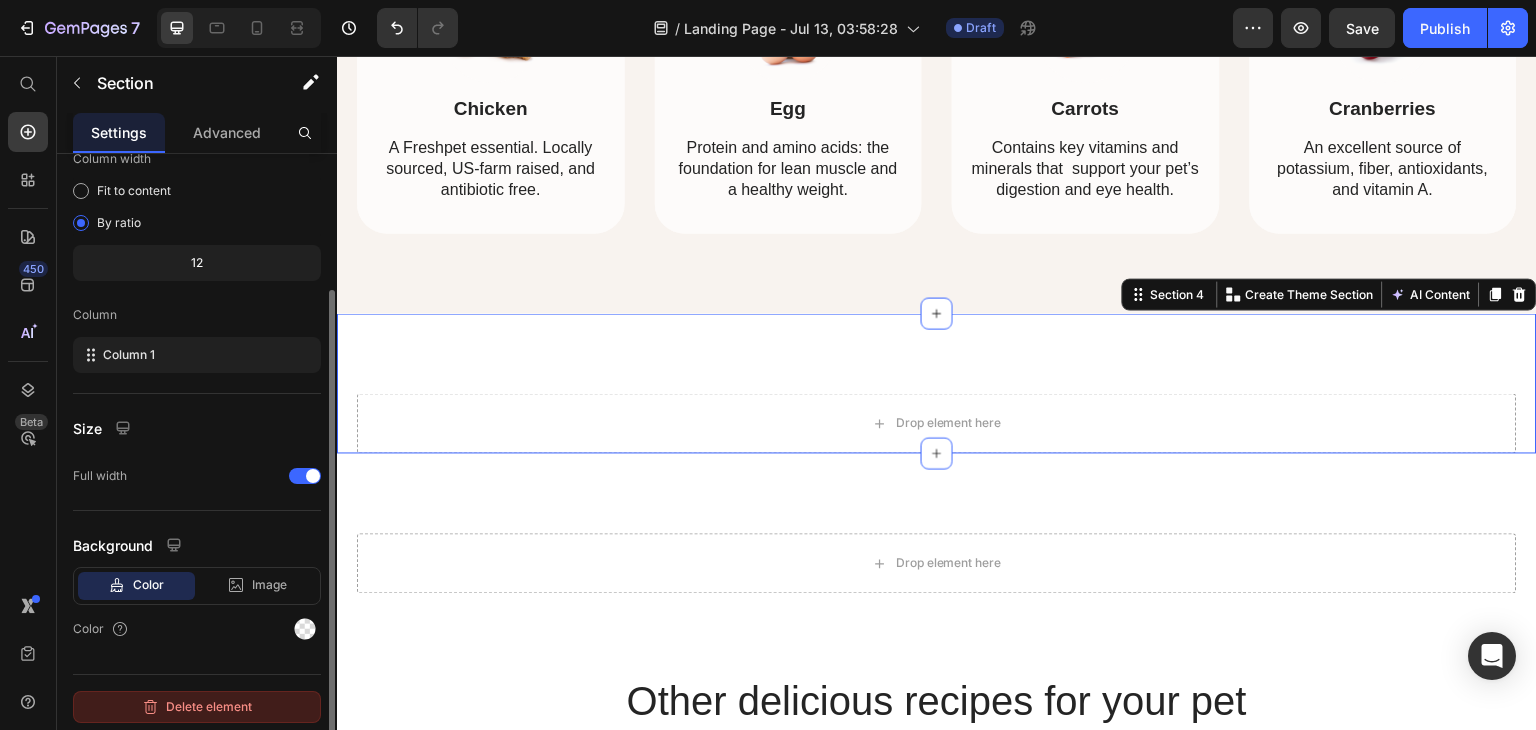 scroll, scrollTop: 172, scrollLeft: 0, axis: vertical 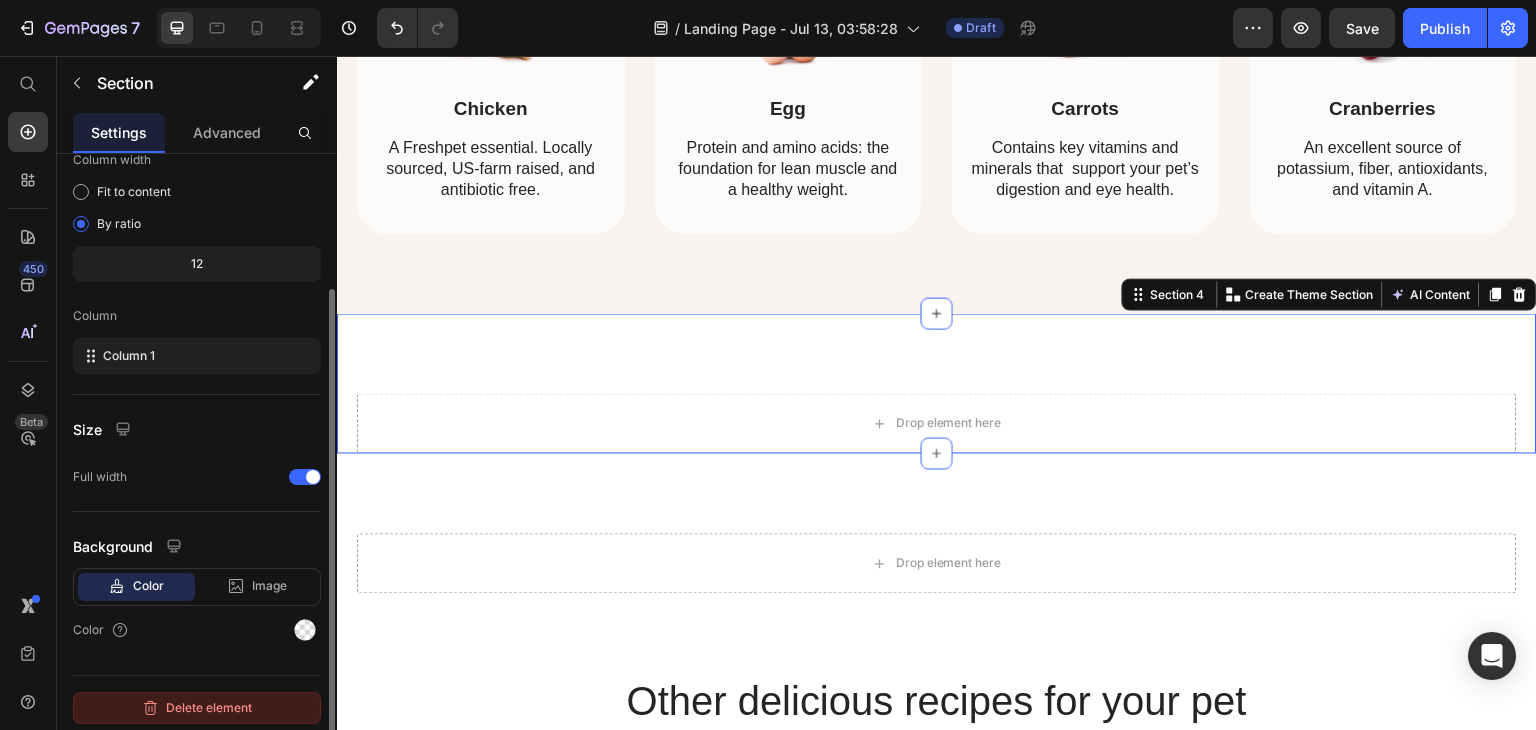 click on "Delete element" at bounding box center (197, 708) 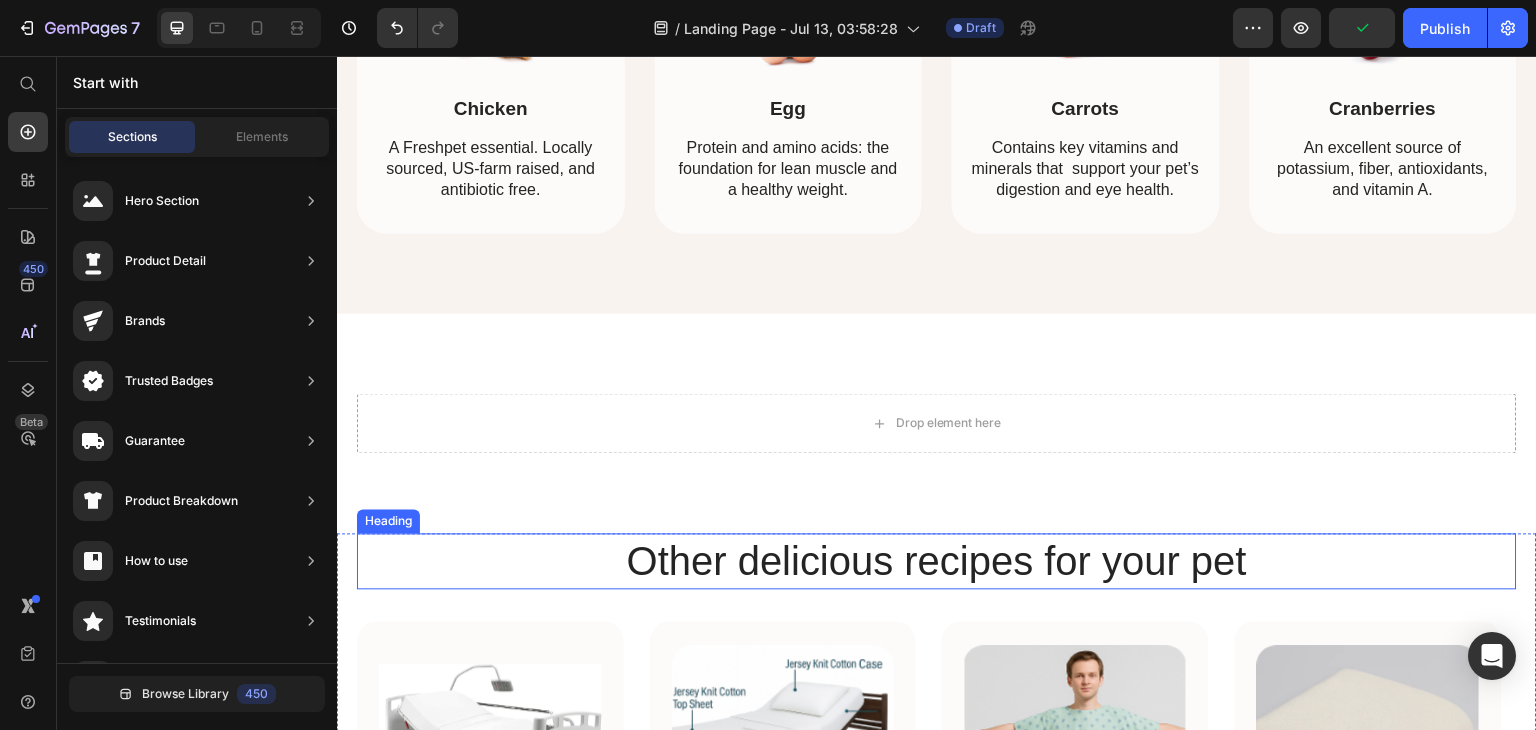 scroll, scrollTop: 1547, scrollLeft: 0, axis: vertical 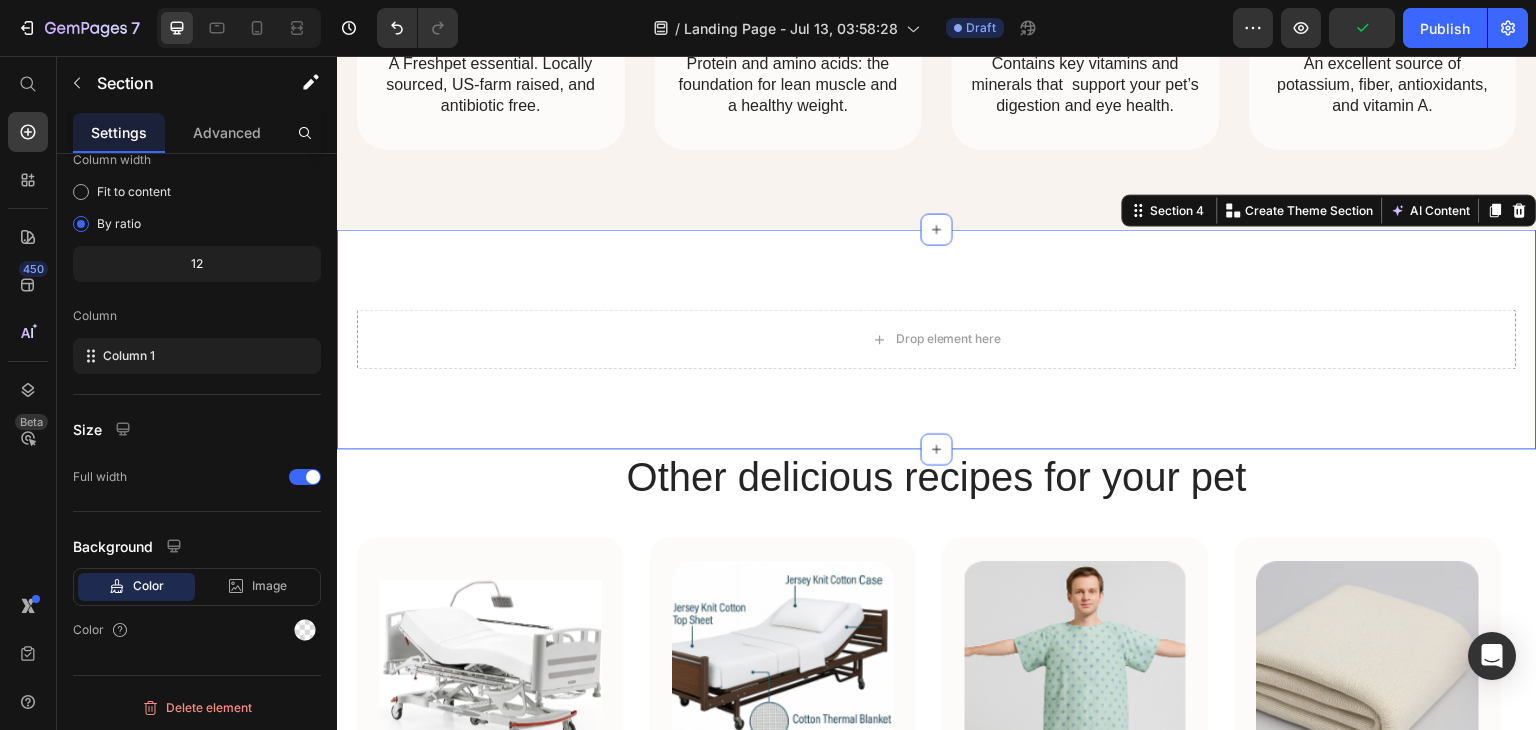 click on "Drop element here Section 4   You can create reusable sections Create Theme Section AI Content Write with GemAI What would you like to describe here? Tone and Voice Persuasive Product Show more Generate" at bounding box center (937, 339) 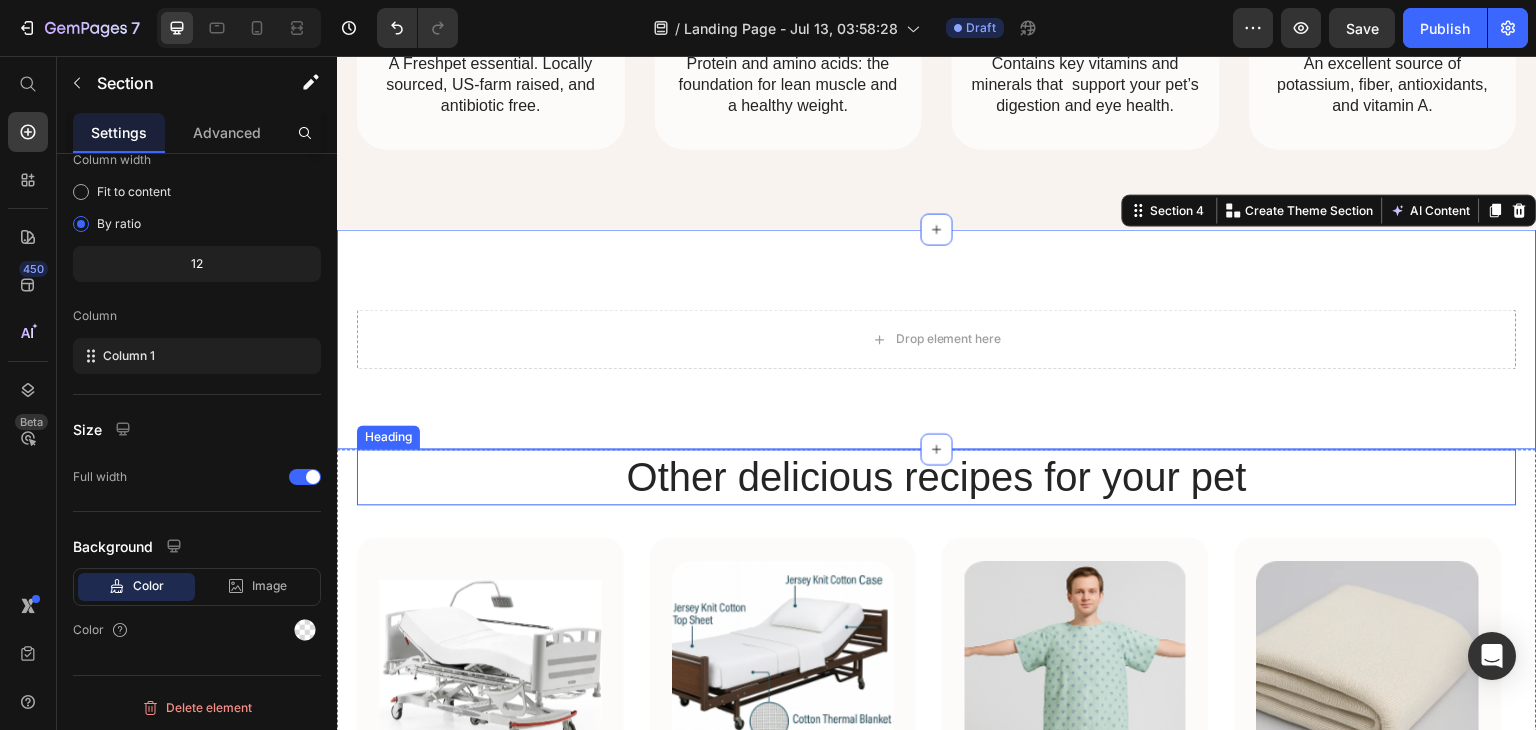 click on "Other delicious recipes for your pet" at bounding box center (937, 477) 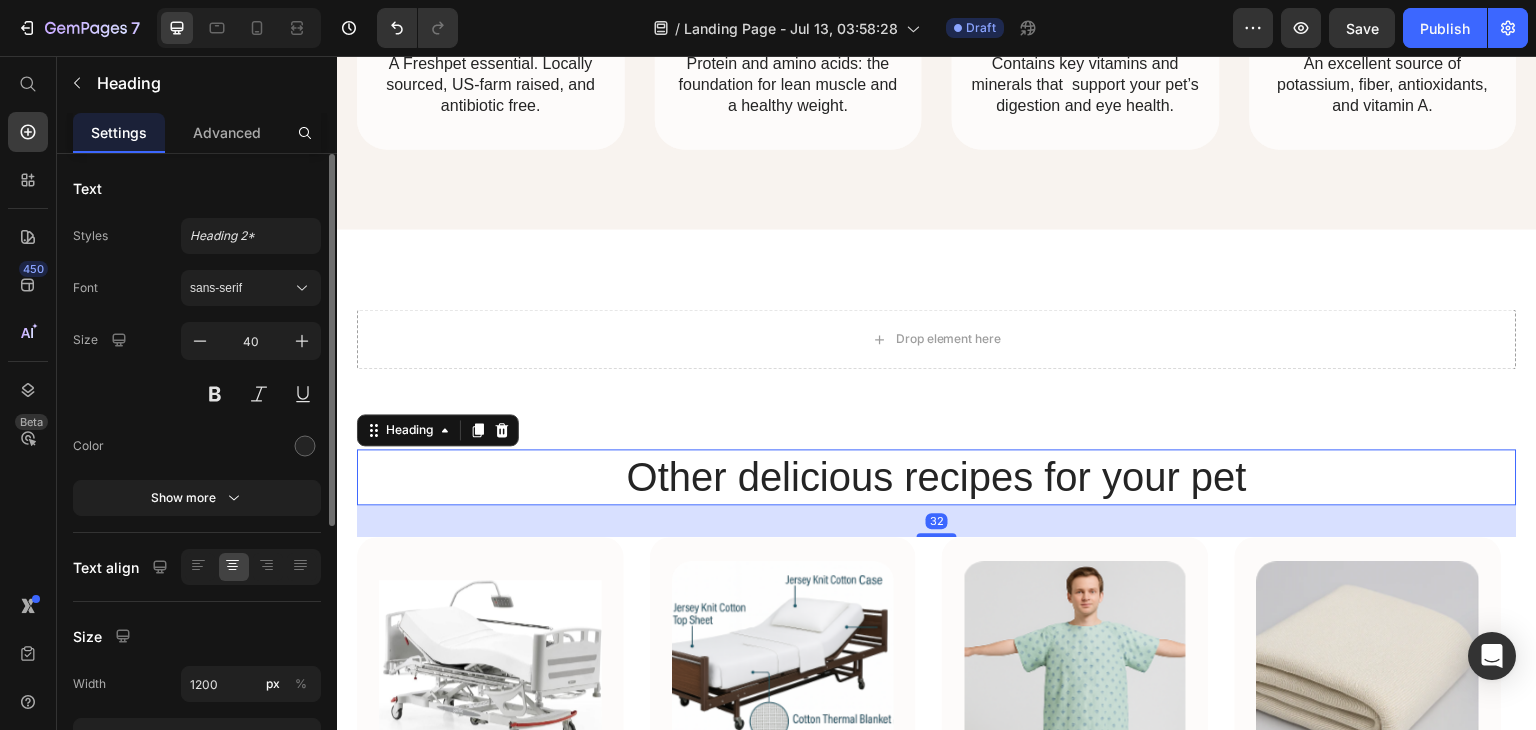 scroll, scrollTop: 441, scrollLeft: 0, axis: vertical 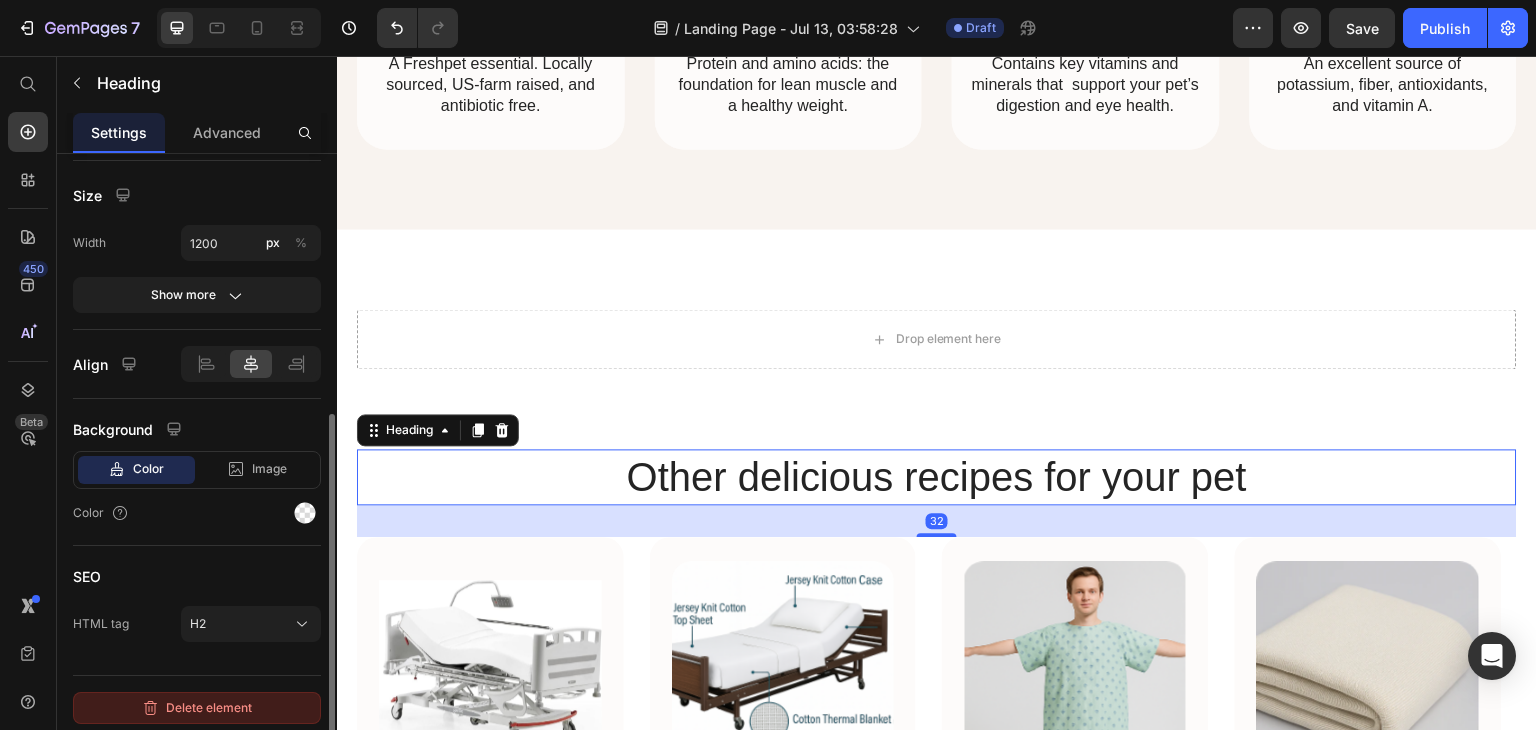 click on "Delete element" at bounding box center [197, 708] 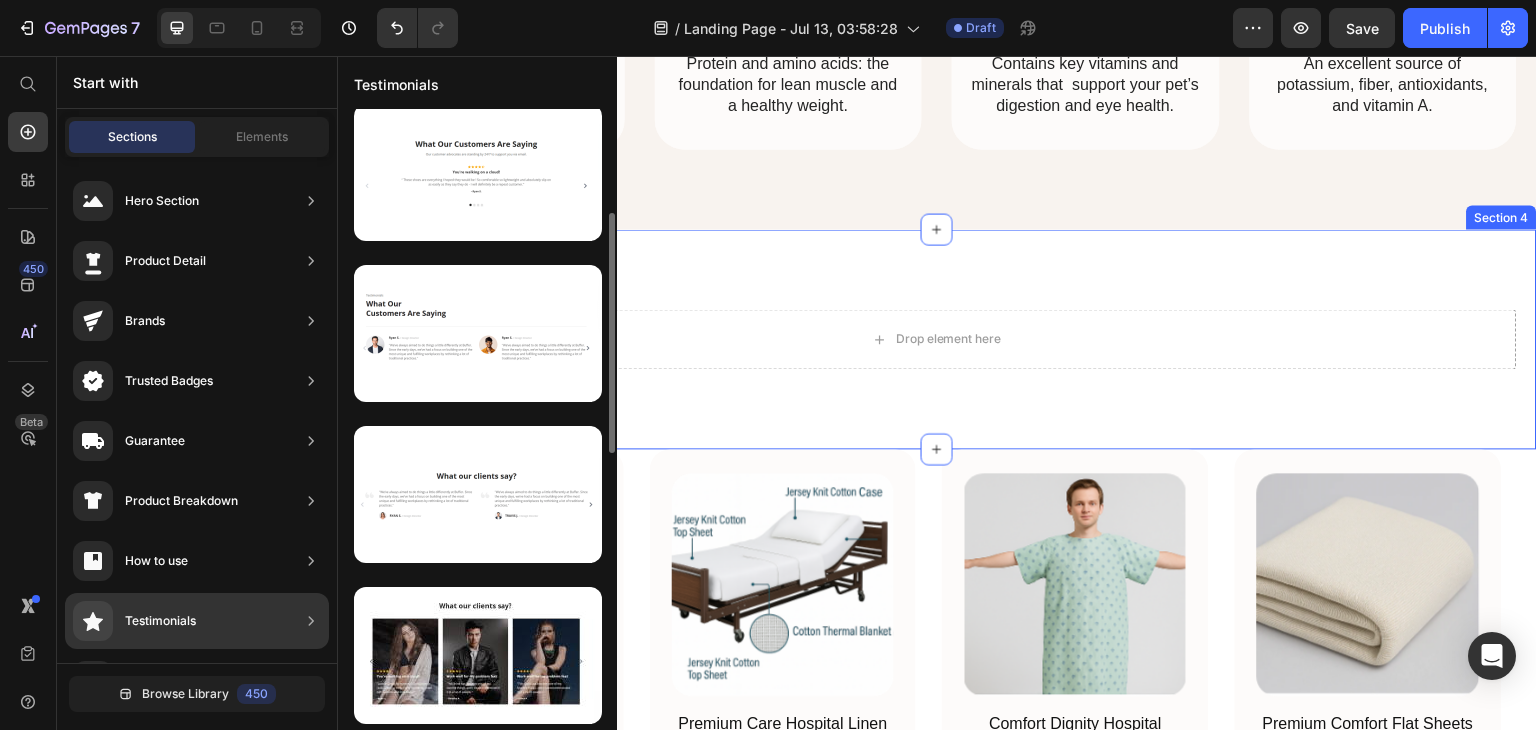 scroll, scrollTop: 0, scrollLeft: 0, axis: both 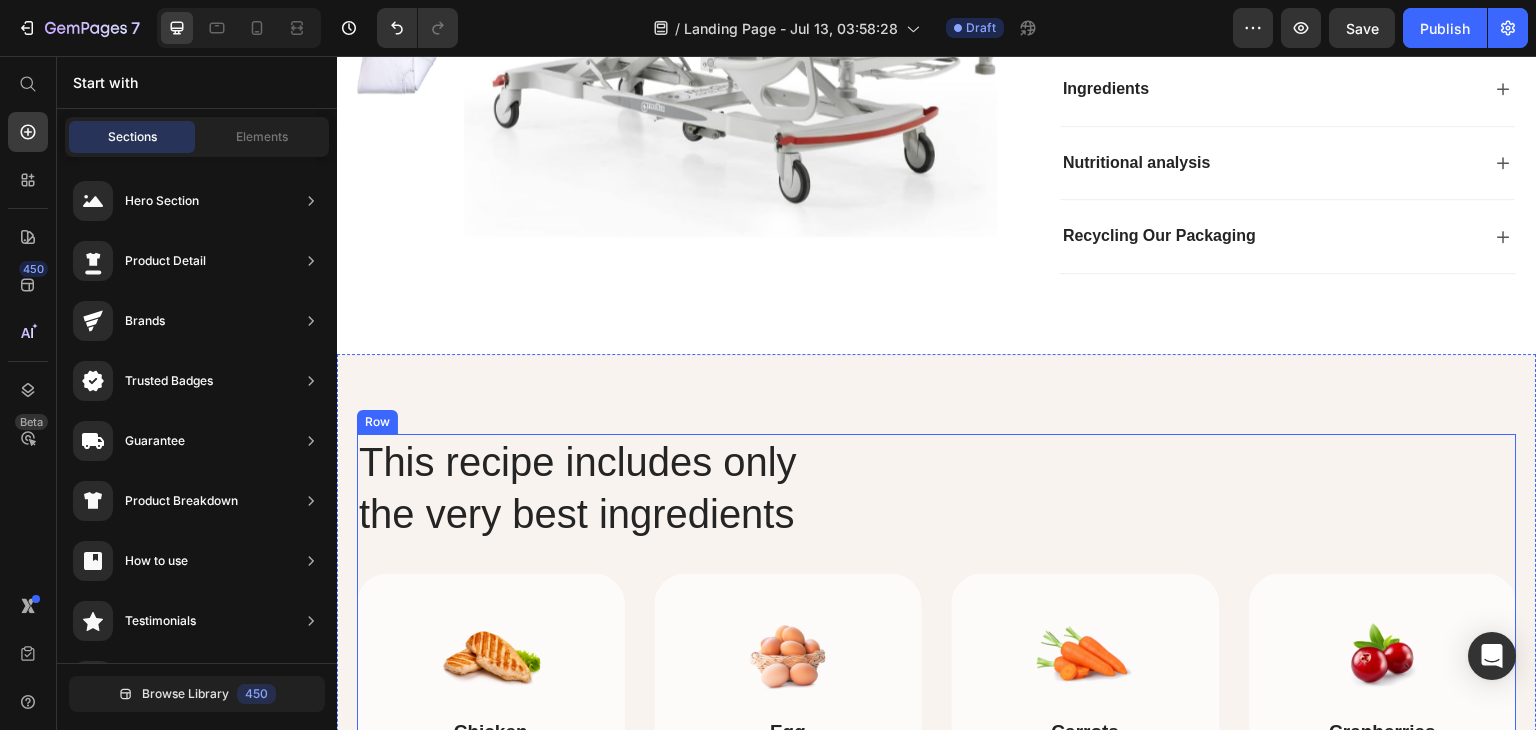 click on "This recipe includes only the very best ingredients Heading Image Chicken Text Block A Freshpet essential. Locally sourced, US-farm raised, and antibiotic free. Text Block Hero Banner Image Egg Text Block Protein and amino acids: the foundation for lean muscle and a healthy weight. Text Block Hero Banner Image Carrots Text Block Contains key vitamins and minerals that  support your pet’s digestion and eye health. Text Block Hero Banner Image Cranberries Text Block An excellent source of potassium, fiber, antioxidants, and vitamin A. Text Block Hero Banner Row" at bounding box center [937, 645] 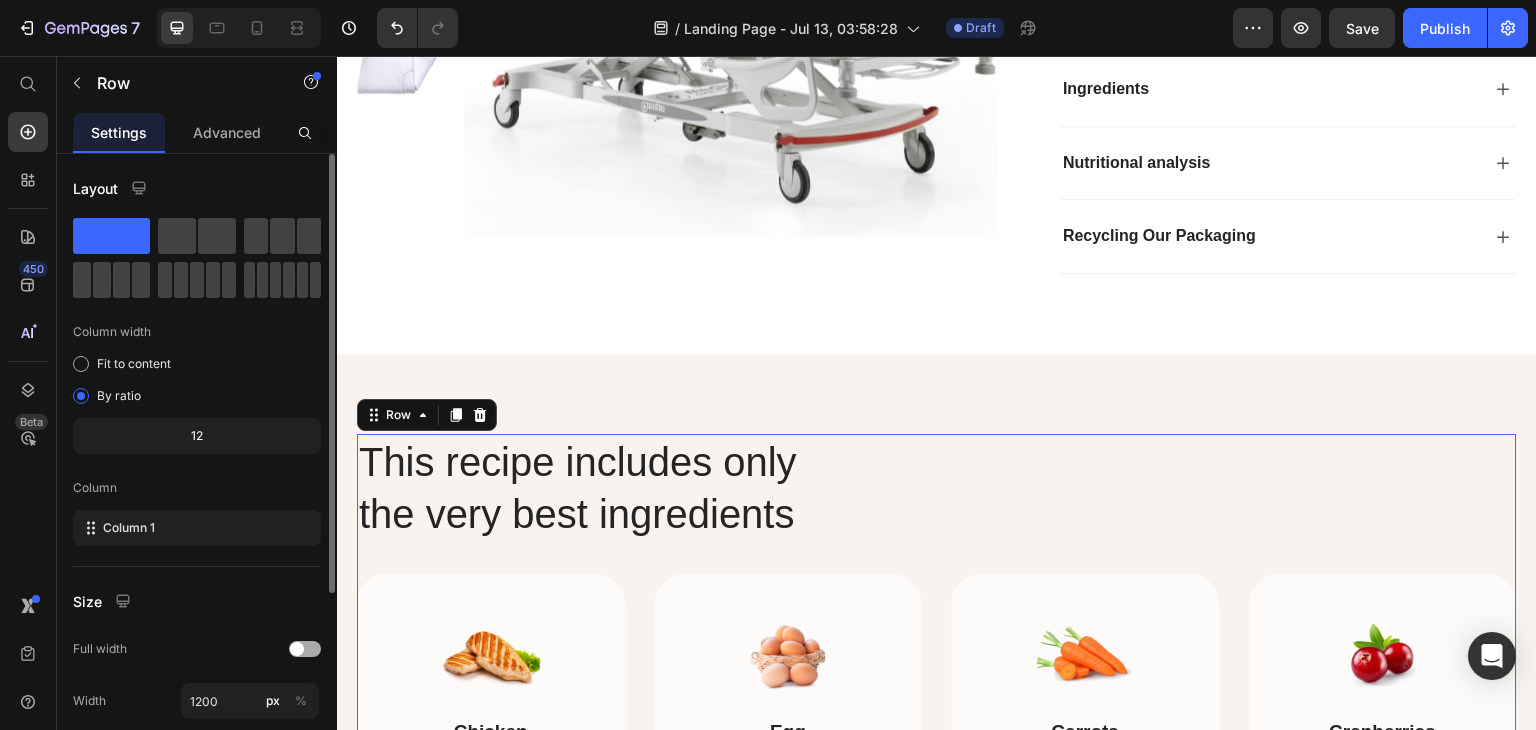 scroll, scrollTop: 277, scrollLeft: 0, axis: vertical 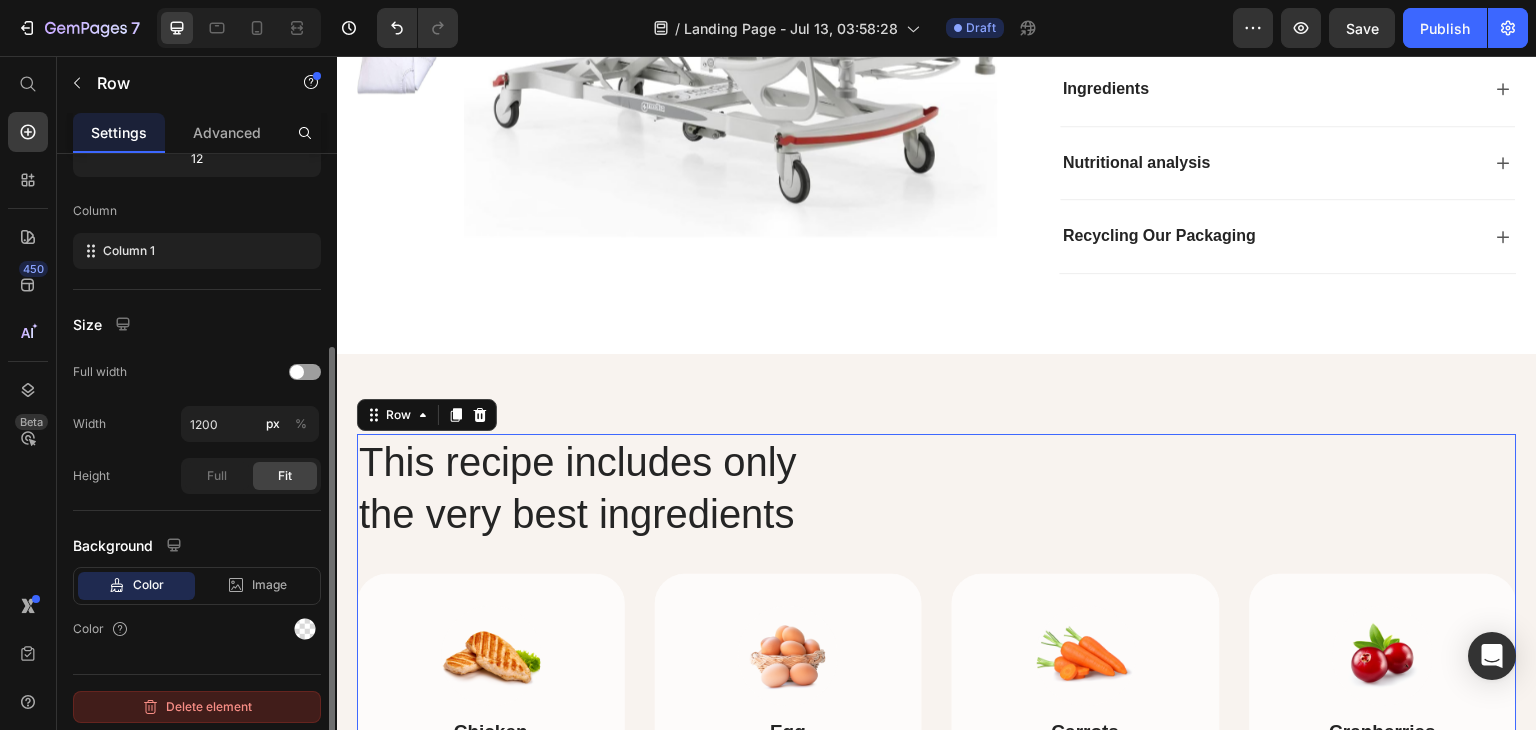 click on "Delete element" at bounding box center (197, 707) 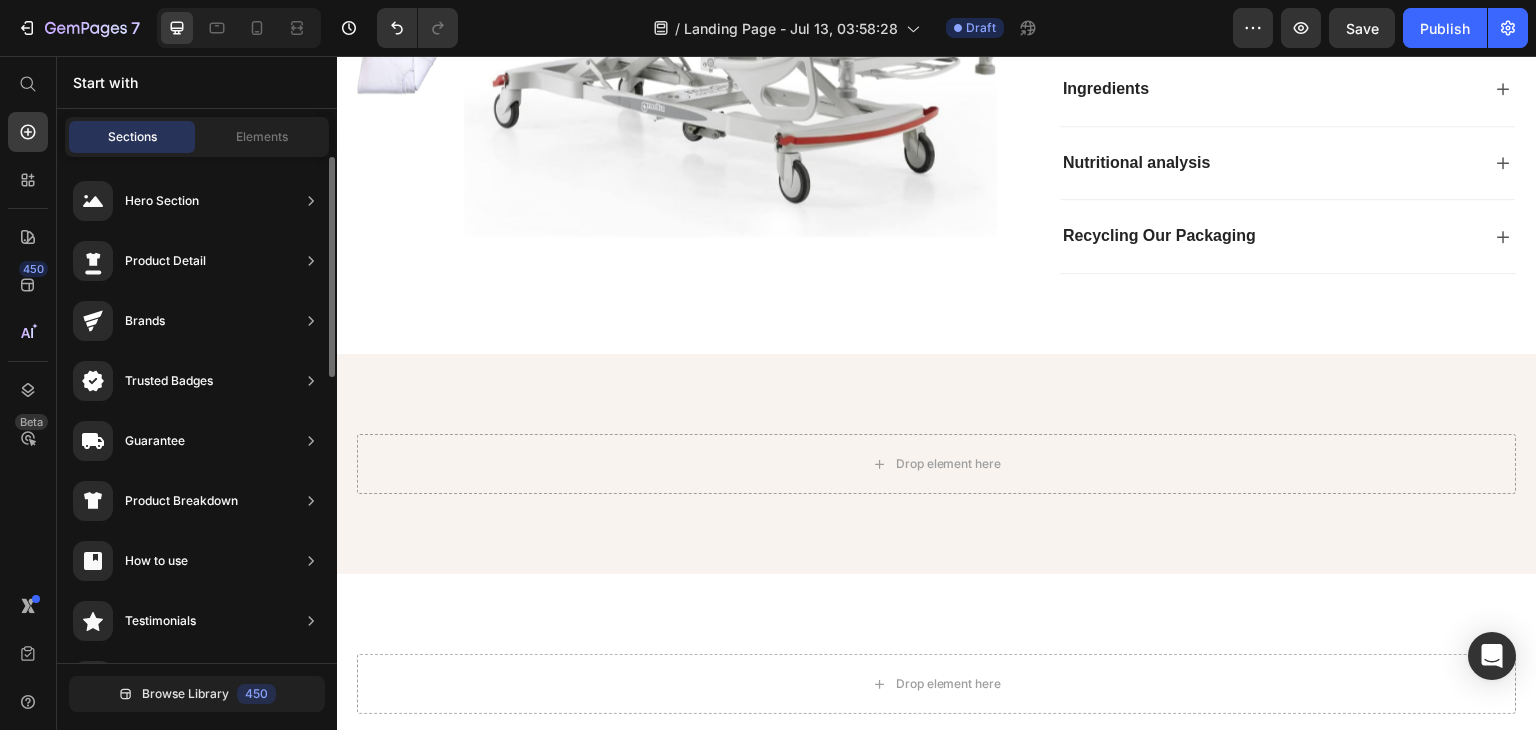 scroll, scrollTop: 12, scrollLeft: 0, axis: vertical 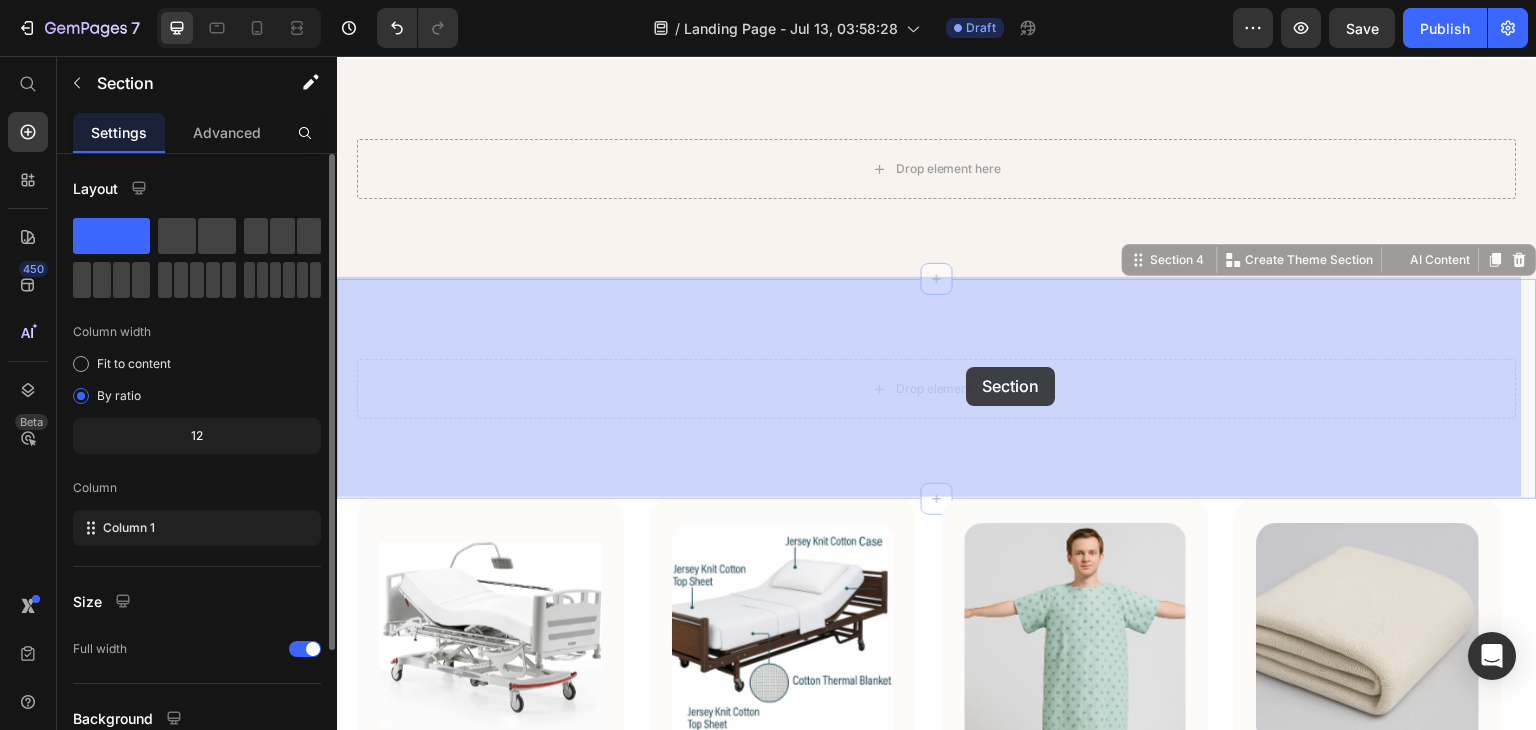 drag, startPoint x: 994, startPoint y: 439, endPoint x: 966, endPoint y: 367, distance: 77.25283 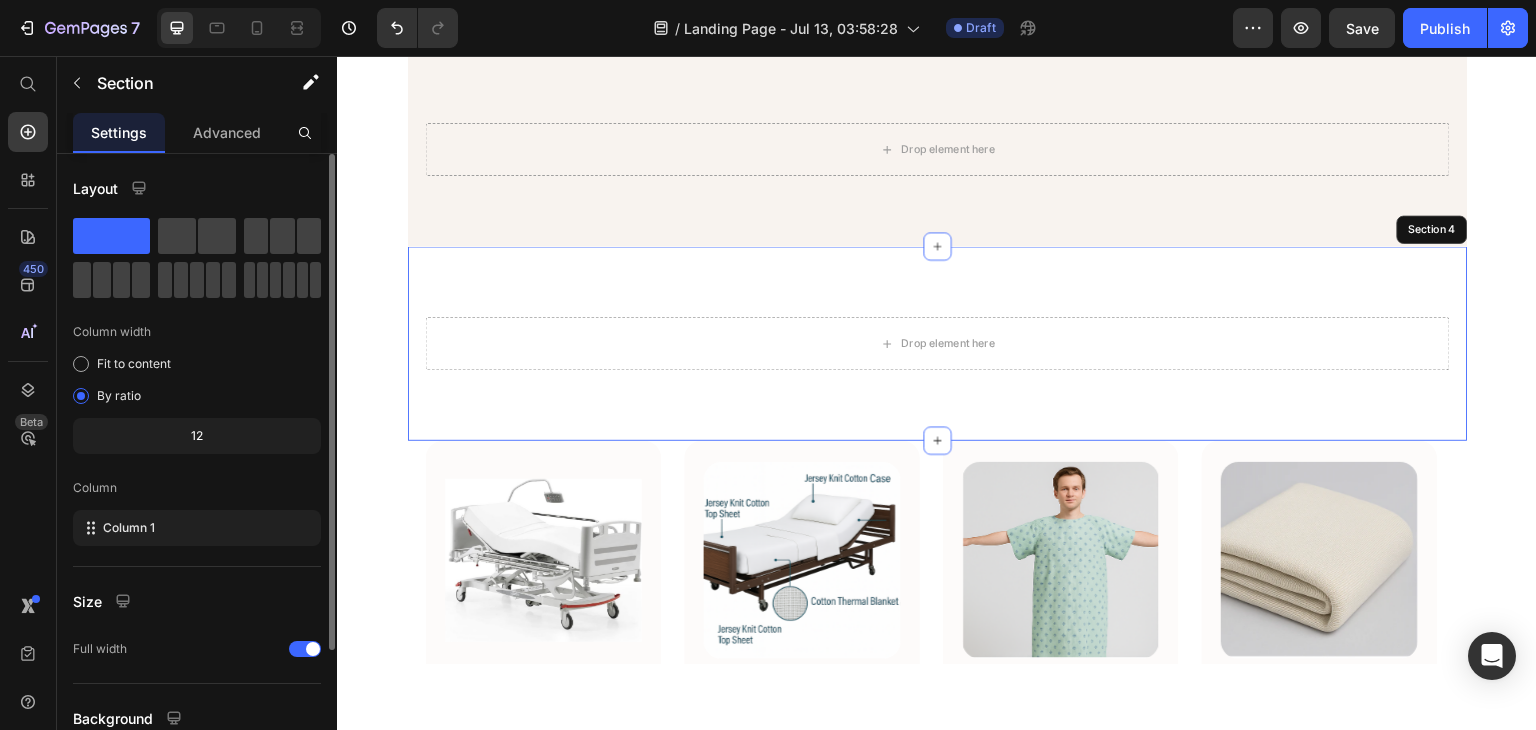 scroll, scrollTop: 1142, scrollLeft: 0, axis: vertical 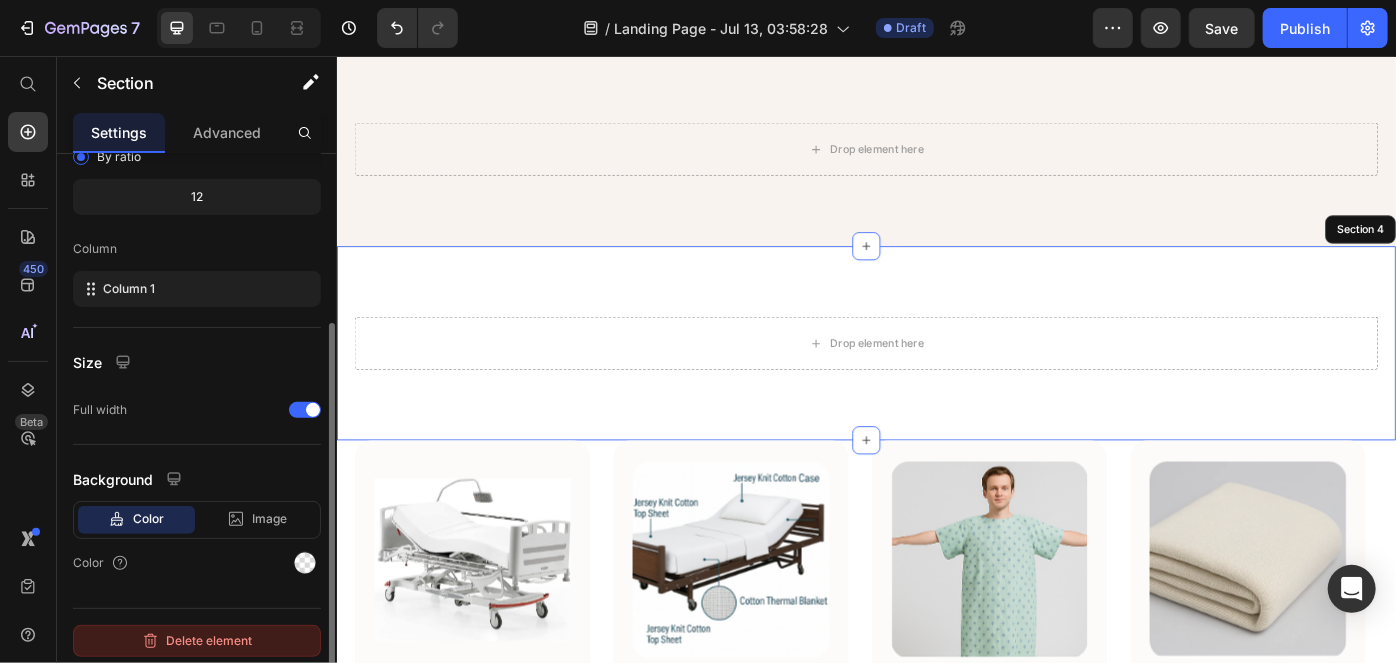 click on "Delete element" at bounding box center (197, 641) 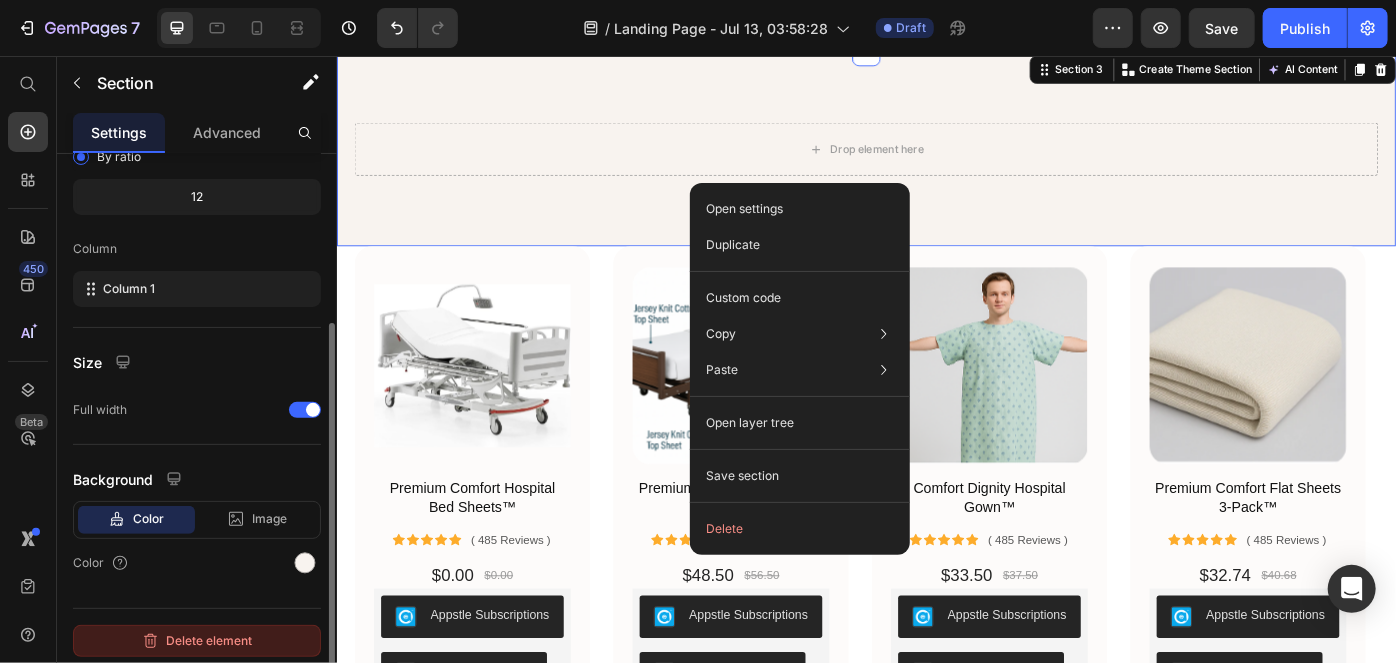 click on "Delete element" at bounding box center [197, 641] 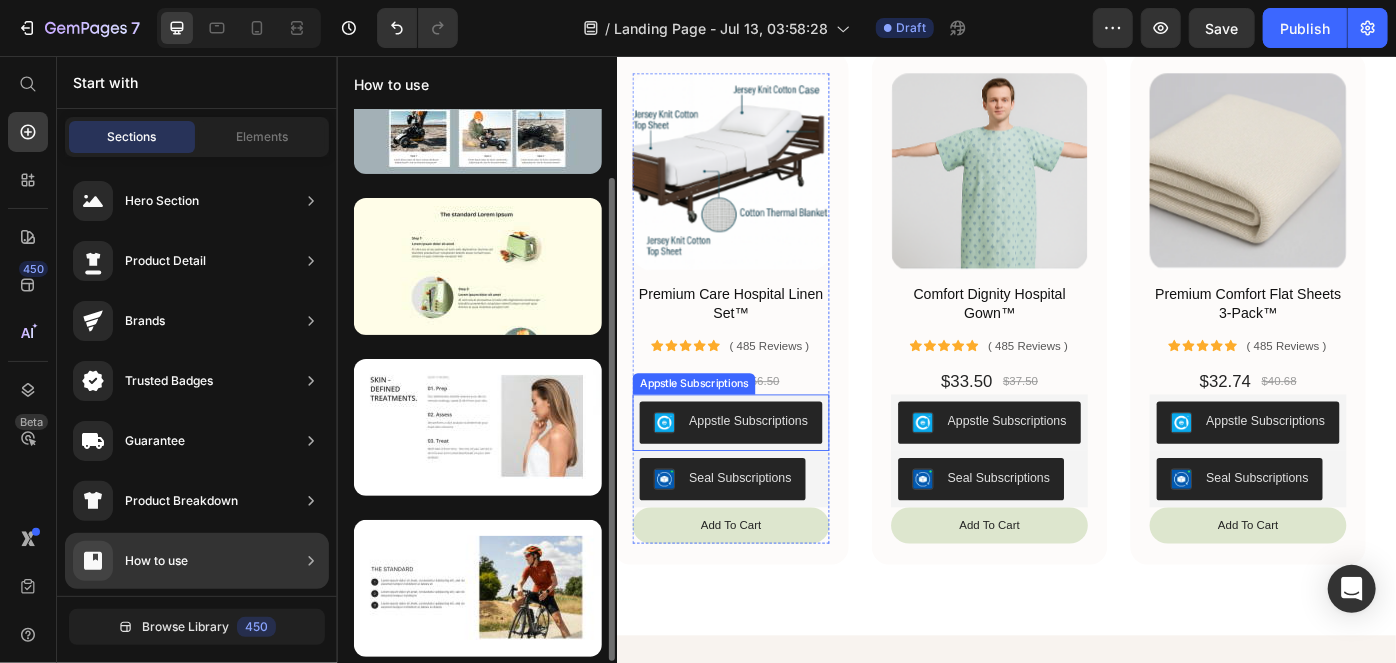 scroll, scrollTop: 0, scrollLeft: 0, axis: both 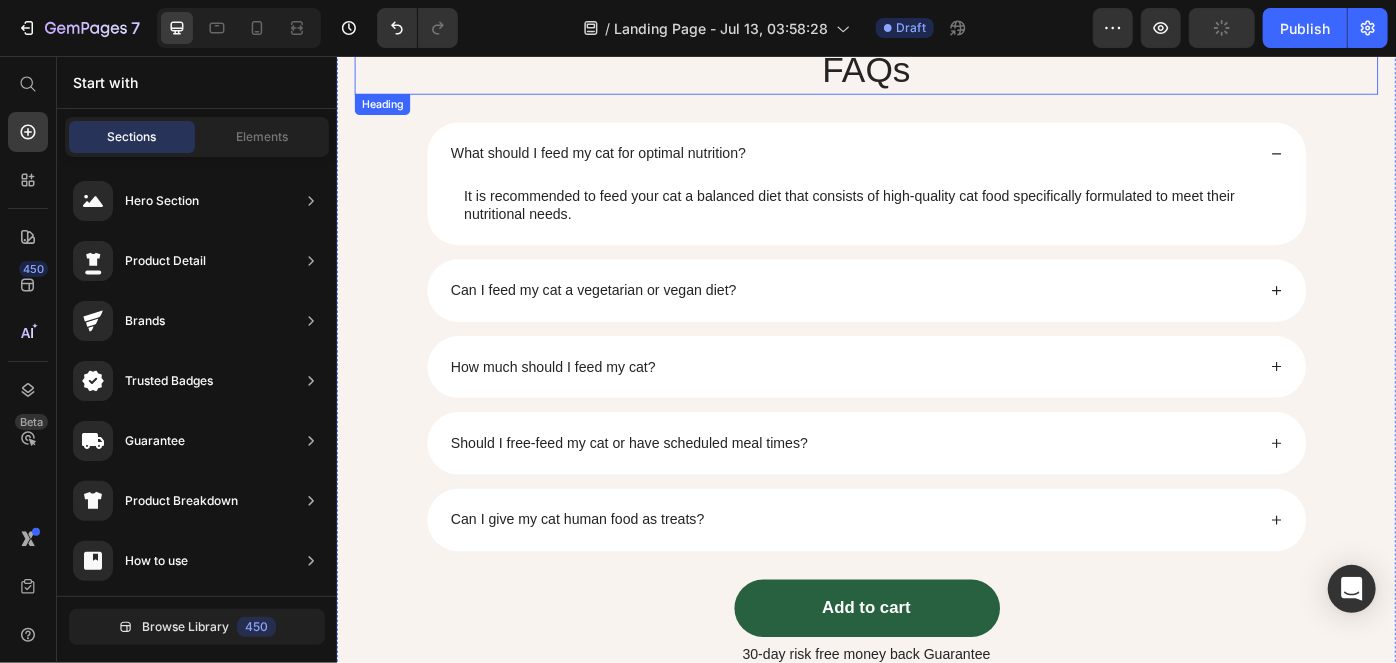 click on "FAQs Heading
What should I feed my cat for optimal nutrition? It is recommended to feed your cat a balanced diet that consists of high-quality cat food specifically formulated to meet their nutritional needs. Text Block
Can I feed my cat a vegetarian or vegan diet?
How much should I feed my cat?
Should I free-feed my cat or have scheduled meal times?
Can I give my cat human food as treats? Accordion Add to cart Button 30-day risk free money back Guarantee Text Block" at bounding box center (936, 393) 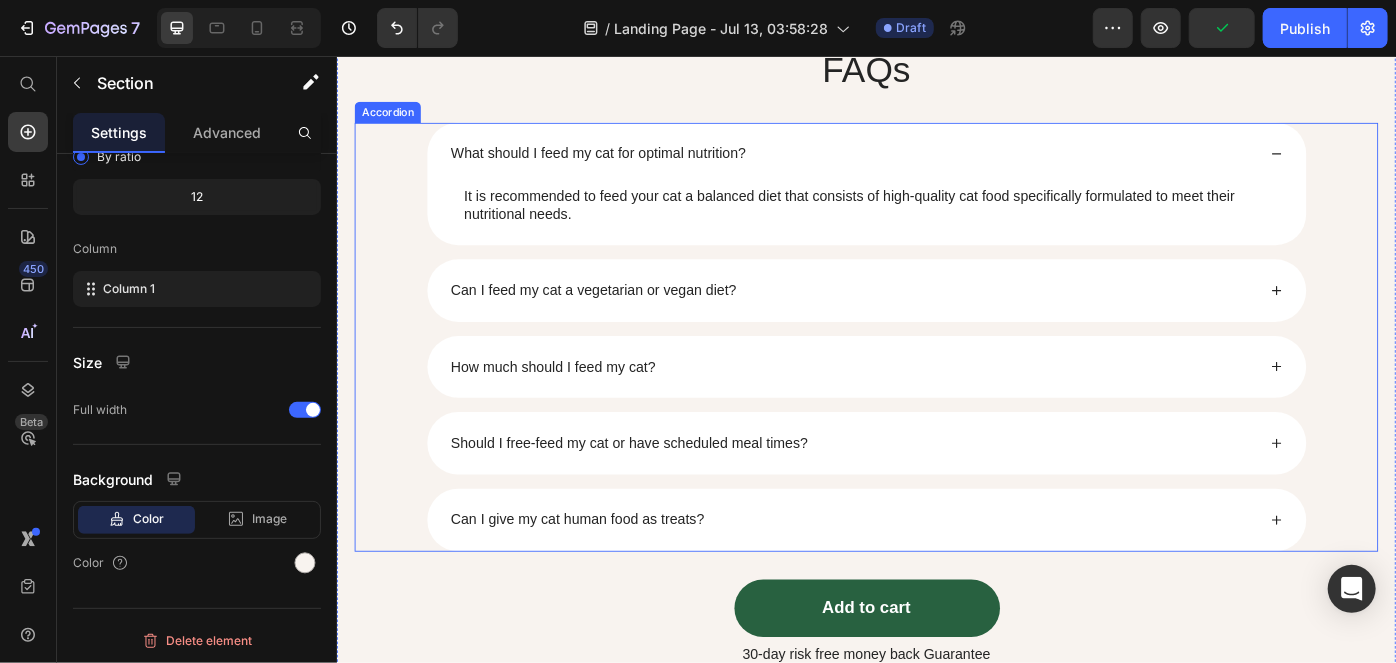 click on "Can I give my cat human food as treats?" at bounding box center (936, 580) 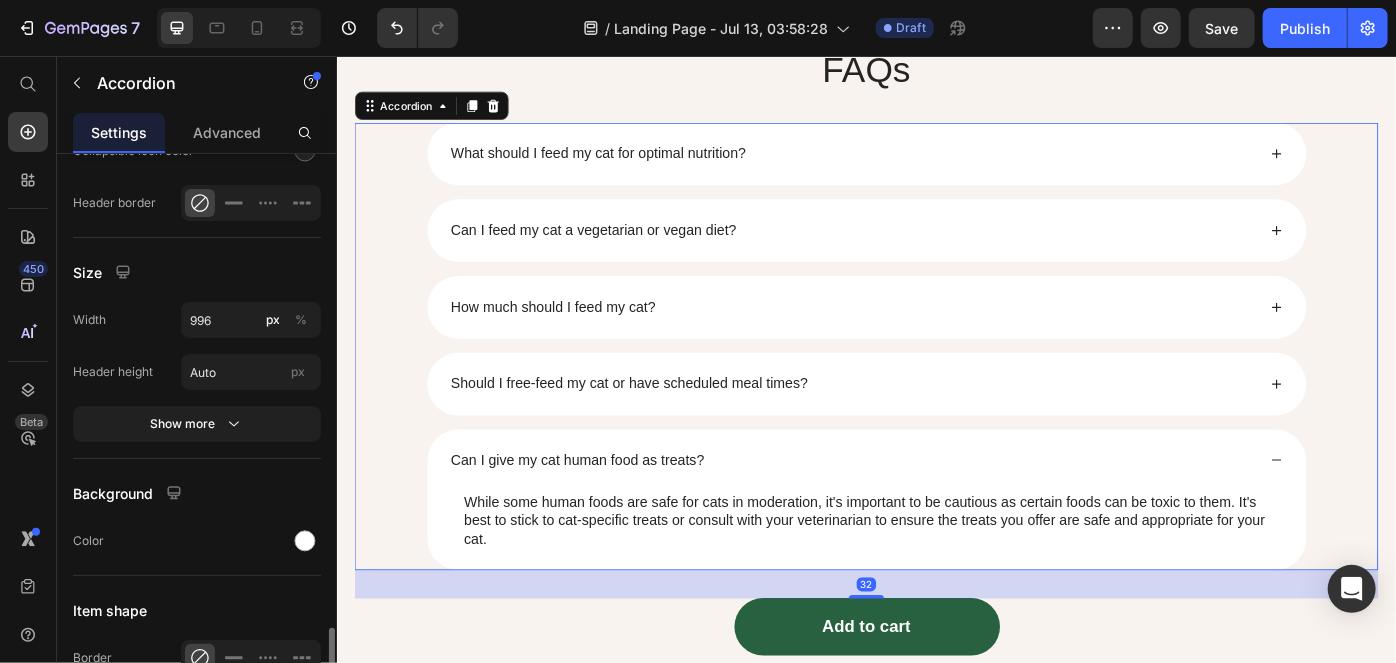 scroll, scrollTop: 1962, scrollLeft: 0, axis: vertical 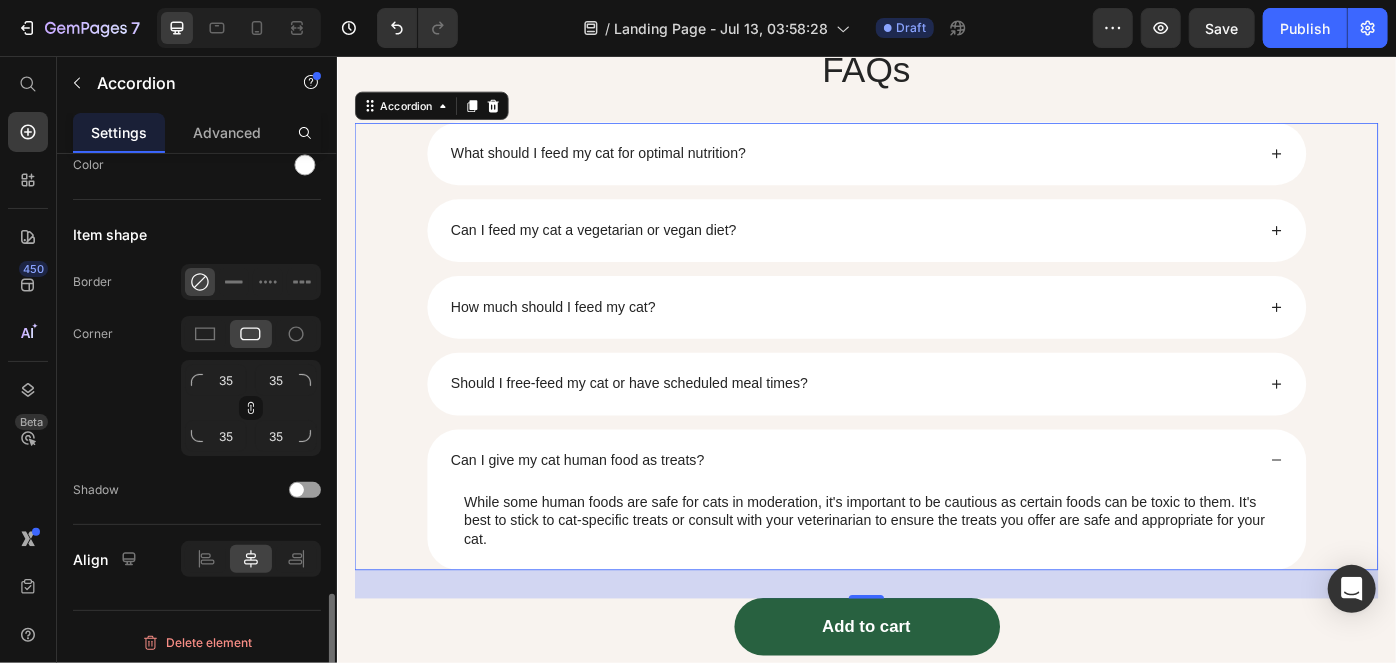 click on "Delete element" at bounding box center (197, 634) 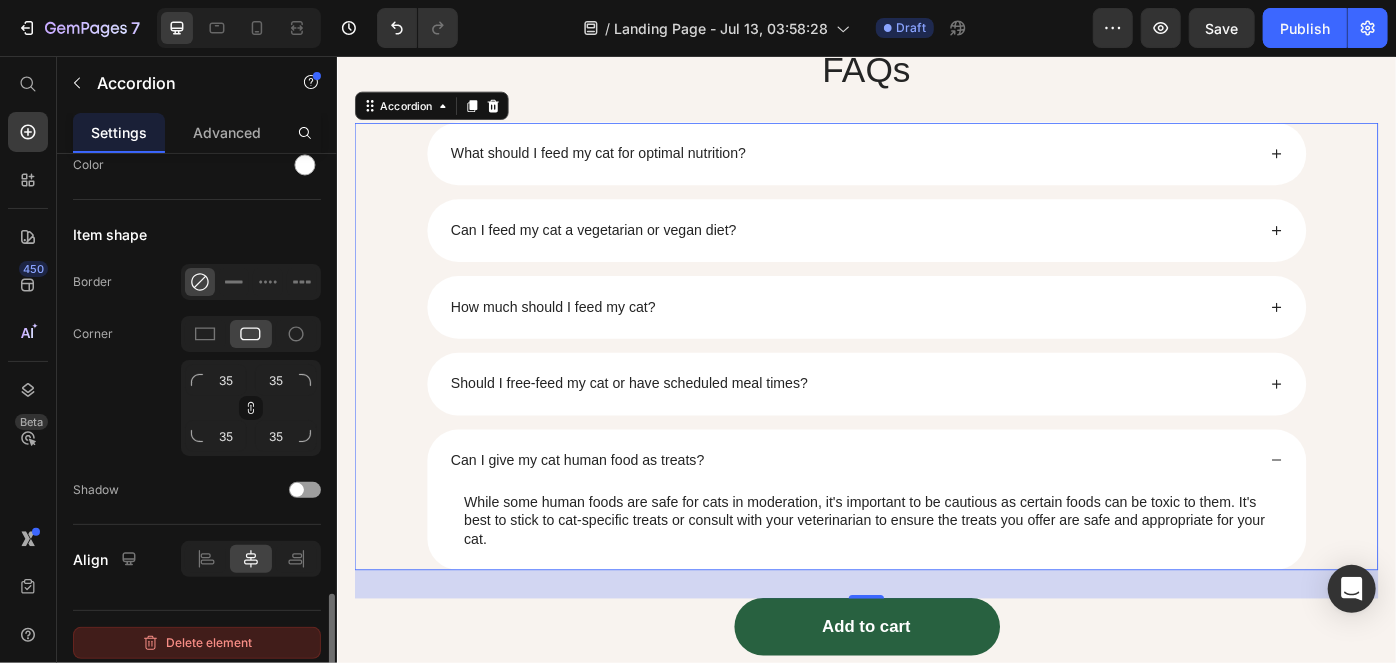 click on "Delete element" at bounding box center (197, 643) 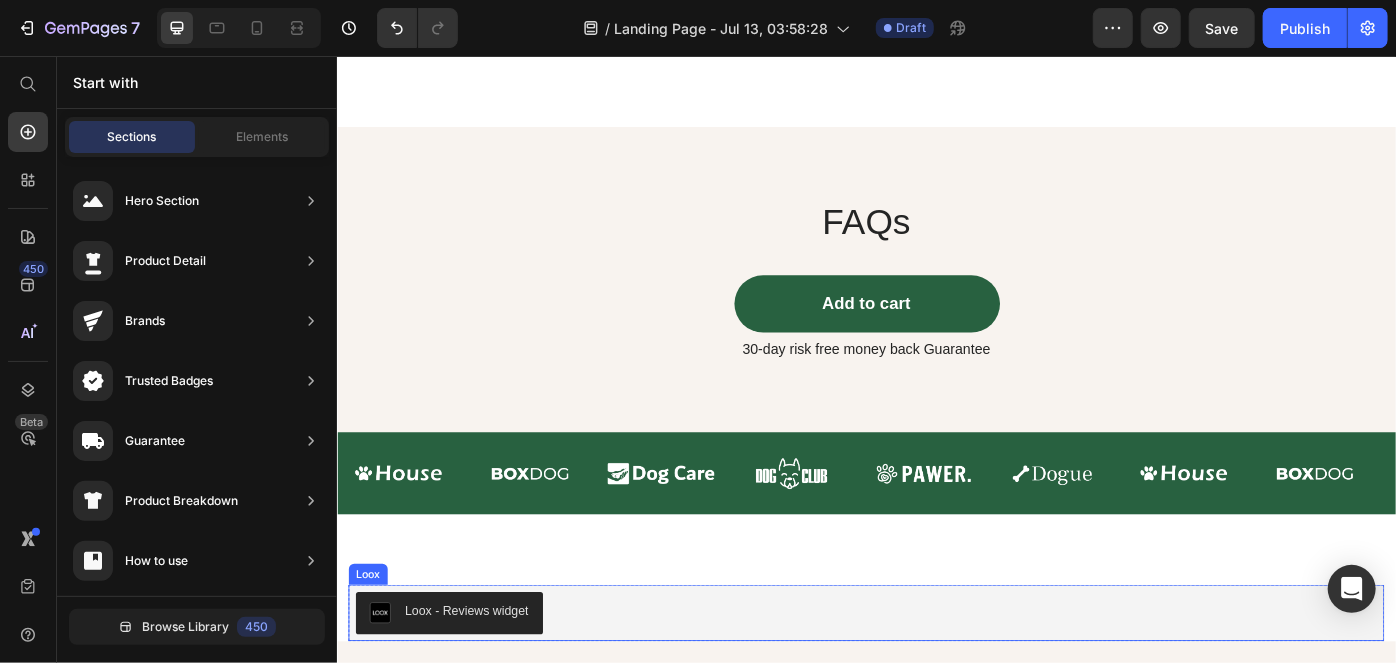 scroll, scrollTop: 1693, scrollLeft: 0, axis: vertical 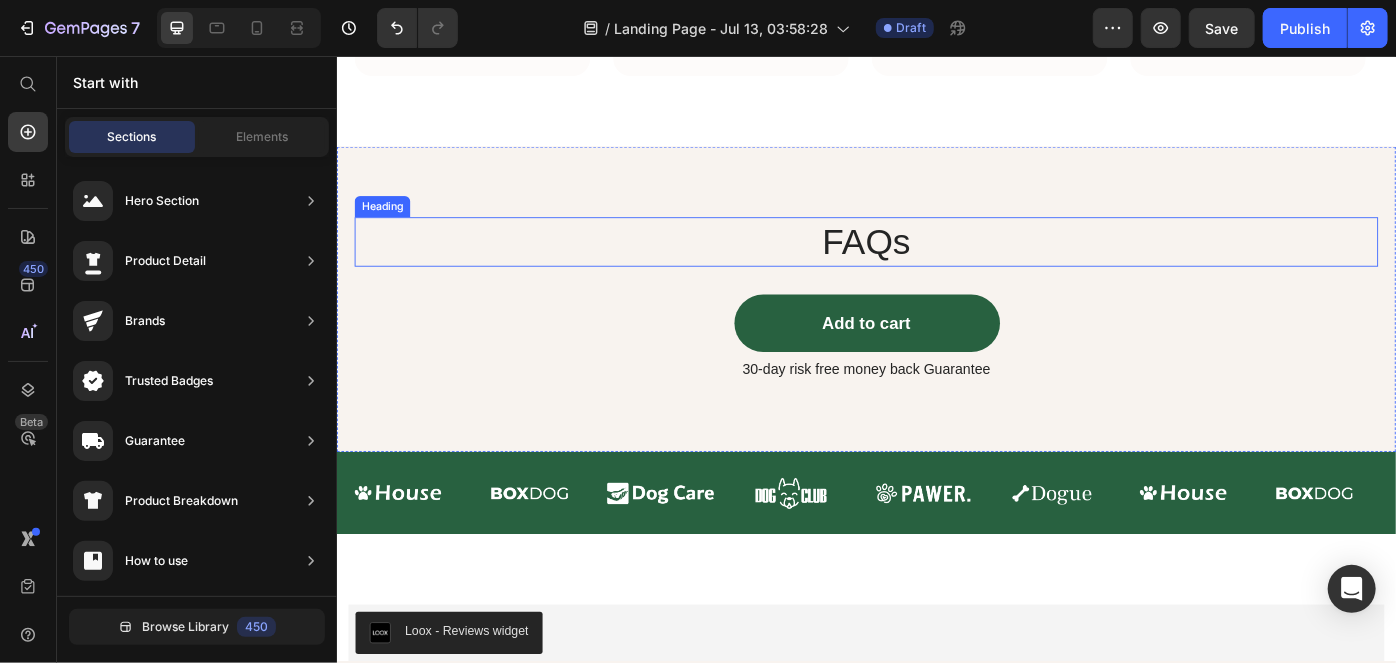 click on "FAQs" at bounding box center (936, 265) 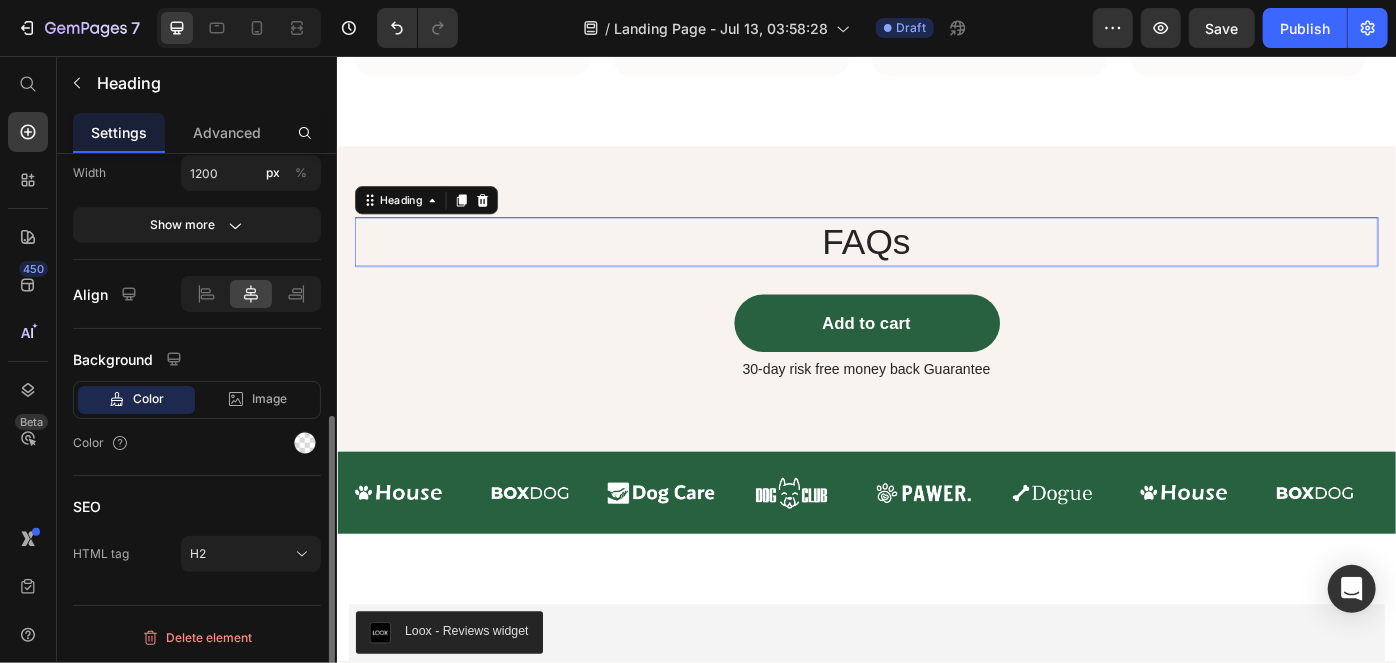 scroll 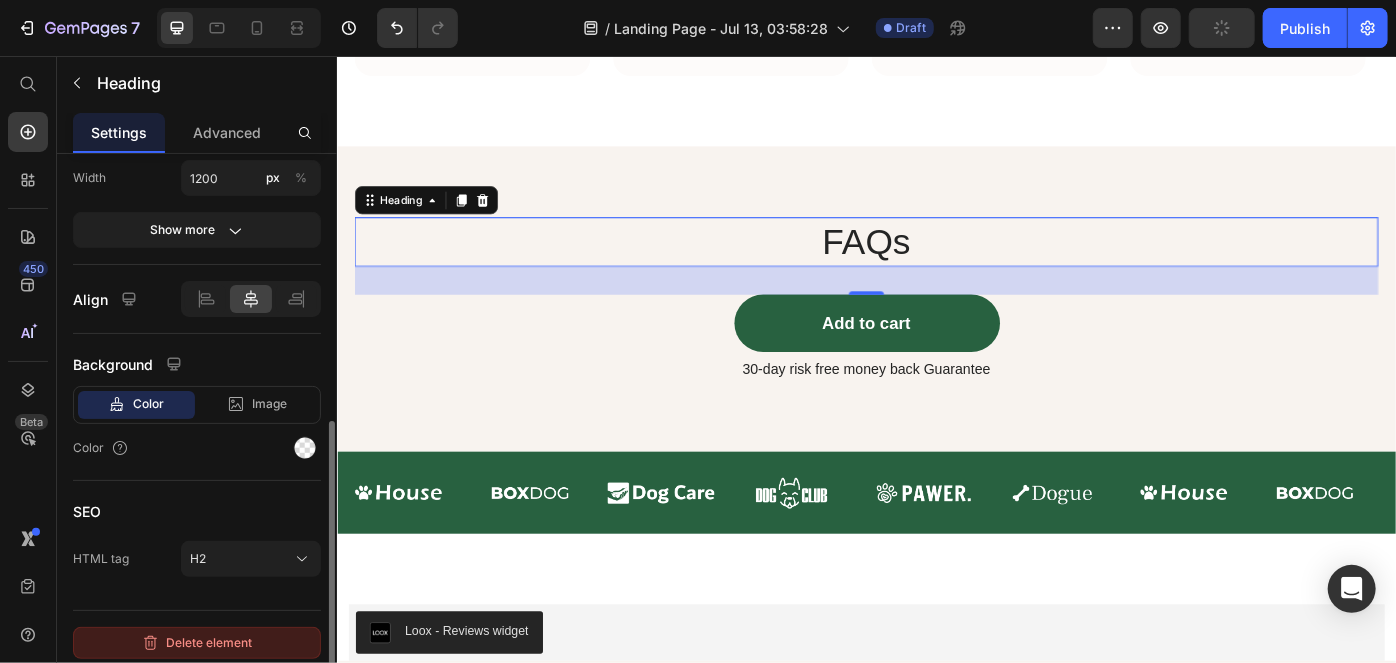 click on "Delete element" at bounding box center (197, 643) 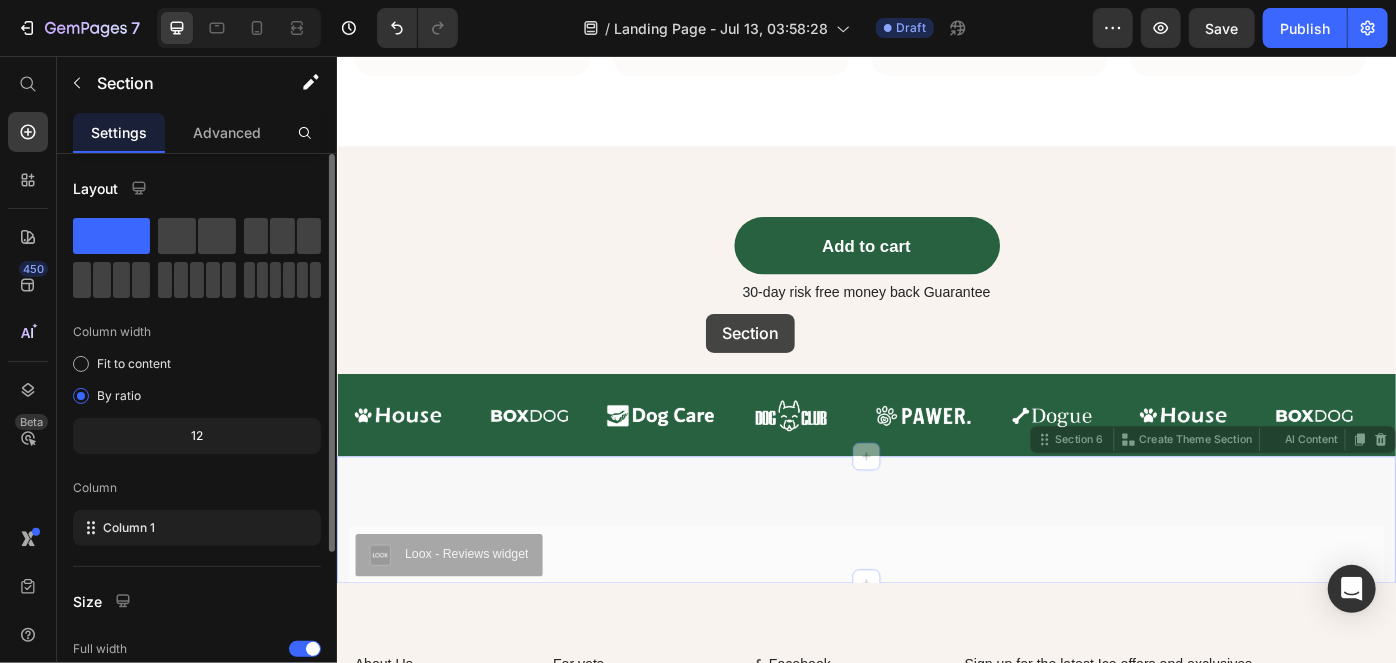 drag, startPoint x: 853, startPoint y: 557, endPoint x: 753, endPoint y: 346, distance: 233.49733 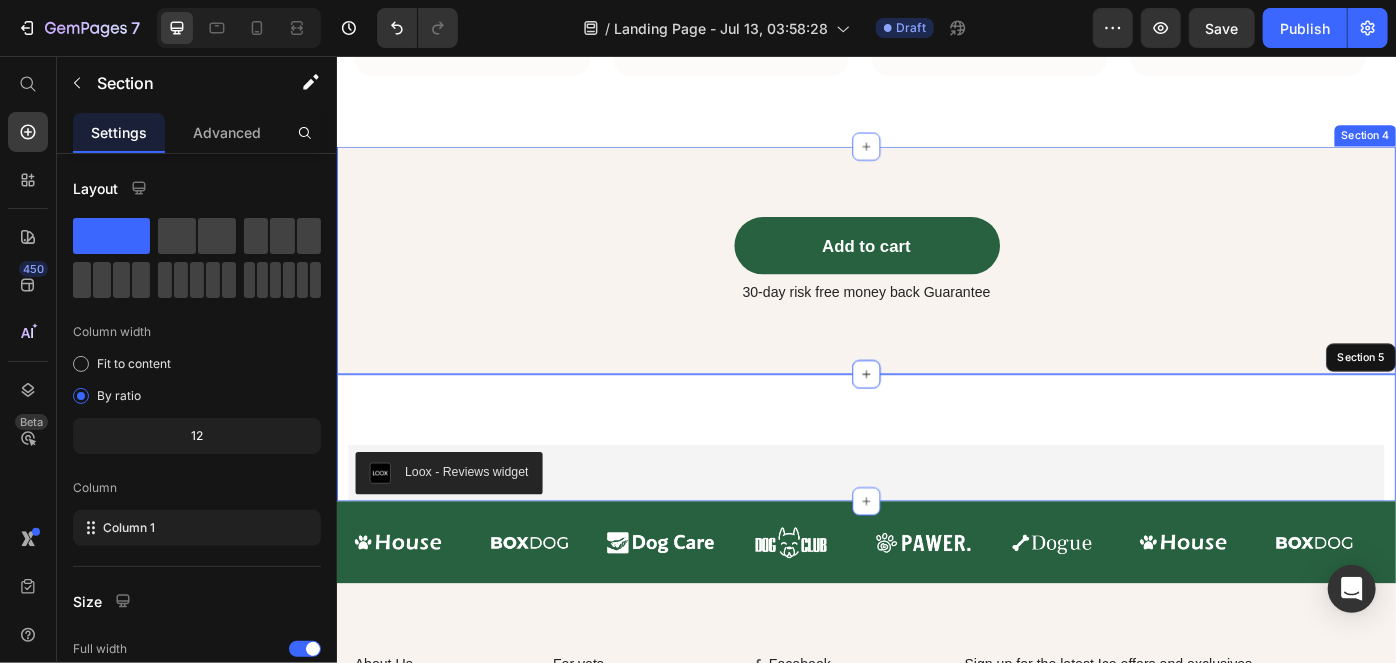 click on "Add to cart Button 30-day risk free money back Guarantee Text Block Section 4" at bounding box center [936, 286] 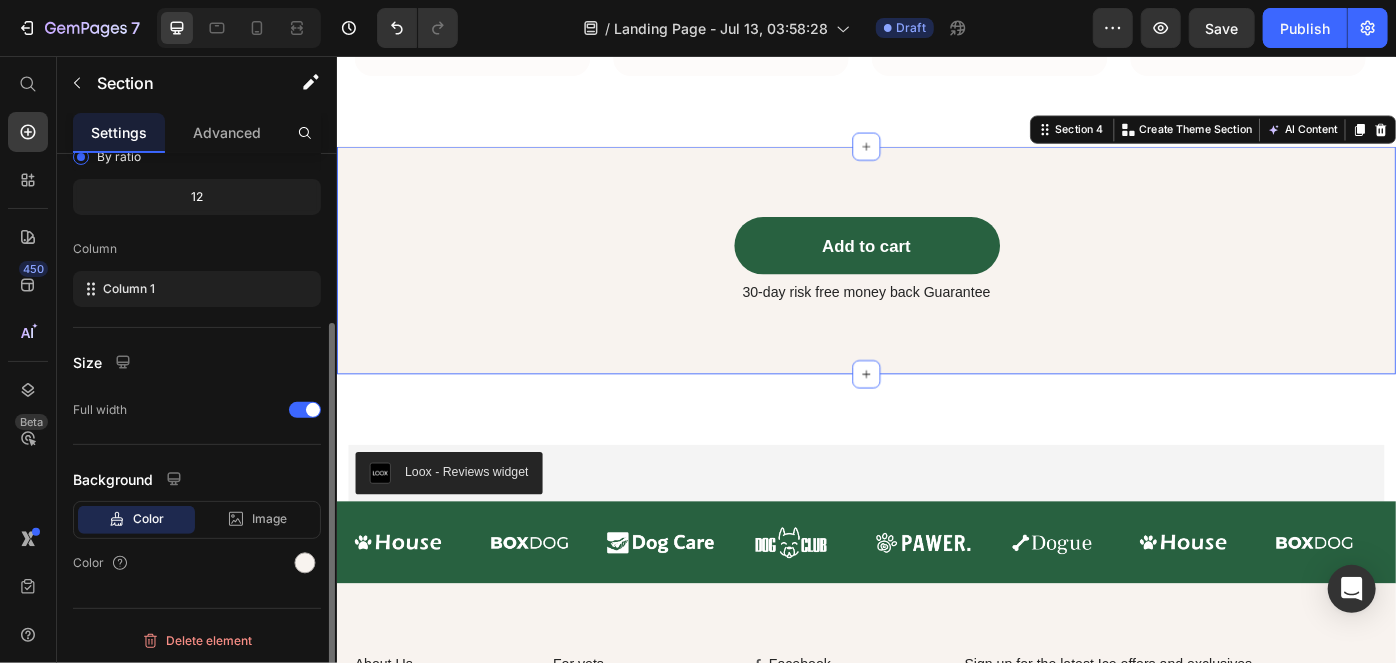 click on "Layout Column width Fit to content By ratio 12 Column Column 1 Size Full width Background Color Image Video  Color   Delete element" at bounding box center (197, 319) 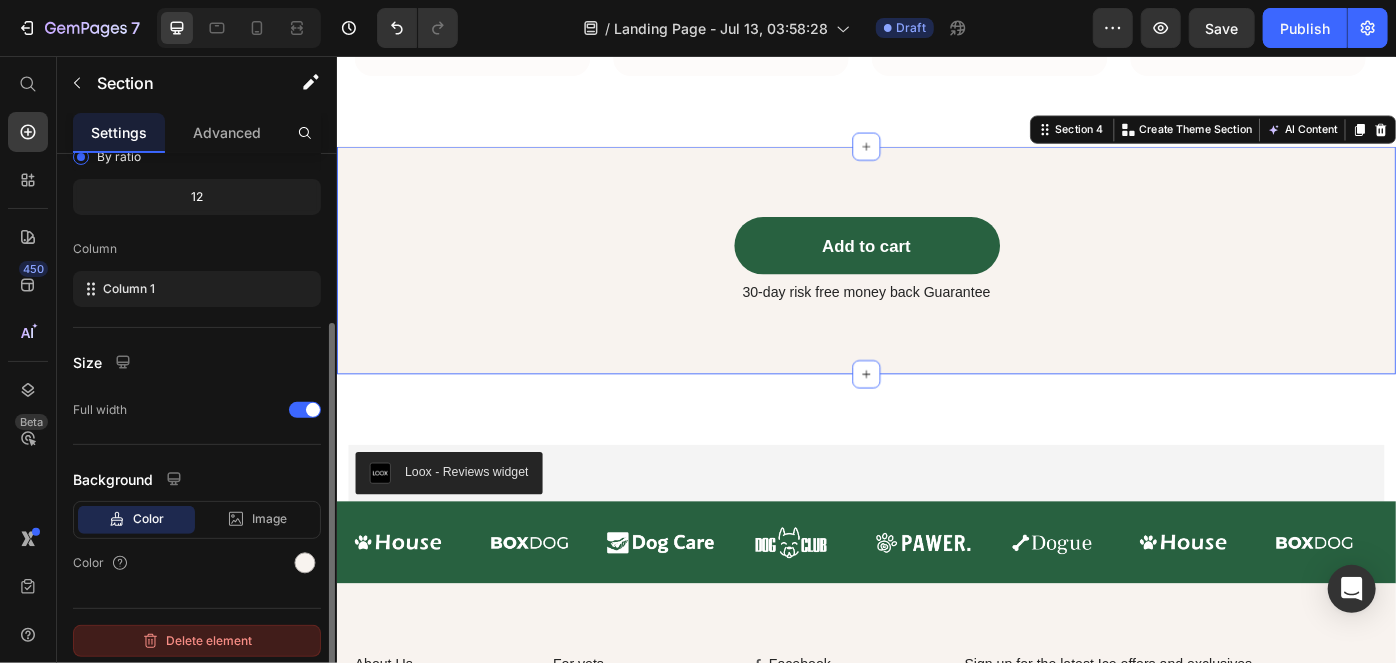 click on "Delete element" at bounding box center (197, 641) 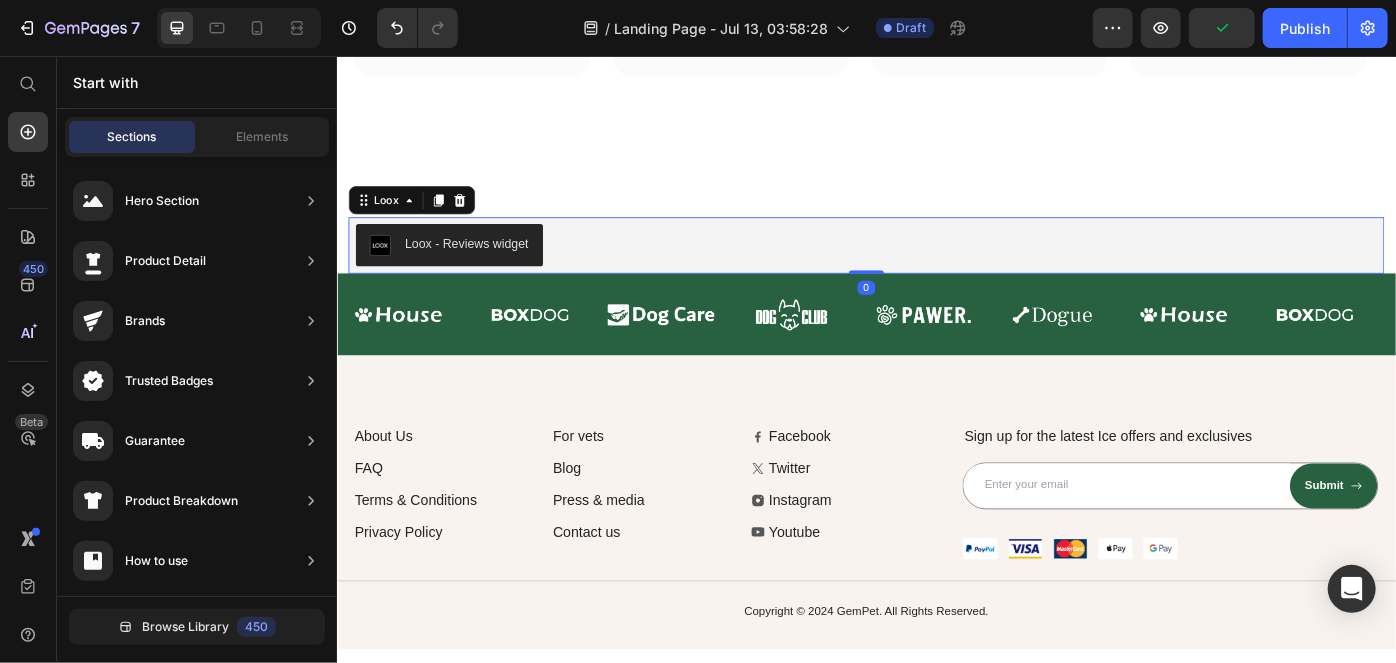 click on "Loox - Reviews widget" at bounding box center [936, 269] 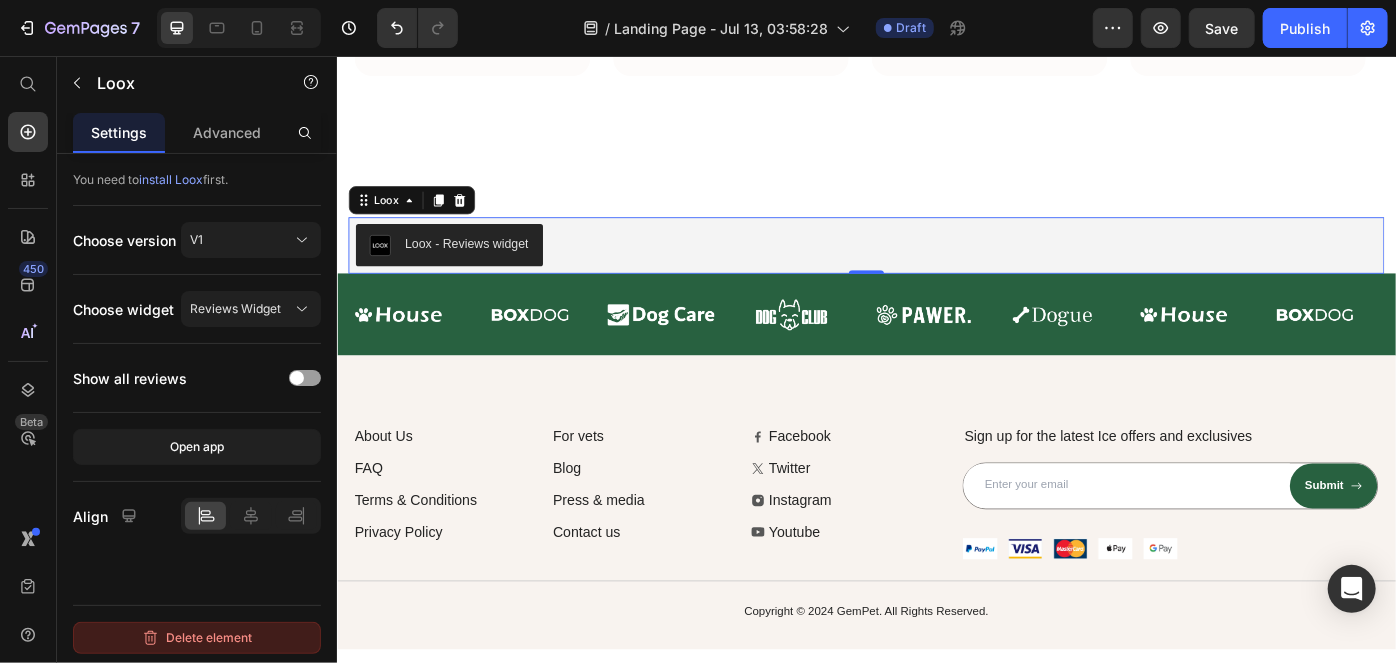click on "Delete element" at bounding box center (197, 638) 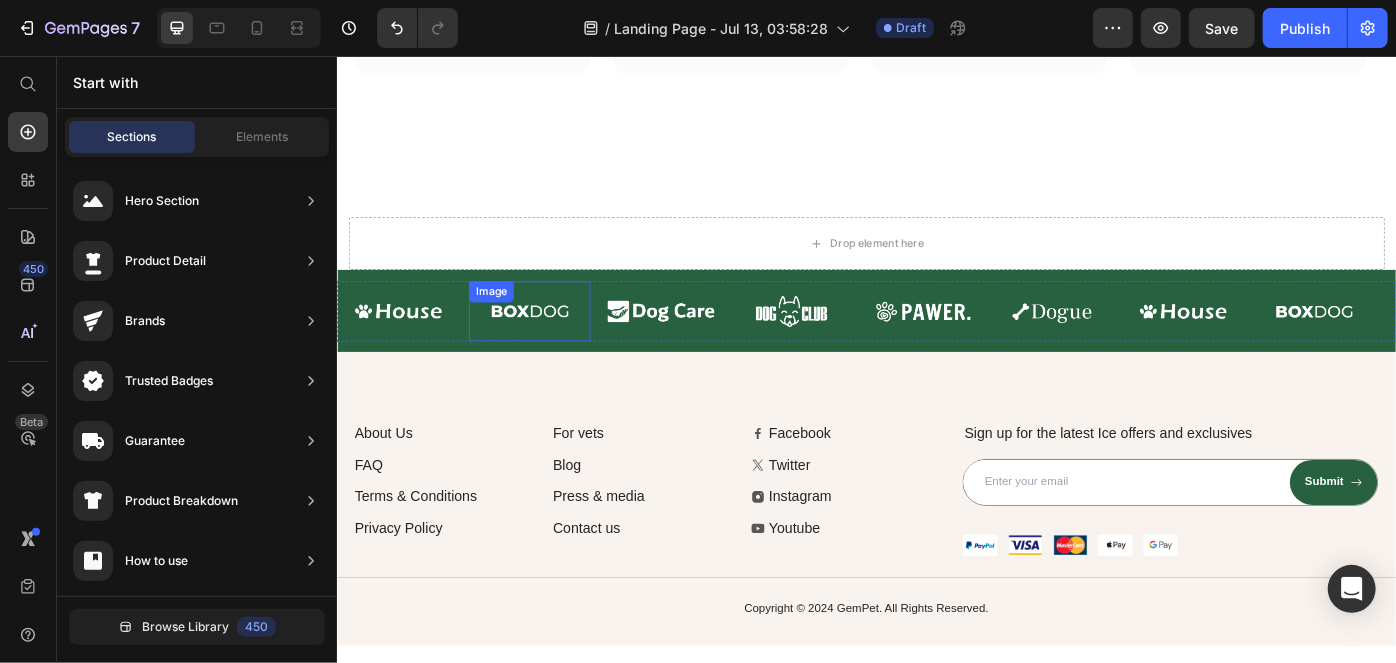 click at bounding box center (553, 344) 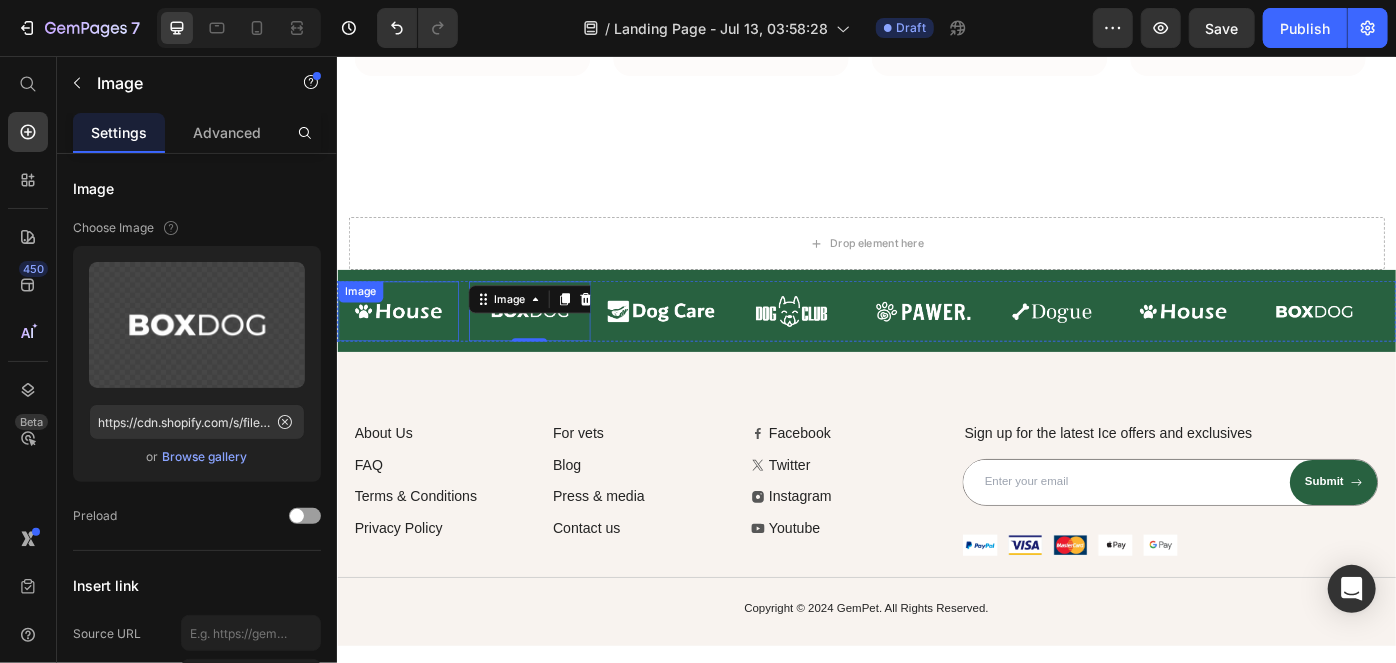 click on "About Us Button FAQ Button Terms & Conditions Button Privacy Policy Button For vets Button Blog Button Press & media Button Contact us Button Row
Icon Facebook Button Row
Icon Twitter Button Row
Icon Instagram Button Row
Icon Youtube Button Row Row Sign up for the latest Ice offers and exclusives Text Block Email Field
Submit Submit Button Row Newsletter Image Image Image Image Image Row Row Copyright © 2024 GemPet. All Rights Reserved. Text Block Section 6" at bounding box center (936, 556) 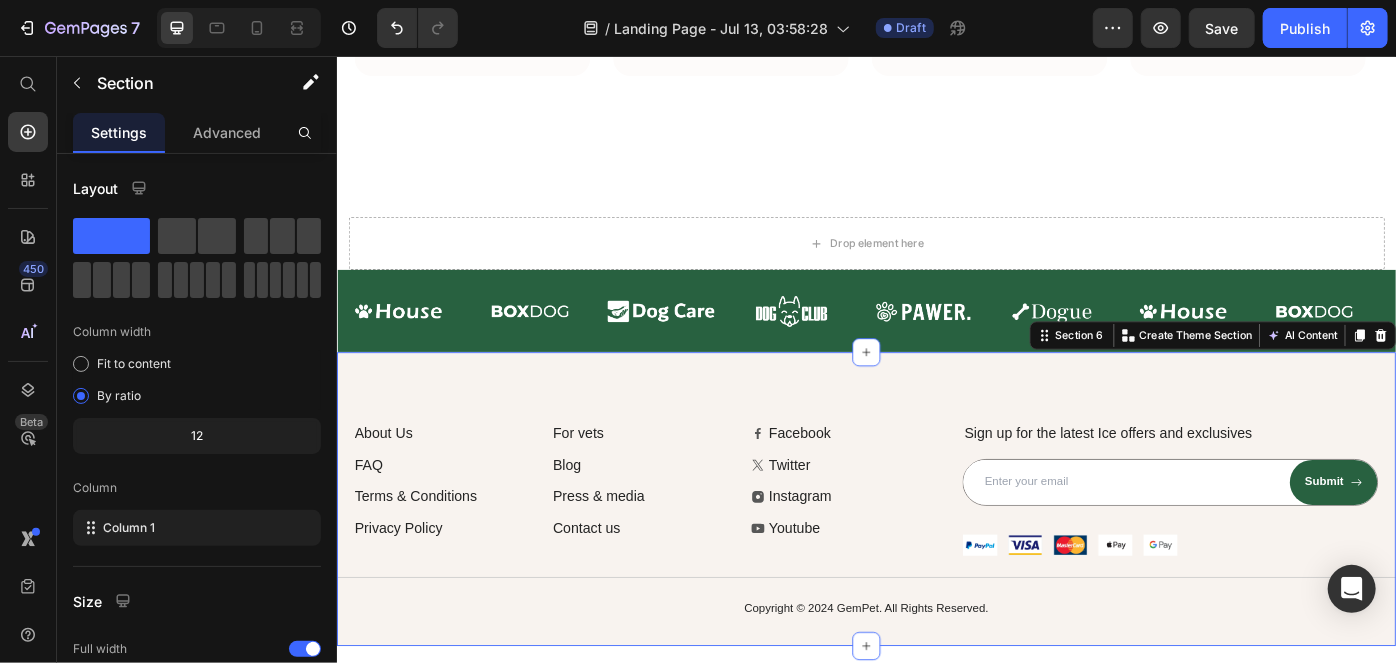 click on "About Us Button FAQ Button Terms & Conditions Button Privacy Policy Button For vets Button Blog Button Press & media Button Contact us Button Row
Icon Facebook Button Row
Icon Twitter Button Row
Icon Instagram Button Row
Icon Youtube Button Row Row Sign up for the latest Ice offers and exclusives Text Block Email Field
Submit Submit Button Row Newsletter Image Image Image Image Image Row Row Copyright © 2024 GemPet. All Rights Reserved. Text Block Section 6   You can create reusable sections Create Theme Section AI Content Write with GemAI What would you like to describe here? Tone and Voice Persuasive Product Premium Comfort Hospital Bed Sheets™ Show more Generate" at bounding box center (936, 556) 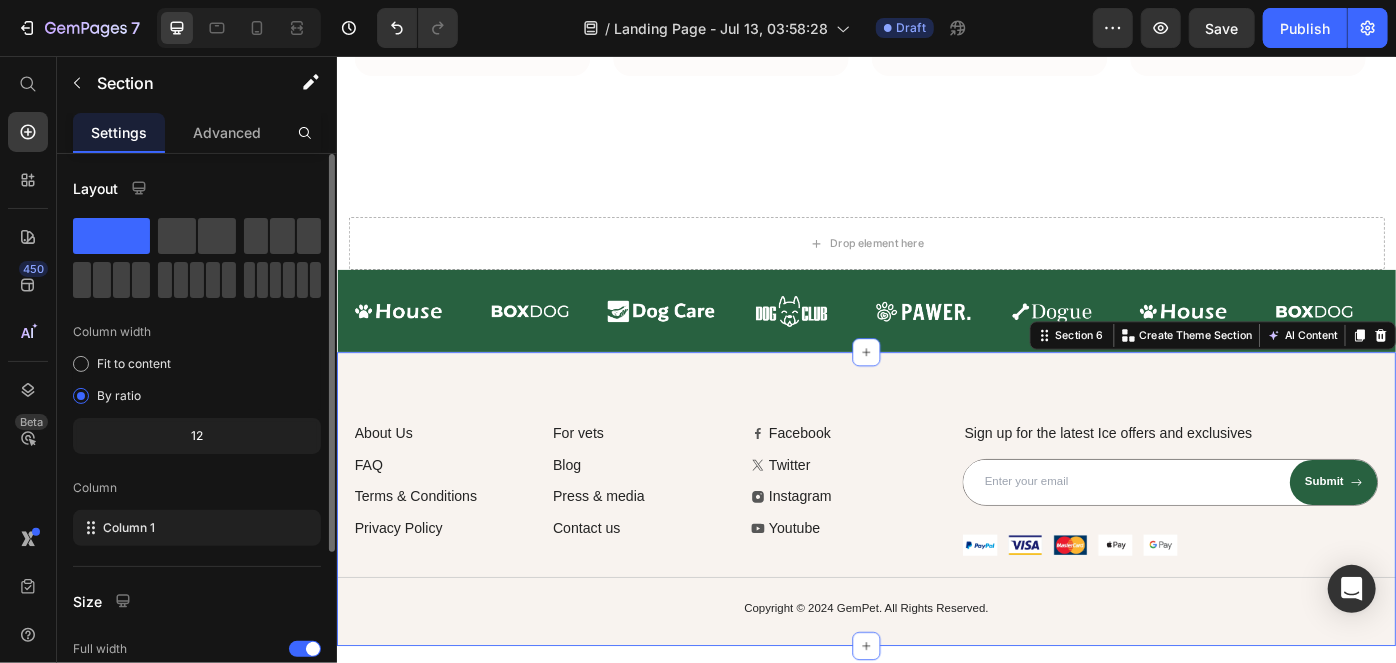 scroll, scrollTop: 239, scrollLeft: 0, axis: vertical 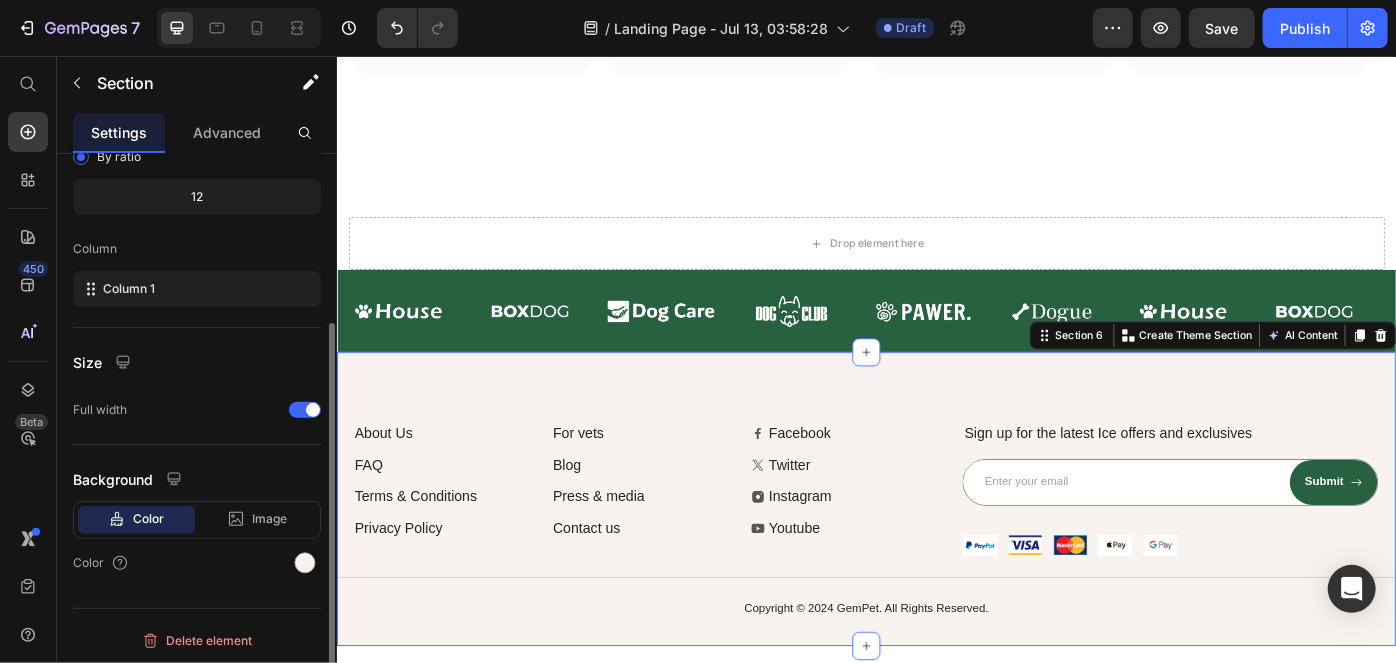 click on "Layout Column width Fit to content By ratio 12 Column Column 1 Size Full width Background Color Image Video  Color   Delete element" at bounding box center (197, 319) 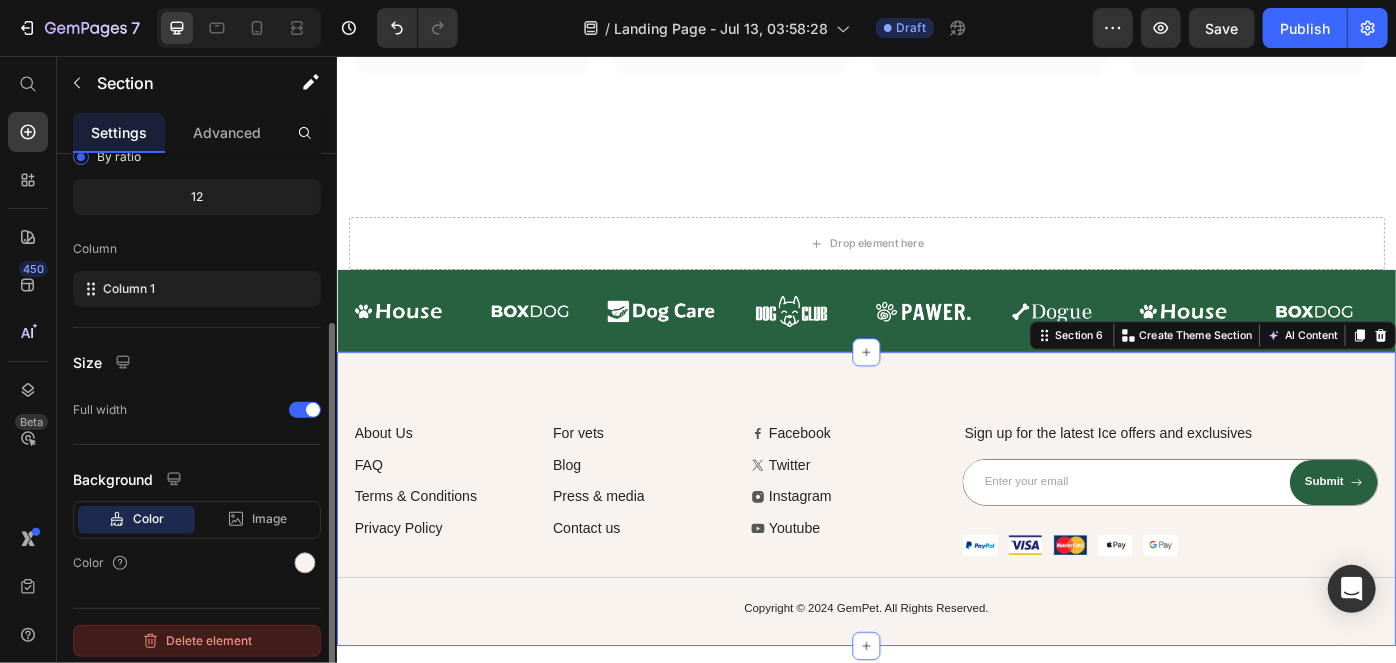 click on "Delete element" at bounding box center [197, 641] 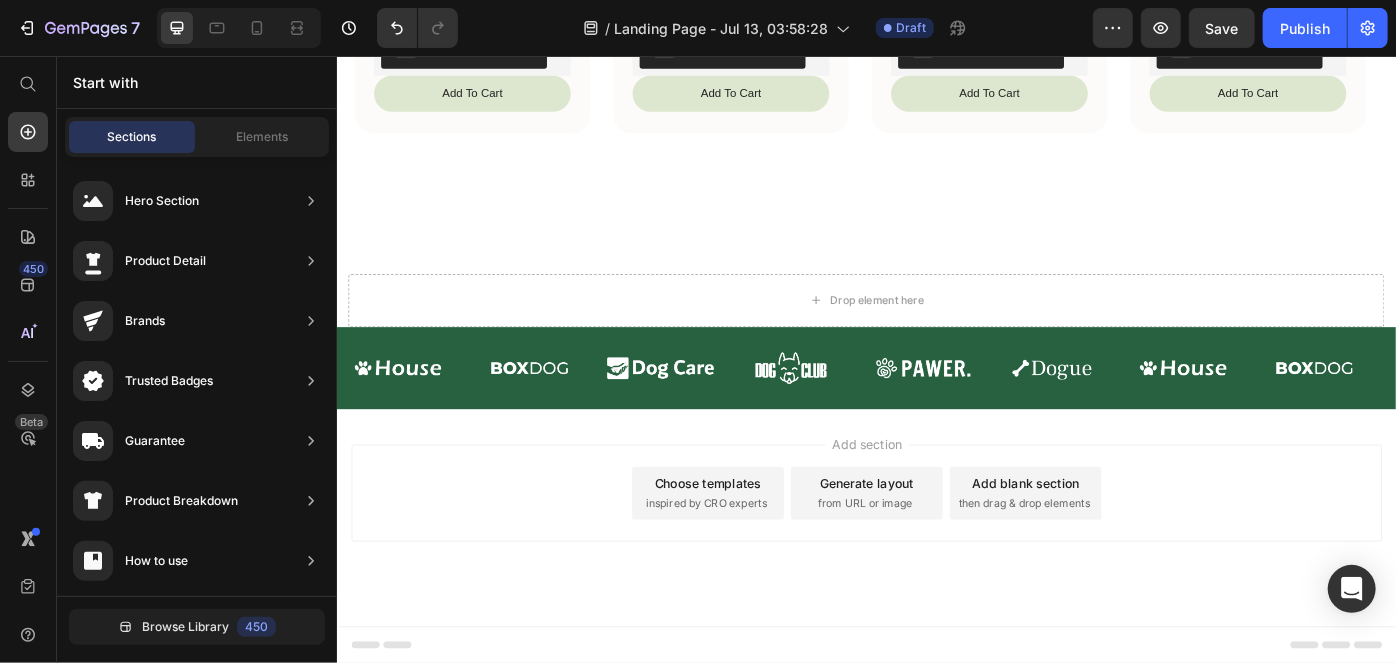 scroll, scrollTop: 1626, scrollLeft: 0, axis: vertical 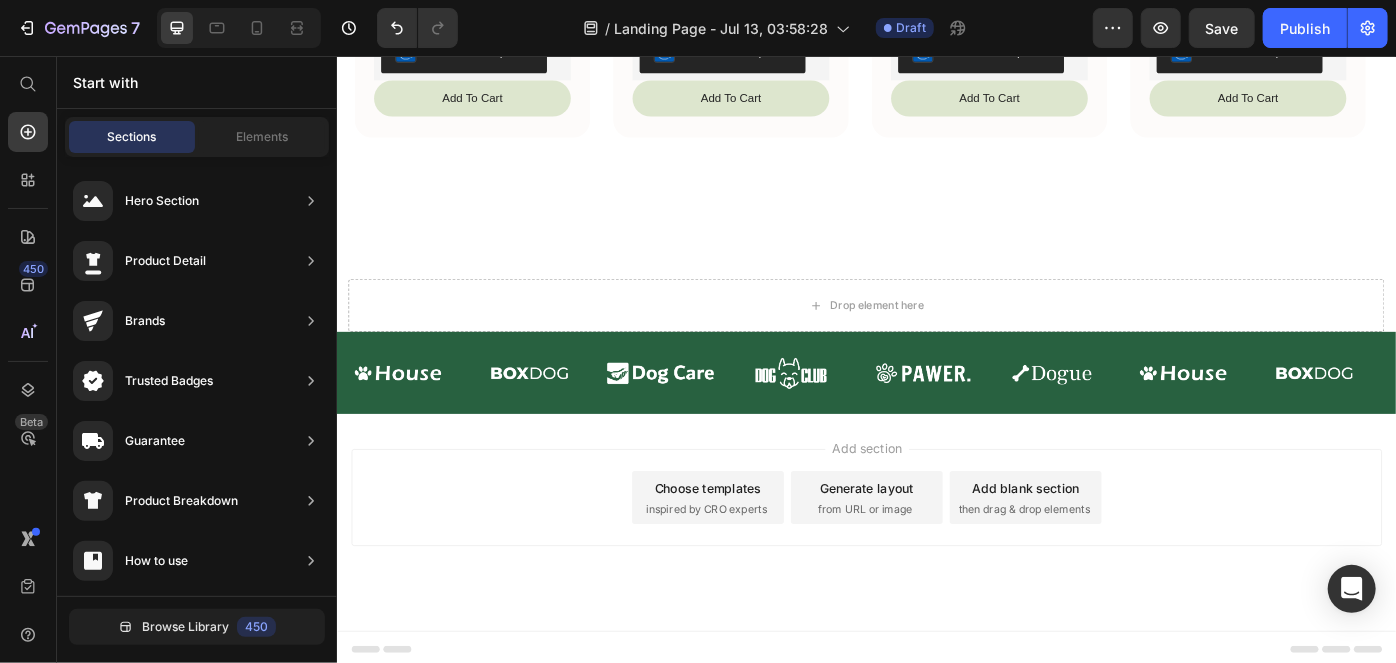 click on "Add section Choose templates inspired by CRO experts Generate layout from URL or image Add blank section then drag & drop elements" at bounding box center [936, 583] 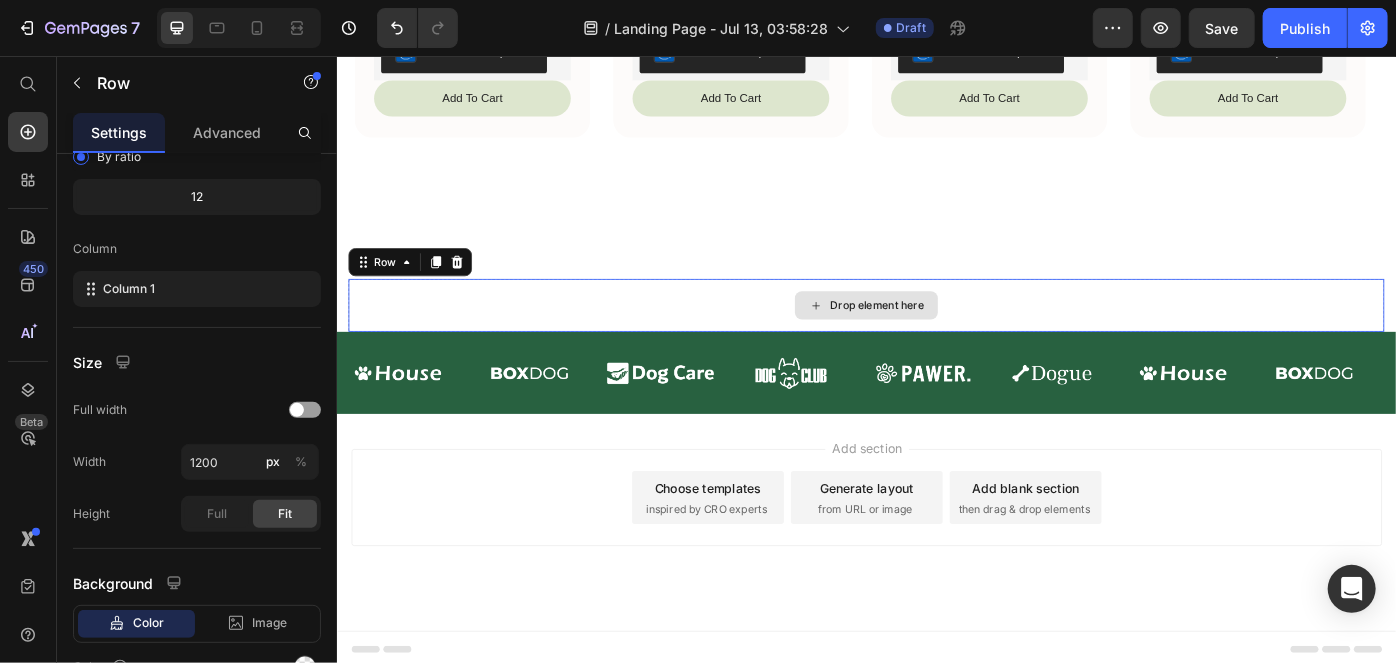 click on "Drop element here" at bounding box center [936, 337] 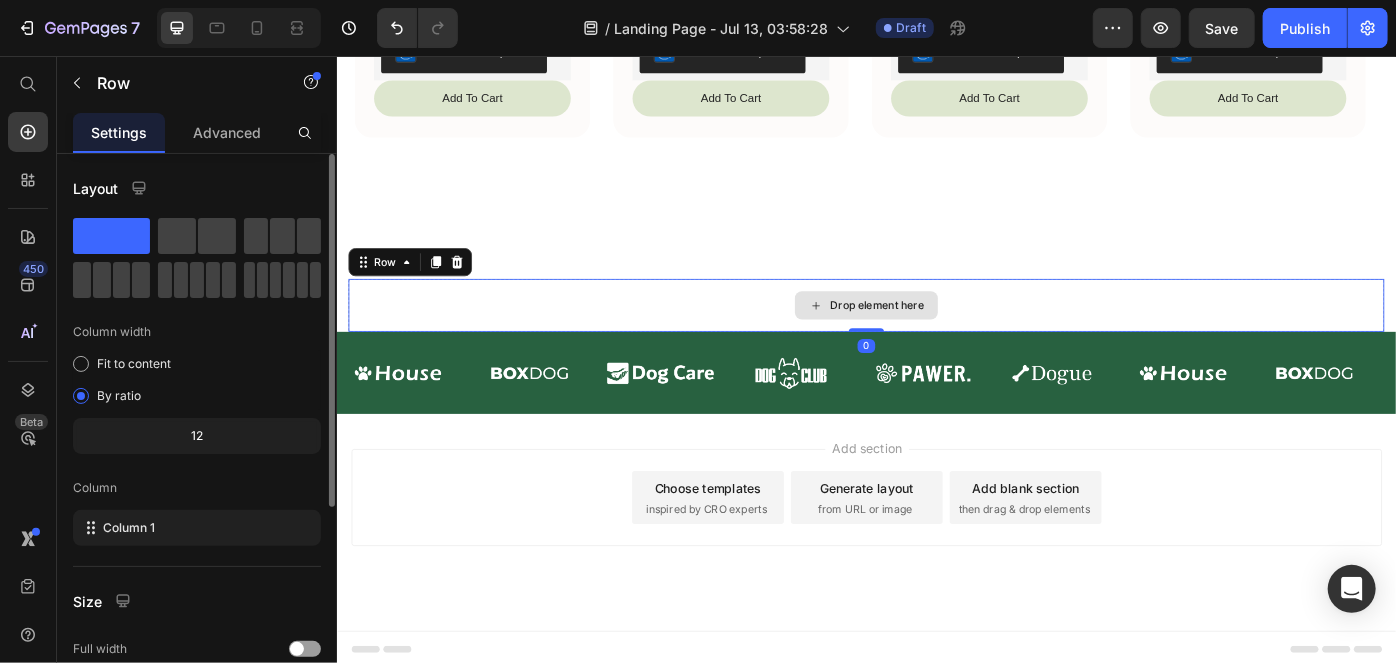 click on "Image Image Image Image Image Image Image Image Image Image Image Image Image Image Image Image Marquee Section 5" at bounding box center [936, 413] 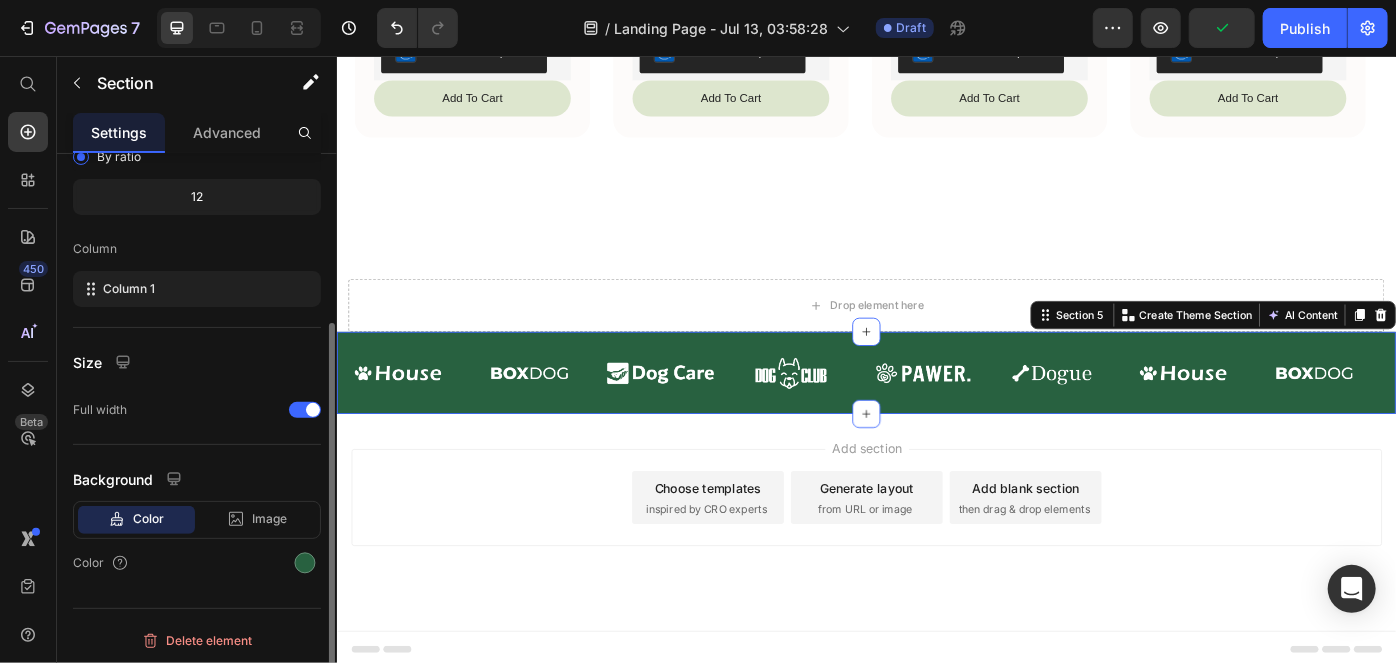 scroll, scrollTop: 238, scrollLeft: 0, axis: vertical 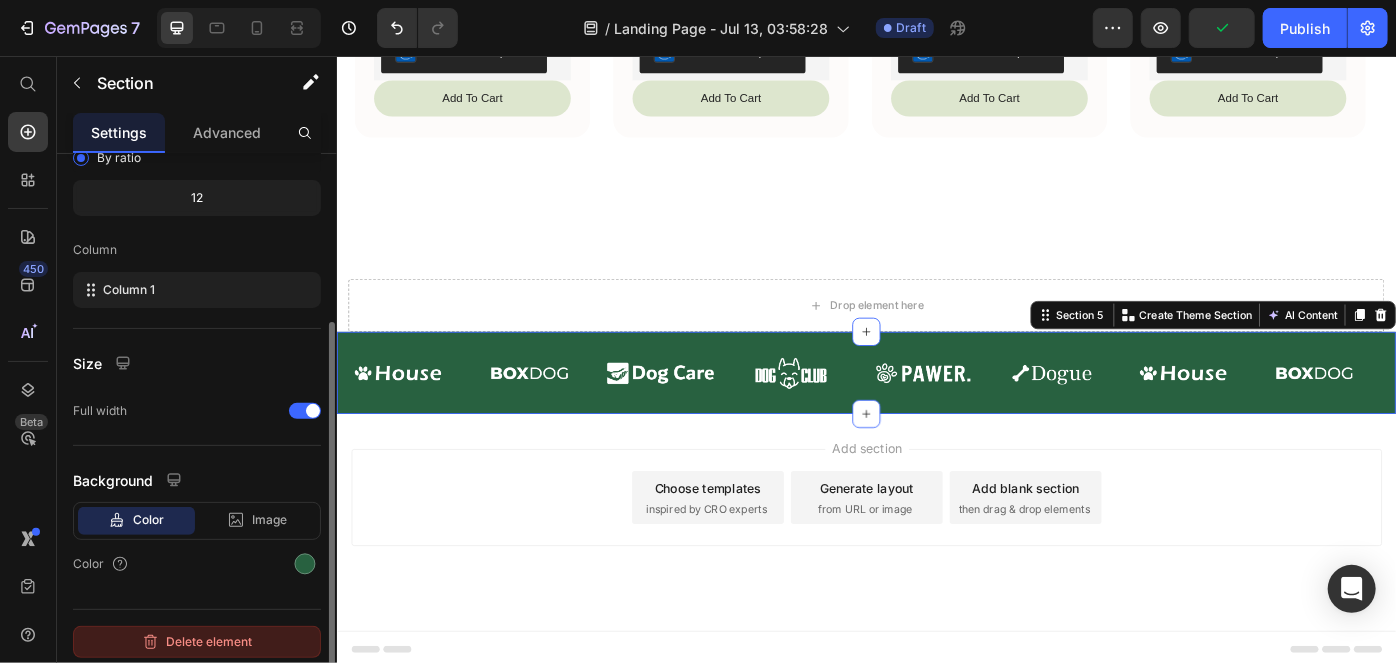 click on "Delete element" at bounding box center (197, 642) 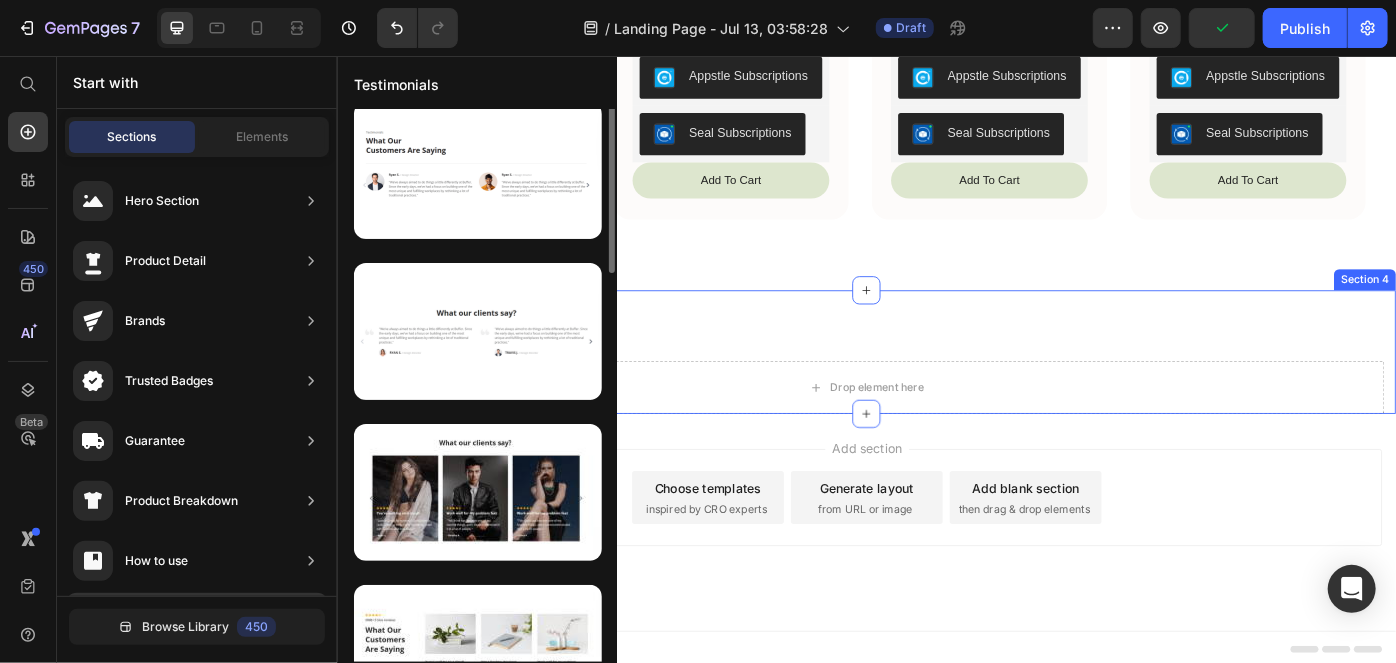 scroll, scrollTop: 0, scrollLeft: 0, axis: both 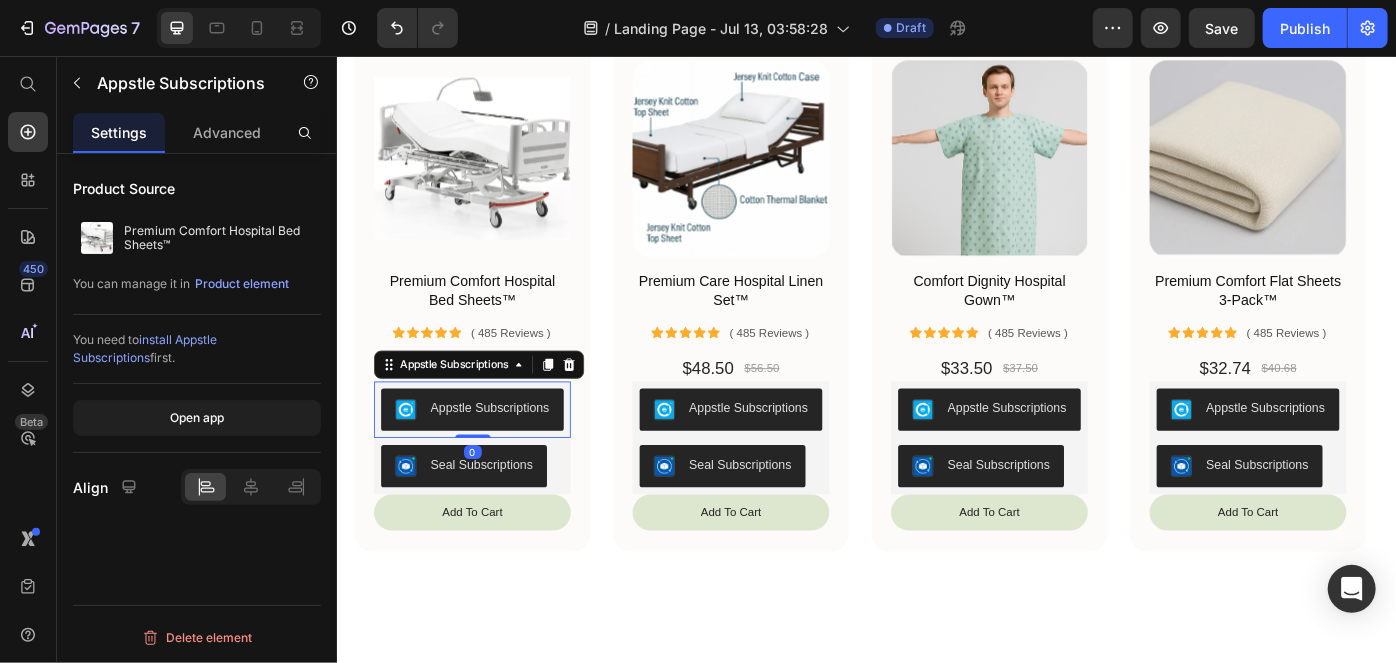 click on "Appstle Subscriptions" at bounding box center (489, 455) 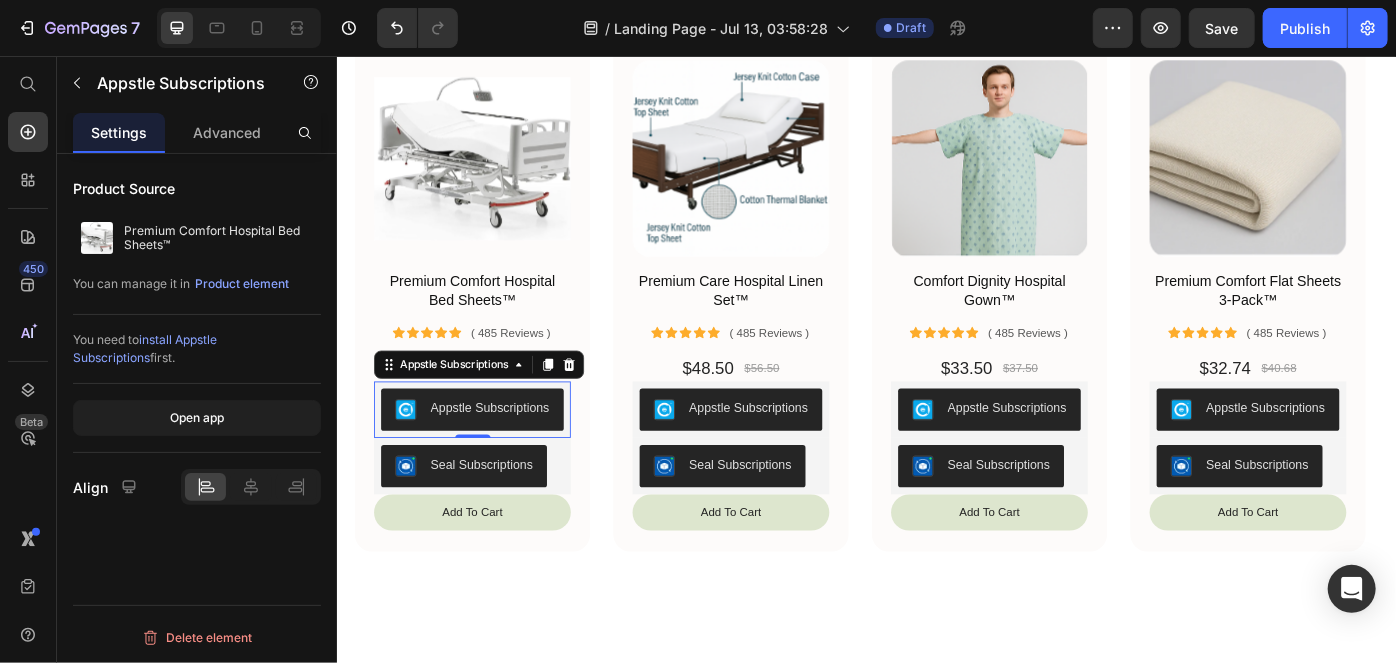 click on "Appstle Subscriptions" at bounding box center [489, 455] 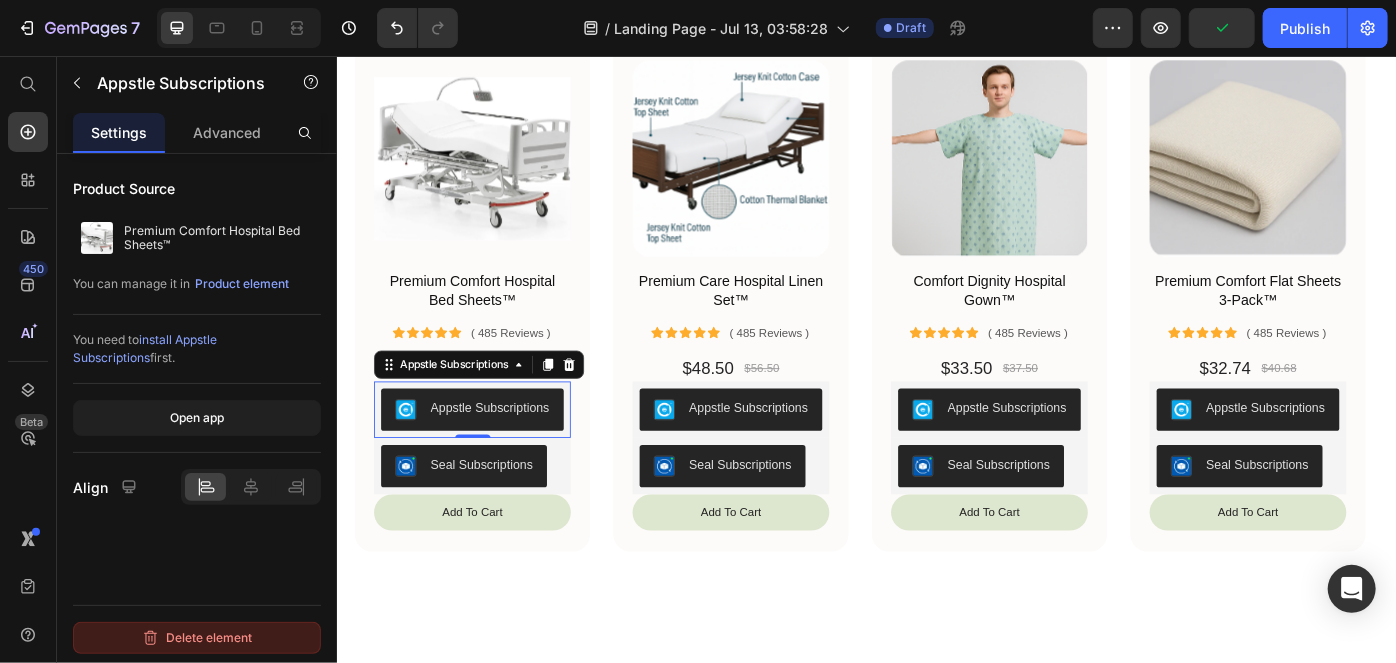 click on "Delete element" at bounding box center (197, 638) 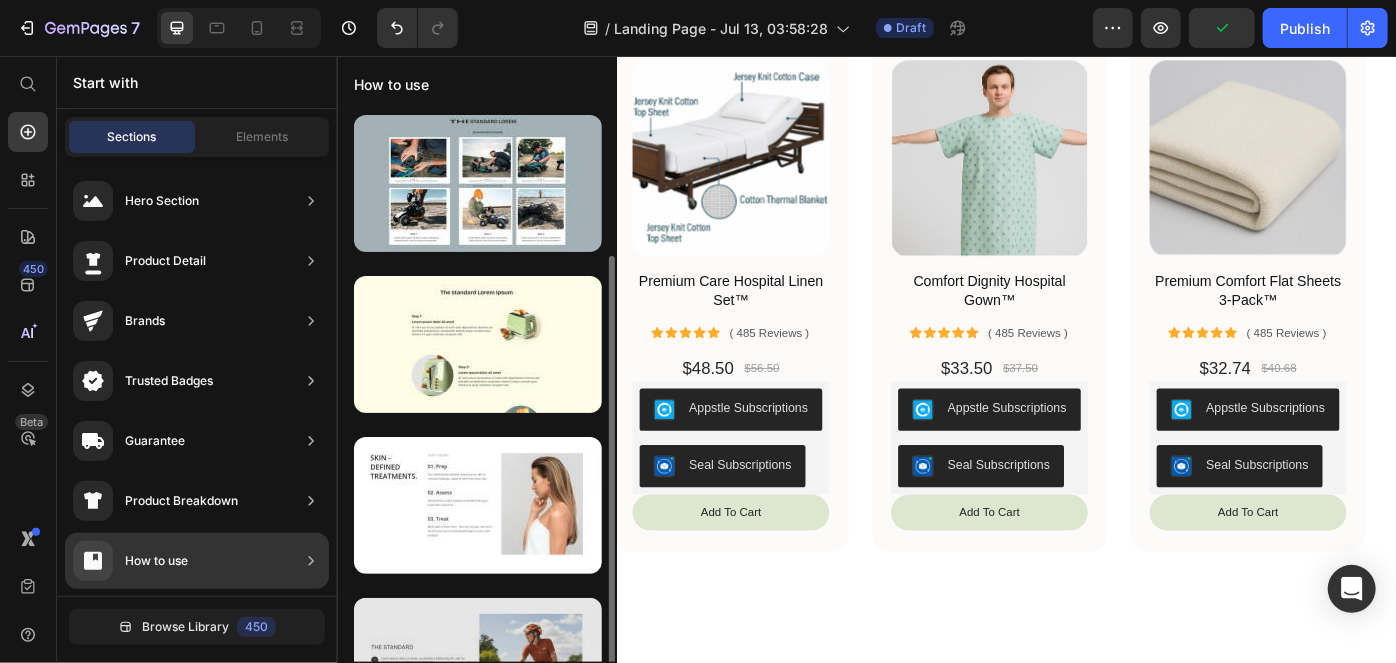 scroll, scrollTop: 78, scrollLeft: 0, axis: vertical 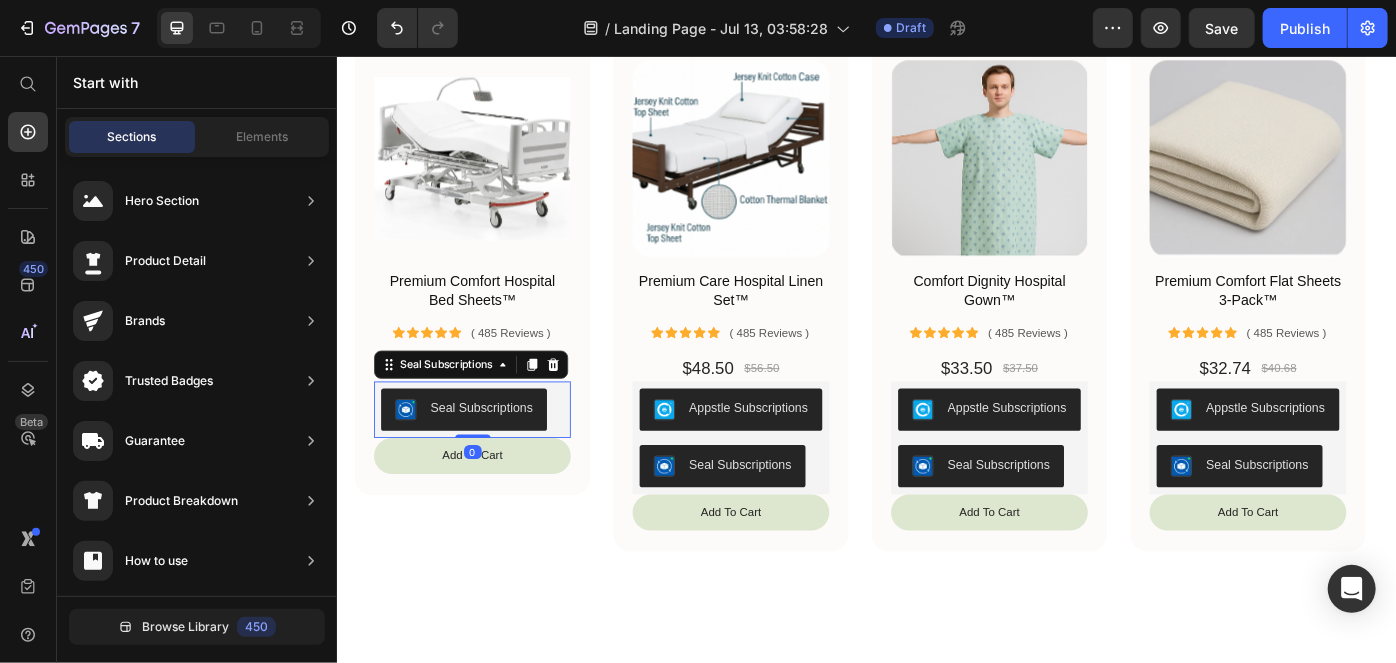 click on "Seal Subscriptions" at bounding box center [480, 455] 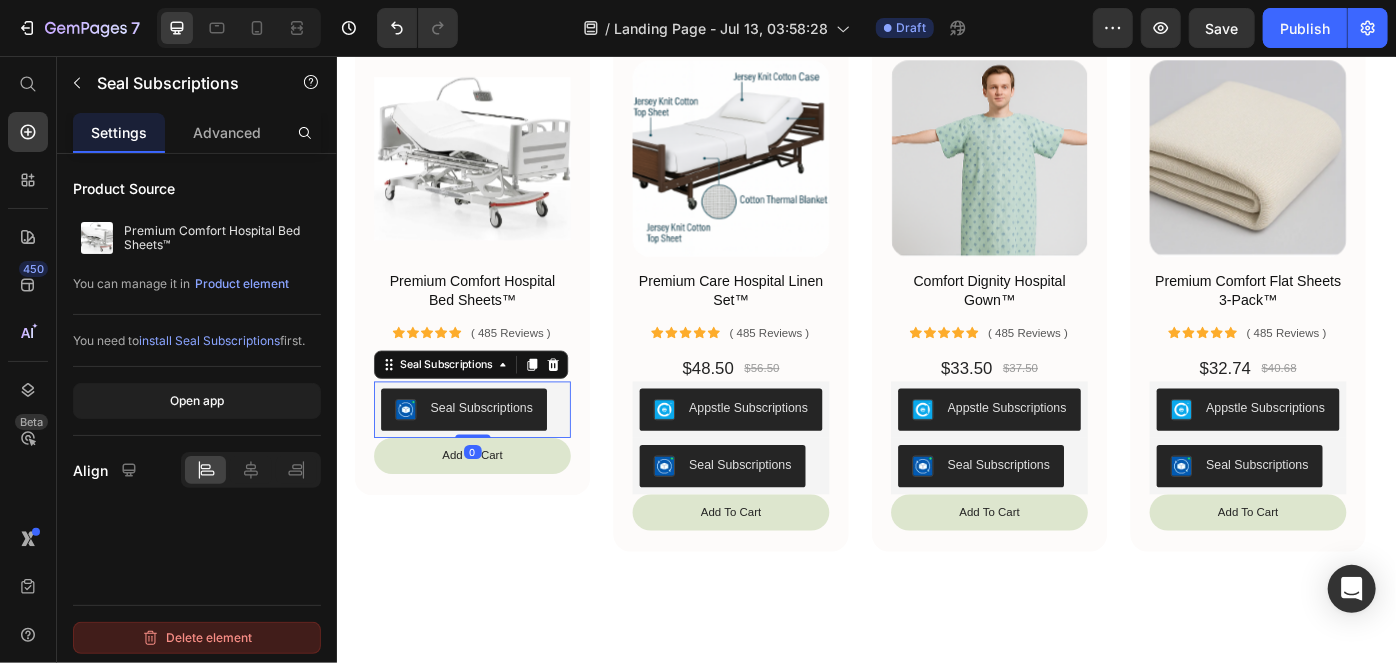 click 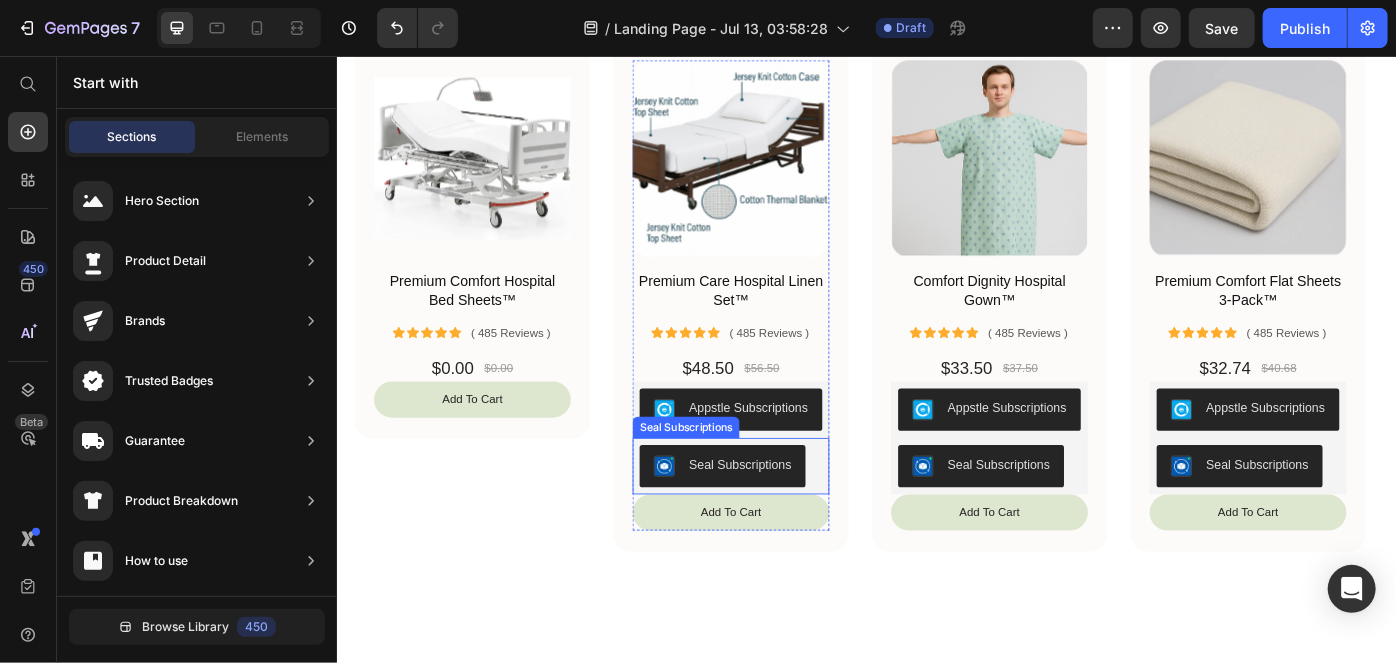click on "Seal Subscriptions" at bounding box center [773, 519] 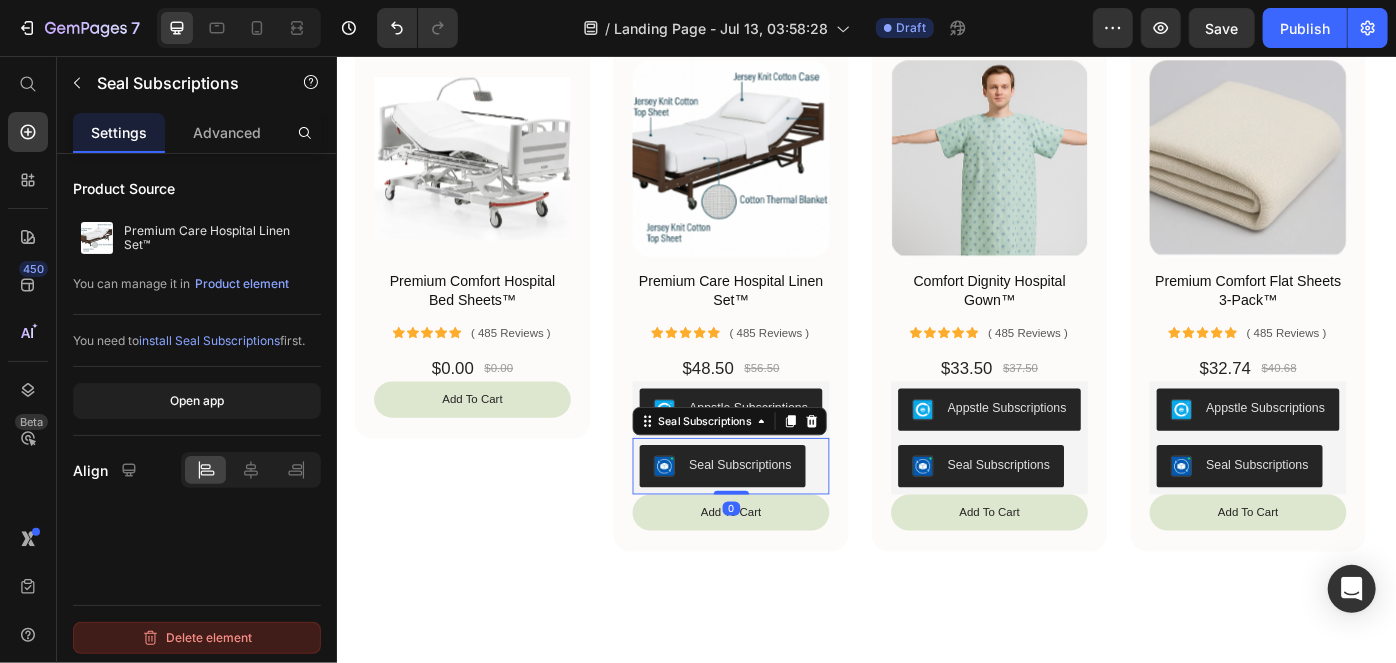 click on "Delete element" at bounding box center (197, 638) 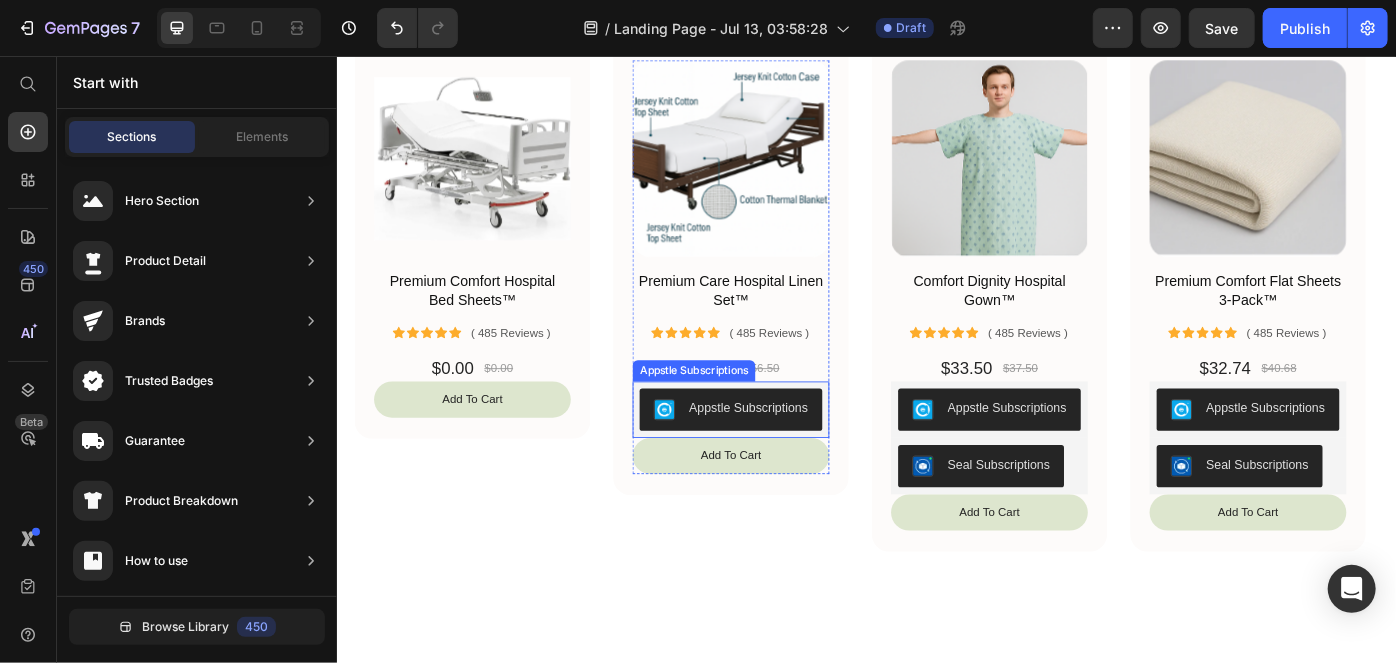 click on "Appstle Subscriptions" at bounding box center (802, 453) 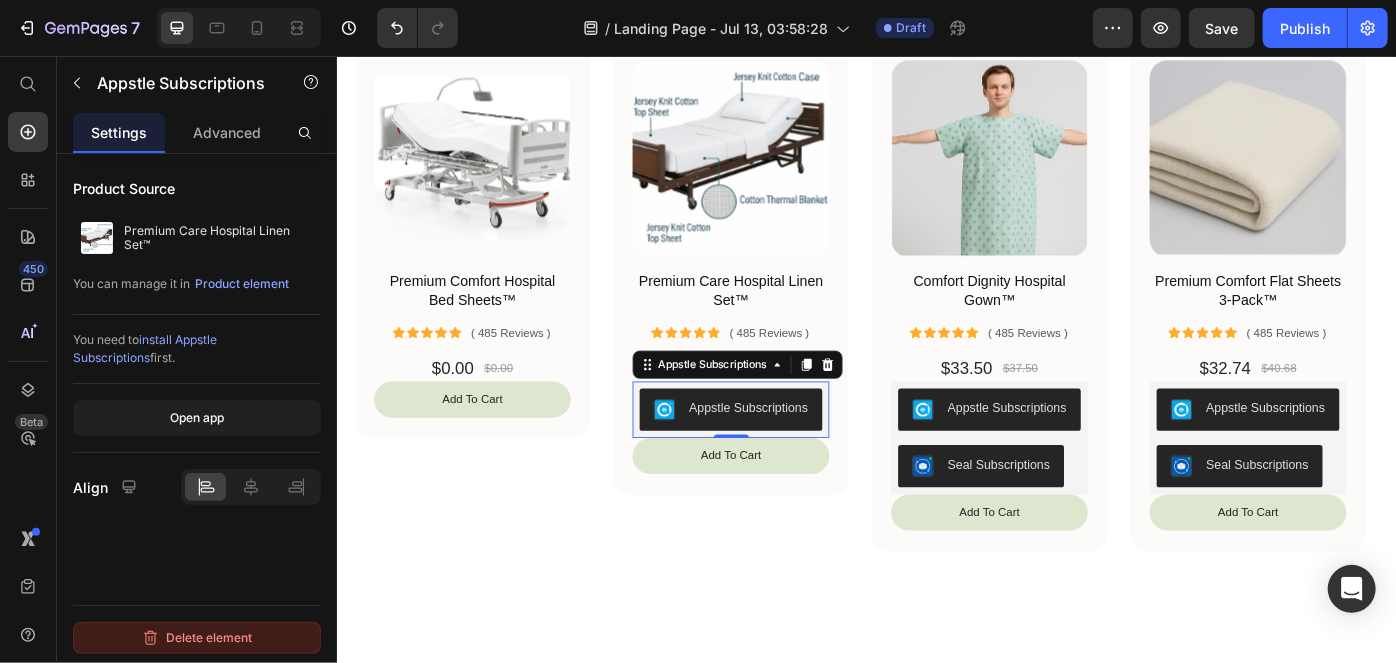 click on "Delete element" at bounding box center [197, 638] 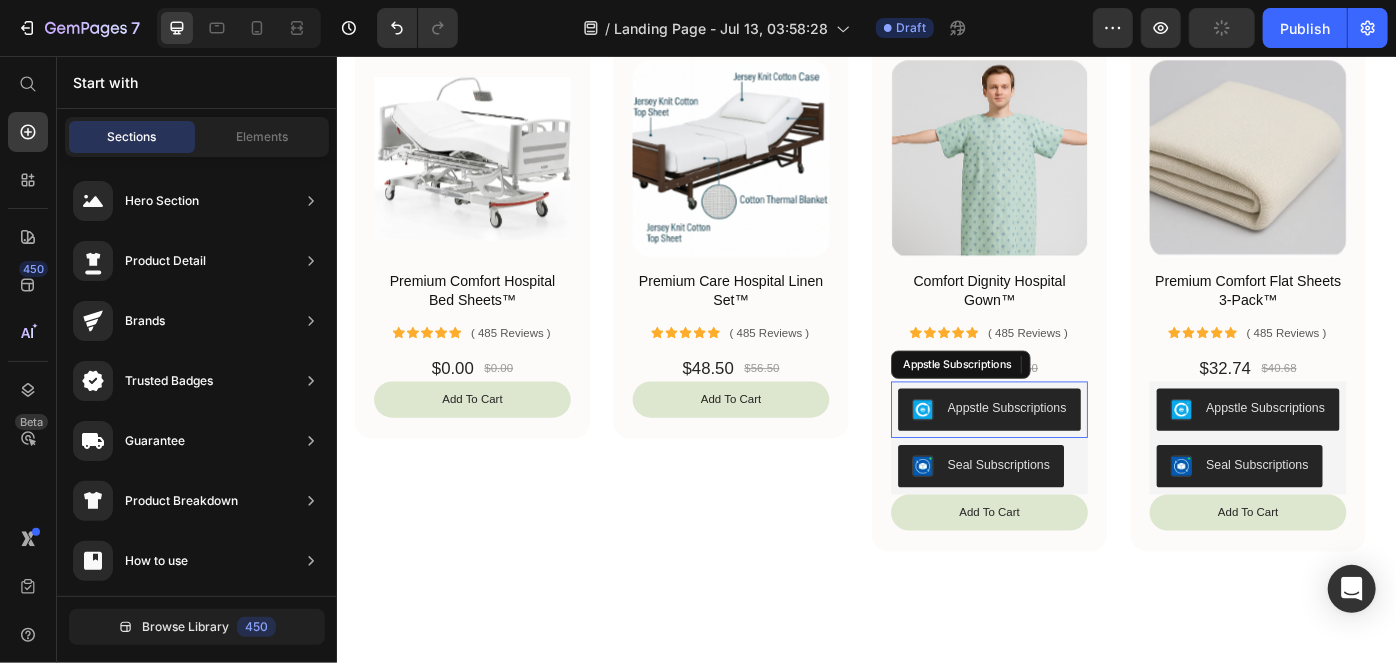 click on "Appstle Subscriptions" at bounding box center [1075, 455] 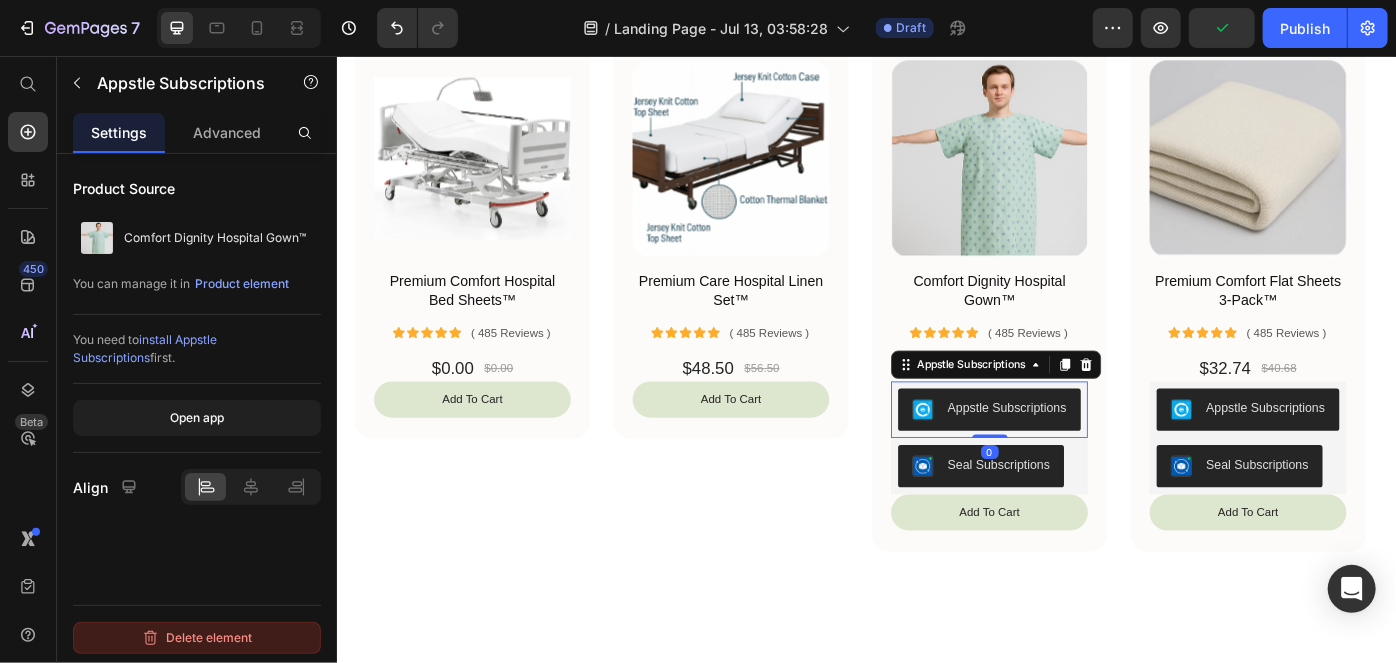 click on "Delete element" at bounding box center [197, 638] 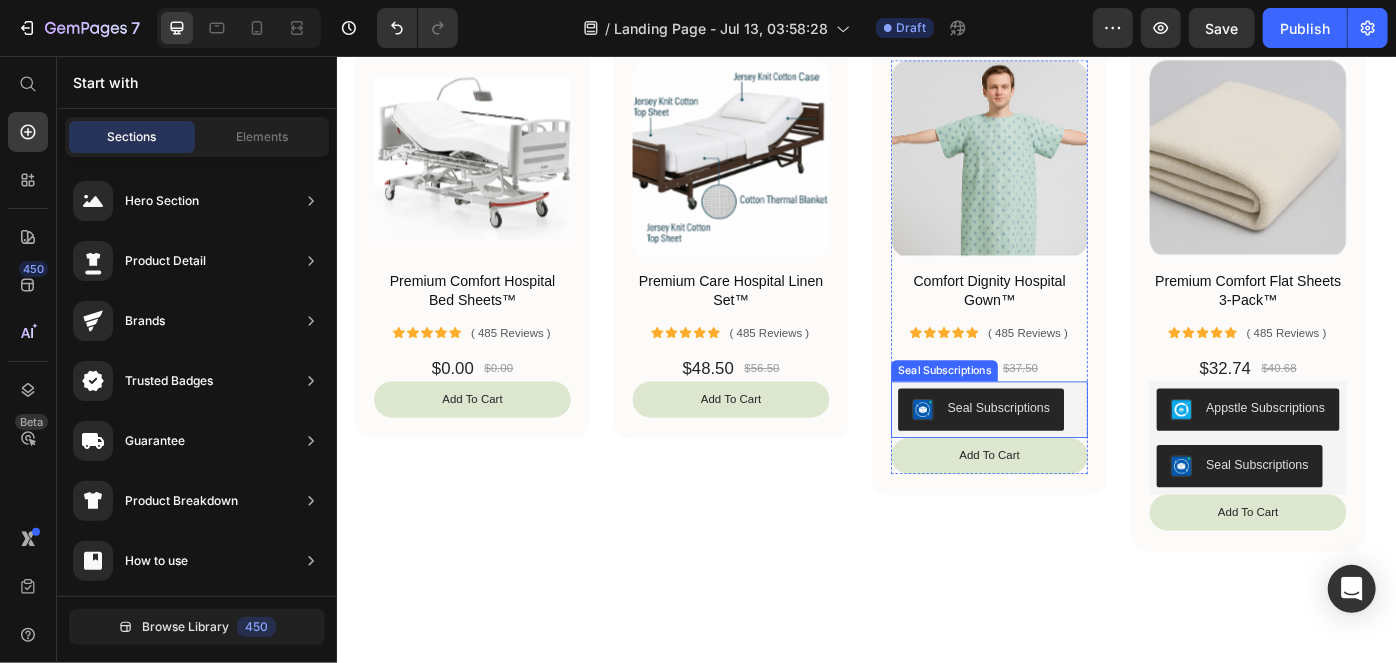 click on "Seal Subscriptions" at bounding box center [1066, 455] 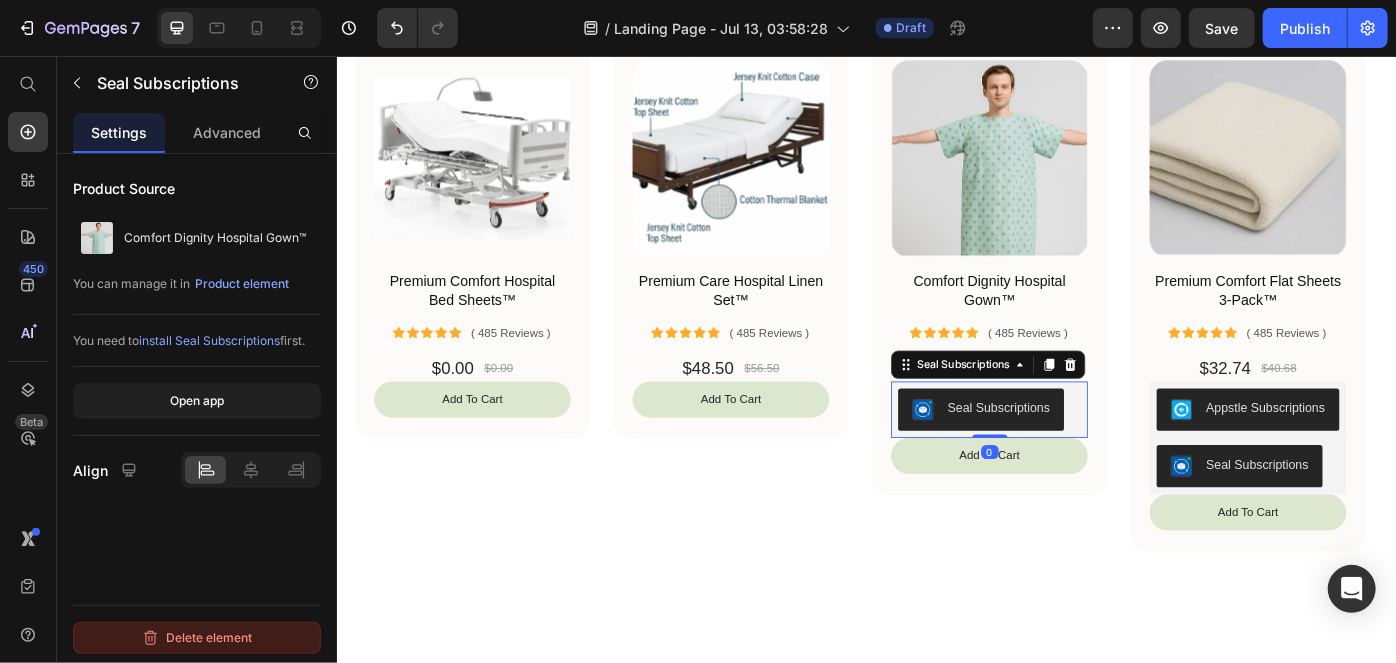 click on "Delete element" at bounding box center (197, 638) 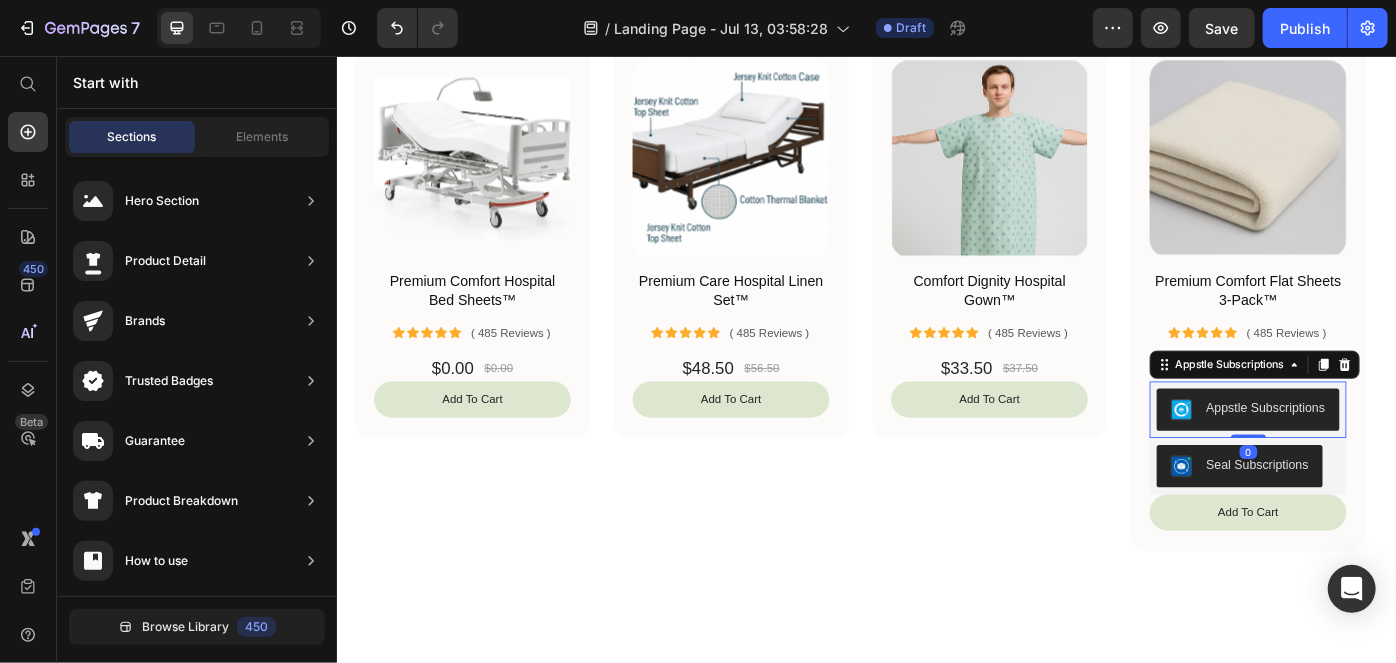 click on "Appstle Subscriptions" at bounding box center (1388, 453) 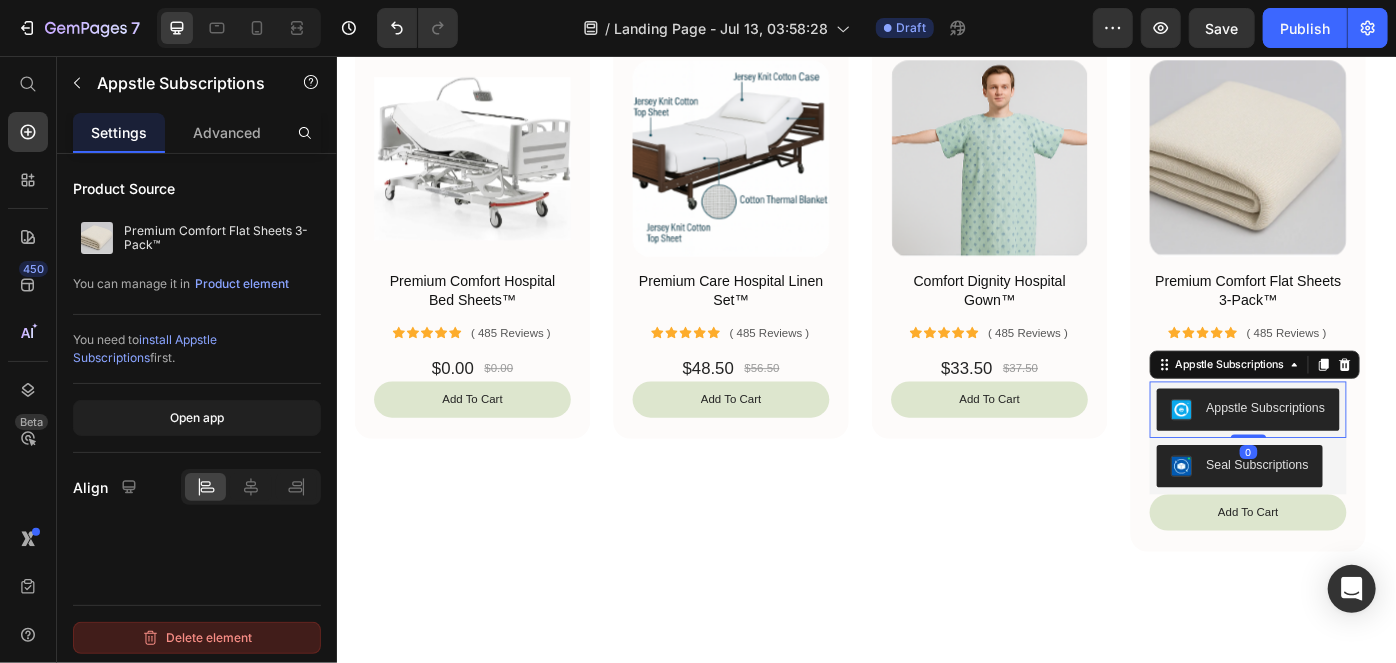 click on "Delete element" at bounding box center (197, 638) 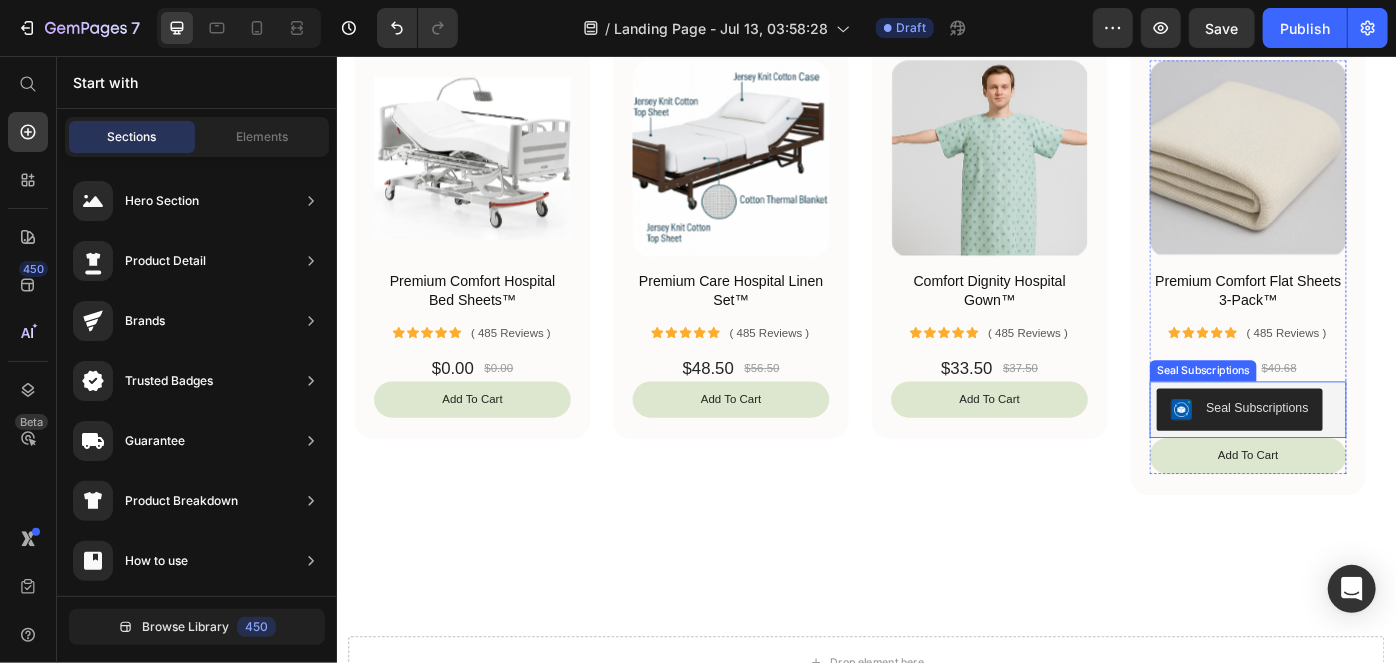 click on "Seal Subscriptions" at bounding box center (1359, 455) 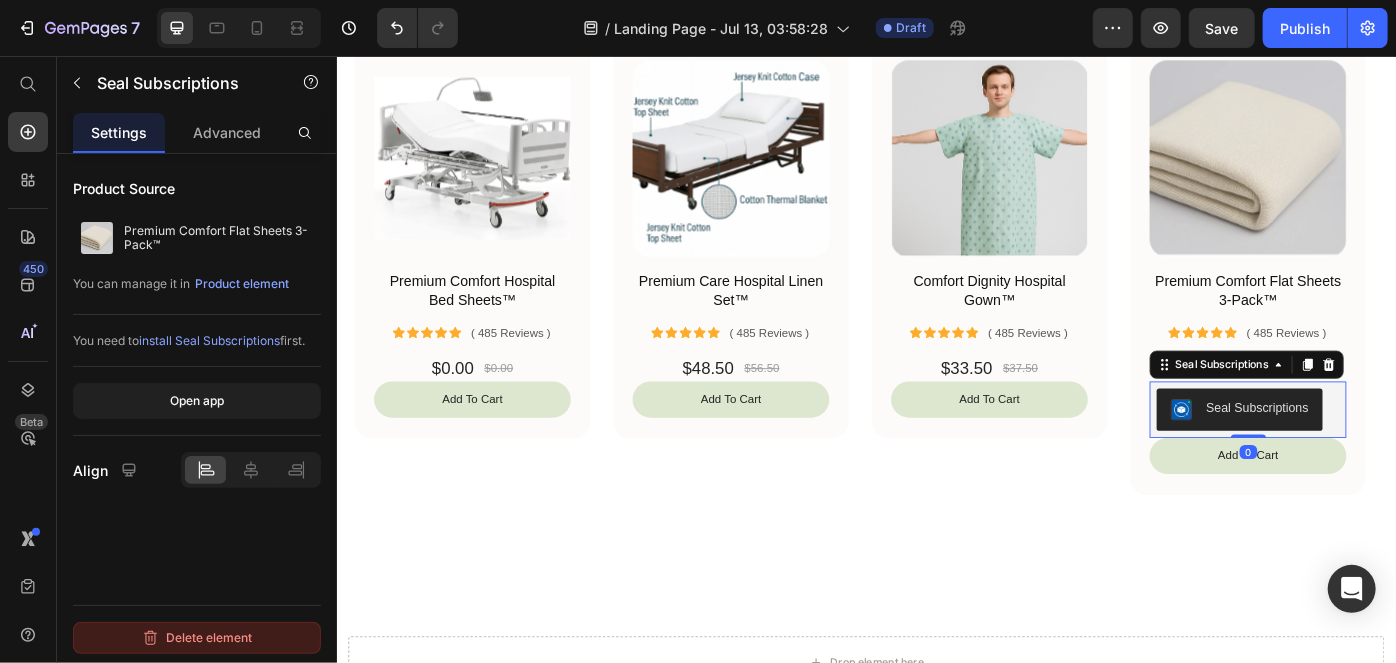 click on "Delete element" at bounding box center (197, 638) 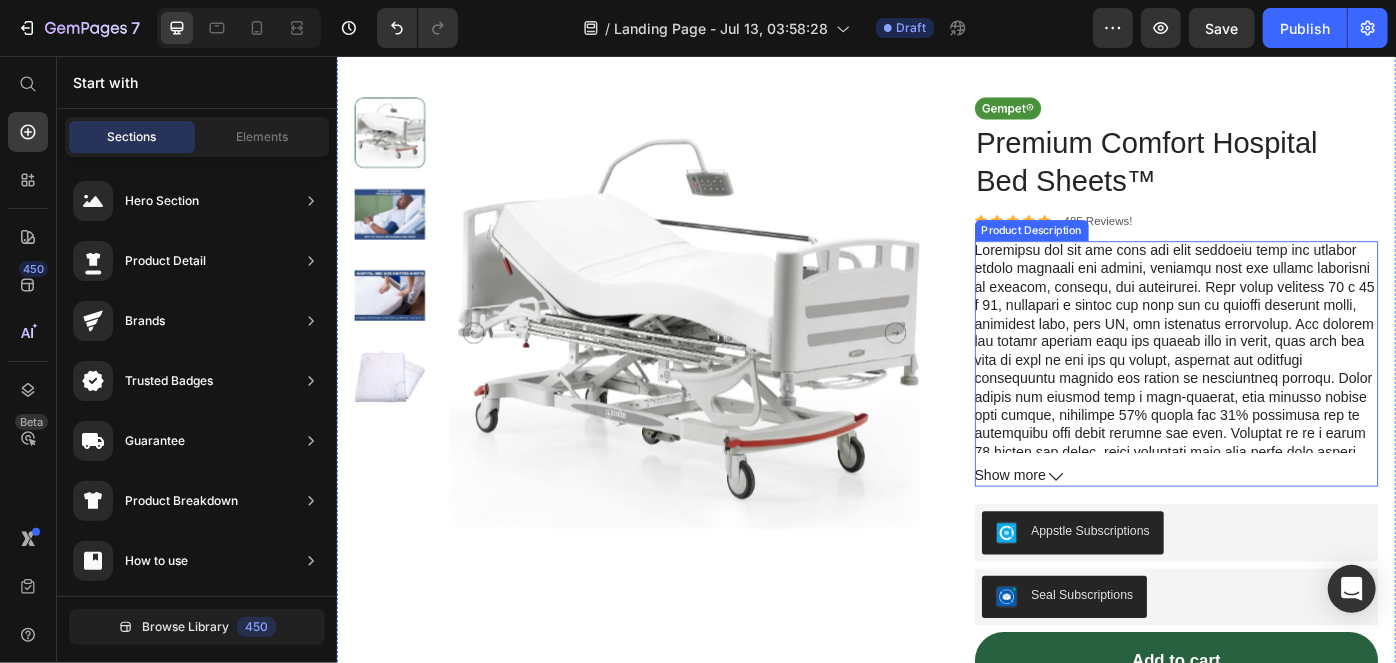 scroll, scrollTop: 89, scrollLeft: 0, axis: vertical 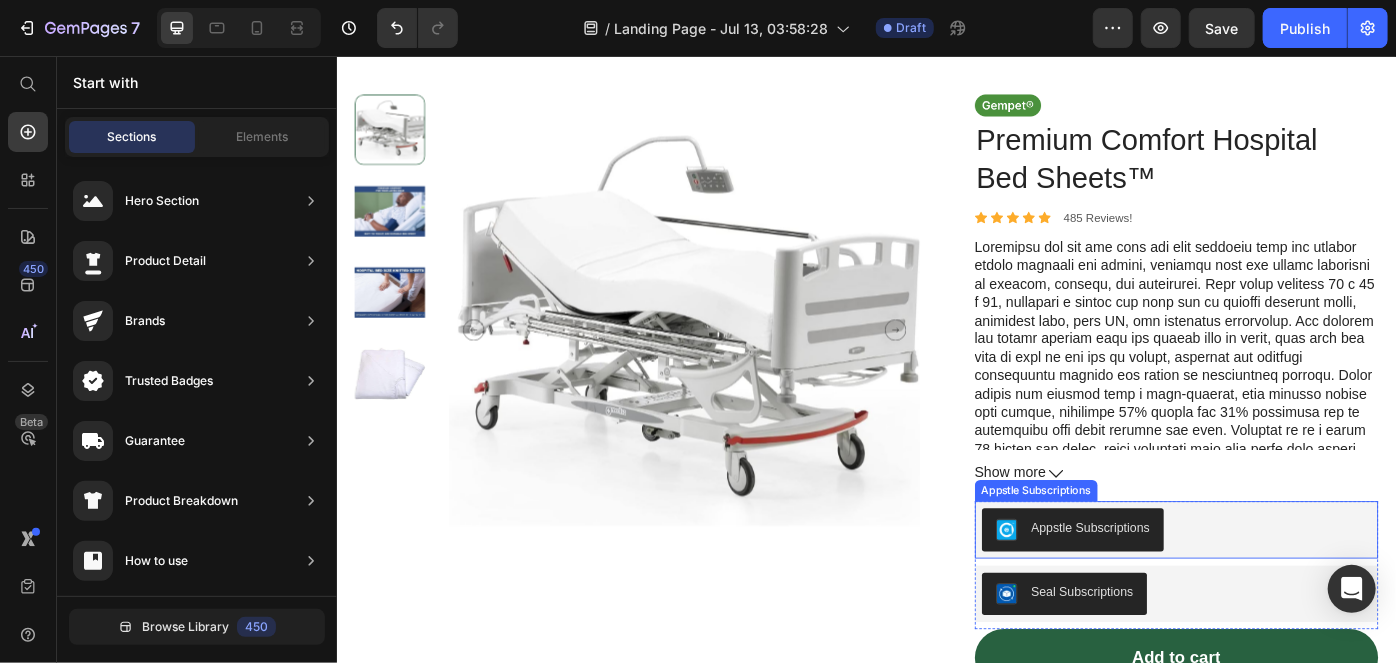 click on "Appstle Subscriptions" at bounding box center [1190, 589] 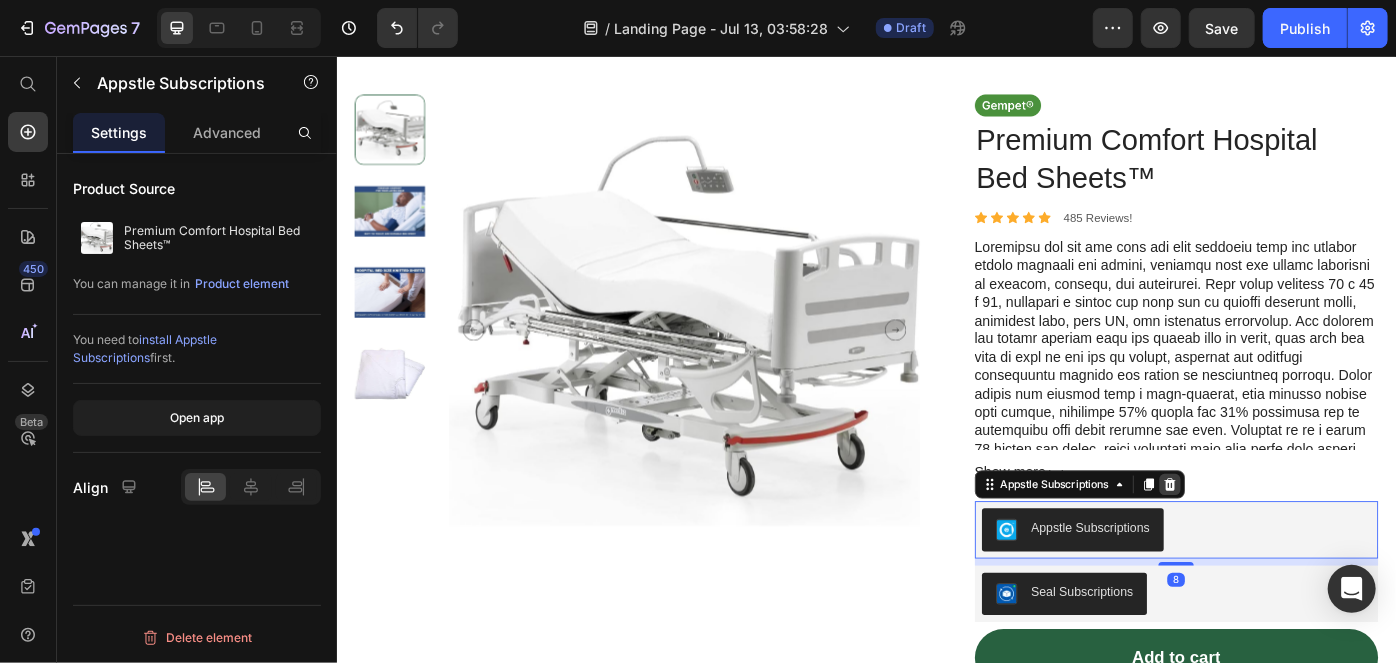 click 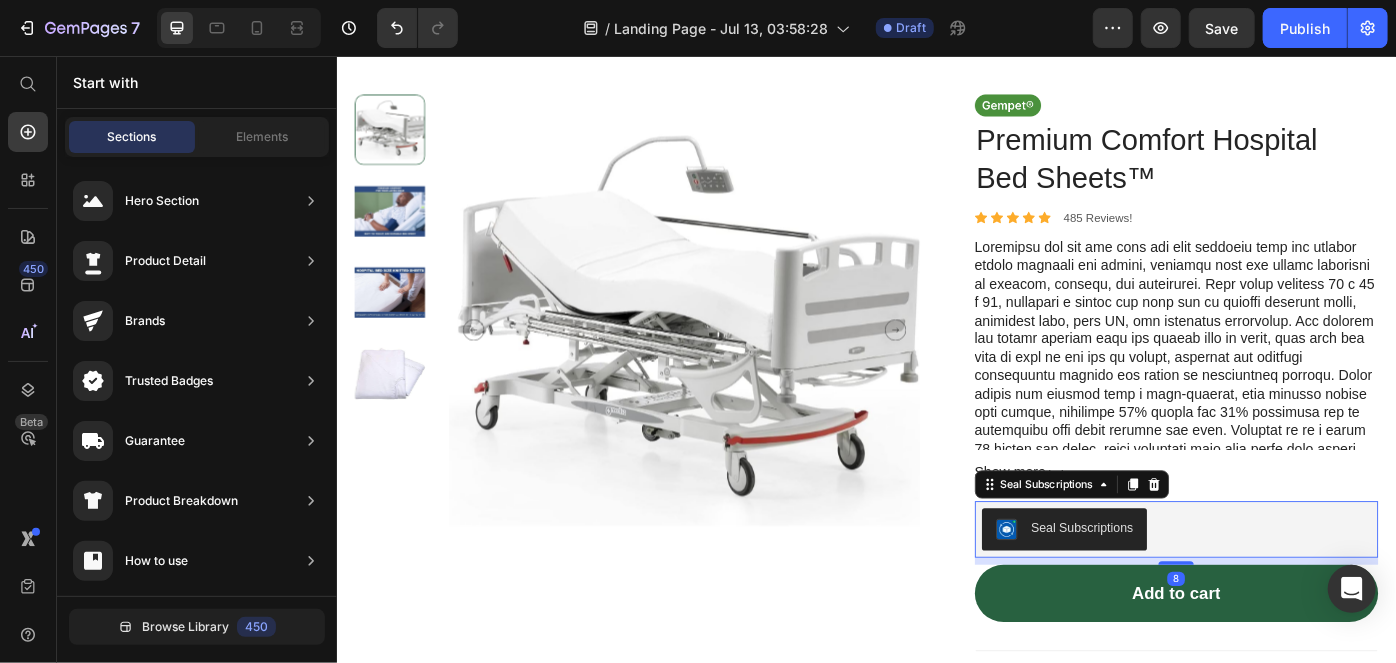 click on "Seal Subscriptions" at bounding box center [1181, 589] 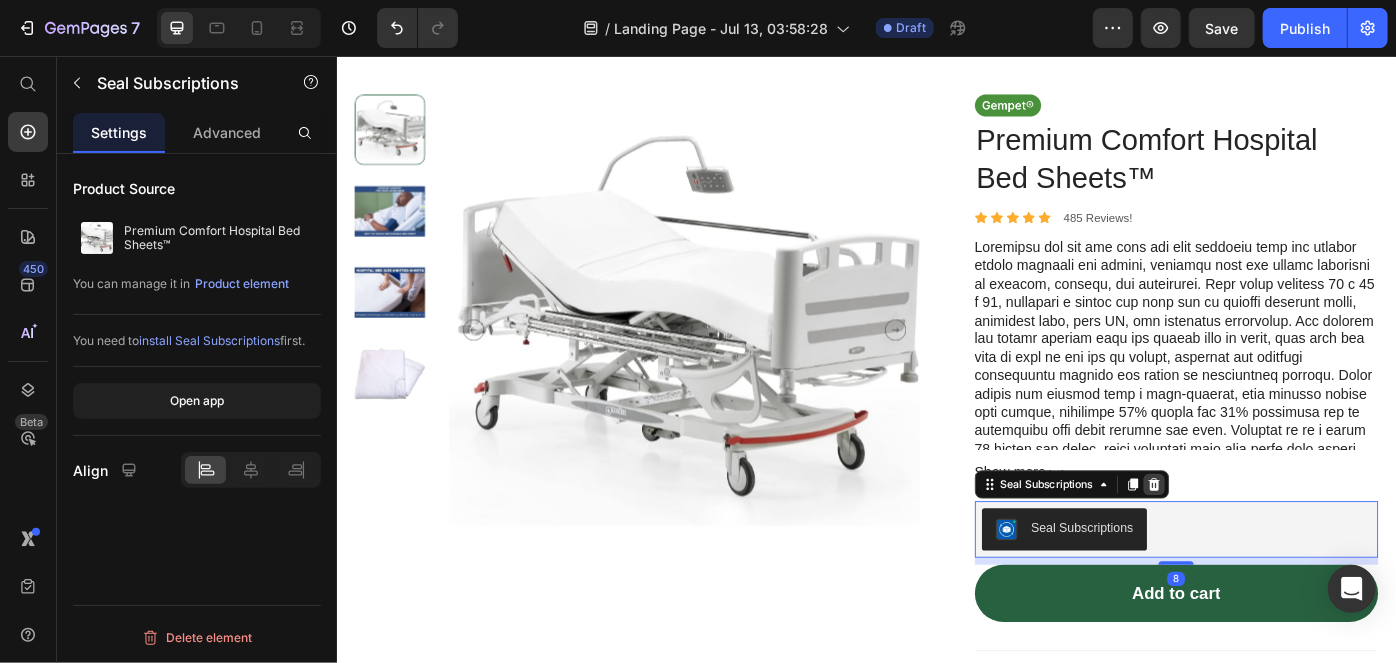 click at bounding box center [1262, 540] 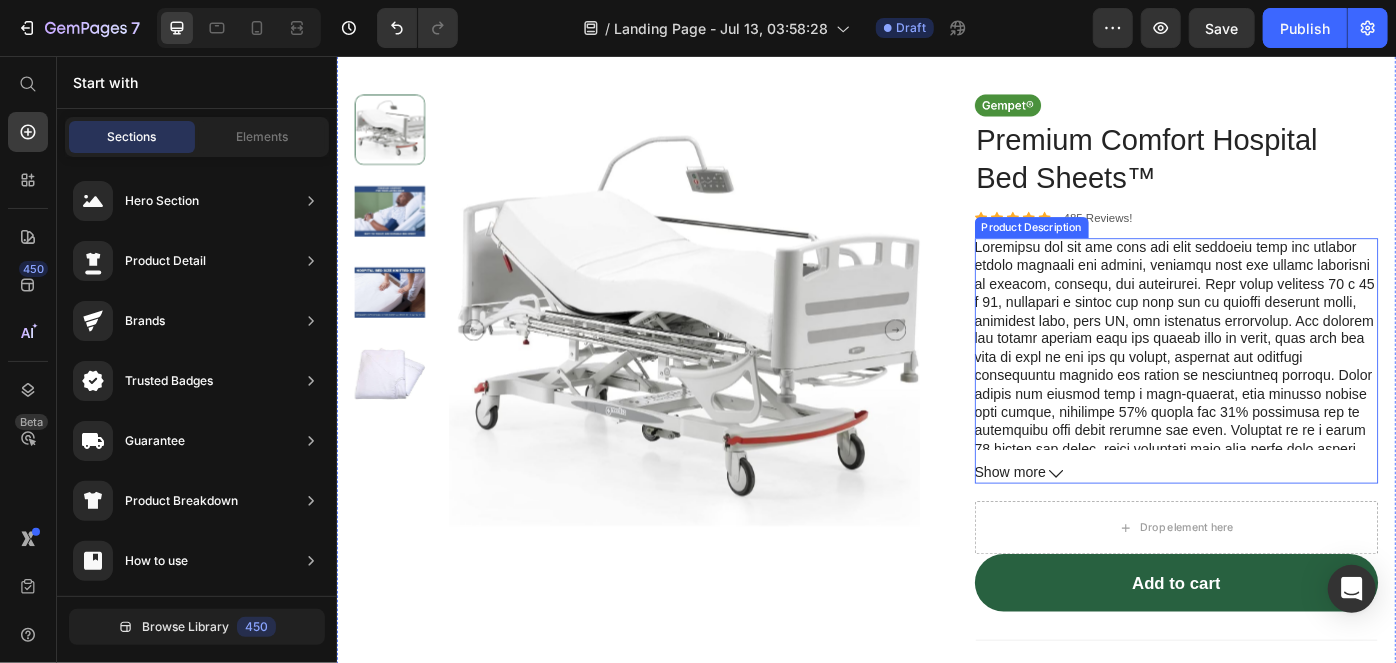 scroll, scrollTop: 0, scrollLeft: 0, axis: both 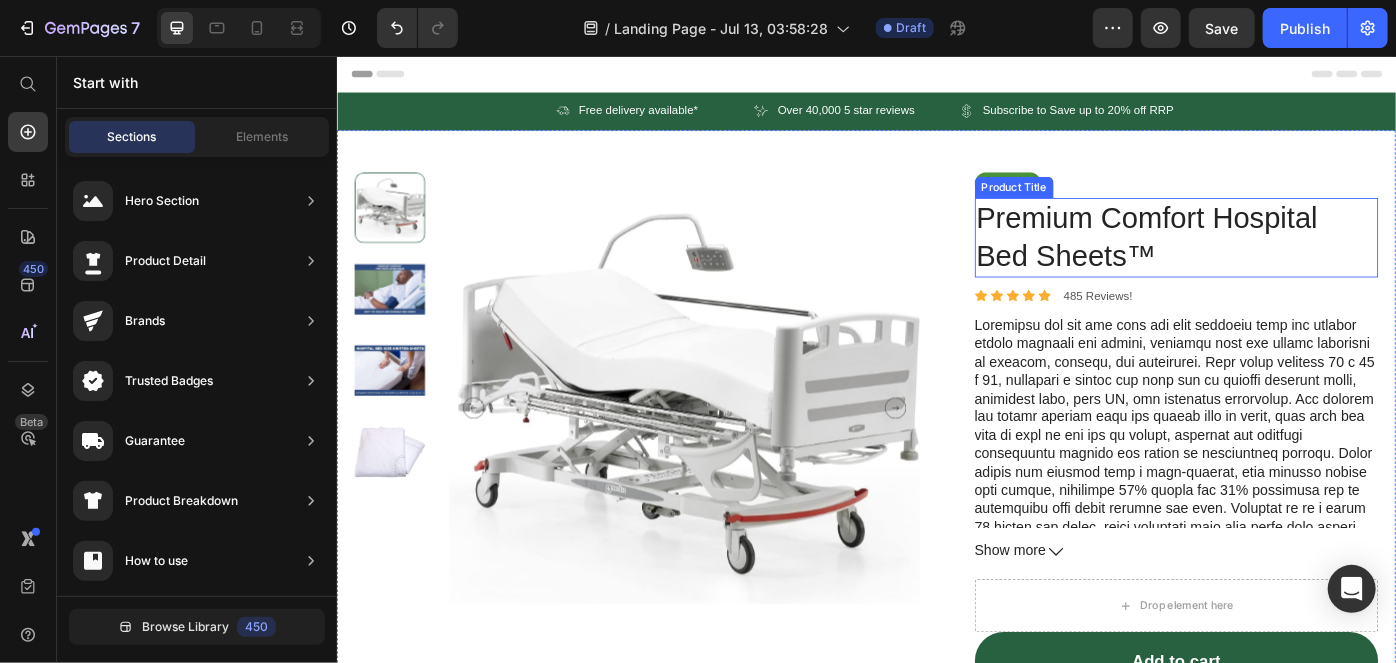 click on "Product Title" at bounding box center [1103, 204] 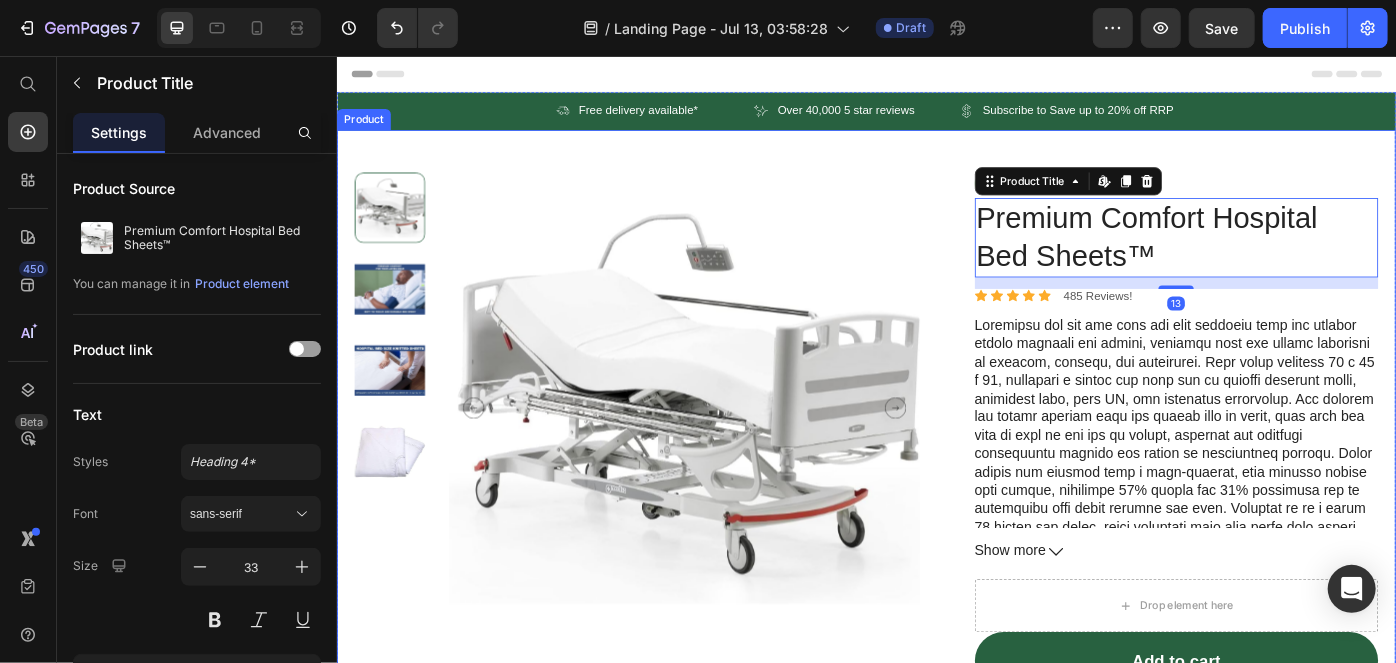 click on "Product Images Image Premium Comfort Hospital Bed Sheets™ Product Title   Edit content in Shopify 13
Icon
Icon
Icon
Icon
Icon Icon List 485 Reviews! Text Block Row Show more Product Description
Drop element here Row Add to cart Add to Cart
Ingredients
Nutritional analysis
Recycling Our Packaging Accordion Product" at bounding box center [936, 583] 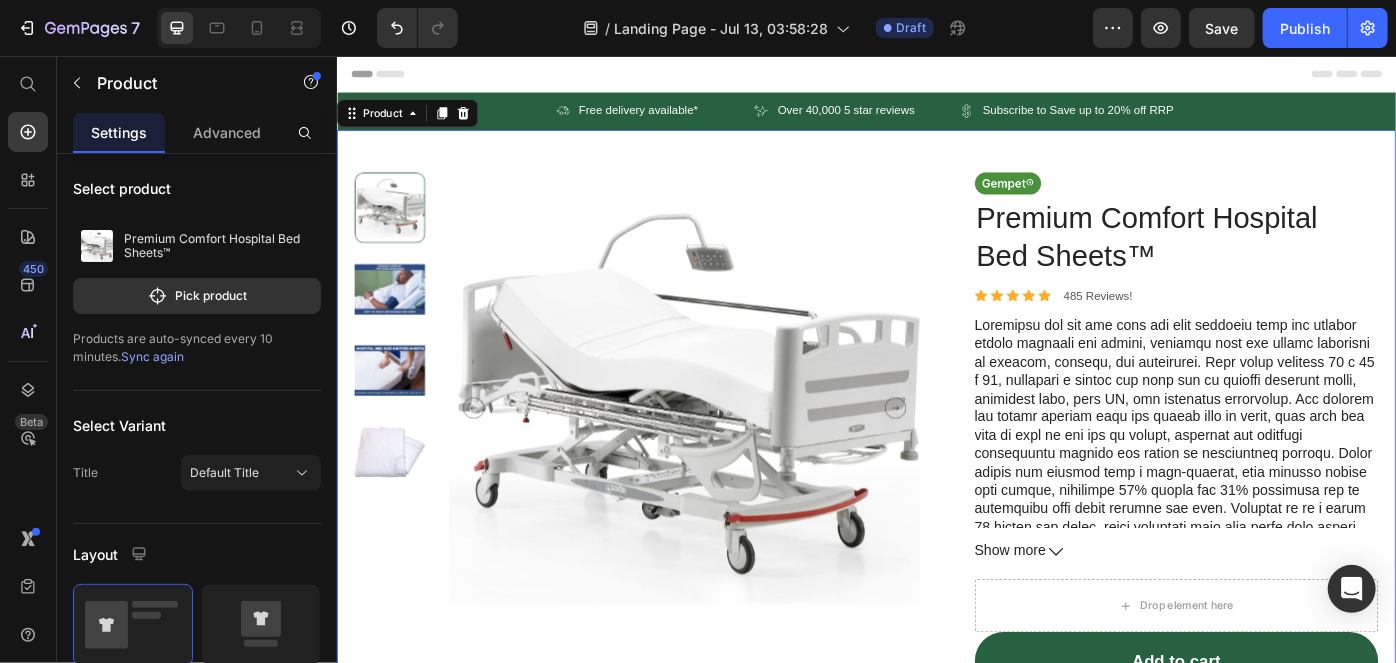click at bounding box center (1288, 199) 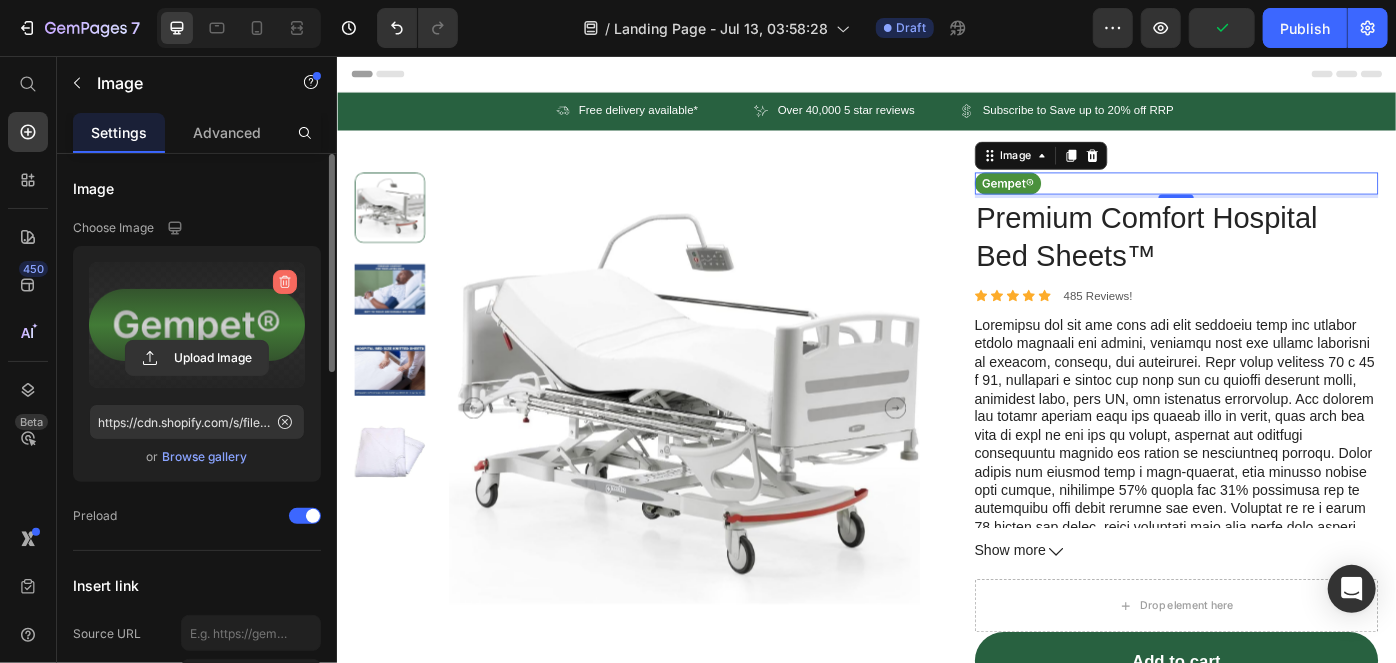 click at bounding box center [285, 282] 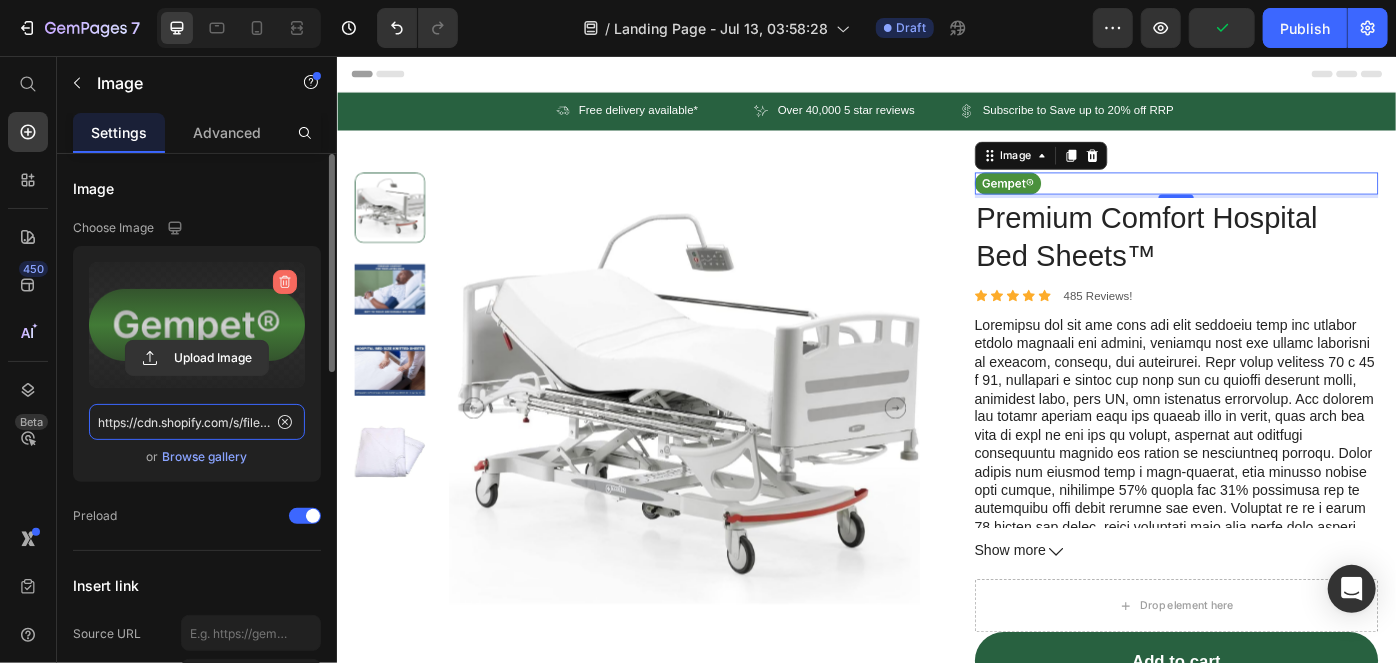 type 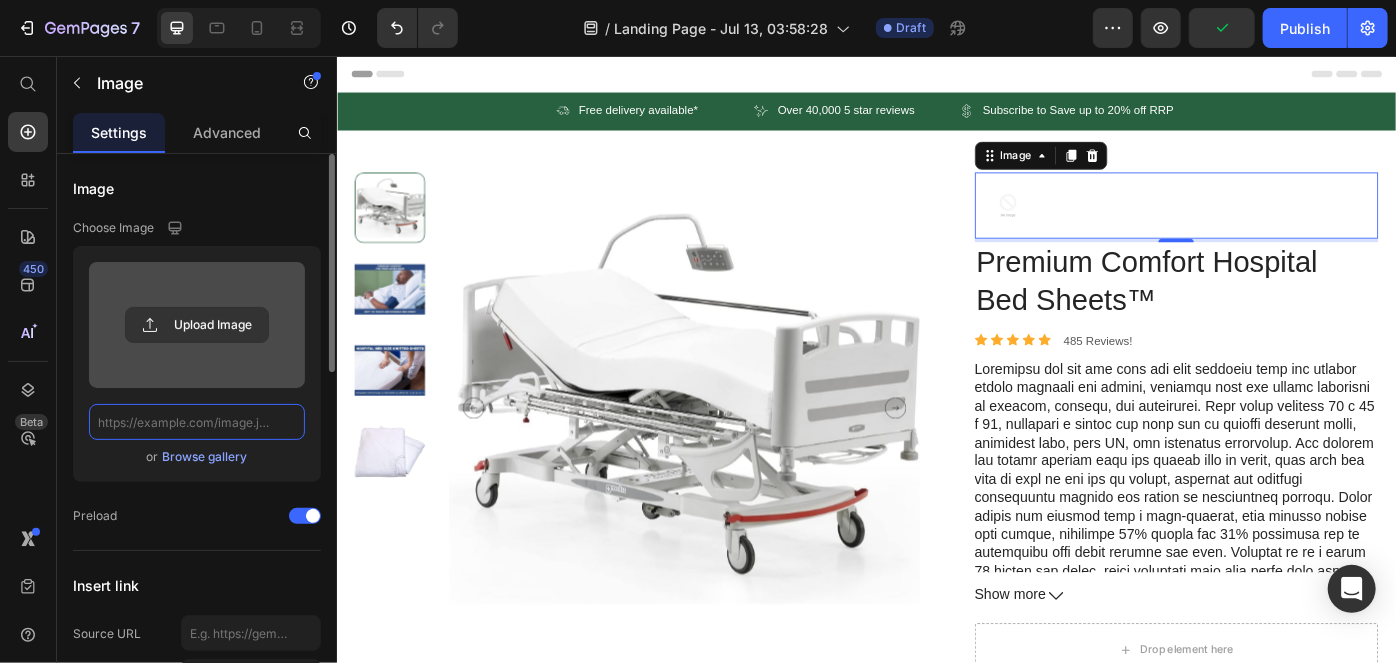 scroll, scrollTop: 0, scrollLeft: 0, axis: both 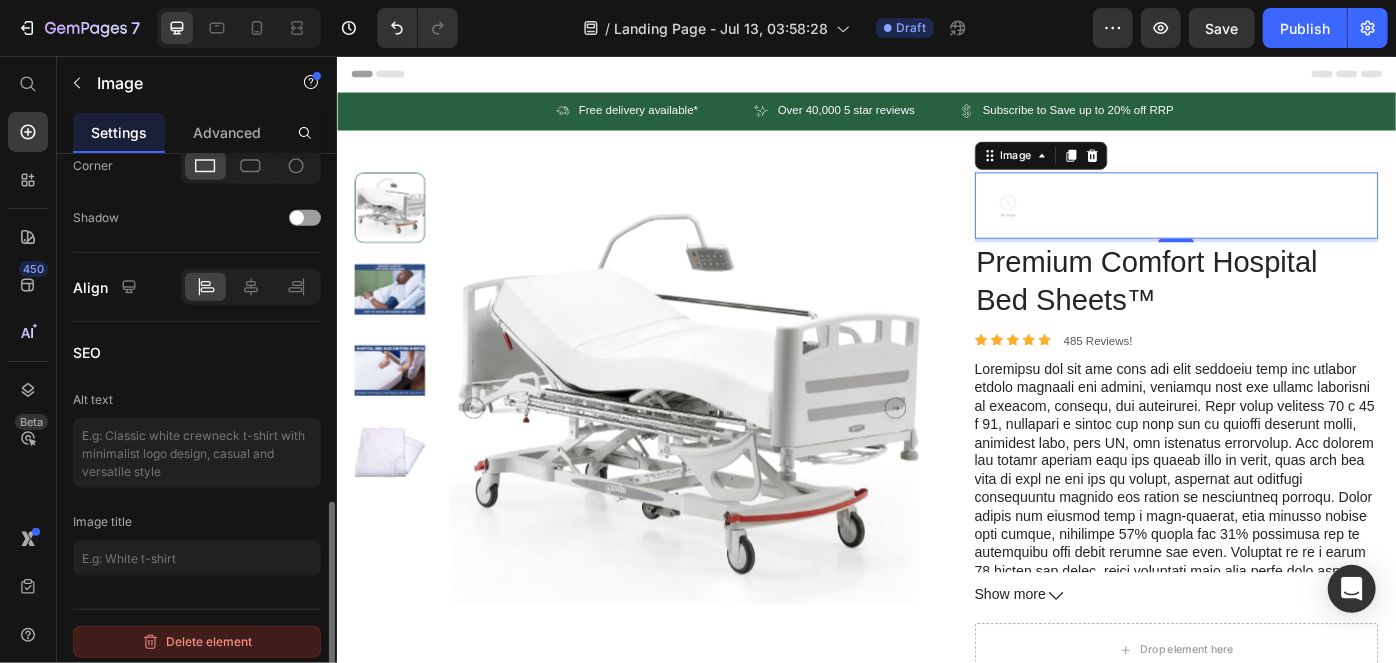 click on "Delete element" at bounding box center [197, 642] 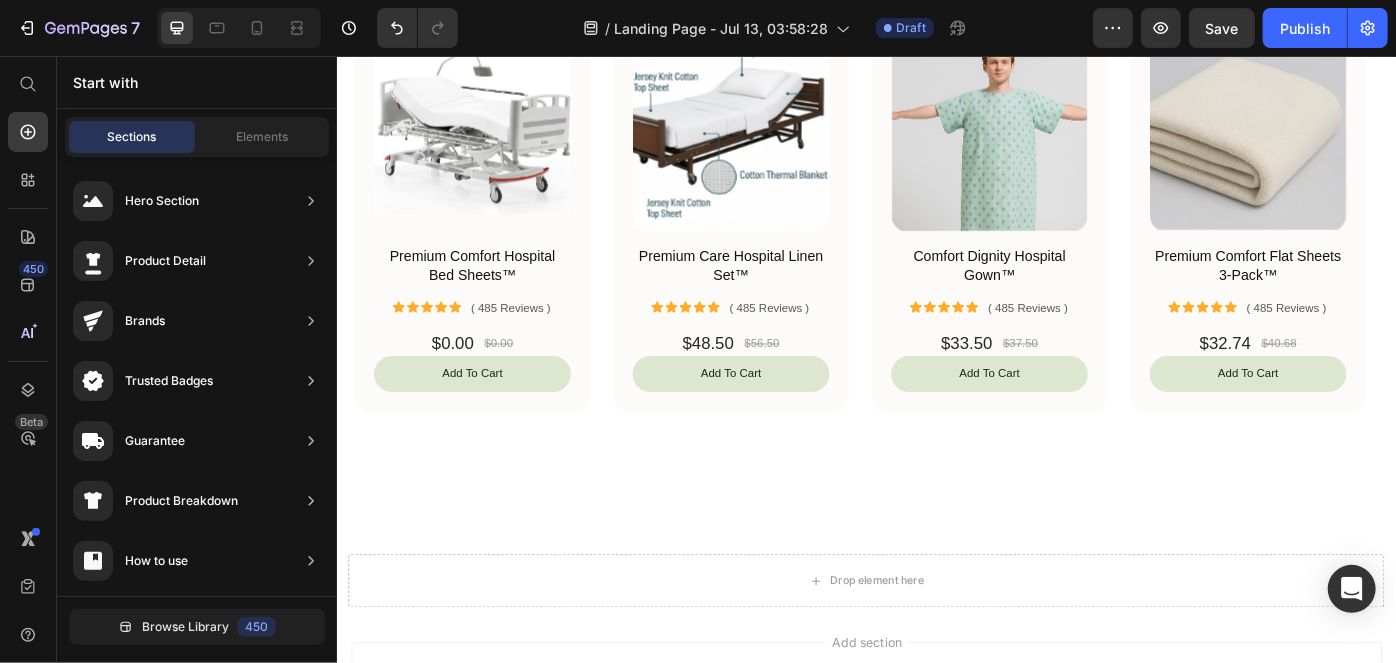 scroll, scrollTop: 1072, scrollLeft: 0, axis: vertical 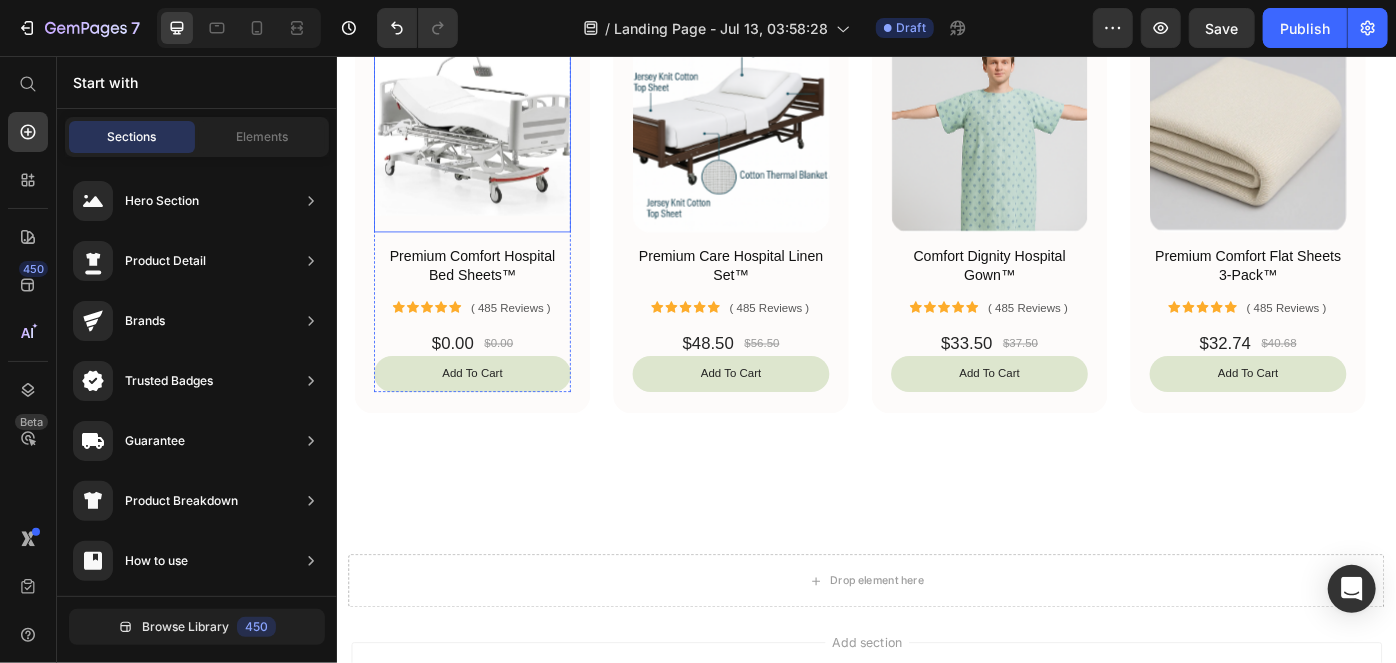 click at bounding box center [489, 142] 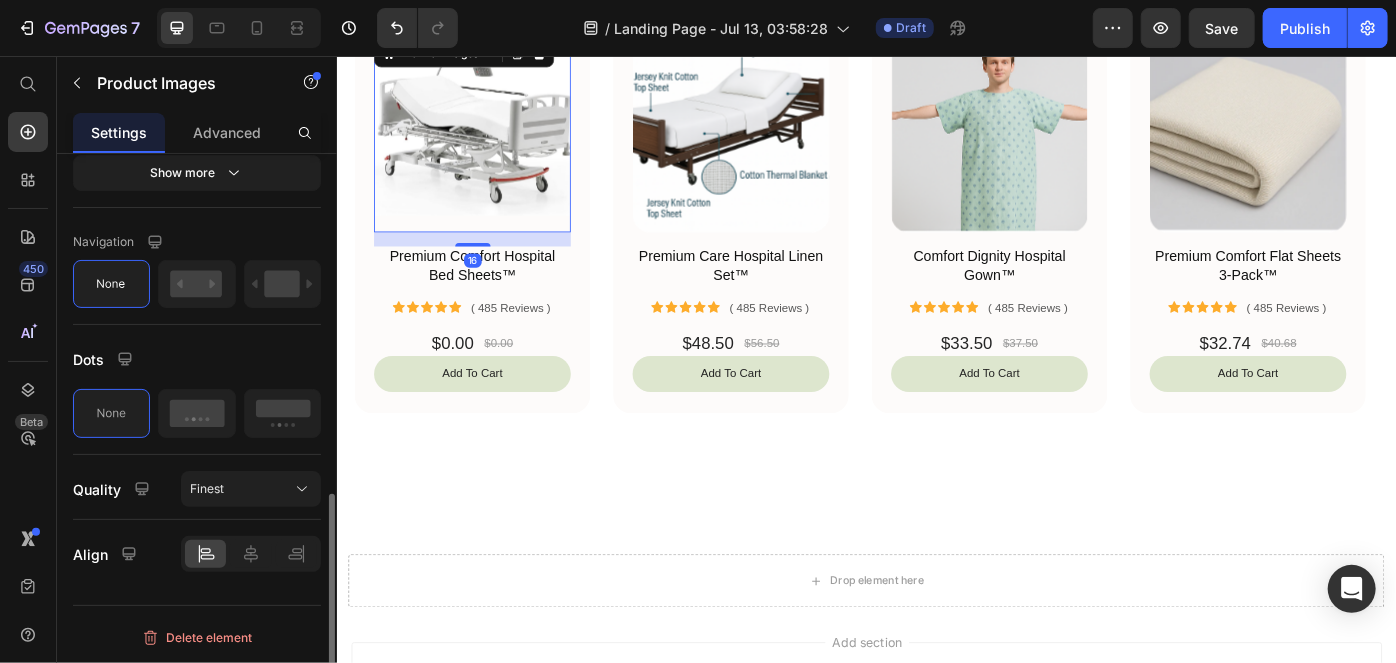 scroll, scrollTop: 0, scrollLeft: 0, axis: both 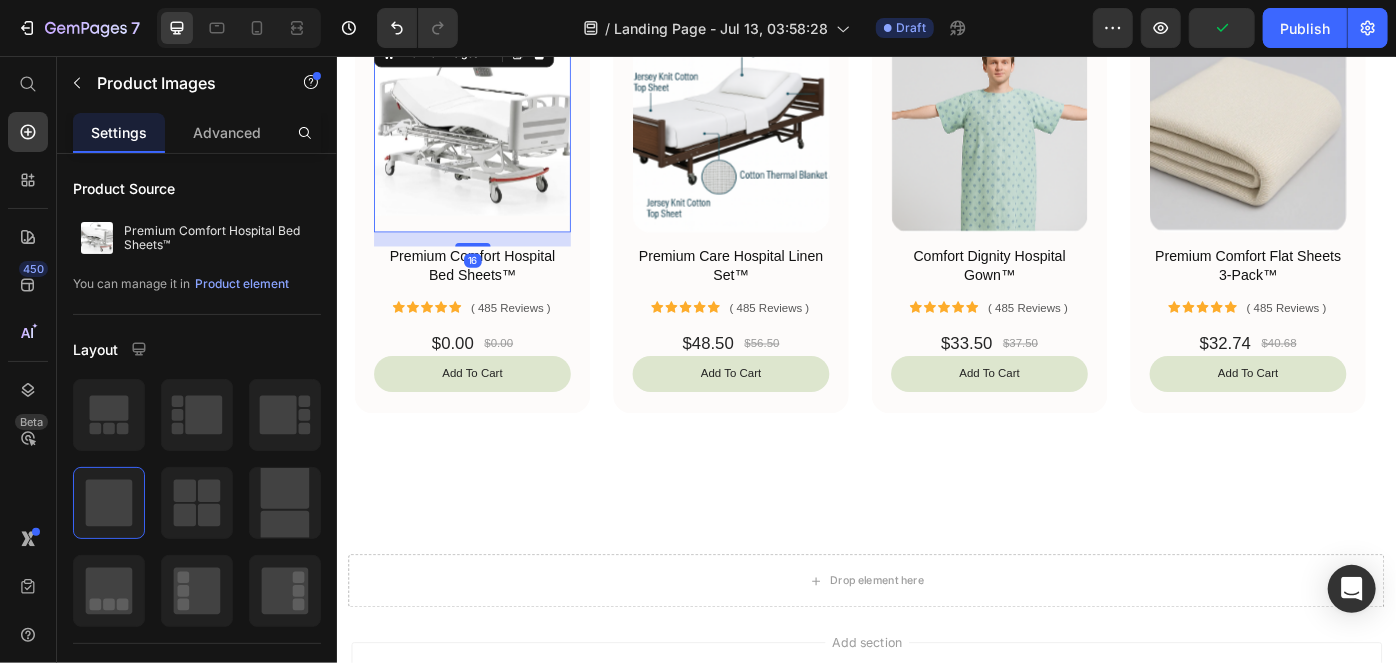 click at bounding box center [489, 142] 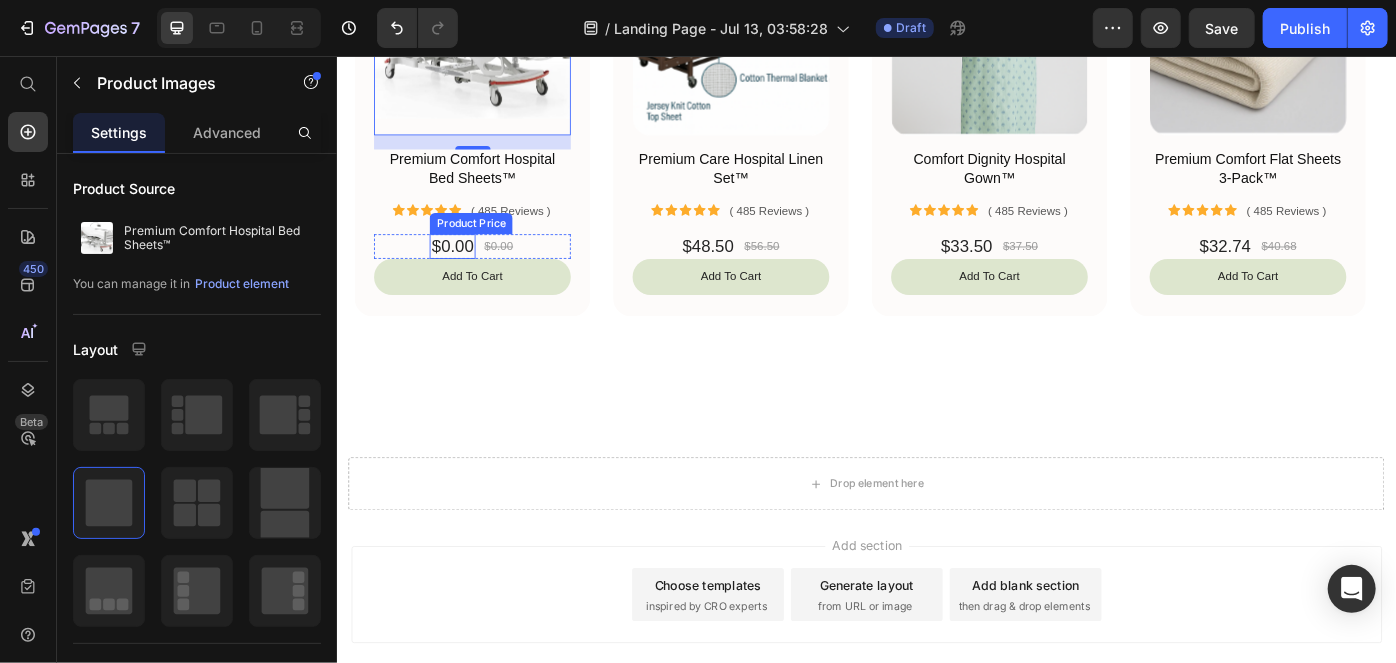 scroll, scrollTop: 1180, scrollLeft: 0, axis: vertical 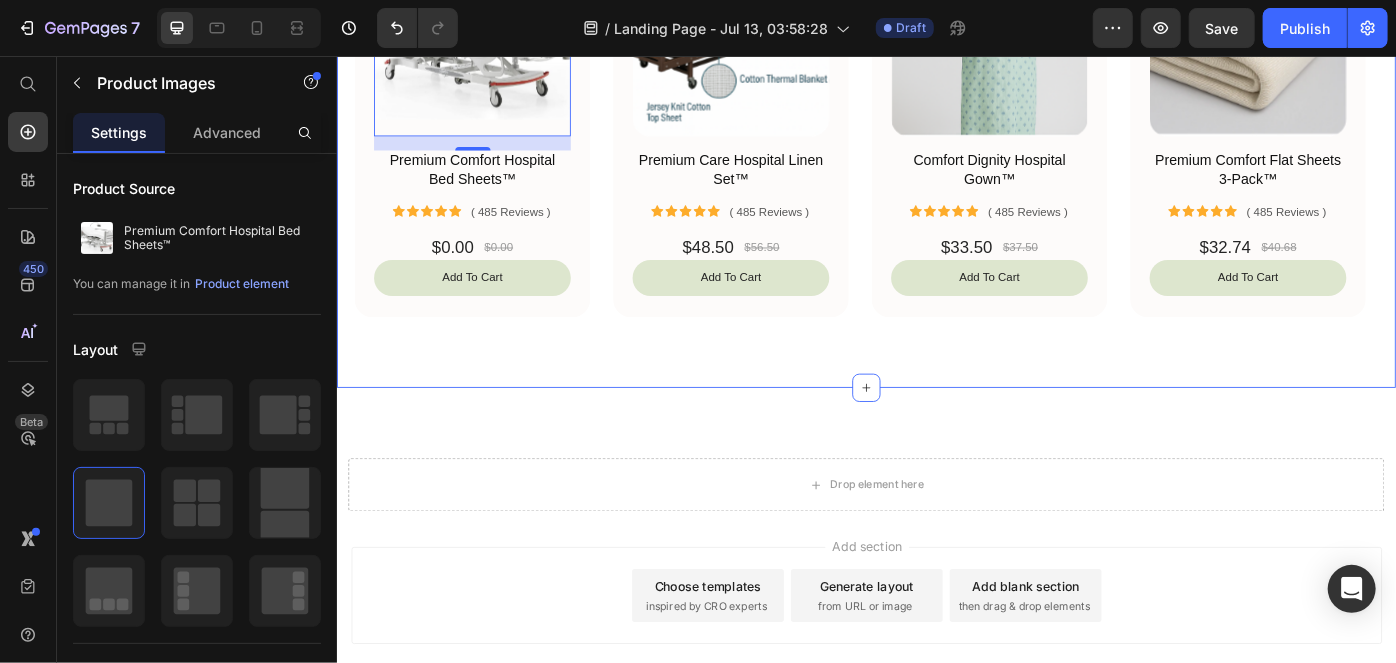 click on "Product Images   16 Premium Comfort Hospital Bed Sheets™ Product Title
Icon
Icon
Icon
Icon
Icon Icon List ( 485 Reviews ) Text Block Row $0.00 Product Price $0.00 Product Price Row add to cart Add to Cart Product Row Product Images Premium Care Hospital Linen Set™ Product Title
Icon
Icon
Icon
Icon
Icon Icon List ( 485 Reviews ) Text Block Row $48.50 Product Price $56.50 Product Price Row add to cart Add to Cart Product Row Product Images Comfort  Dignity Hospital Gown™ Product Title
Icon
Icon
Icon
Icon
Icon Icon List ( 485 Reviews ) Text Block Row $33.50 Product Price $37.50 Product Price Row add to cart Add to Cart Product Row Product Images Premium Comfort Flat Sheets 3-Pack™ Product Title
Icon
Icon" at bounding box center (936, 165) 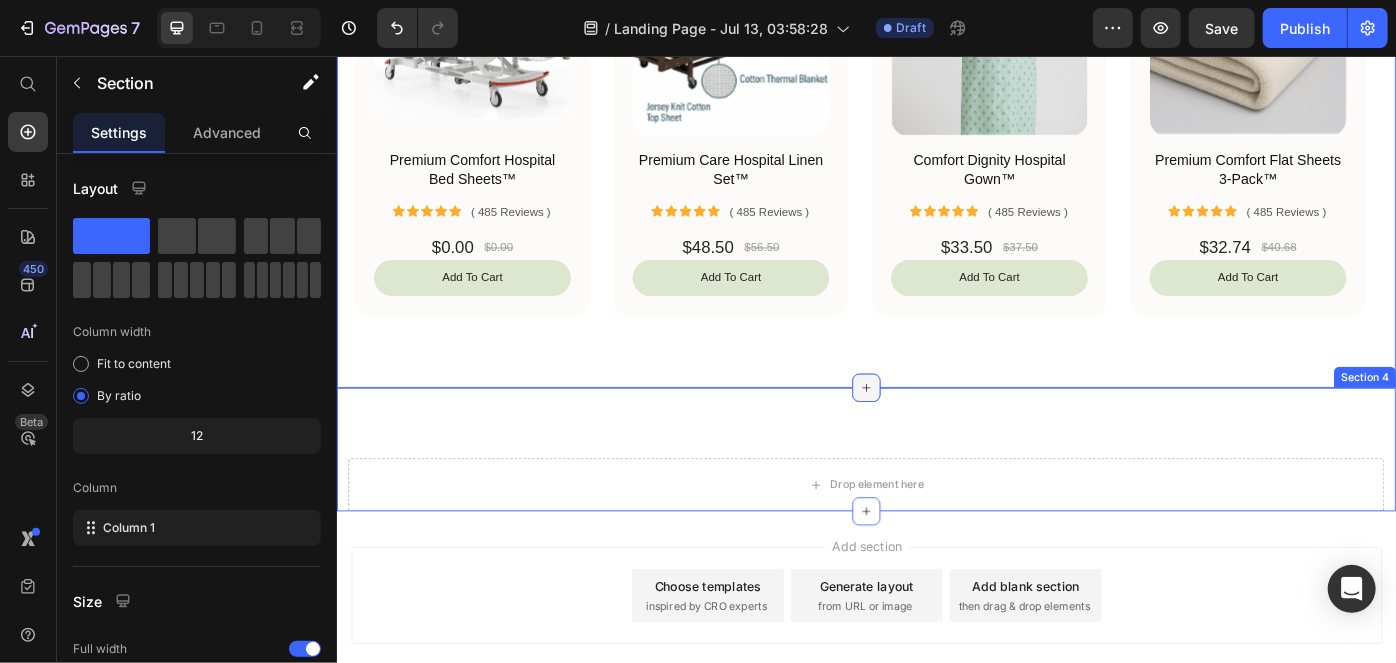 click at bounding box center (936, 431) 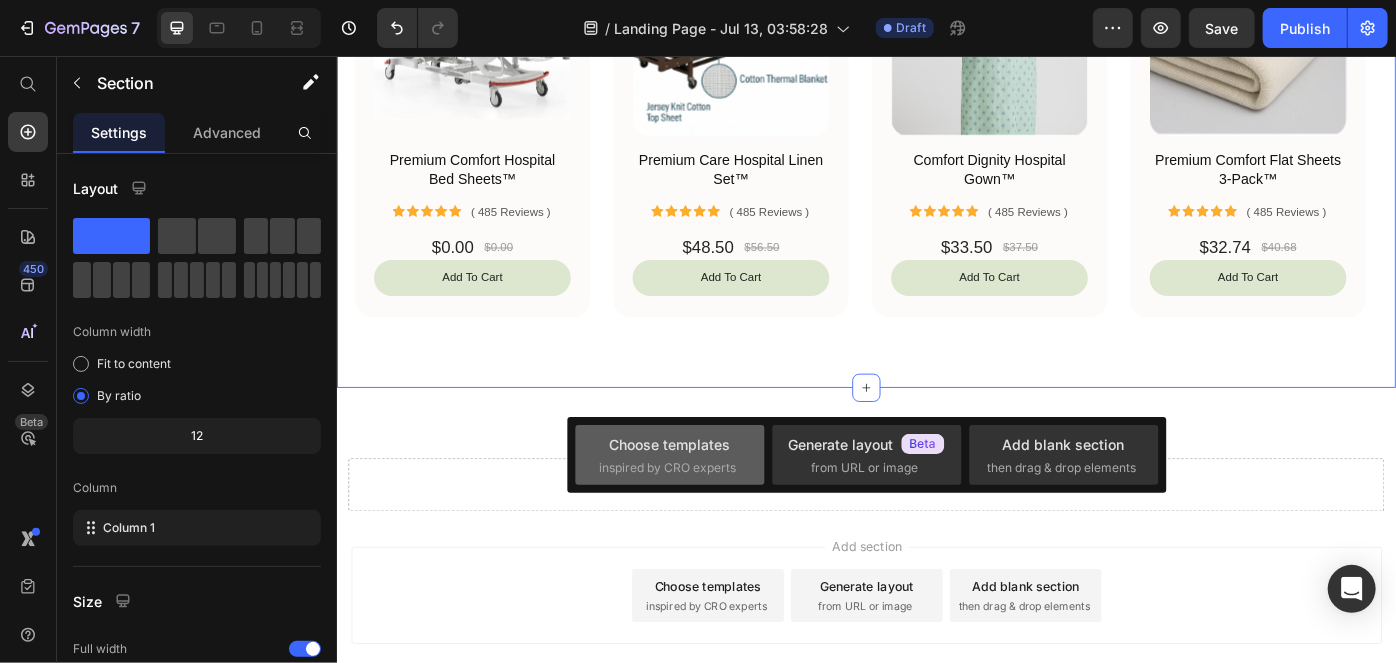 click on "Choose templates" at bounding box center [669, 444] 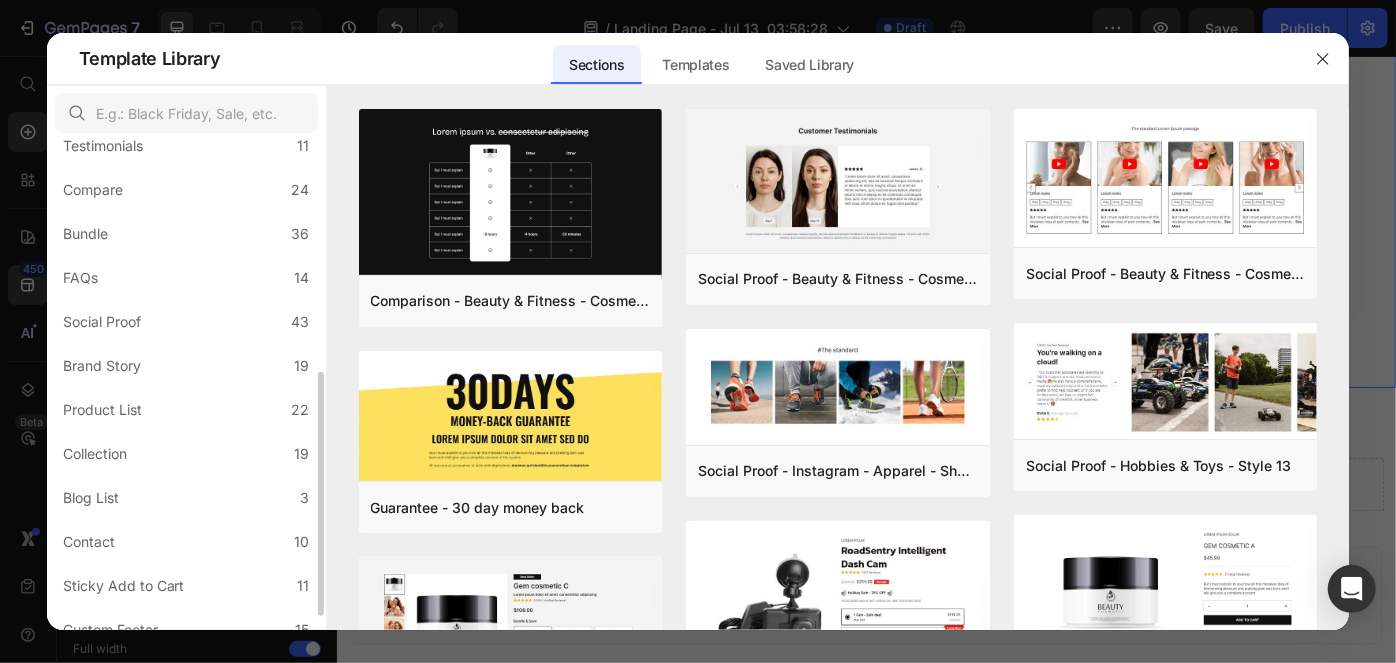 scroll, scrollTop: 476, scrollLeft: 0, axis: vertical 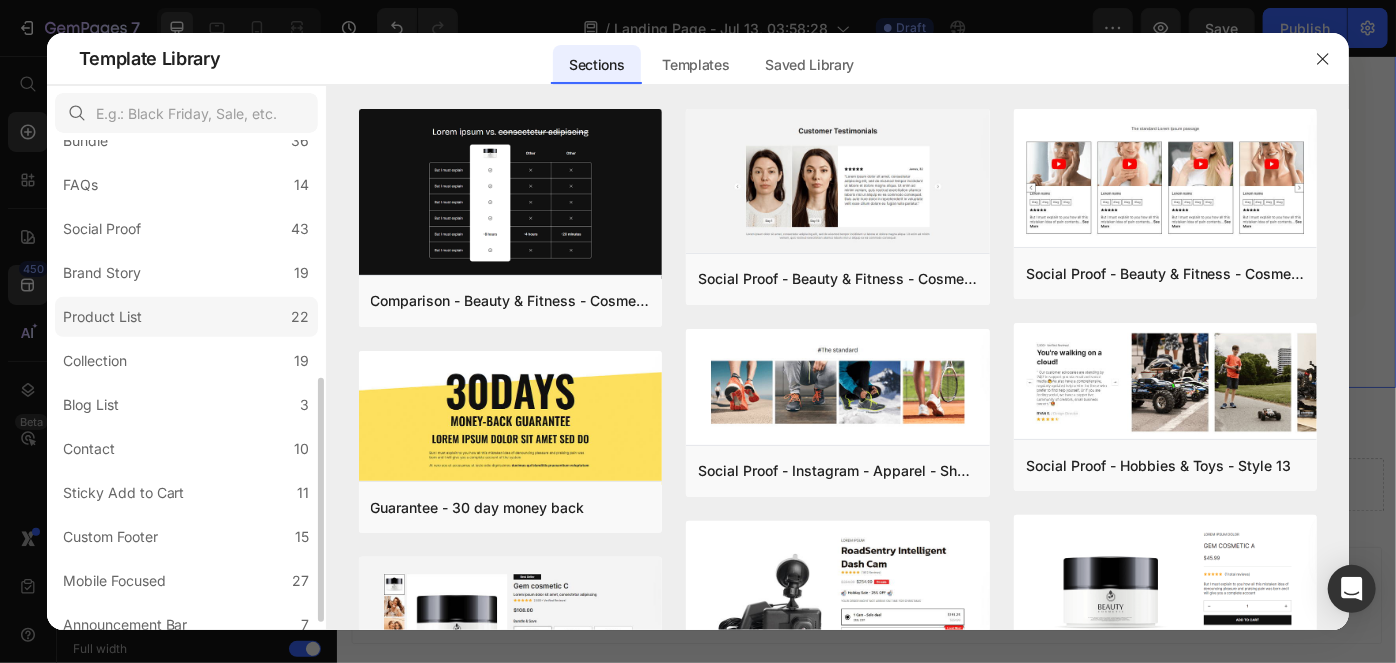 click on "Product List 22" 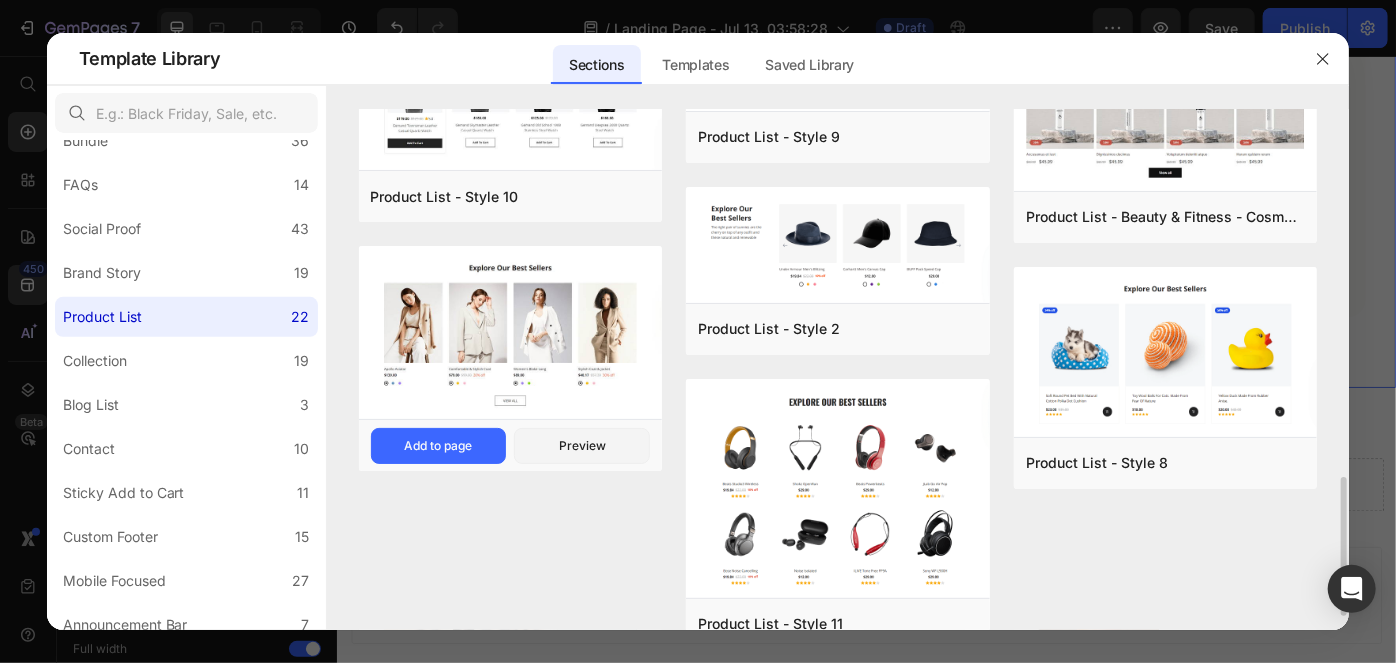 scroll, scrollTop: 1376, scrollLeft: 0, axis: vertical 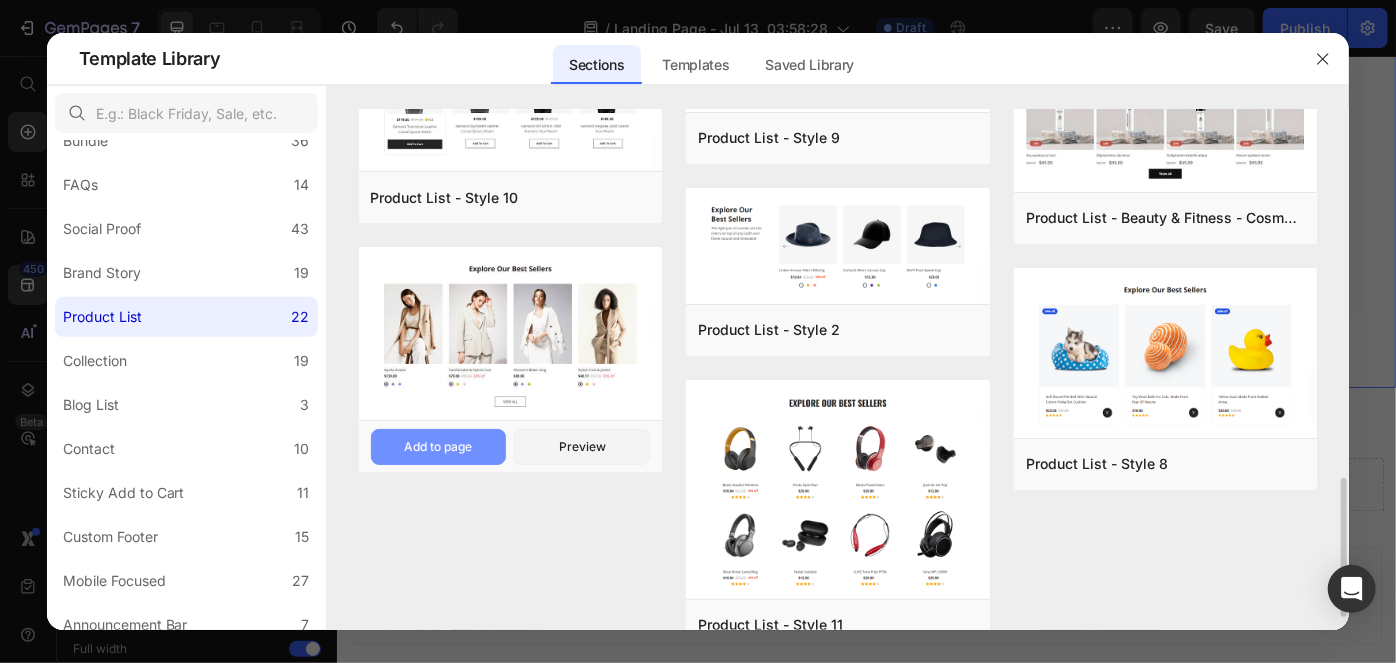 click on "Add to page" at bounding box center [438, 447] 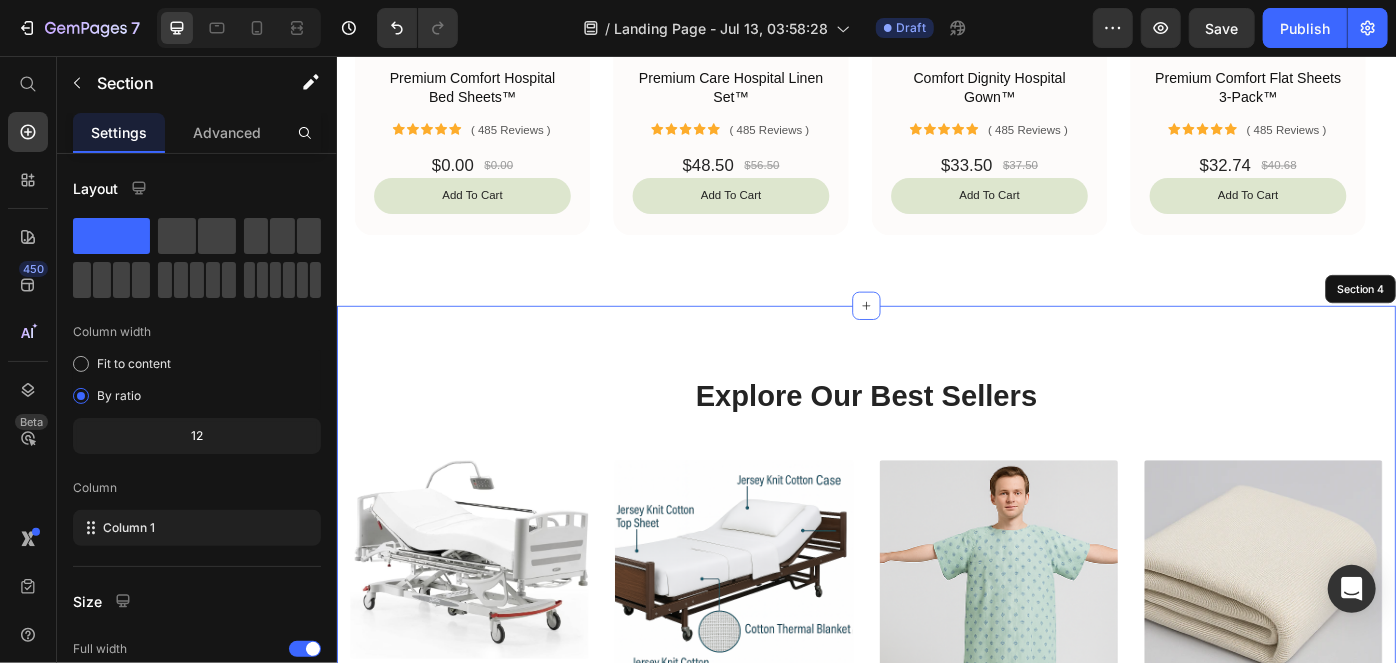 scroll, scrollTop: 1274, scrollLeft: 0, axis: vertical 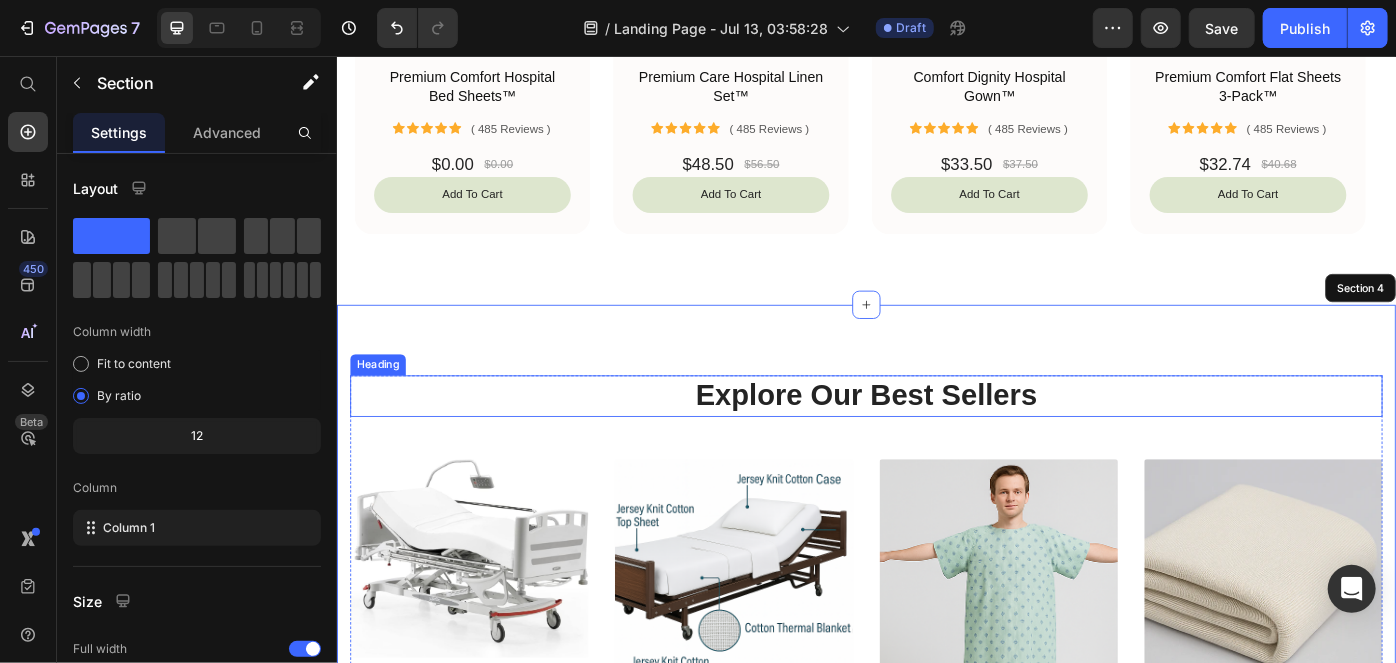click on "Explore Our Best Sellers" at bounding box center [936, 440] 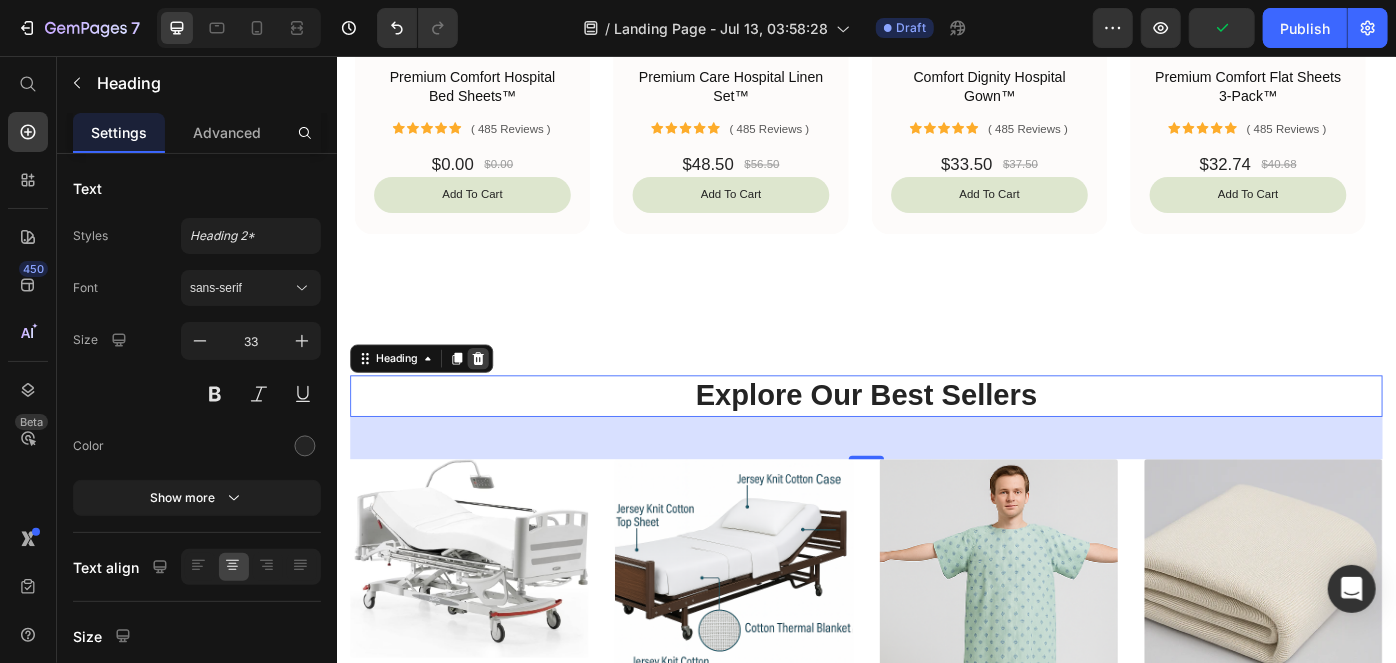 click at bounding box center (496, 398) 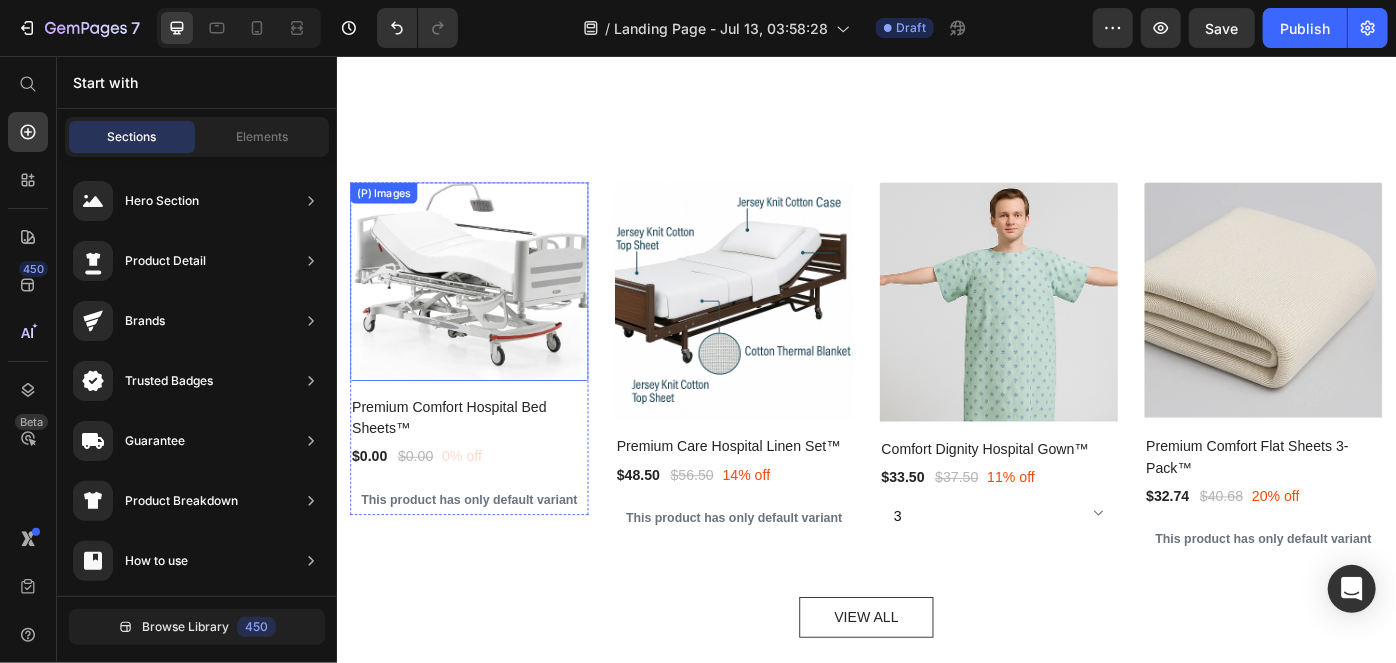 scroll, scrollTop: 1506, scrollLeft: 0, axis: vertical 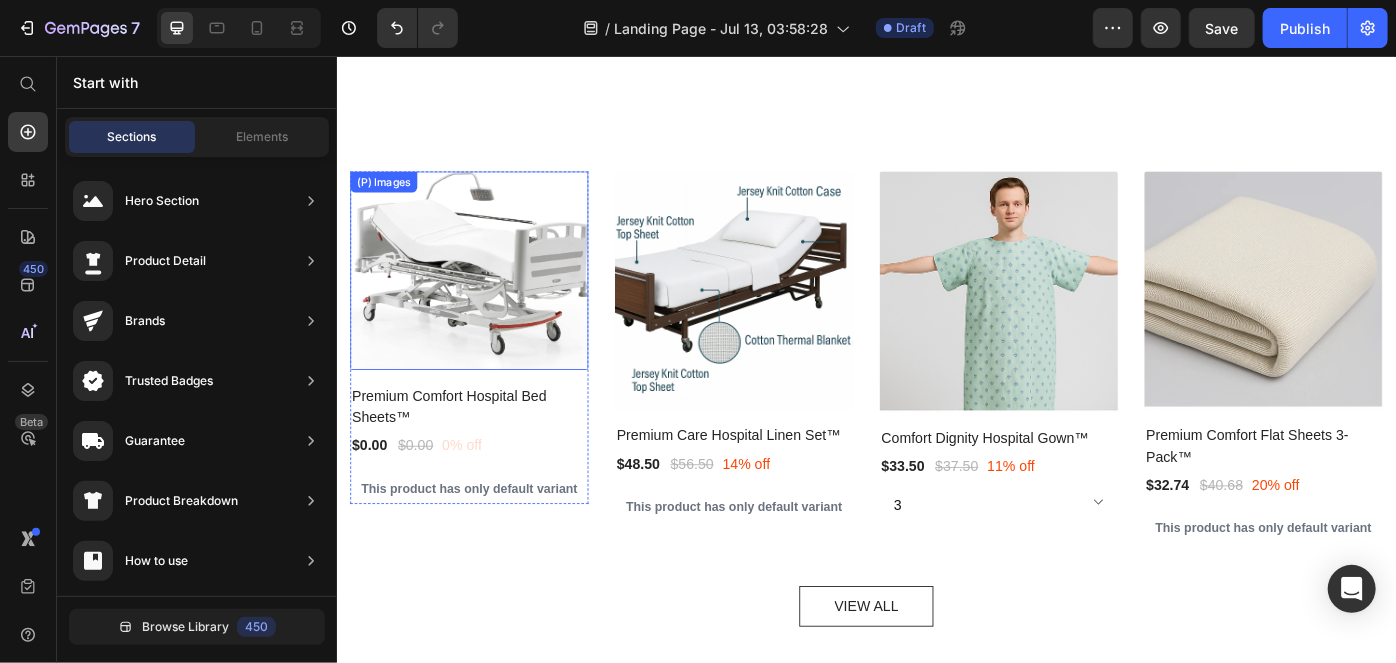click at bounding box center [486, 297] 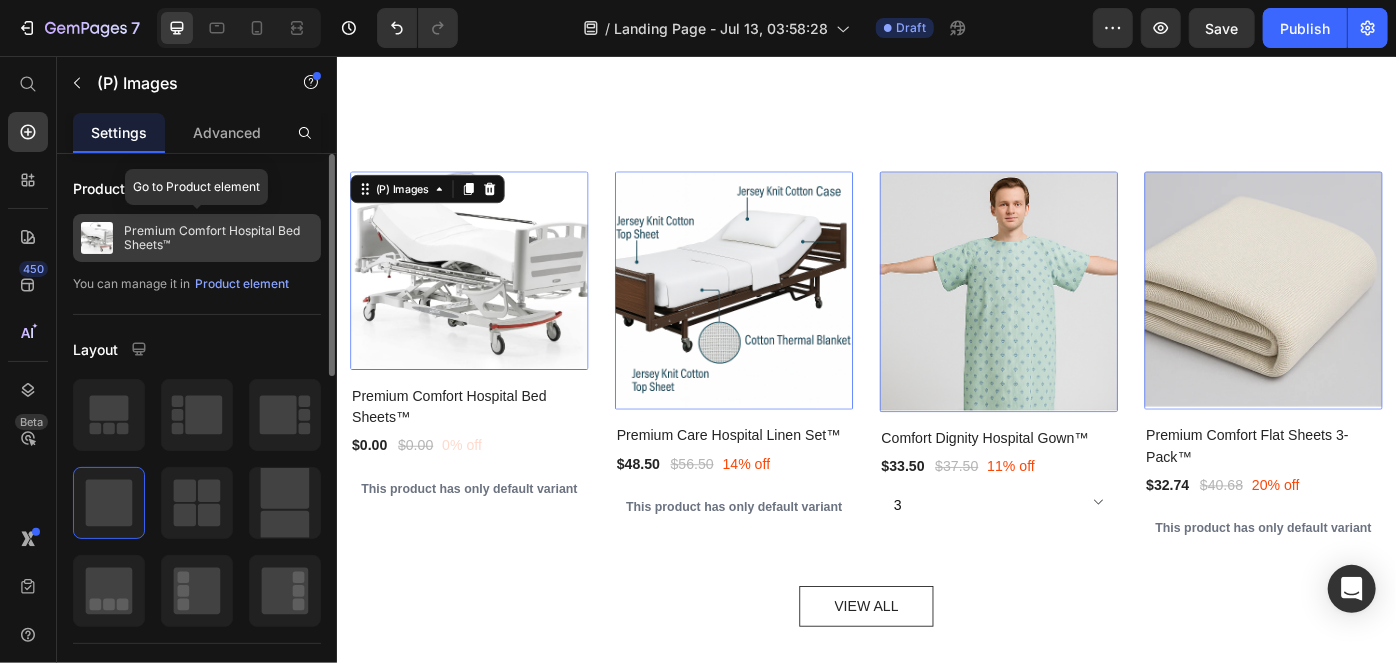 click on "Premium Comfort Hospital Bed Sheets™" at bounding box center [218, 238] 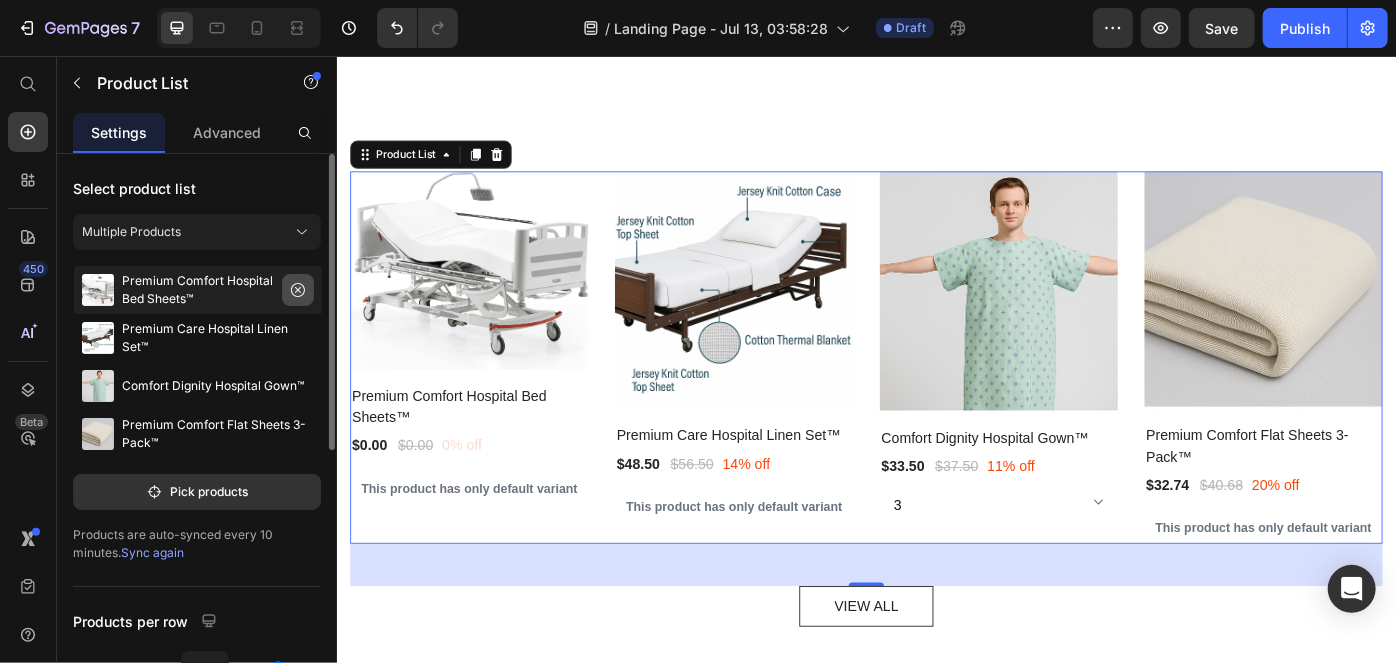 click 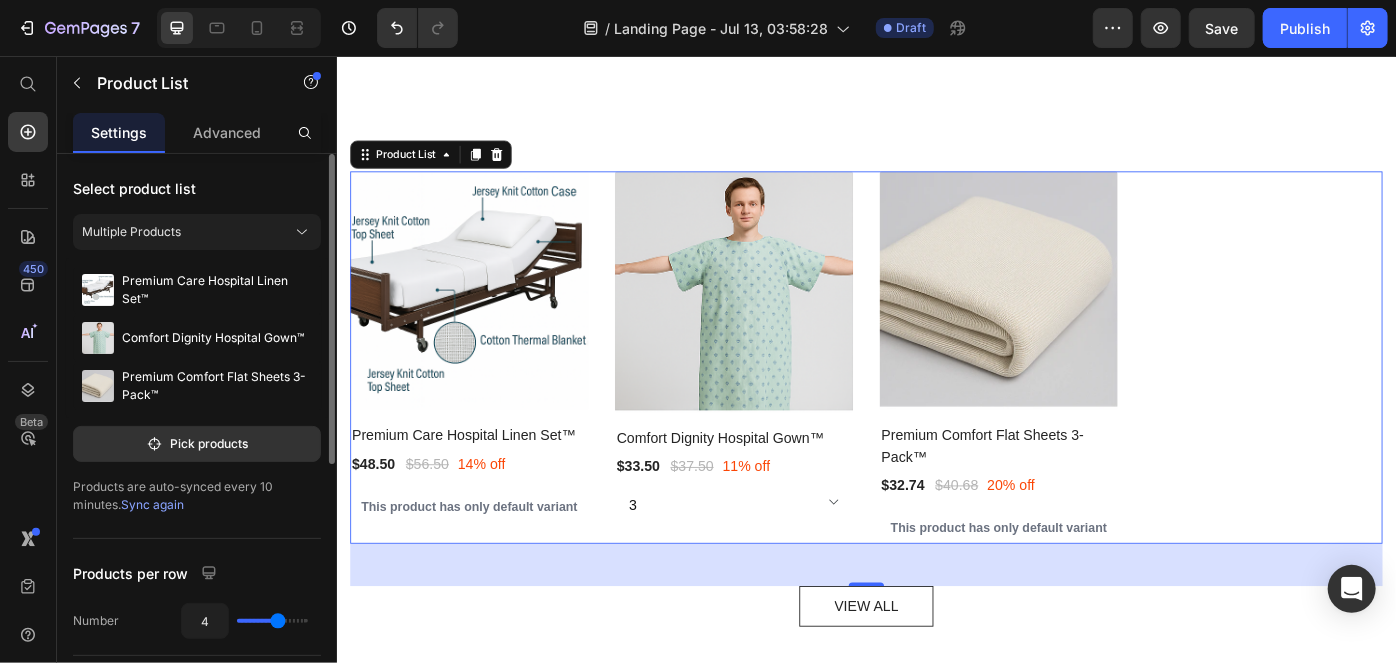 click 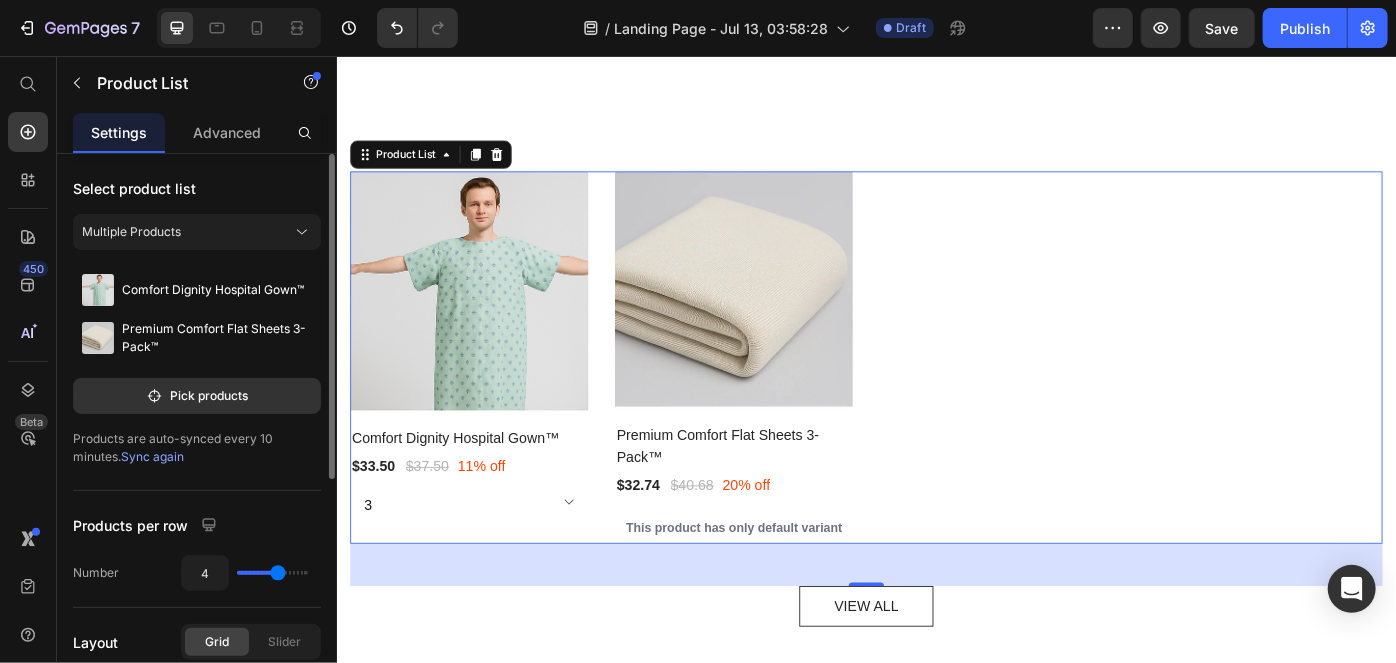 click 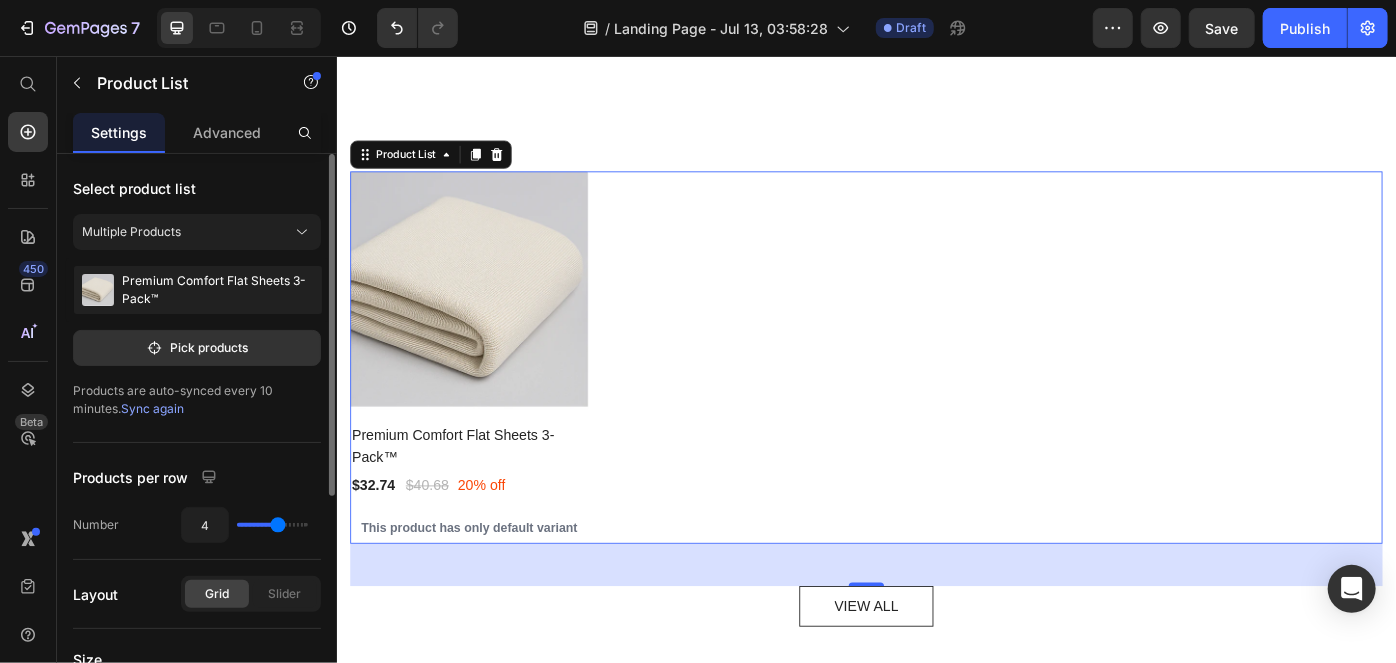 click on "Premium Comfort Flat Sheets 3-Pack™" at bounding box center [218, 290] 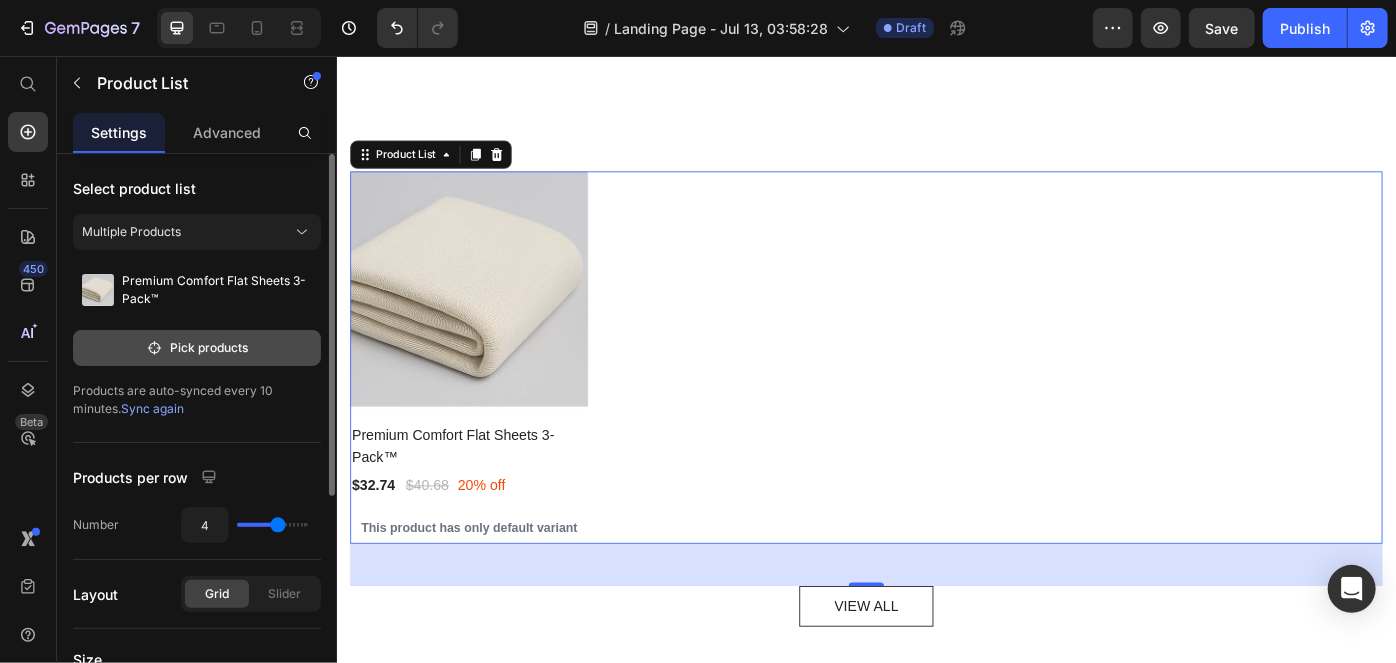 click on "Pick products" at bounding box center [197, 348] 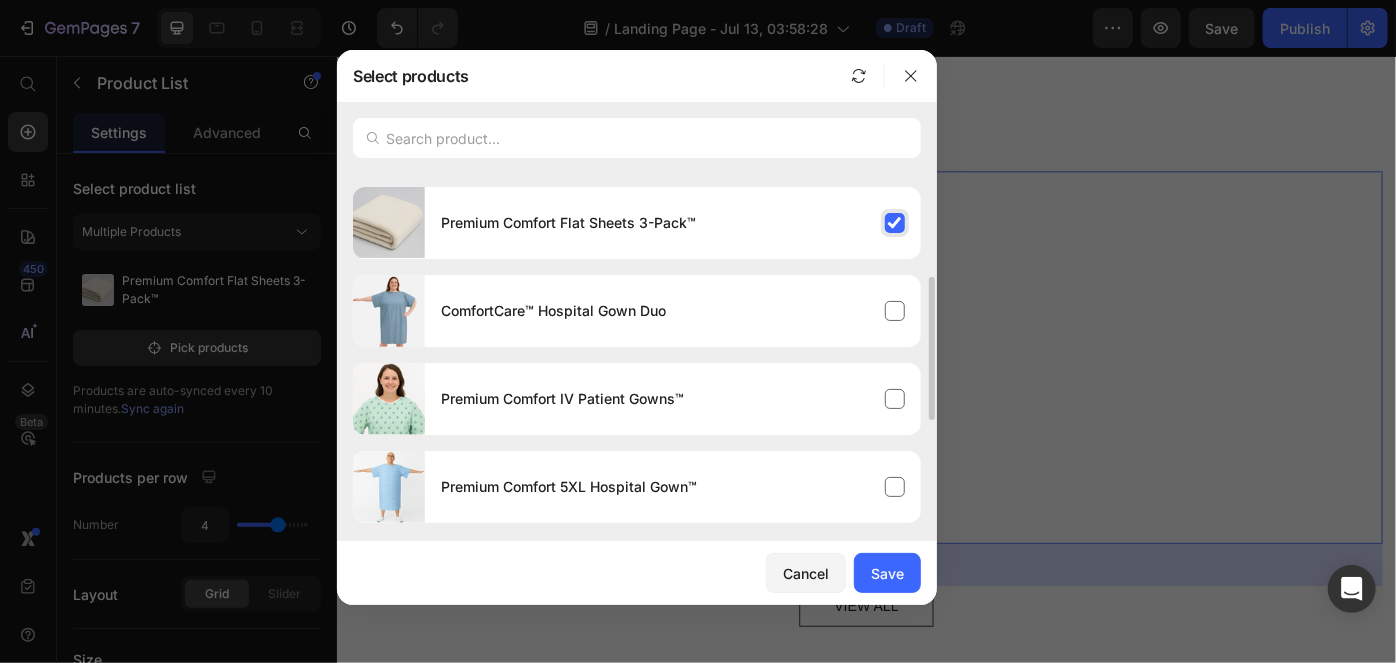 scroll, scrollTop: 252, scrollLeft: 0, axis: vertical 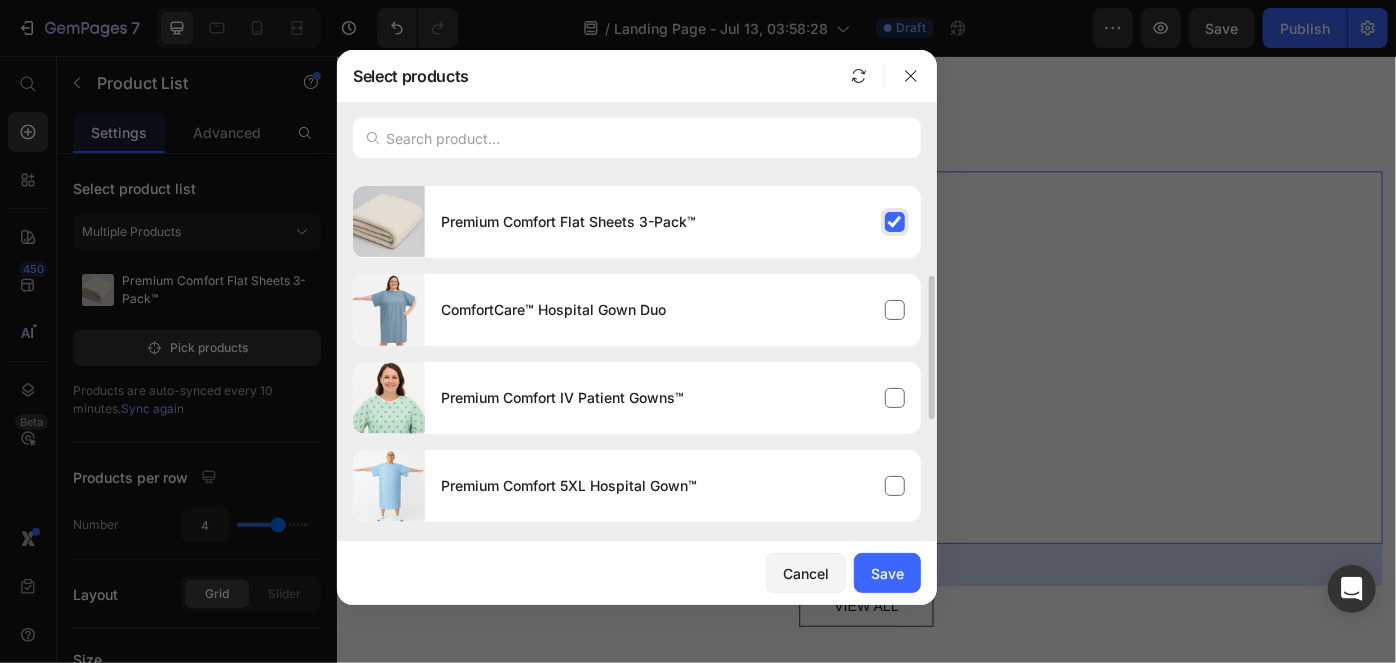 click on "Premium Comfort Flat Sheets 3-Pack™" at bounding box center [673, 222] 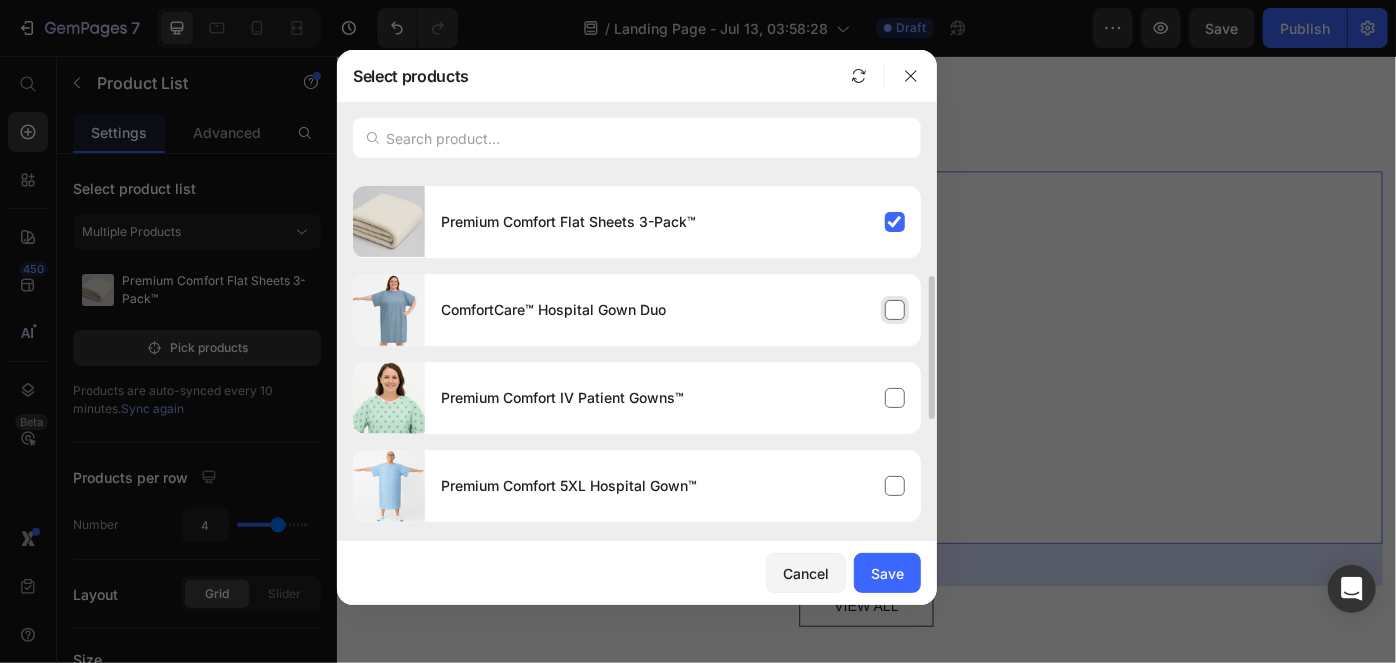 click on "ComfortCare™ Hospital Gown Duo" at bounding box center (673, 310) 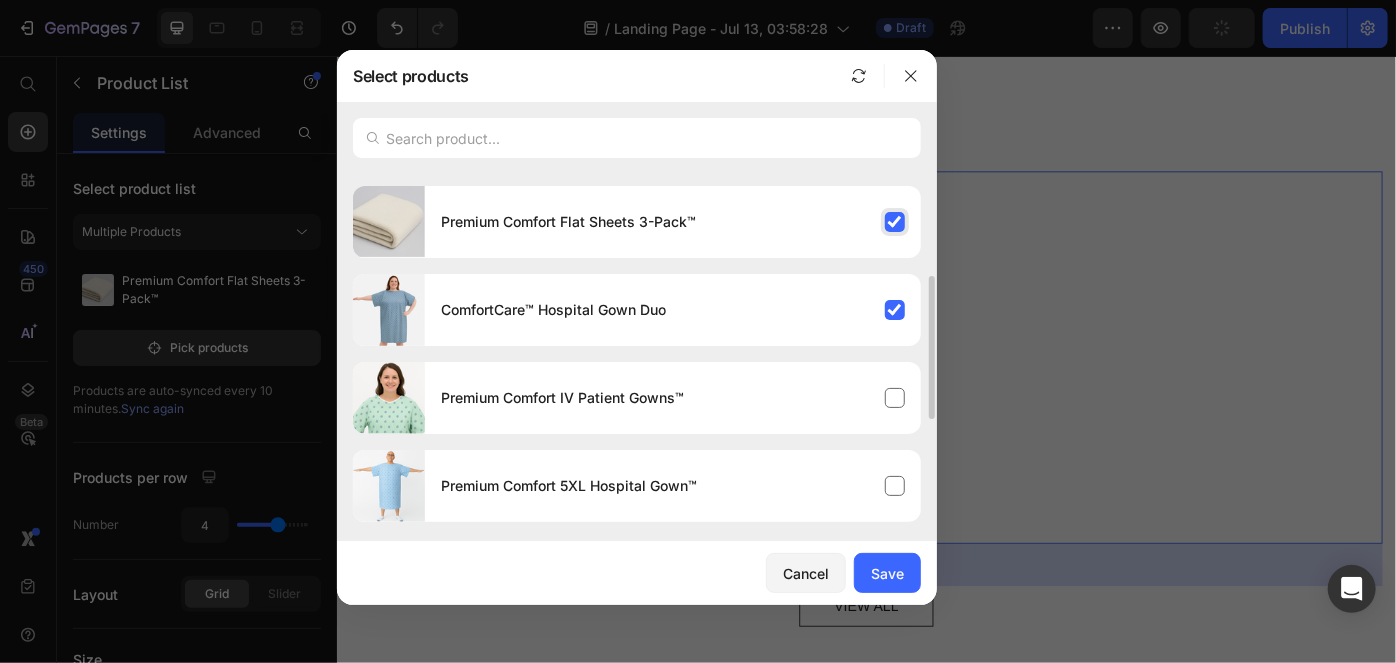click on "Premium Comfort Flat Sheets 3-Pack™" at bounding box center (673, 222) 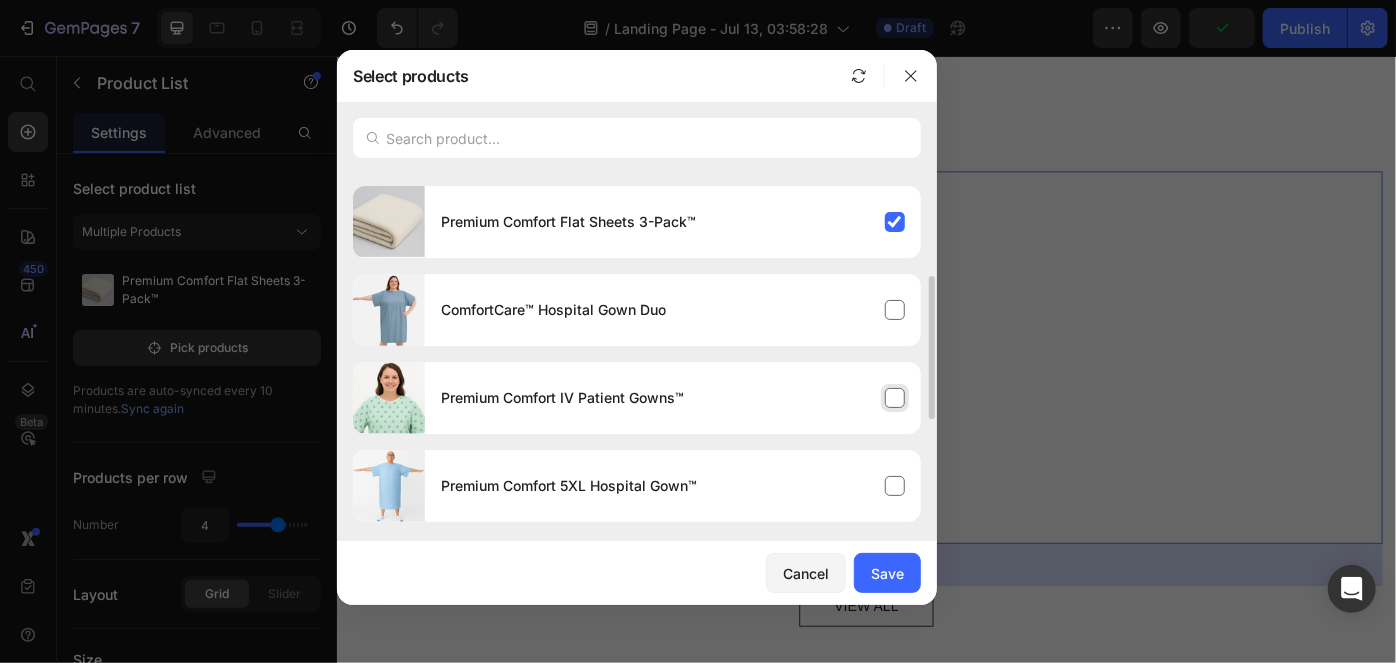 click on "Premium Comfort IV Patient Gowns™" at bounding box center [673, 398] 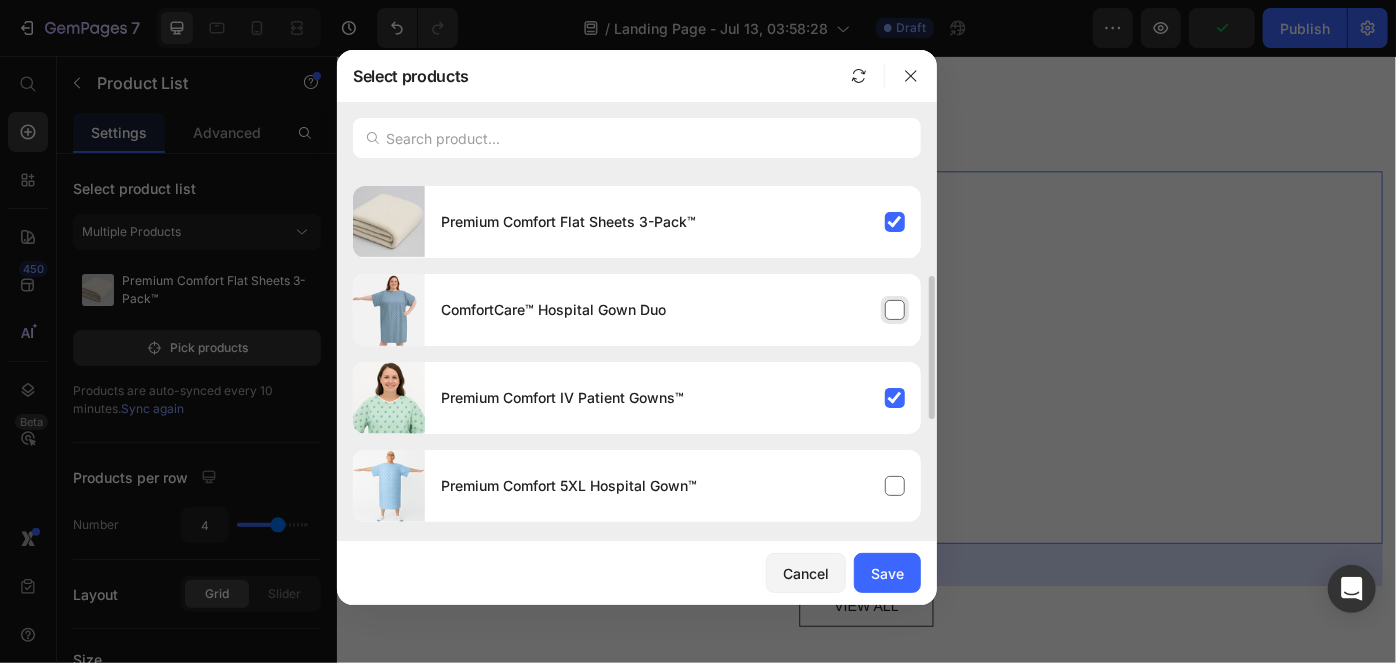 click on "ComfortCare™ Hospital Gown Duo" at bounding box center [673, 310] 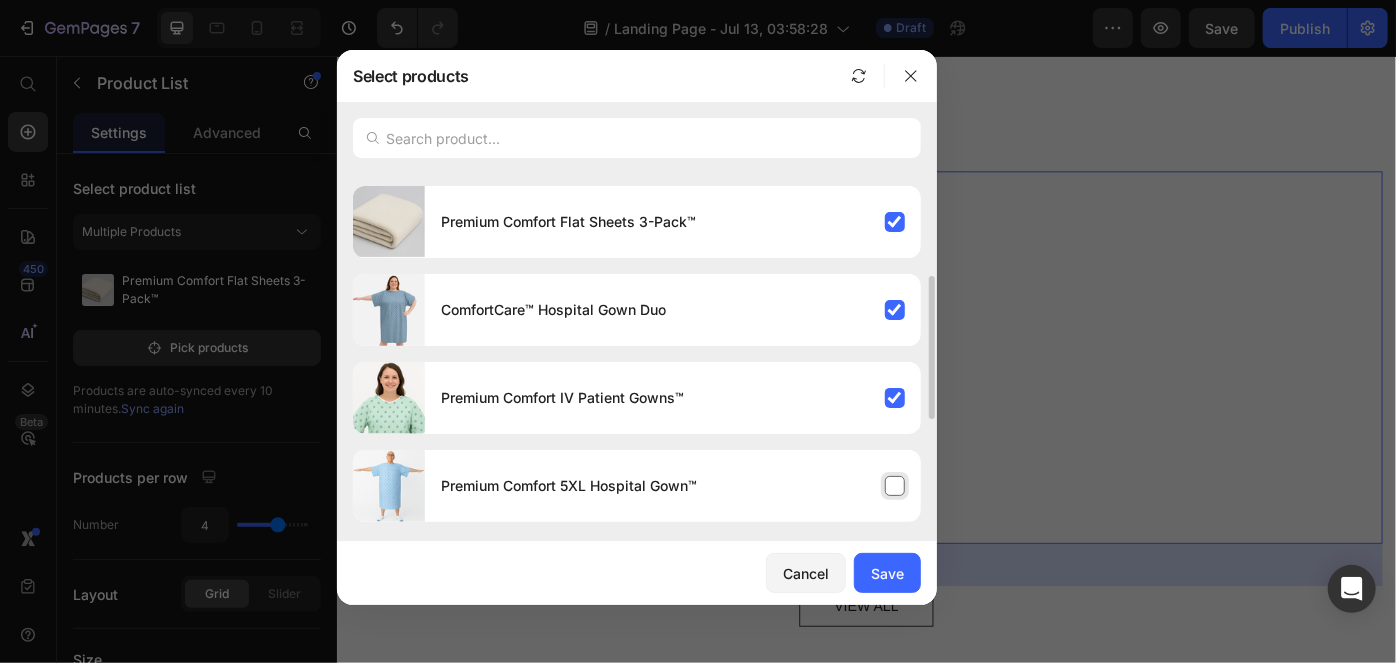 click on "Premium Comfort 5XL Hospital Gown™" at bounding box center [673, 486] 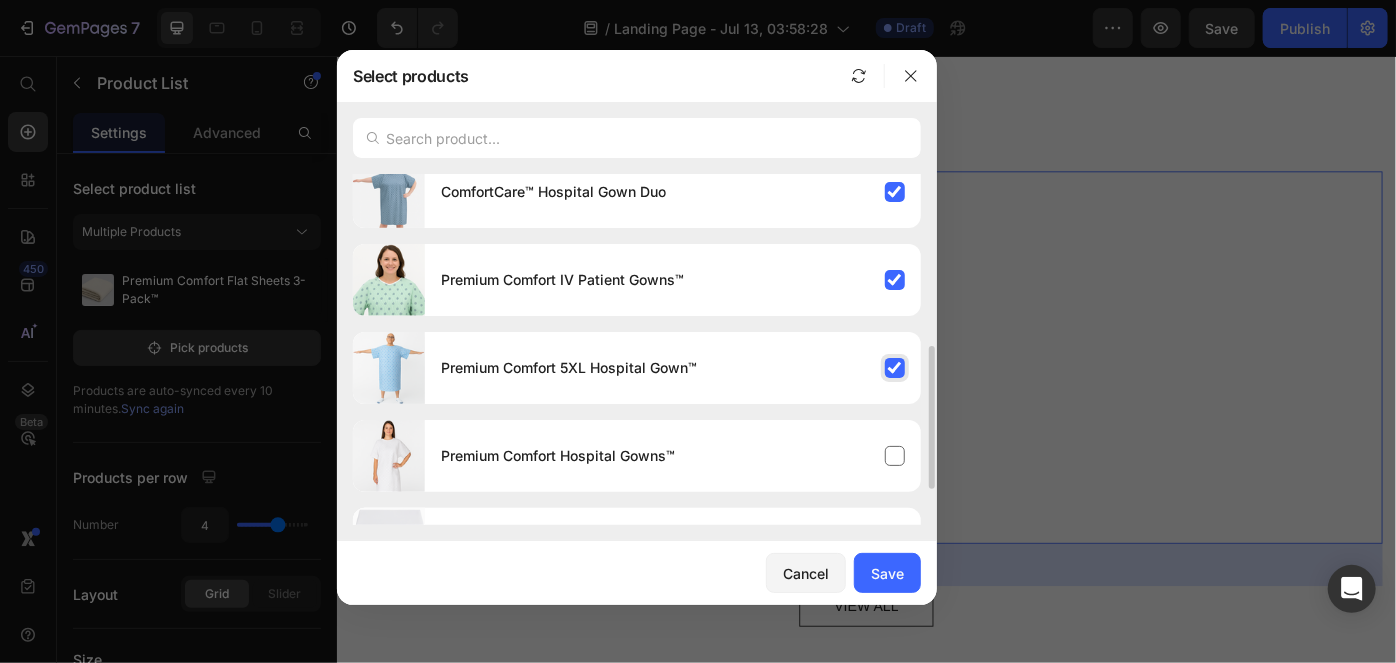 scroll, scrollTop: 385, scrollLeft: 0, axis: vertical 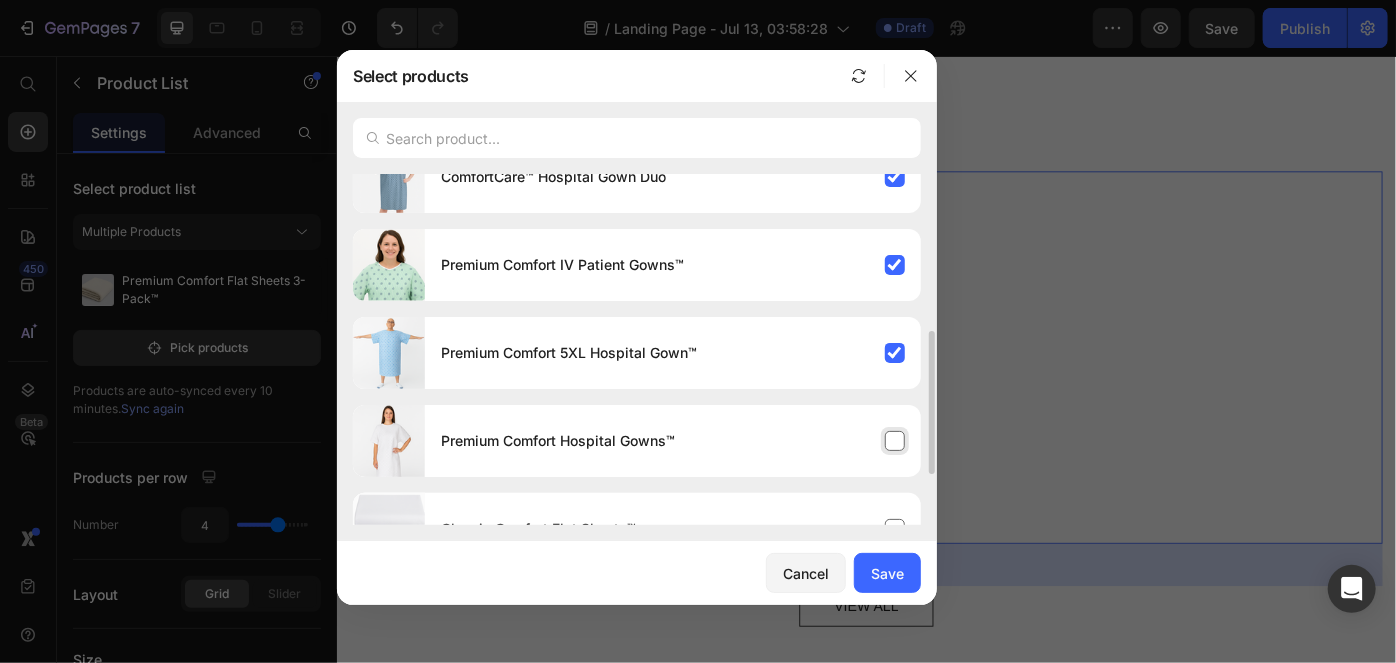 click on "Premium Comfort Hospital Gowns™" at bounding box center [673, 441] 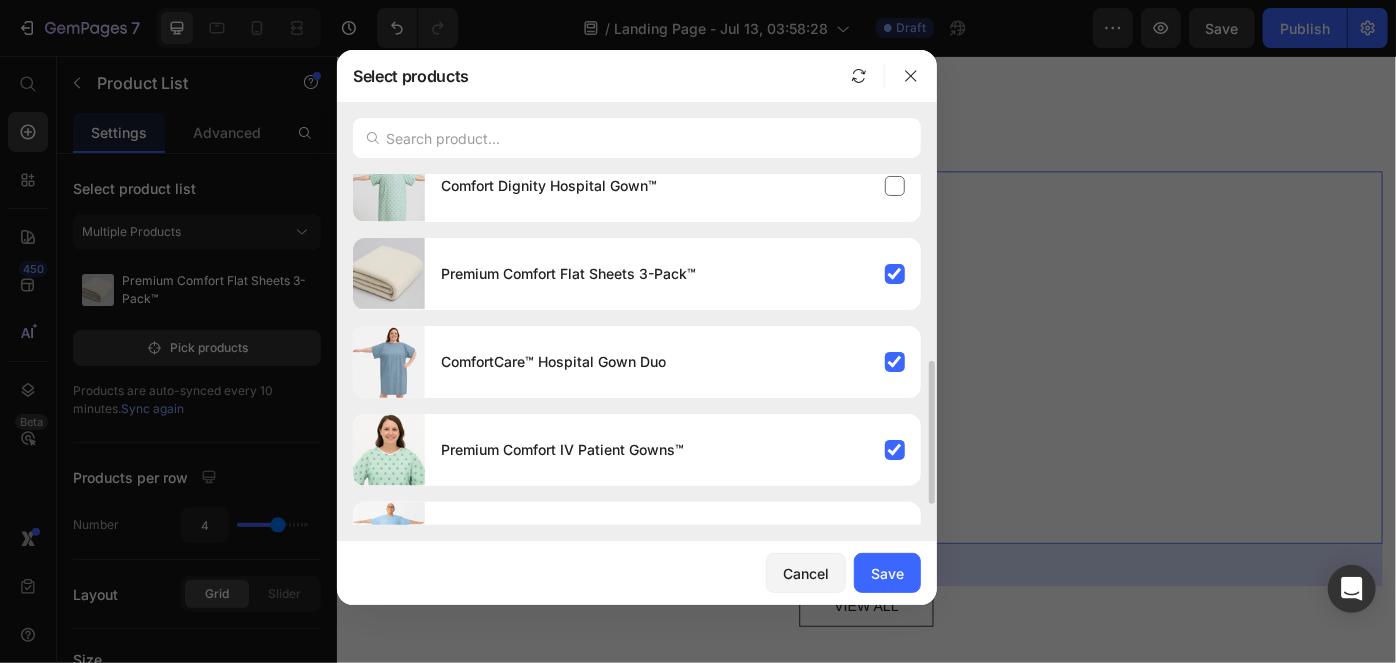 scroll, scrollTop: 198, scrollLeft: 0, axis: vertical 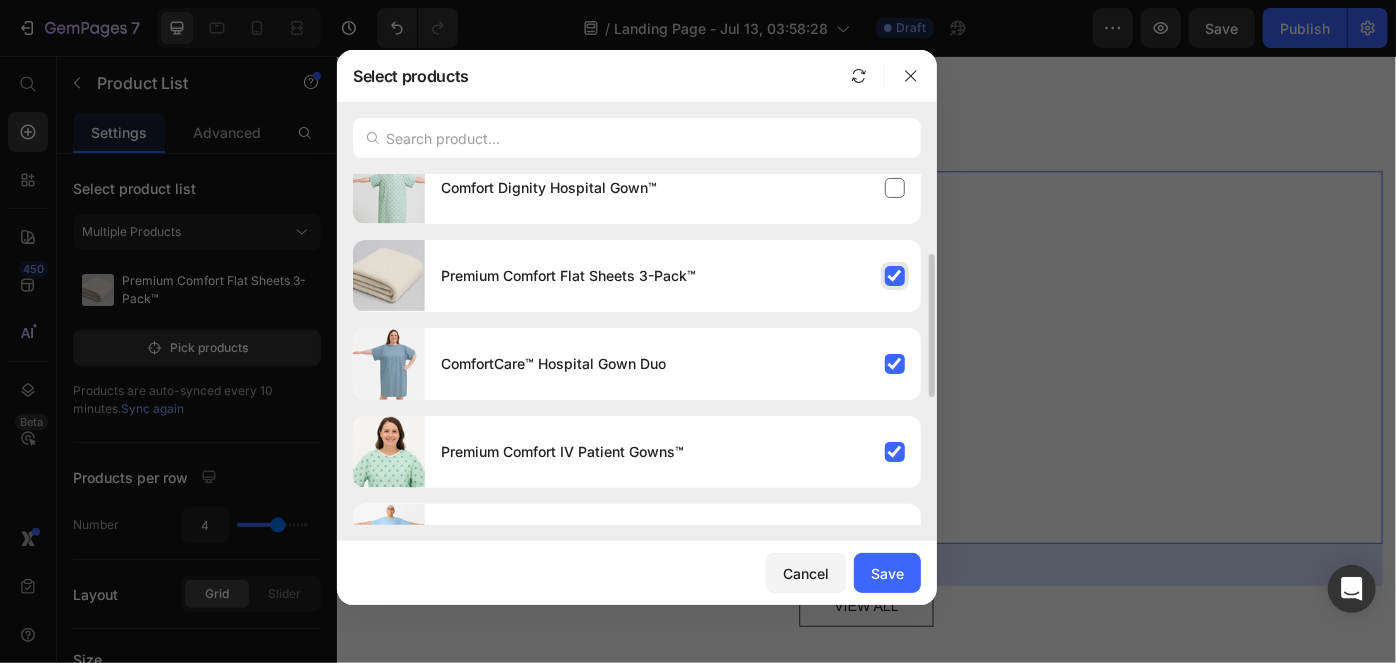 click on "Premium Comfort Flat Sheets 3-Pack™" at bounding box center (673, 276) 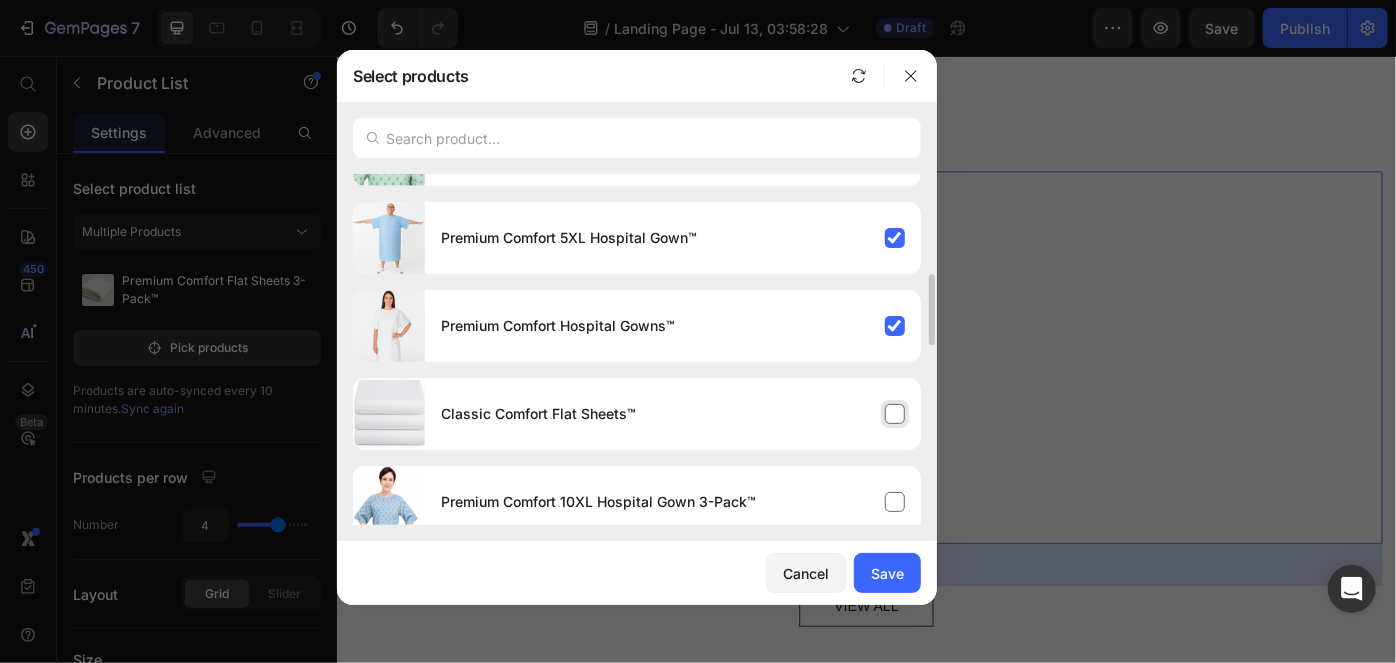 click on "Classic Comfort Flat Sheets™" at bounding box center [673, 414] 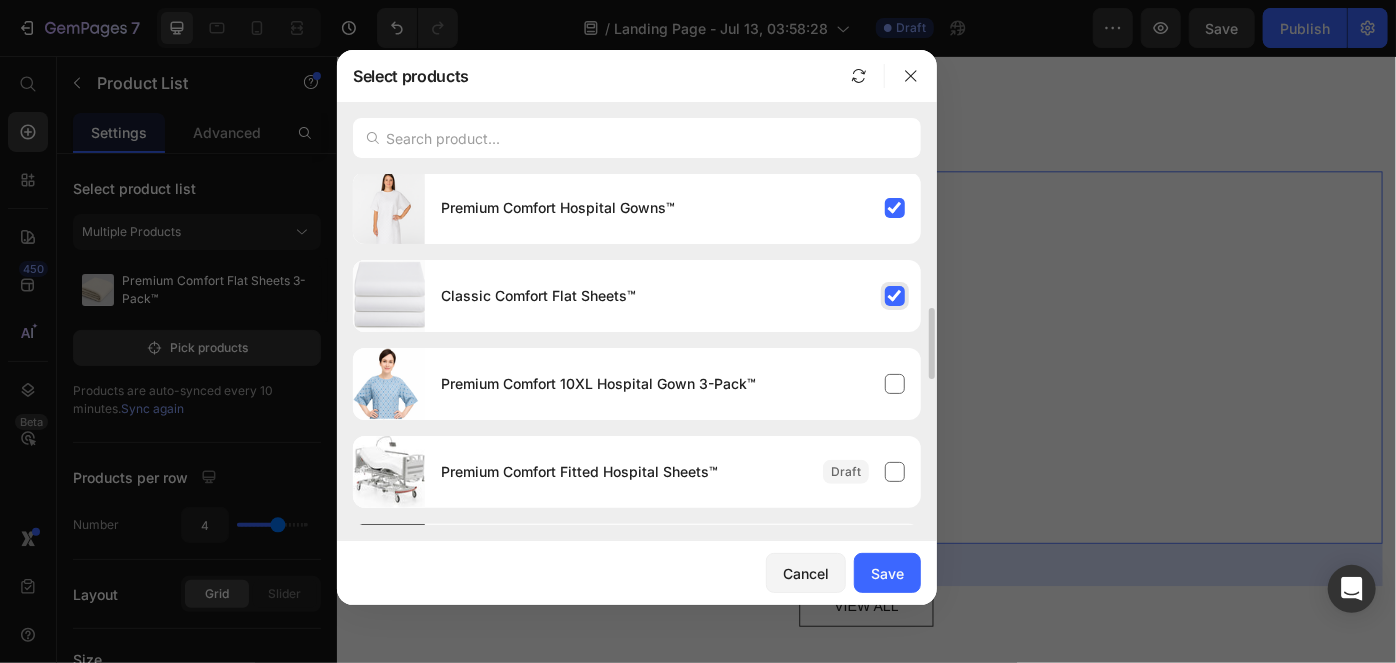 scroll, scrollTop: 627, scrollLeft: 0, axis: vertical 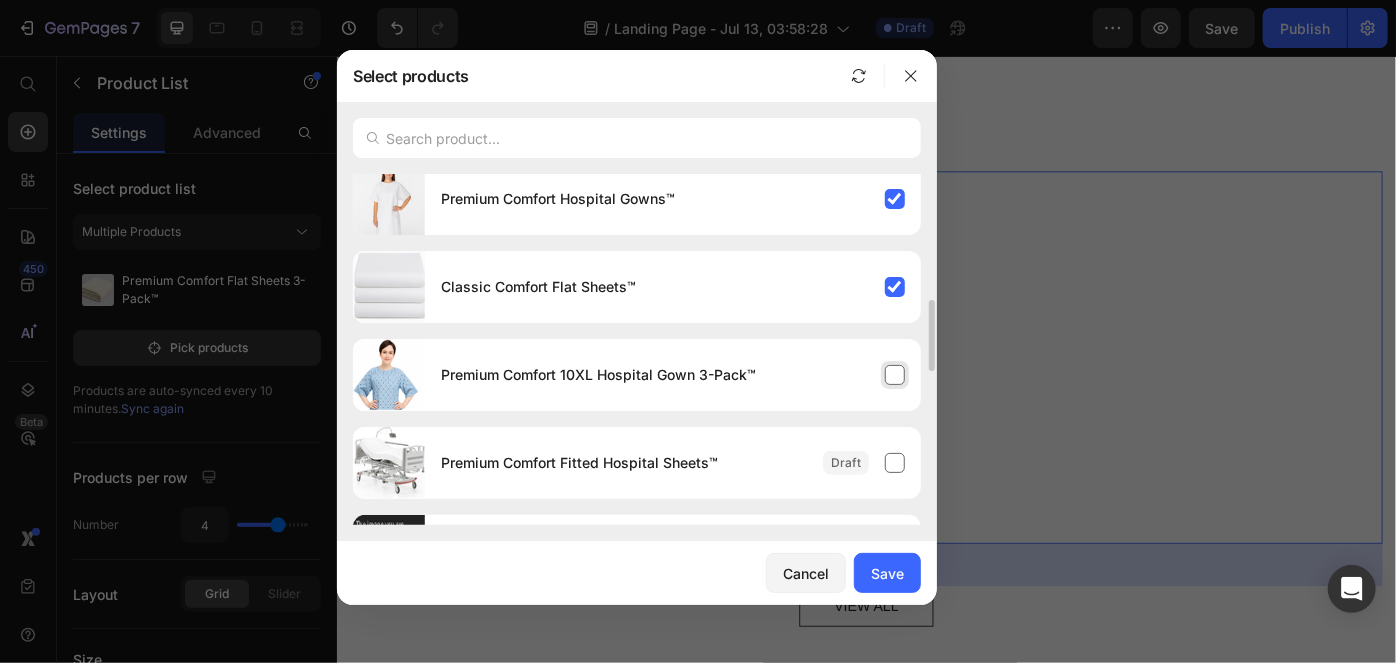 click on "Premium Comfort 10XL Hospital Gown 3-Pack™" at bounding box center [673, 375] 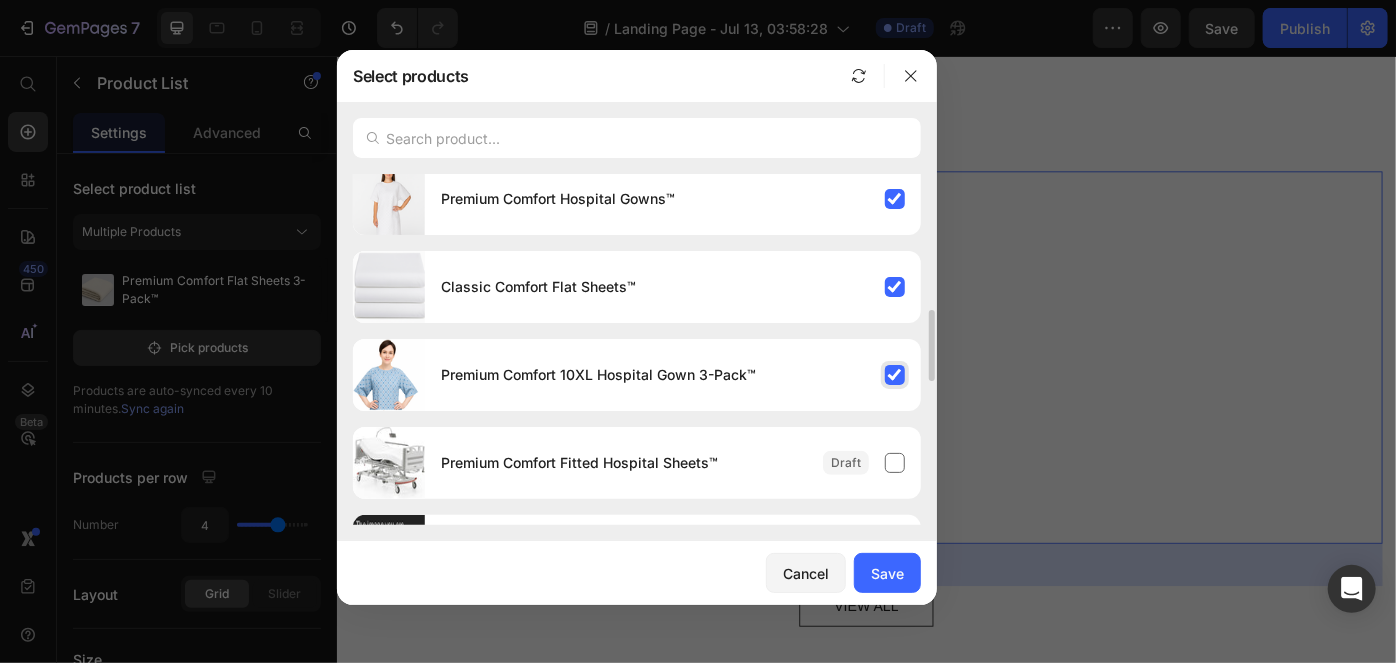 scroll, scrollTop: 642, scrollLeft: 0, axis: vertical 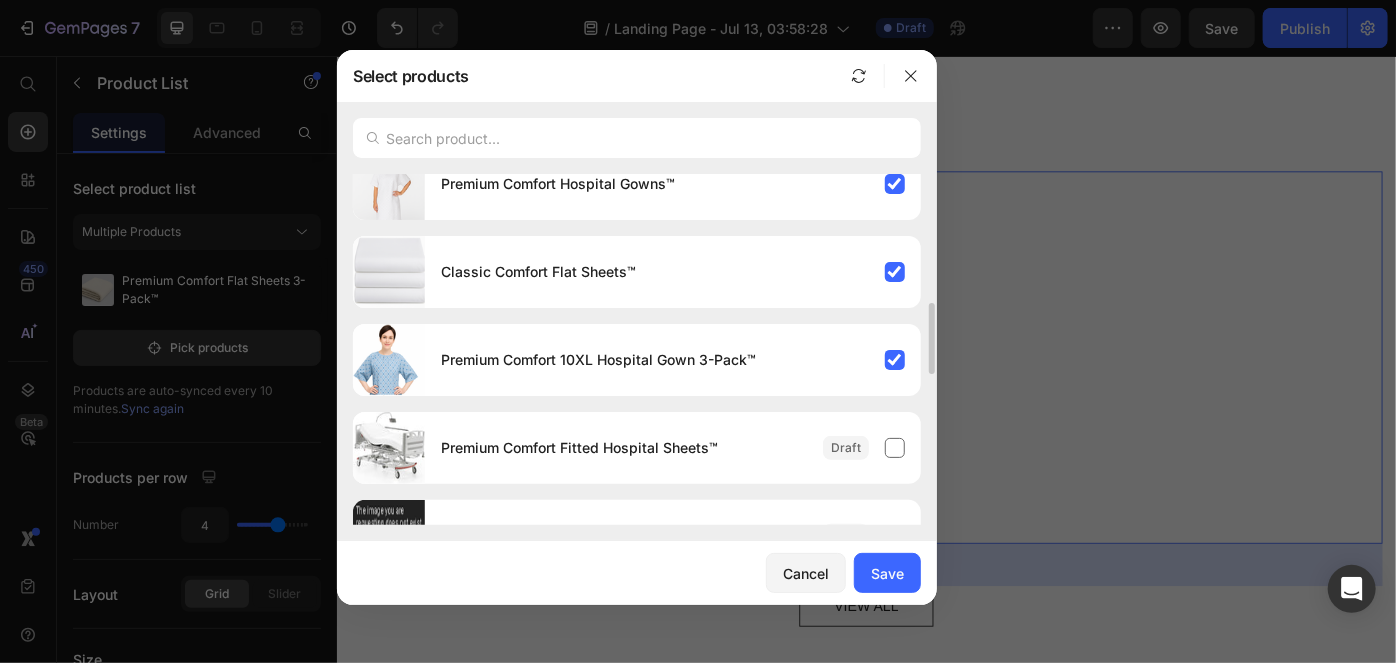 click on "Cancel Save" at bounding box center [637, 573] 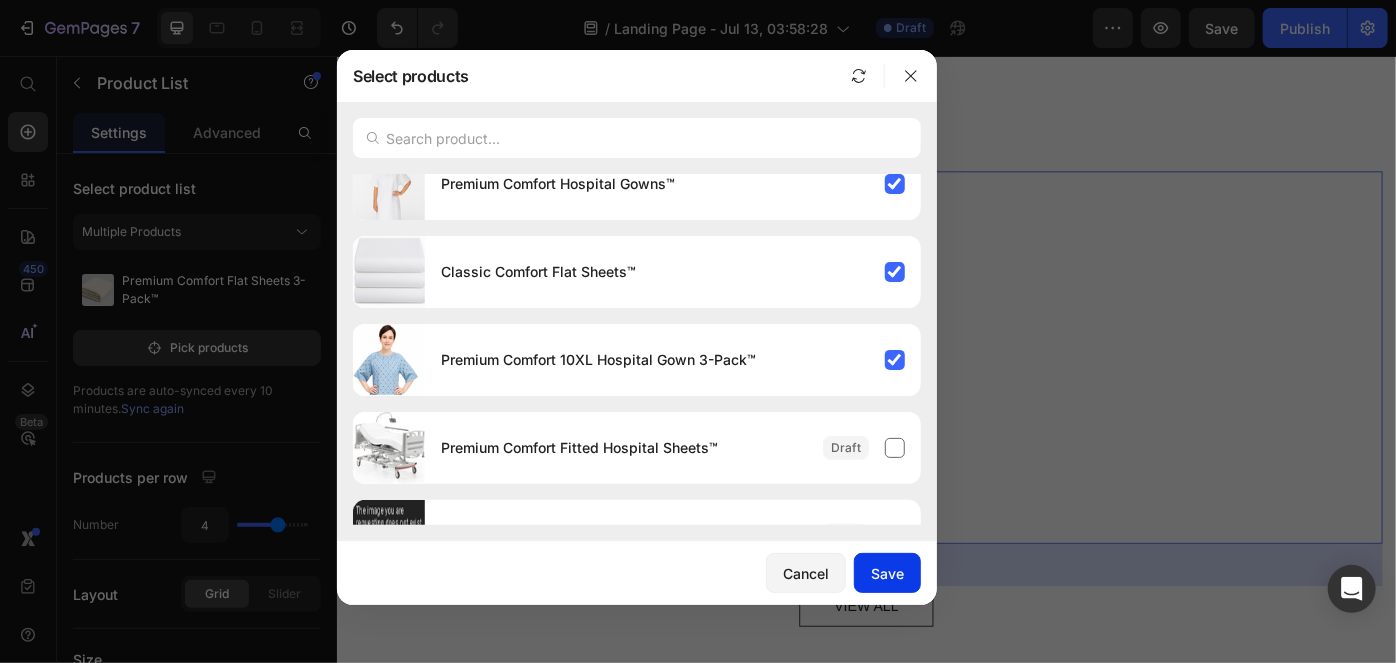 click on "Save" at bounding box center (887, 573) 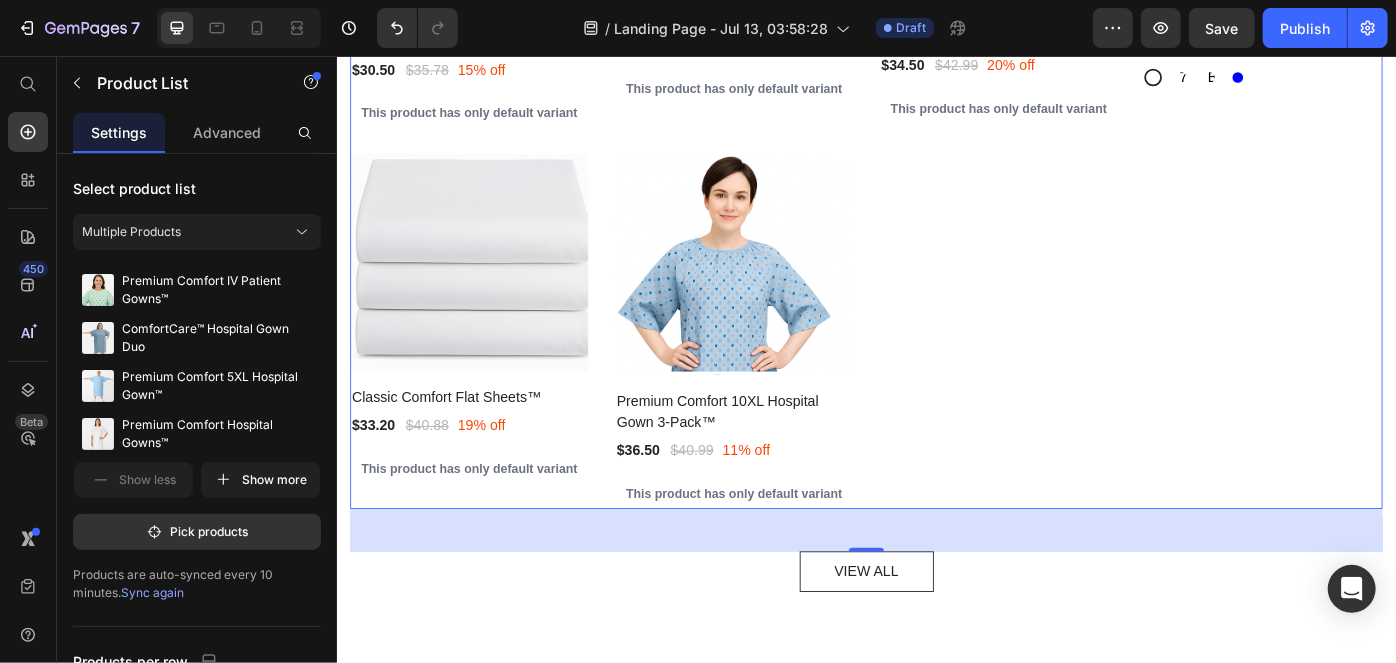 scroll, scrollTop: 1989, scrollLeft: 0, axis: vertical 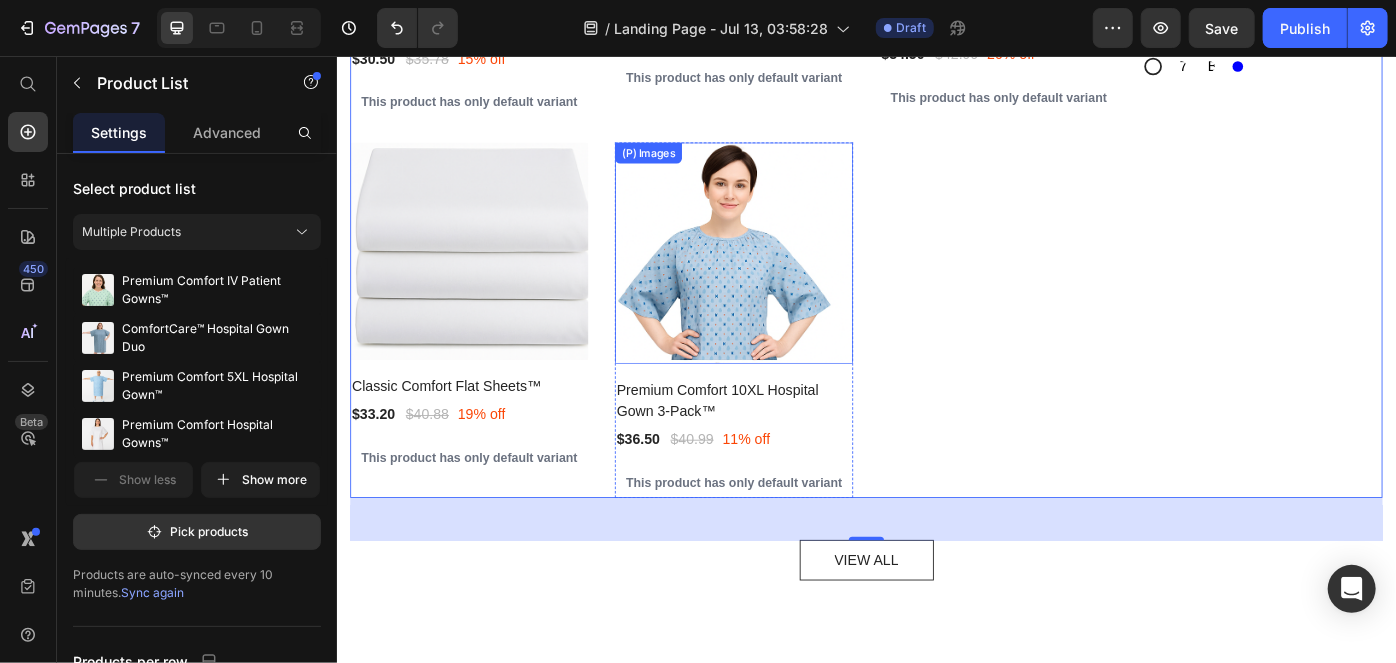 click at bounding box center [786, 277] 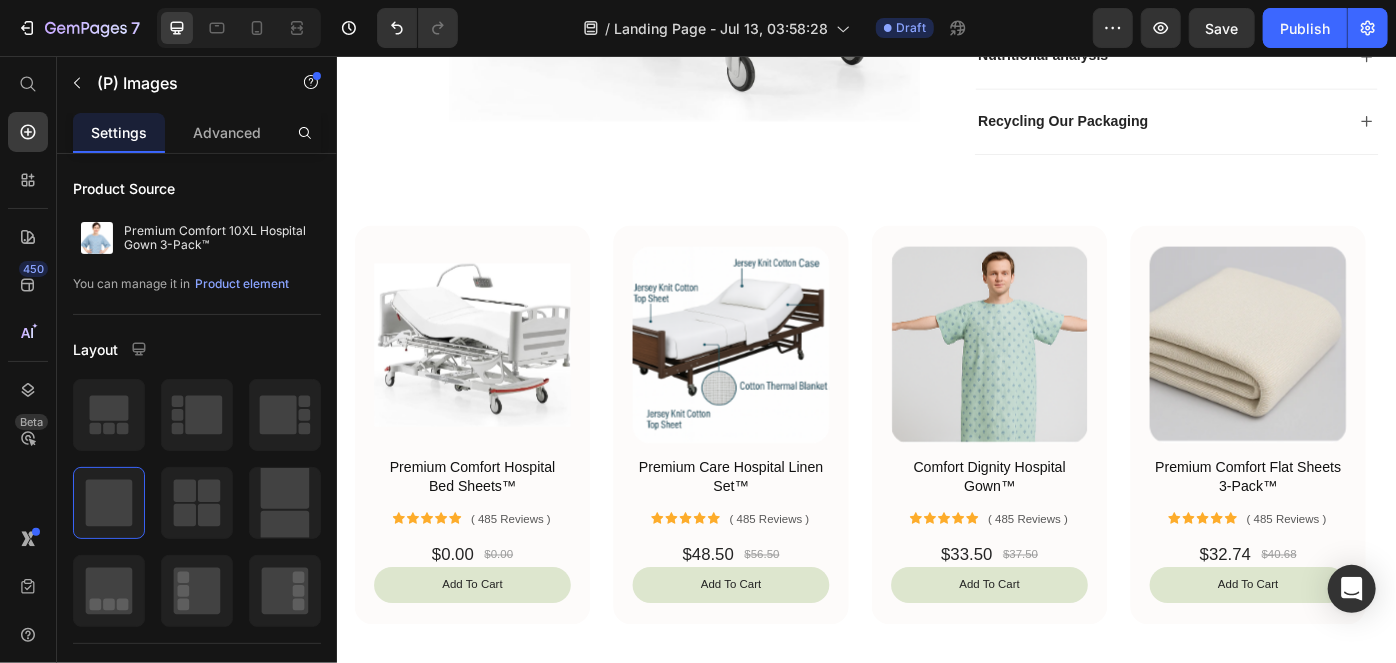 scroll, scrollTop: 832, scrollLeft: 0, axis: vertical 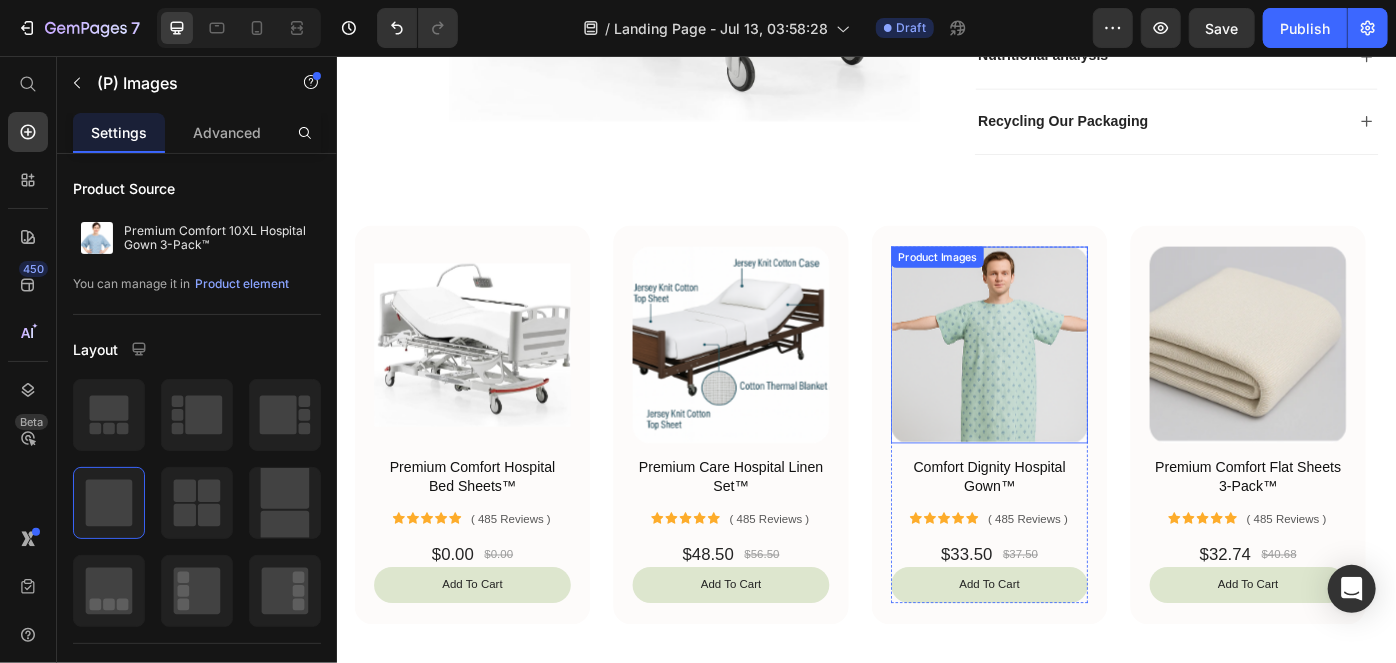 click at bounding box center [1075, 382] 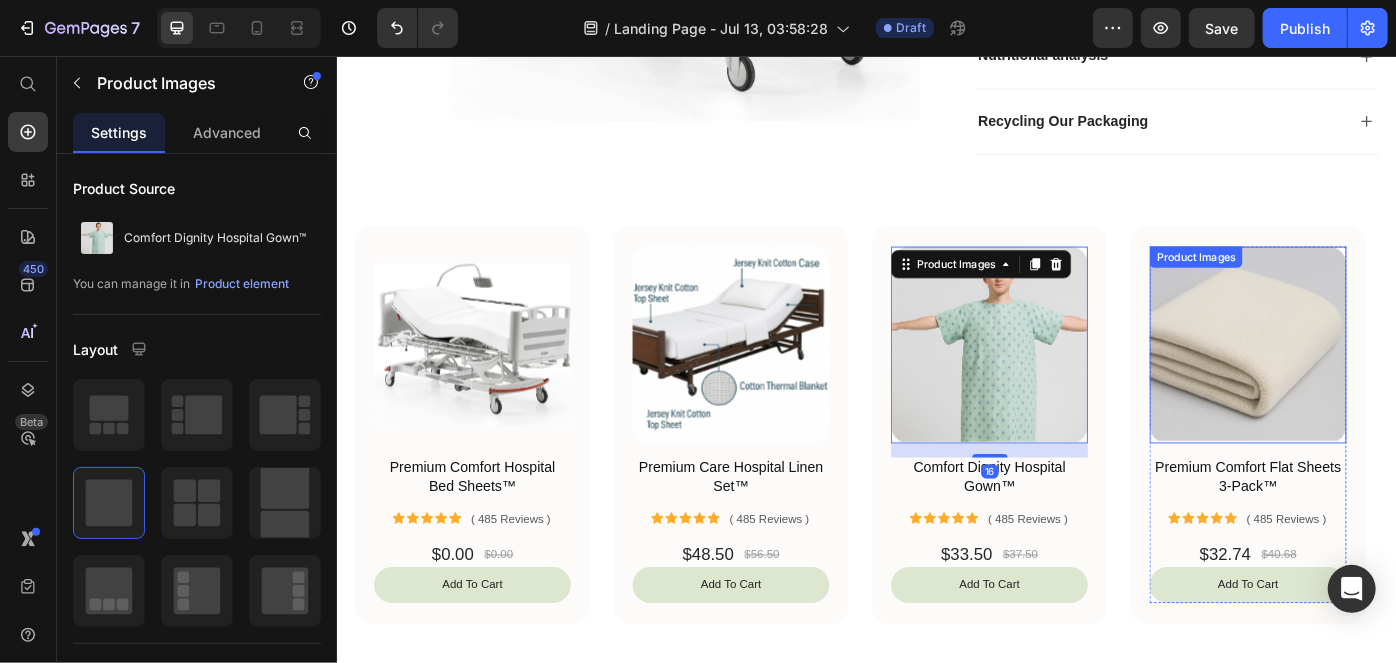 click at bounding box center [1368, 382] 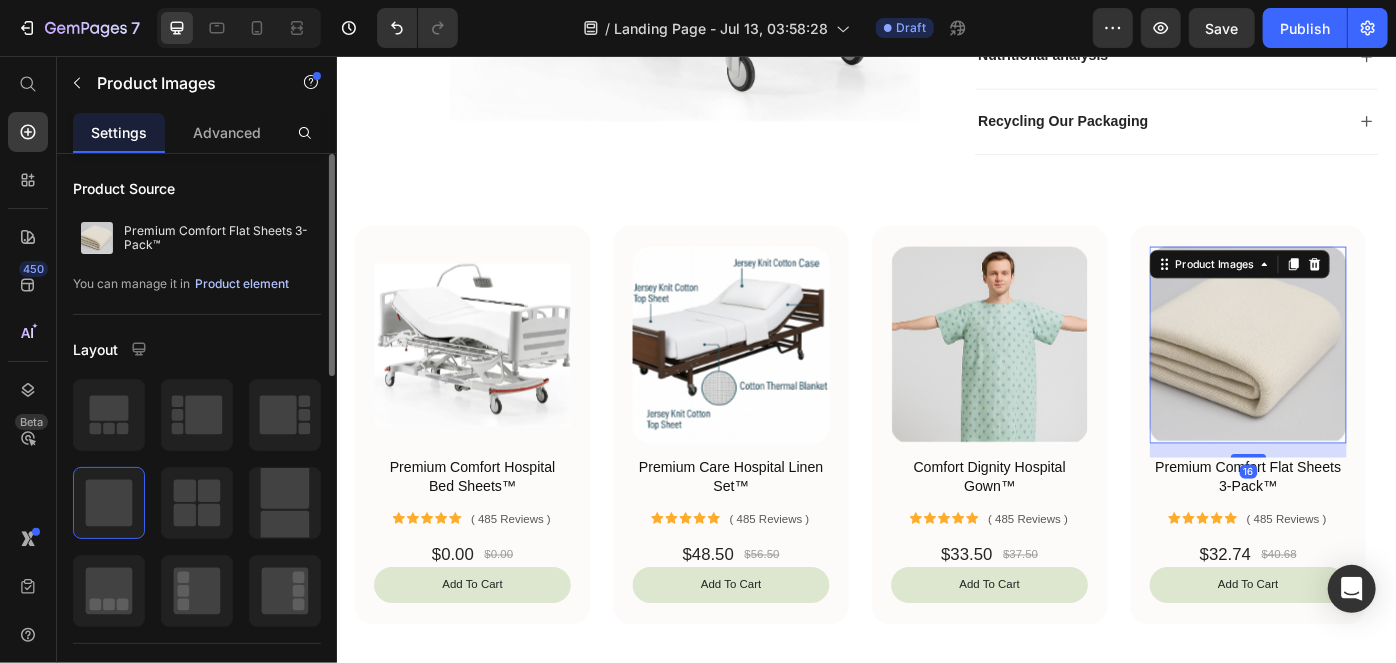 click on "Product element" at bounding box center (242, 284) 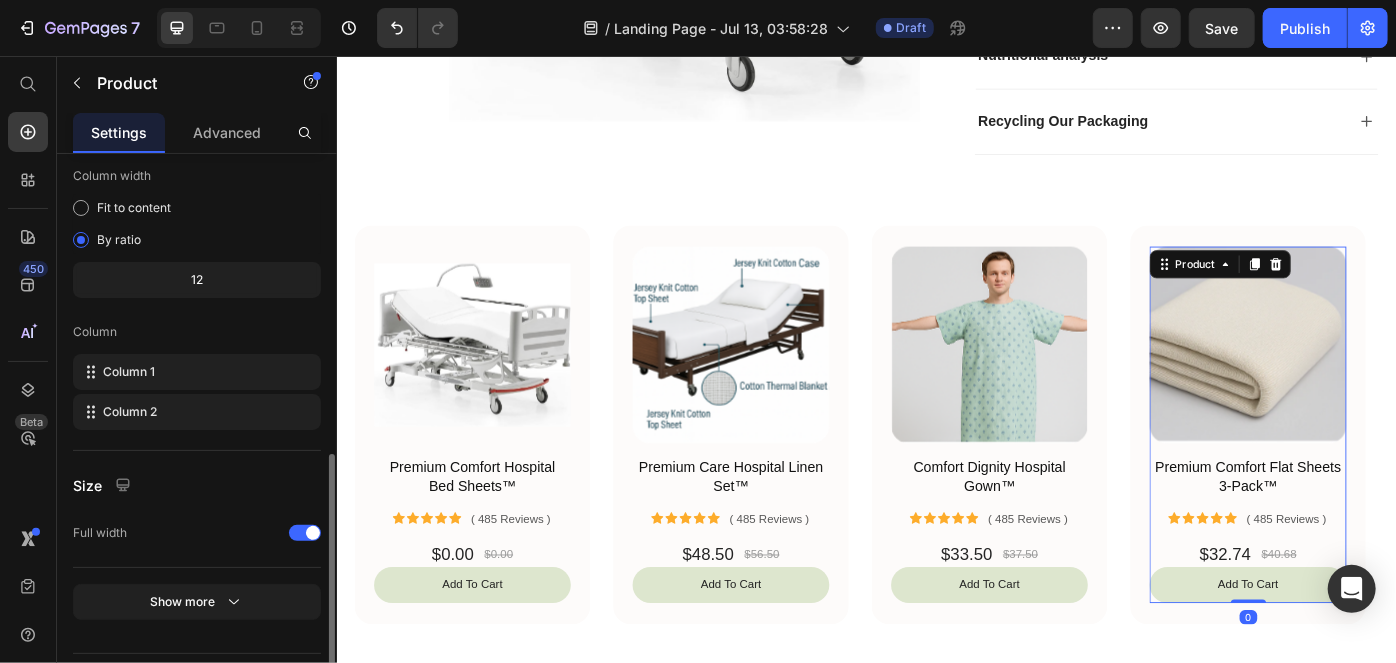 scroll, scrollTop: 569, scrollLeft: 0, axis: vertical 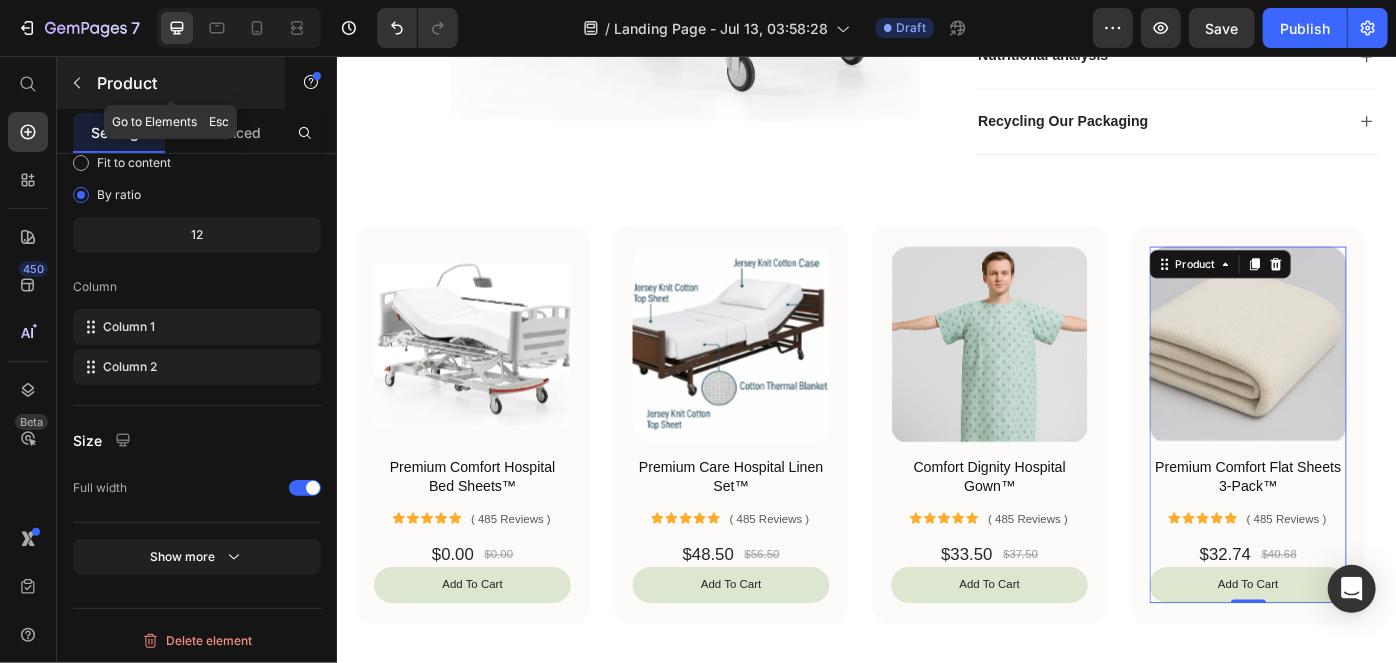 click 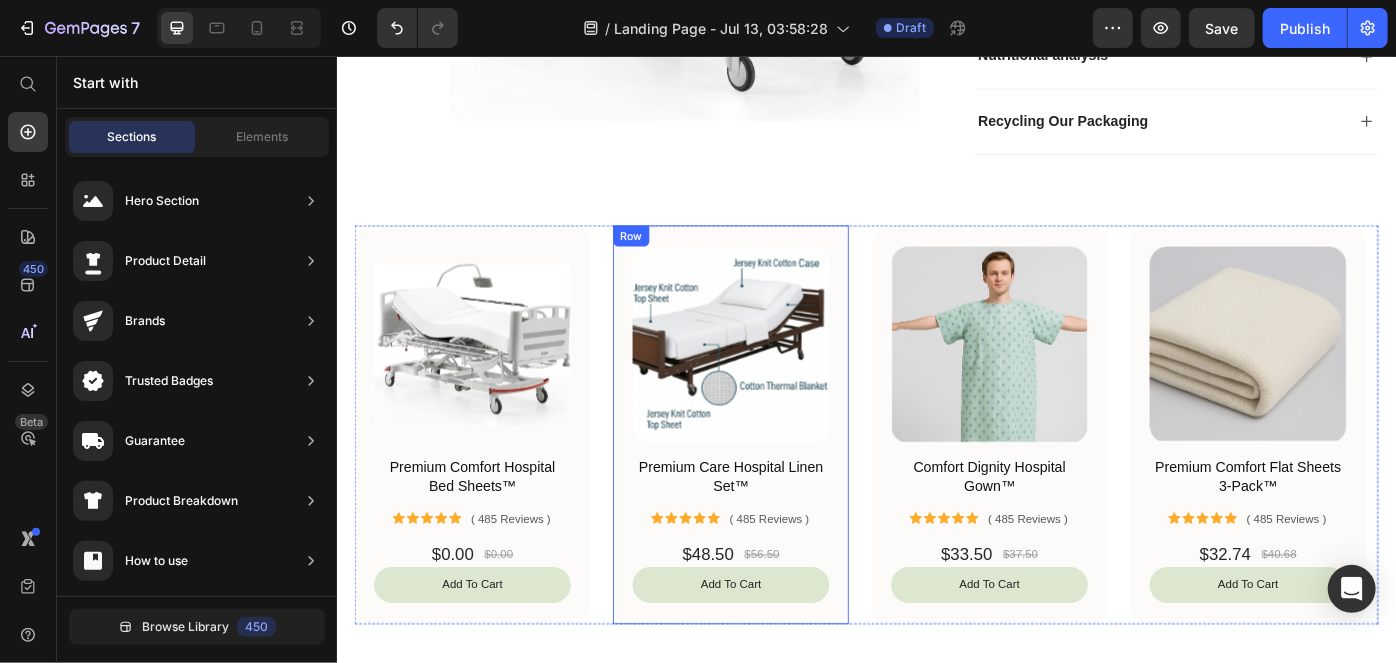 click on "Product Images Premium Care Hospital Linen Set™ Product Title
Icon
Icon
Icon
Icon
Icon Icon List ( 485 Reviews ) Text Block Row $48.50 Product Price $56.50 Product Price Row add to cart Add to Cart Product Row" at bounding box center [782, 473] 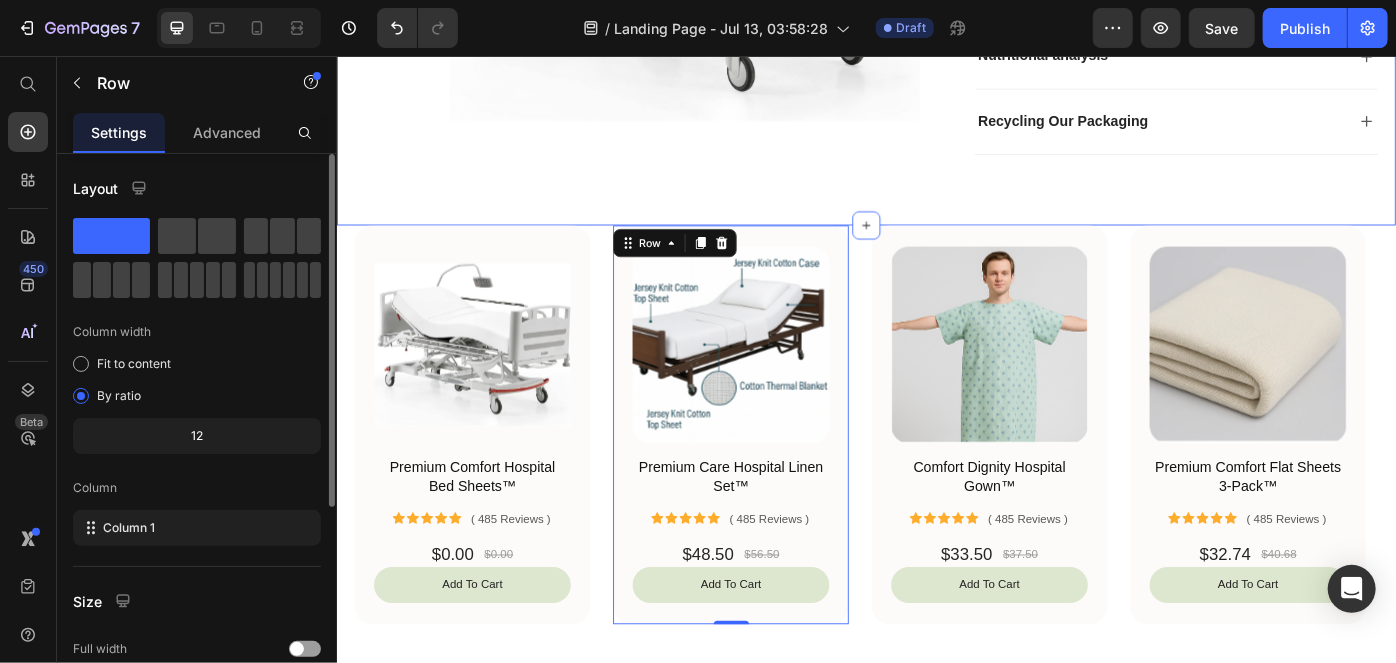 click on "Icon Free delivery available* Text Block Row
Icon Over 40,000 5 star reviews Text Block Row
Icon Subscribe to Save up to 20% off RRP Text Block Row Carousel Row
Product Images Premium Comfort Hospital Bed Sheets™ Product Title
Icon
Icon
Icon
Icon
Icon Icon List 485 Reviews! Text Block Row Show more Product Description
Drop element here Row Add to cart Add to Cart
Ingredients
Nutritional analysis
Recycling Our Packaging Accordion Product Section 2" at bounding box center (936, -245) 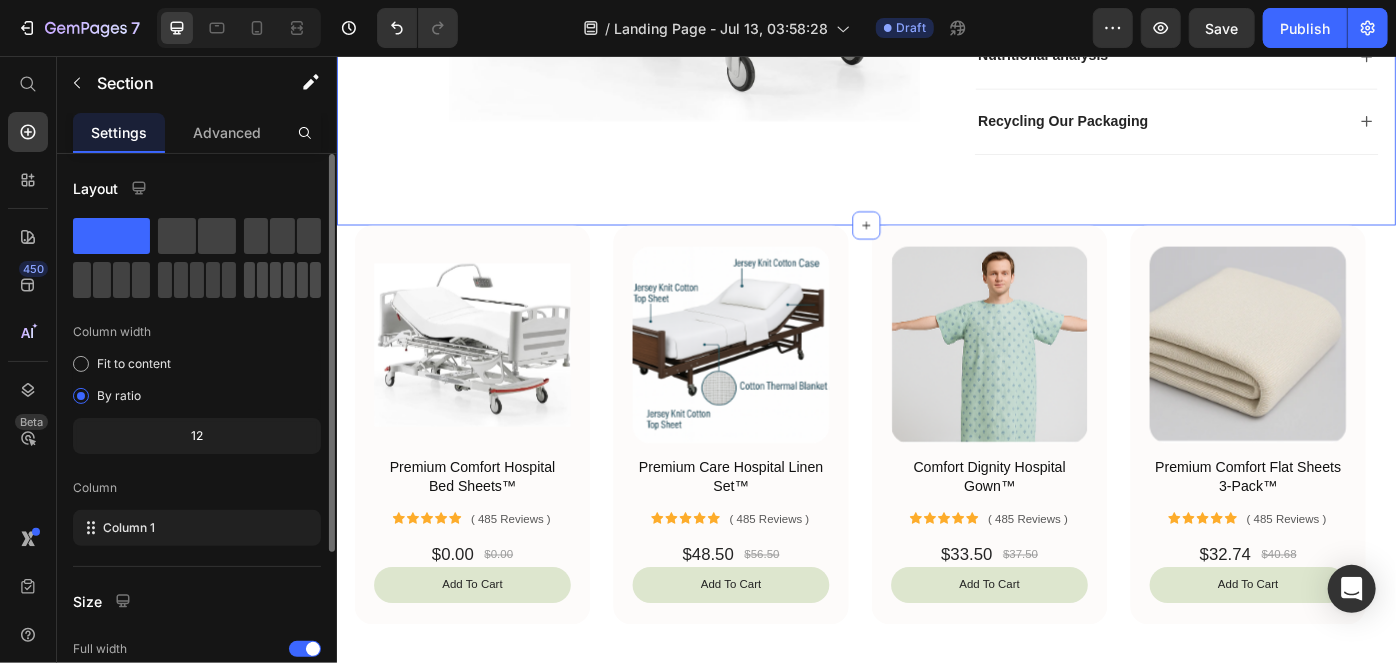 click 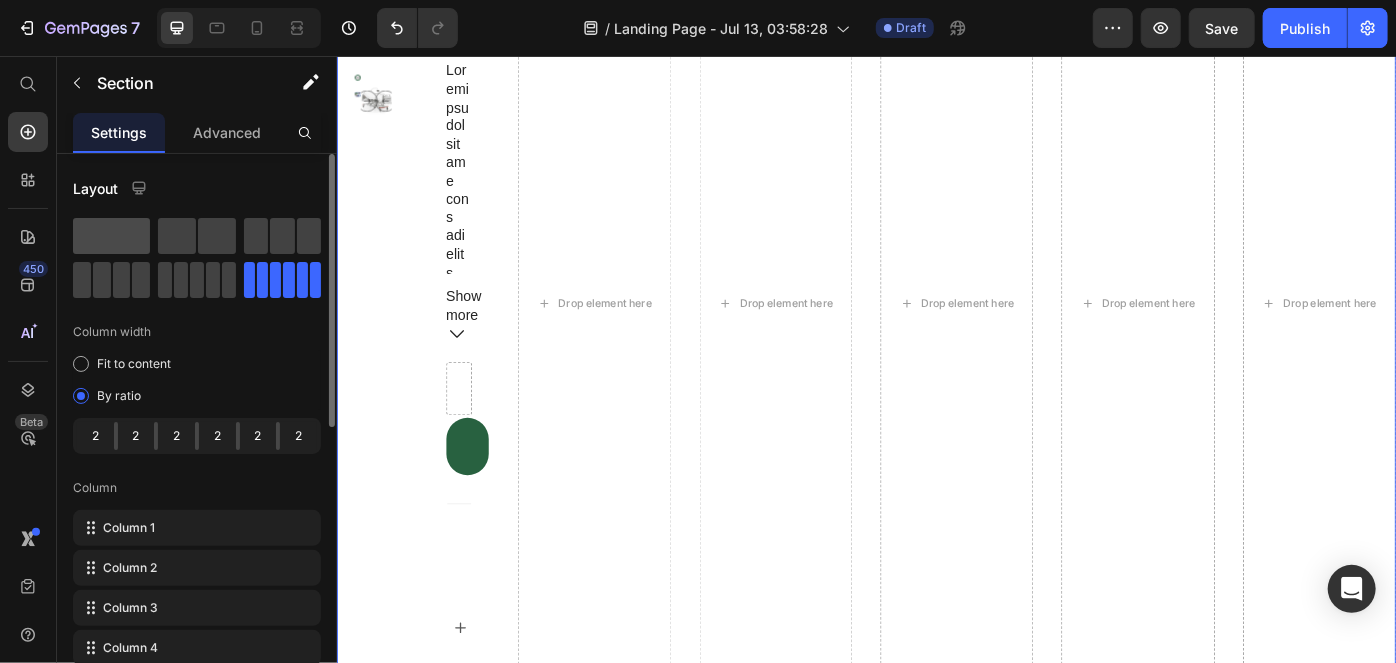 click 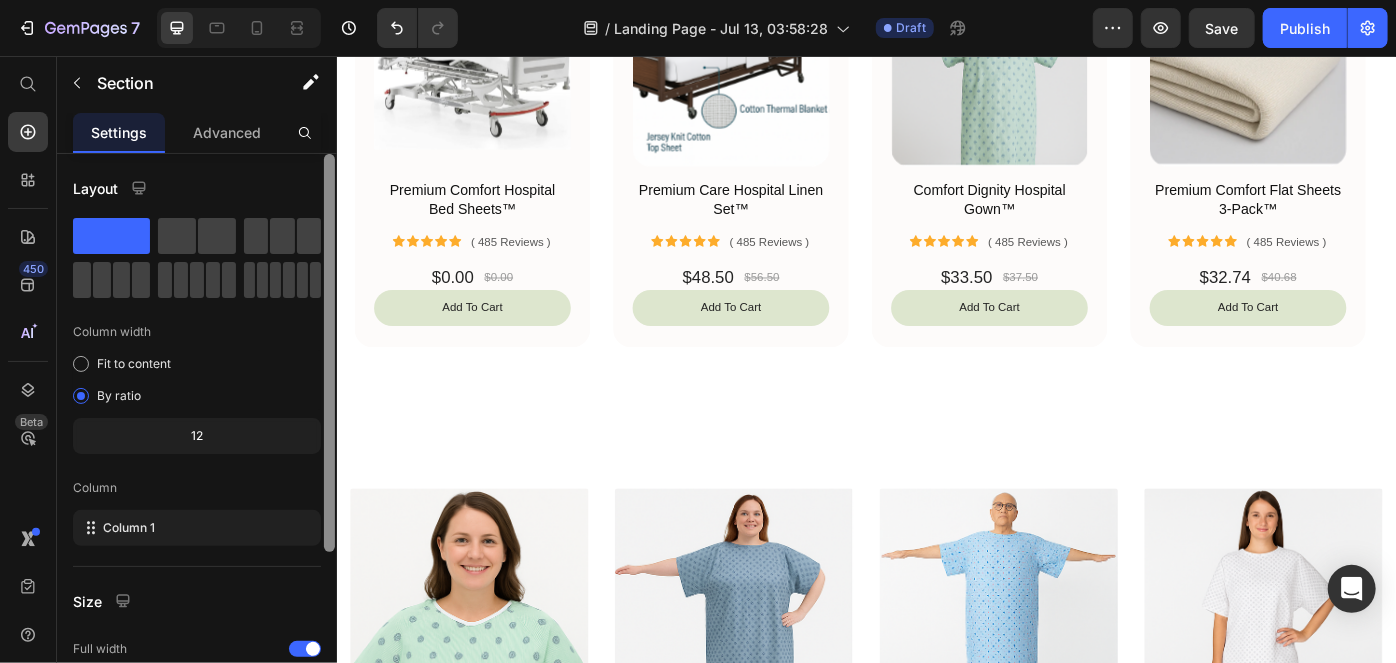 scroll, scrollTop: 832, scrollLeft: 0, axis: vertical 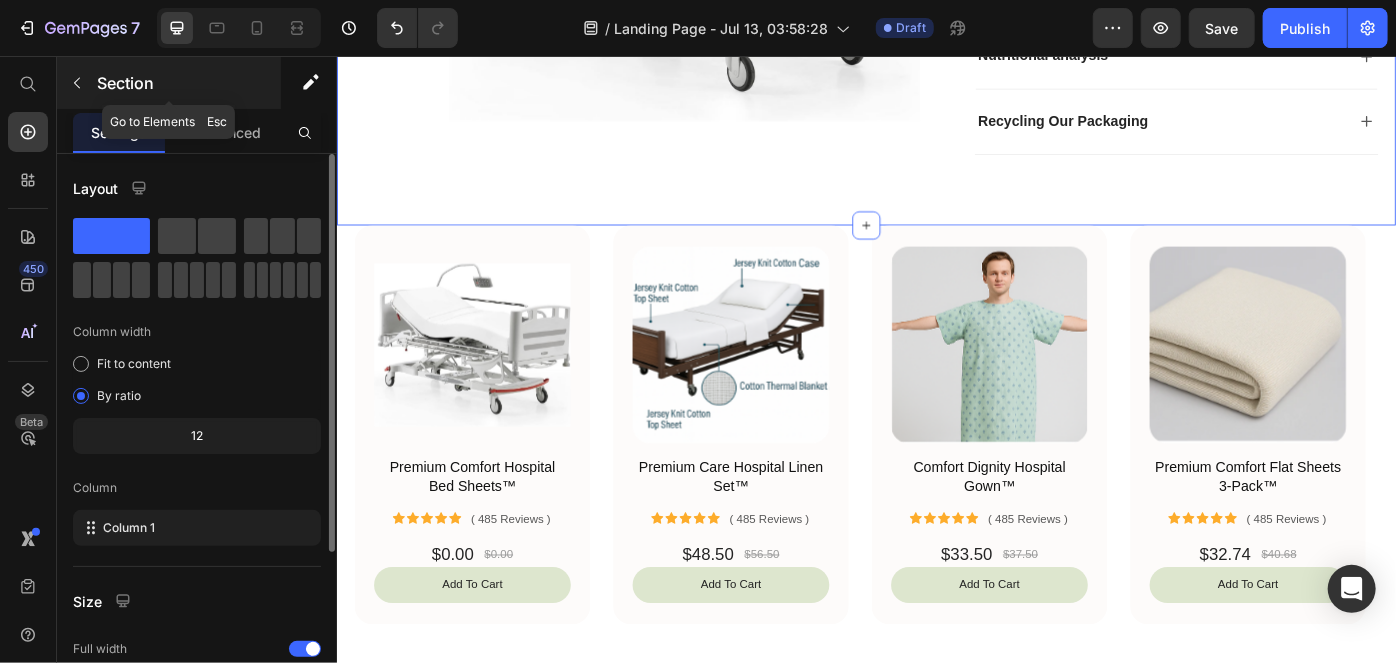 click at bounding box center [77, 83] 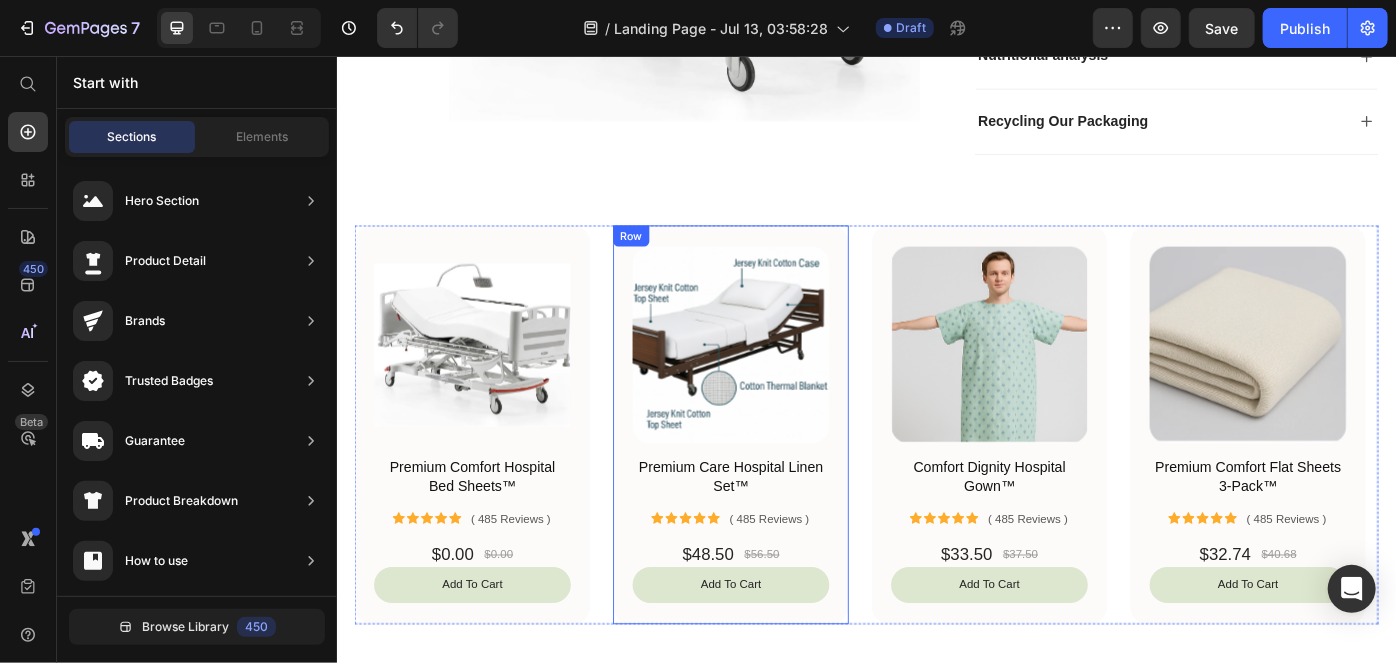 click on "Product Images Premium Care Hospital Linen Set™ Product Title
Icon
Icon
Icon
Icon
Icon Icon List ( 485 Reviews ) Text Block Row $48.50 Product Price $56.50 Product Price Row add to cart Add to Cart Product Row" at bounding box center (782, 473) 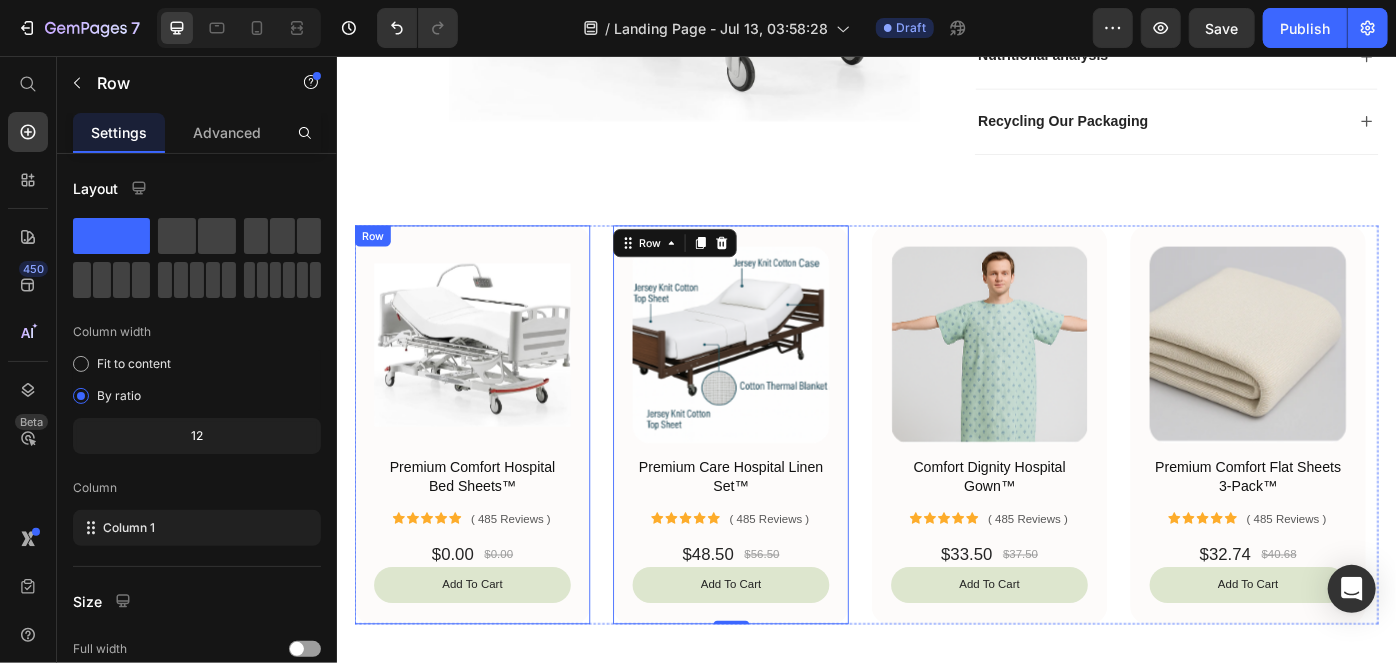 click on "Product Images Premium Comfort Hospital Bed Sheets™ Product Title
Icon
Icon
Icon
Icon
Icon Icon List ( 485 Reviews ) Text Block Row $0.00 Product Price $0.00 Product Price Row add to cart Add to Cart Product Row" at bounding box center [489, 473] 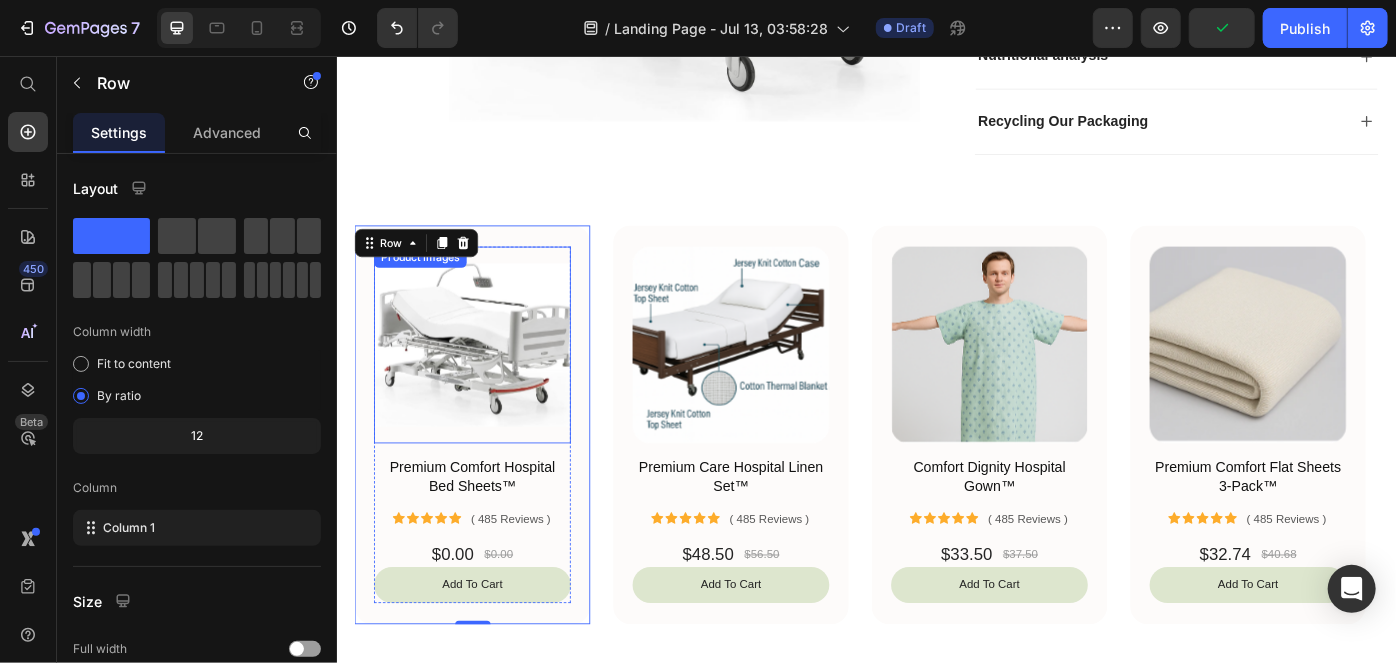 click at bounding box center [489, 382] 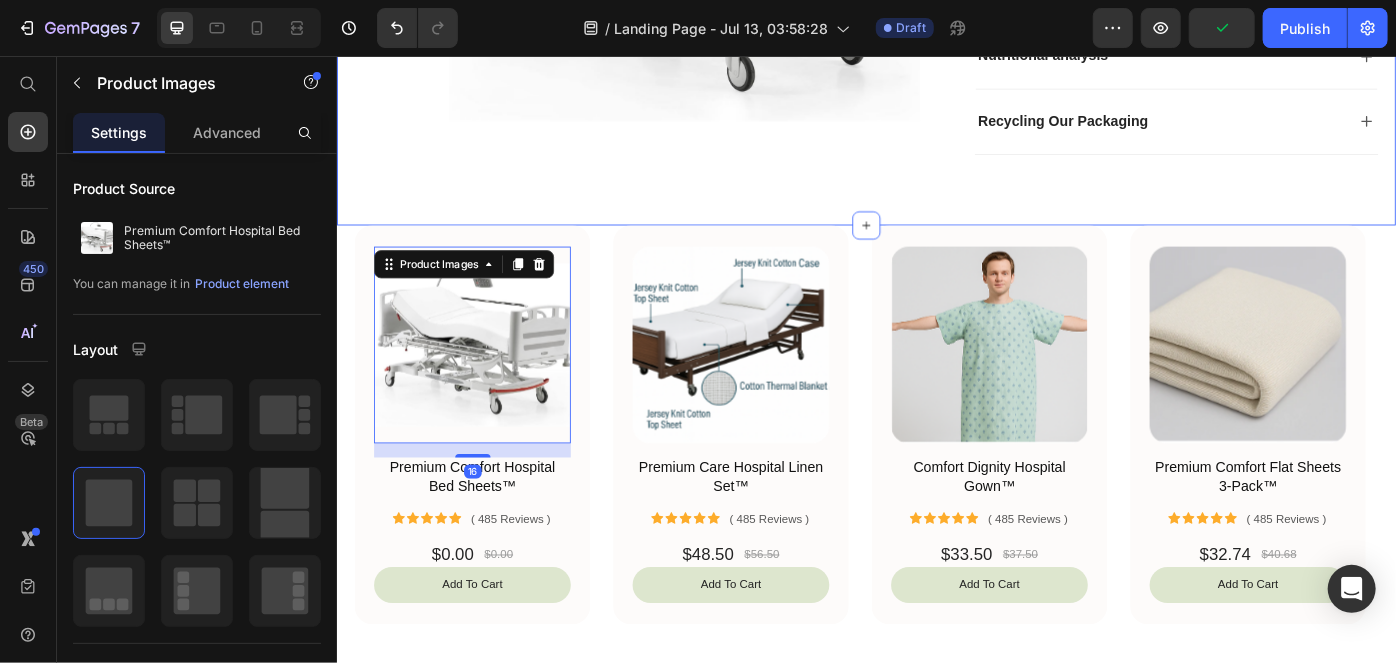 click on "Product Images   16 Premium Comfort Hospital Bed Sheets™ Product Title
Icon
Icon
Icon
Icon
Icon Icon List ( 485 Reviews ) Text Block Row $0.00 Product Price $0.00 Product Price Row add to cart Add to Cart Product Row" at bounding box center (489, 473) 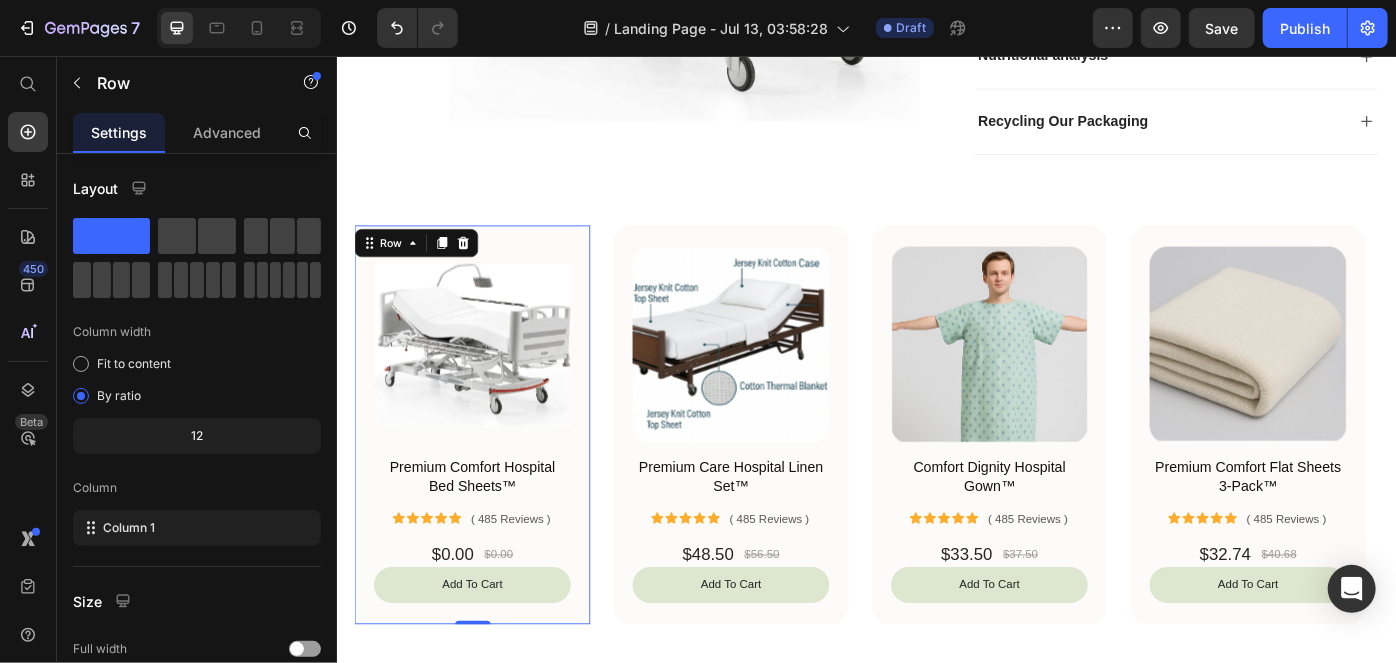 click at bounding box center [489, 382] 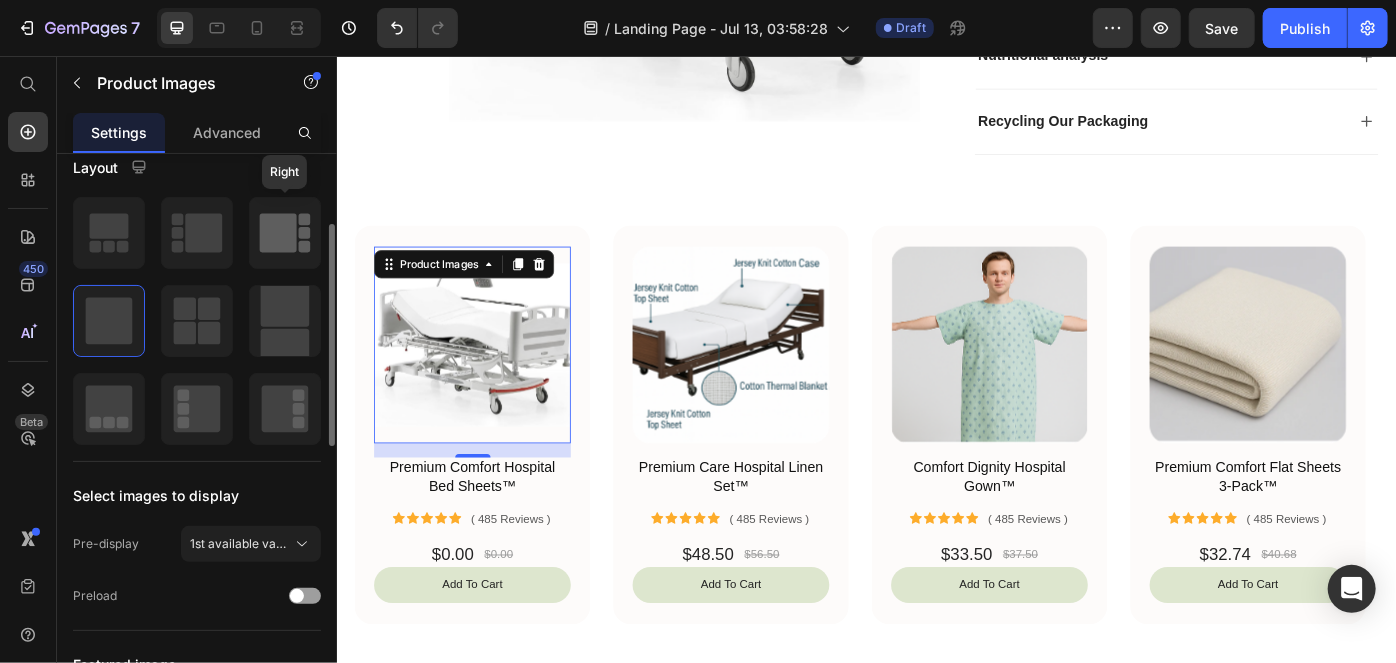 scroll, scrollTop: 181, scrollLeft: 0, axis: vertical 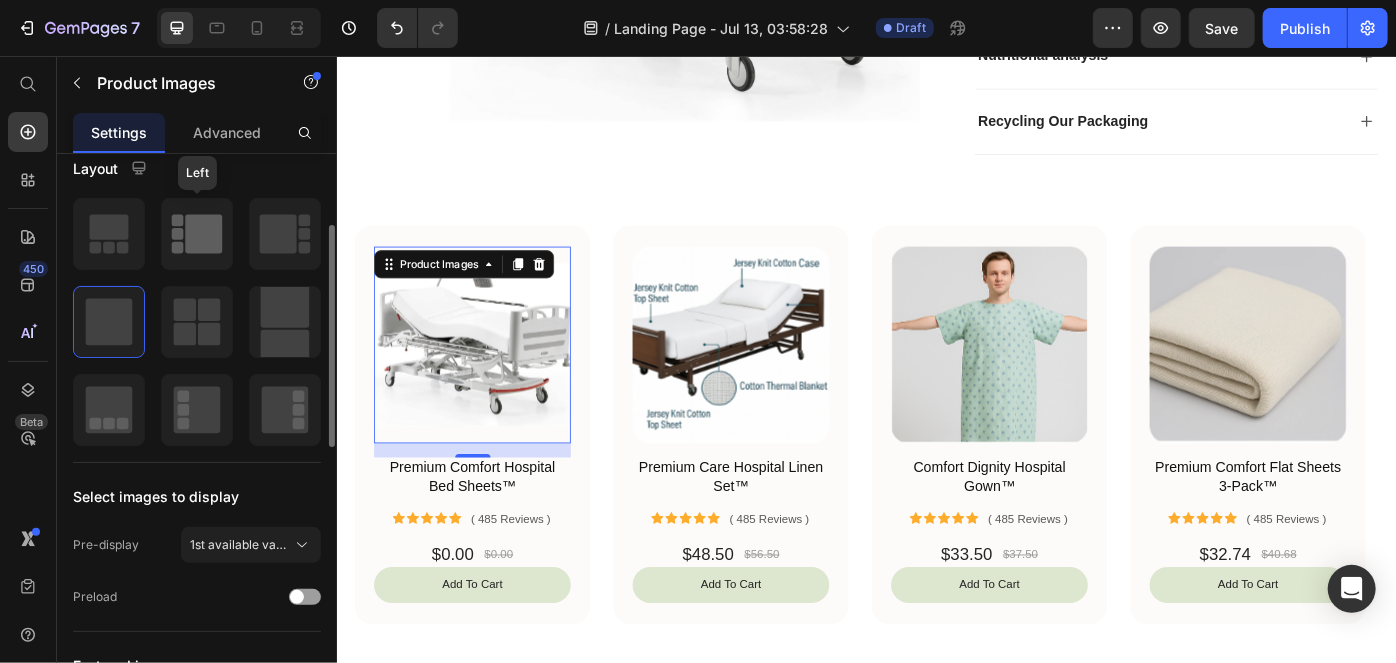 click 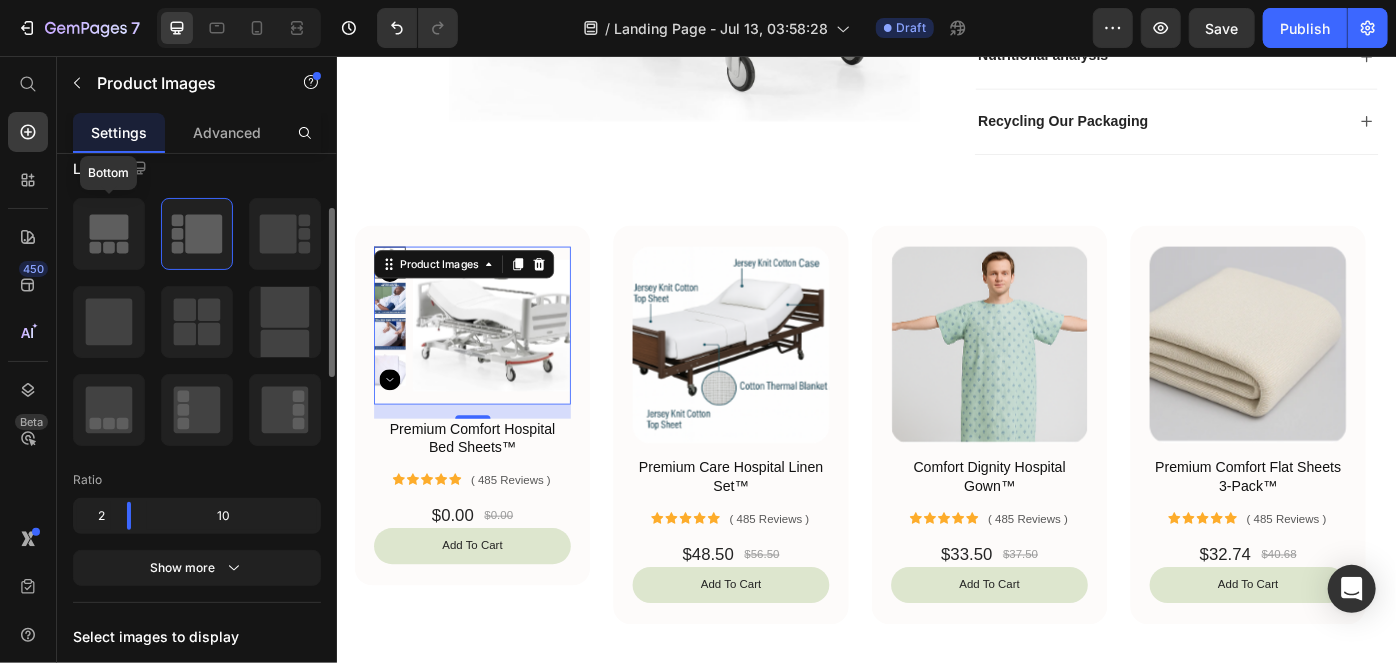 click 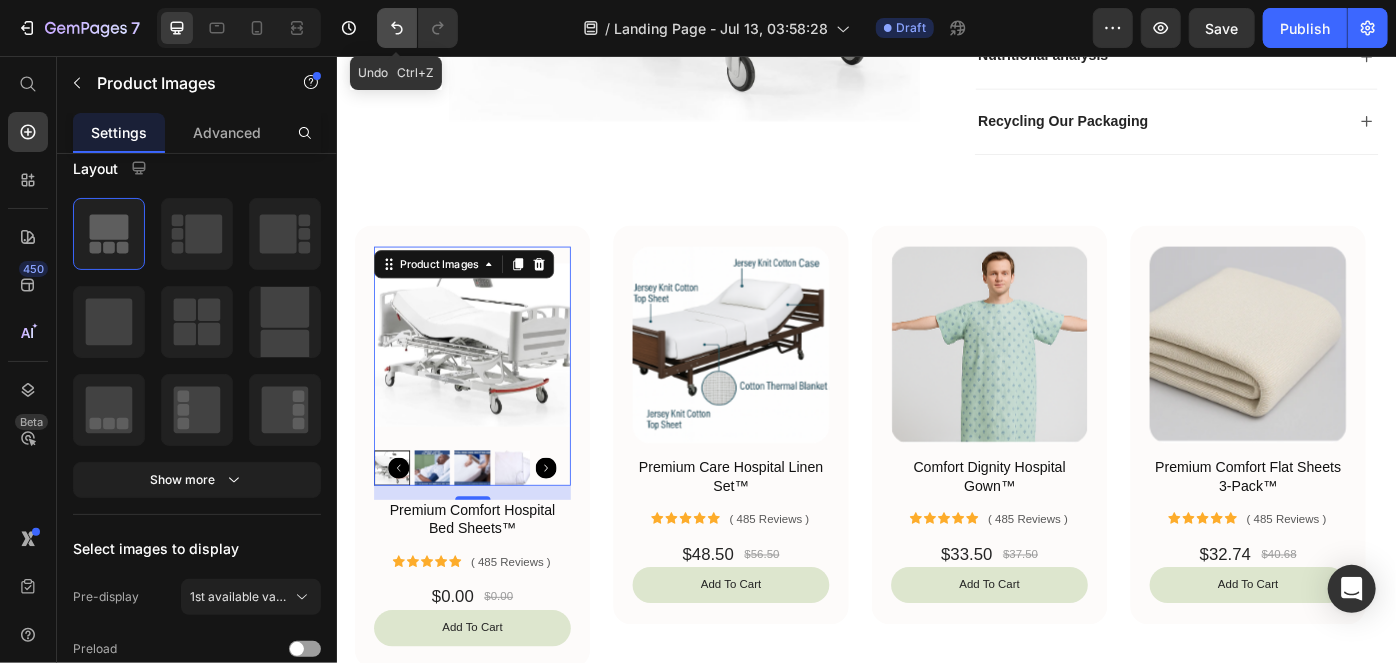 click 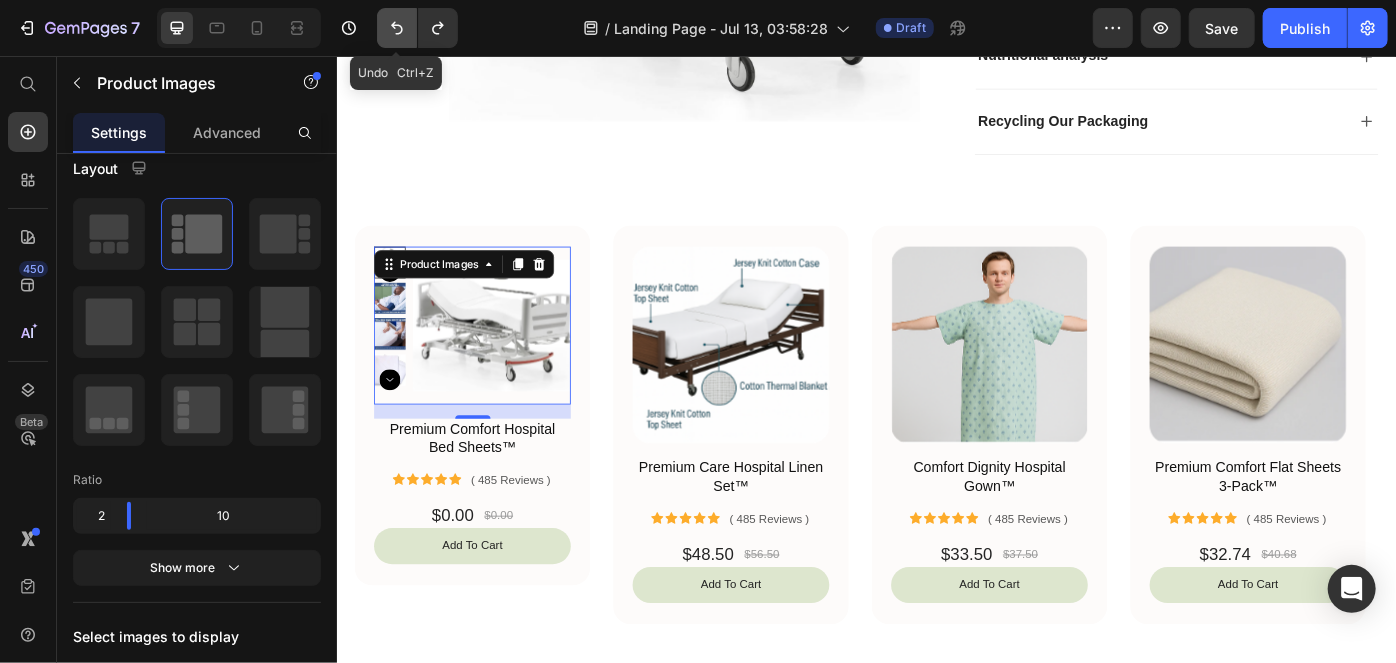 click 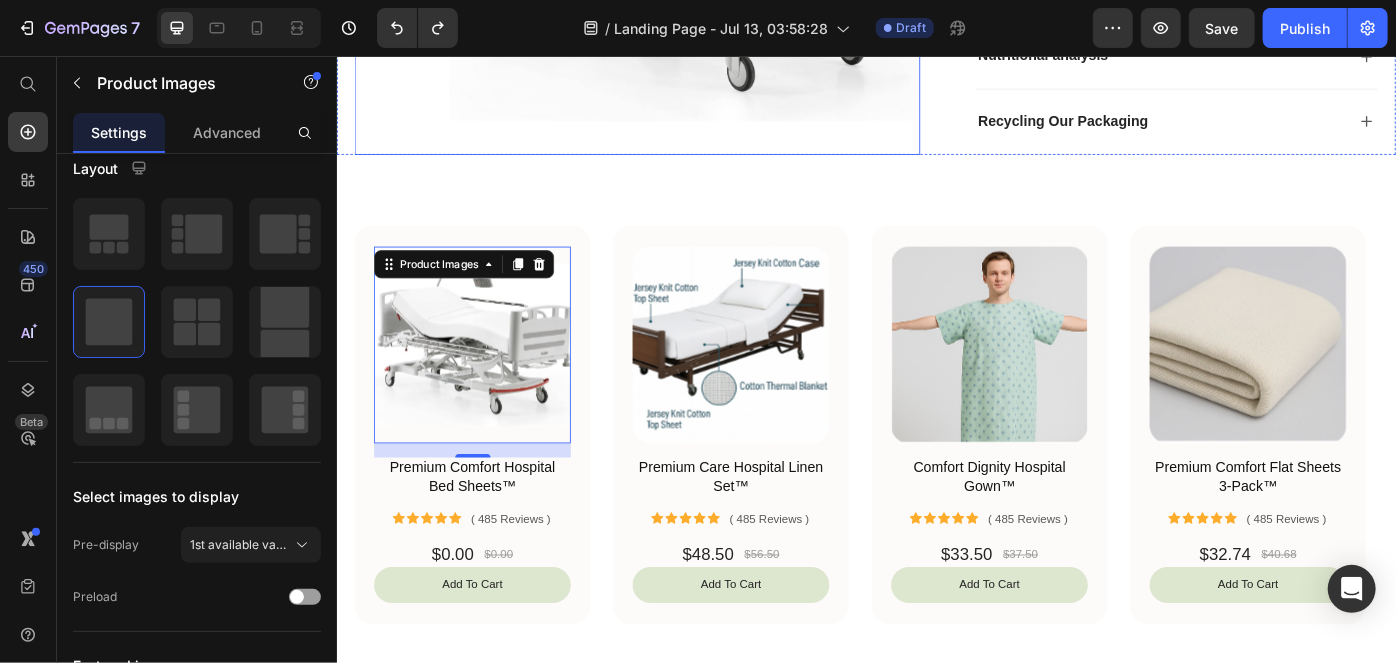 click on "Icon Free delivery available* Text Block Row
Icon Over 40,000 5 star reviews Text Block Row
Icon Subscribe to Save up to 20% off RRP Text Block Row Carousel Row
Product Images Premium Comfort Hospital Bed Sheets™ Product Title
Icon
Icon
Icon
Icon
Icon Icon List 485 Reviews! Text Block Row Show more Product Description
Drop element here Row Add to cart Add to Cart
Ingredients
Nutritional analysis
Recycling Our Packaging Accordion Product Section 2" at bounding box center [936, -245] 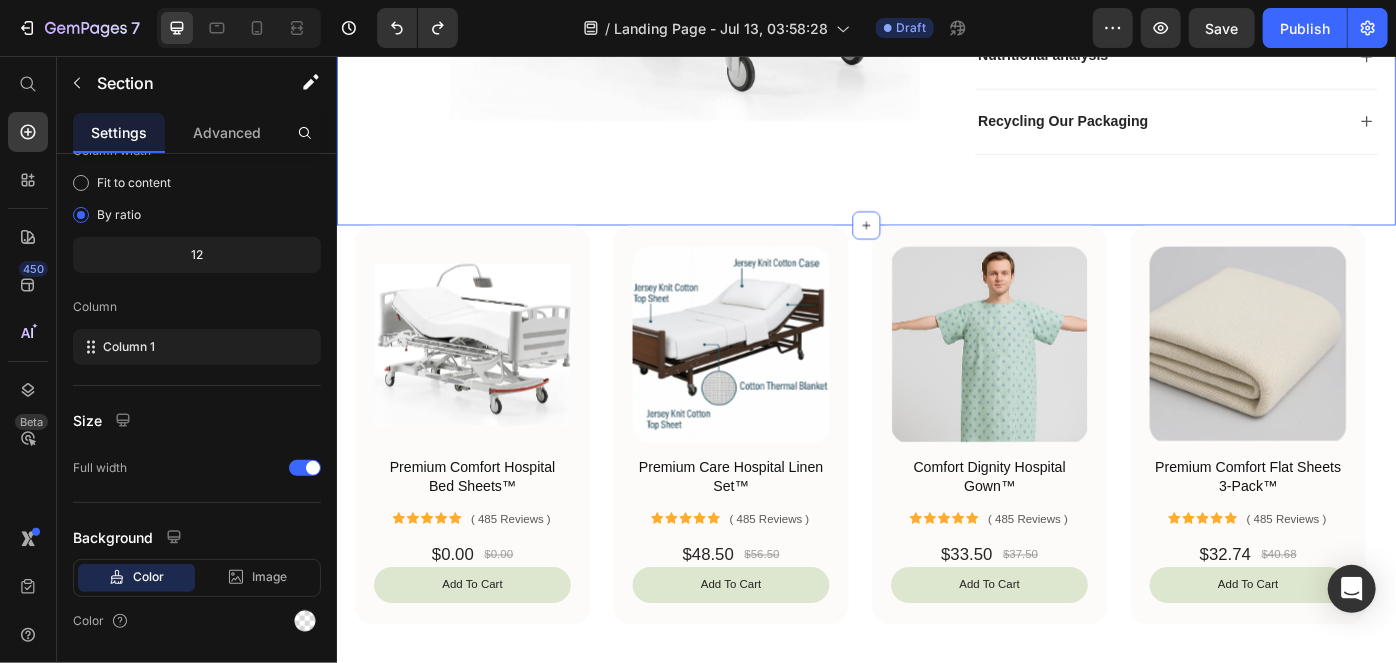 scroll, scrollTop: 0, scrollLeft: 0, axis: both 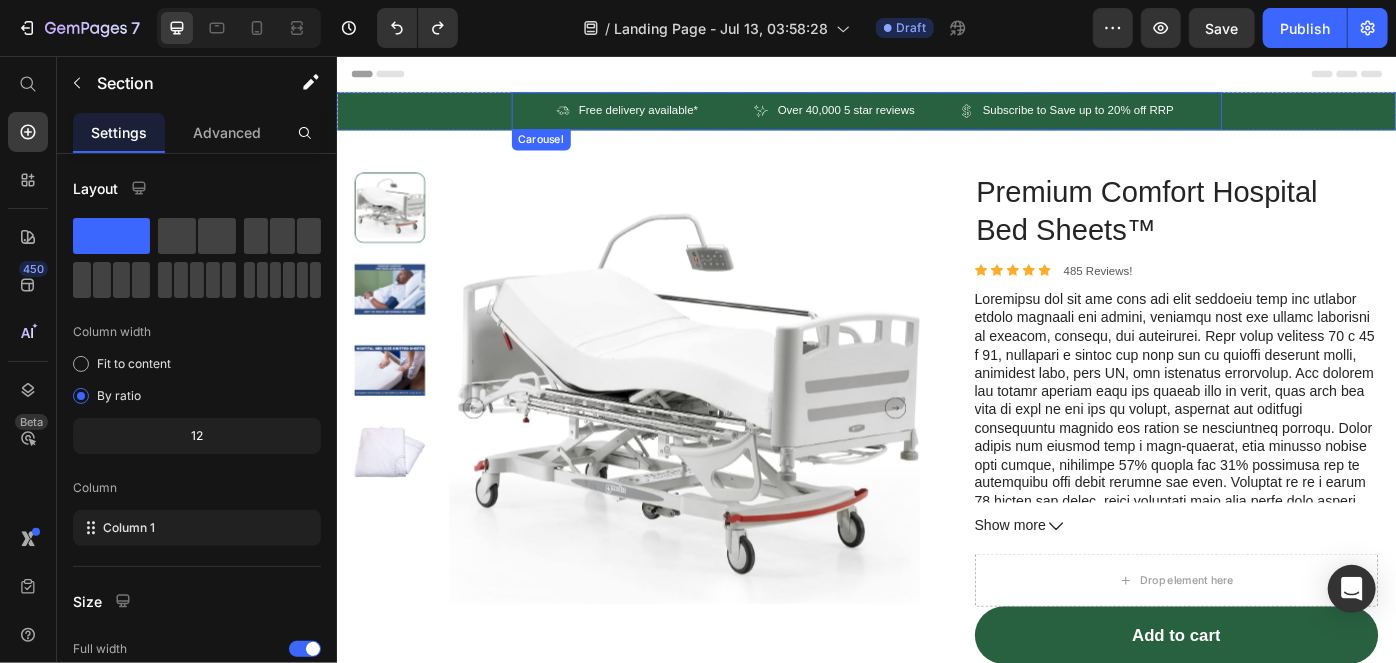 click on "Icon Free delivery available* Text Block Row
Icon Over 40,000 5 star reviews Text Block Row
Icon Subscribe to Save up to 20% off RRP Text Block Row Carousel" at bounding box center [936, 117] 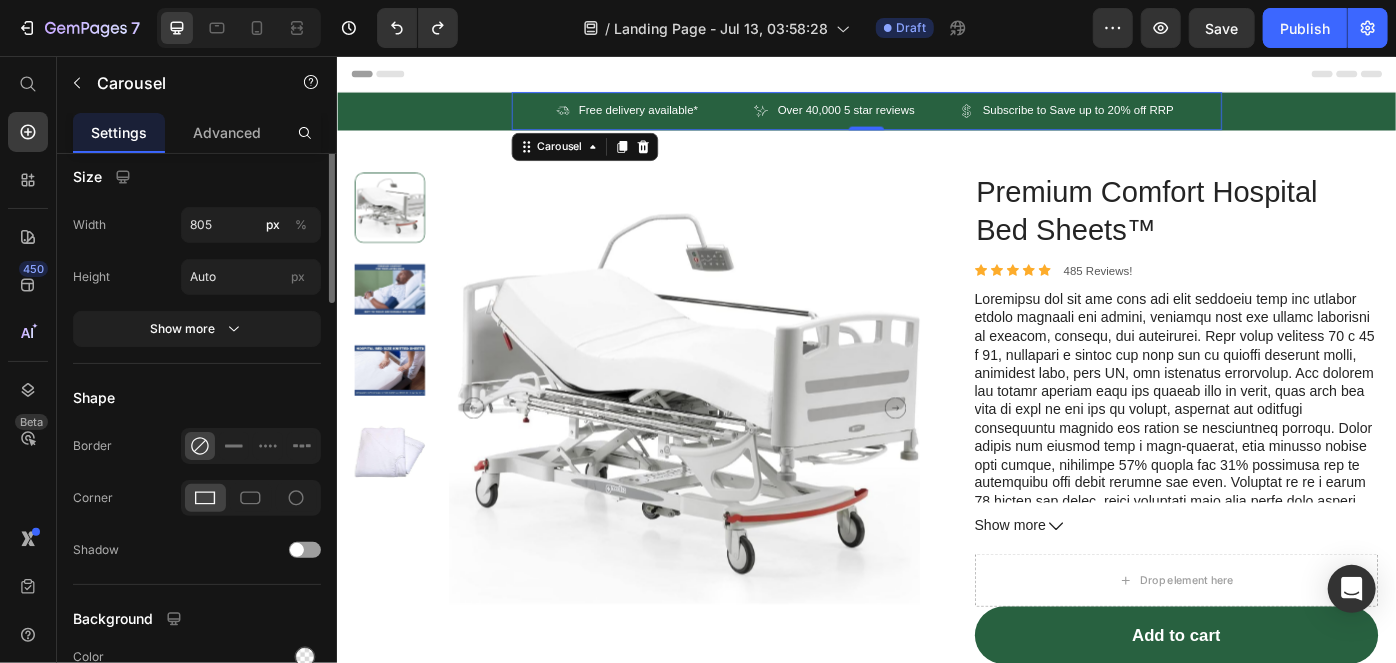 scroll, scrollTop: 1464, scrollLeft: 0, axis: vertical 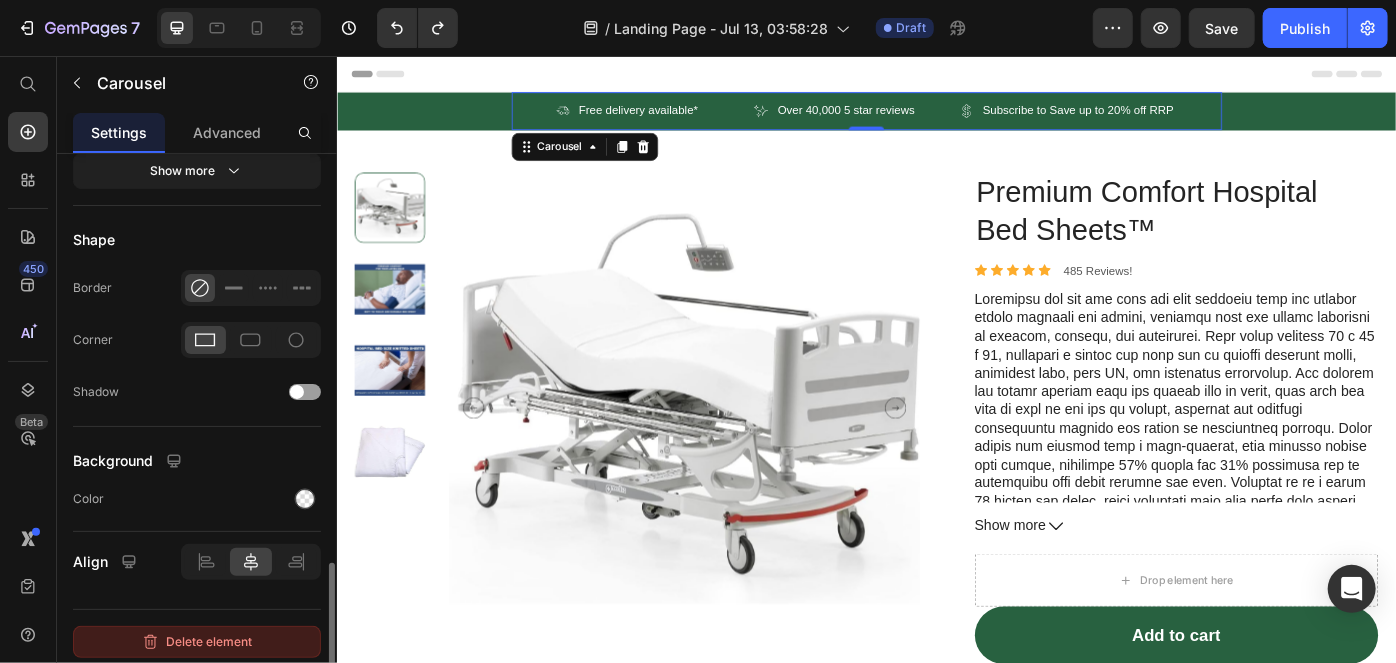 click on "Delete element" at bounding box center [197, 642] 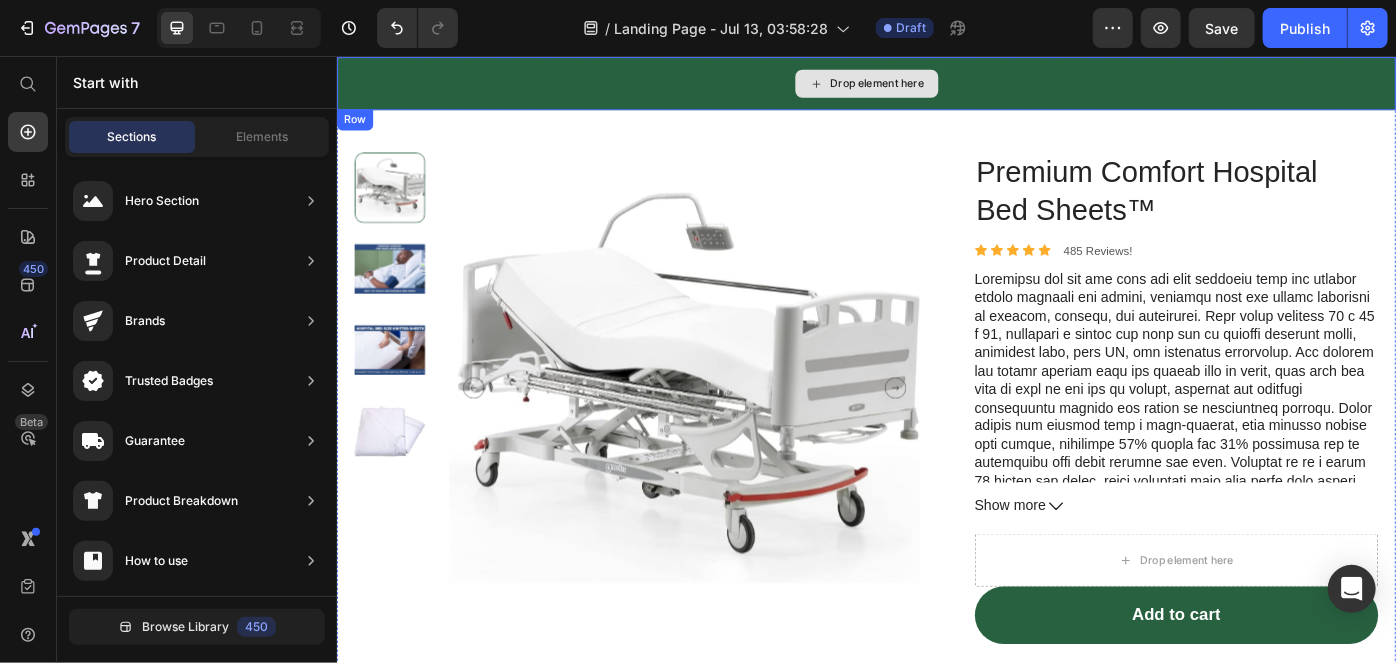 scroll, scrollTop: 0, scrollLeft: 0, axis: both 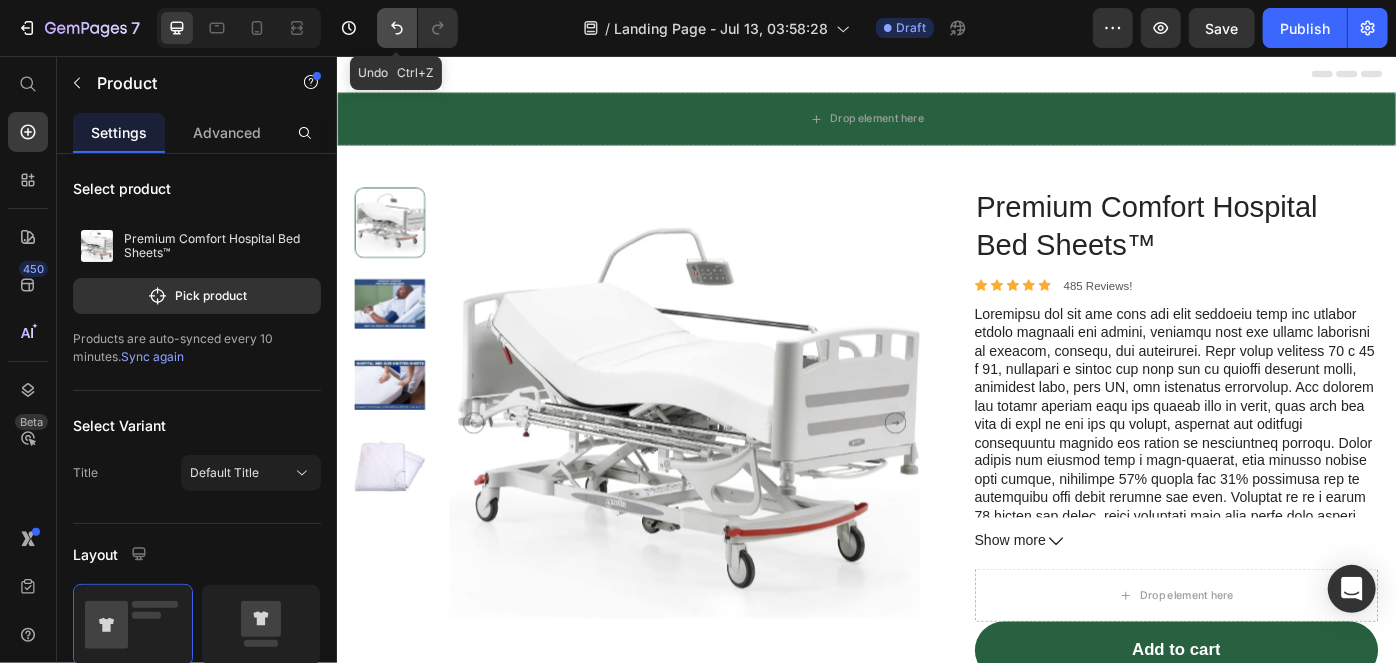 click 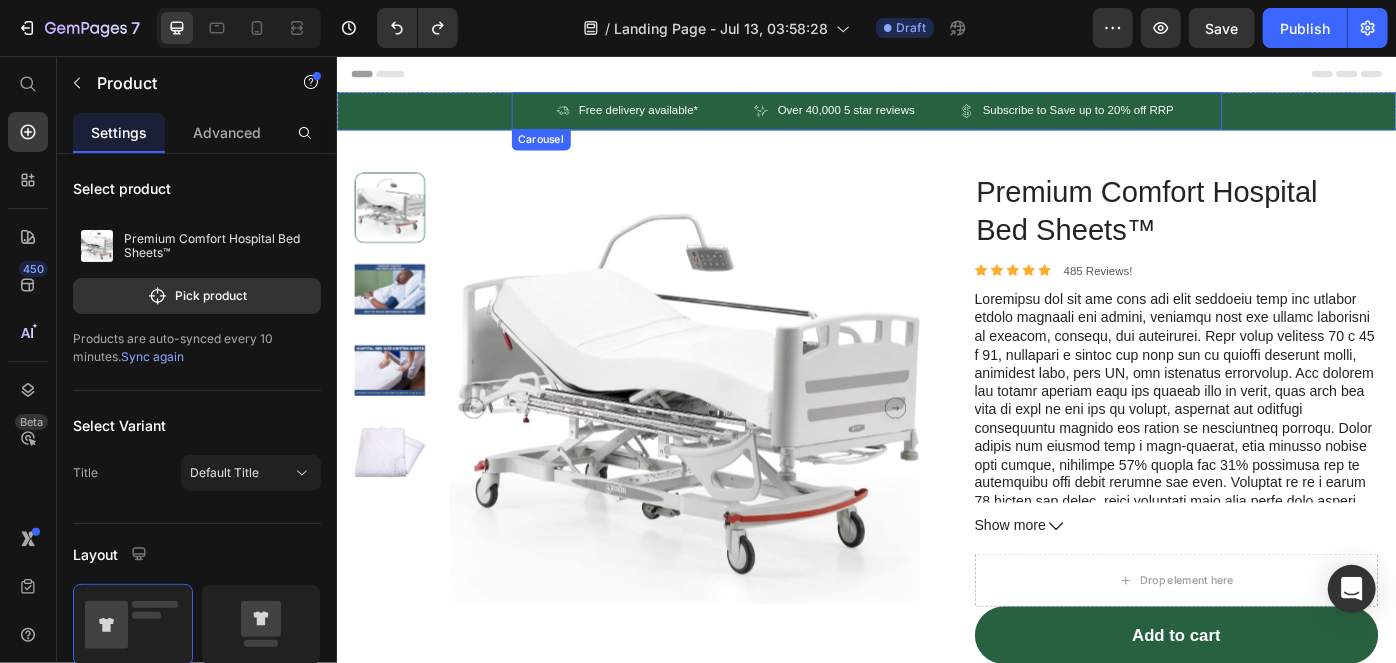 click on "Icon Free delivery available* Text Block Row
Icon Over 40,000 5 star reviews Text Block Row
Icon Subscribe to Save up to 20% off RRP Text Block Row Carousel" at bounding box center [936, 117] 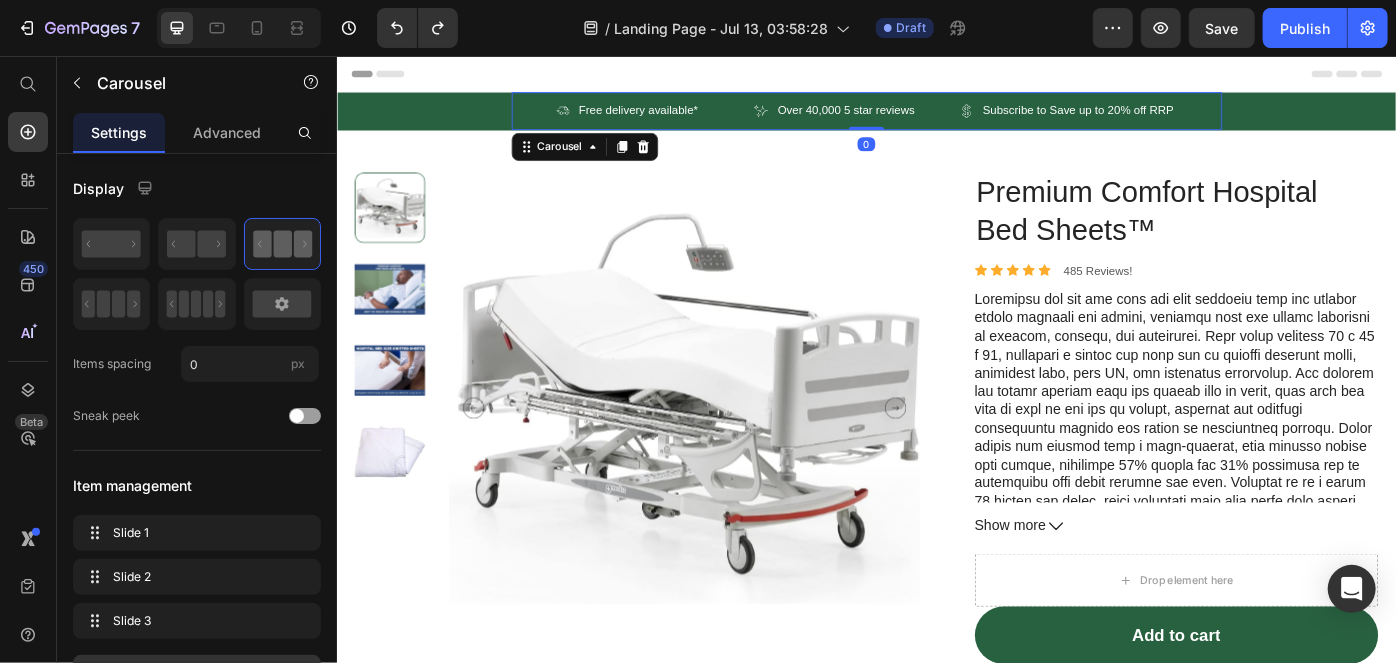 click on "Subscribe to Save up to 20% off RRP" at bounding box center (1176, 117) 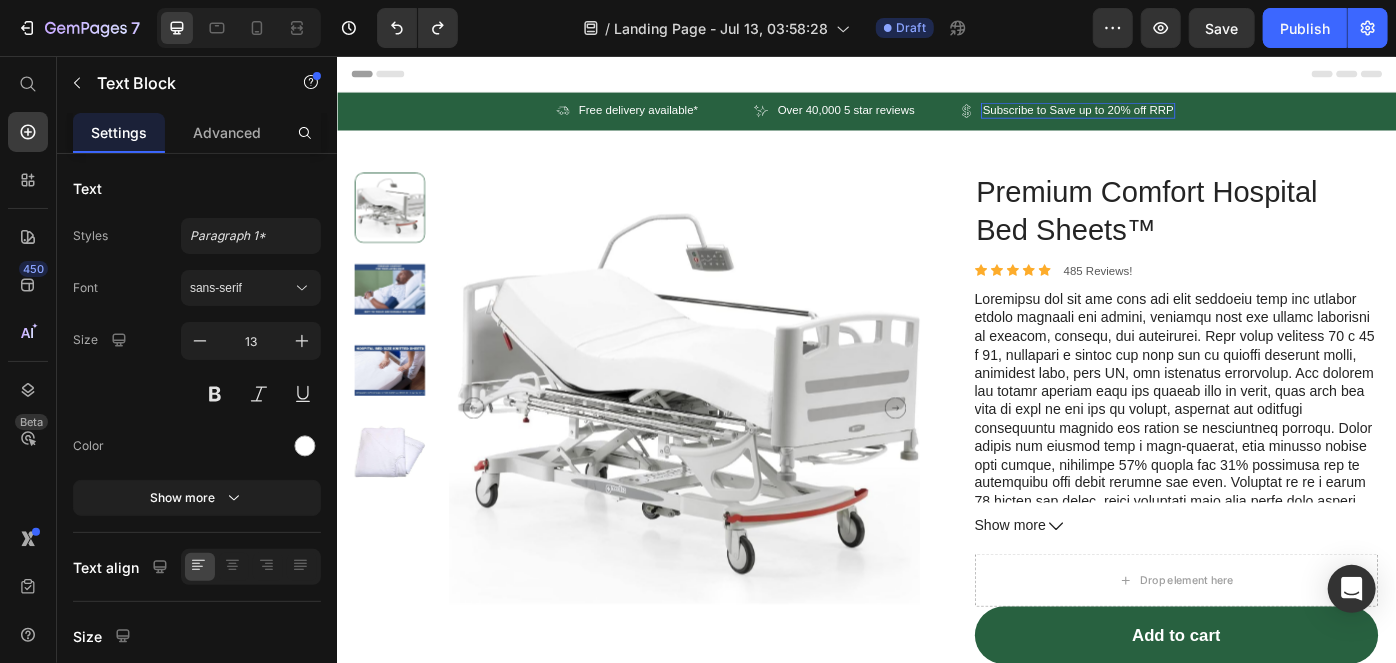 click on "Subscribe to Save up to 20% off RRP" at bounding box center (1176, 117) 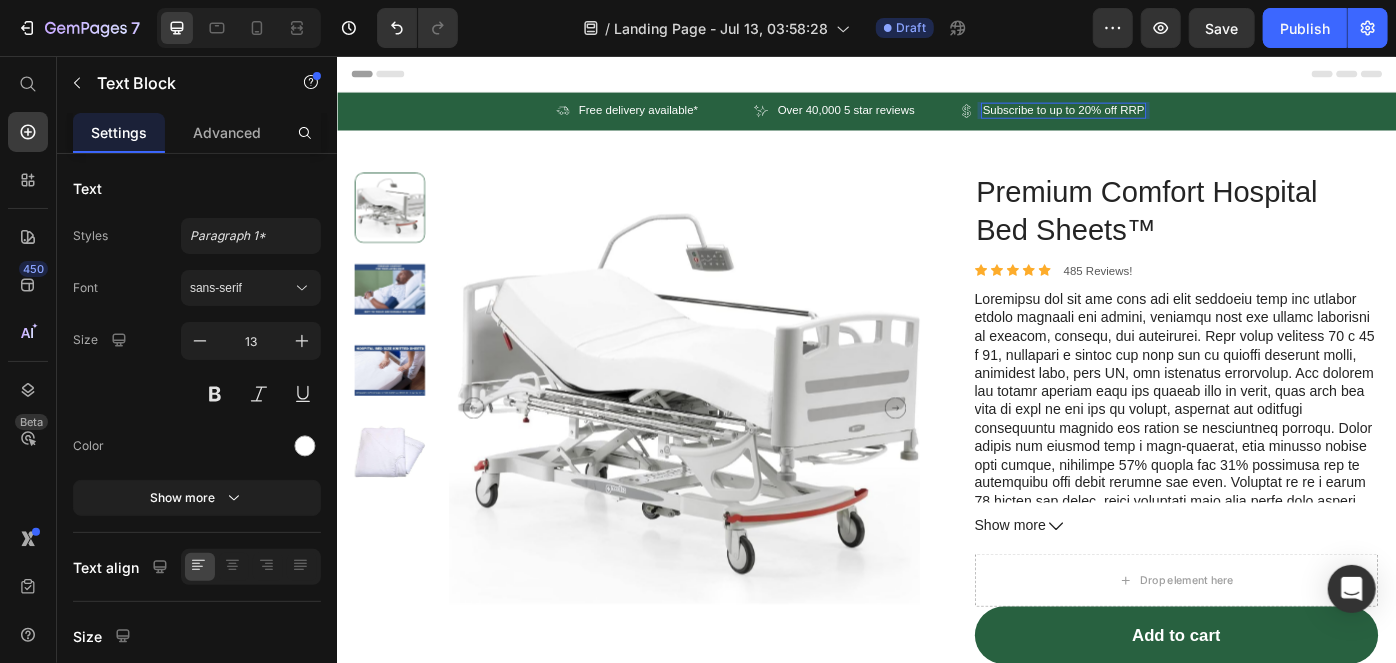 drag, startPoint x: 1140, startPoint y: 115, endPoint x: 1097, endPoint y: 103, distance: 44.64303 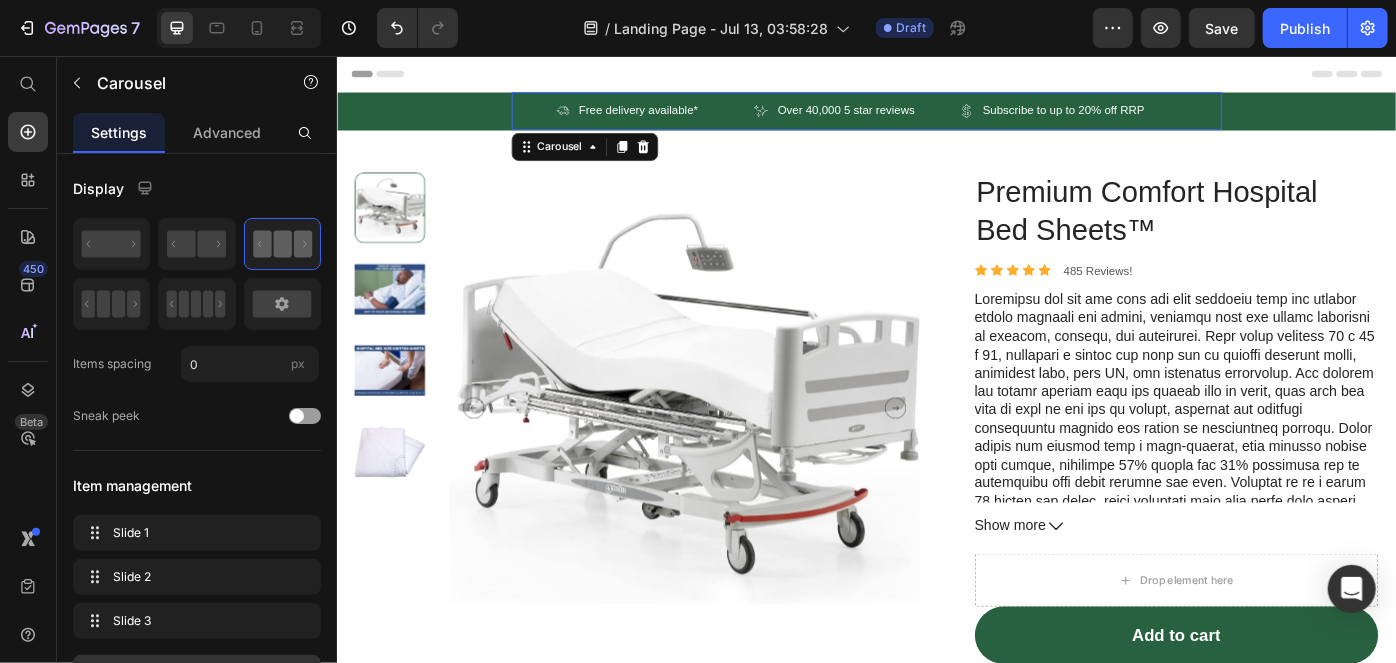 click on "Icon Free delivery available* Text Block Row
Icon Over 40,000 5 star reviews Text Block Row
Icon Subscribe to up to 20% off RRP Text Block Row Carousel   0" at bounding box center (936, 117) 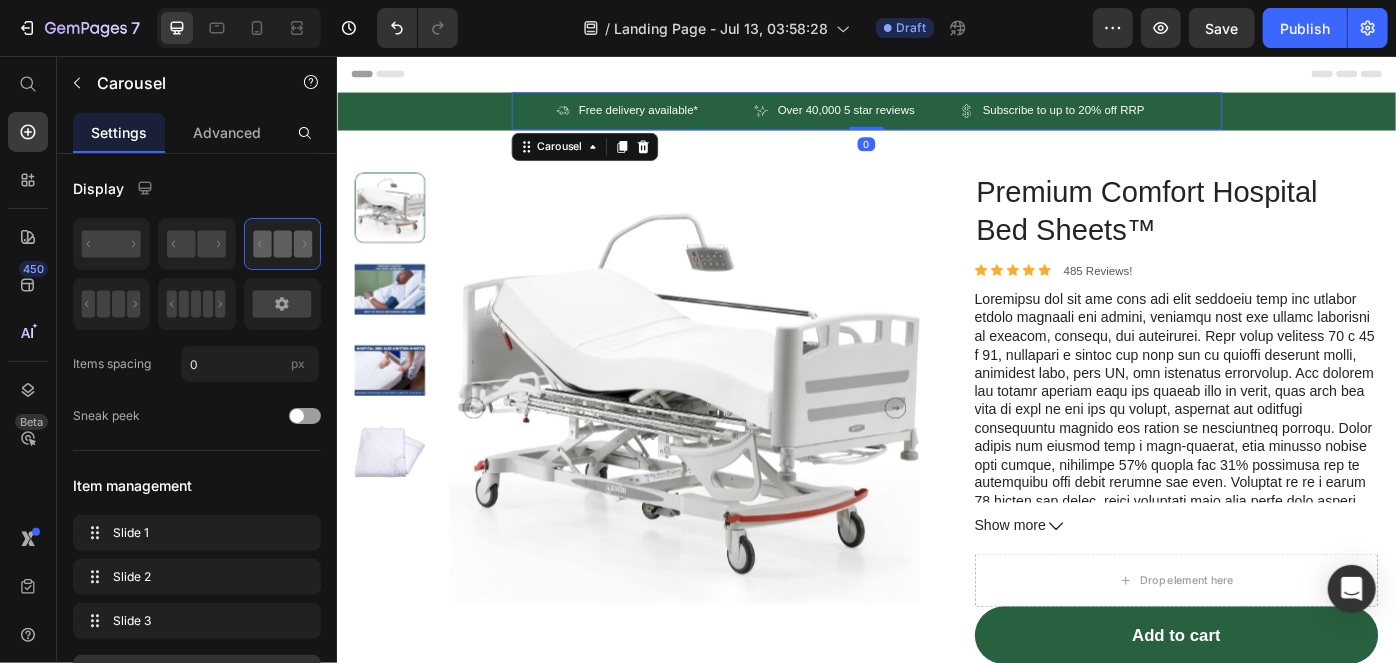 click on "Subscribe to up to 20% off RRP" at bounding box center [1159, 117] 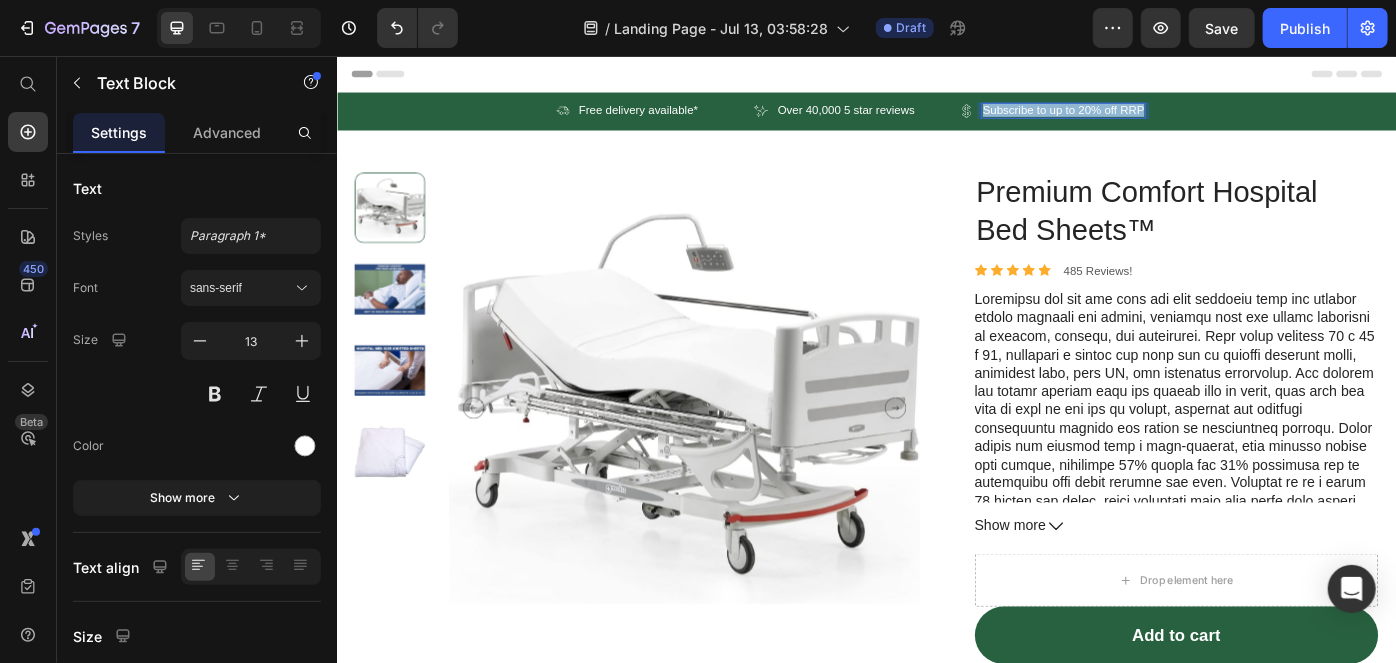 click on "Subscribe to up to 20% off RRP" at bounding box center [1159, 117] 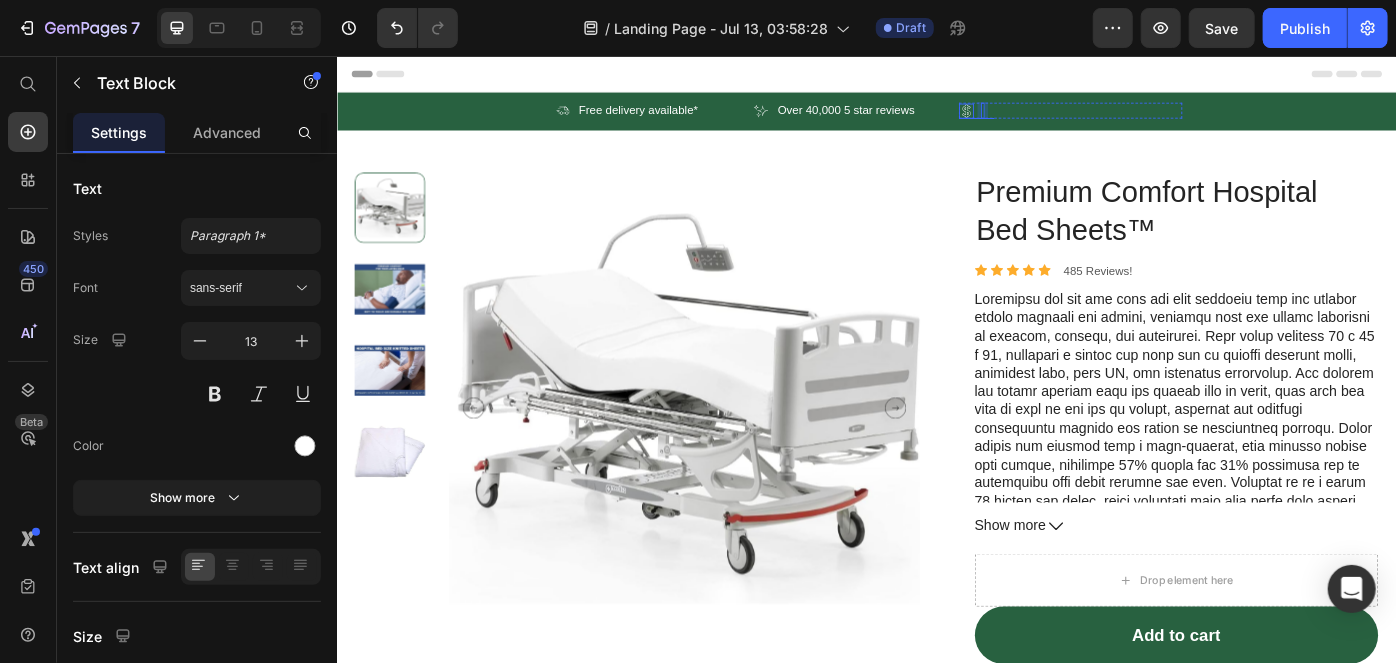 click 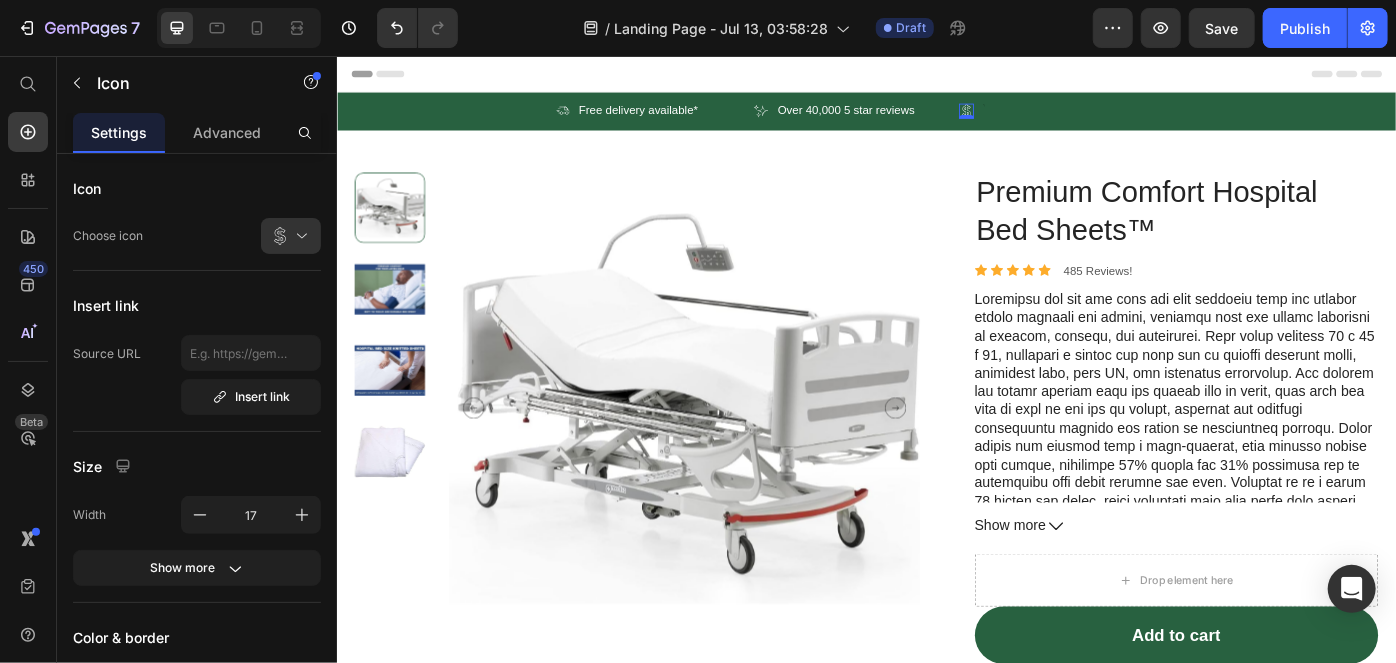 click 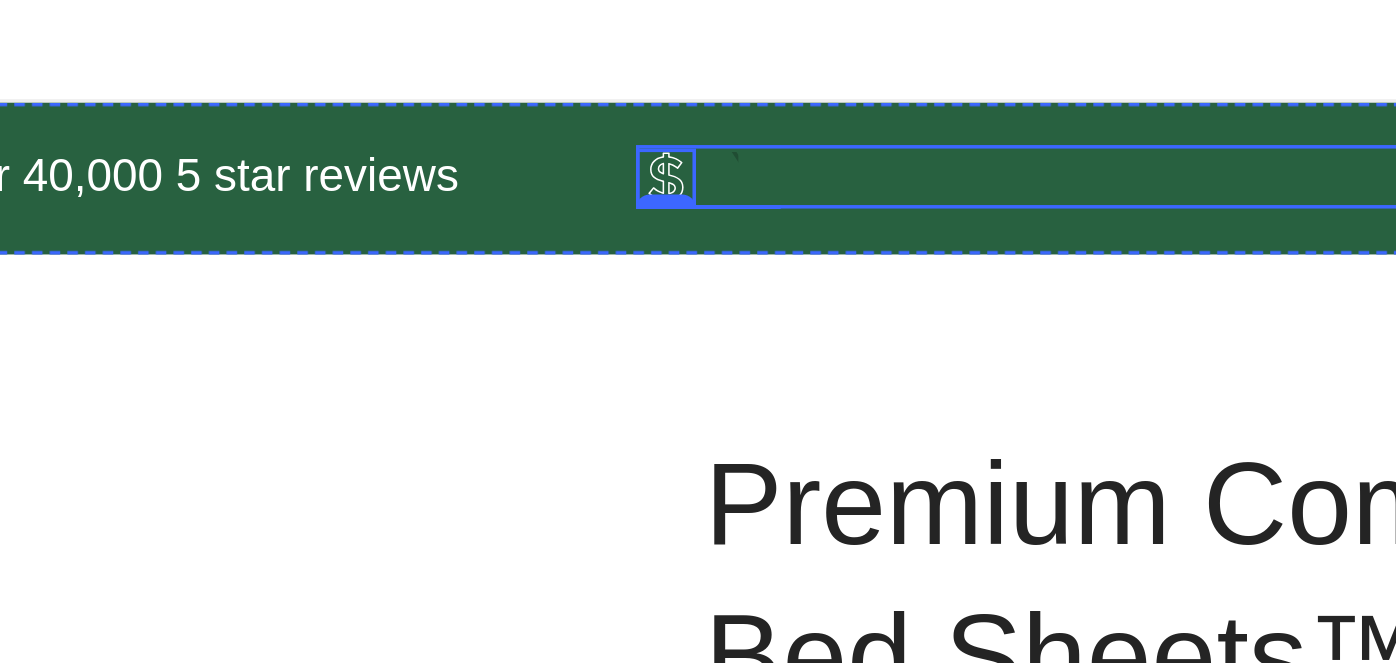 click 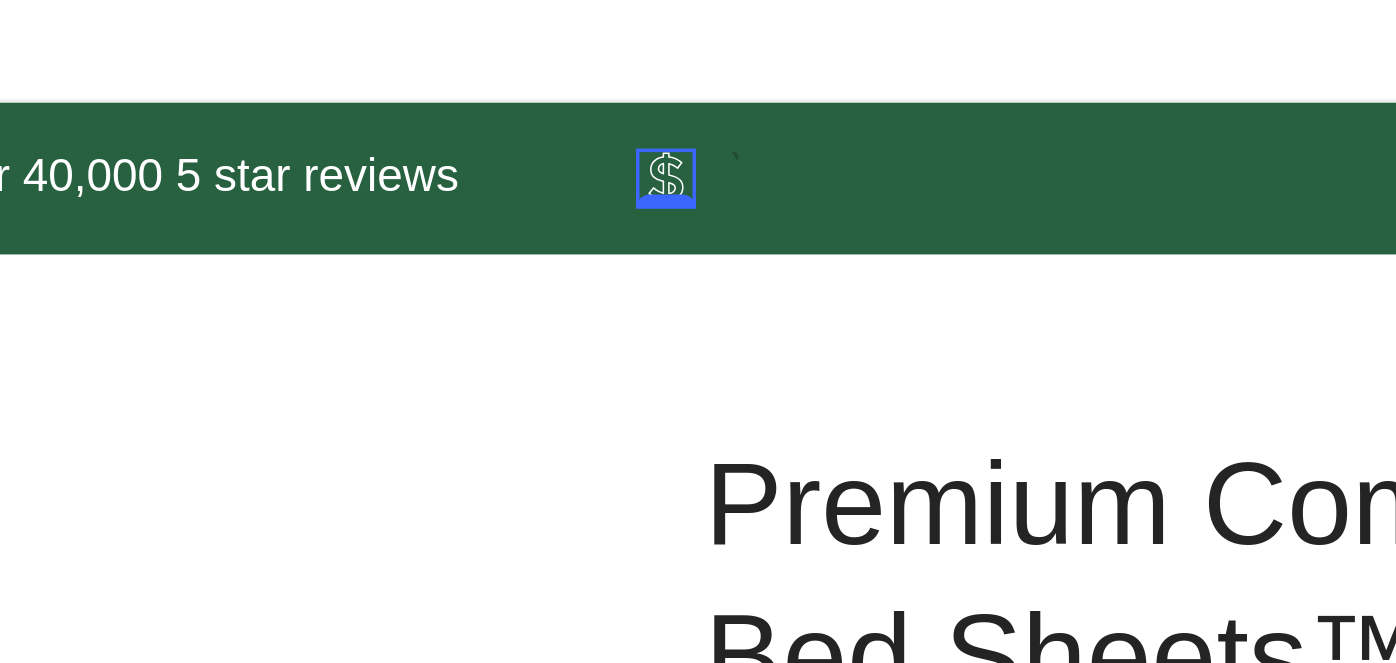 click 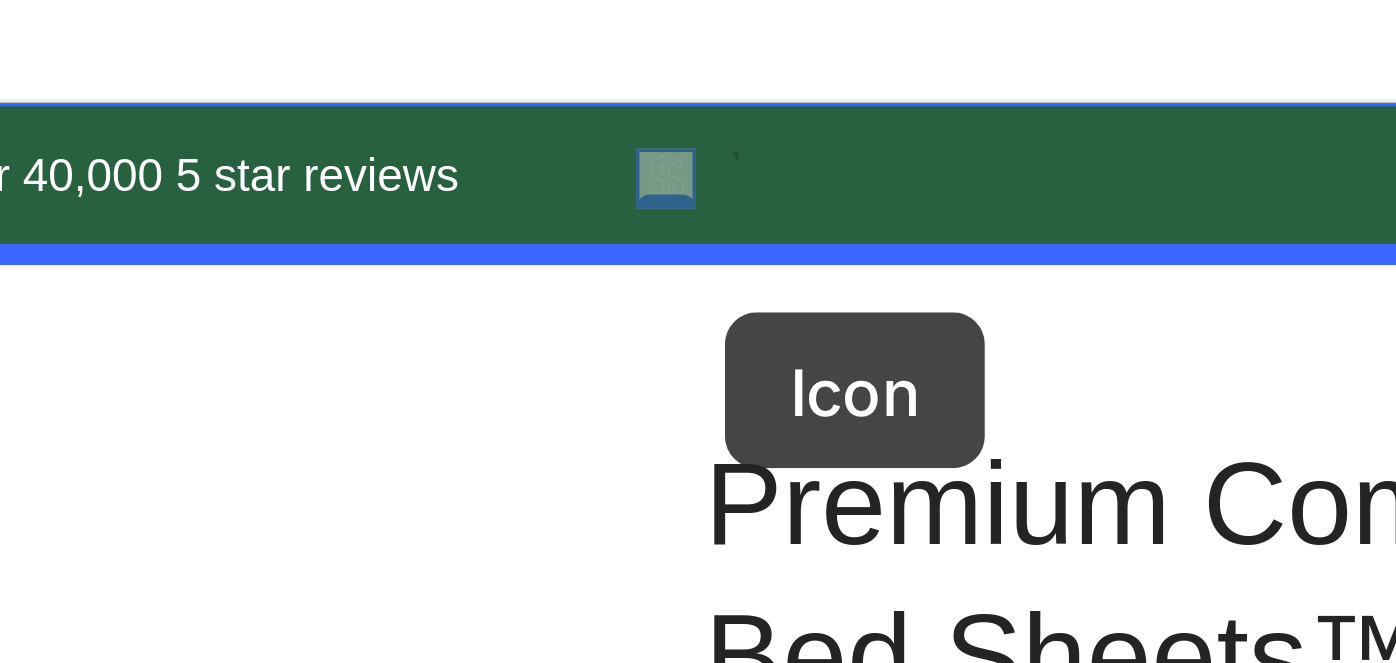 drag, startPoint x: -1144, startPoint y: 15, endPoint x: -1123, endPoint y: 58, distance: 47.853943 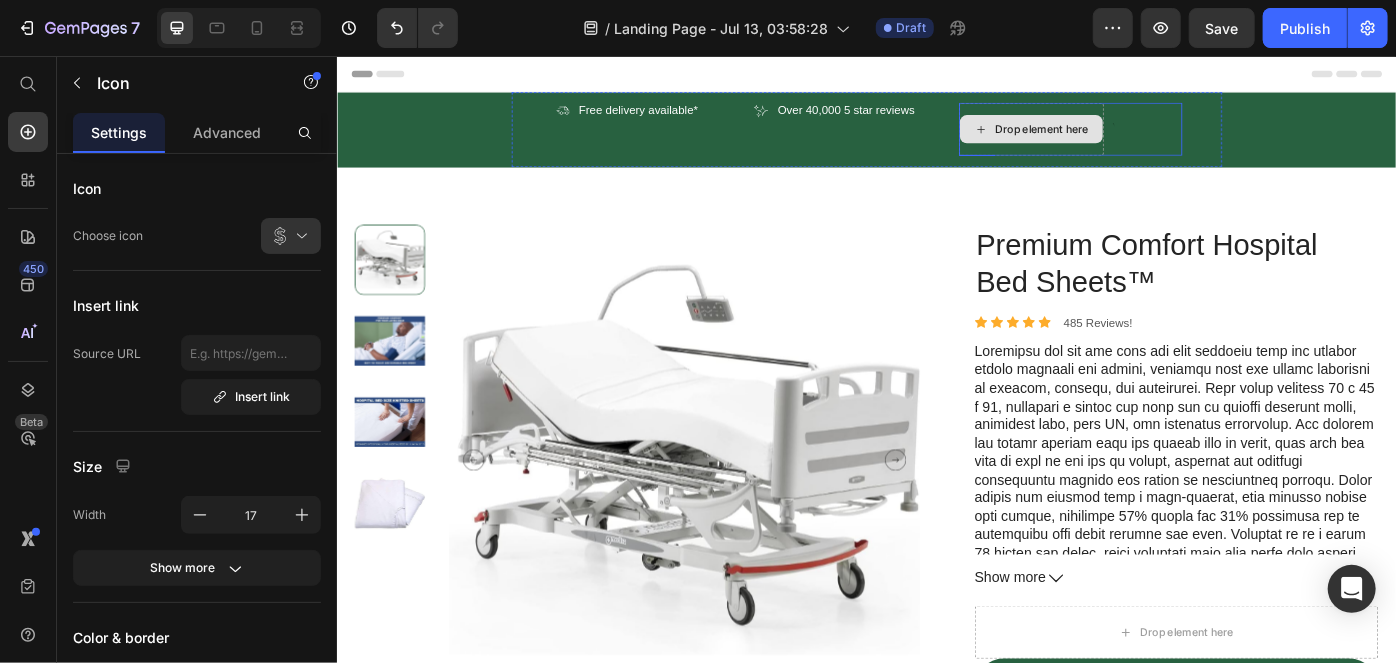 click at bounding box center [730, 513] 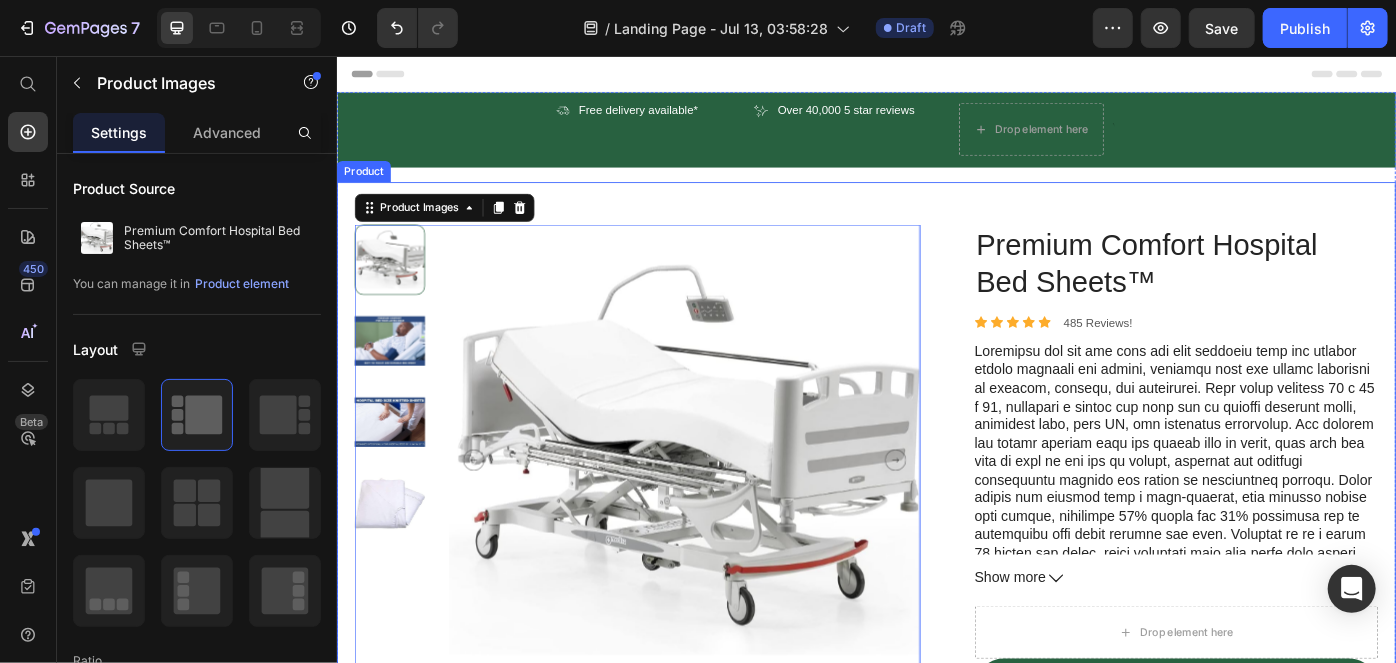 click on "Product Images   0 Premium Comfort Hospital Bed Sheets™ Product Title
Icon
Icon
Icon
Icon
Icon Icon List 485 Reviews! Text Block Row Show more Product Description
Drop element here Row Add to cart Add to Cart
Ingredients
Nutritional analysis
Recycling Our Packaging Accordion Product" at bounding box center [936, 628] 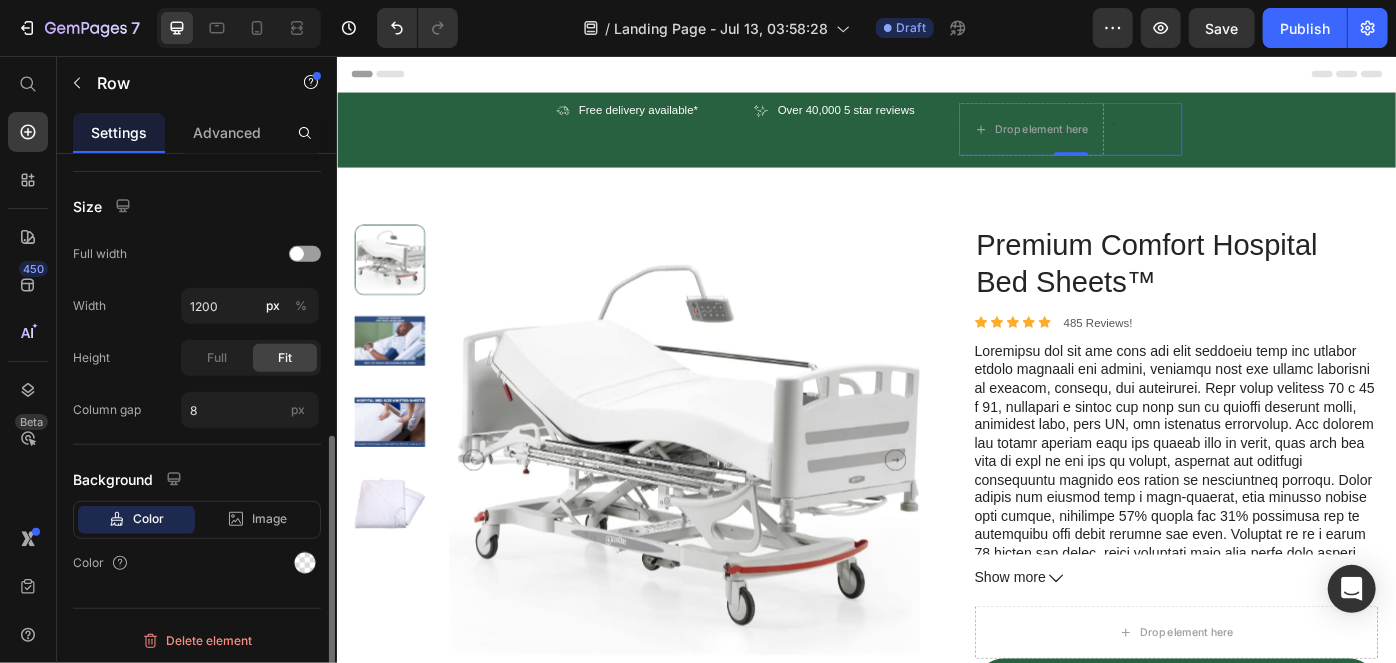scroll, scrollTop: 560, scrollLeft: 0, axis: vertical 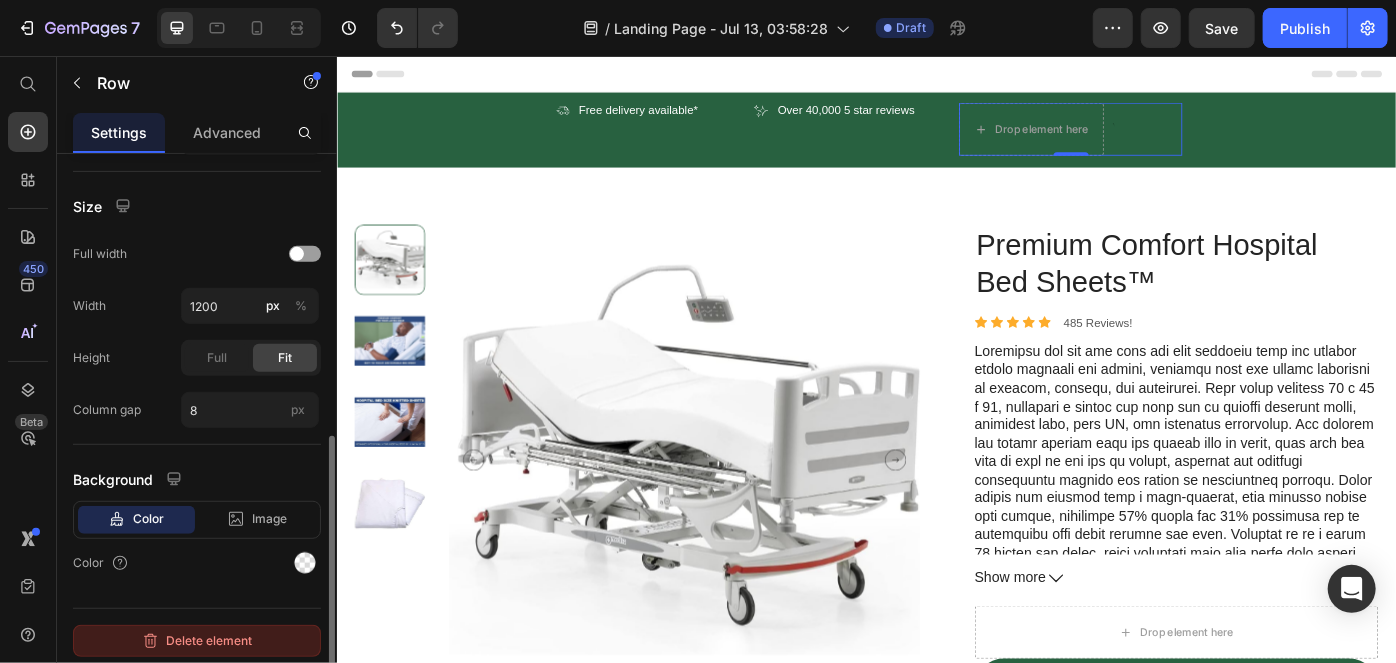 click on "Delete element" at bounding box center [197, 641] 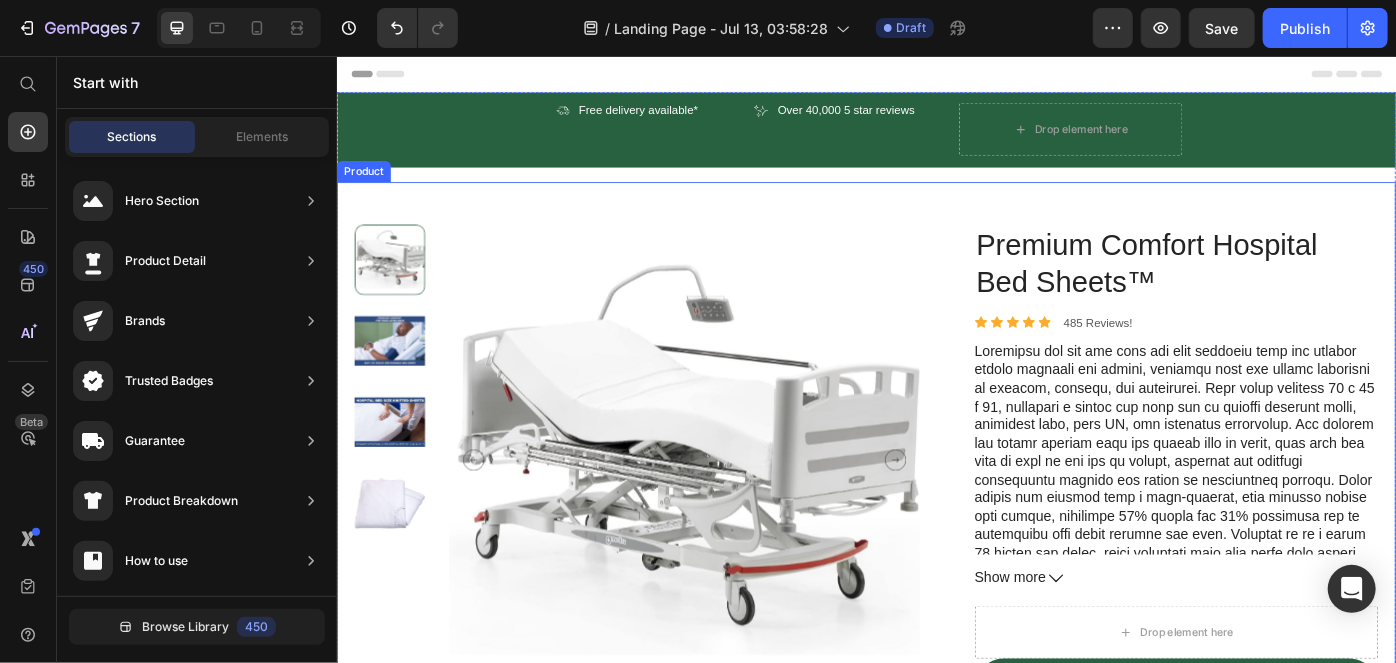 click on "Product Images Premium Comfort Hospital Bed Sheets™ Product Title
Icon
Icon
Icon
Icon
Icon Icon List 485 Reviews! Text Block Row Show more Product Description
Drop element here Row Add to cart Add to Cart
Ingredients
Nutritional analysis
Recycling Our Packaging Accordion Product" at bounding box center (936, 628) 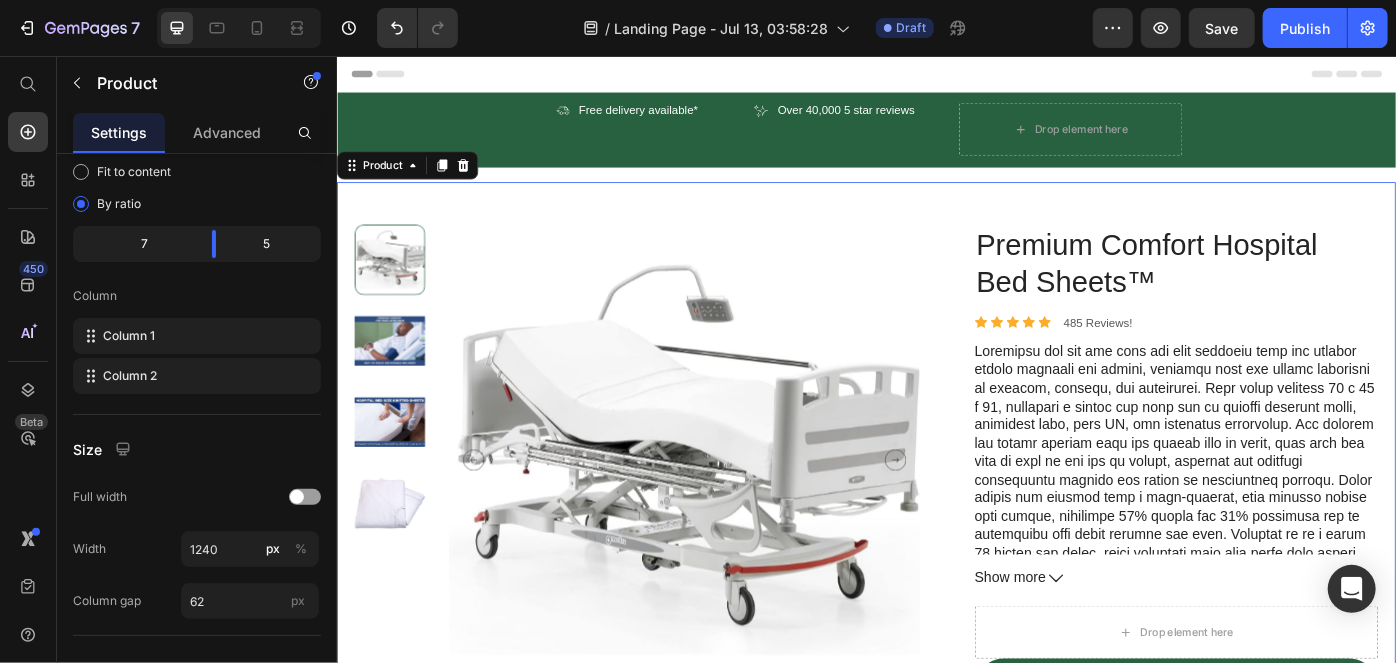 scroll, scrollTop: 0, scrollLeft: 0, axis: both 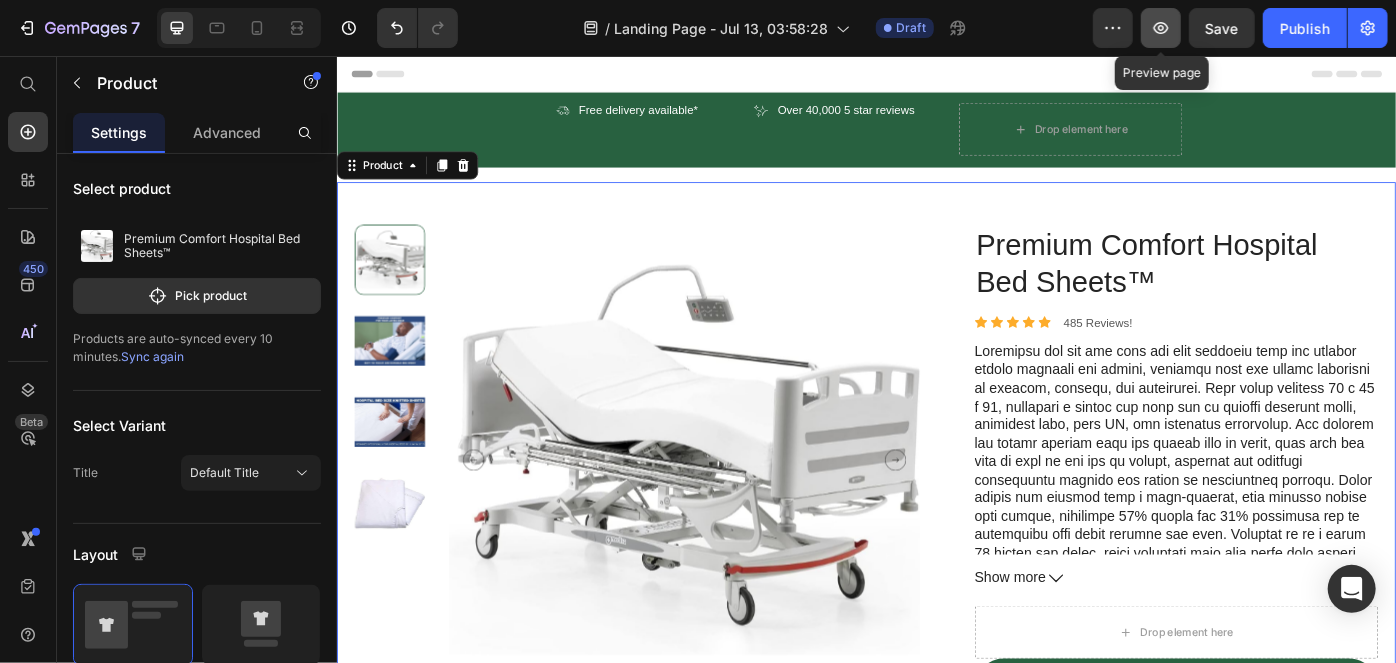 click 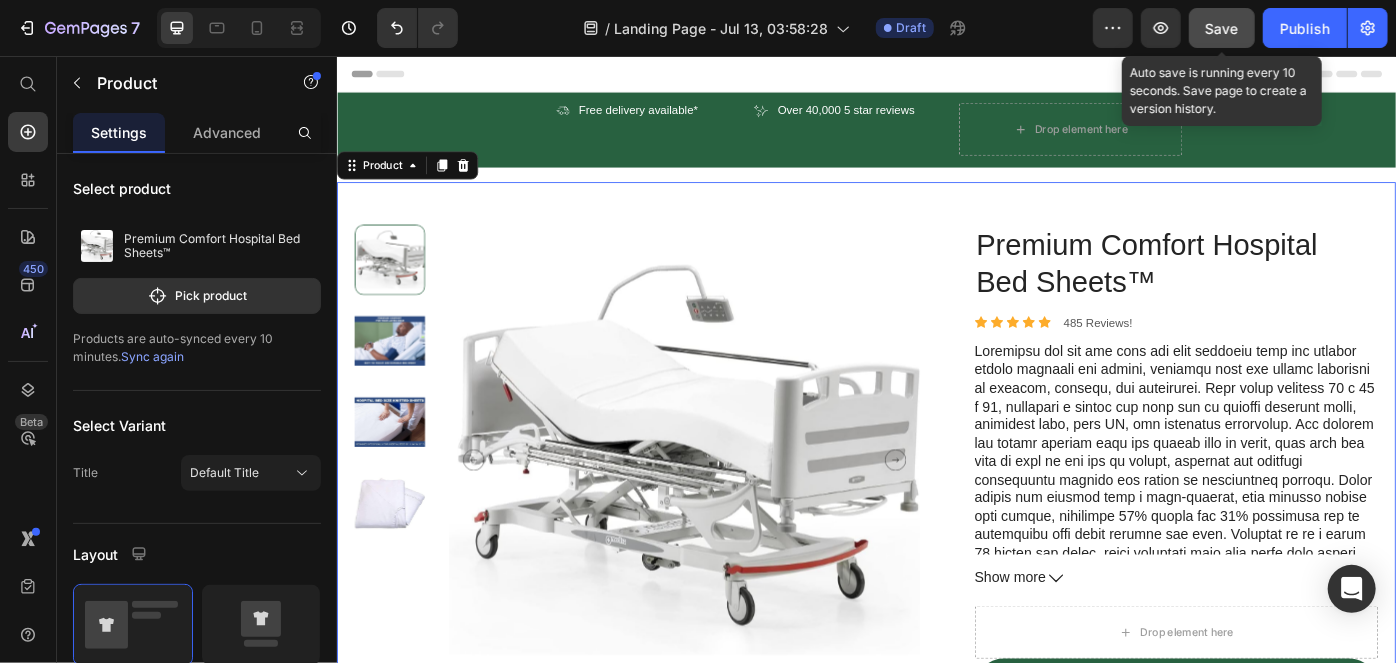 click on "Save" 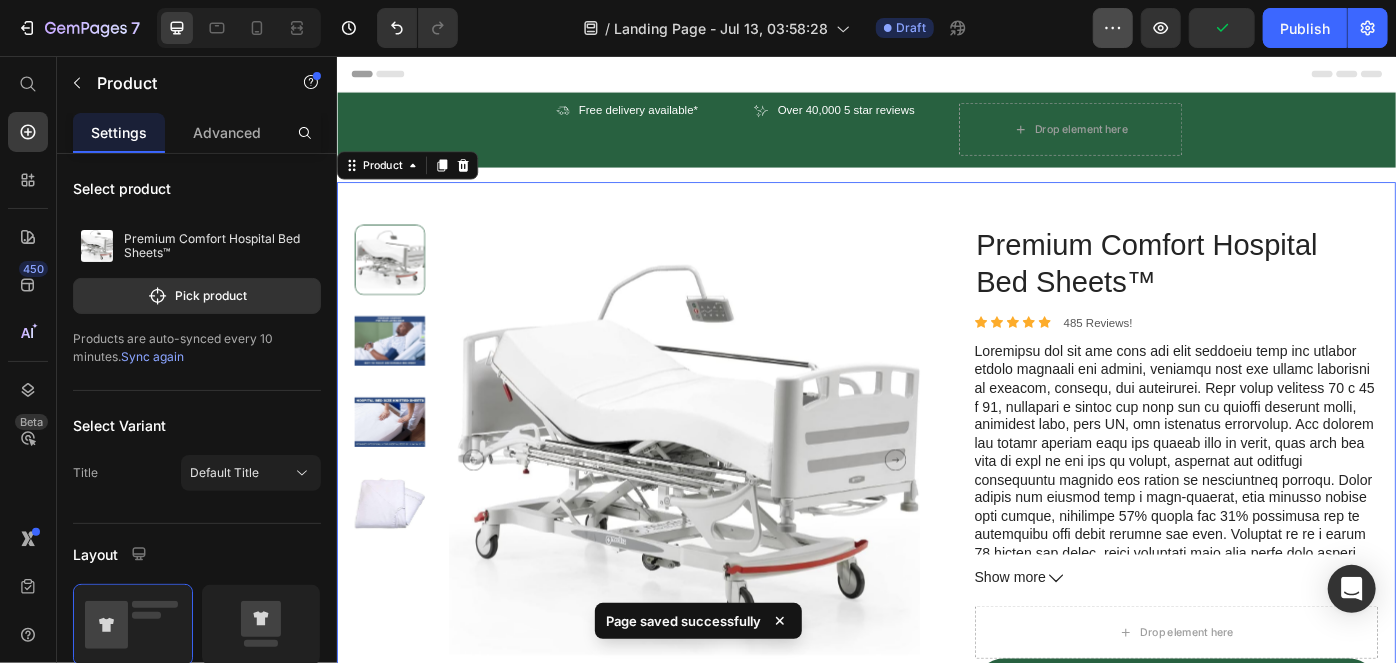 click 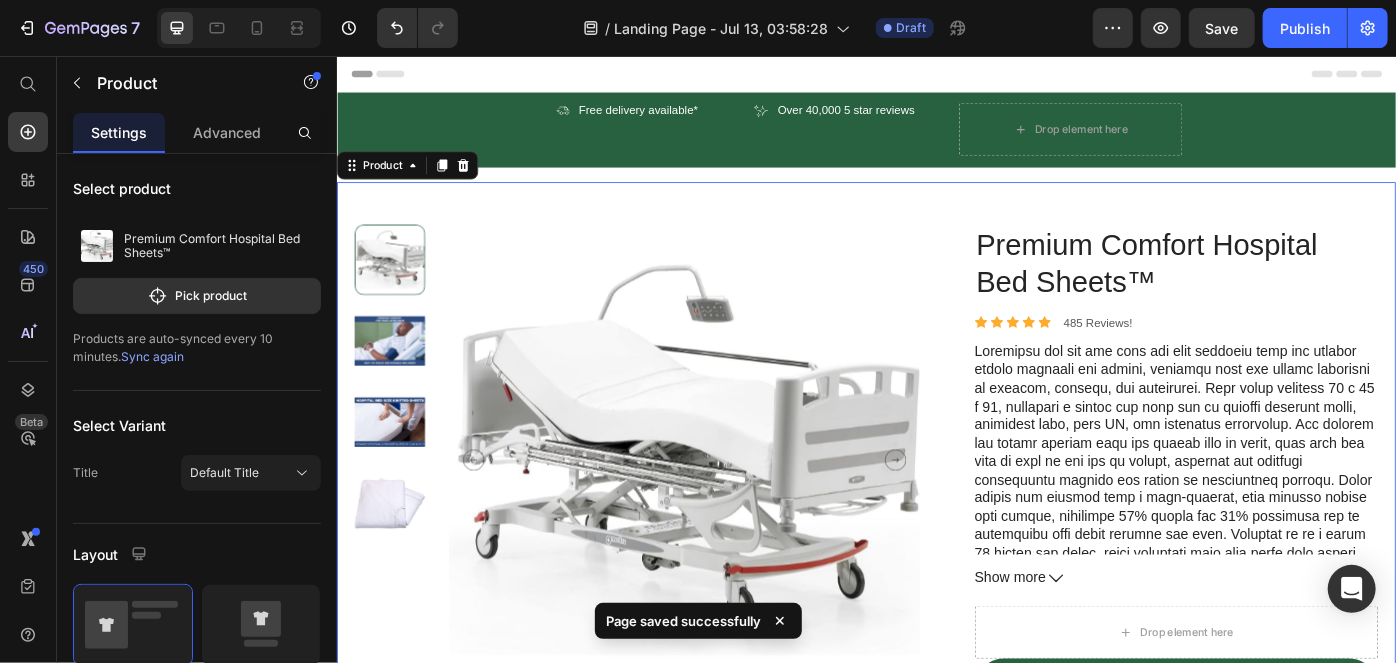 click on "/  Landing Page - Jul 13, 03:58:28 Draft" 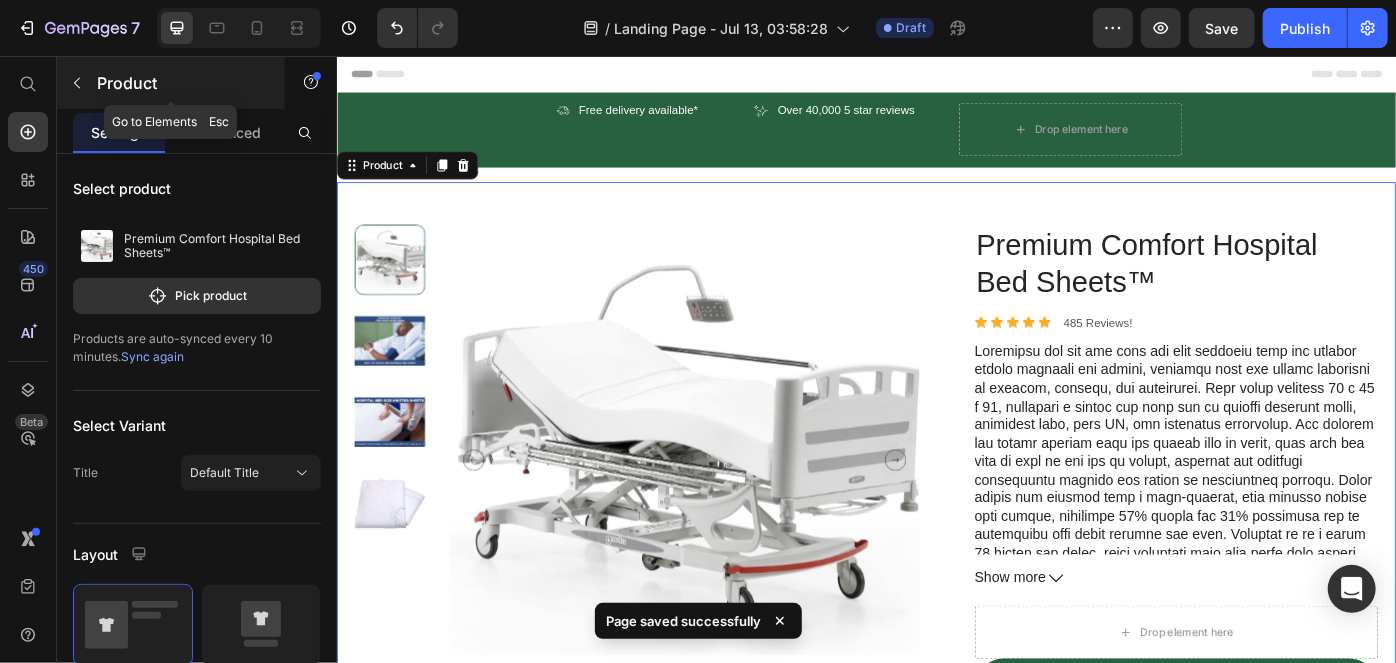 click 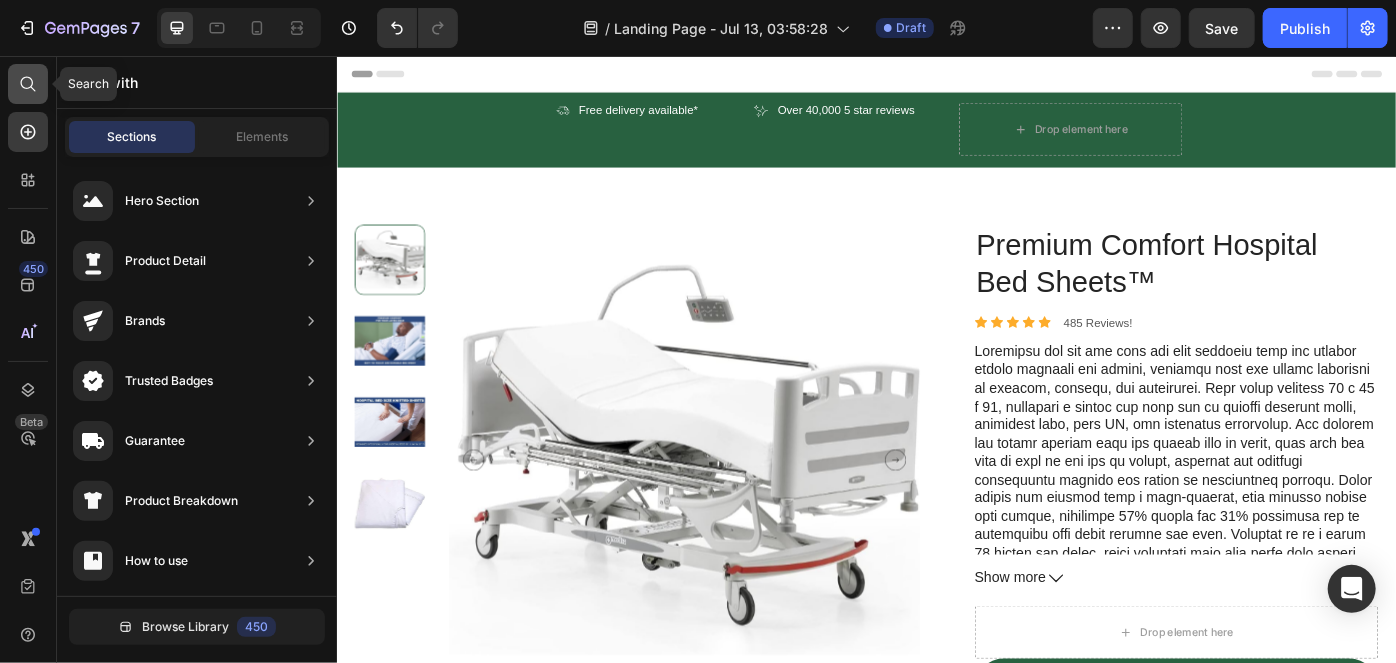 click 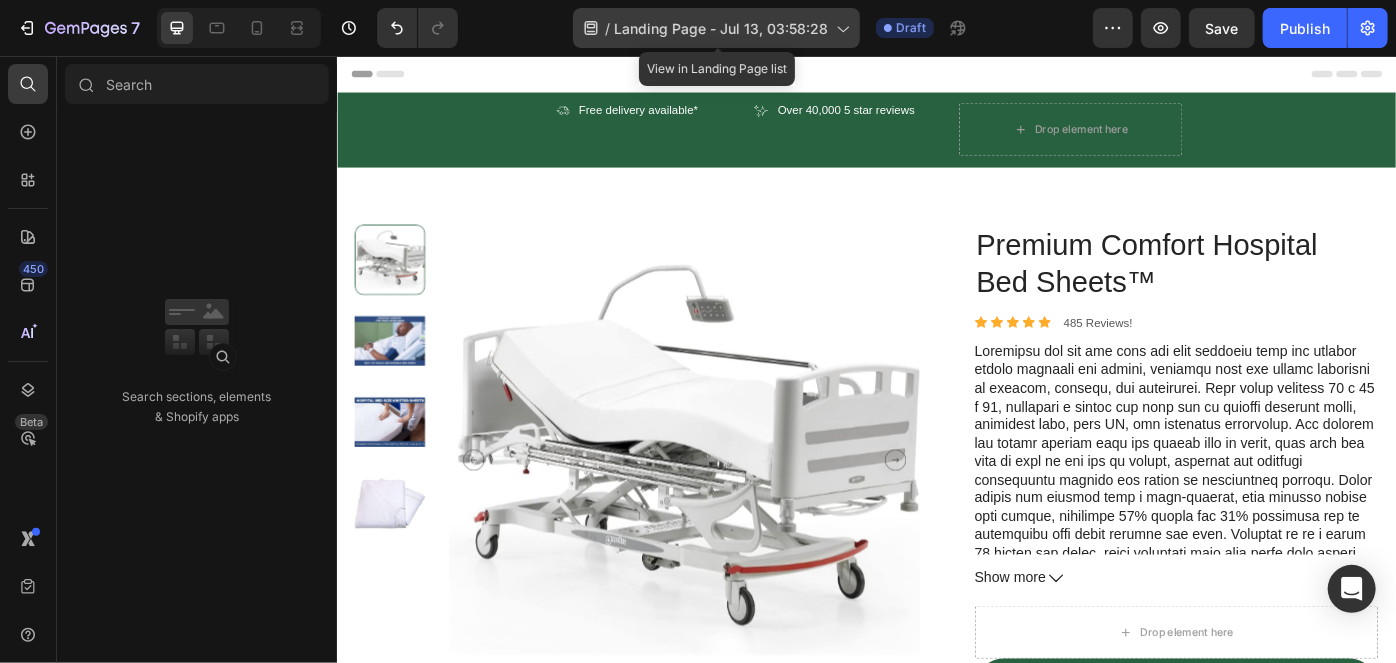 click 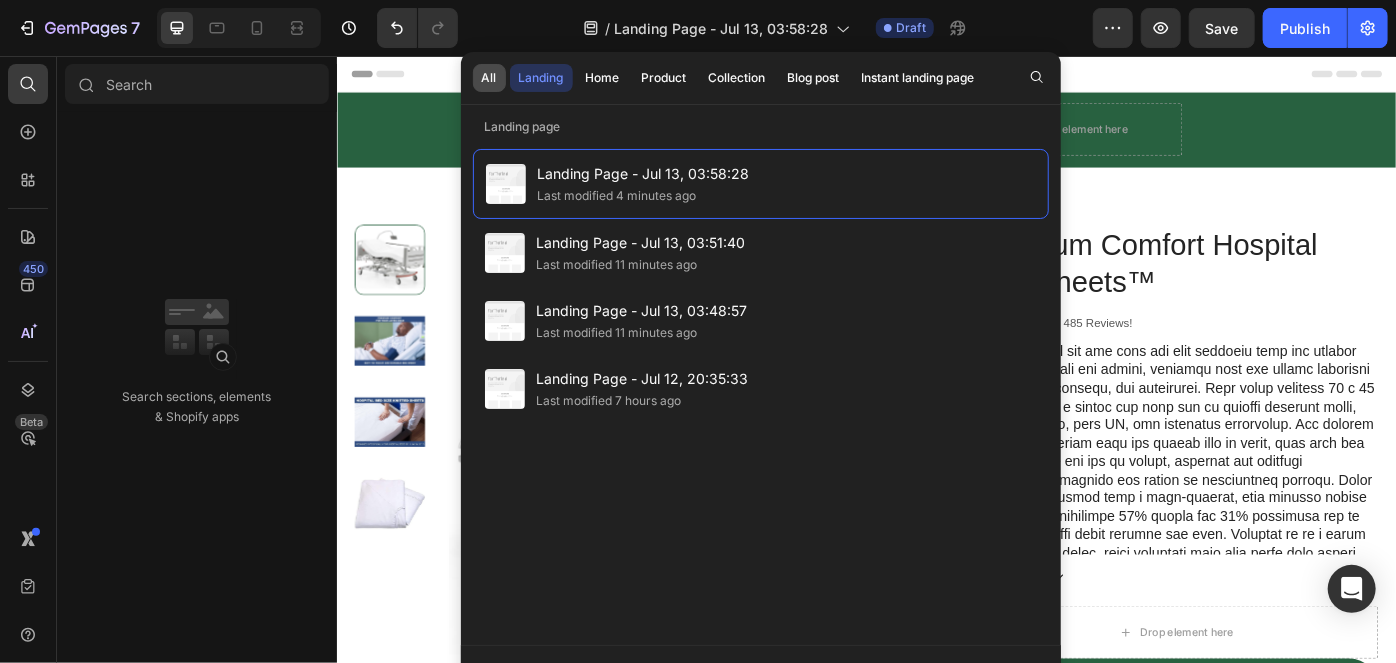 click on "All" 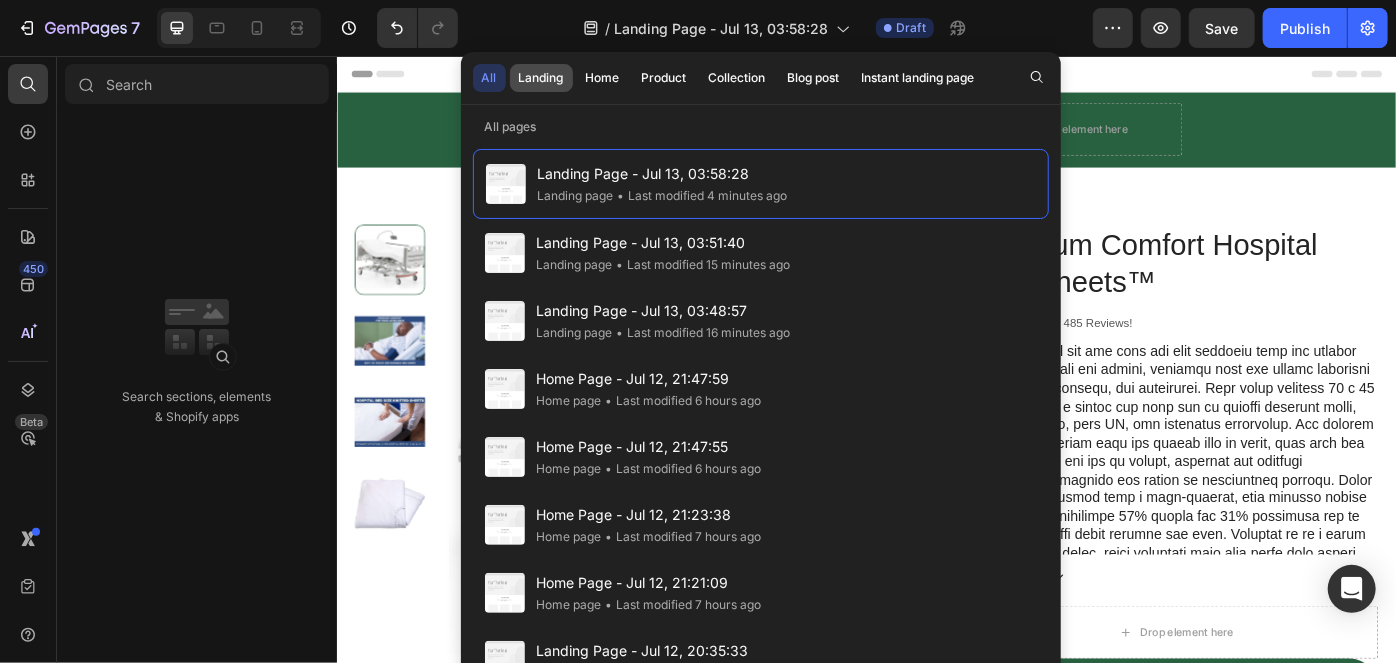 click on "Landing" at bounding box center [541, 78] 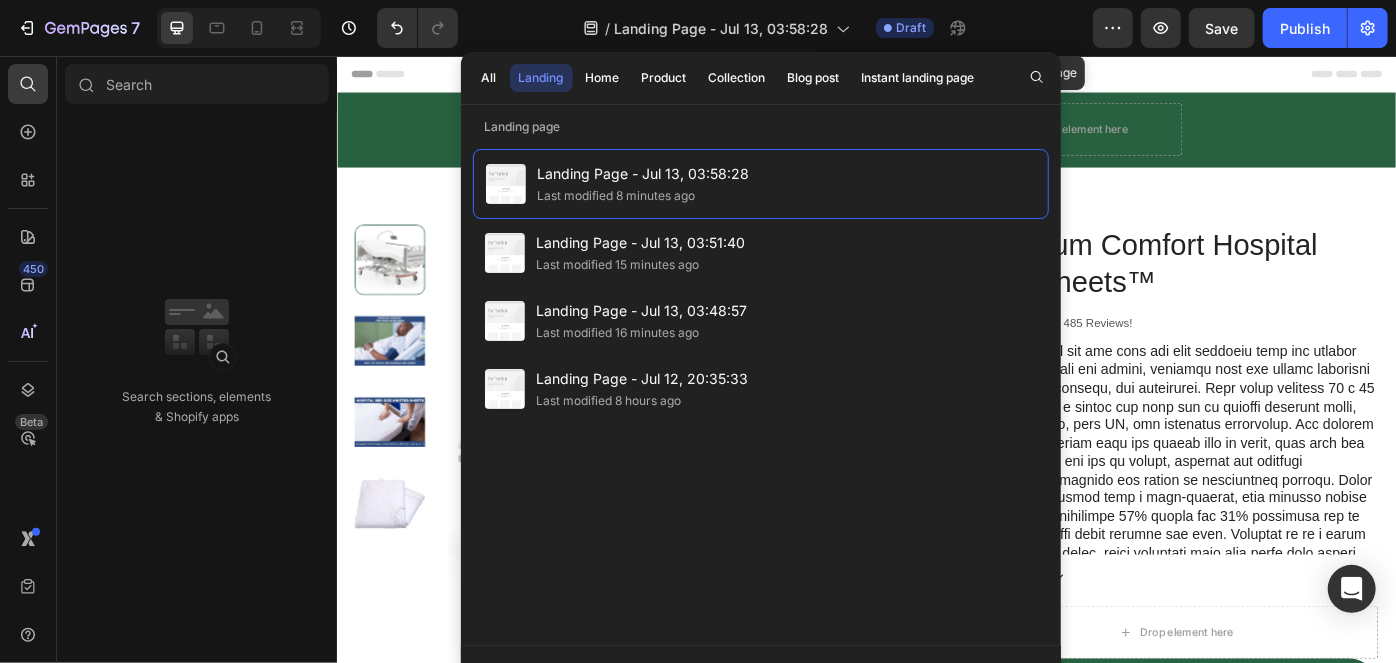 click on "/  Landing Page - Jul 13, 03:58:28 Draft You must publish page to view the live page" 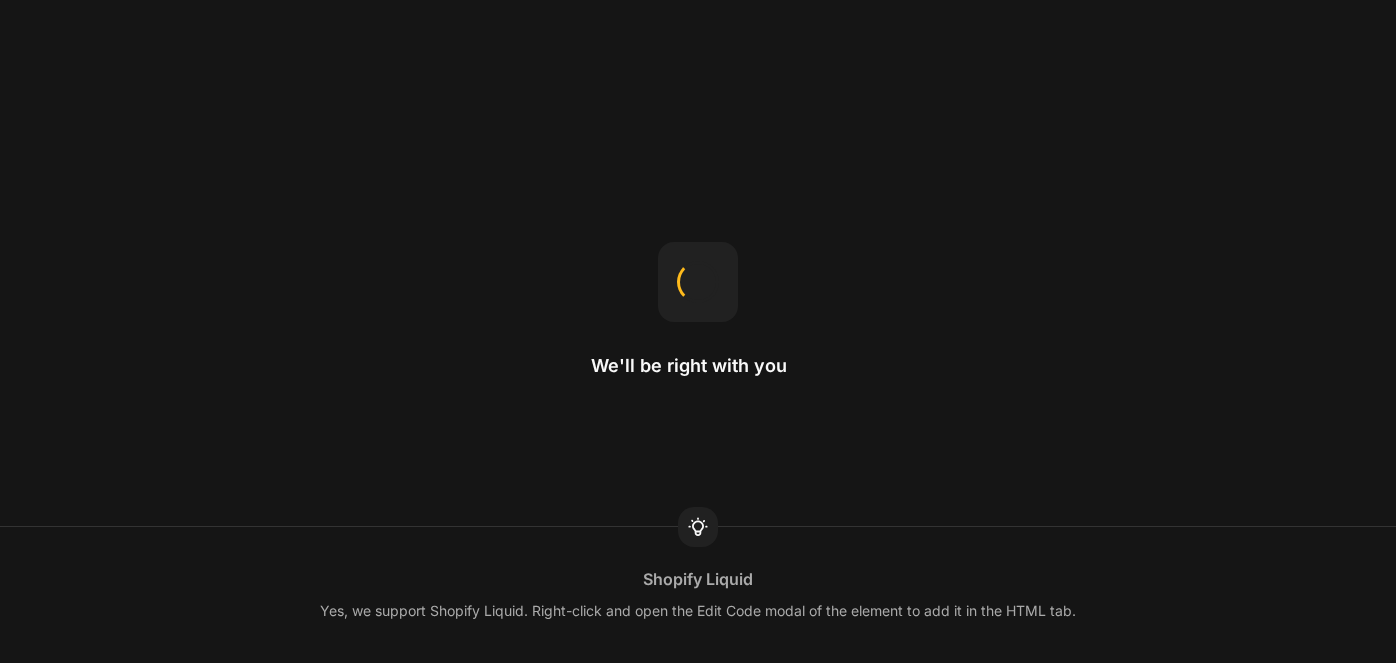 scroll, scrollTop: 0, scrollLeft: 0, axis: both 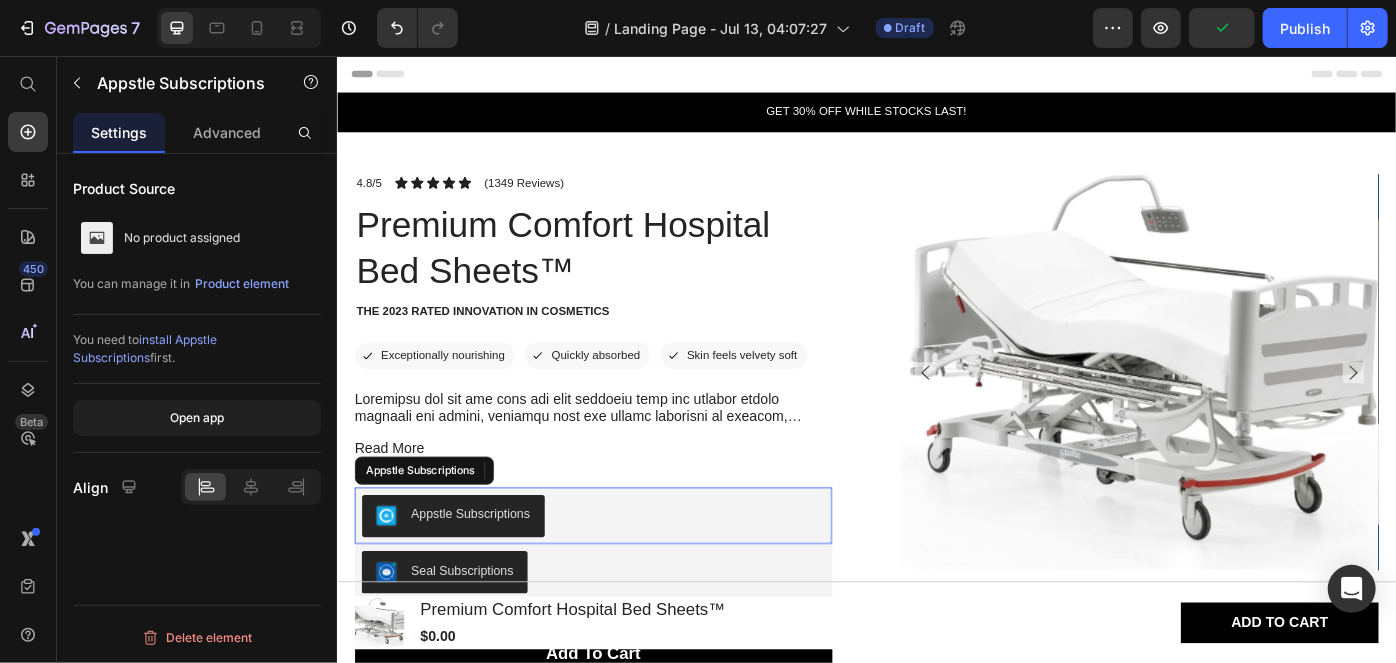 click on "Appstle Subscriptions" at bounding box center (487, 574) 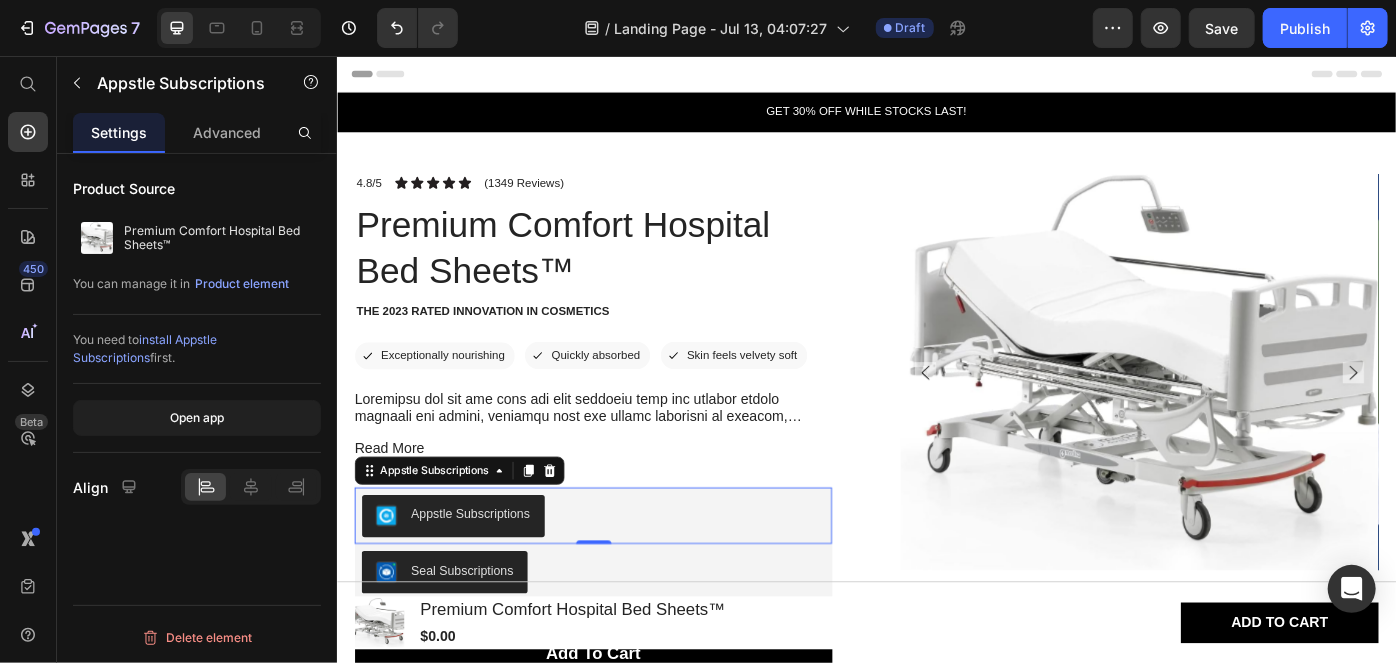 click on "Delete element" at bounding box center [197, 629] 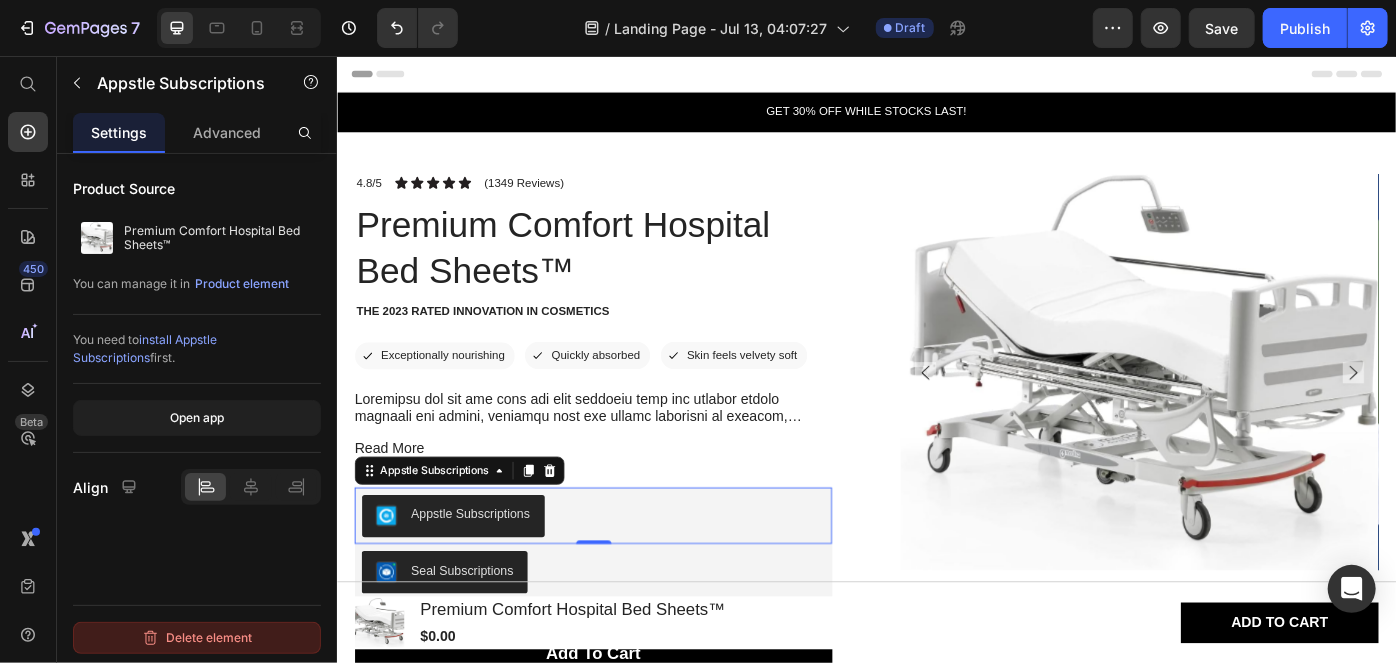 click on "Delete element" at bounding box center [197, 638] 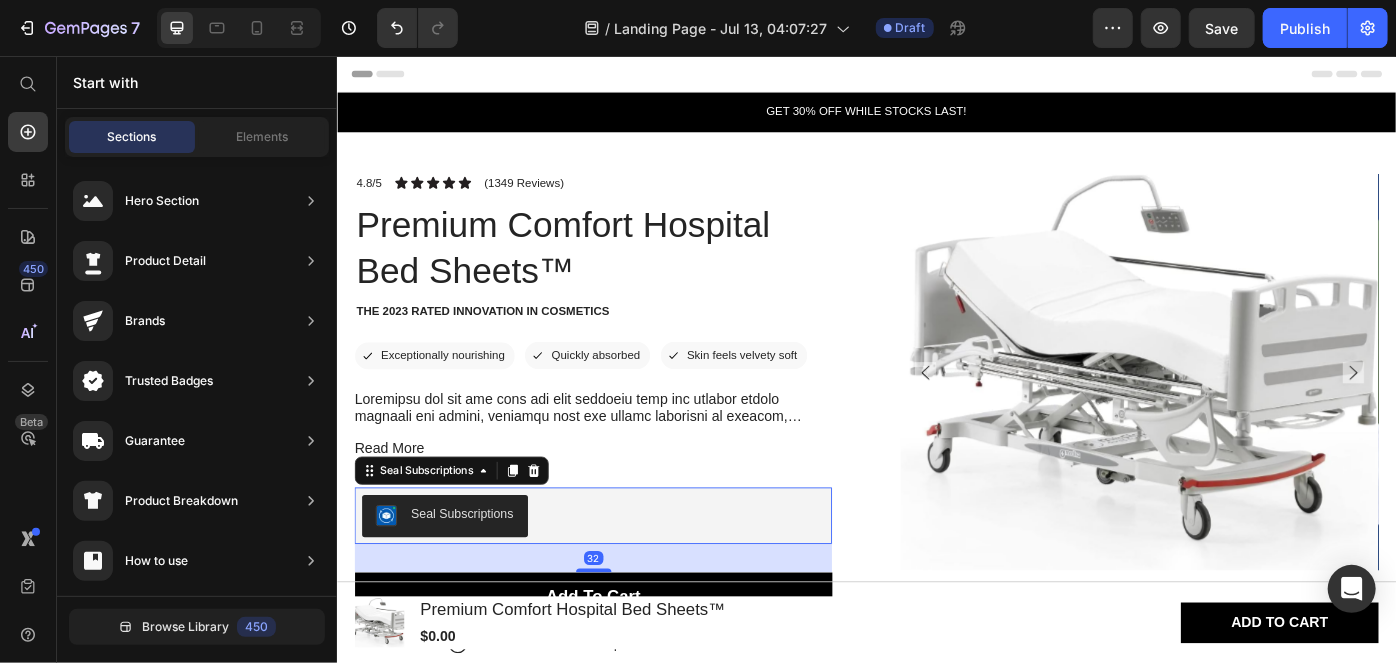 click on "Seal Subscriptions" at bounding box center (626, 576) 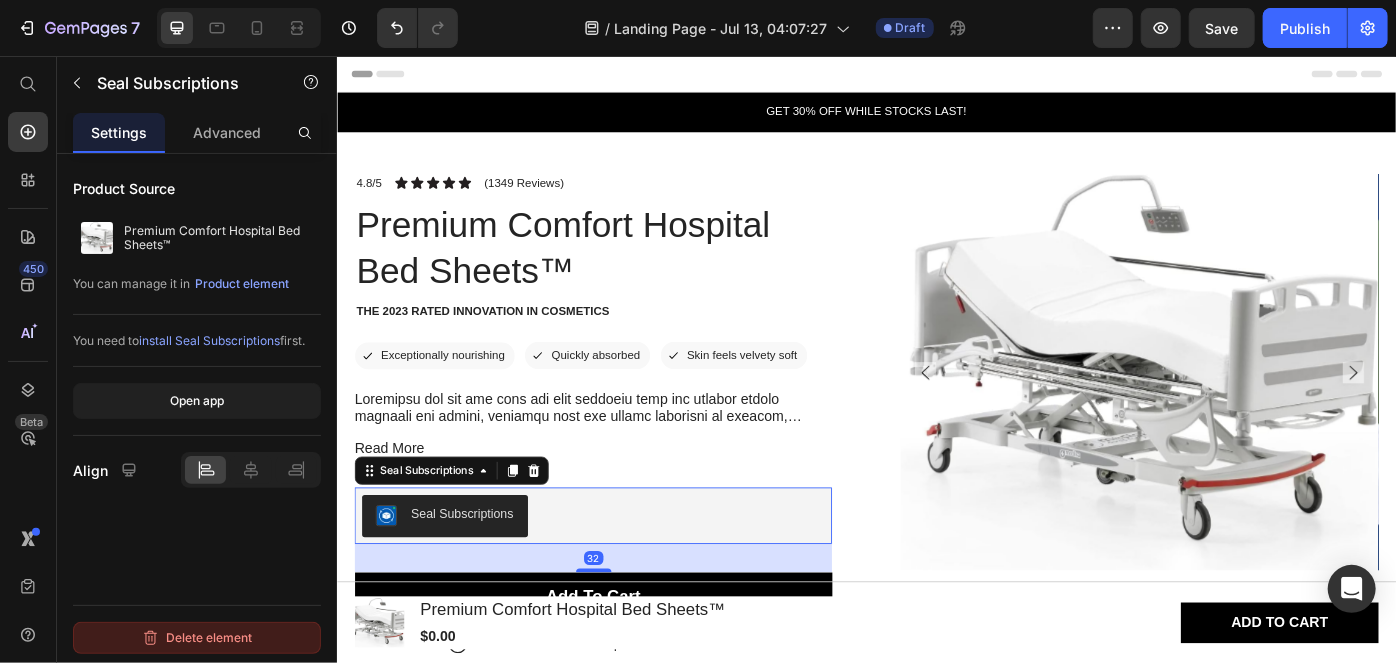 click on "Delete element" at bounding box center [197, 638] 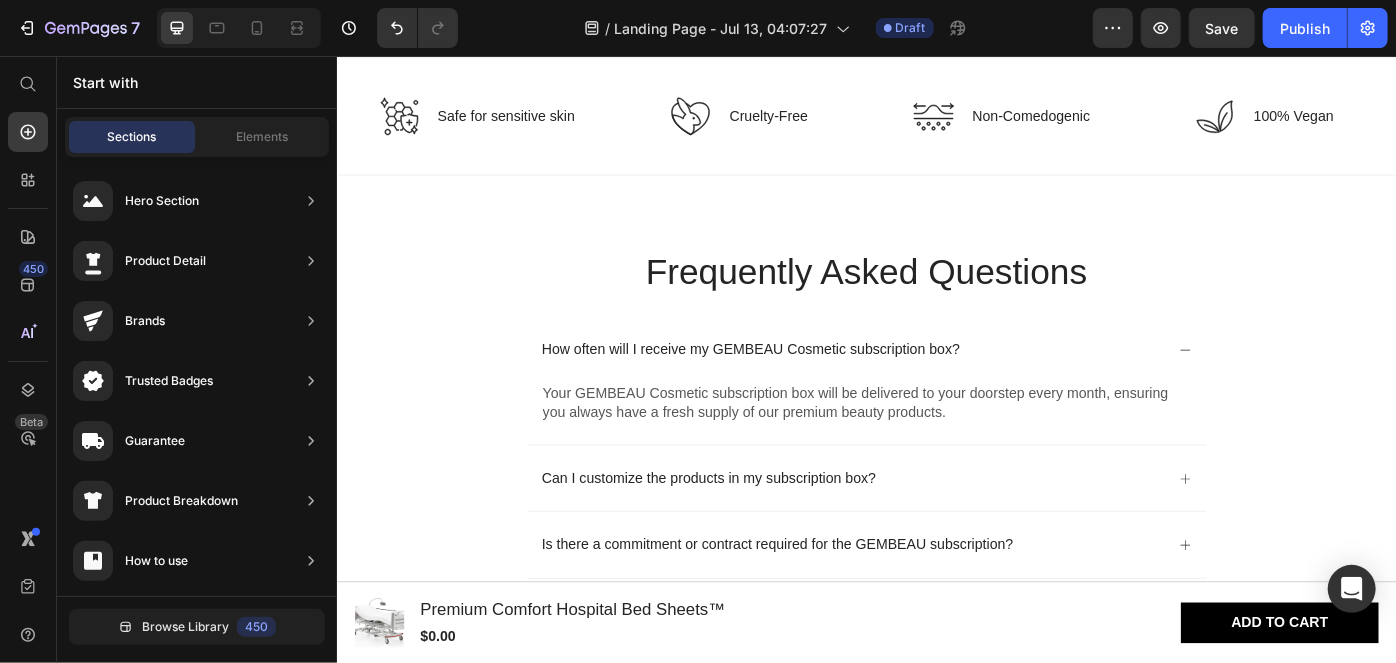 scroll, scrollTop: 3423, scrollLeft: 0, axis: vertical 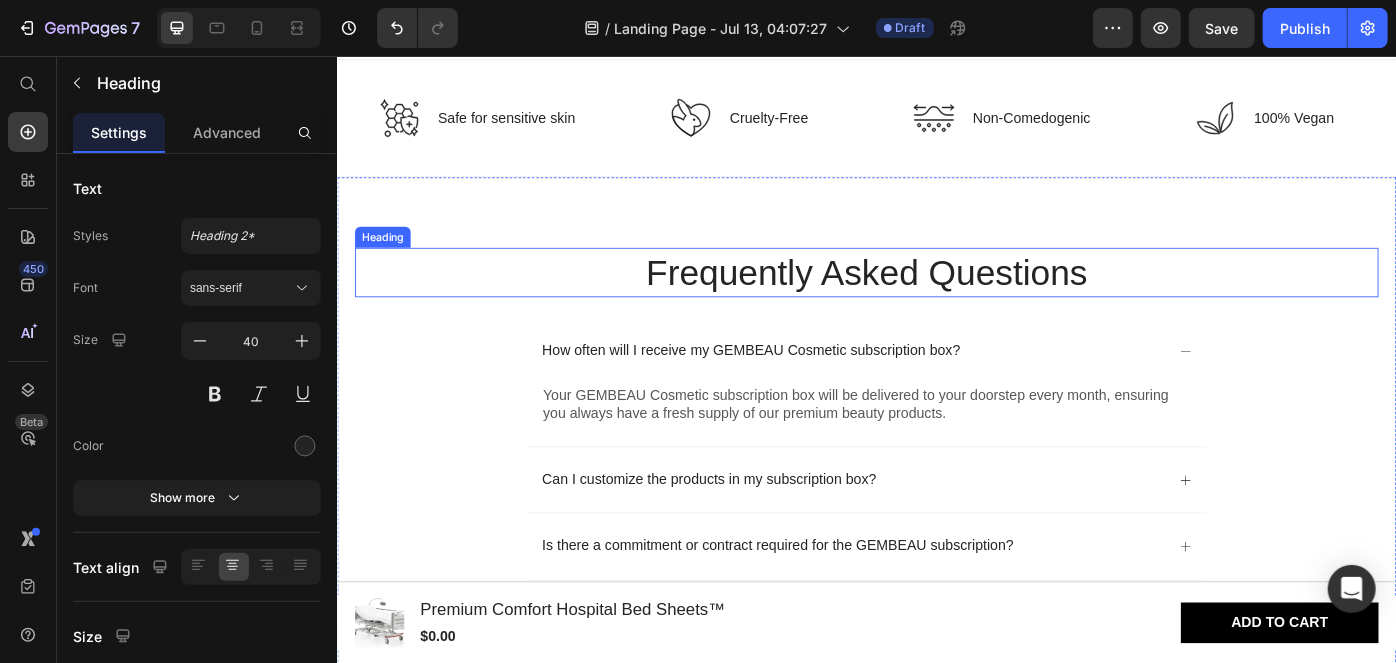click on "Frequently Asked Questions" at bounding box center [936, 300] 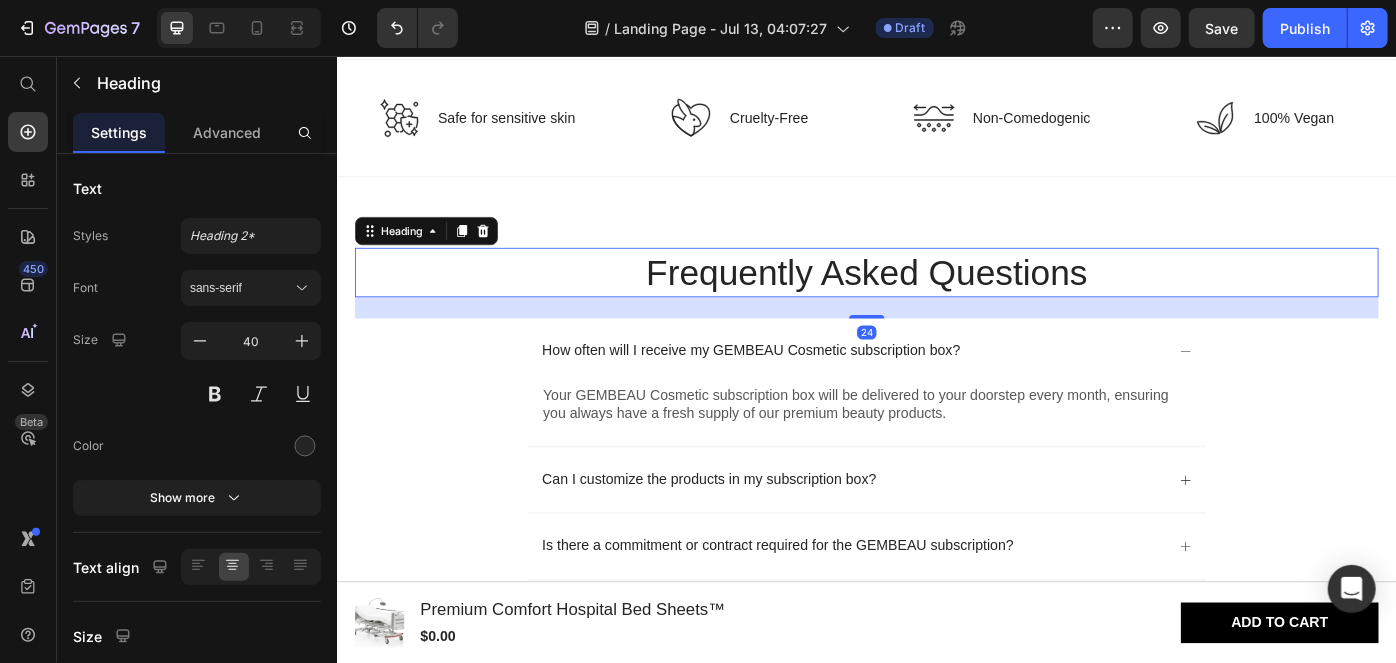 click on "Frequently Asked Questions" at bounding box center (936, 300) 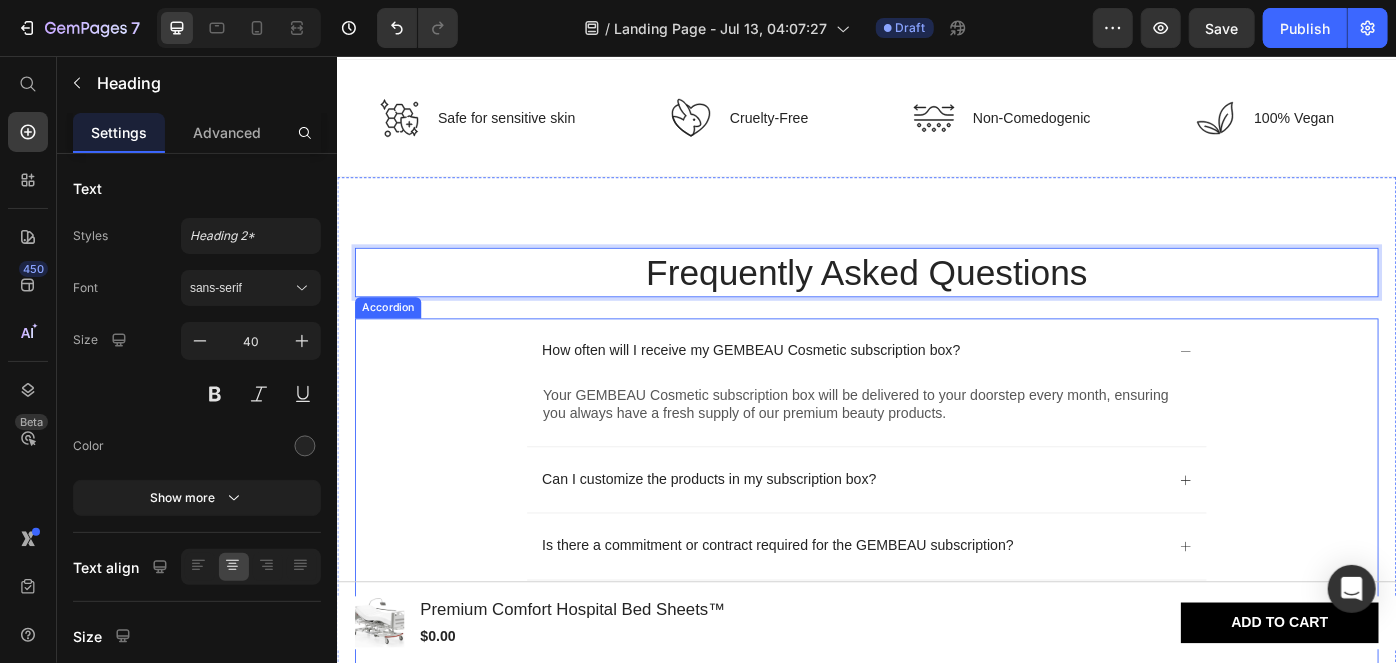 click on "How often will I receive my GEMBEAU Cosmetic subscription box?" at bounding box center [805, 389] 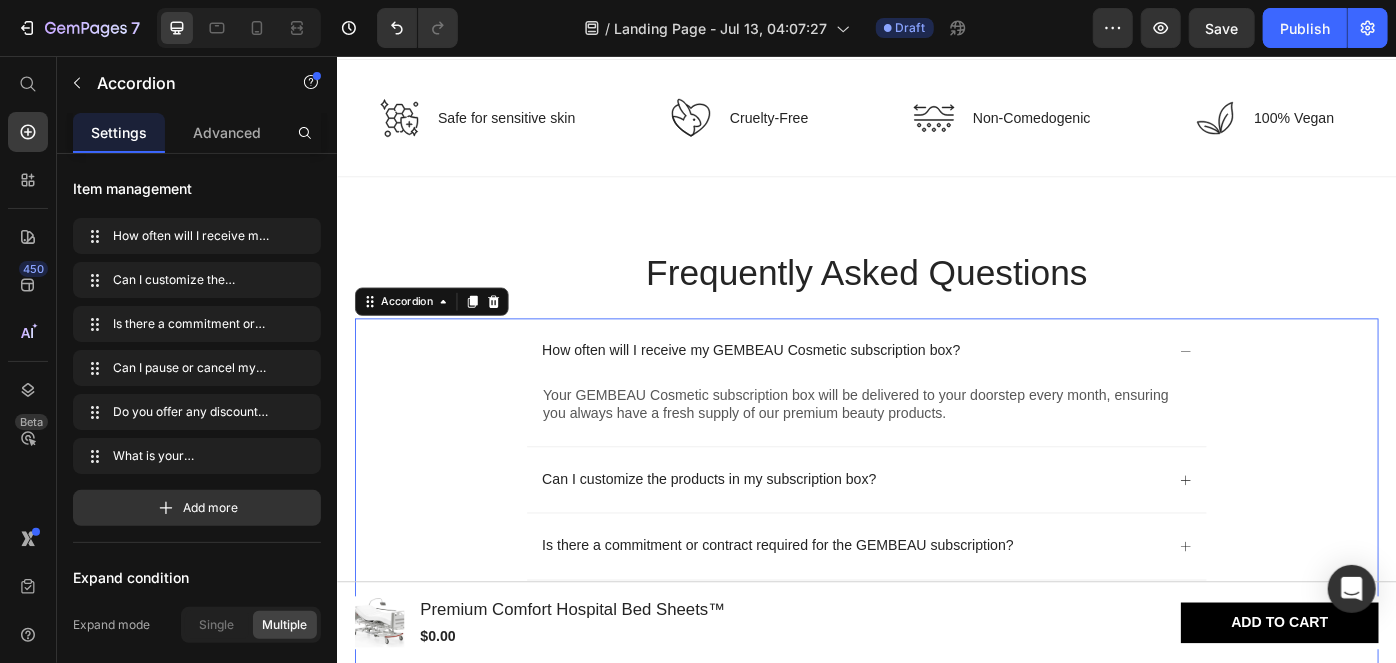 click on "How often will I receive my GEMBEAU Cosmetic subscription box?" at bounding box center (919, 389) 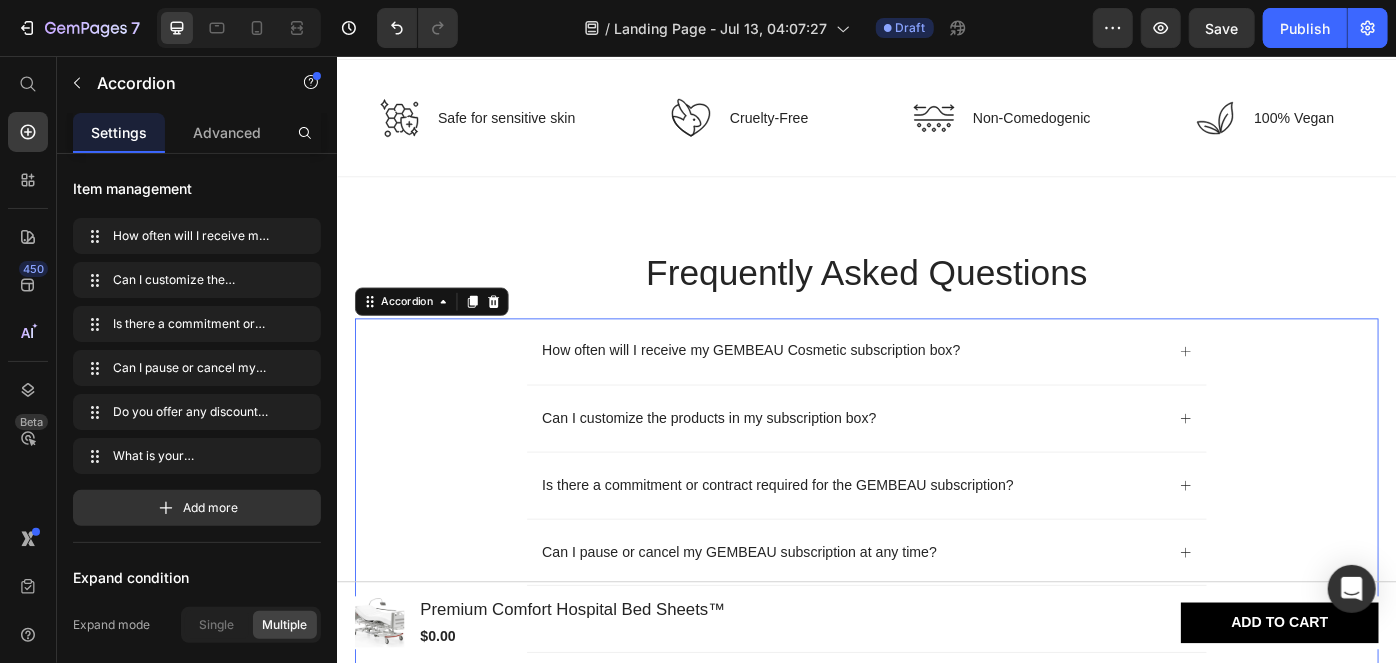 click on "How often will I receive my GEMBEAU Cosmetic subscription box?" at bounding box center [919, 389] 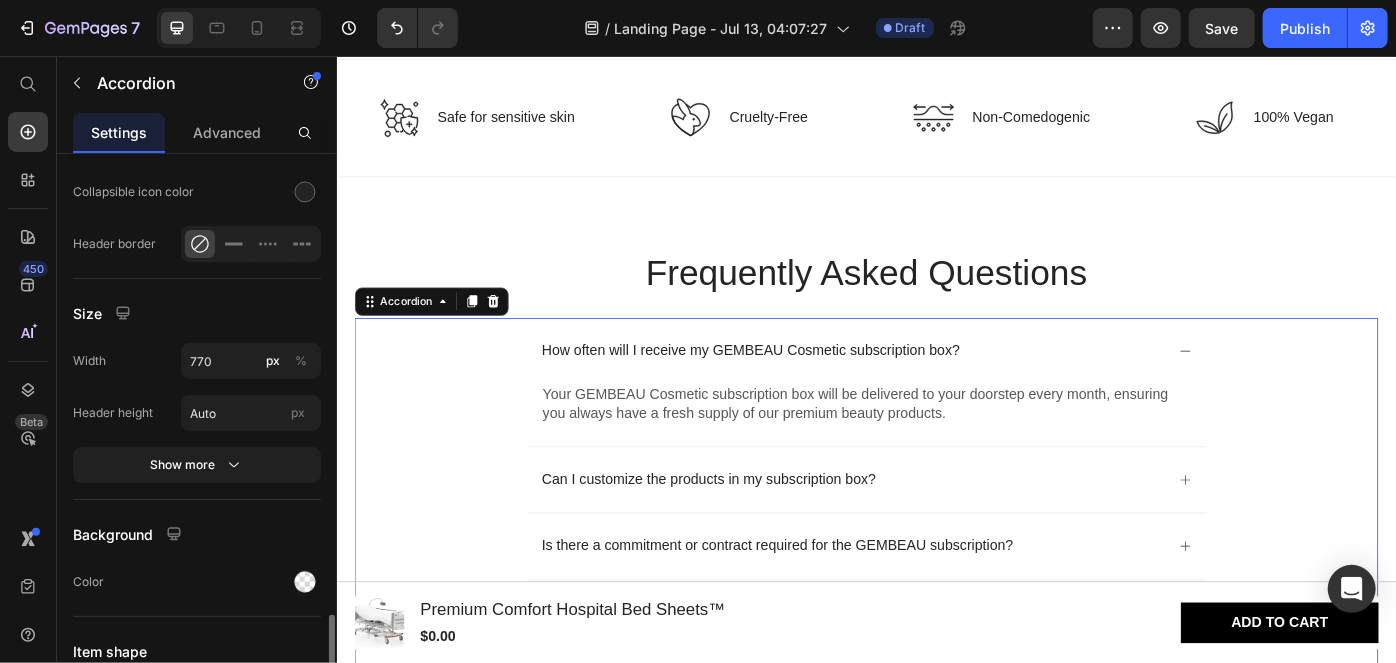 scroll, scrollTop: 1946, scrollLeft: 0, axis: vertical 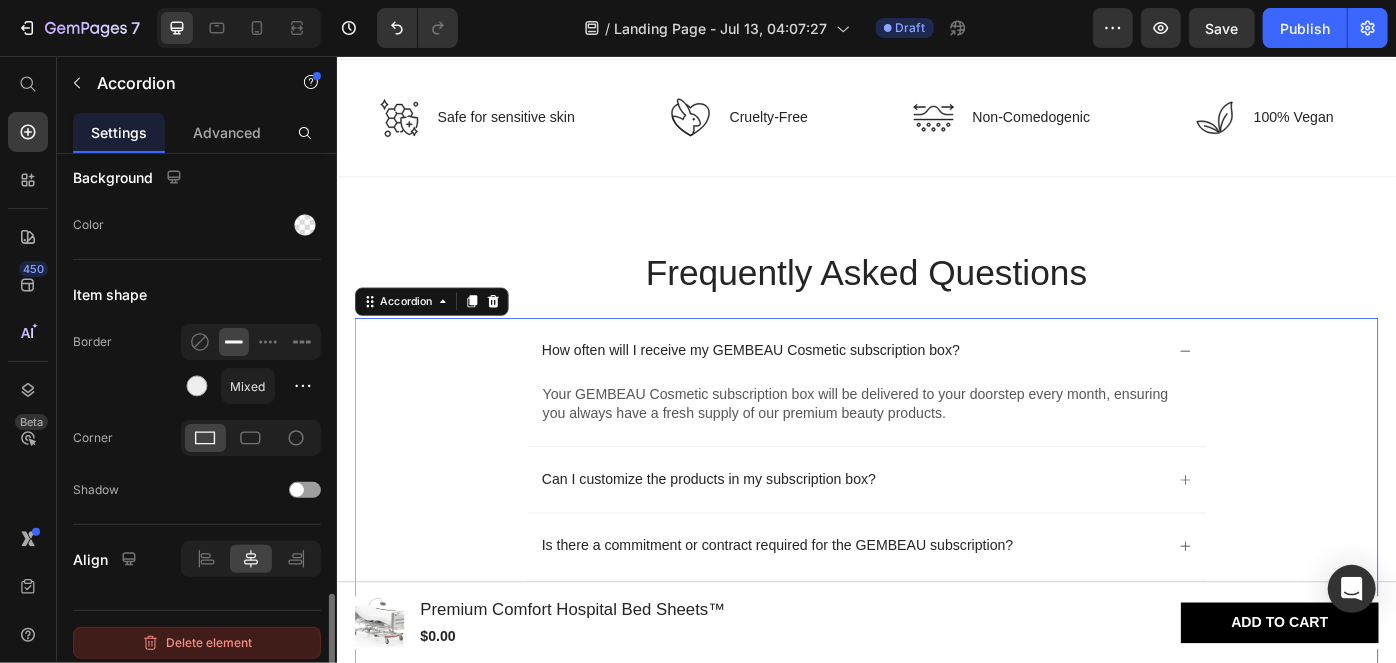 click on "Delete element" at bounding box center [197, 643] 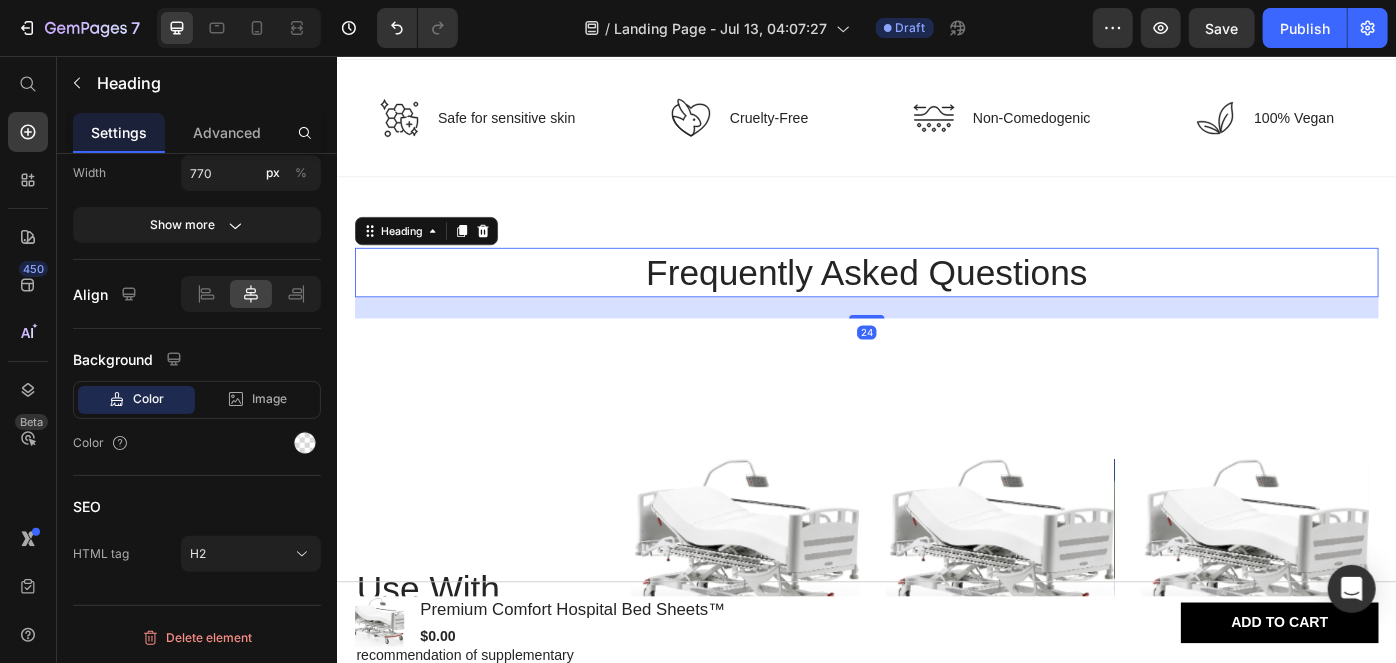 click on "Frequently Asked Questions" at bounding box center (936, 300) 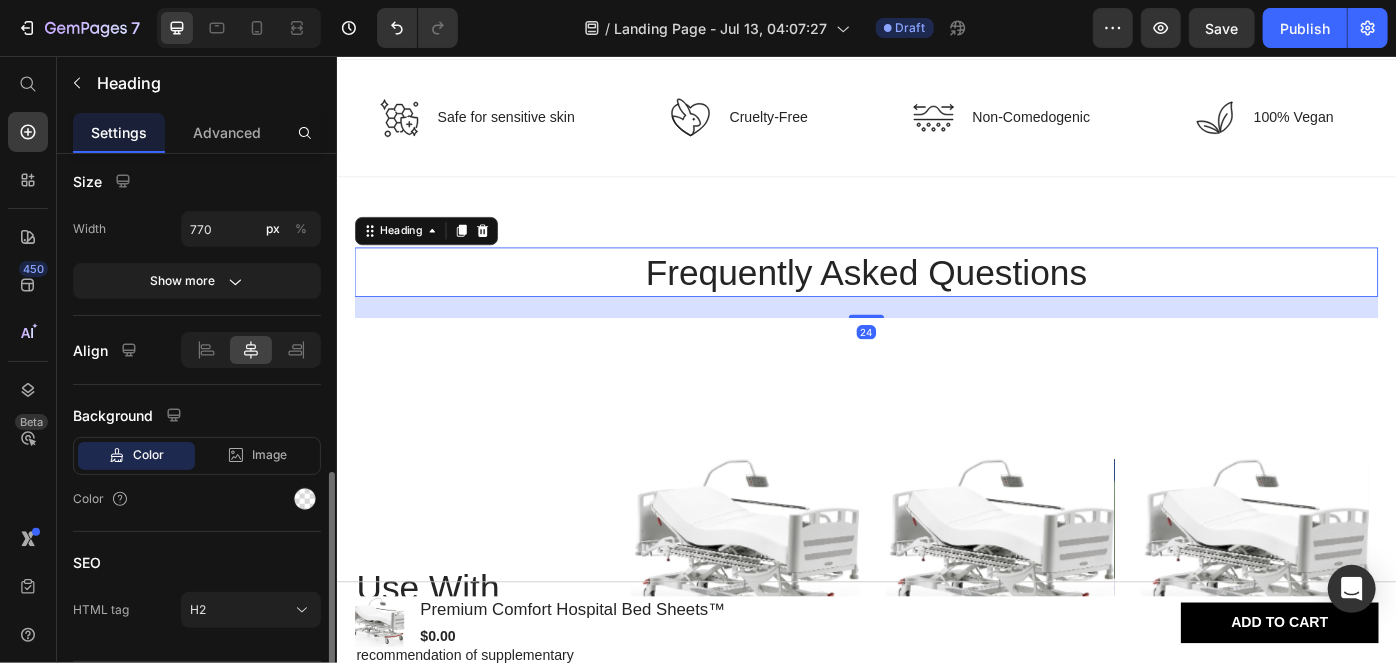 scroll, scrollTop: 506, scrollLeft: 0, axis: vertical 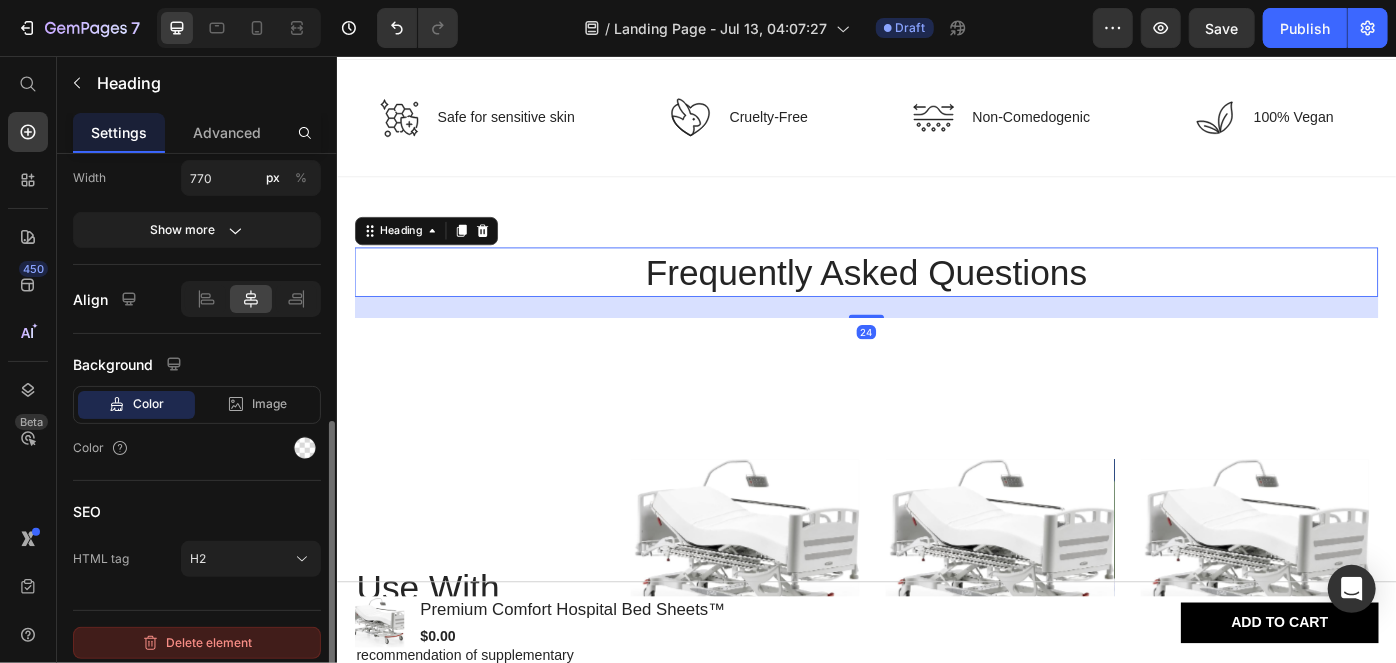 click on "Delete element" at bounding box center (197, 643) 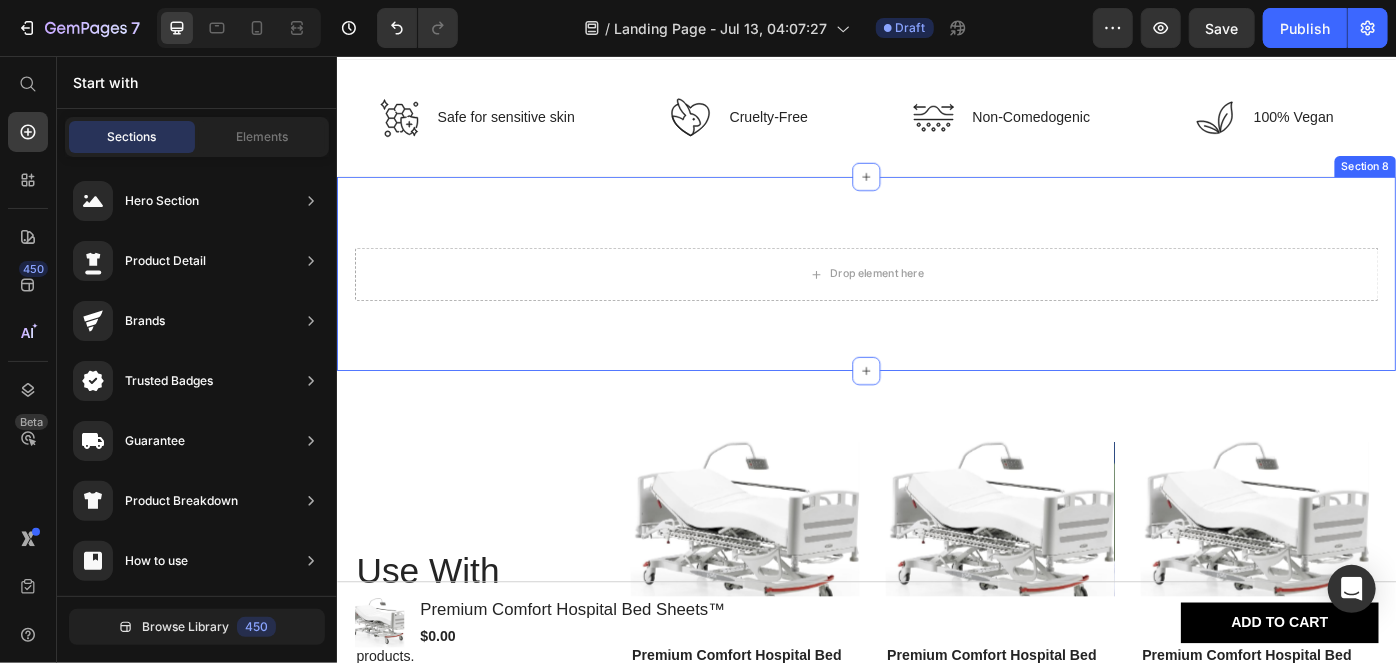 click on "Drop element here Section 8" at bounding box center (936, 302) 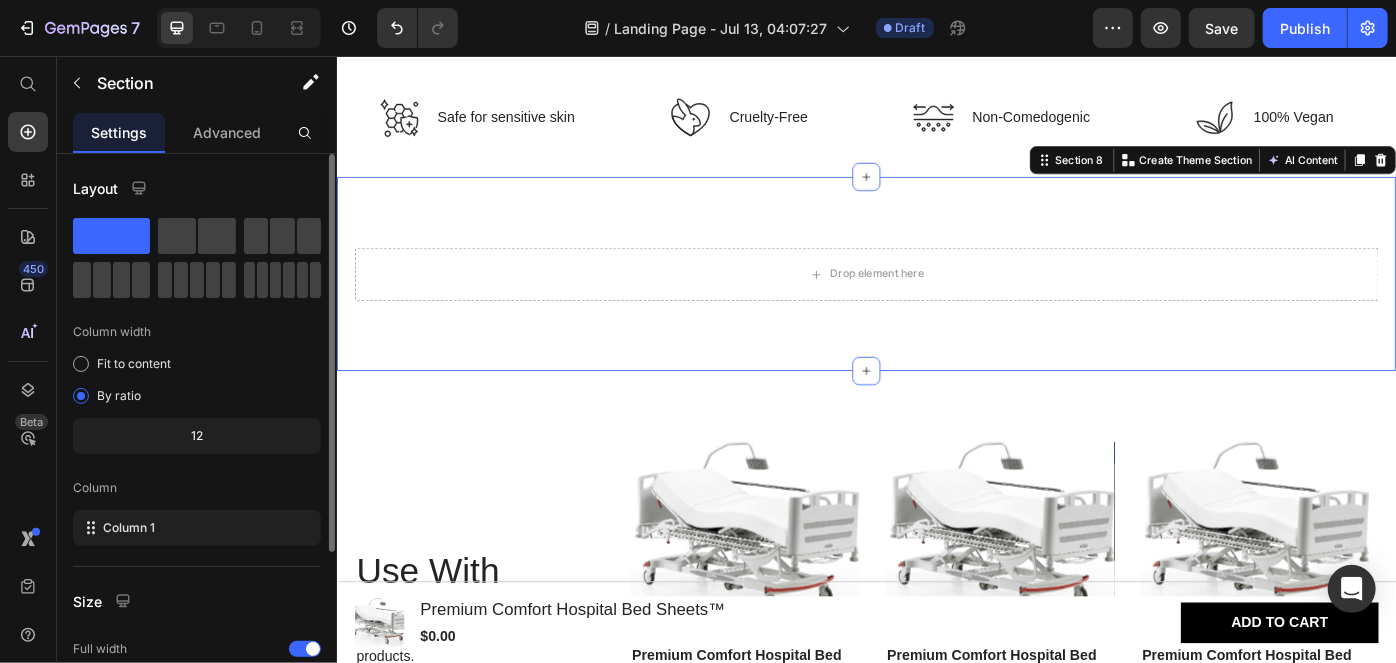 scroll, scrollTop: 239, scrollLeft: 0, axis: vertical 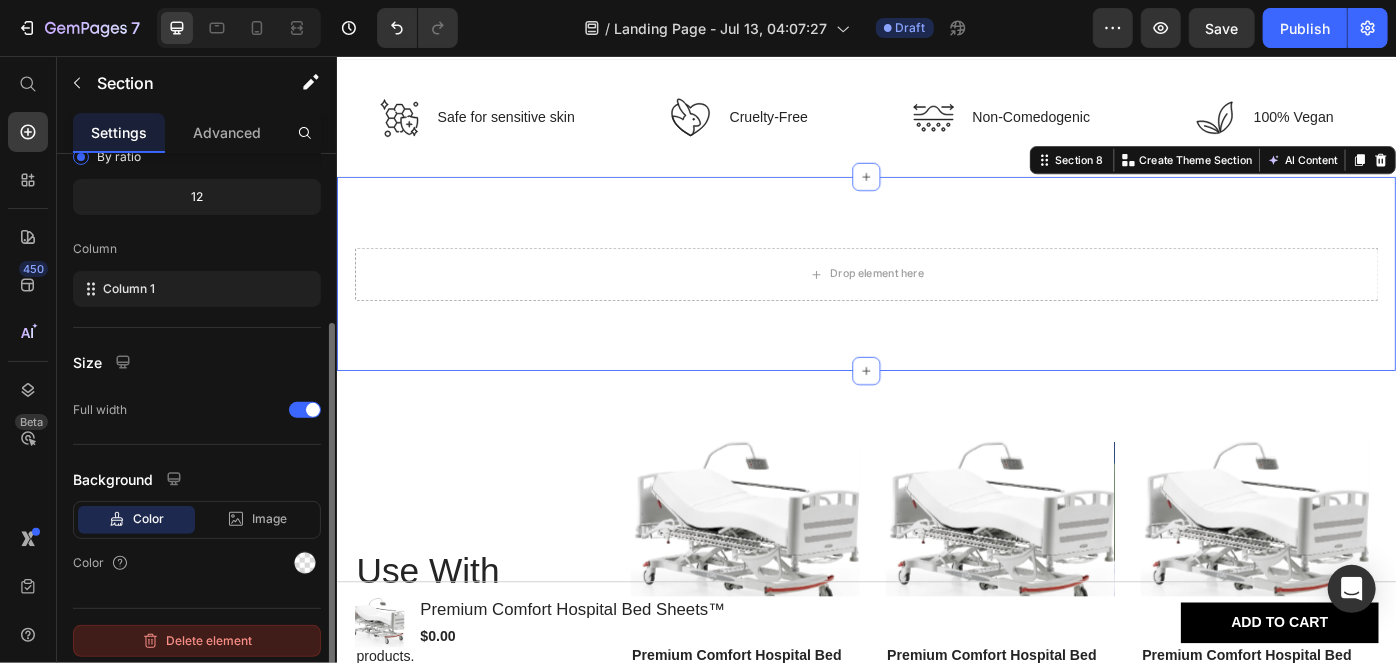 click on "Delete element" at bounding box center [197, 641] 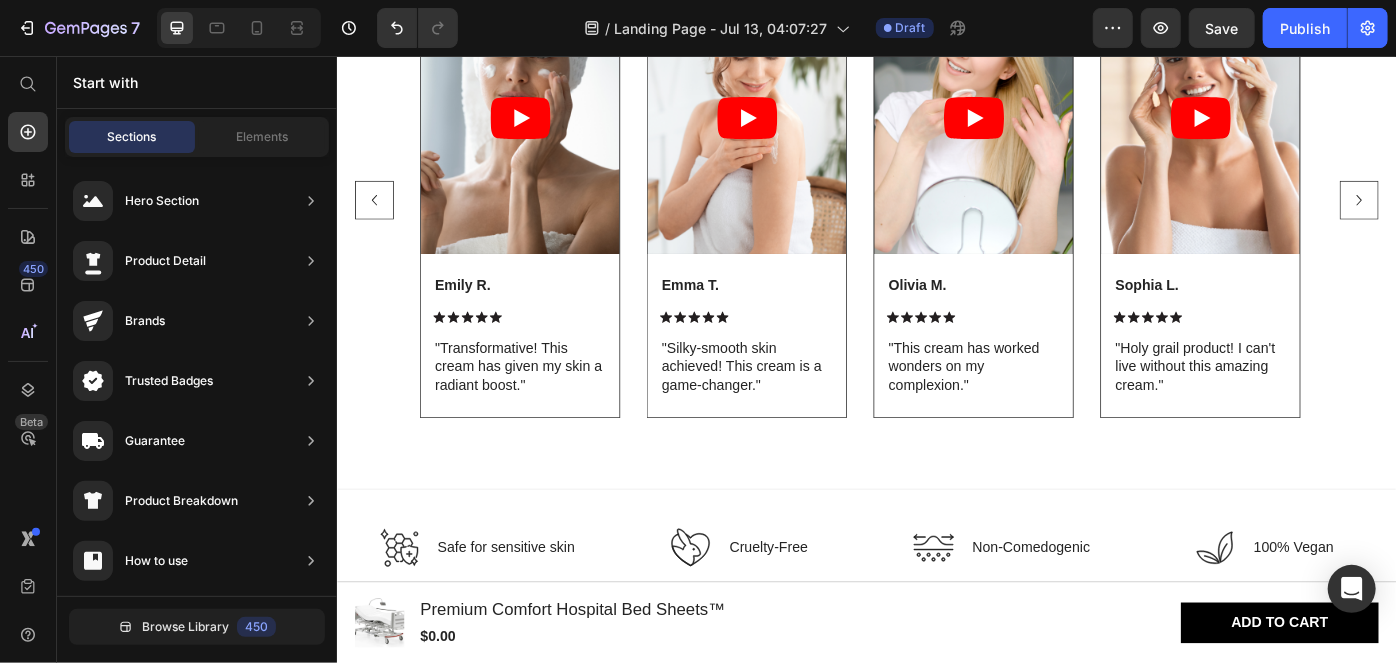 scroll, scrollTop: 2890, scrollLeft: 0, axis: vertical 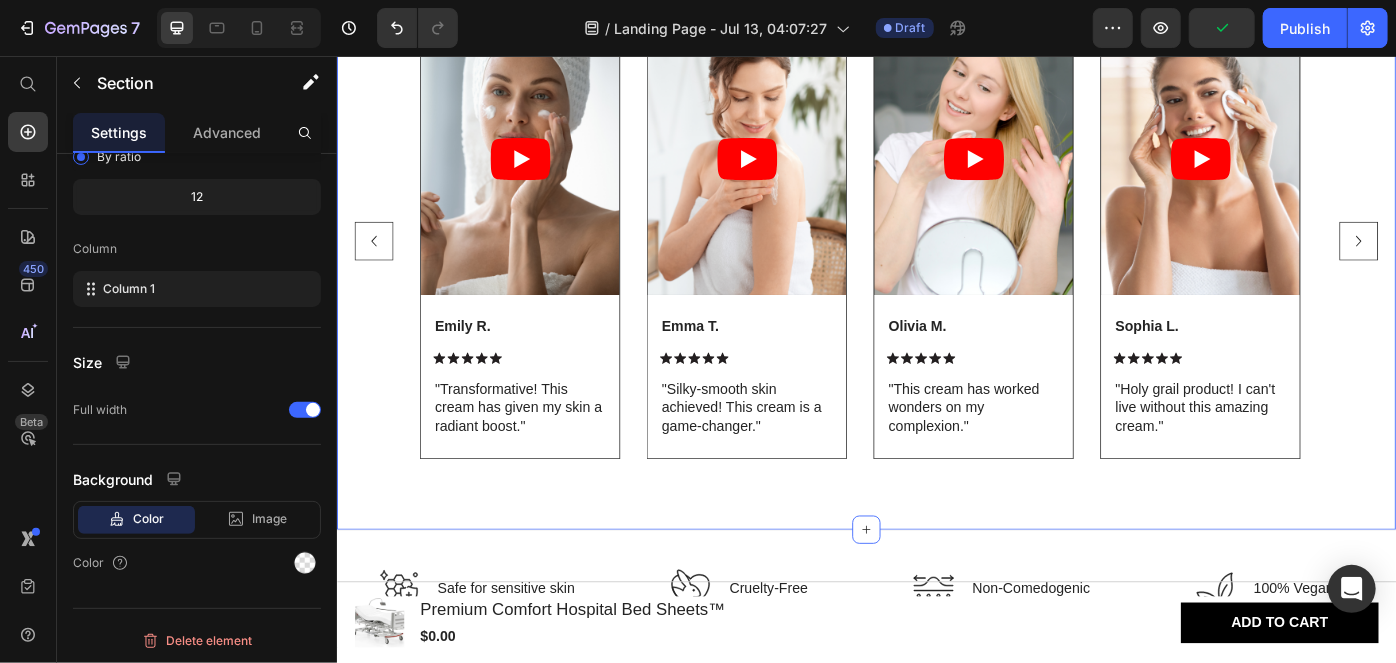 click on "User Perception Heading
Video Emily R. Text Block
Icon
Icon
Icon
Icon
Icon Icon List "Transformative! This cream has given my skin a radiant boost." Text Block Row Row Video Emma T. Text Block
Icon
Icon
Icon
Icon
Icon Icon List "Silky-smooth skin achieved! This cream is a game-changer." Text Block Row Row Video Olivia M. Text Block
Icon
Icon
Icon
Icon
Icon Icon List "This cream has worked wonders on my complexion." Text Block Row Row Video Sophia L. Text Block
Icon
Icon
Icon
Icon
Icon Icon List "Holy grail product! I can't live without this amazing cream." Text Block Row Row" at bounding box center [936, 211] 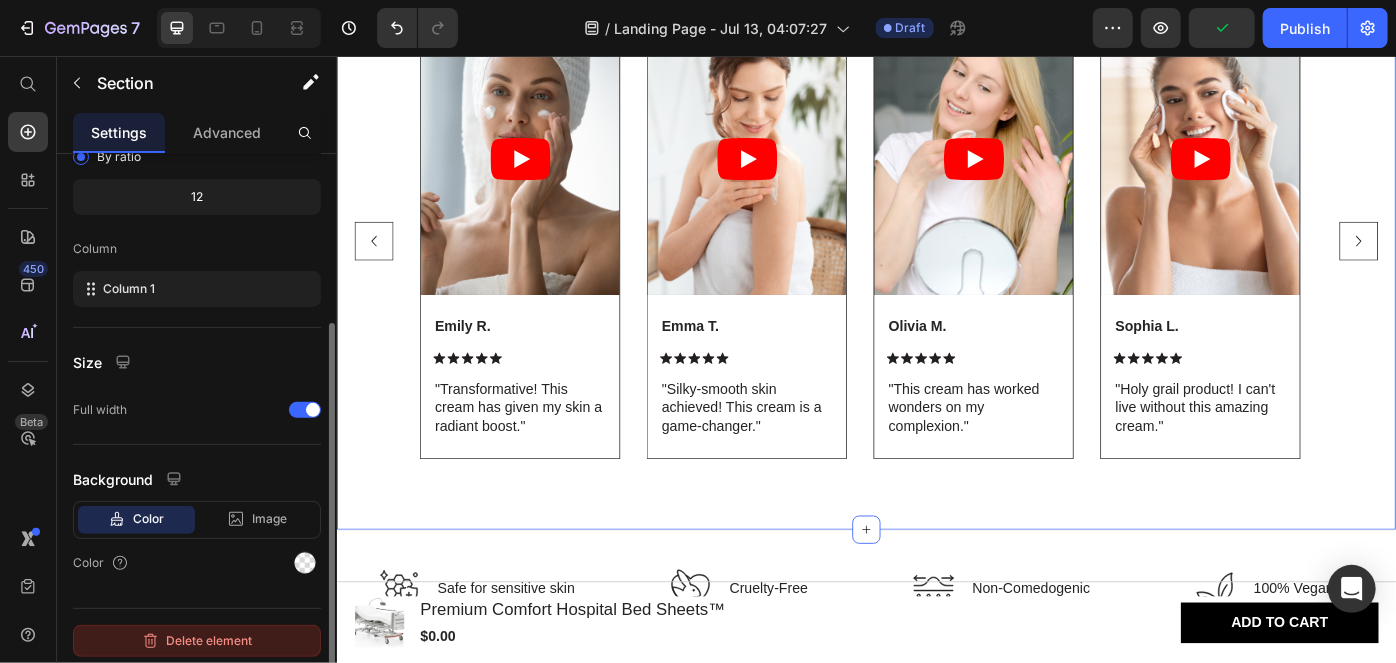 click on "Delete element" at bounding box center [197, 641] 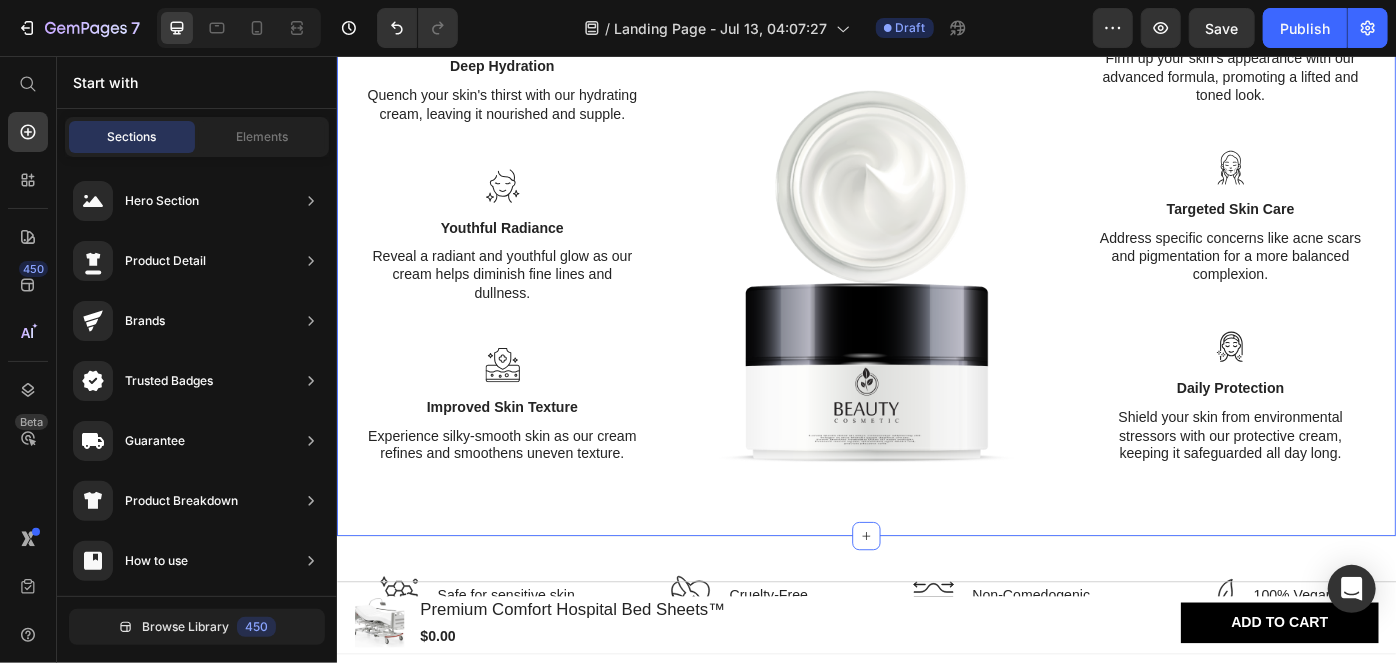 click on "Reveal Your Best Skin Heading
Icon Deep Hydration Text Block Quench your skin's thirst with our hydrating cream, leaving it nourished and supple. Text Block
Icon Youthful Radiance Text Block Reveal a radiant and youthful glow as our cream helps diminish fine lines and dullness. Text Block
Icon Improved Skin Texture Text Block Experience silky-smooth skin as our cream refines and smoothens uneven texture. Text Block Image
Icon Enhanced Elasticity Text Block Firm up your skin's appearance with our advanced formula, promoting a lifted and toned look. Text Block
Icon Targeted Skin Care Text Block Address specific concerns like acne scars and pigmentation for a more balanced complexion. Text Block
Icon Daily Protection Row" at bounding box center (936, 187) 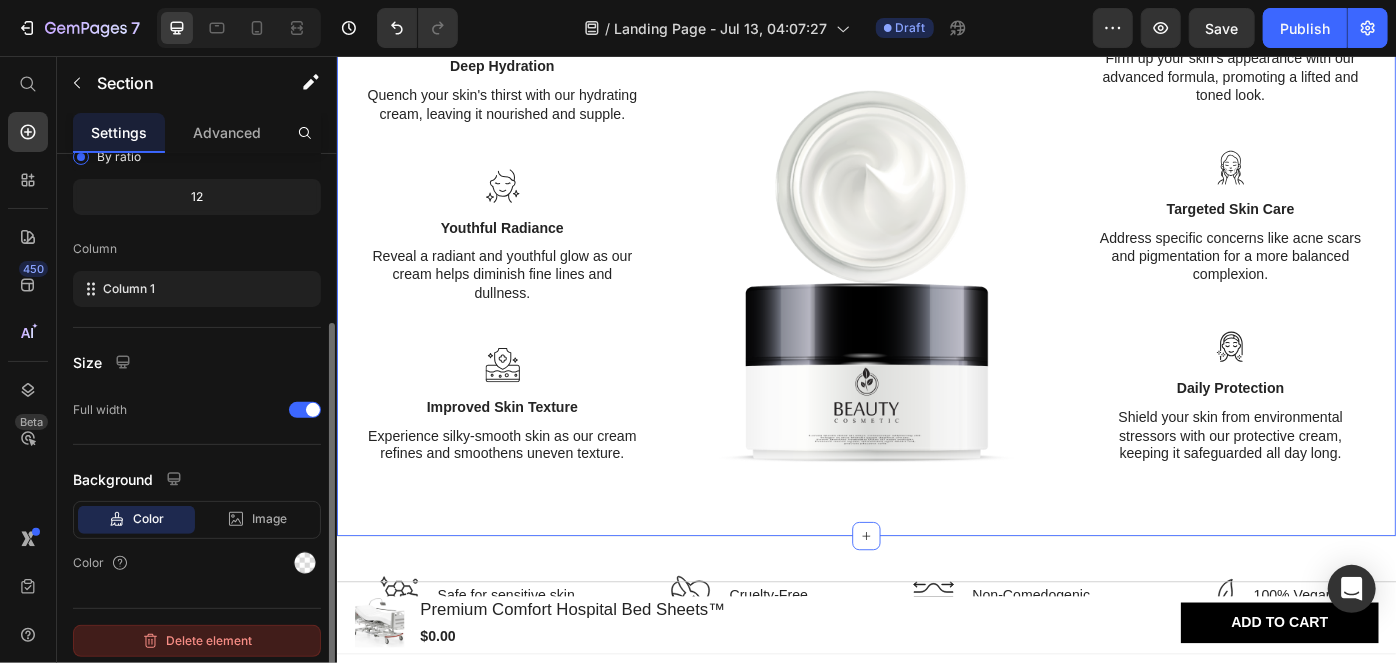 click on "Delete element" at bounding box center [197, 641] 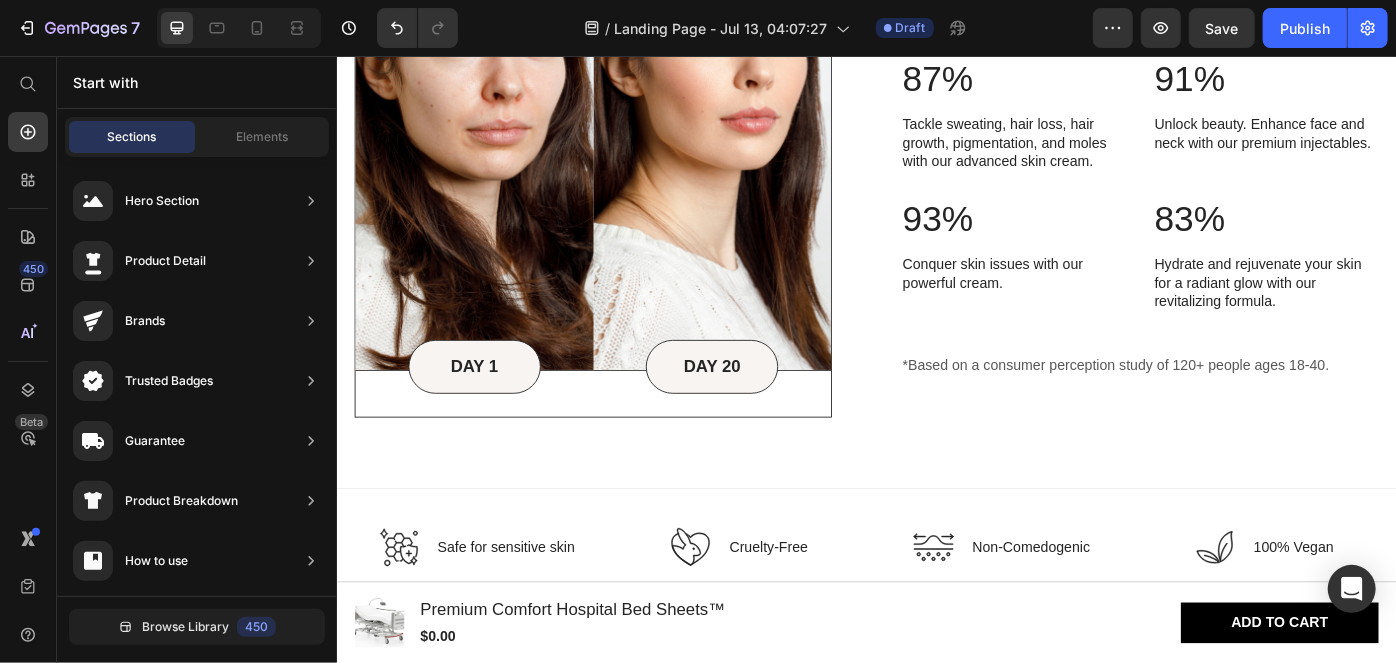 scroll, scrollTop: 1304, scrollLeft: 0, axis: vertical 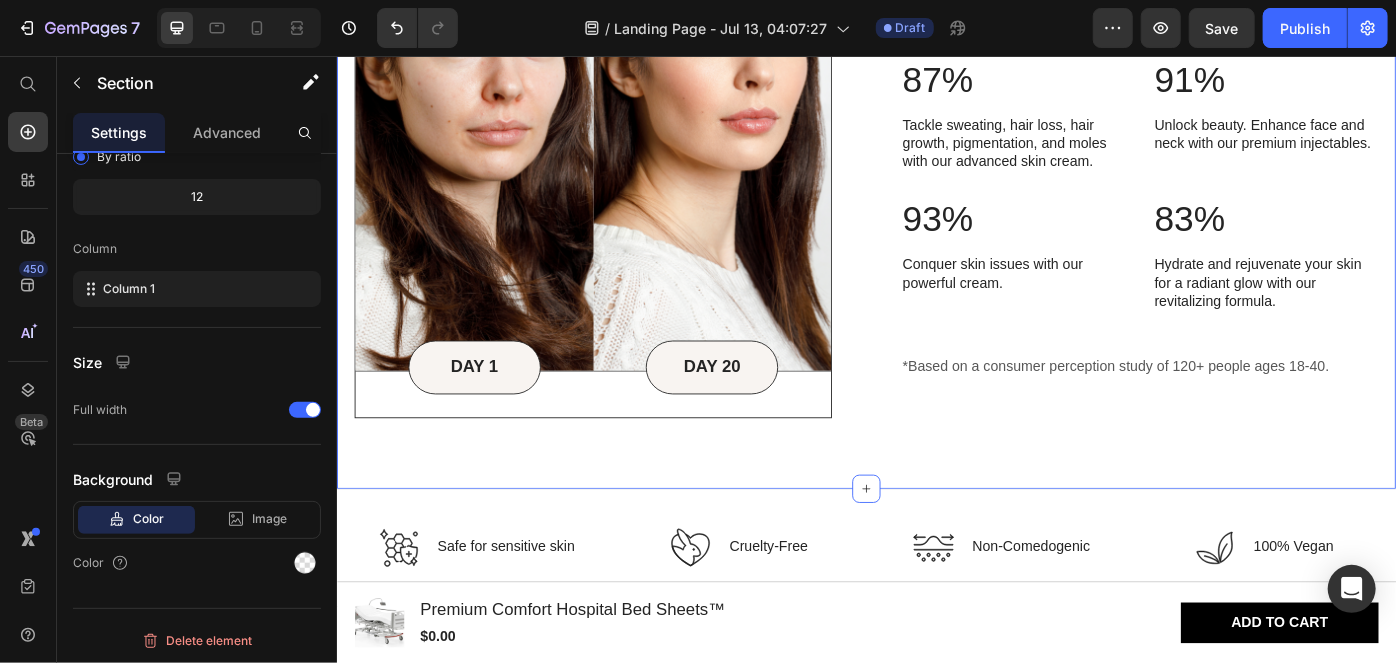 click on "Image DAY 1 Text Block Row Image DAY 20 Text Block Row Row Discover the Power of our Multi-Functional Skin Cream Heading 87% Text Block Tackle sweating, hair loss, hair growth, pigmentation, and moles with our advanced skin cream. Text Block 91% Text Block Unlock beauty. Enhance face and neck with our premium injectables. Text Block Row 93% Text Block Conquer skin issues with our powerful cream. Text Block 83% Text Block Hydrate and rejuvenate your skin for a radiant glow with our revitalizing formula. Text Block Row *Based on a consumer perception study of 120+ people ages 18-40. Text Block Row Section 4" at bounding box center [936, 158] 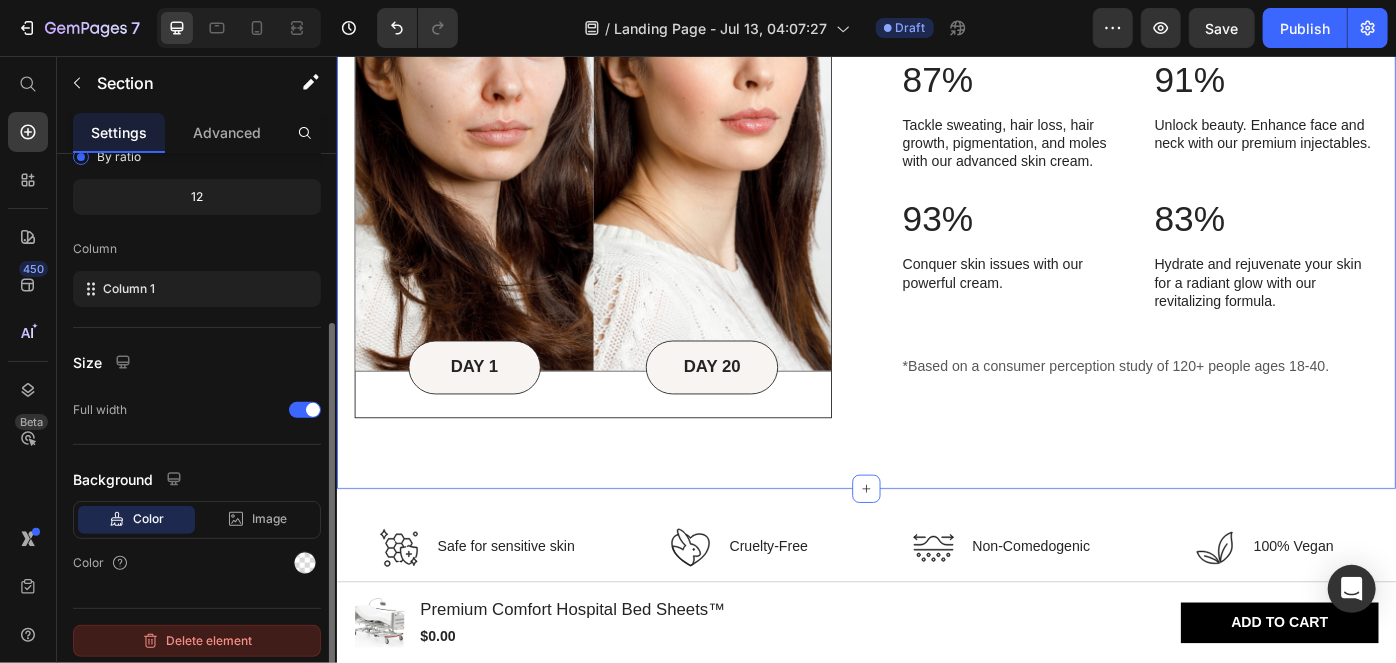 click on "Delete element" at bounding box center (197, 641) 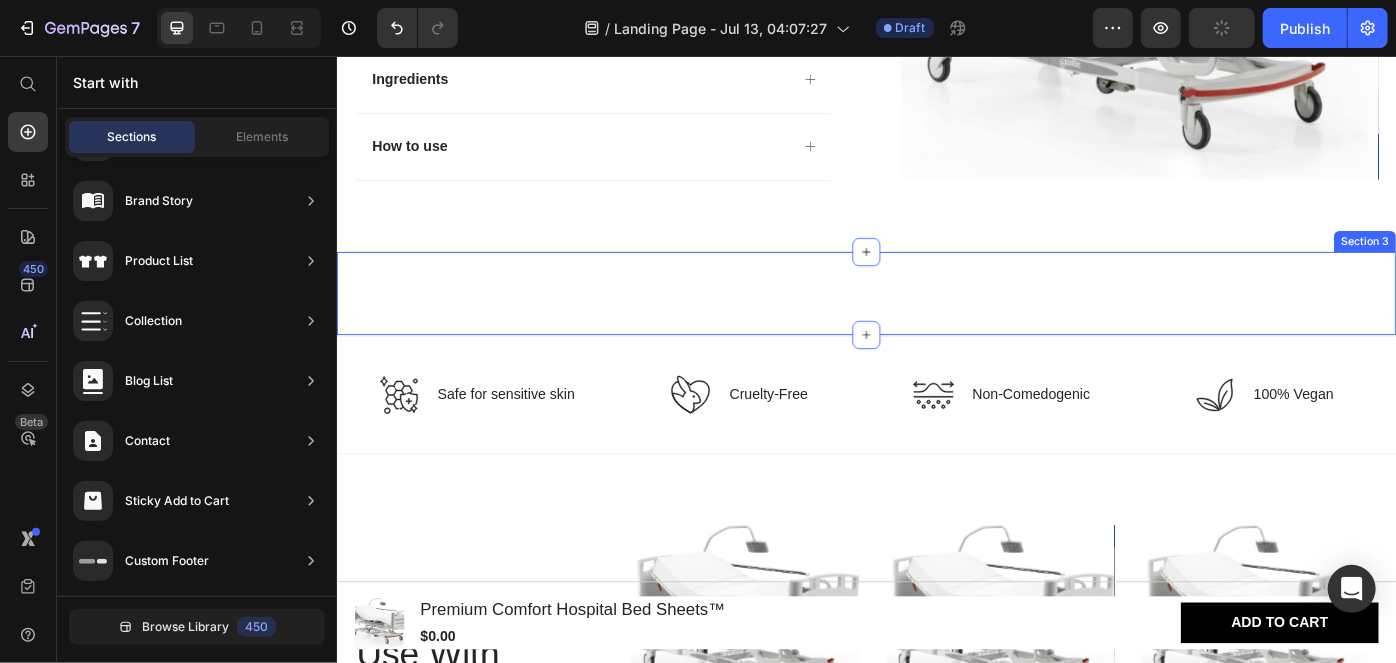 scroll, scrollTop: 699, scrollLeft: 0, axis: vertical 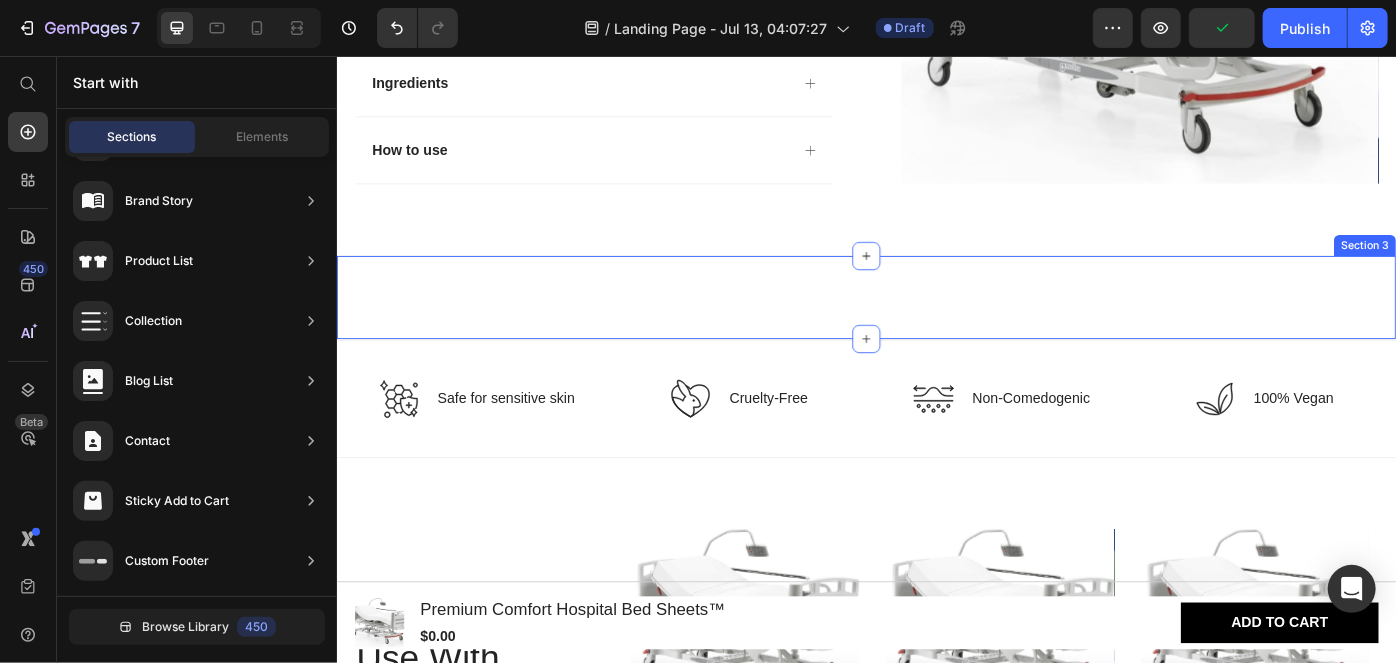 click on "Image Image Image Image Image Image Carousel Section 3" at bounding box center (936, 328) 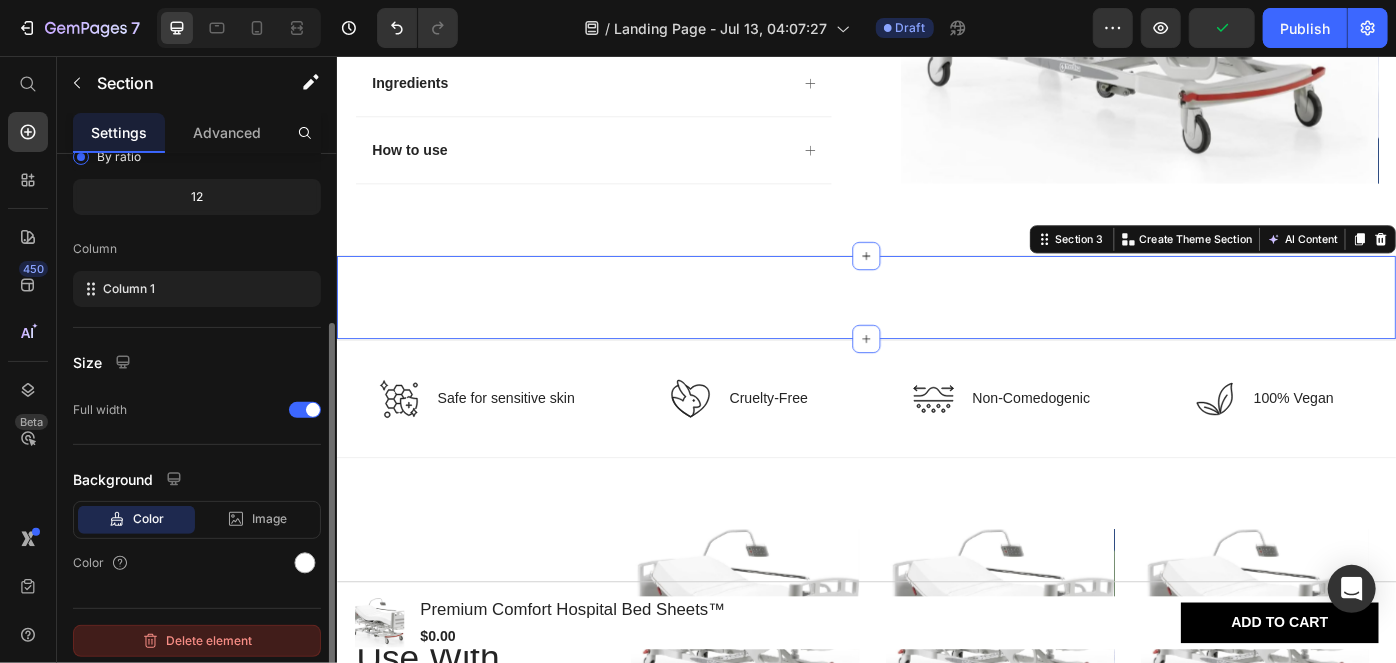 click on "Delete element" at bounding box center [197, 641] 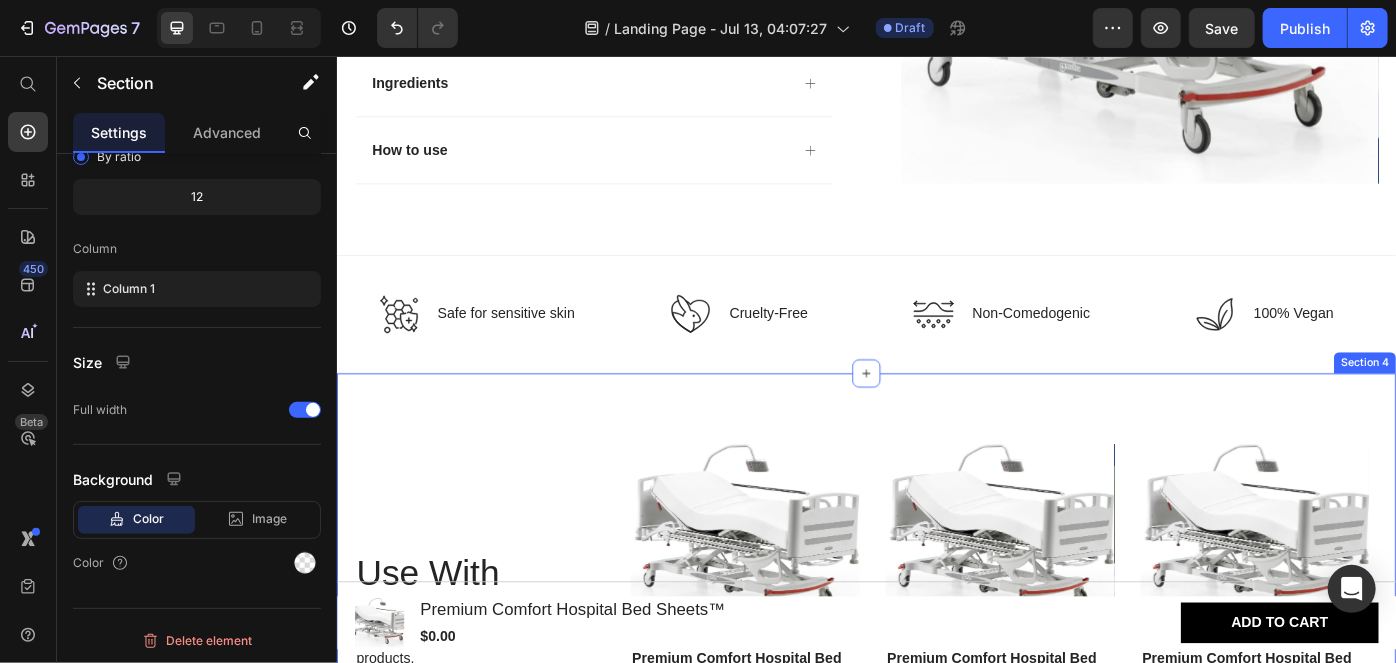 click on "Use With Heading For the ultimate care, discover our recommendation of supplementary products. Text Block Product Images Row Premium Comfort Hospital Bed Sheets™ Product Title $0.00 Product Price Add to cart Add to Cart Product Hero Banner Product Images Row Premium Comfort Hospital Bed Sheets™ Product Title $0.00 Product Price Add to cart Add to Cart Product Hero Banner Product Images Row Premium Comfort Hospital Bed Sheets™ Product Title $0.00 Product Price Add to cart Add to Cart Product Hero Banner Carousel Row Section 4" at bounding box center (936, 682) 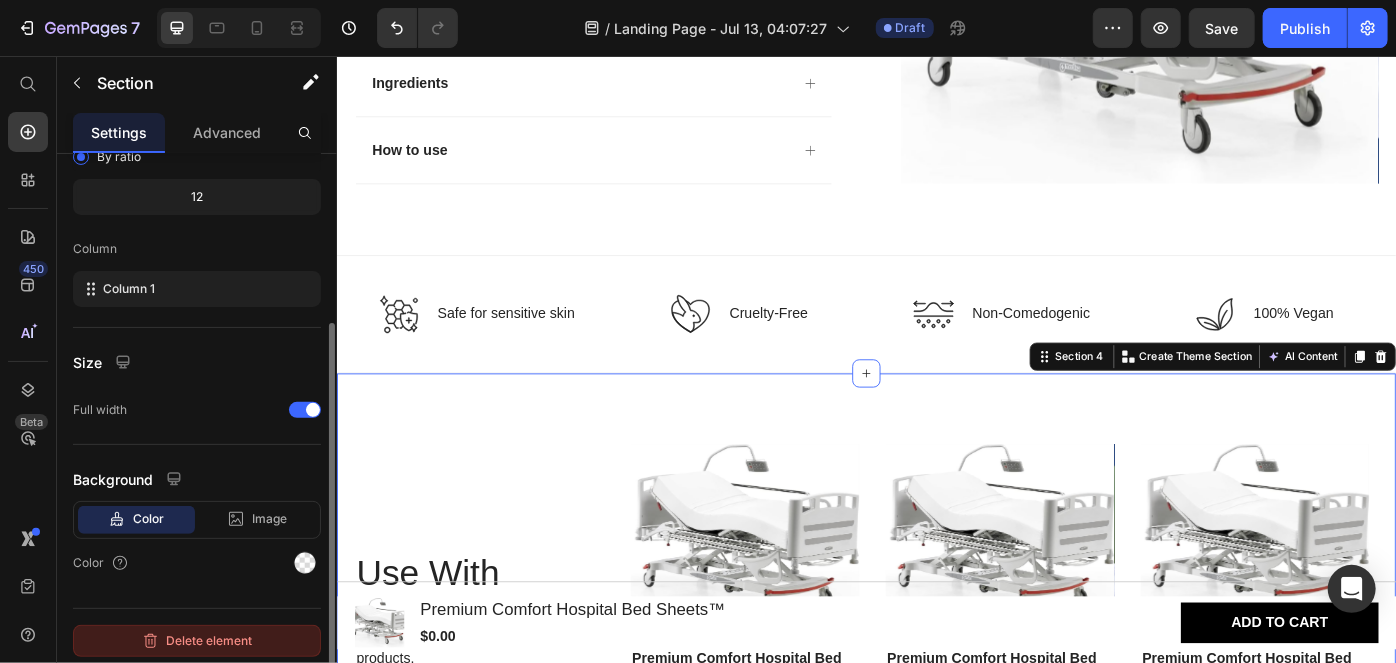 click on "Delete element" at bounding box center (197, 641) 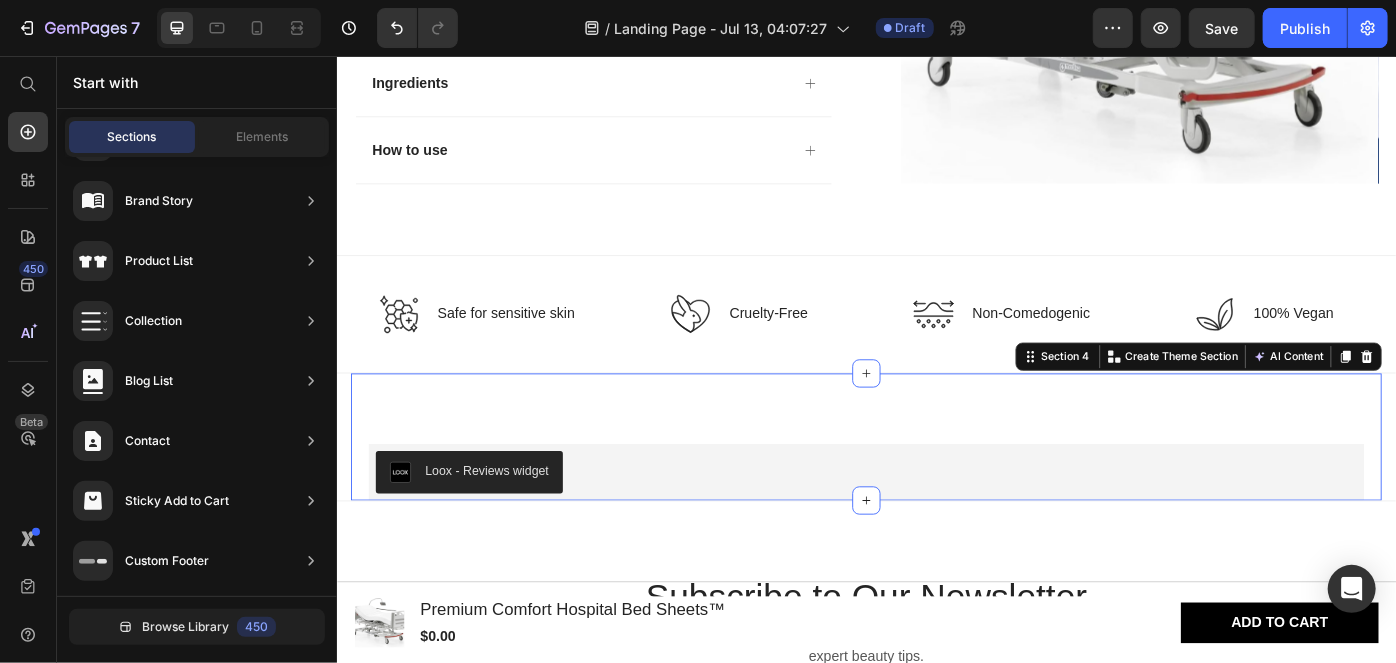 click on "Loox - Reviews widget Loox Section 4   You can create reusable sections Create Theme Section AI Content Write with GemAI What would you like to describe here? Tone and Voice Persuasive Product Premium Comfort Hospital Bed Sheets™ Show more Generate" at bounding box center (936, 486) 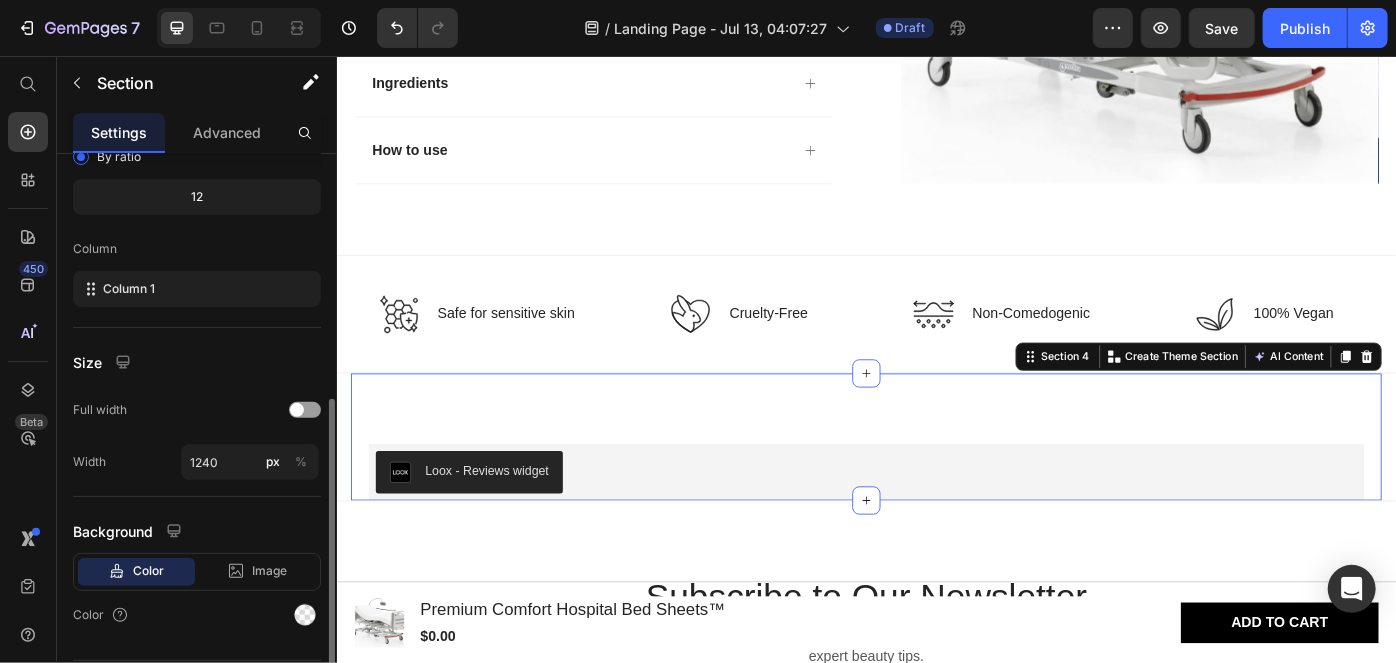 scroll, scrollTop: 291, scrollLeft: 0, axis: vertical 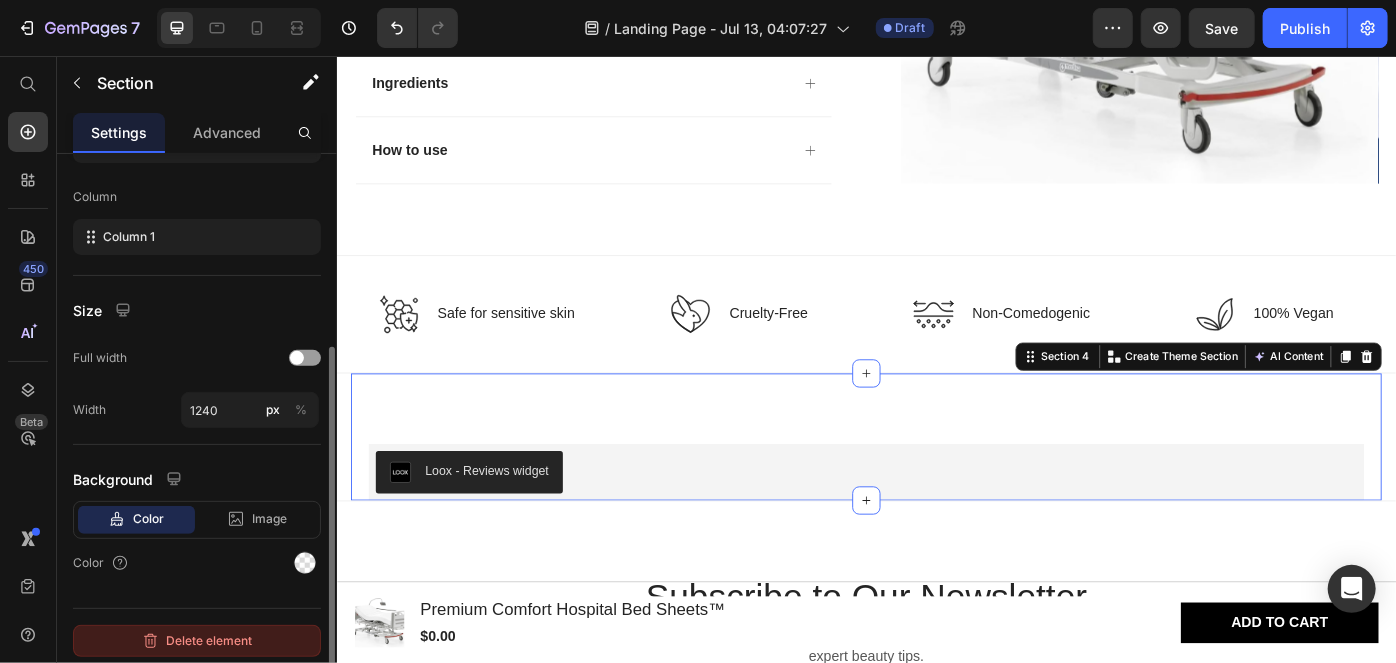click on "Delete element" at bounding box center [197, 641] 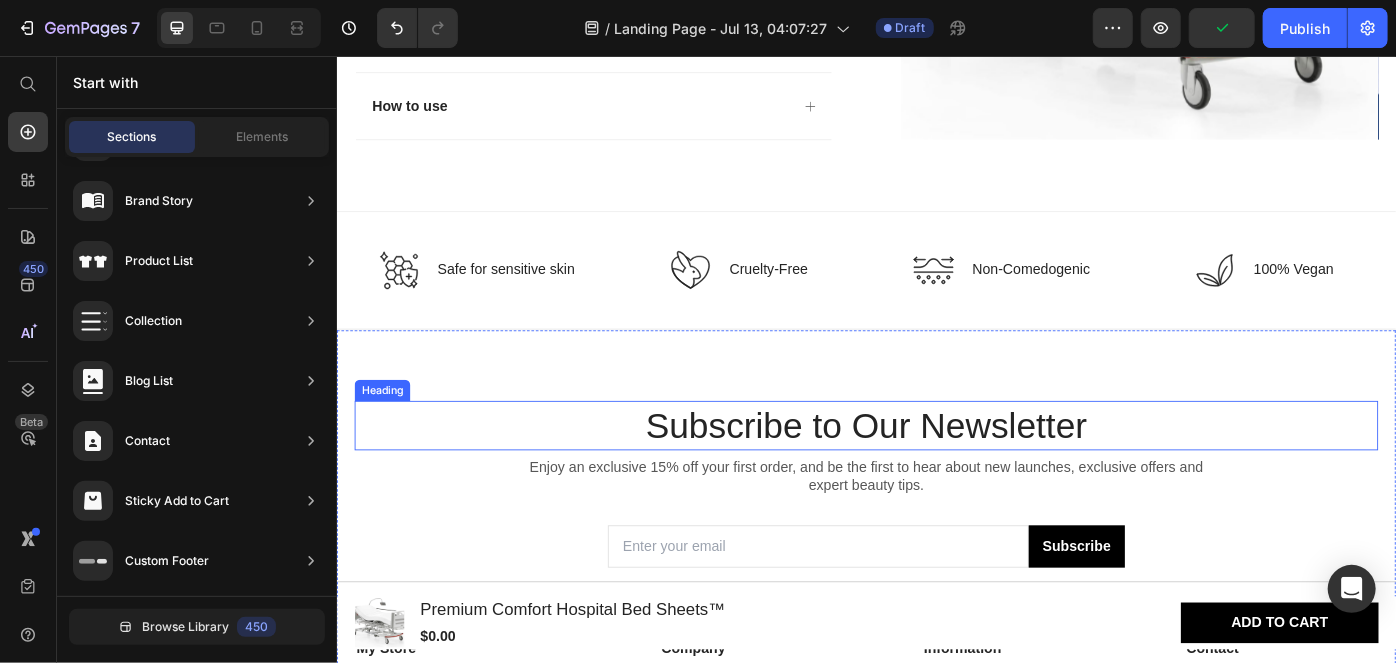 scroll, scrollTop: 738, scrollLeft: 0, axis: vertical 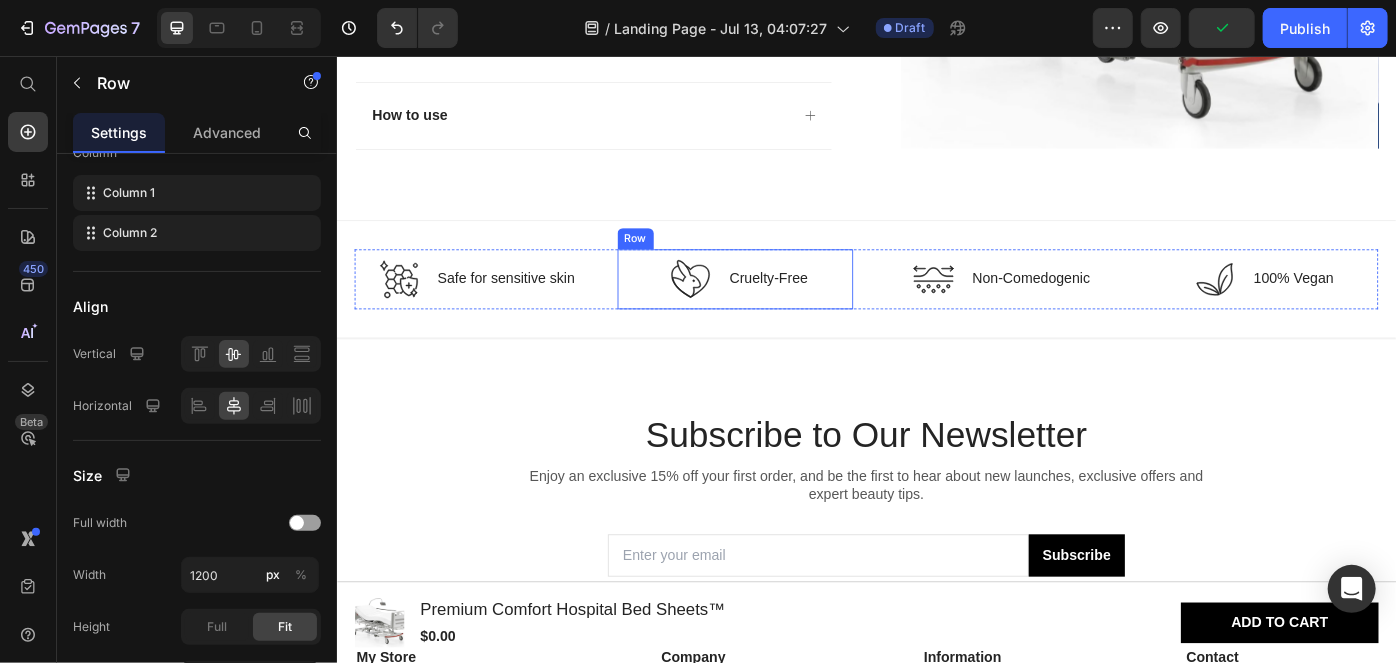 click on "Icon Cruelty-Free Text Block Row" at bounding box center [788, 308] 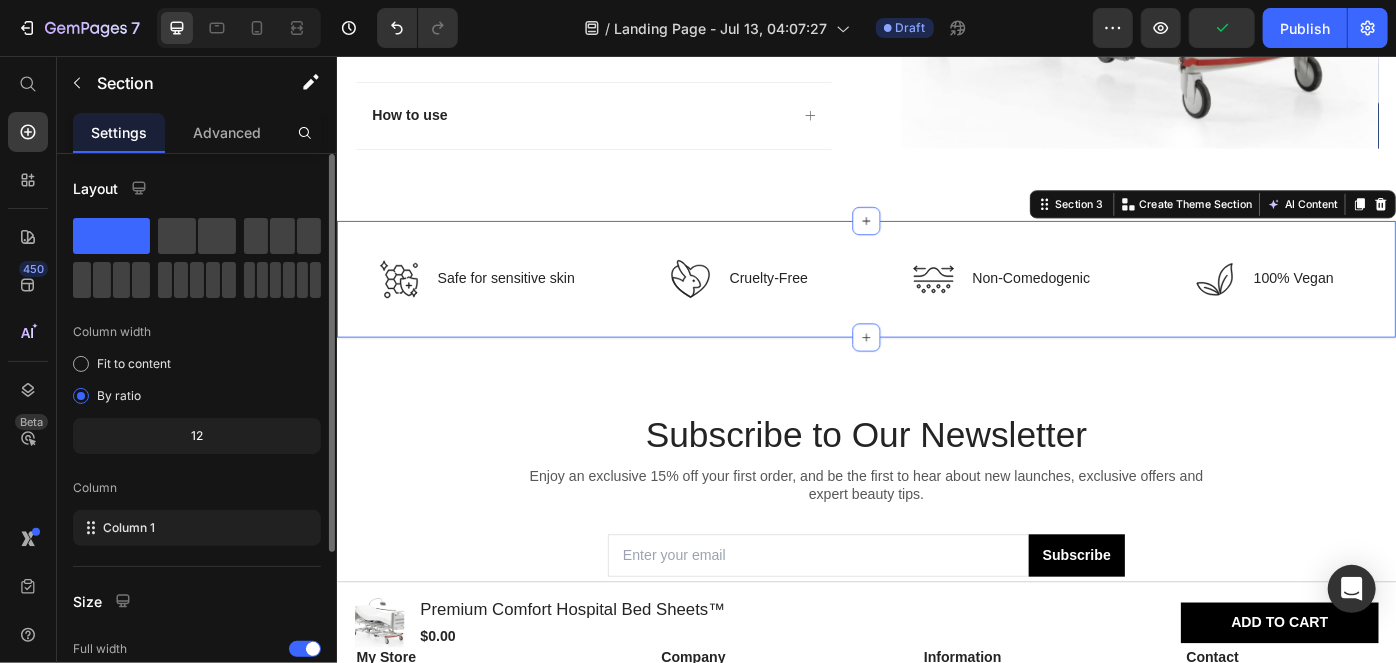 click on "Icon Safe for sensitive skin Text Block Row
Icon Cruelty-Free Text Block Row
Icon Non-Comedogenic Text Block Row
Icon 100% Vegan Text Block Row Row Section 3   You can create reusable sections Create Theme Section AI Content Write with GemAI What would you like to describe here? Tone and Voice Persuasive Product Show more Generate" at bounding box center (936, 308) 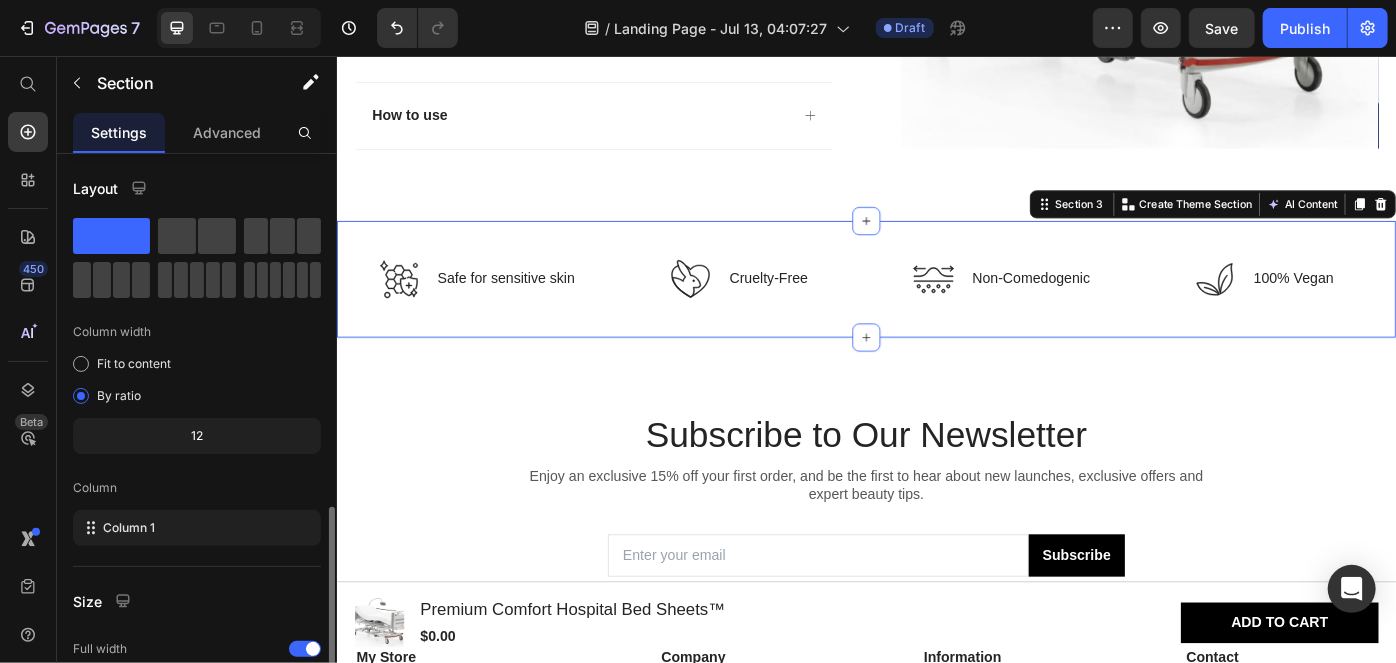 scroll, scrollTop: 239, scrollLeft: 0, axis: vertical 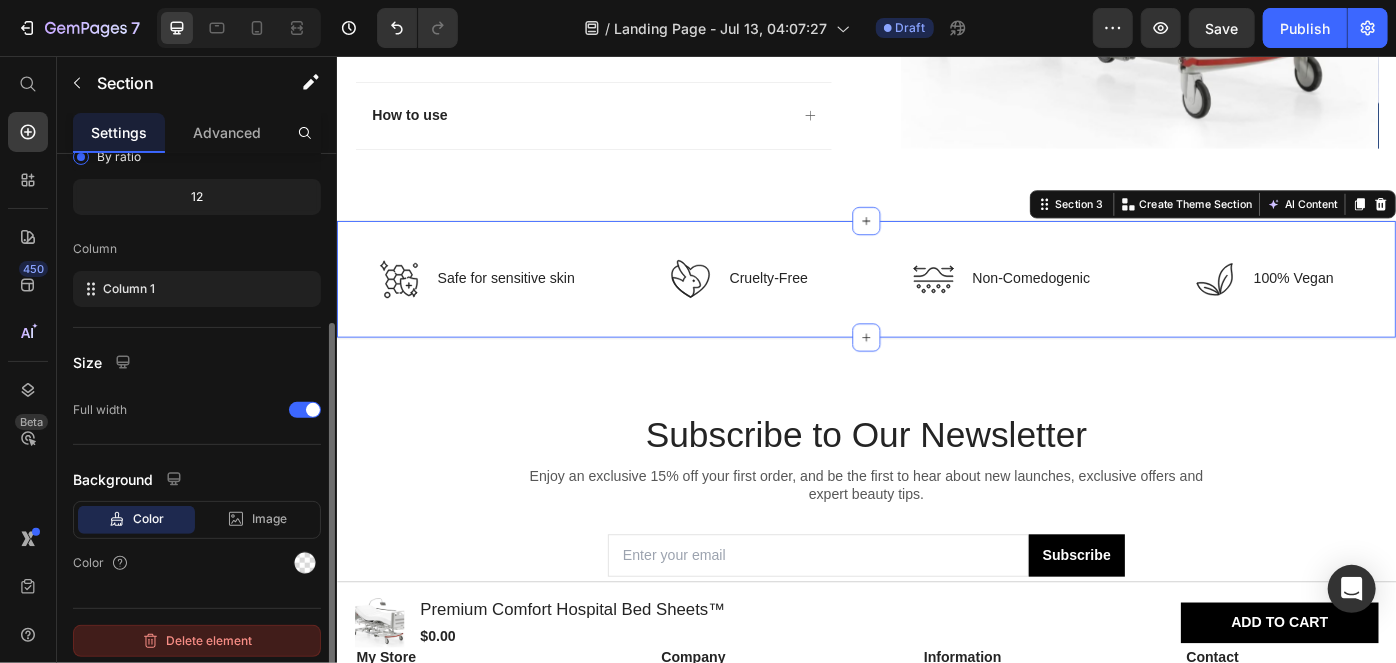 click on "Delete element" at bounding box center (197, 641) 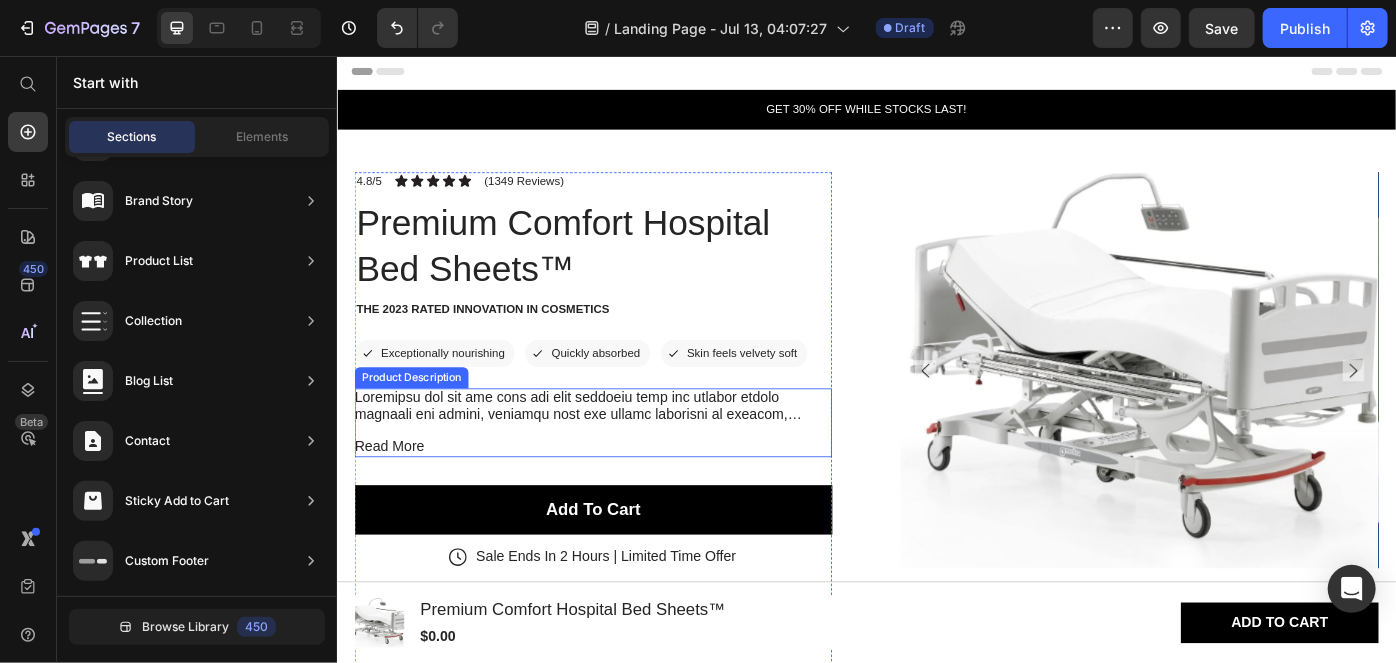 scroll, scrollTop: 4, scrollLeft: 0, axis: vertical 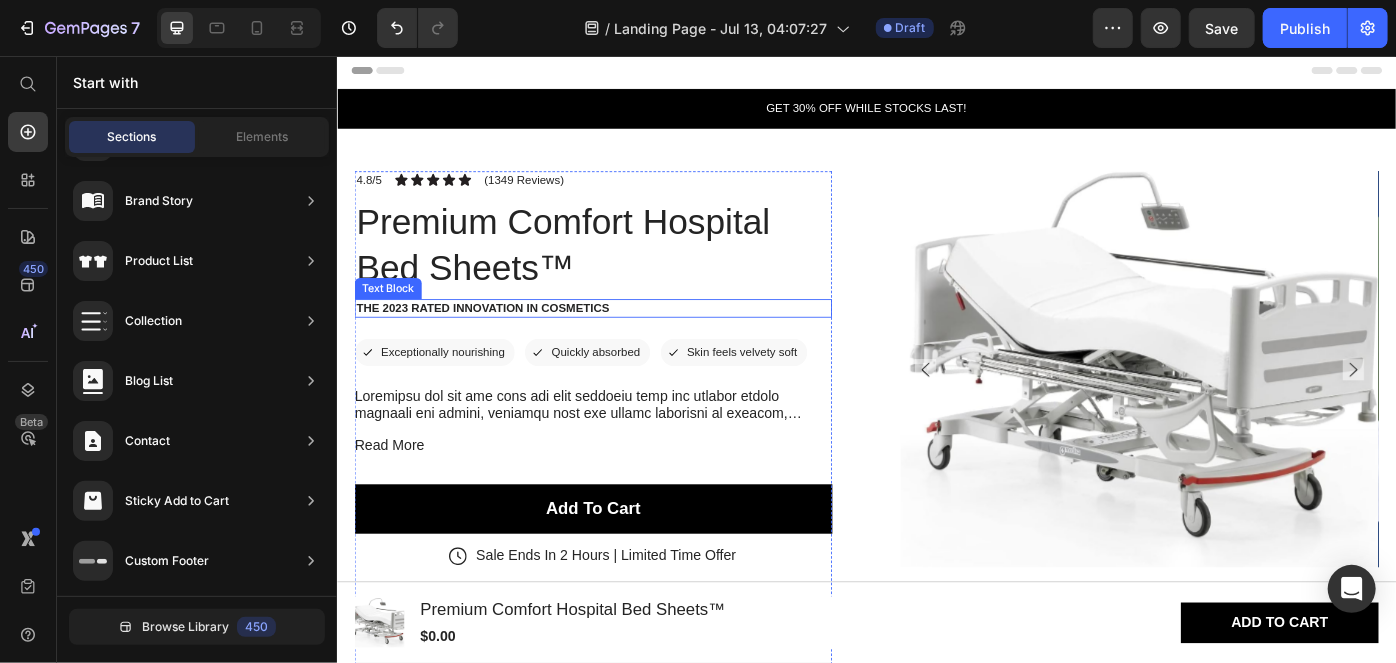 click on "The 2023 Rated Innovation in Cosmetics" at bounding box center [626, 340] 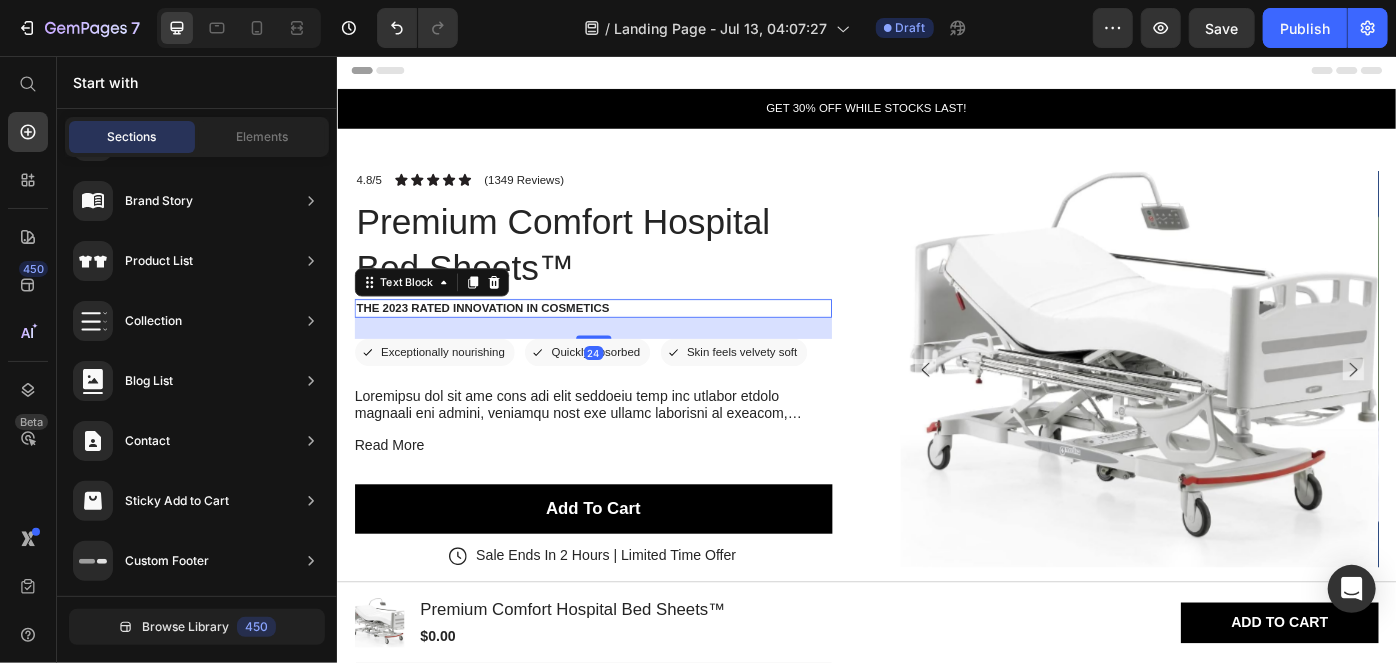 scroll, scrollTop: 0, scrollLeft: 0, axis: both 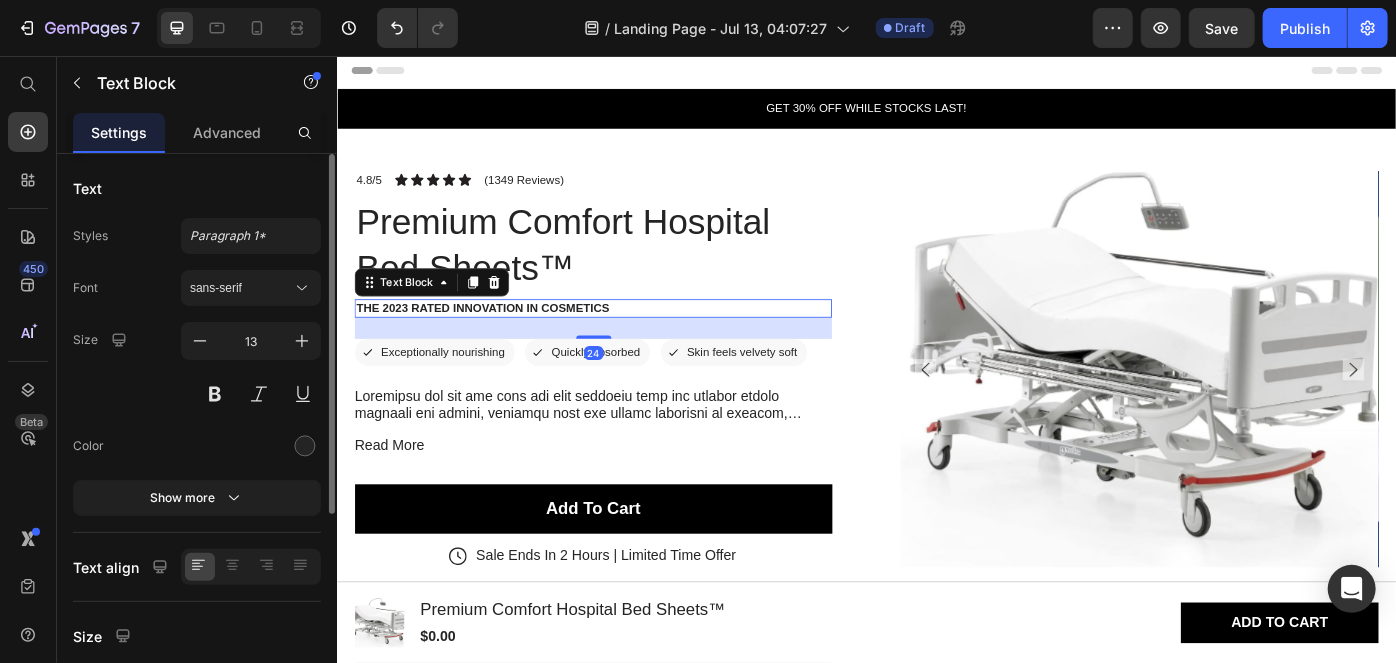 click on "The 2023 Rated Innovation in Cosmetics" at bounding box center [626, 340] 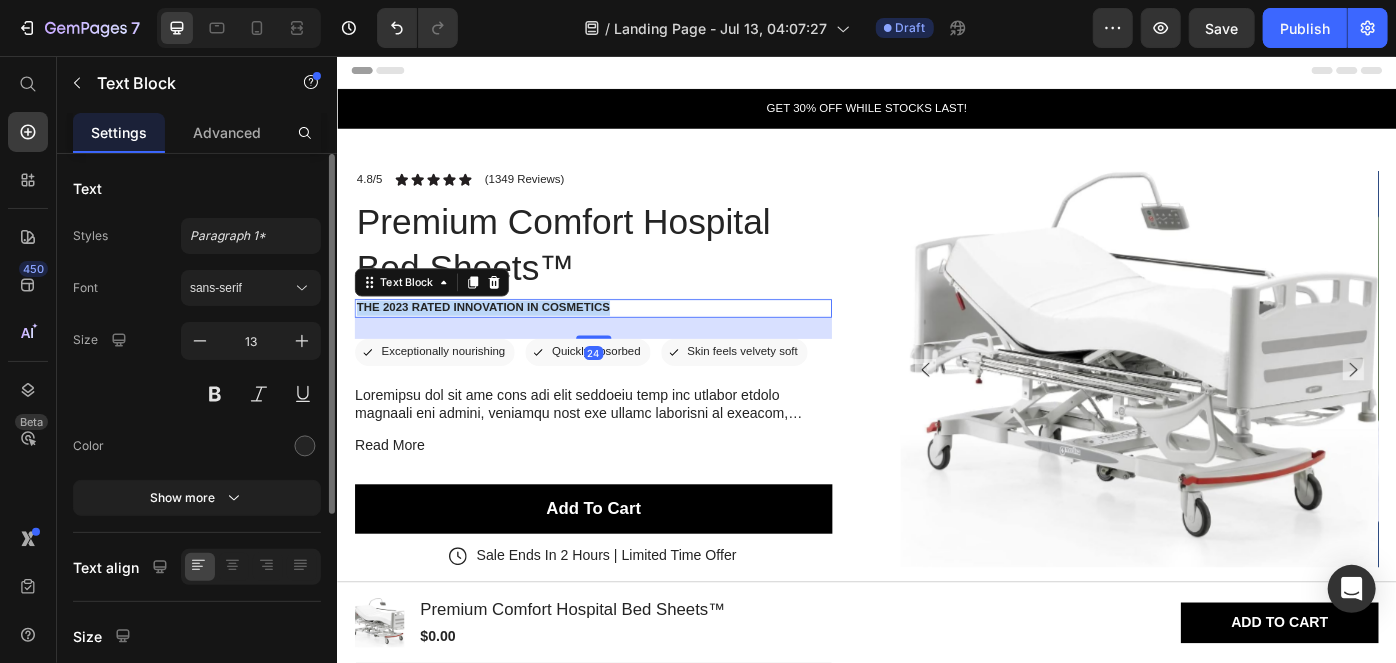 click on "The 2023 Rated Innovation in Cosmetics" at bounding box center (626, 340) 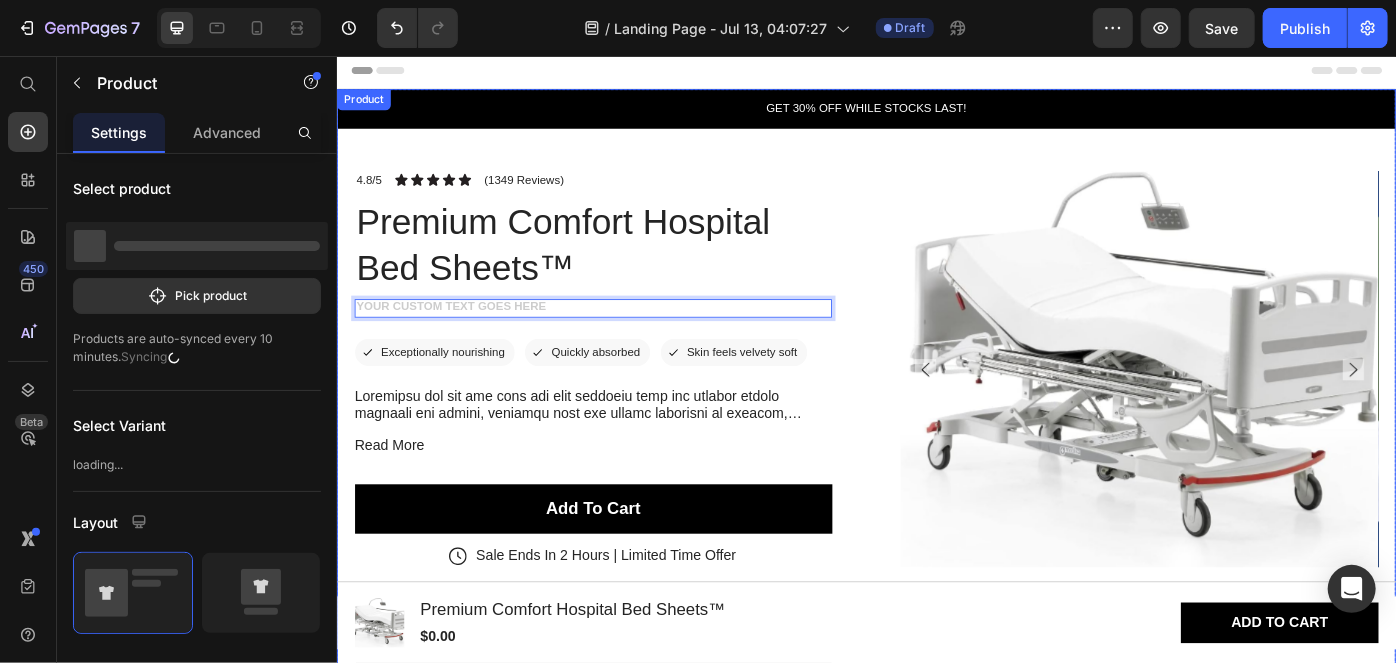 click on "Product Images 4.8/5 Text Block Icon Icon Icon Icon Icon Icon List (1349 Reviews) Text Block Row Premium Comfort Hospital Bed Sheets™ Product Title Text Block   24
Icon Exceptionally nourishing Text Block Row
Icon Quickly absorbed Text Block Row Row
Icon Skin feels velvety soft Text Block Row Row Read More Product Description Add To Cart Add to Cart
Sale Ends In 2 Hours | Limited Time Offer Item List
Benefits
Ingredients
How to use Accordion Row Product" at bounding box center [936, 540] 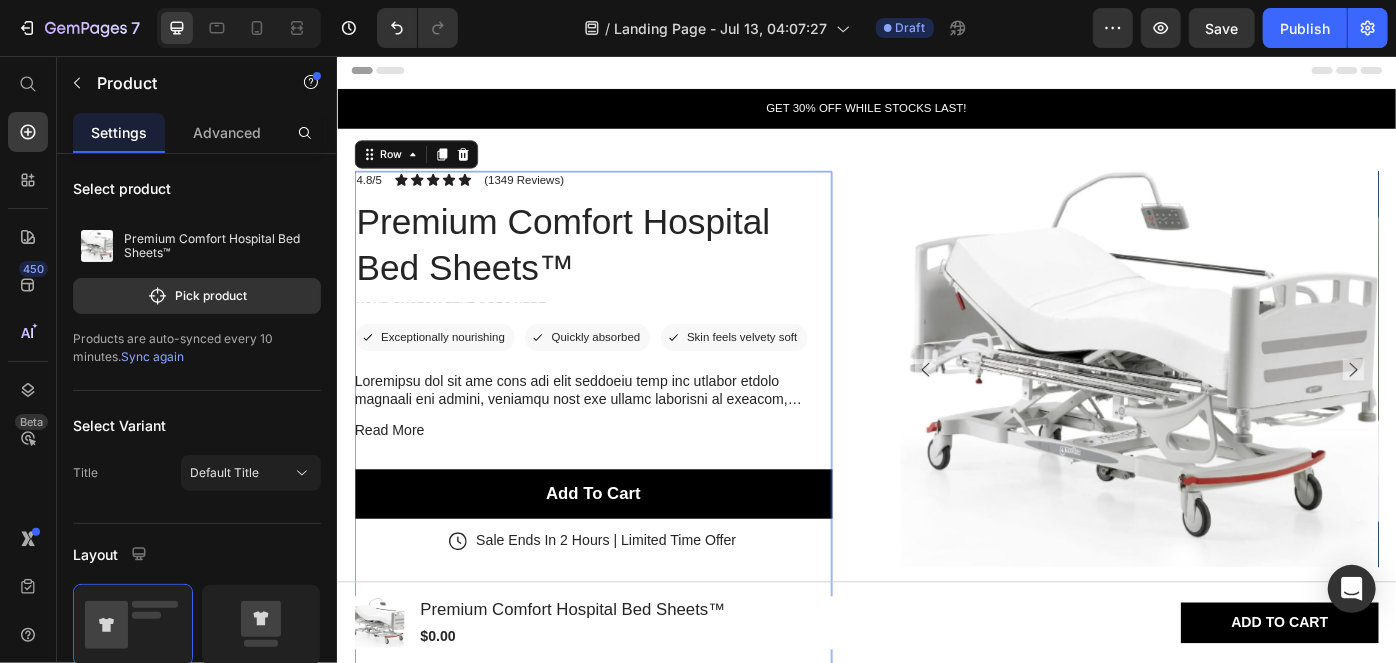 click on "4.8/5 Text Block Icon Icon Icon Icon Icon Icon List (1349 Reviews) Text Block Row Premium Comfort Hospital Bed Sheets™ Product Title Text Block
Icon Exceptionally nourishing Text Block Row
Icon Quickly absorbed Text Block Row Row
Icon Skin feels velvety soft Text Block Row Row Read More Product Description Add To Cart Add to Cart
Sale Ends In 2 Hours | Limited Time Offer Item List
Benefits
Ingredients
How to use Accordion" at bounding box center (626, 531) 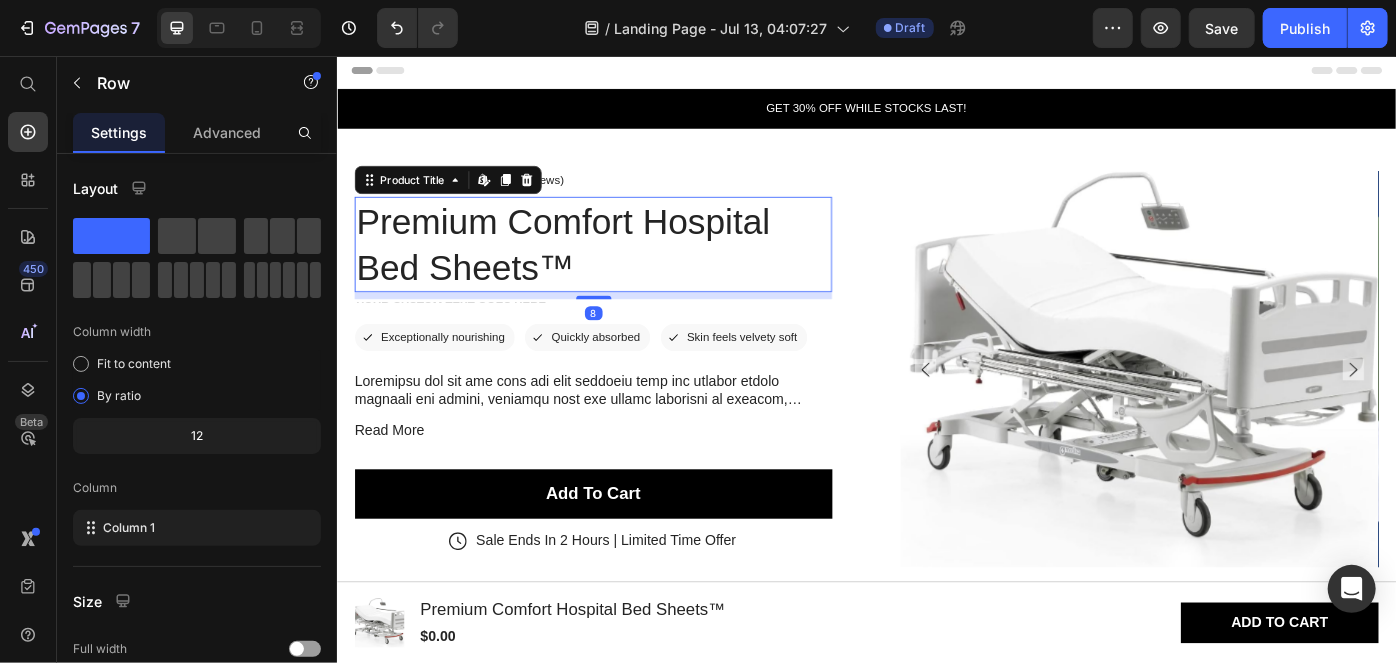 click on "Premium Comfort Hospital Bed Sheets™" at bounding box center (626, 268) 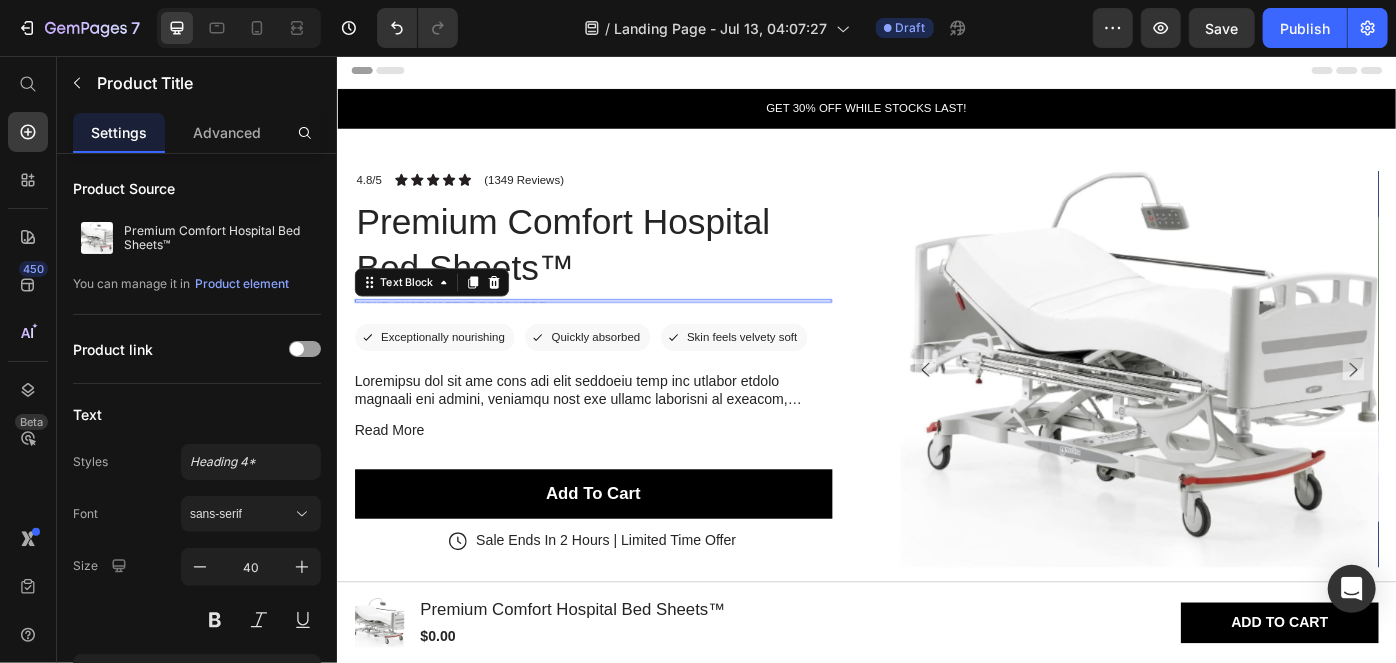 click at bounding box center [626, 332] 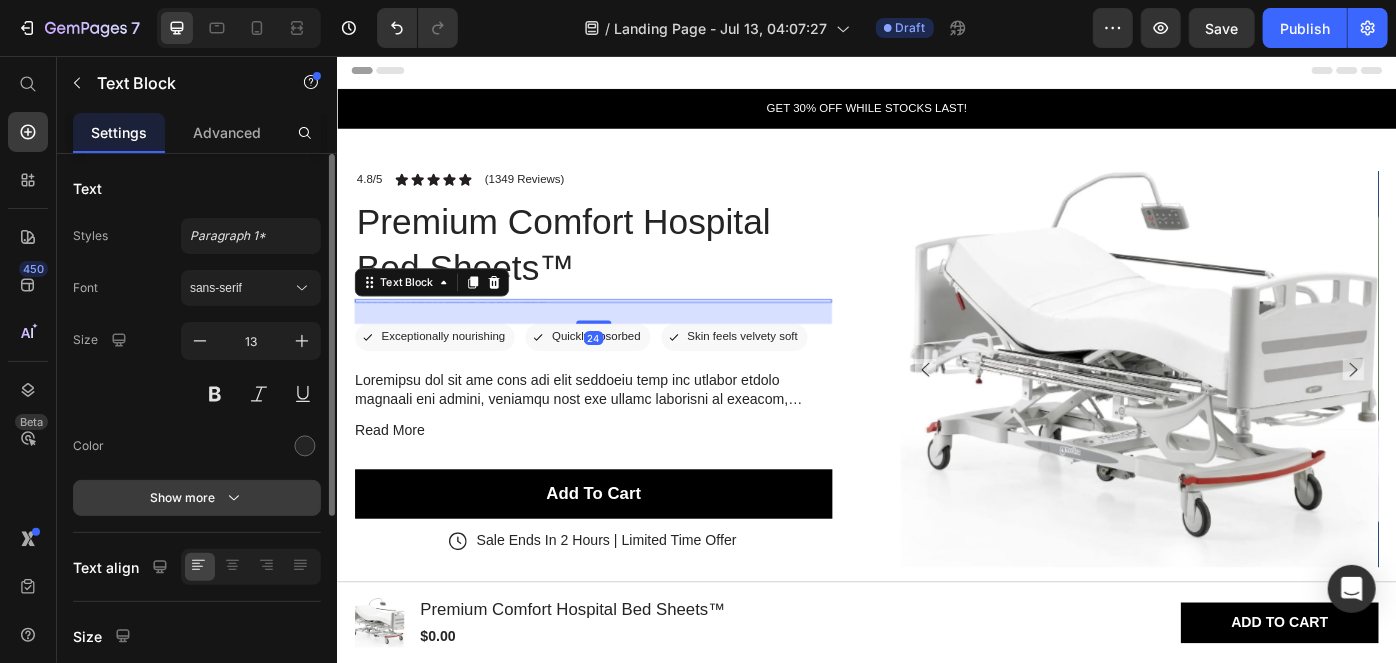 scroll, scrollTop: 325, scrollLeft: 0, axis: vertical 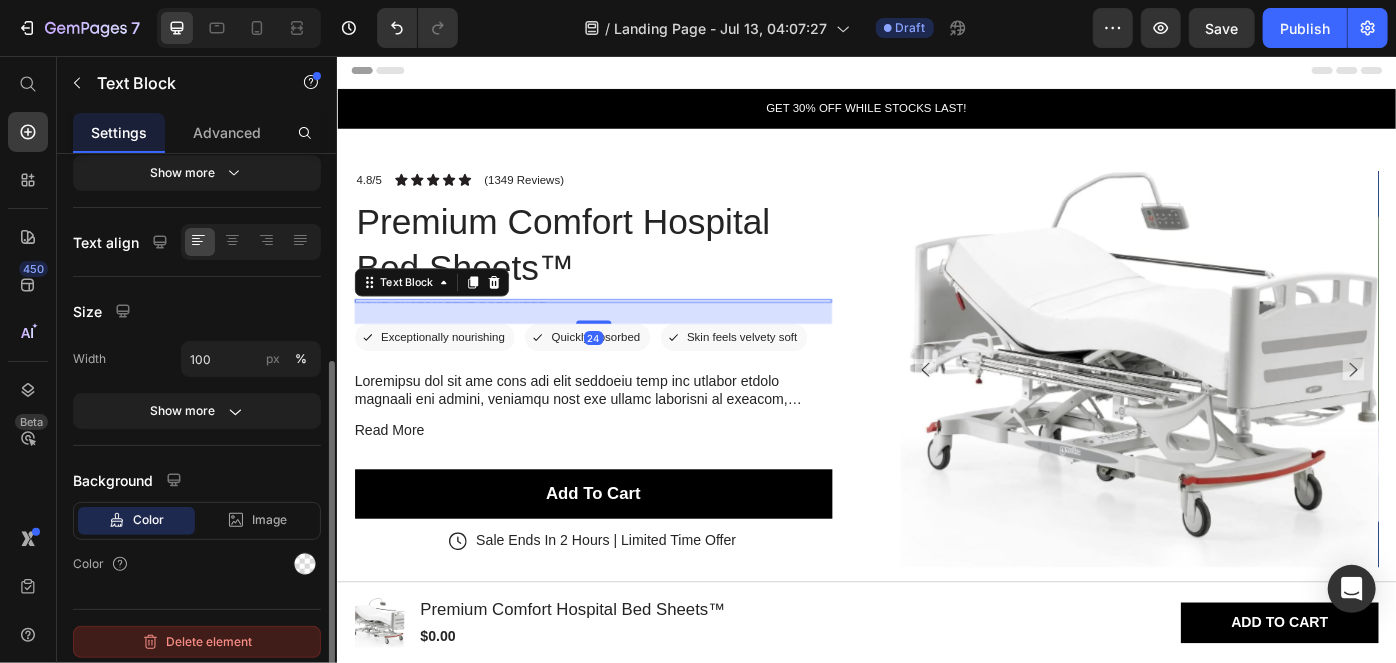 click on "Delete element" at bounding box center [197, 642] 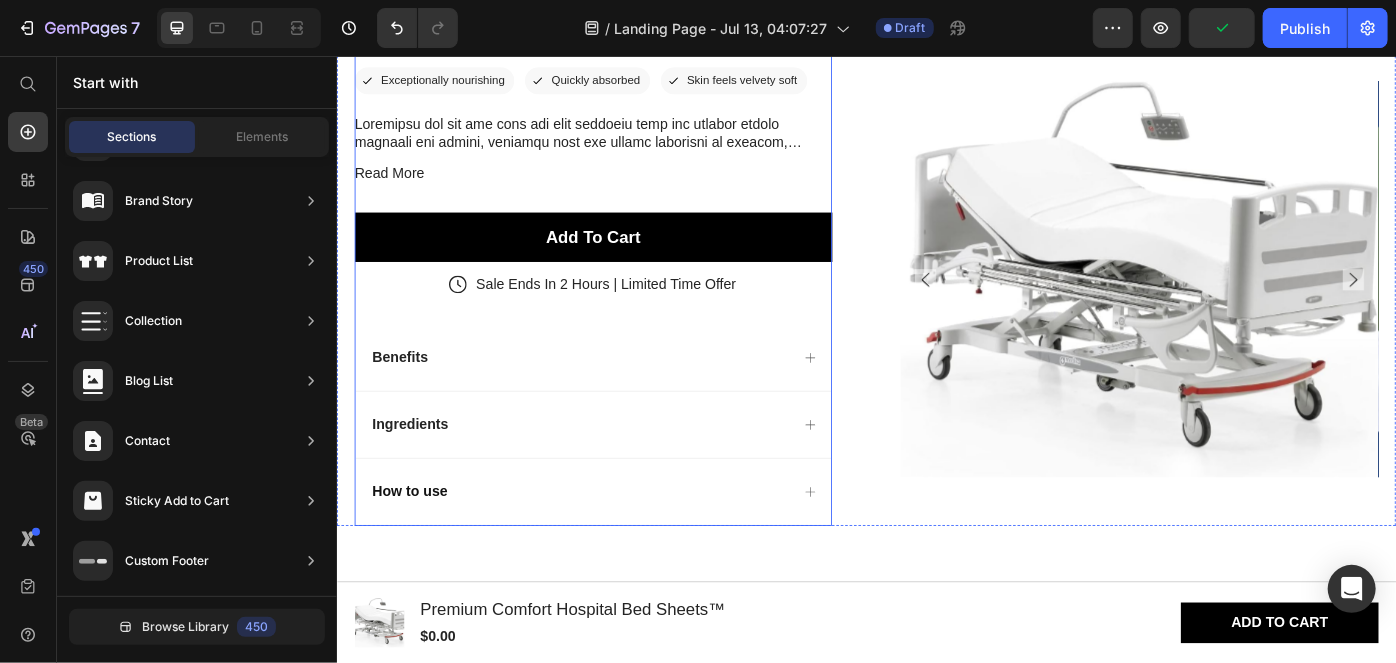 scroll, scrollTop: 0, scrollLeft: 0, axis: both 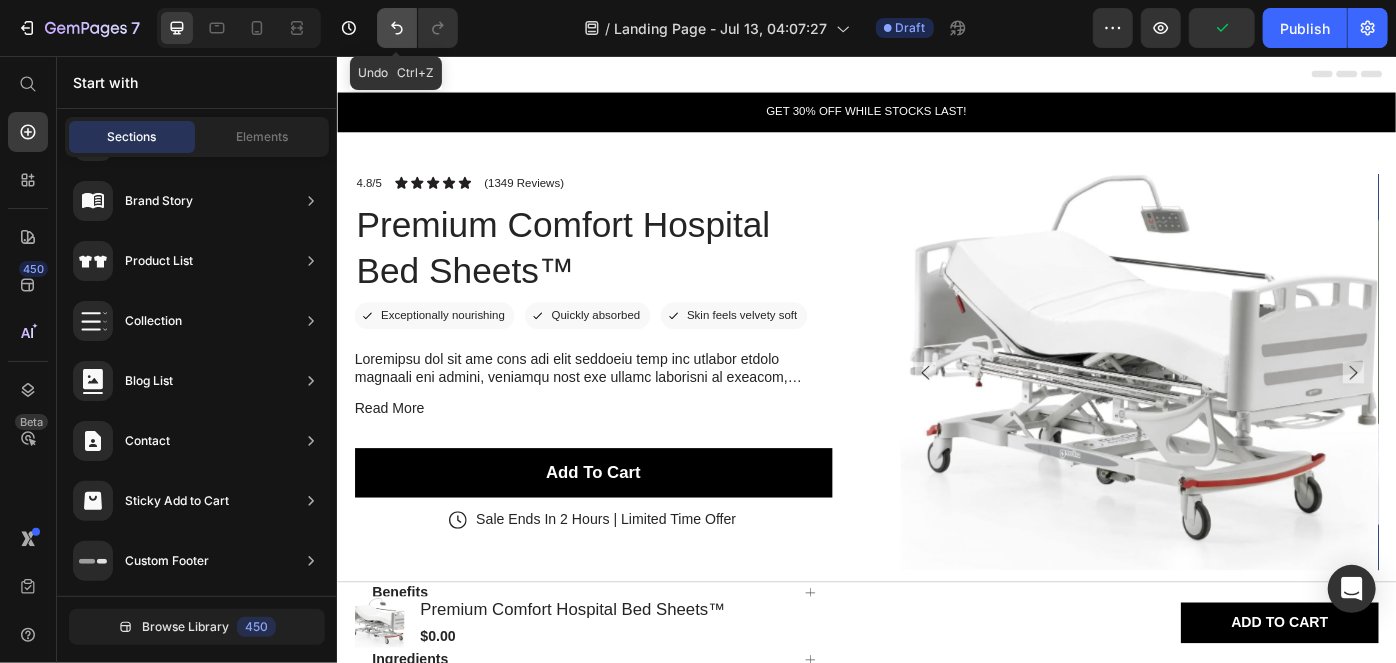 click 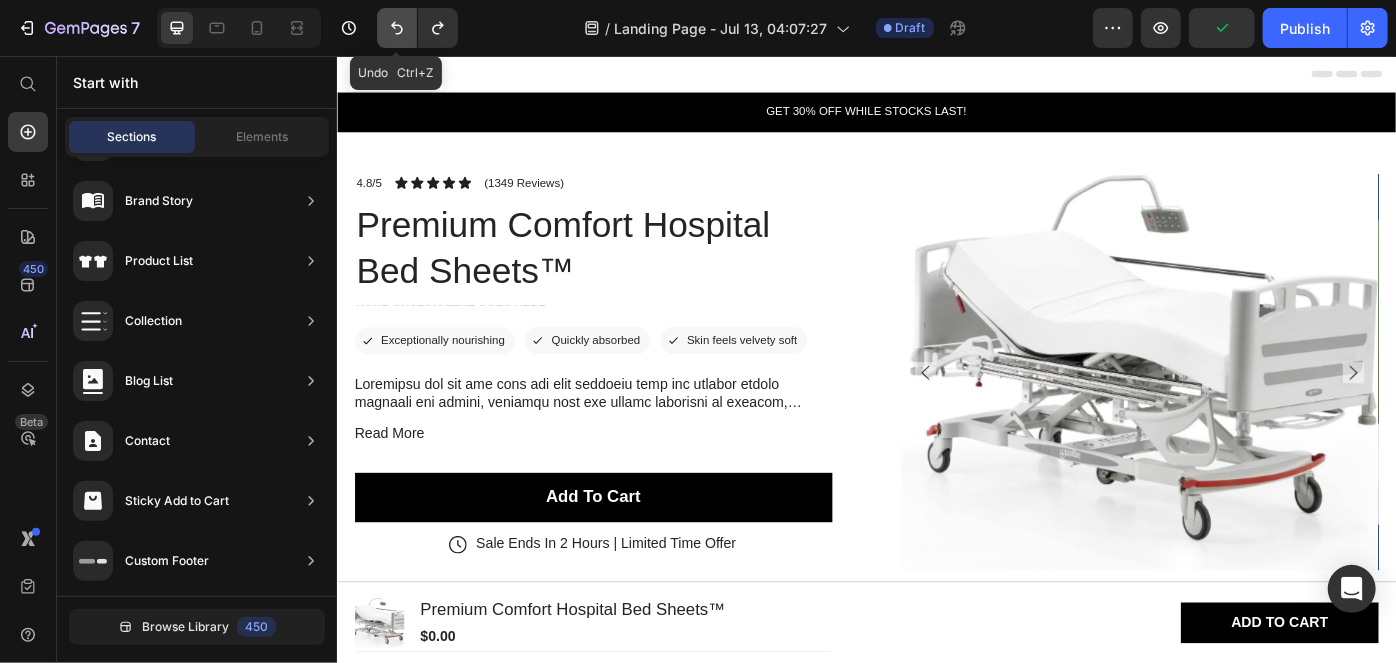 click 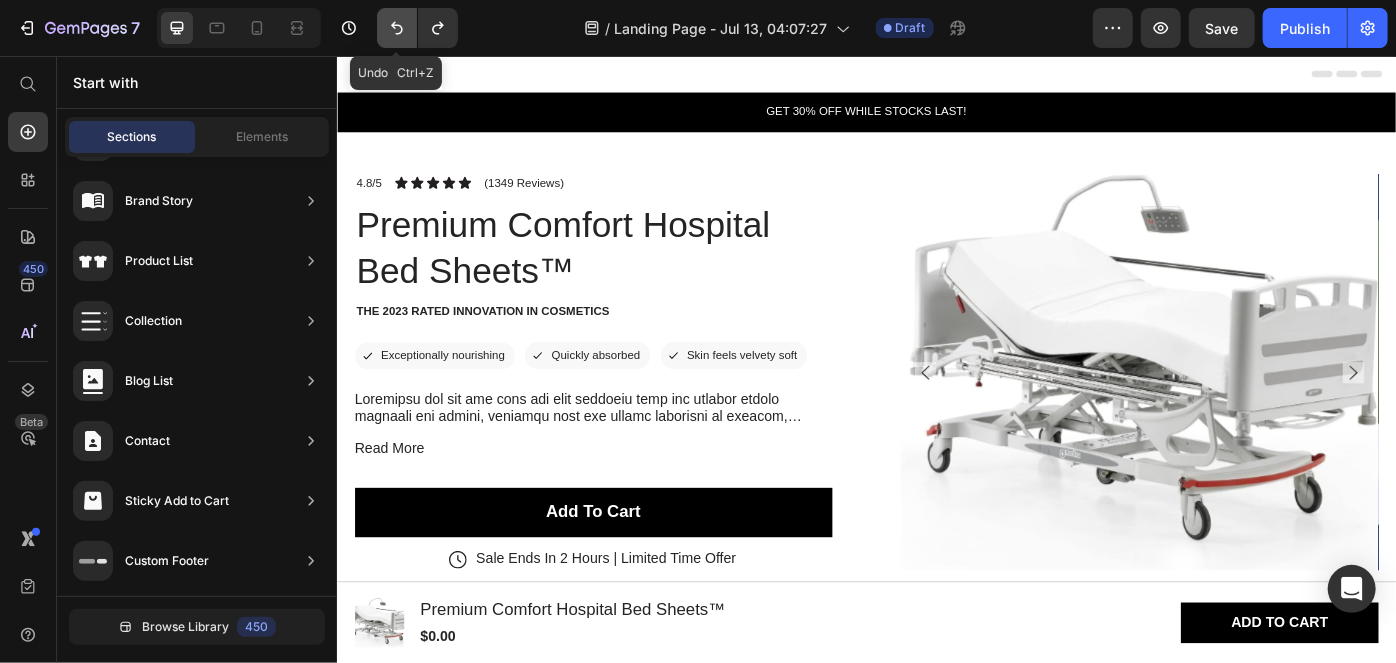 click 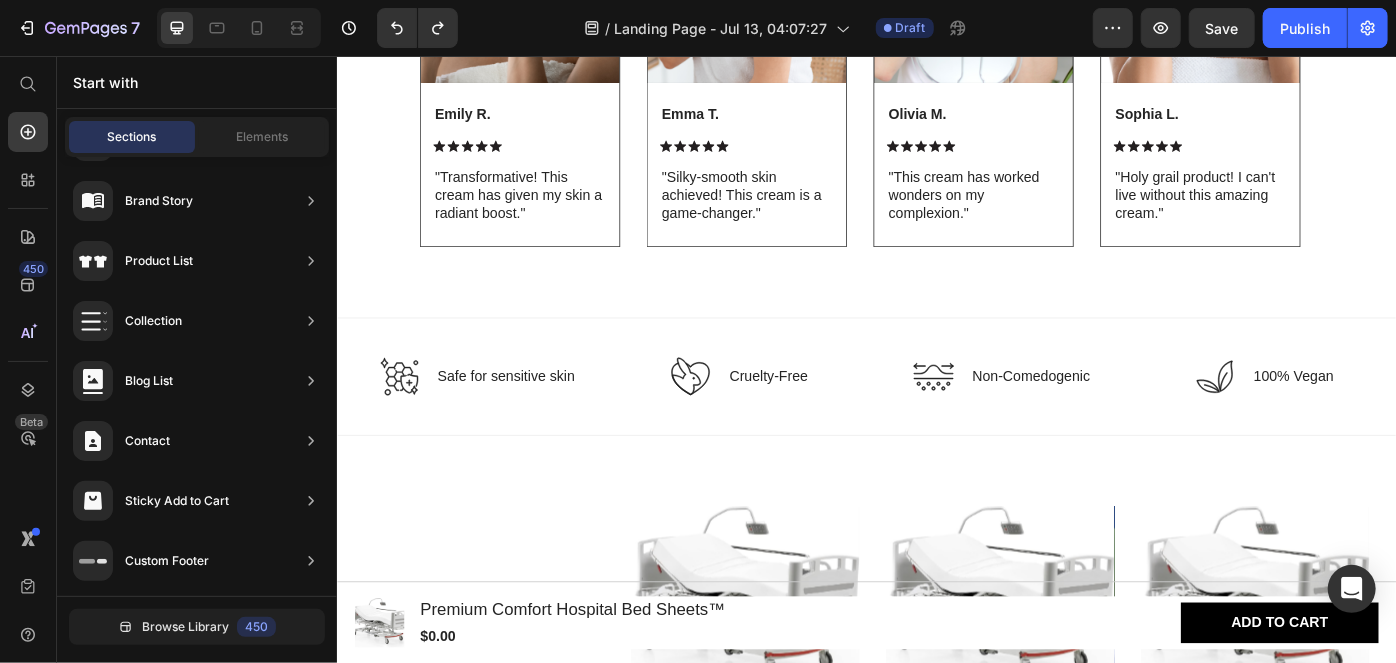 scroll, scrollTop: 3121, scrollLeft: 0, axis: vertical 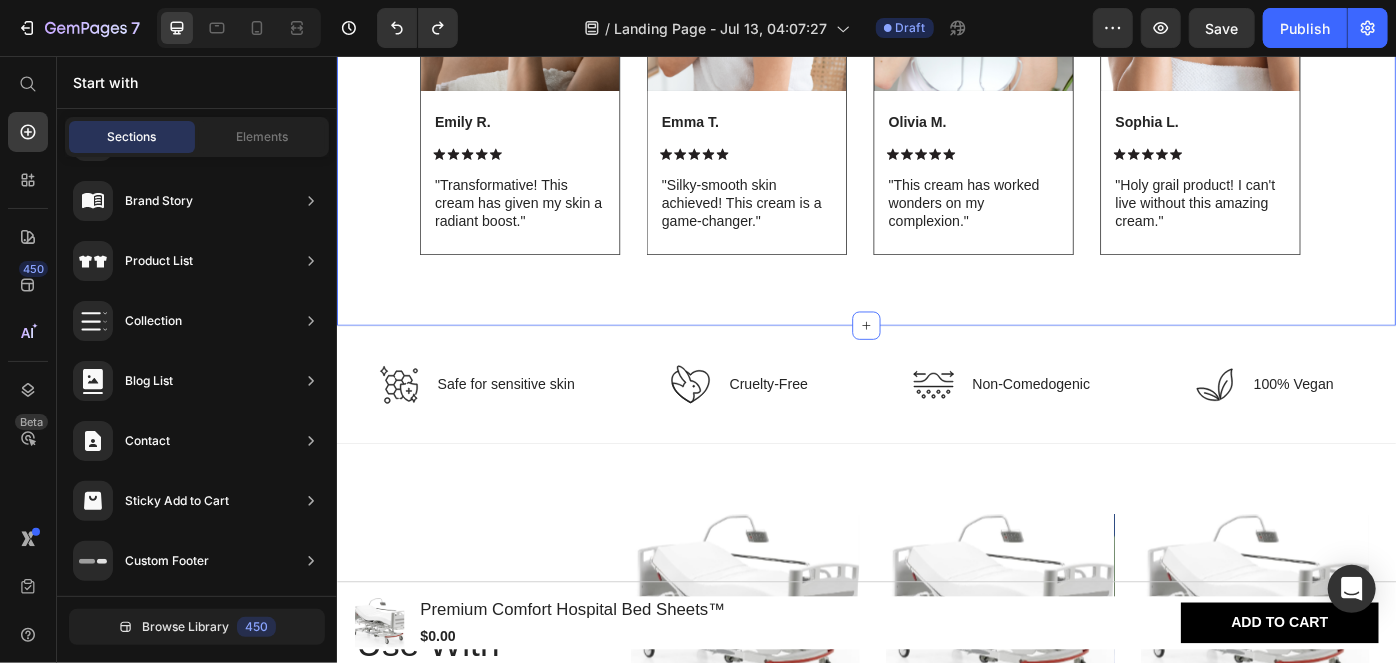 click on "User Perception Heading
Video Emily R. Text Block
Icon
Icon
Icon
Icon
Icon Icon List "Transformative! This cream has given my skin a radiant boost." Text Block Row Row Video Emma T. Text Block
Icon
Icon
Icon
Icon
Icon Icon List "Silky-smooth skin achieved! This cream is a game-changer." Text Block Row Row Video Olivia M. Text Block
Icon
Icon
Icon
Icon
Icon Icon List "This cream has worked wonders on my complexion." Text Block Row Row Video Sophia L. Text Block
Icon
Icon
Icon
Icon
Icon Icon List "Holy grail product! I can't live without this amazing cream." Text Block Row Row" at bounding box center (936, -20) 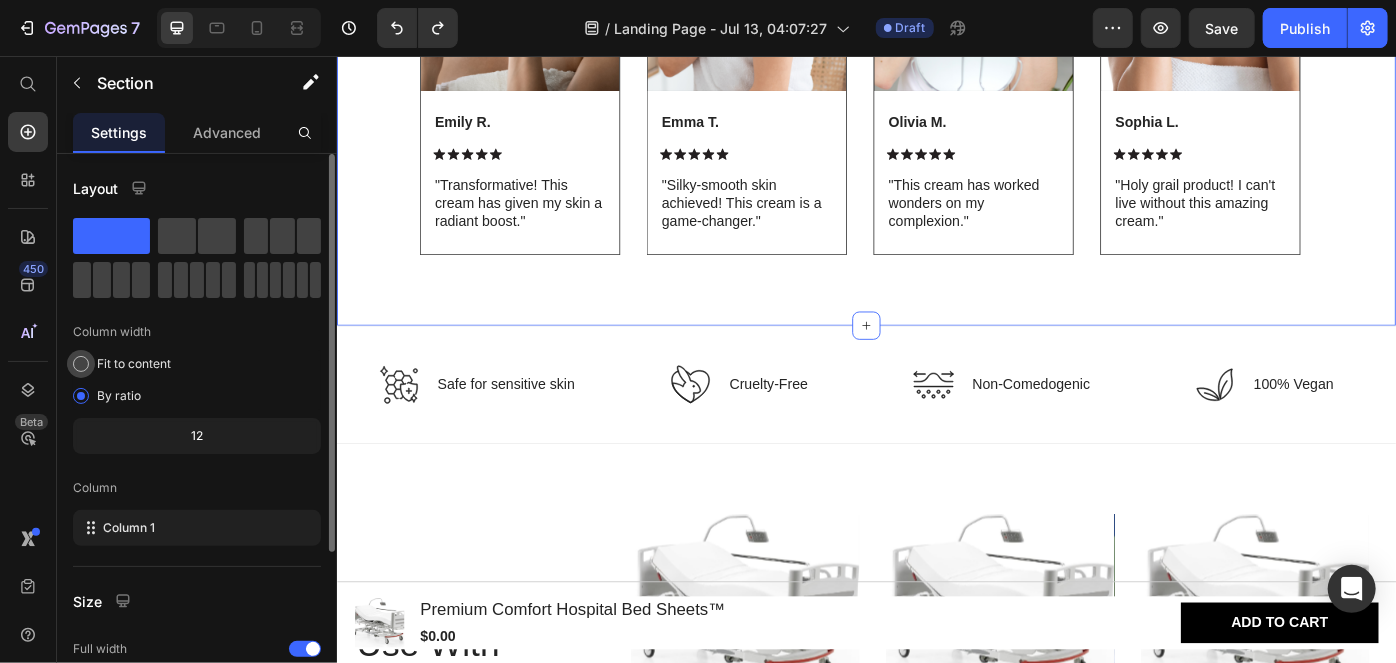 scroll, scrollTop: 239, scrollLeft: 0, axis: vertical 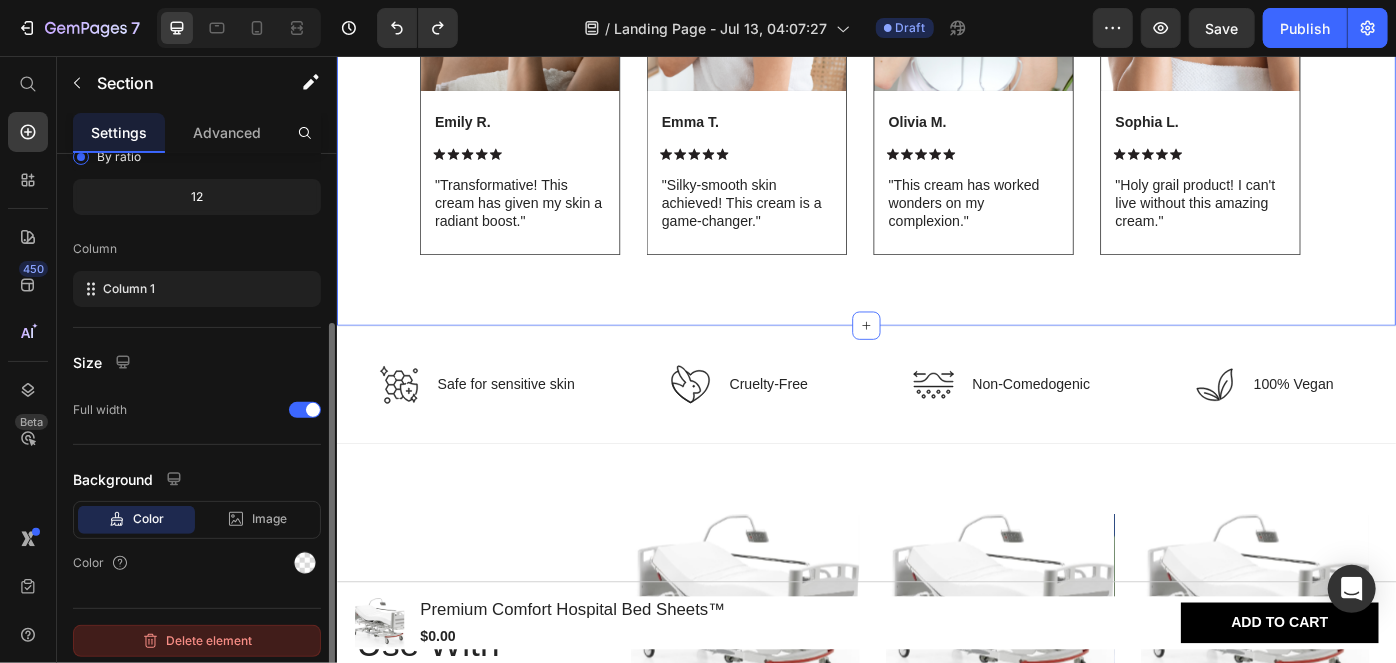 click on "Delete element" at bounding box center [197, 641] 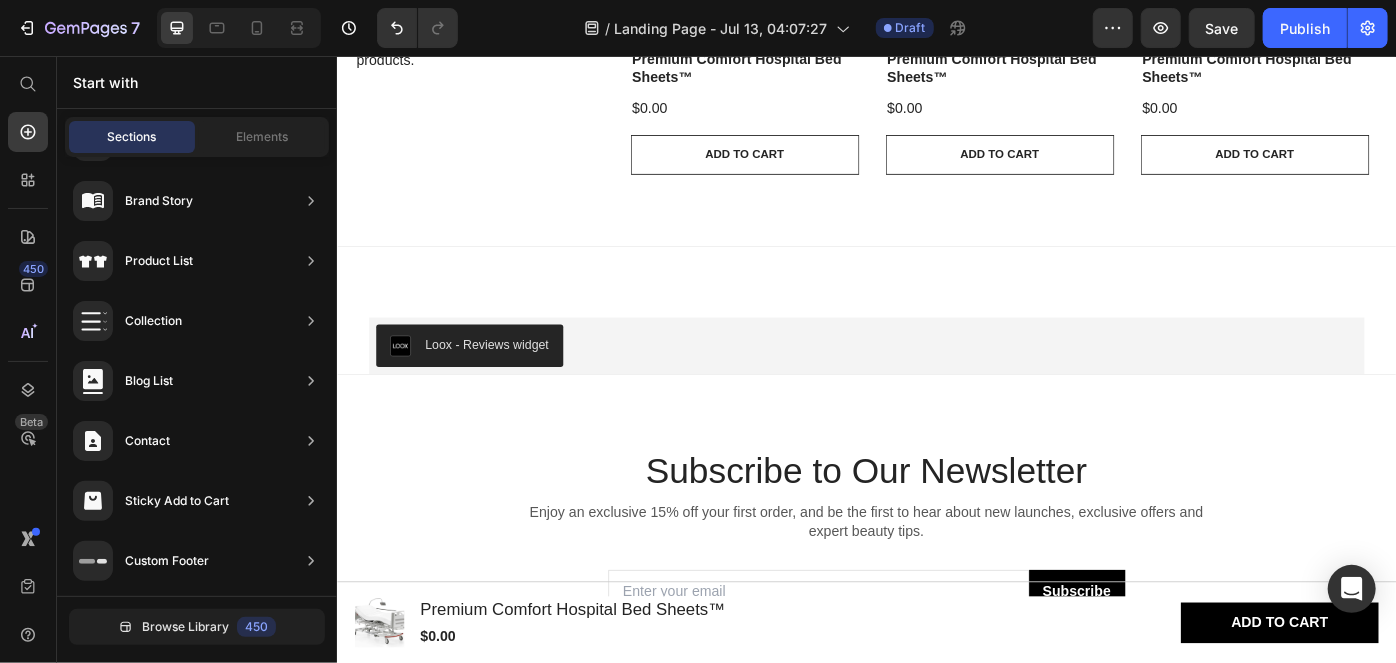 scroll, scrollTop: 2362, scrollLeft: 0, axis: vertical 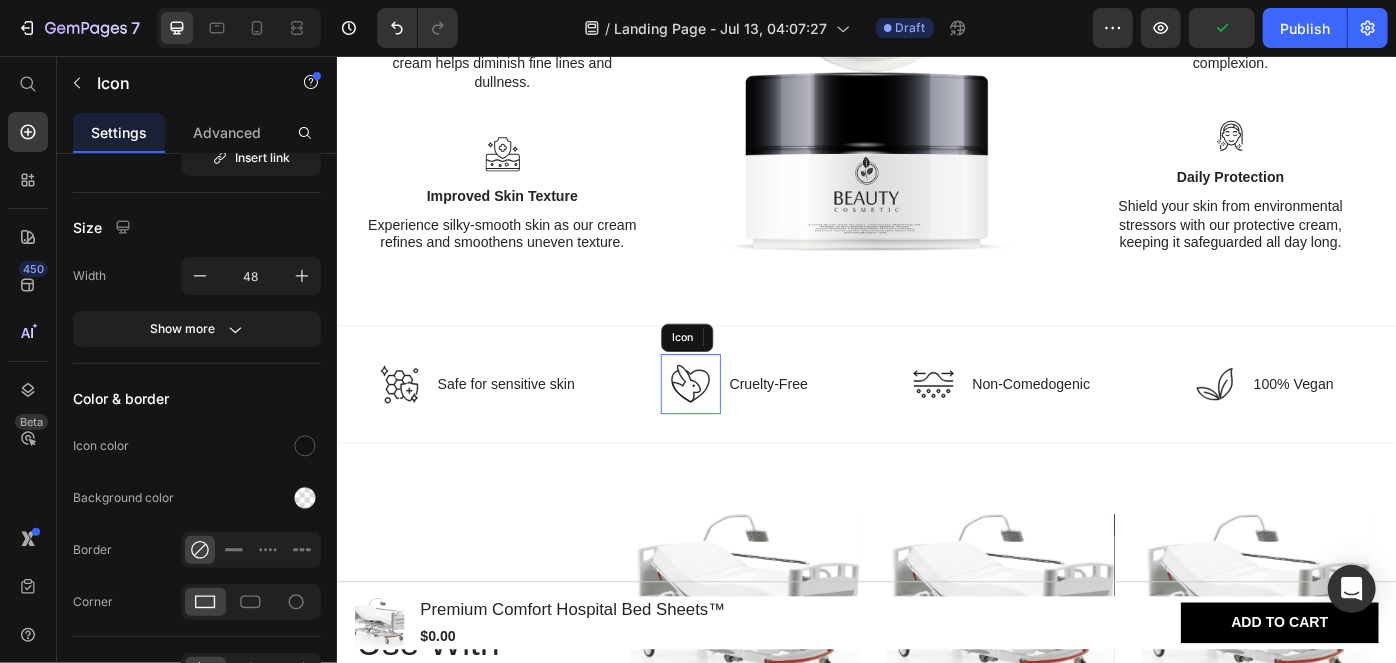 click on "Icon" at bounding box center (732, 374) 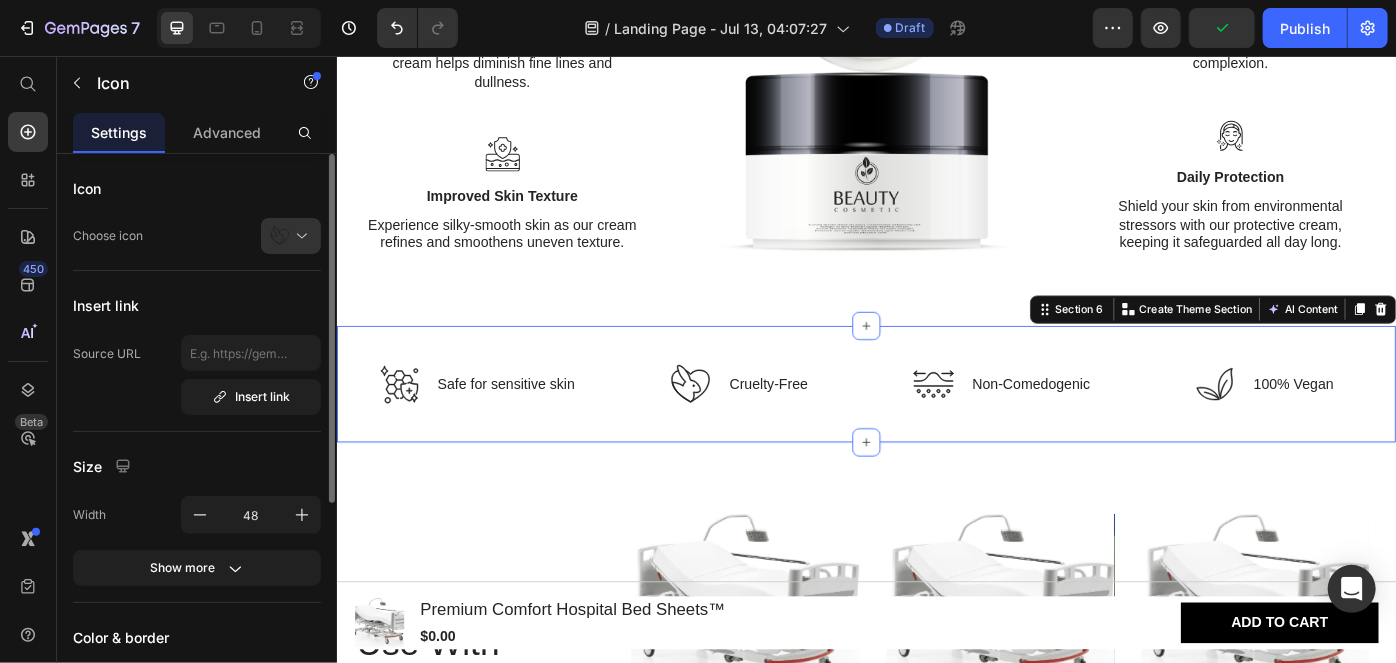 click on "Icon Safe for sensitive skin Text Block Row
Icon Cruelty-Free Text Block Row
Icon Non-Comedogenic Text Block Row
Icon 100% Vegan Text Block Row Row Section 6   You can create reusable sections Create Theme Section AI Content Write with GemAI What would you like to describe here? Tone and Voice Persuasive Product Premium Comfort Hospital Bed Sheets™ Show more Generate" at bounding box center [936, 427] 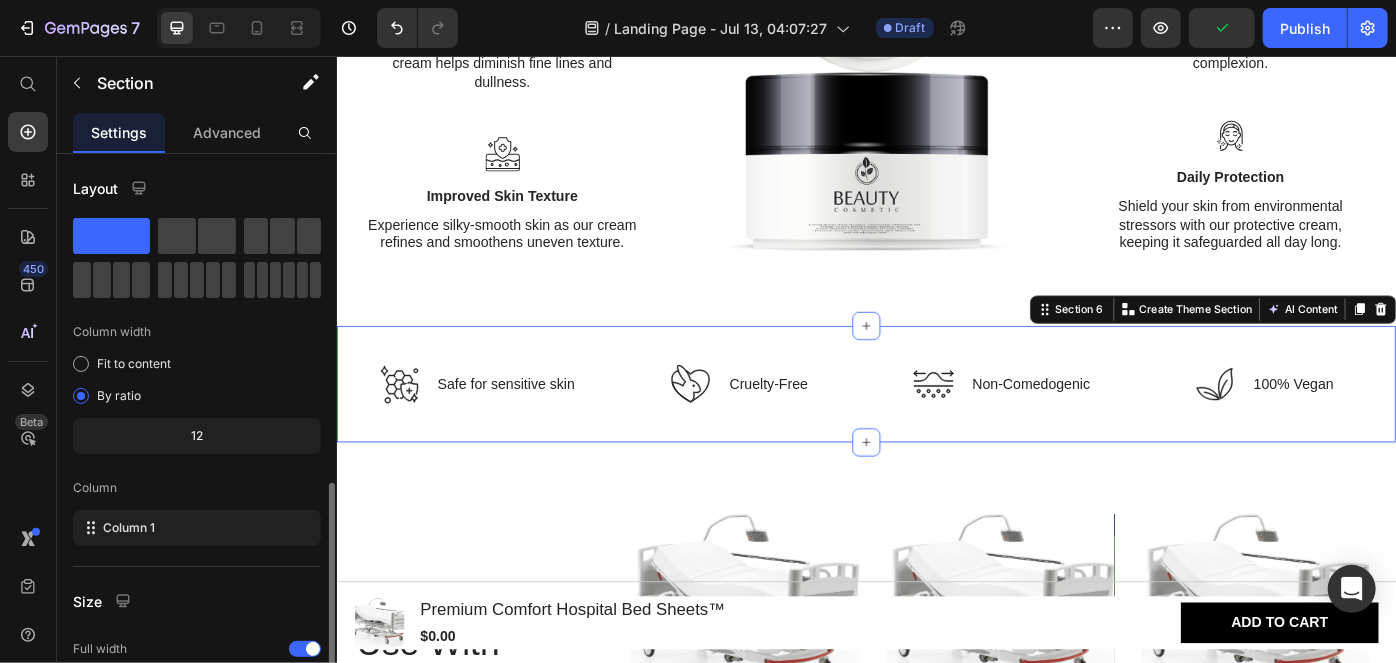 scroll, scrollTop: 239, scrollLeft: 0, axis: vertical 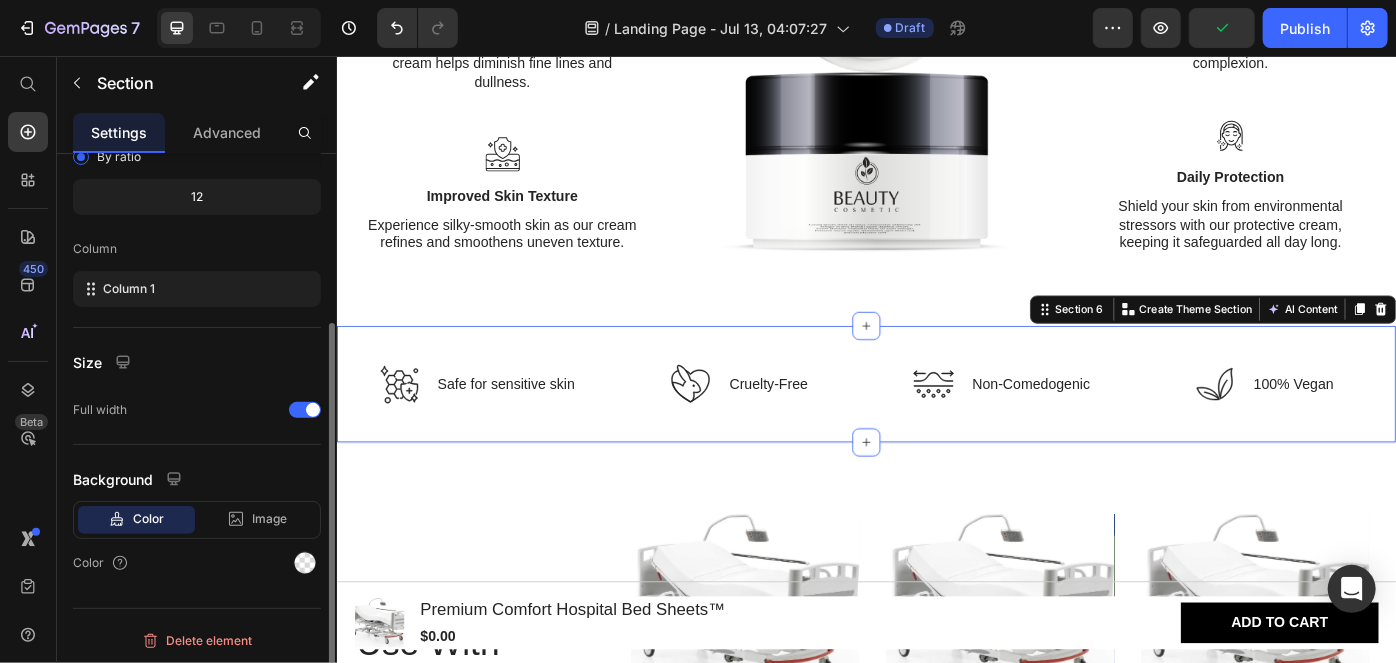 click on "Delete element" at bounding box center (197, 632) 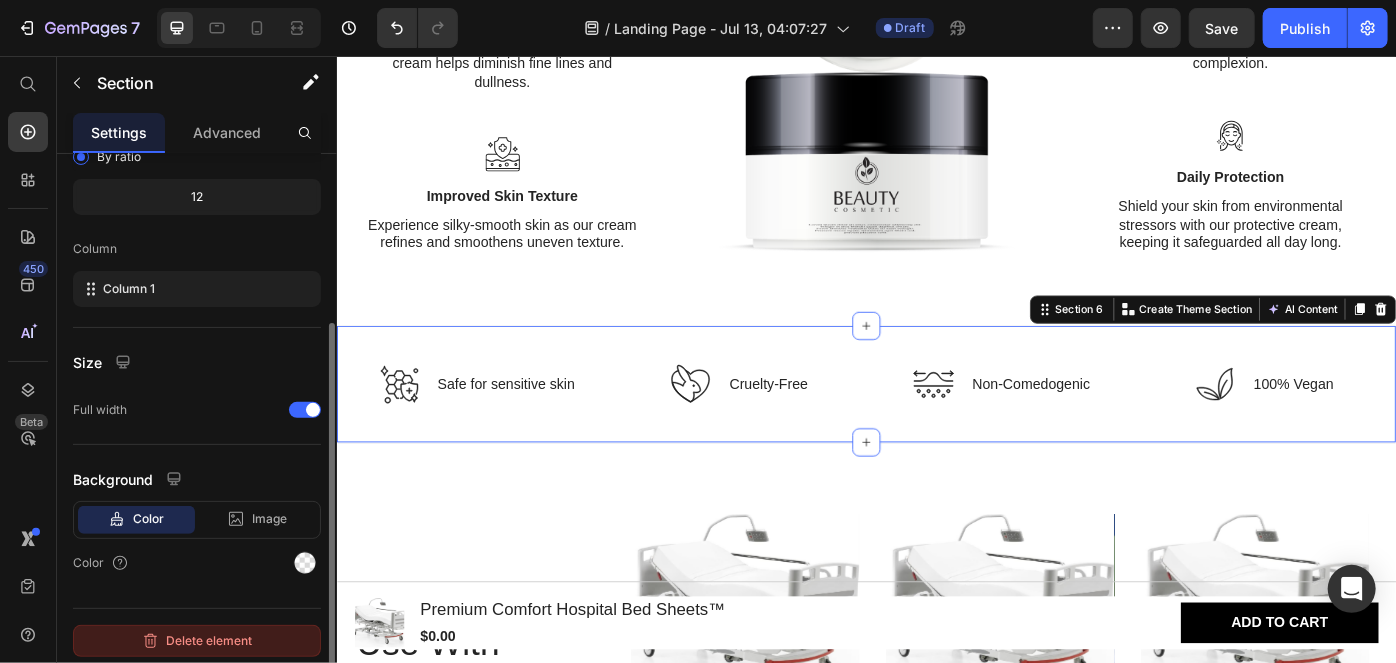 click on "Delete element" at bounding box center (197, 641) 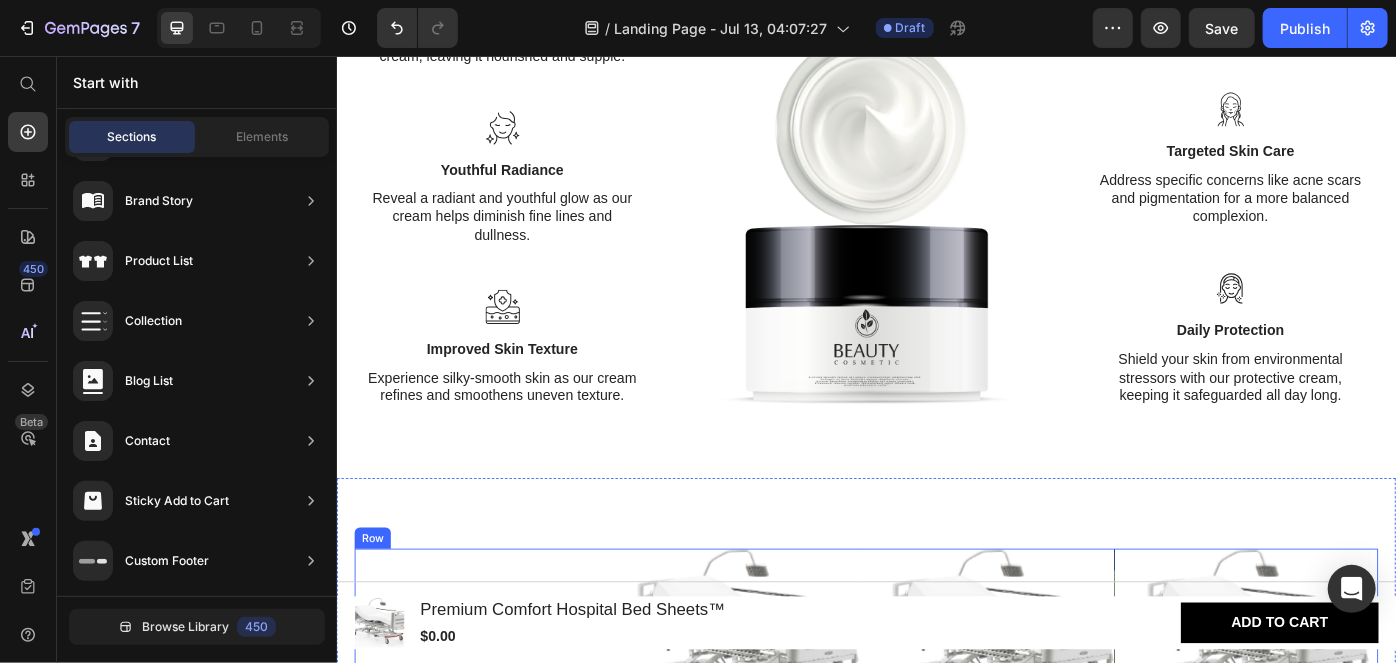 scroll, scrollTop: 2192, scrollLeft: 0, axis: vertical 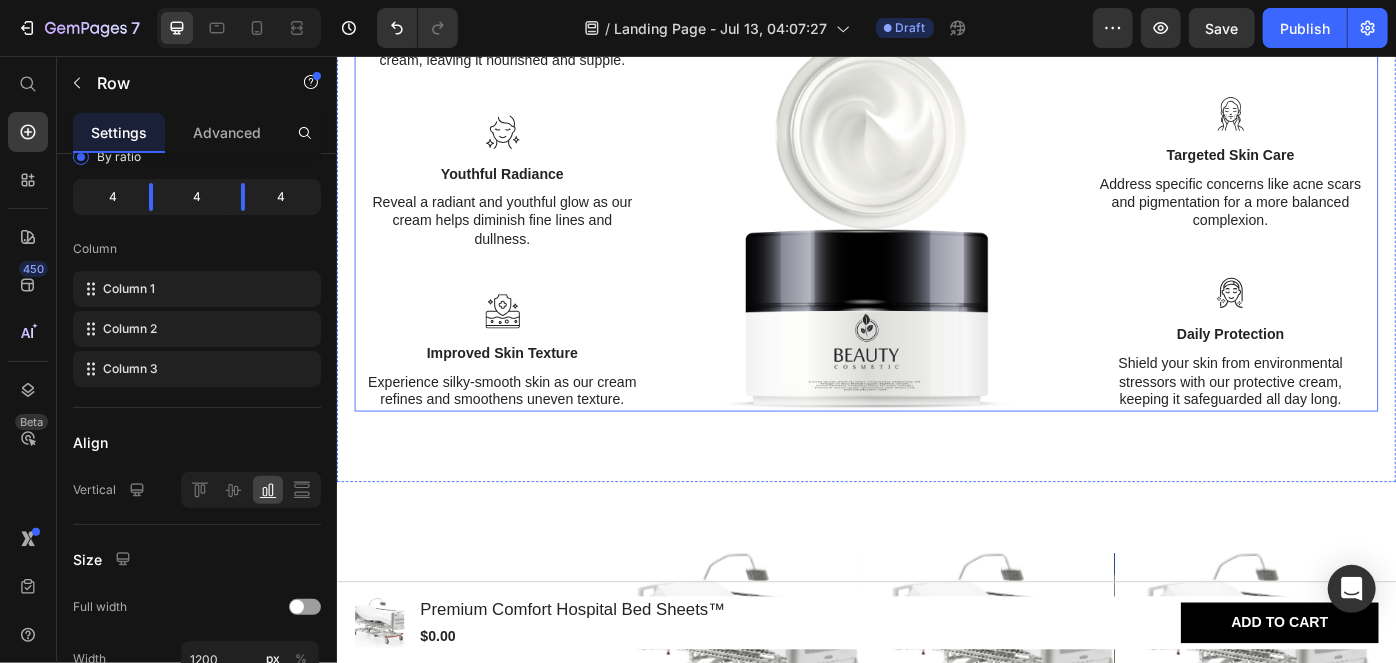 click on "Icon Deep Hydration Text Block Quench your skin's thirst with our hydrating cream, leaving it nourished and supple. Text Block
Icon Youthful Radiance Text Block Reveal a radiant and youthful glow as our cream helps diminish fine lines and dullness. Text Block
Icon Improved Skin Texture Text Block Experience silky-smooth skin as our cream refines and smoothens uneven texture. Text Block Image
Icon Enhanced Elasticity Text Block Firm up your skin's appearance with our advanced formula, promoting a lifted and toned look. Text Block
Icon Targeted Skin Care Text Block Address specific concerns like acne scars and pigmentation for a more balanced complexion. Text Block
Icon Daily Protection Text Block Text Block Row" at bounding box center (936, 178) 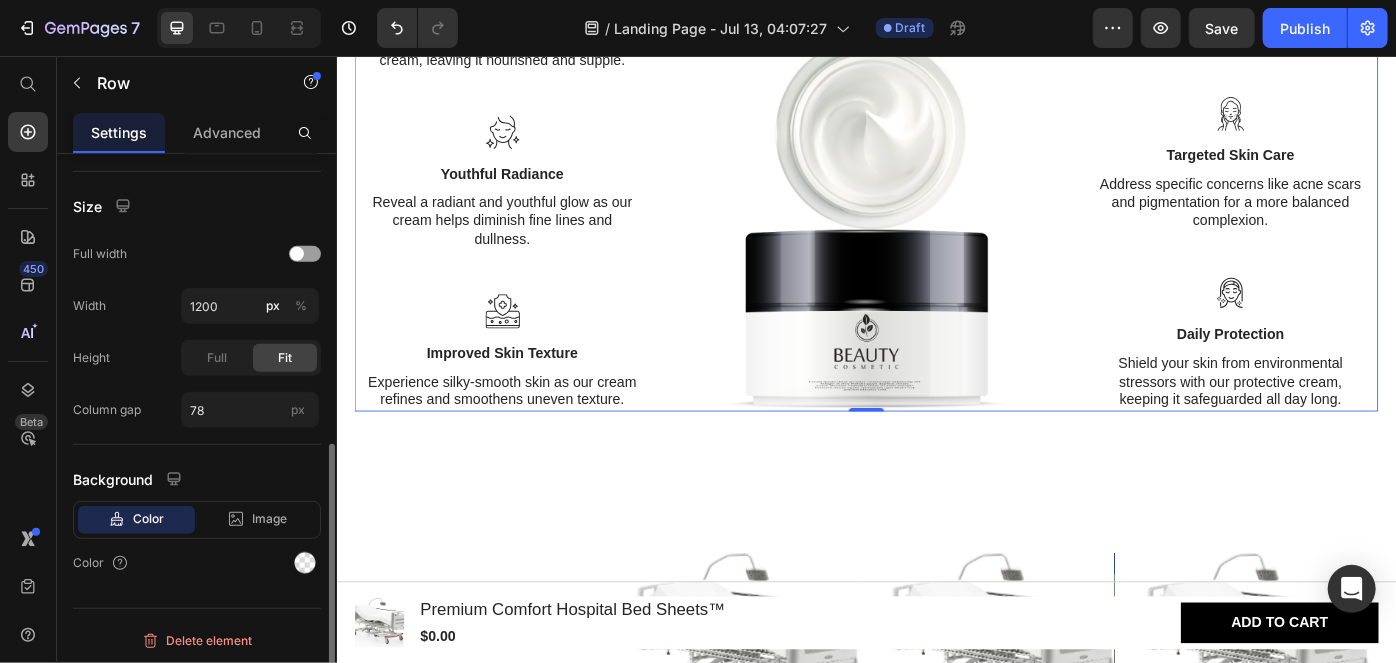 scroll, scrollTop: 592, scrollLeft: 0, axis: vertical 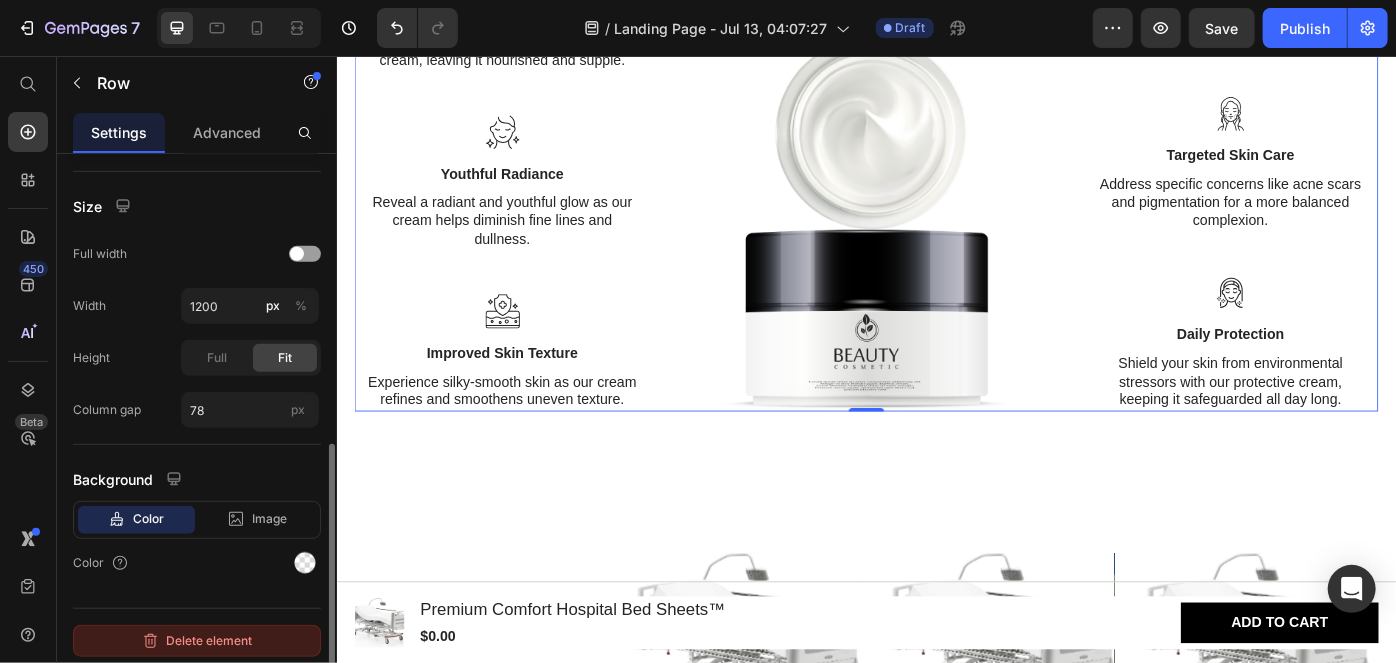click on "Delete element" at bounding box center [197, 641] 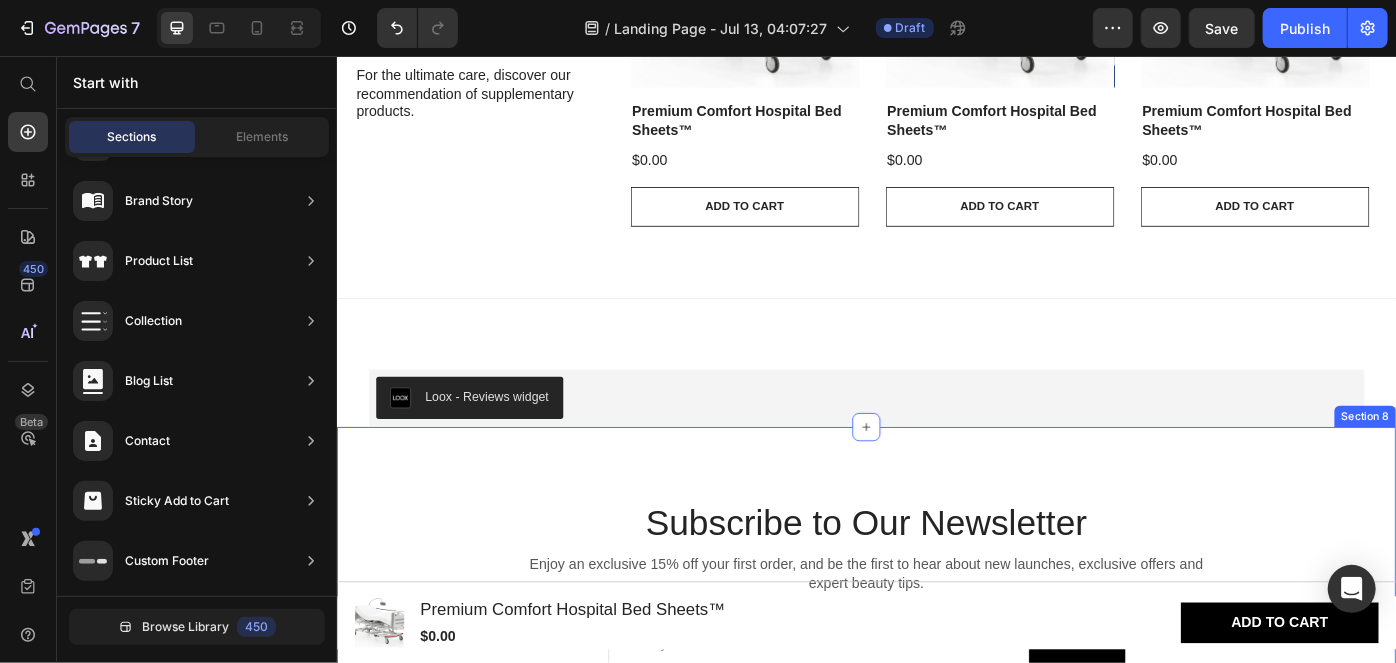 scroll, scrollTop: 2373, scrollLeft: 0, axis: vertical 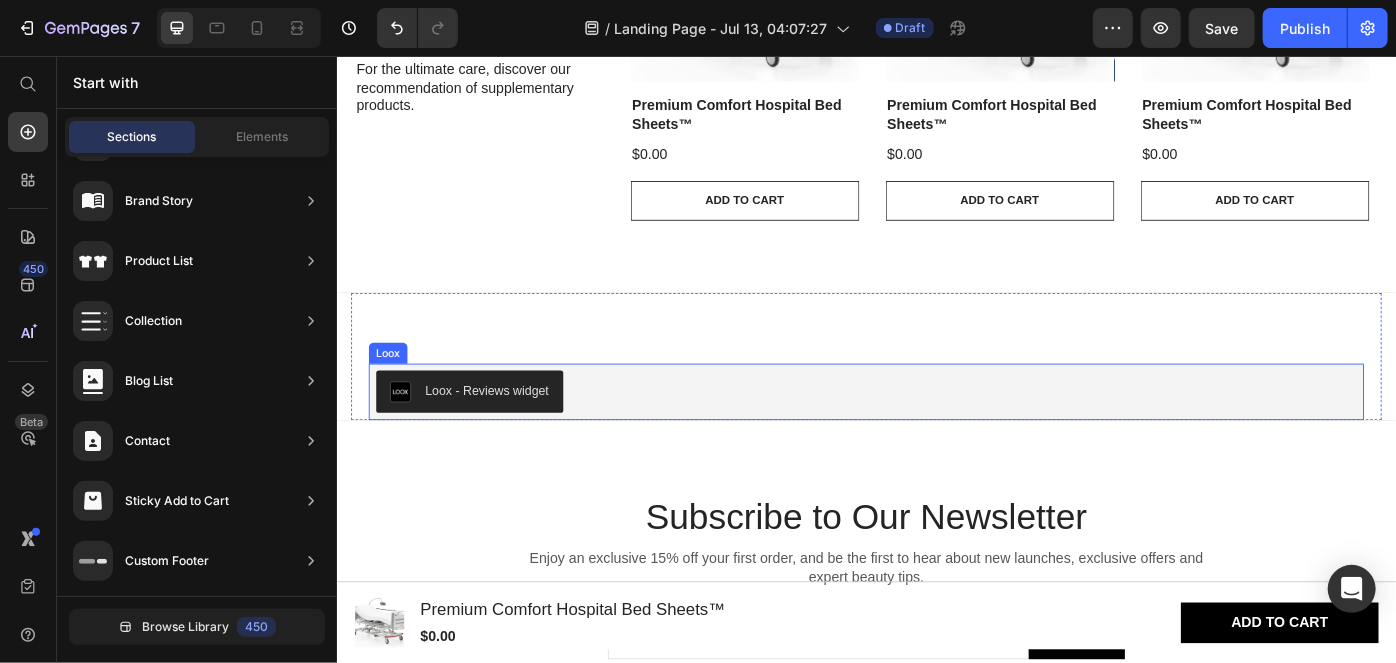 click on "Loox - Reviews widget" at bounding box center [936, 435] 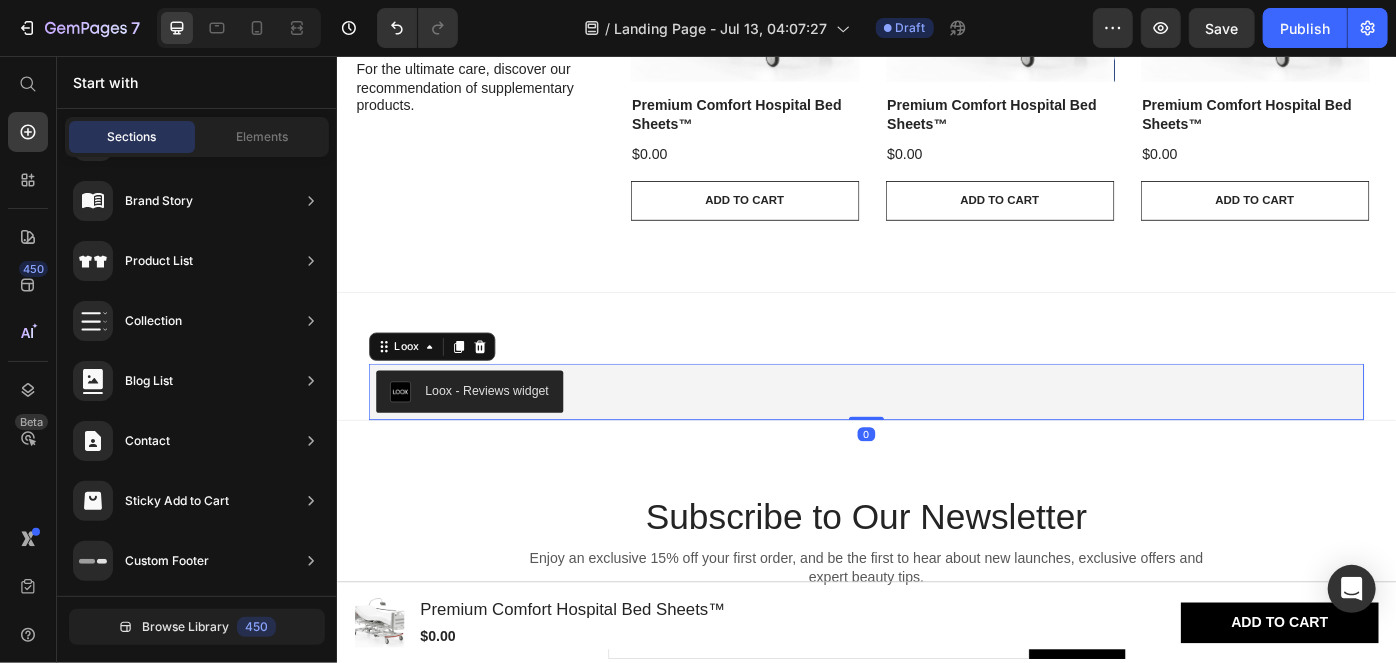 scroll, scrollTop: 0, scrollLeft: 0, axis: both 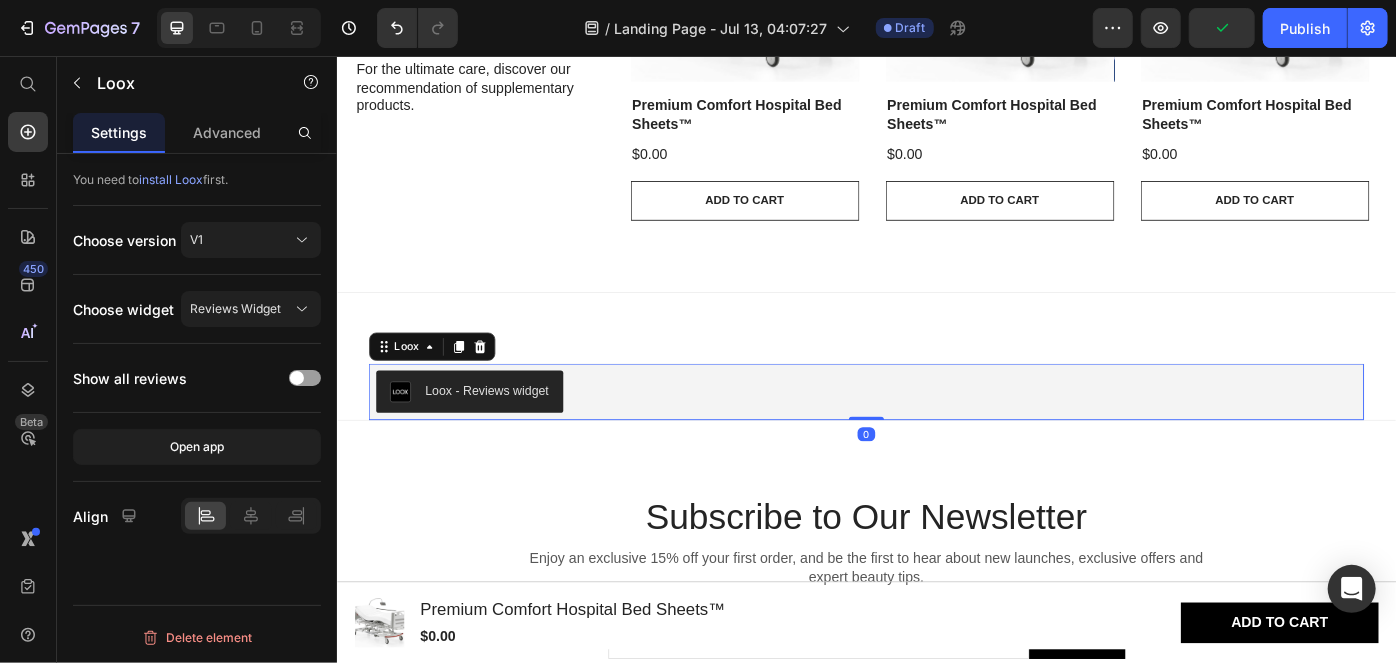 click on "Delete element" at bounding box center [197, 629] 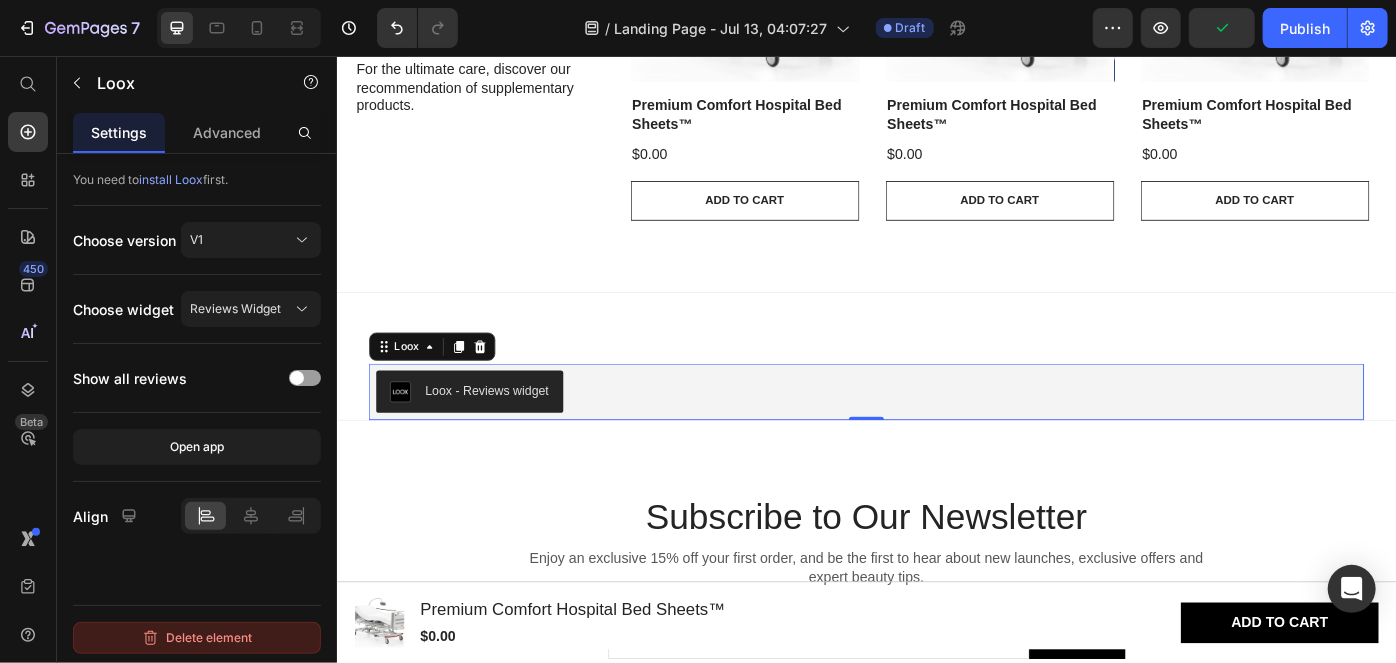 click on "Delete element" at bounding box center (197, 638) 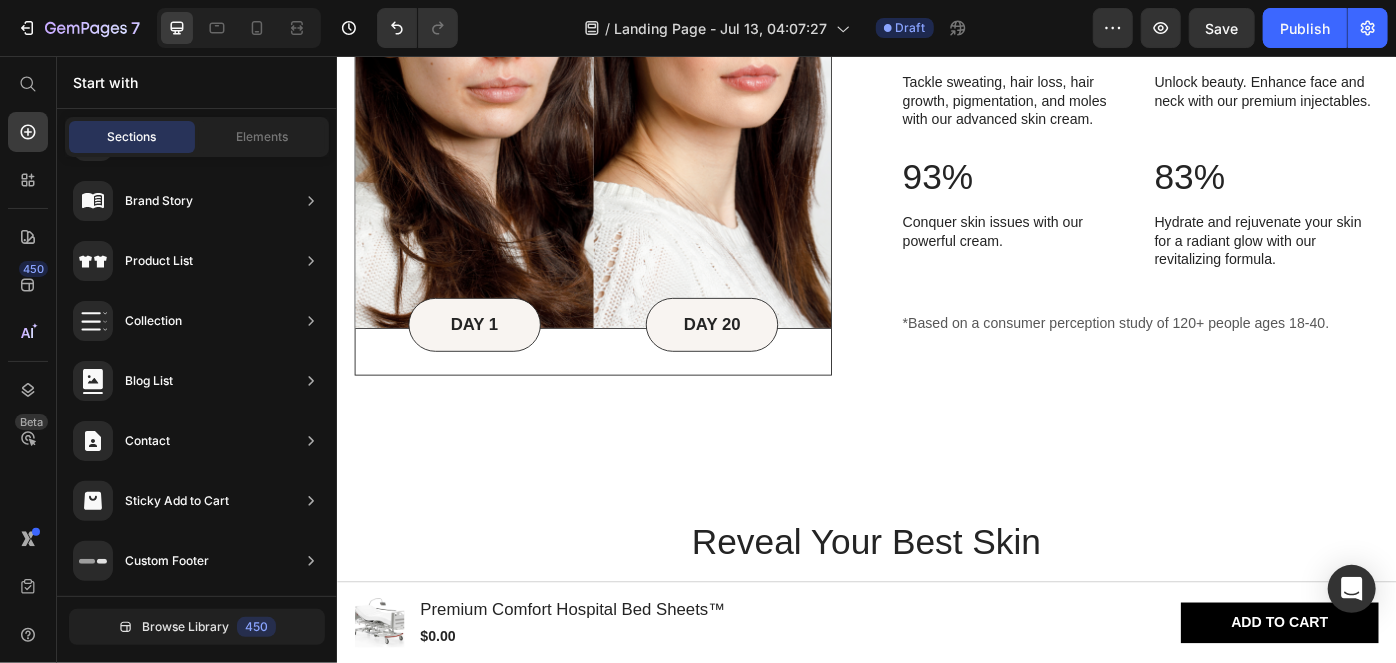 scroll, scrollTop: 1314, scrollLeft: 0, axis: vertical 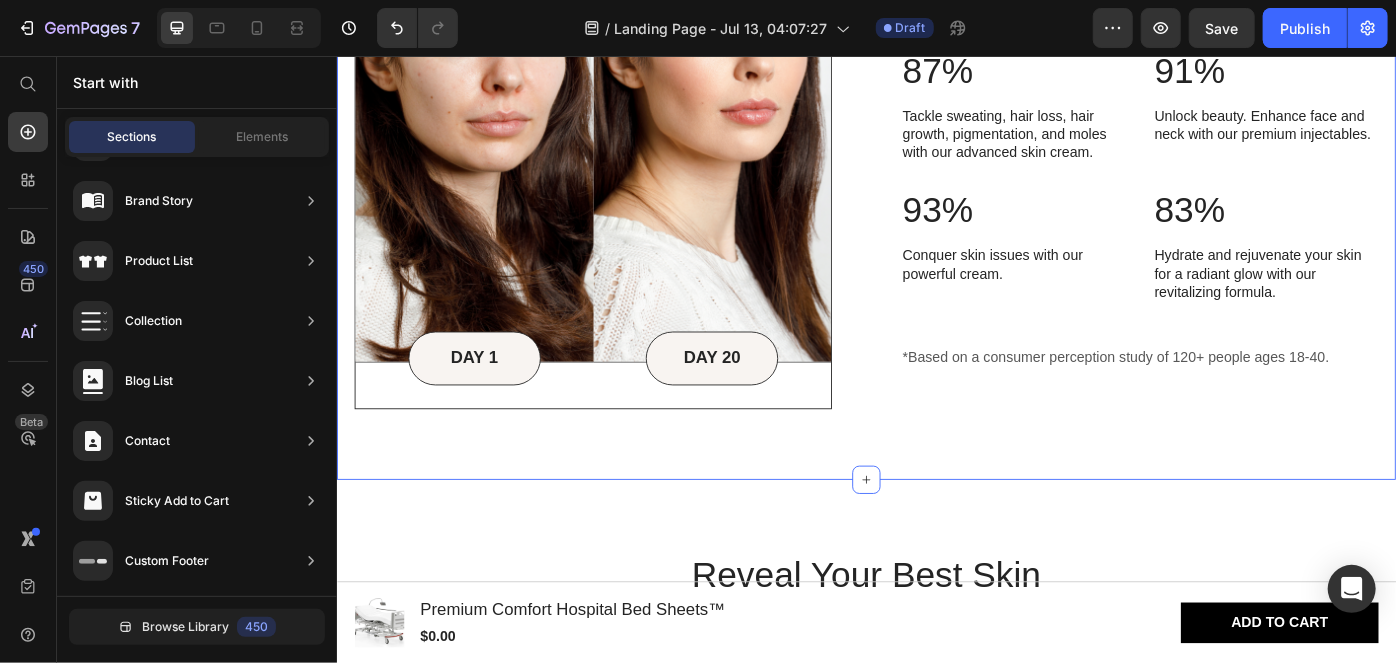 click on "Image DAY 1 Text Block Row Image DAY 20 Text Block Row Row Discover the Power of our Multi-Functional Skin Cream Heading 87% Text Block Tackle sweating, hair loss, hair growth, pigmentation, and moles with our advanced skin cream. Text Block 91% Text Block Unlock beauty. Enhance face and neck with our premium injectables. Text Block Row 93% Text Block Conquer skin issues with our powerful cream. Text Block 83% Text Block Hydrate and rejuvenate your skin for a radiant glow with our revitalizing formula. Text Block Row *Based on a consumer perception study of 120+ people ages 18-40. Text Block Row Section 4   You can create reusable sections Create Theme Section AI Content Write with GemAI What would you like to describe here? Tone and Voice Persuasive Product Show more Generate" at bounding box center [936, 148] 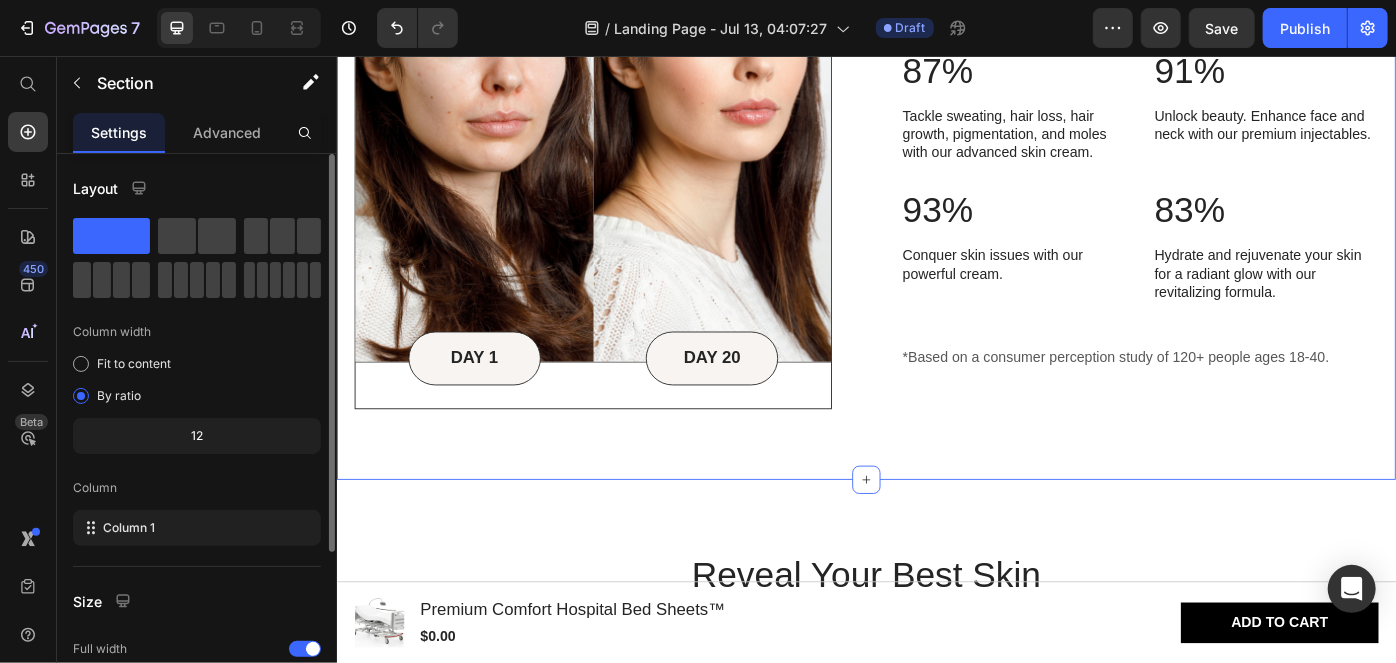 scroll, scrollTop: 239, scrollLeft: 0, axis: vertical 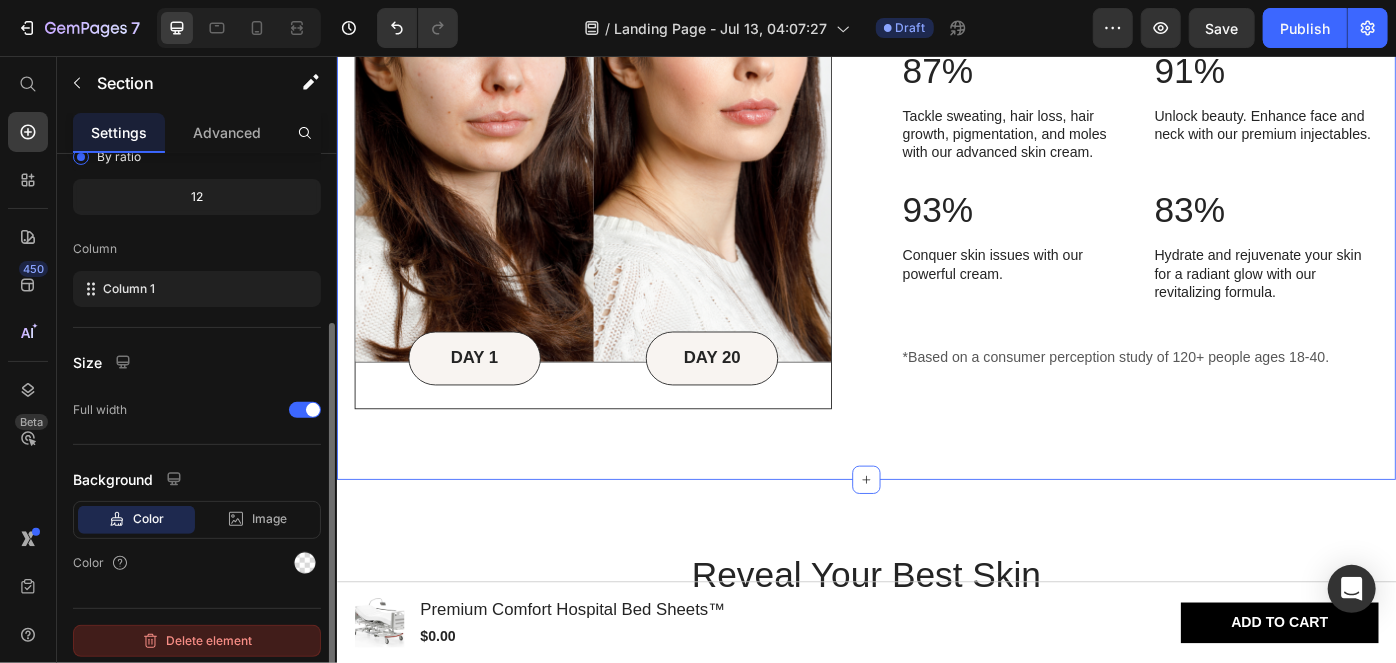 click on "Delete element" at bounding box center (197, 641) 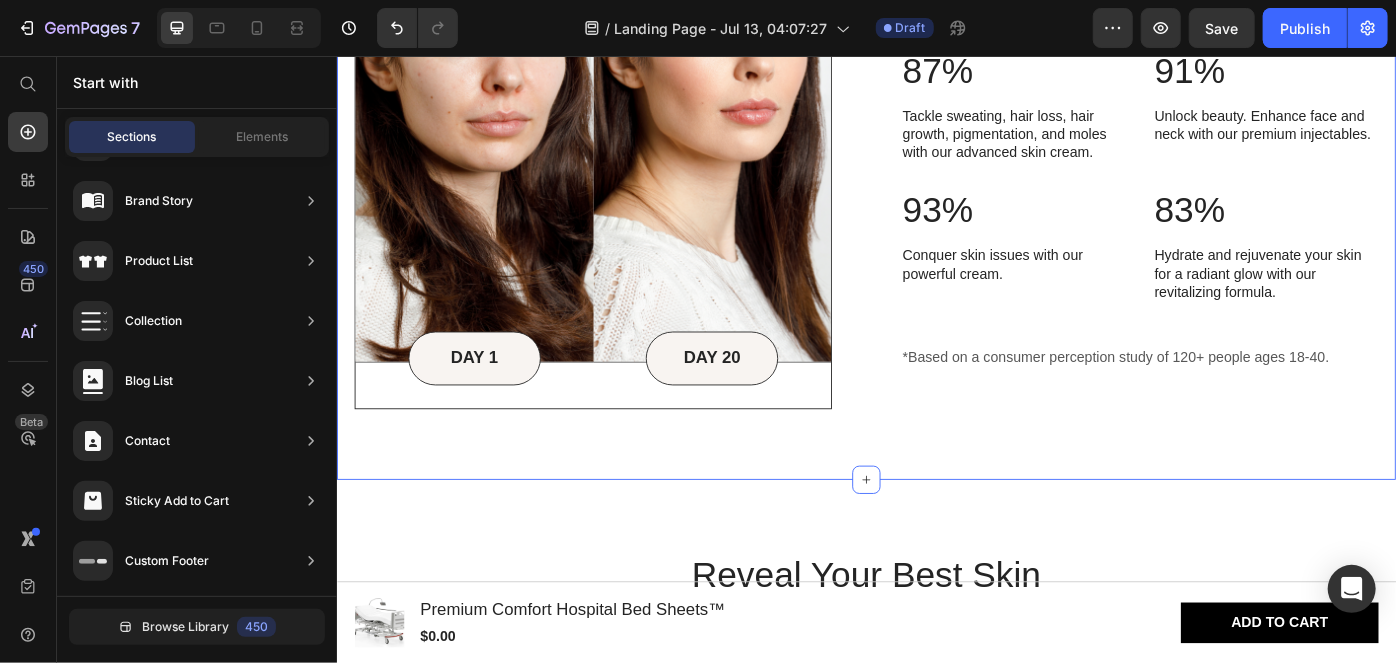scroll, scrollTop: 548, scrollLeft: 0, axis: vertical 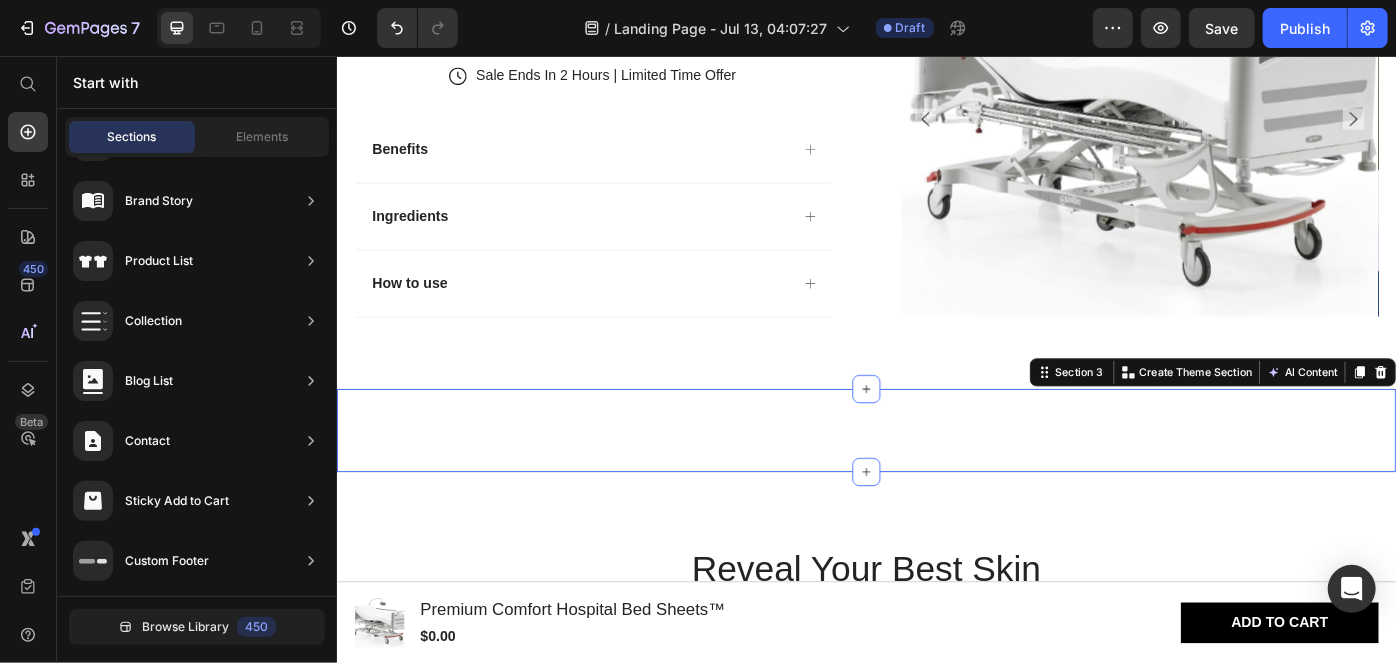 click on "Image Image Image Image Image Image Carousel Section 3   You can create reusable sections Create Theme Section AI Content Write with GemAI What would you like to describe here? Tone and Voice Persuasive Product Show more Generate" at bounding box center [936, 479] 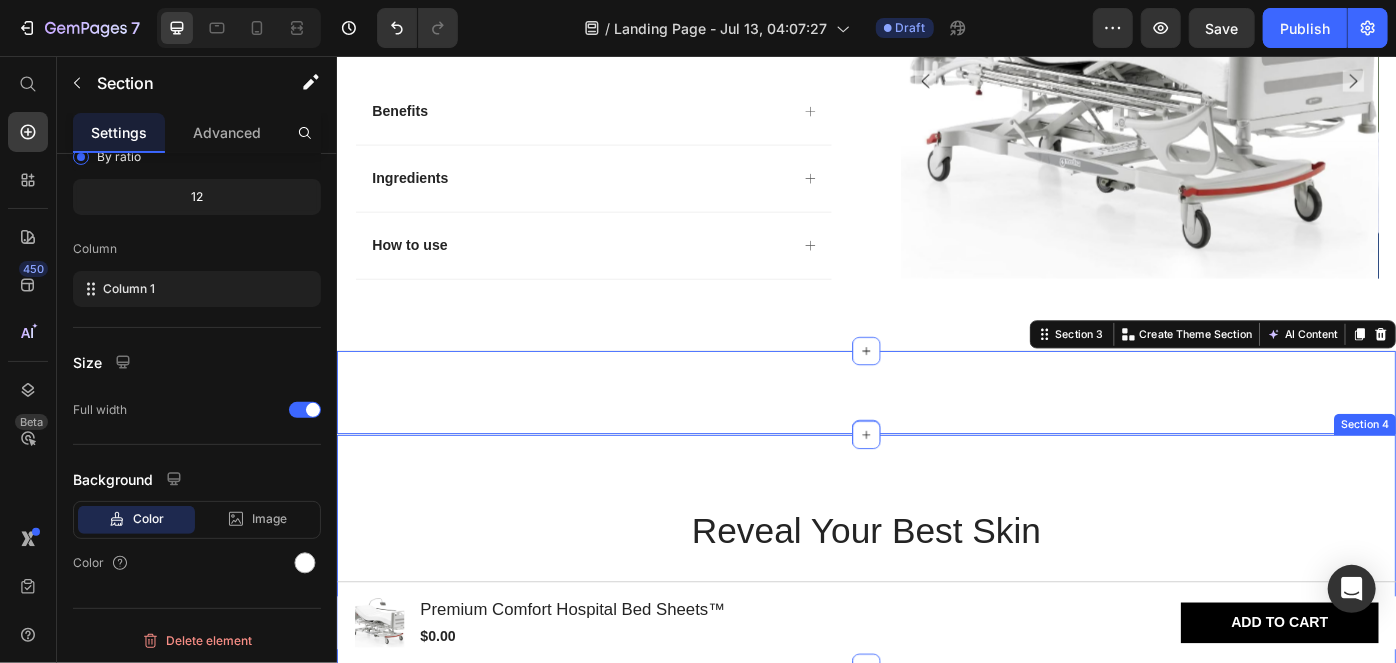scroll, scrollTop: 592, scrollLeft: 0, axis: vertical 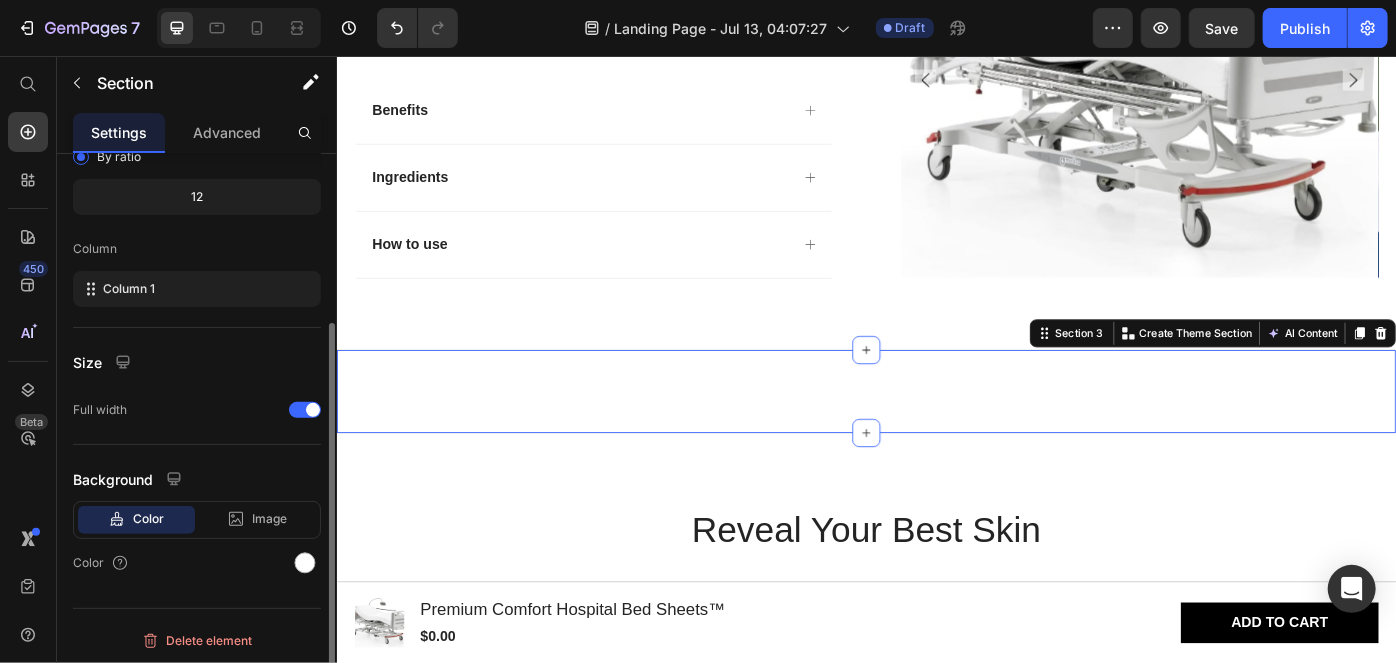 click on "Delete element" at bounding box center [197, 632] 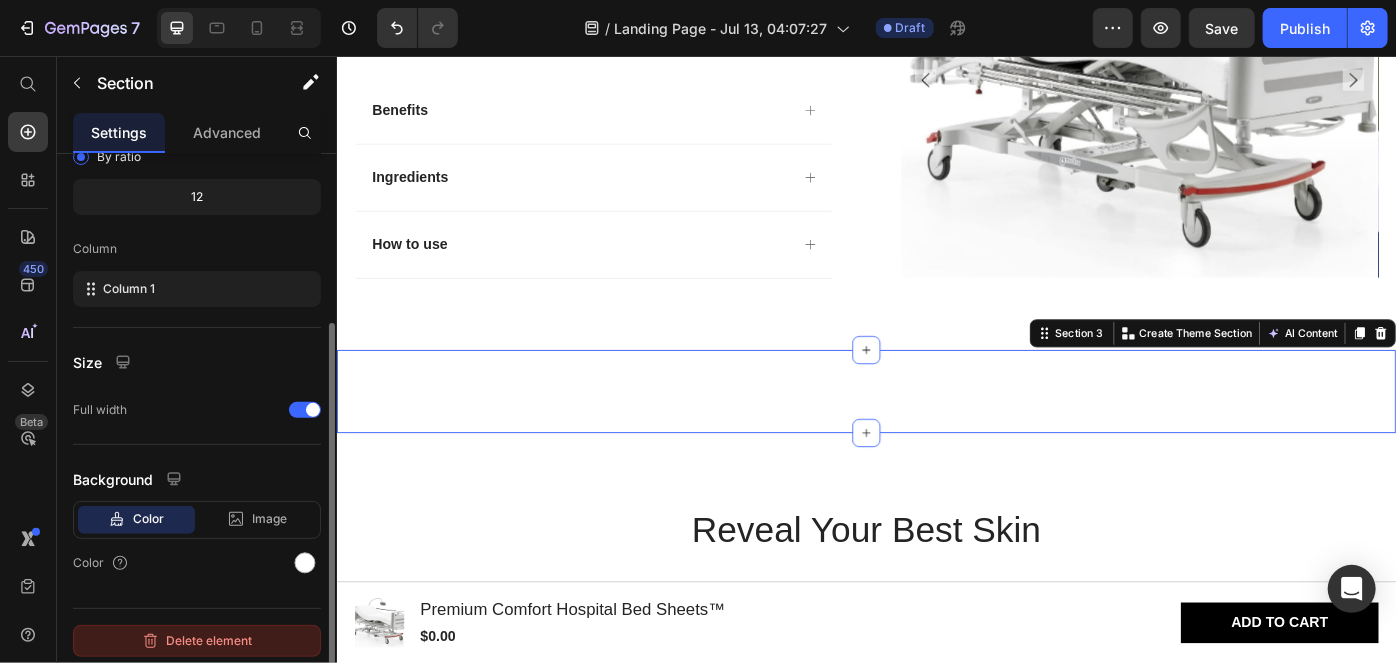 click on "Delete element" at bounding box center (197, 641) 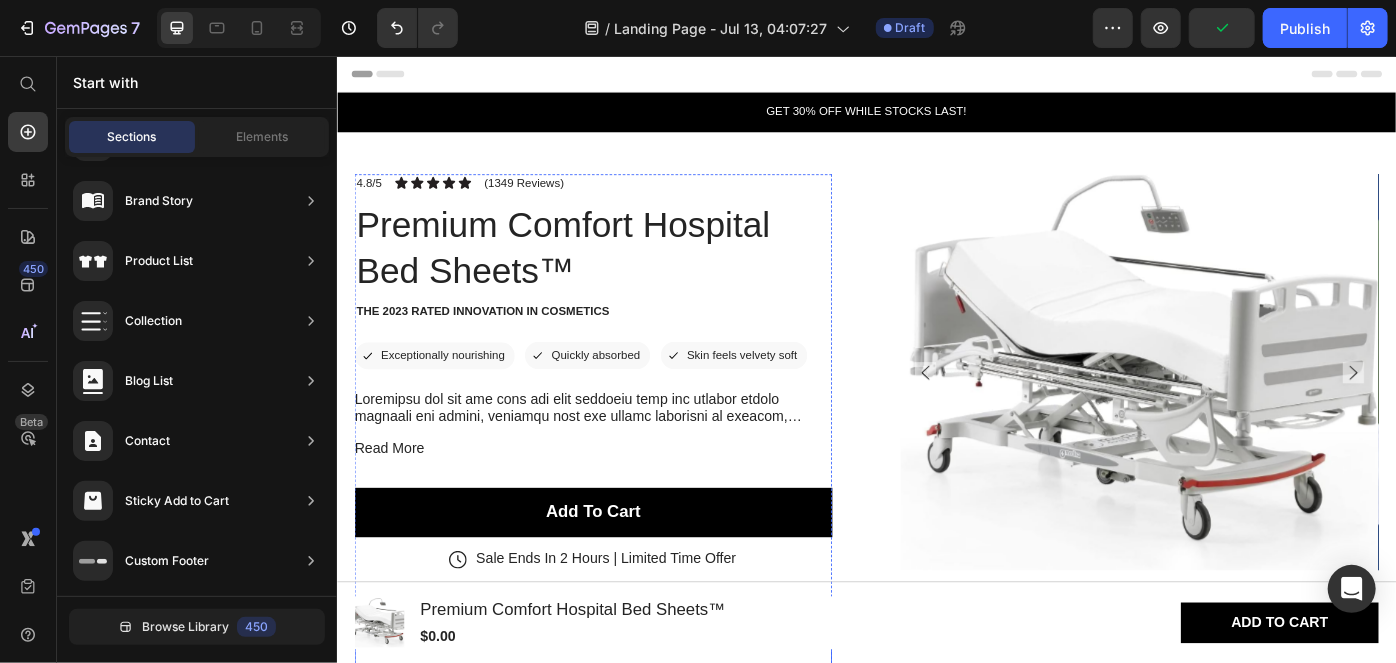 scroll, scrollTop: 362, scrollLeft: 0, axis: vertical 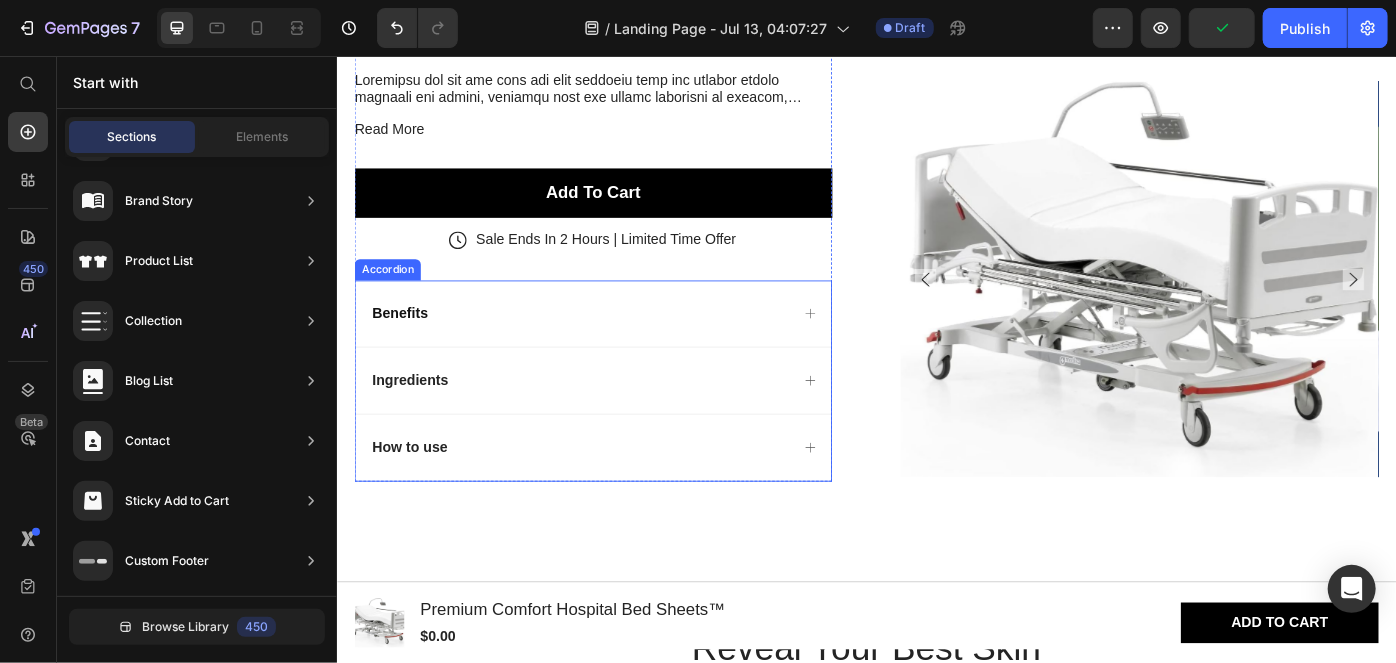 click on "Benefits" at bounding box center (611, 346) 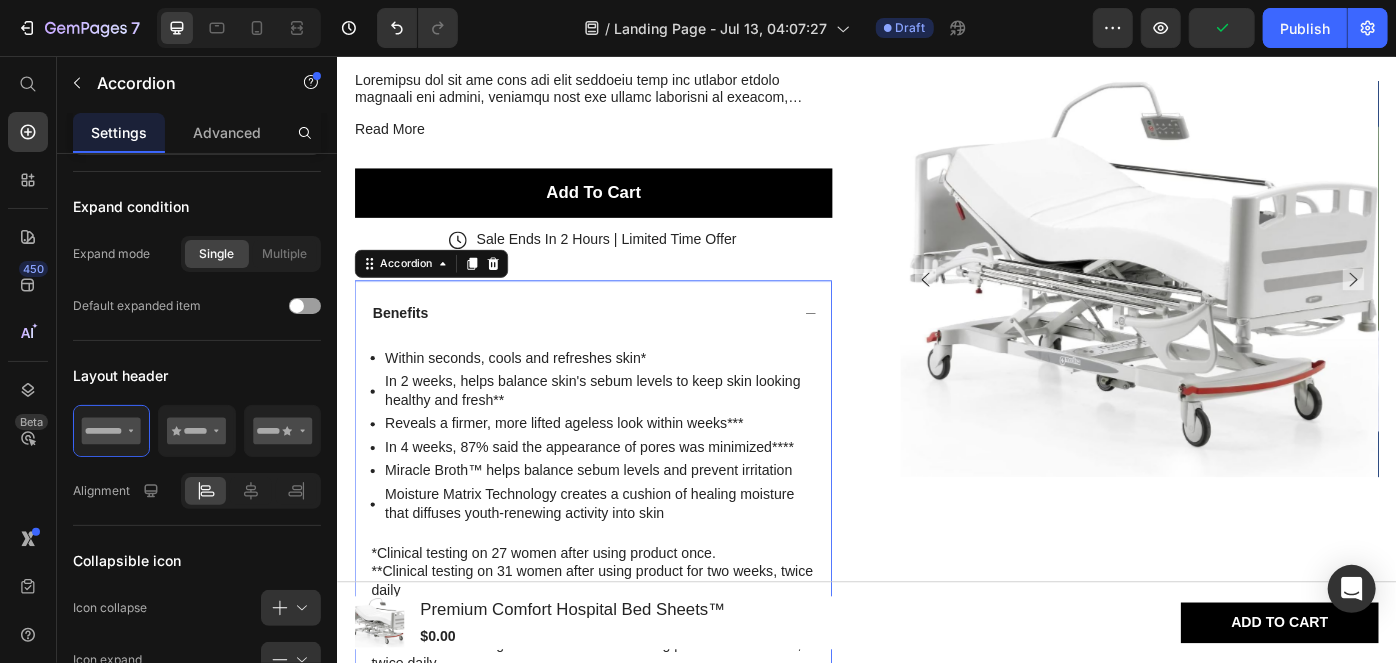 scroll, scrollTop: 0, scrollLeft: 0, axis: both 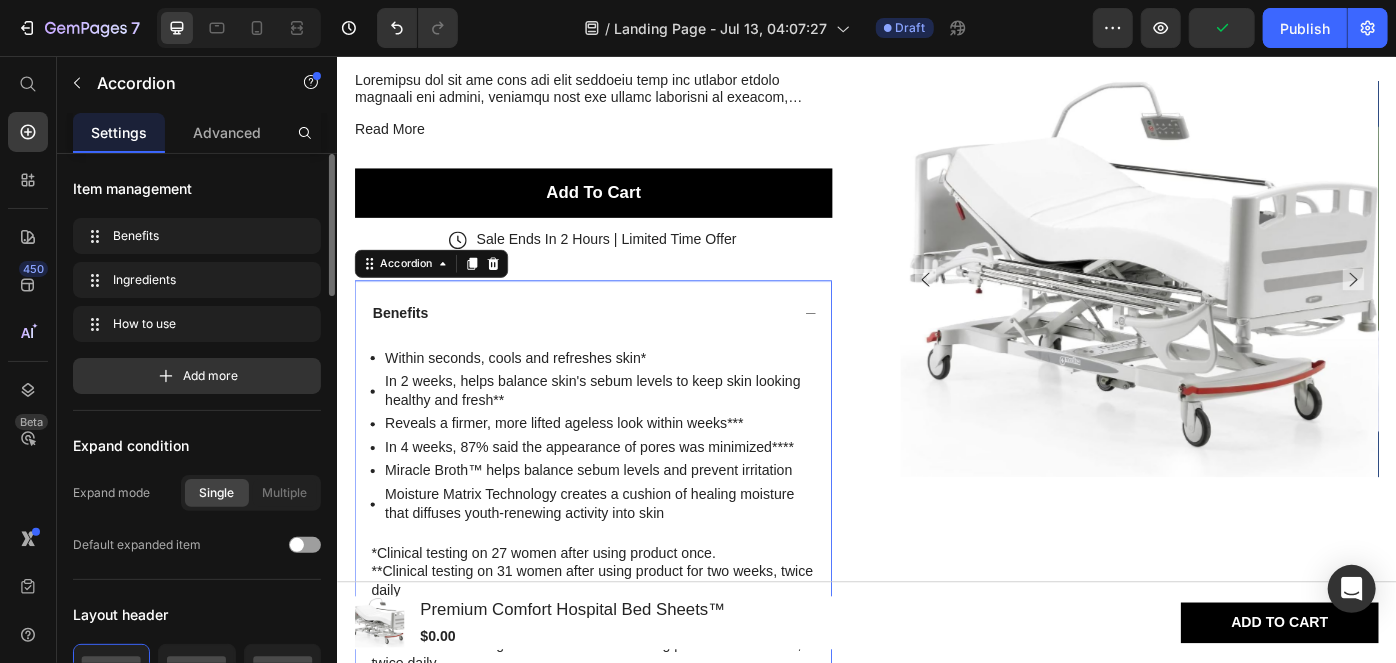 click on "Benefits" at bounding box center [611, 346] 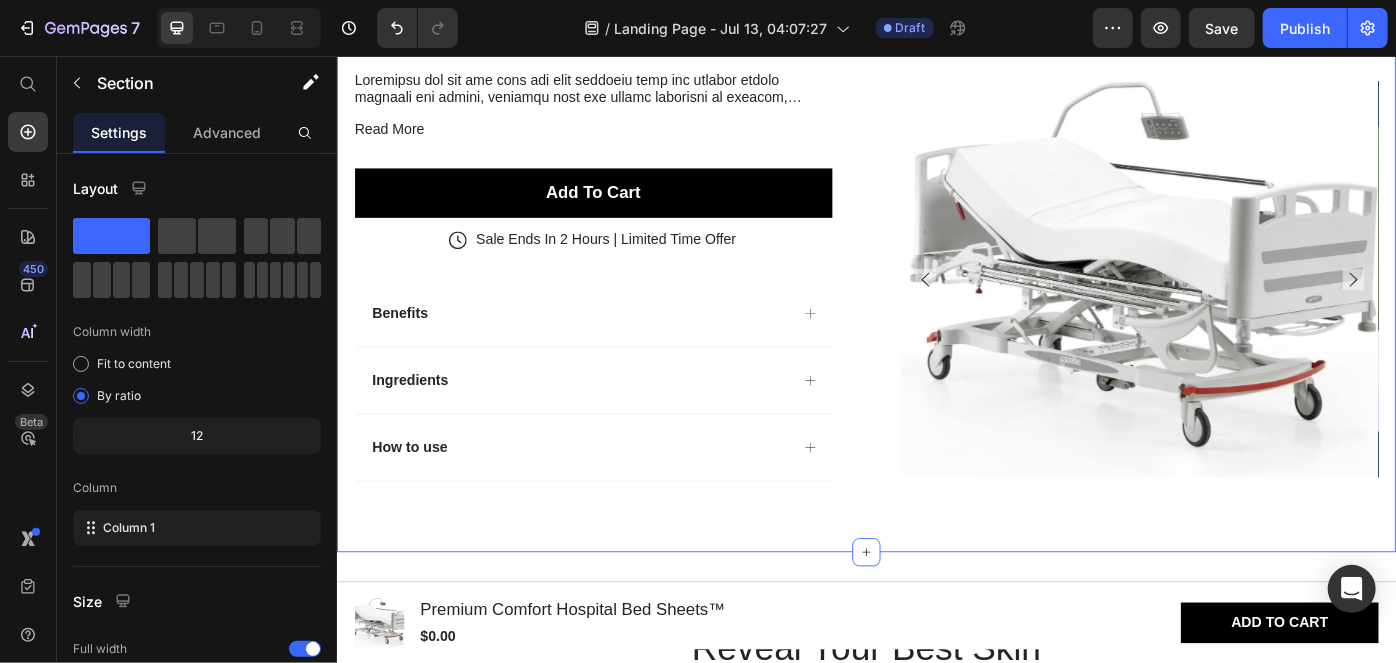 click on "GET 30% OFF WHILE STOCKS LAST! Text Block Row
Product Images 4.8/5 Text Block Icon Icon Icon Icon Icon Icon List (1349 Reviews) Text Block Row Premium Comfort Hospital Bed Sheets™ Product Title The 2023 Rated Innovation in Cosmetics Text Block
Icon Exceptionally nourishing Text Block Row
Icon Quickly absorbed Text Block Row Row
Icon Skin feels velvety soft Text Block Row Row Read More Product Description Add To Cart Add to Cart
Sale Ends In 2 Hours | Limited Time Offer Item List
Benefits
Ingredients
How to use Accordion Row Product Section 2   You can create reusable sections Create Theme Section AI Content Write with GemAI What would you like to describe here? Tone and Voice Persuasive Product Show more Generate" at bounding box center (936, 175) 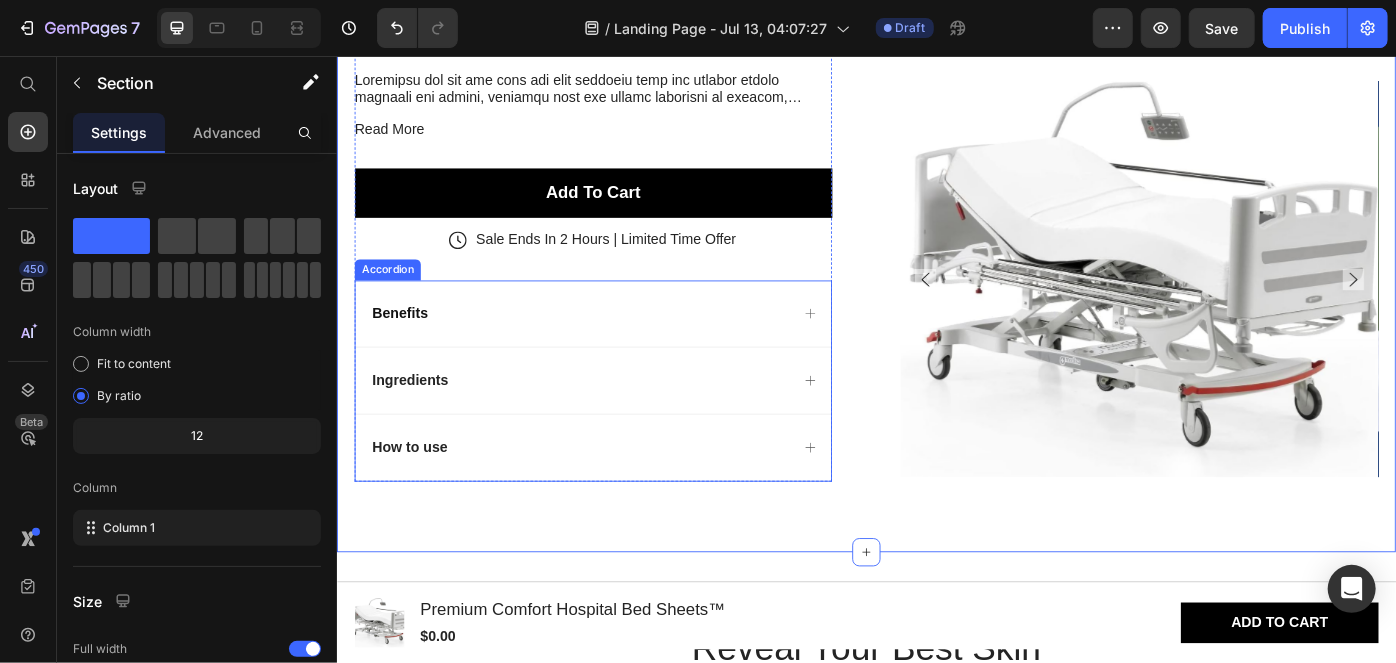 click on "Benefits" at bounding box center [626, 346] 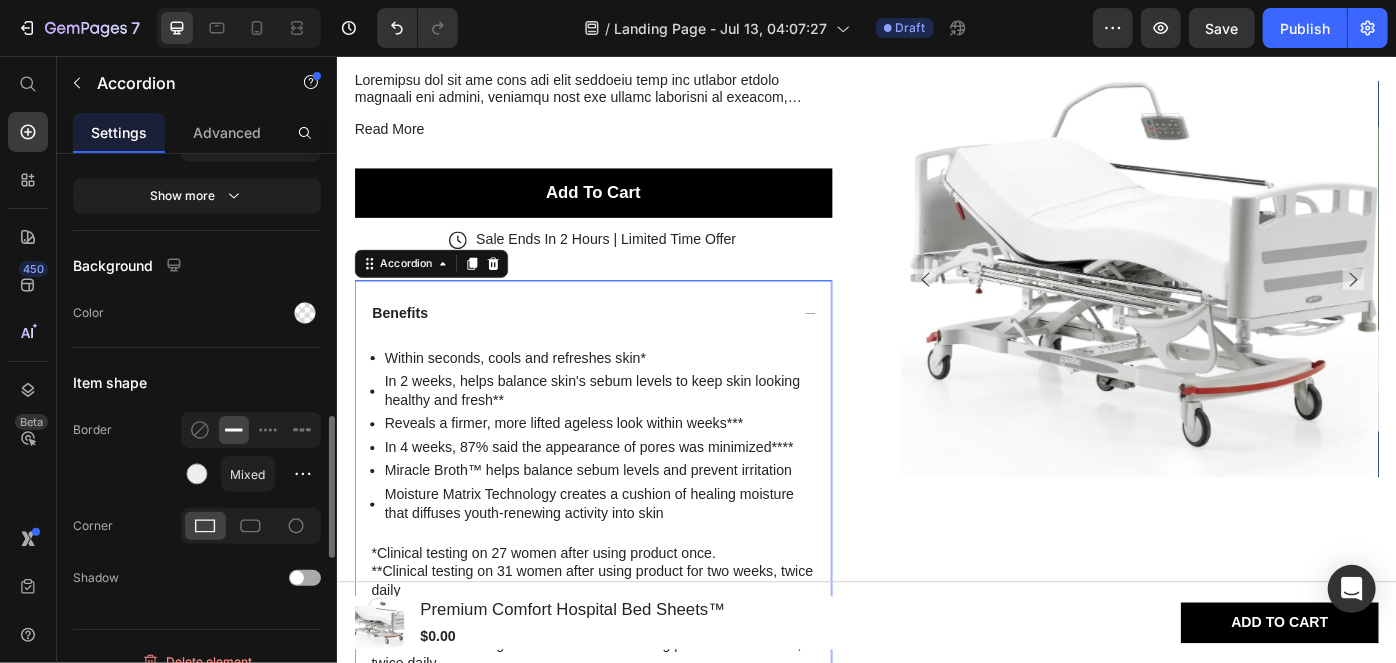 scroll, scrollTop: 1693, scrollLeft: 0, axis: vertical 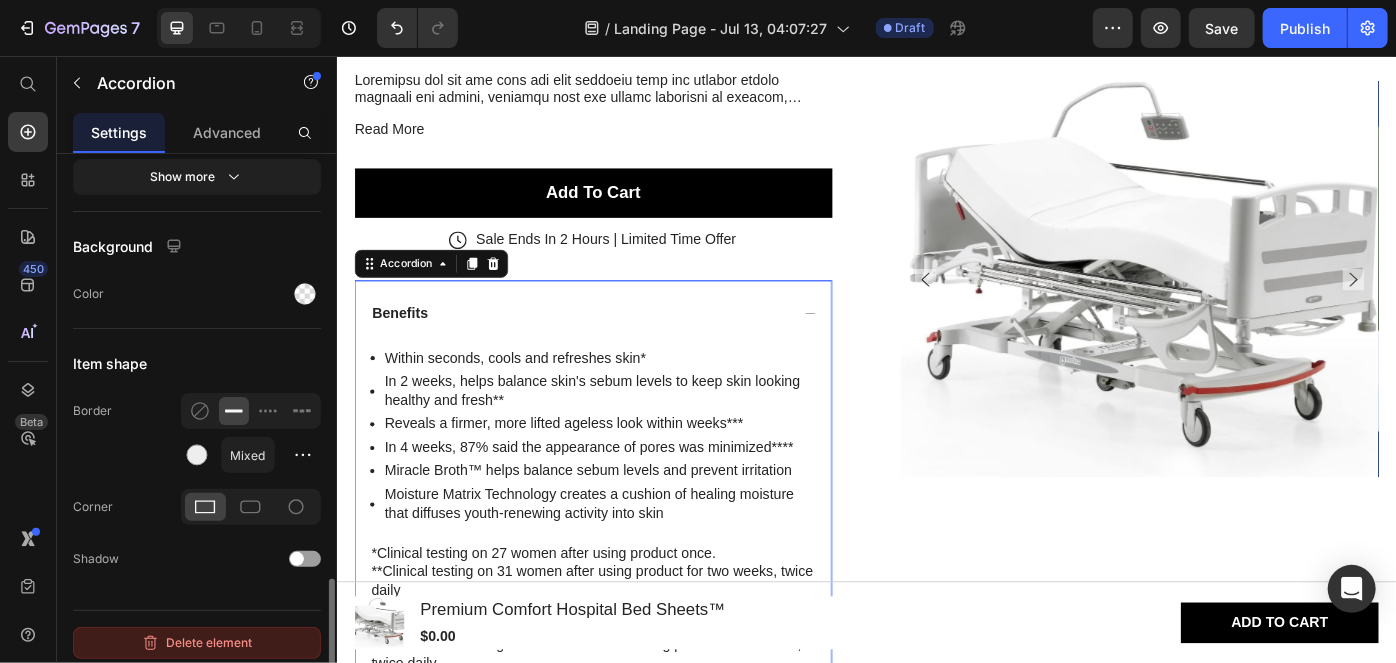 click on "Delete element" at bounding box center [197, 643] 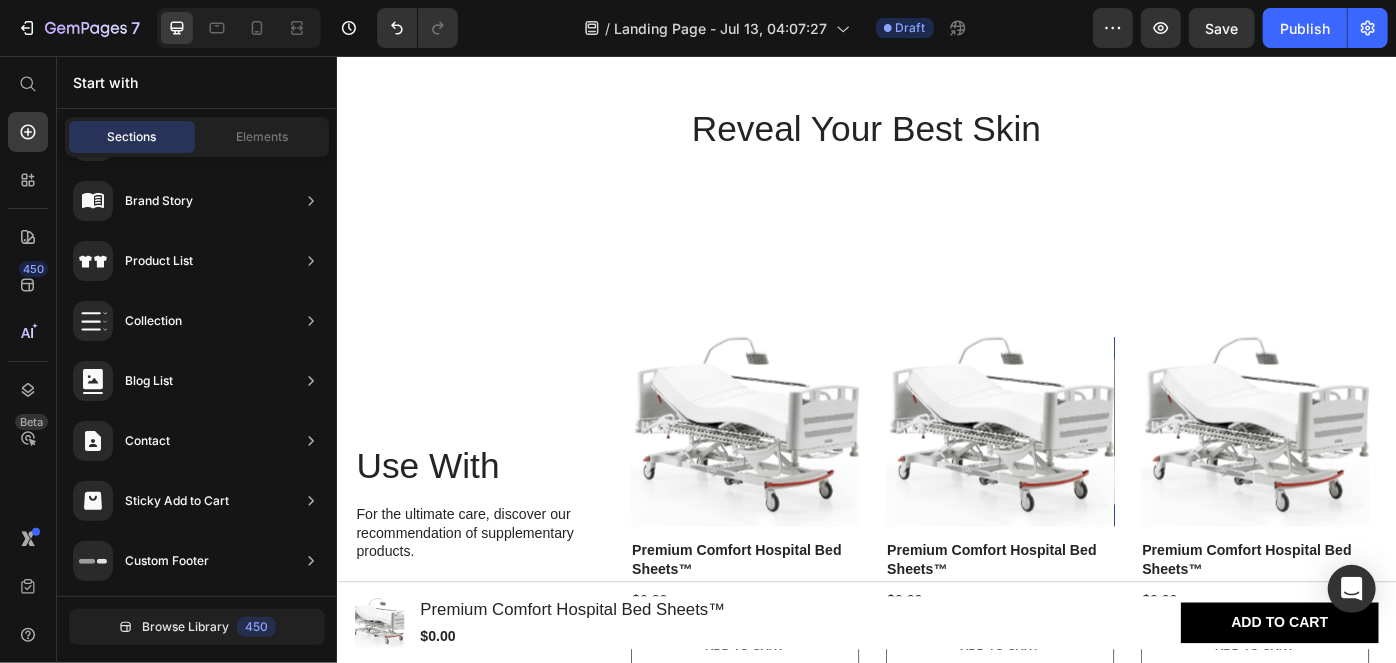 scroll, scrollTop: 752, scrollLeft: 0, axis: vertical 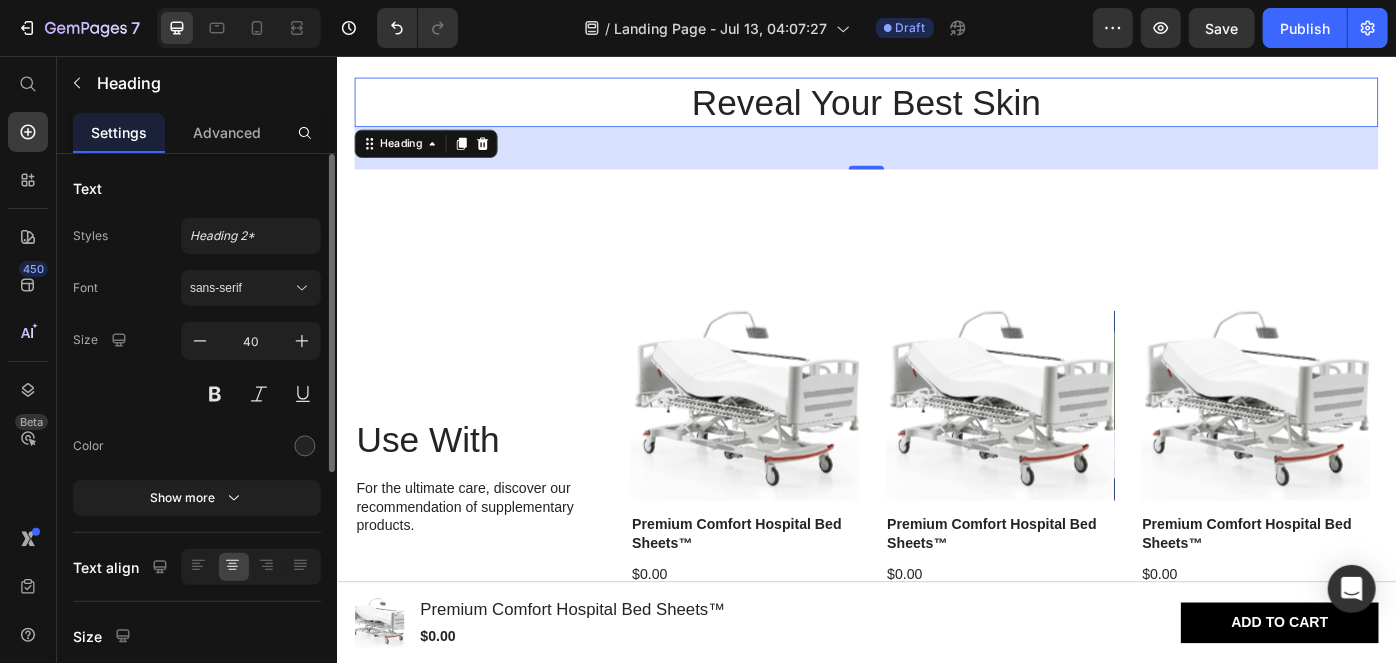click on "Reveal Your Best Skin" at bounding box center (936, 107) 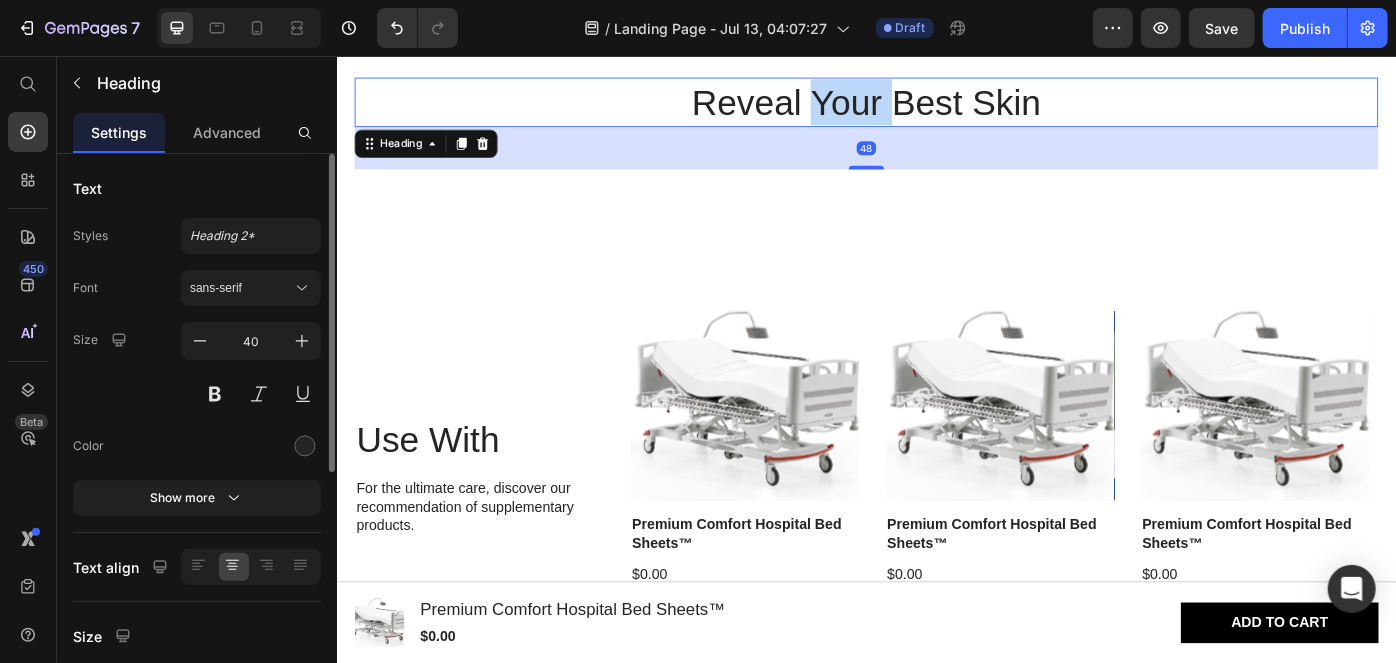 click on "Reveal Your Best Skin" at bounding box center [936, 107] 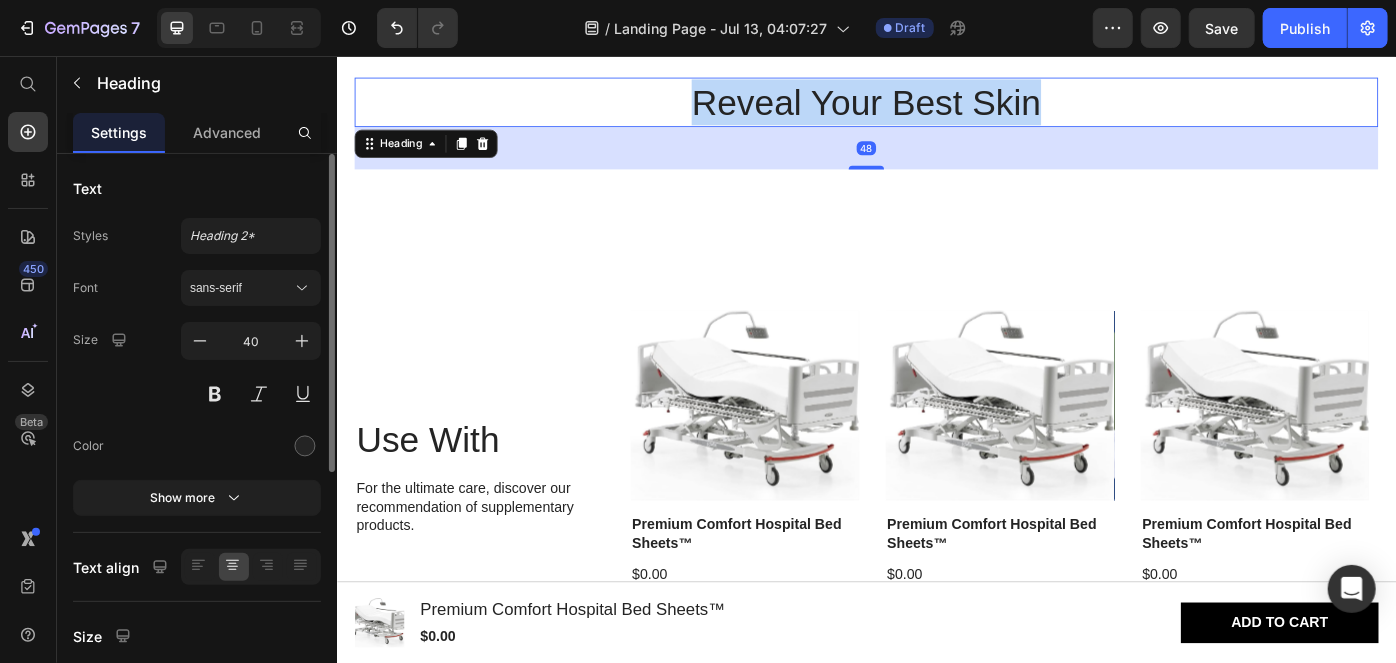 click on "Reveal Your Best Skin" at bounding box center [936, 107] 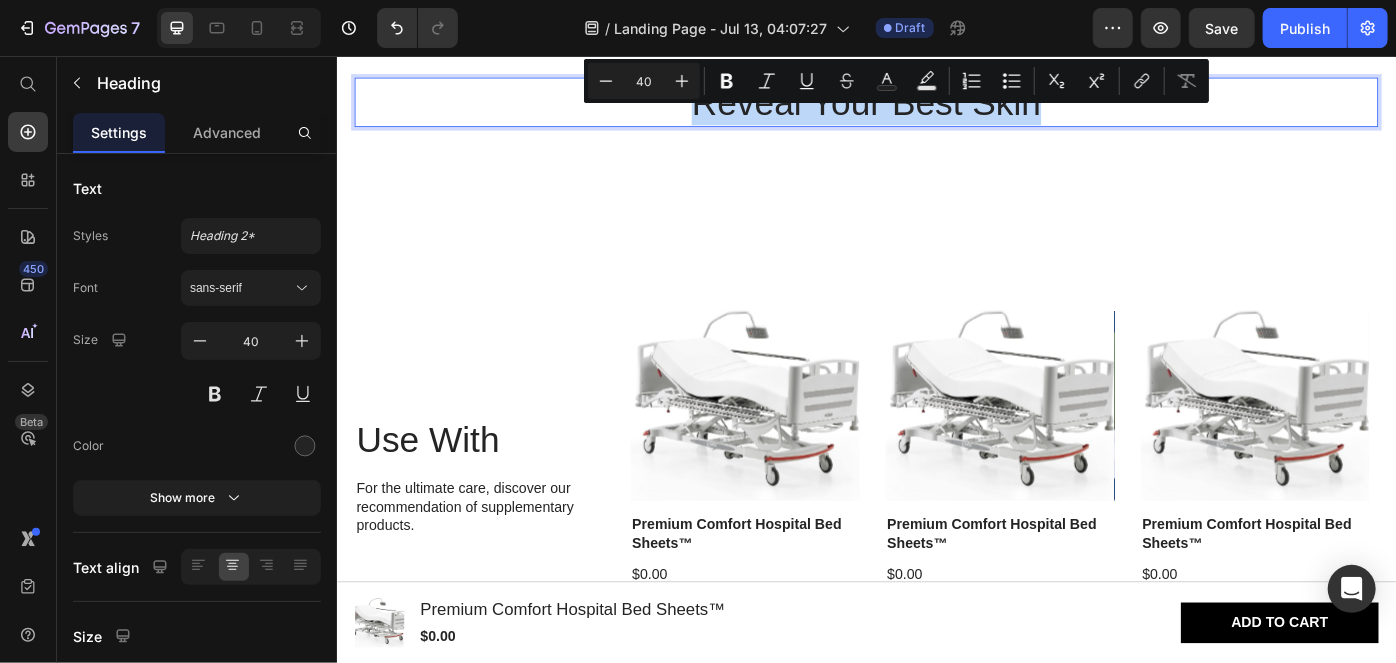 scroll, scrollTop: 442, scrollLeft: 0, axis: vertical 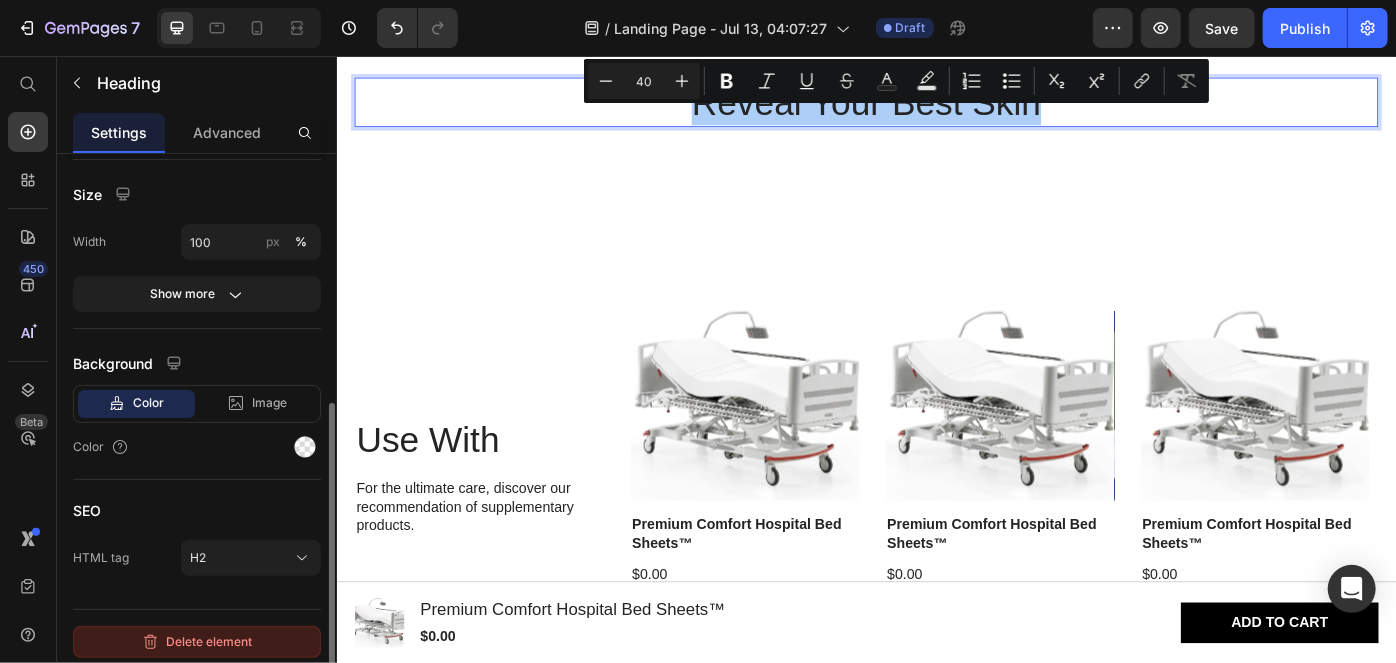 click on "Delete element" at bounding box center [197, 642] 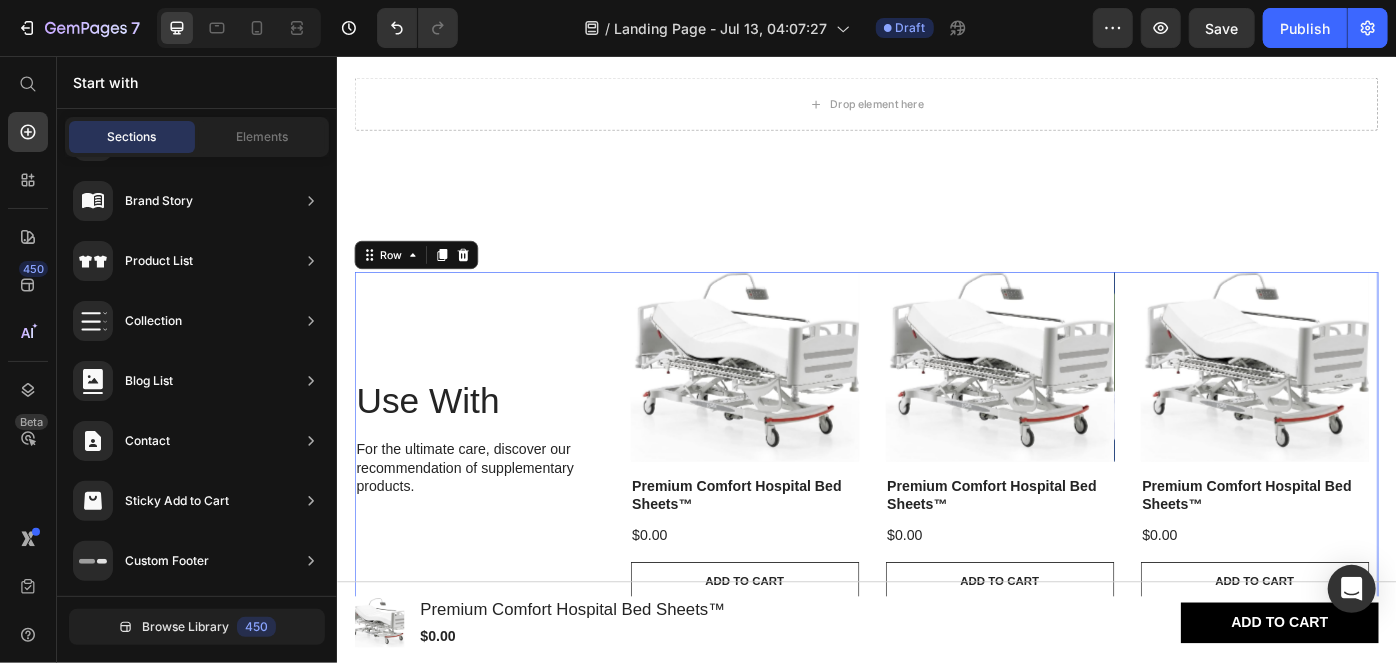 click on "Use With Heading For the ultimate care, discover our recommendation of supplementary products. Text Block" at bounding box center (497, 486) 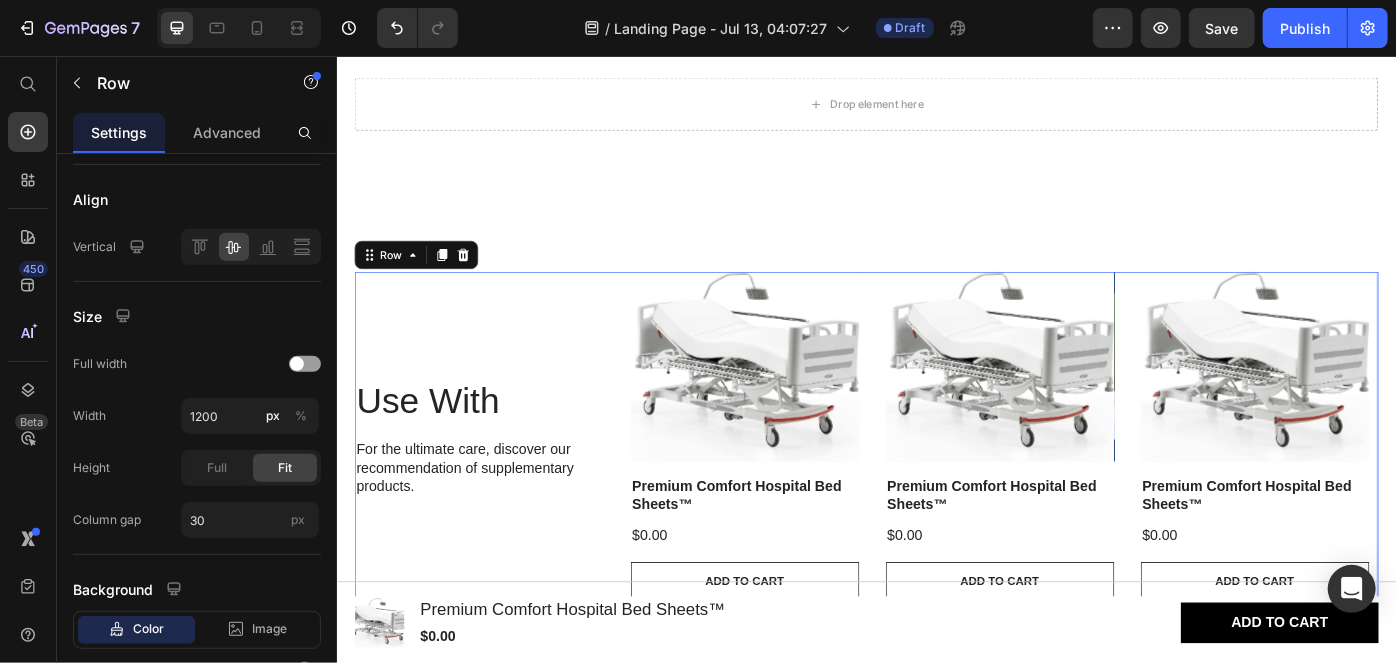 scroll, scrollTop: 0, scrollLeft: 0, axis: both 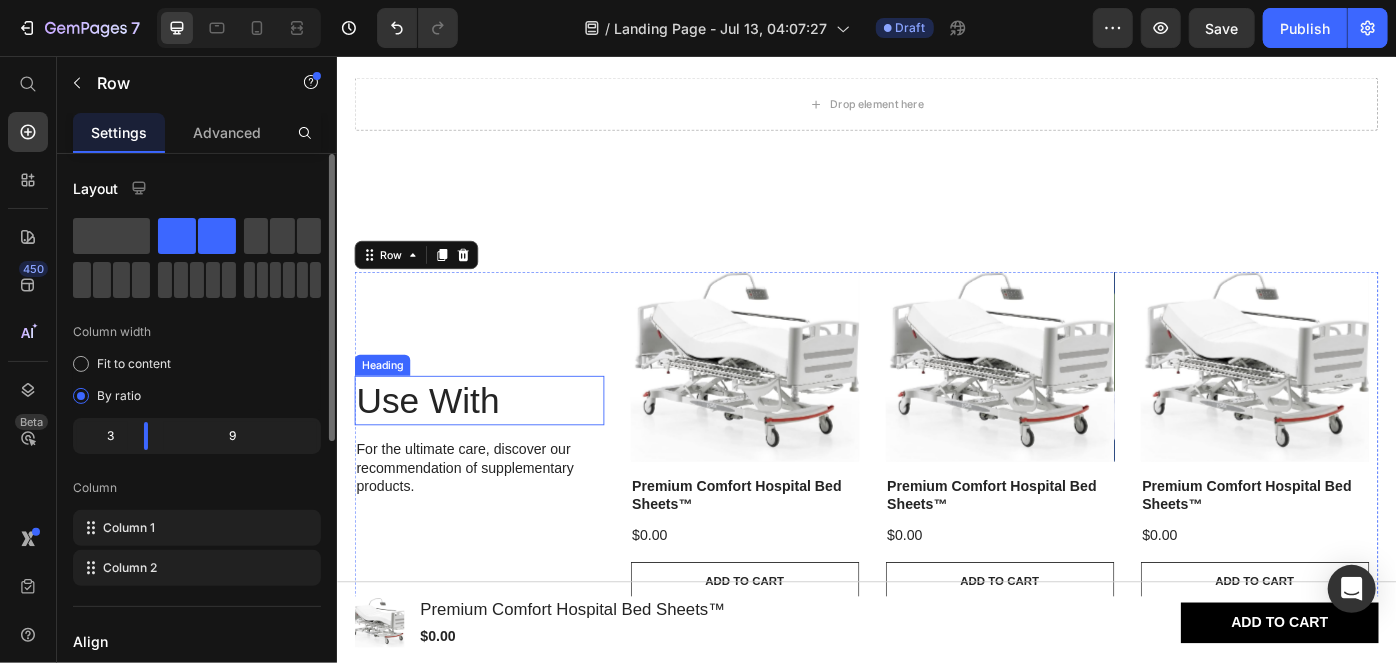 click on "Use With" at bounding box center (497, 445) 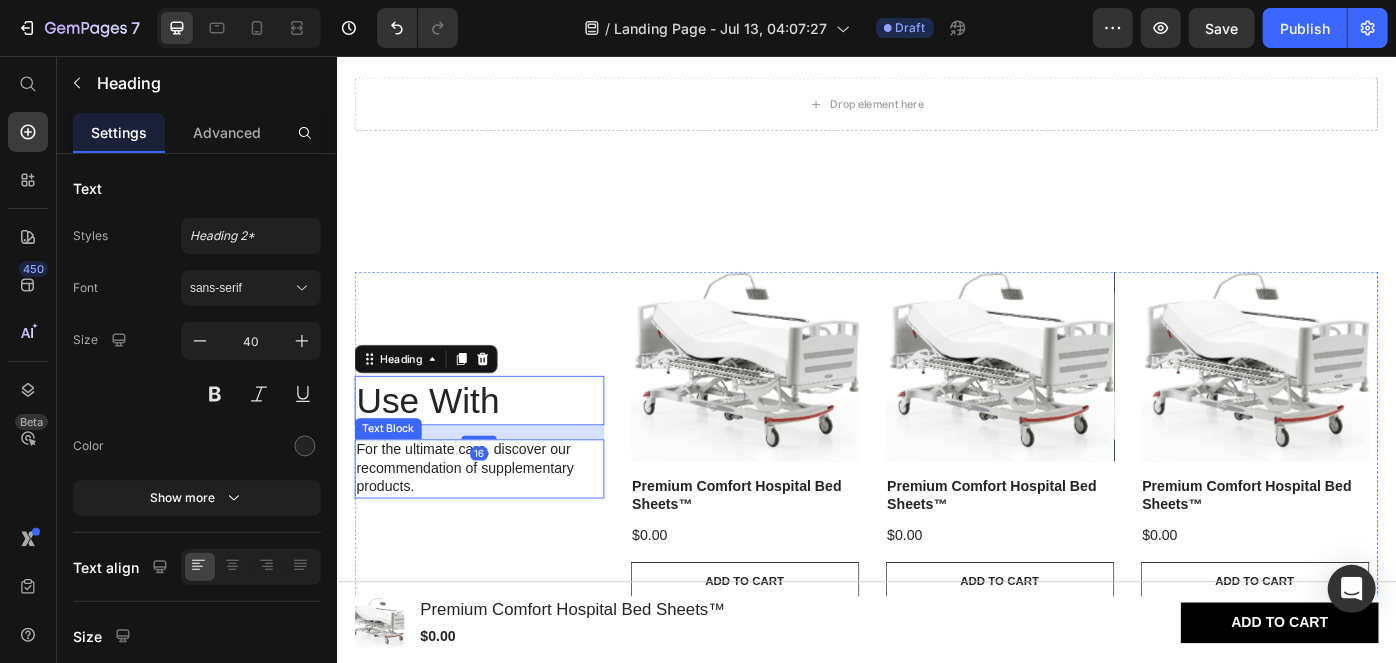 click on "For the ultimate care, discover our recommendation of supplementary products." at bounding box center [497, 522] 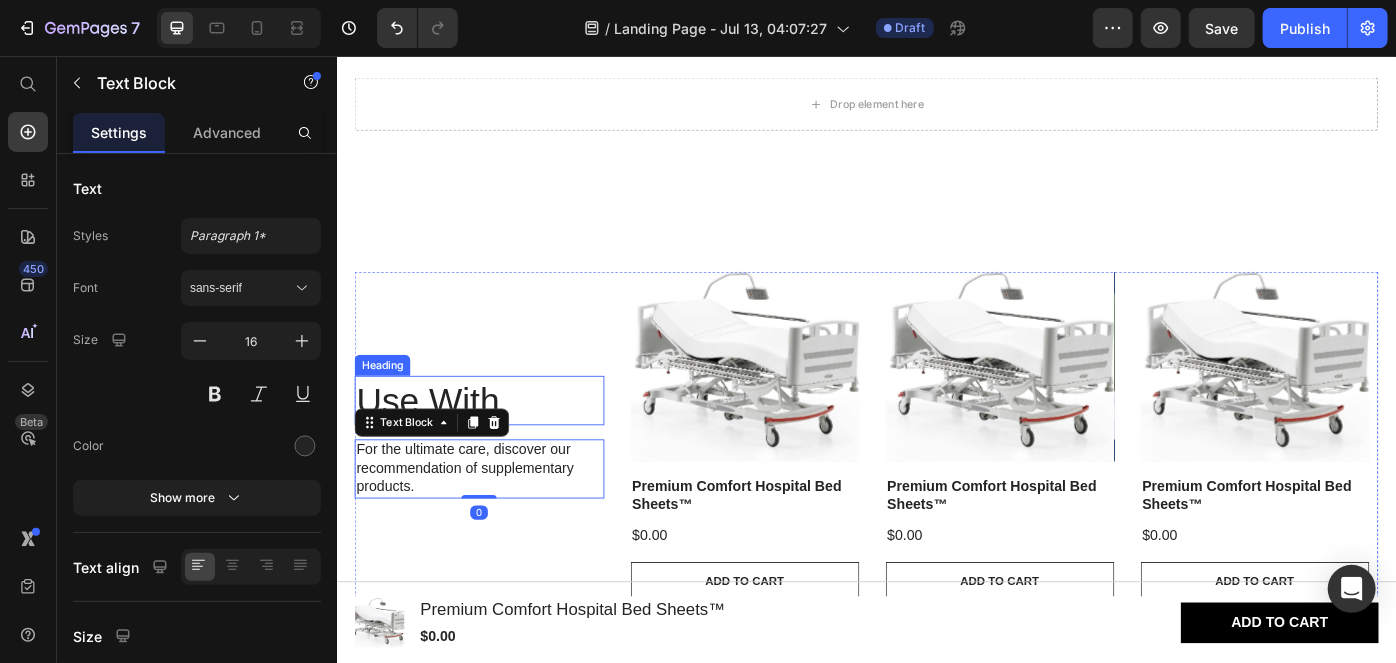 click on "Use With" at bounding box center [497, 445] 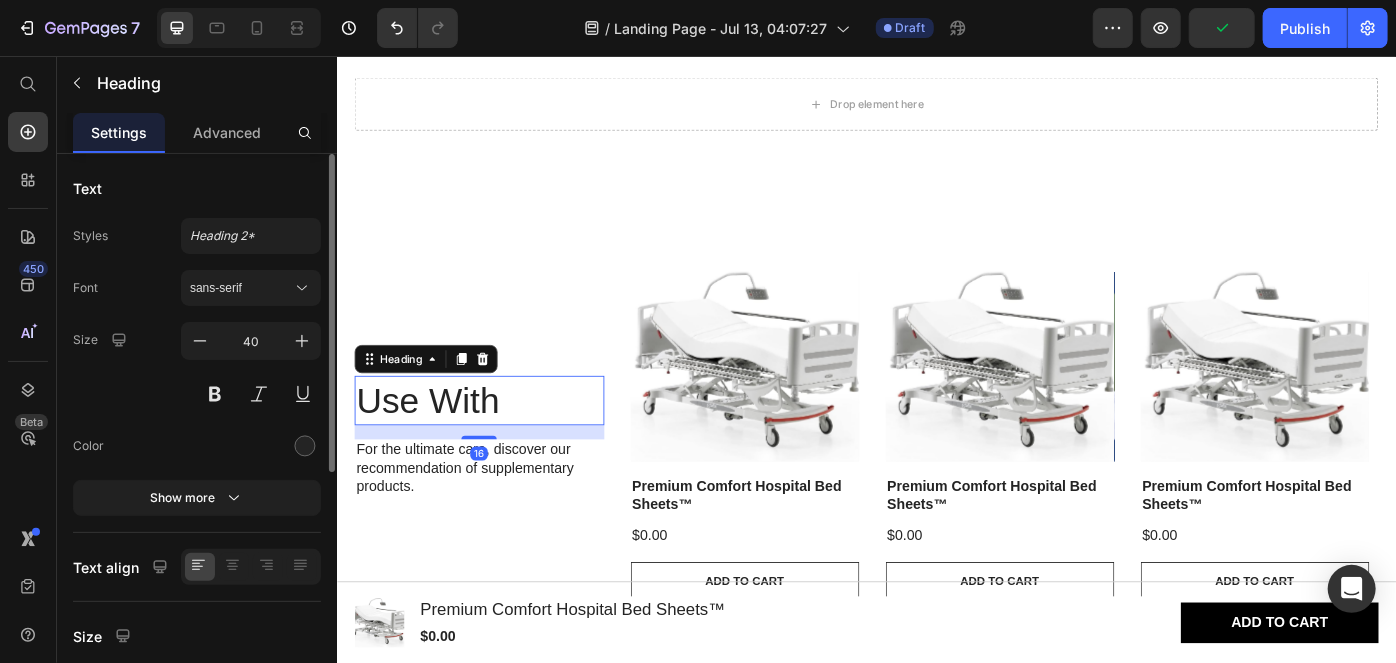scroll, scrollTop: 442, scrollLeft: 0, axis: vertical 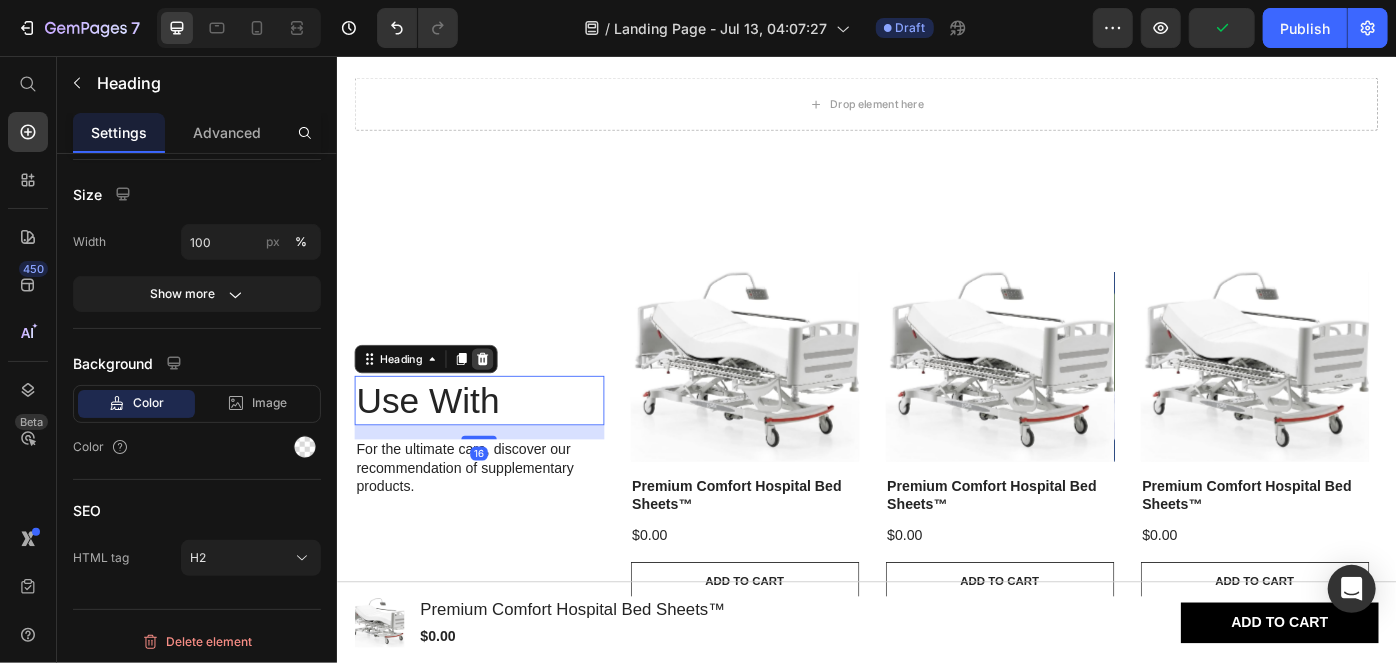 click 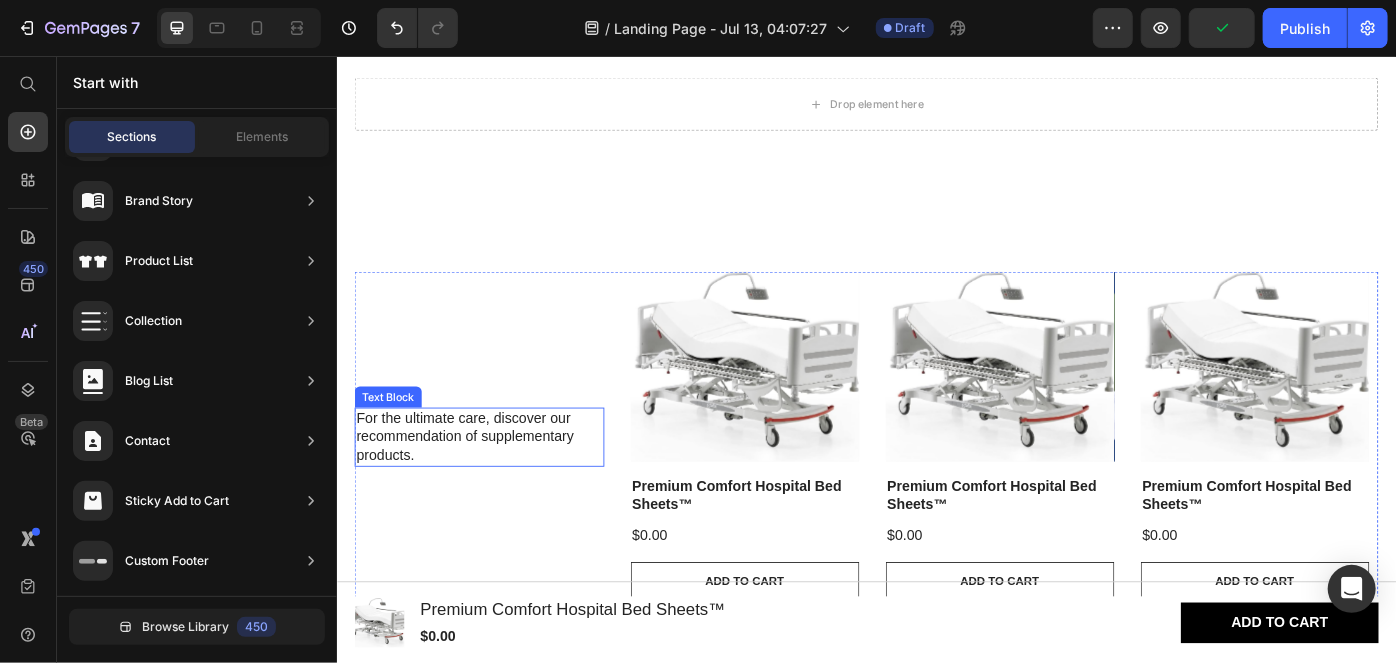click on "For the ultimate care, discover our recommendation of supplementary products." at bounding box center (497, 486) 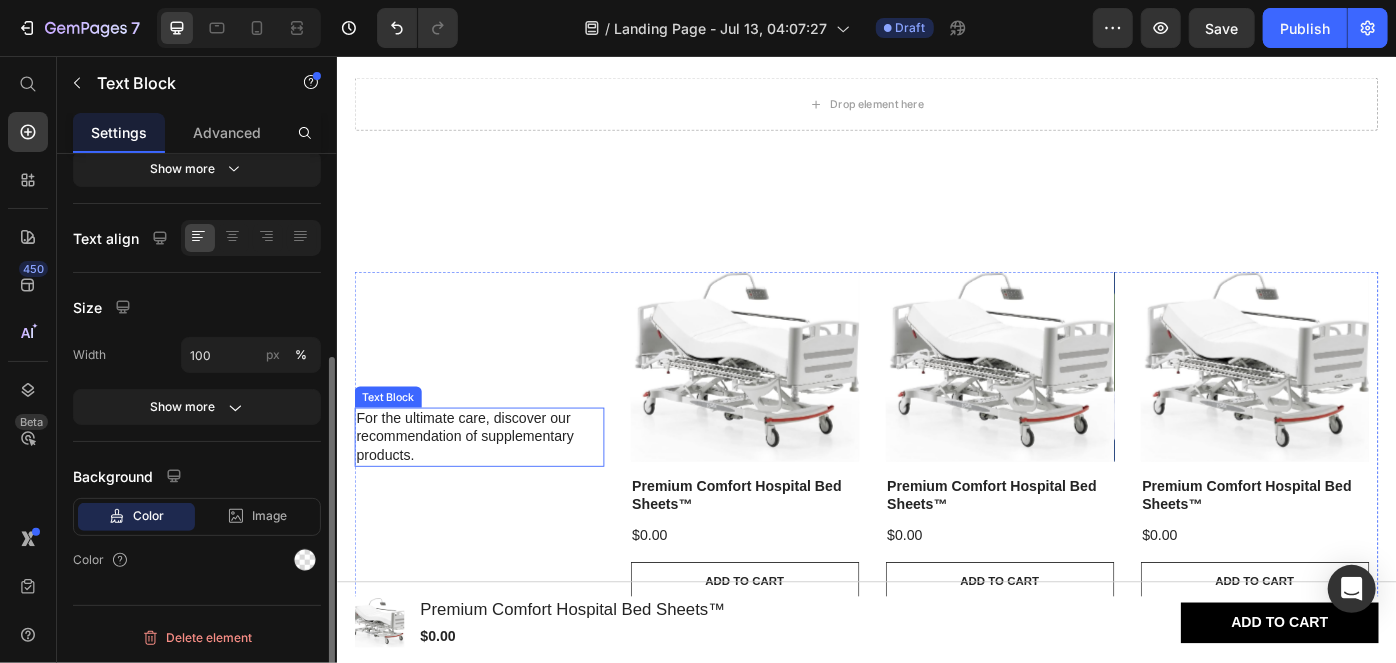 scroll, scrollTop: 0, scrollLeft: 0, axis: both 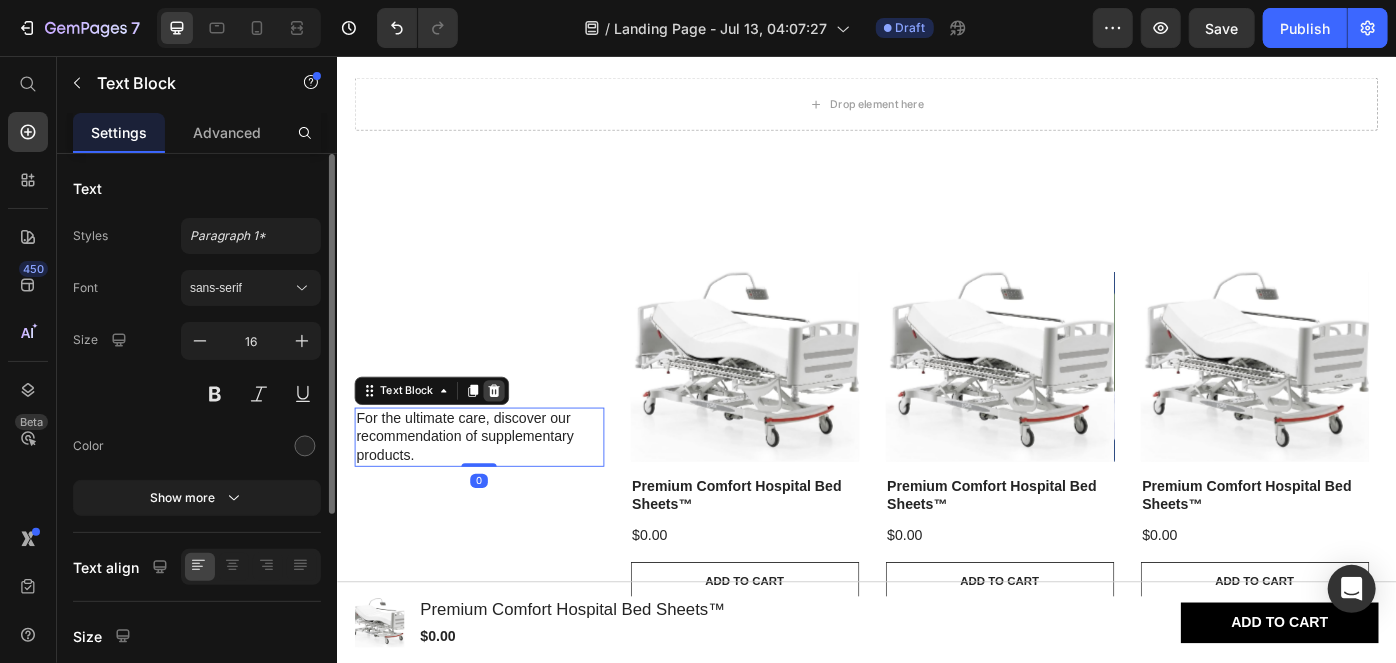 click at bounding box center [514, 434] 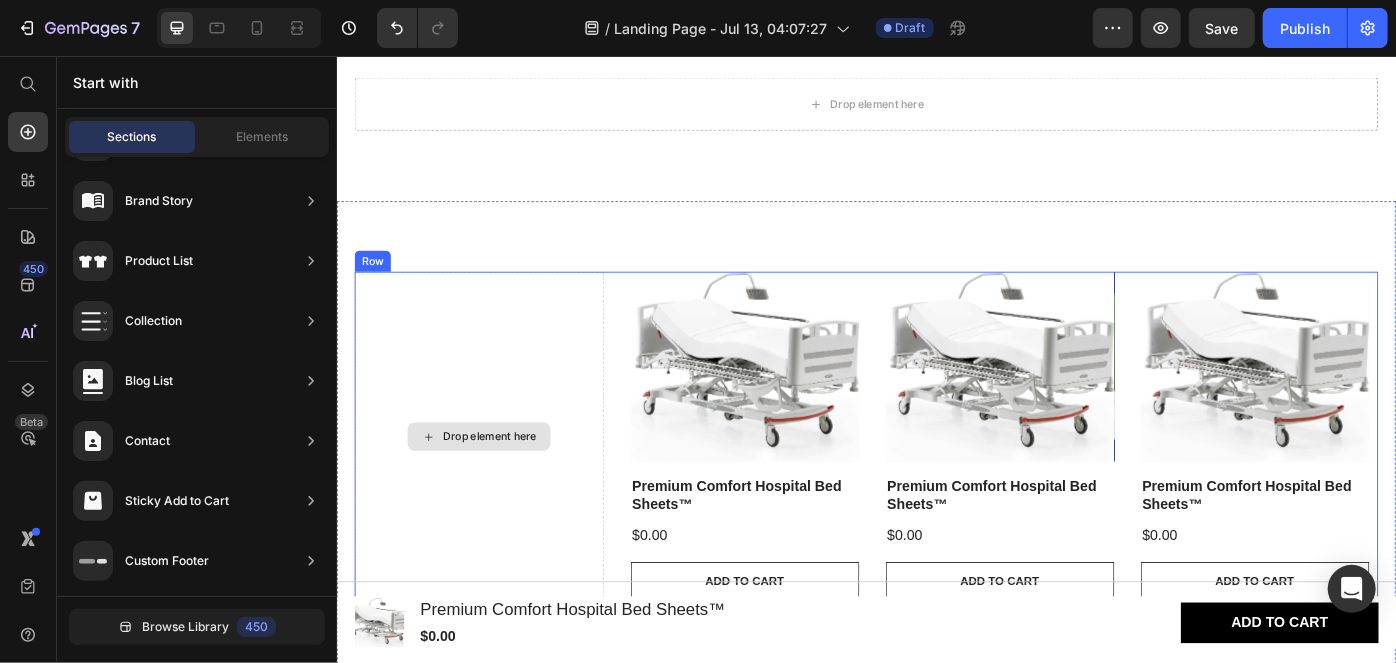 scroll, scrollTop: 860, scrollLeft: 0, axis: vertical 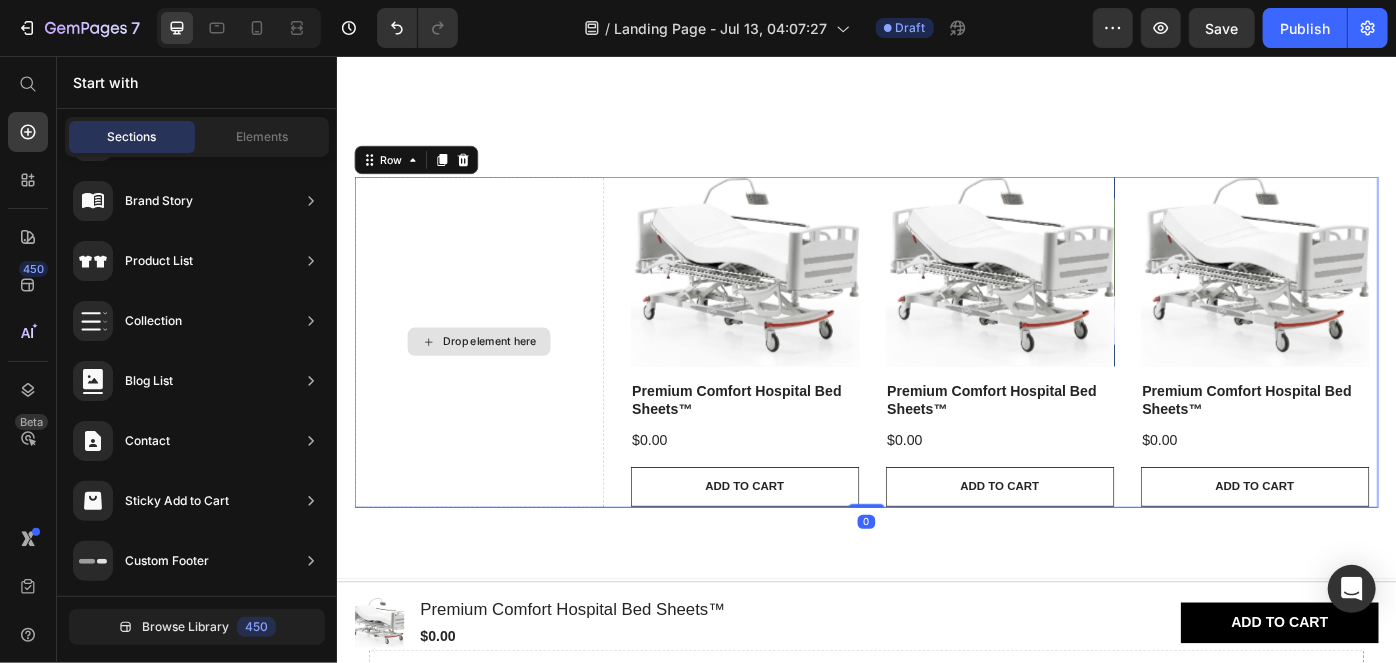 click on "Drop element here" at bounding box center [497, 378] 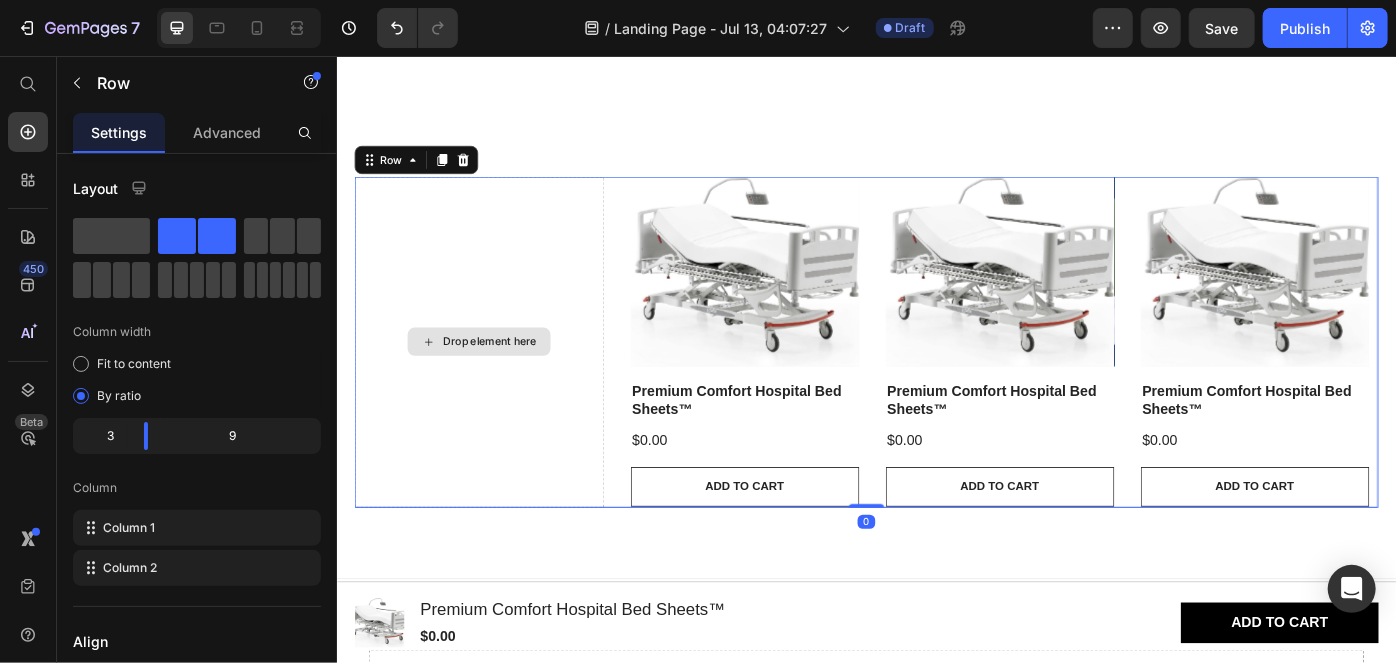 click on "Drop element here" at bounding box center (497, 378) 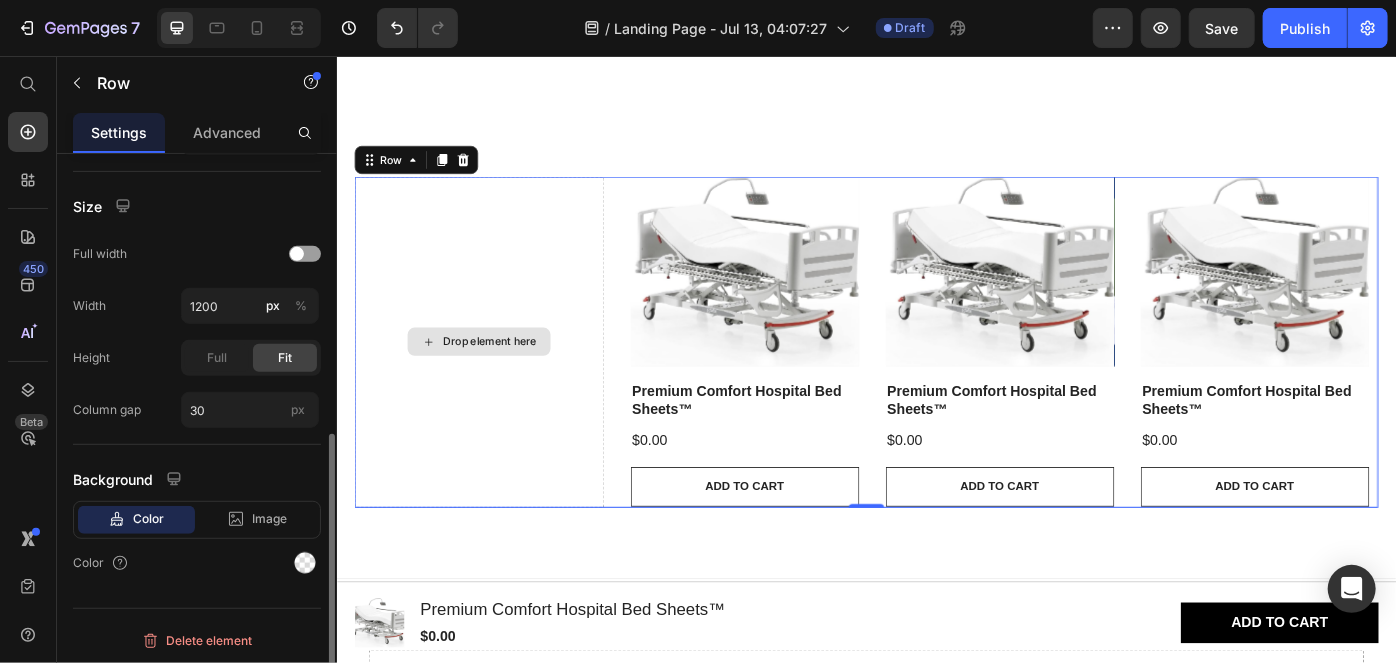 click on "Drop element here" at bounding box center [497, 378] 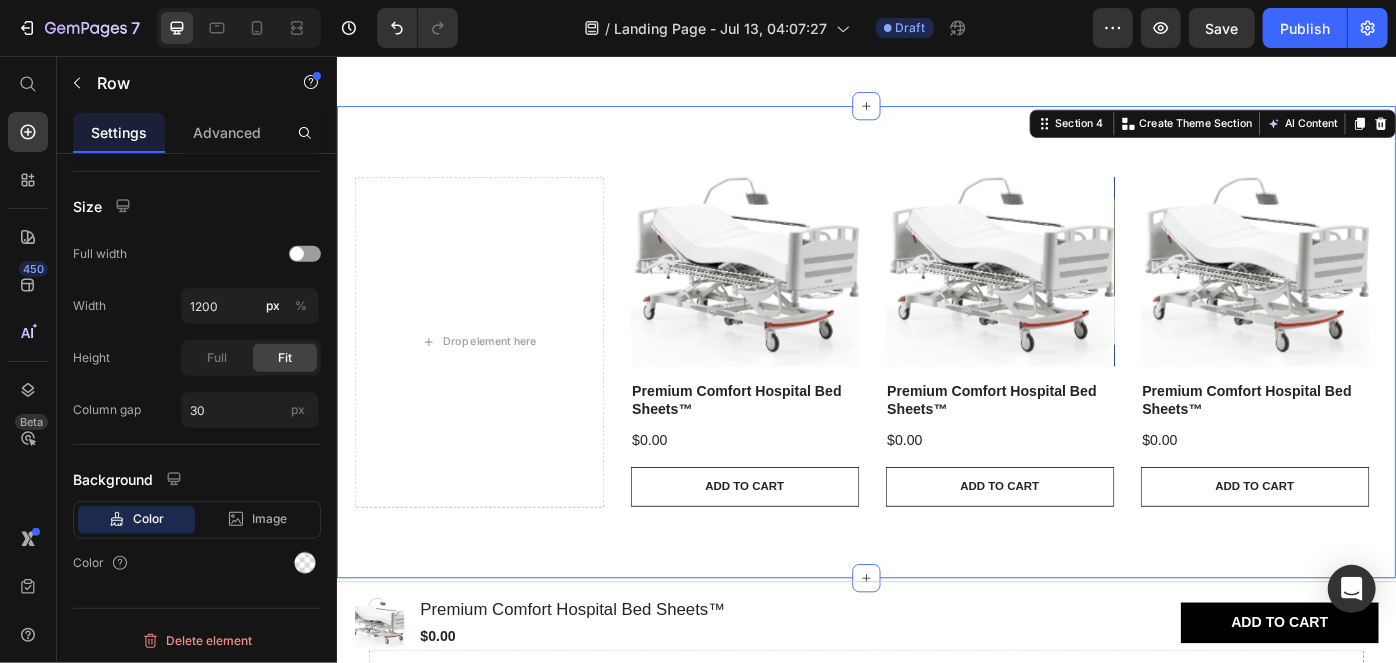 scroll, scrollTop: 0, scrollLeft: 0, axis: both 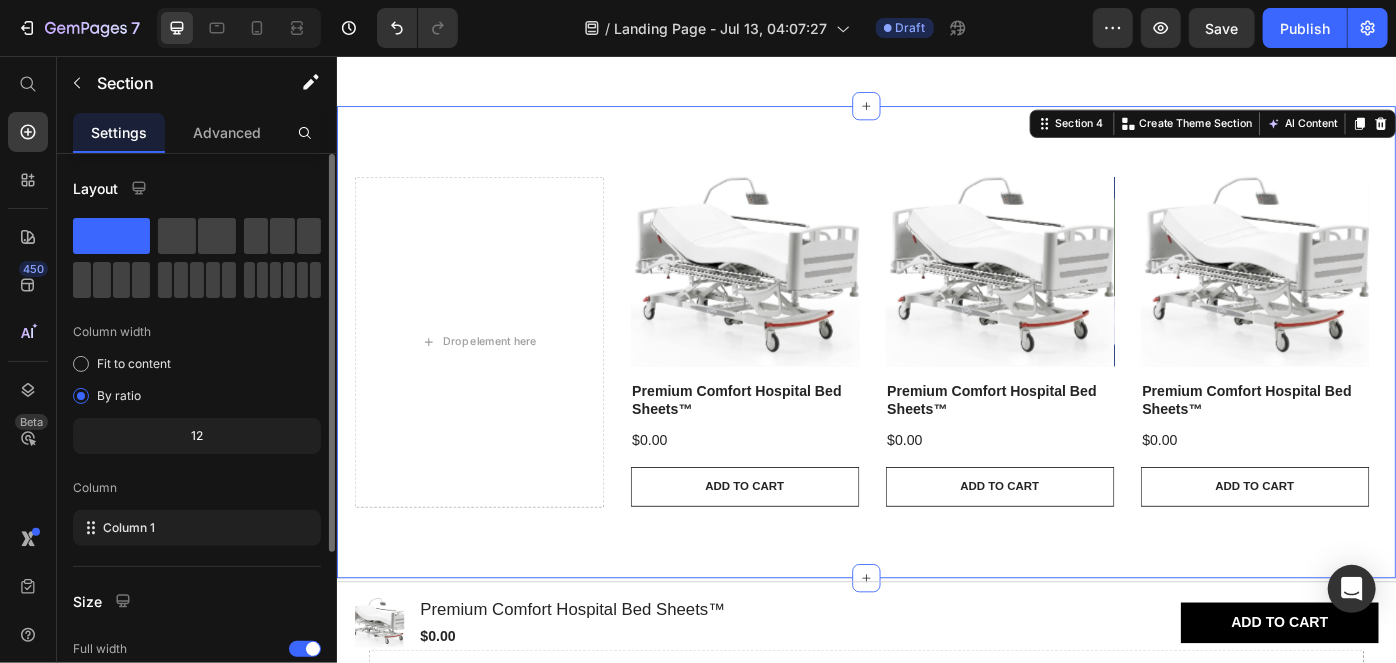 click on "Drop element here Product Images Row Premium Comfort Hospital Bed Sheets™ Product Title $0.00 Product Price Add to cart Add to Cart Product Hero Banner Product Images Row Premium Comfort Hospital Bed Sheets™ Product Title $0.00 Product Price Add to cart Add to Cart Product Hero Banner Product Images Row Premium Comfort Hospital Bed Sheets™ Product Title $0.00 Product Price Add to cart Add to Cart Product Hero Banner Carousel Row Section 4   You can create reusable sections Create Theme Section AI Content Write with GemAI What would you like to describe here? Tone and Voice Persuasive Product Premium Comfort Hospital Bed Sheets™ You can manage it in   Product element Show more Generate" at bounding box center (936, 379) 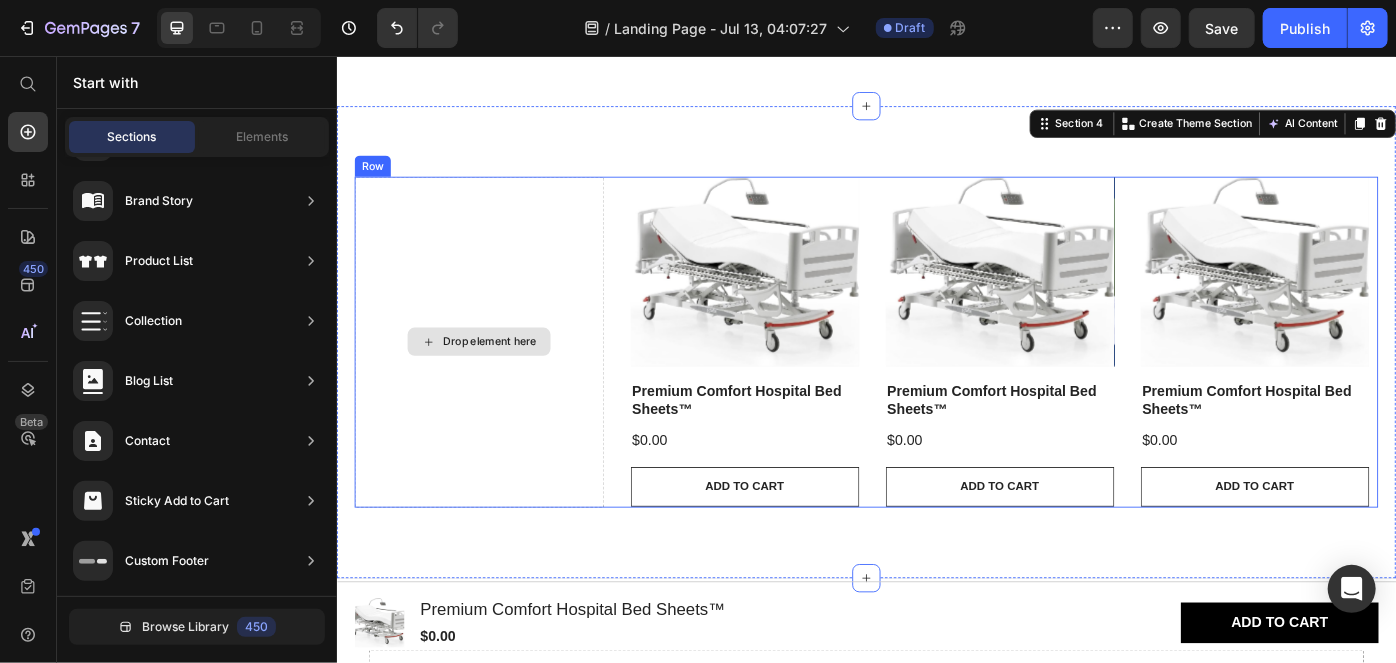 click on "Drop element here" at bounding box center (509, 378) 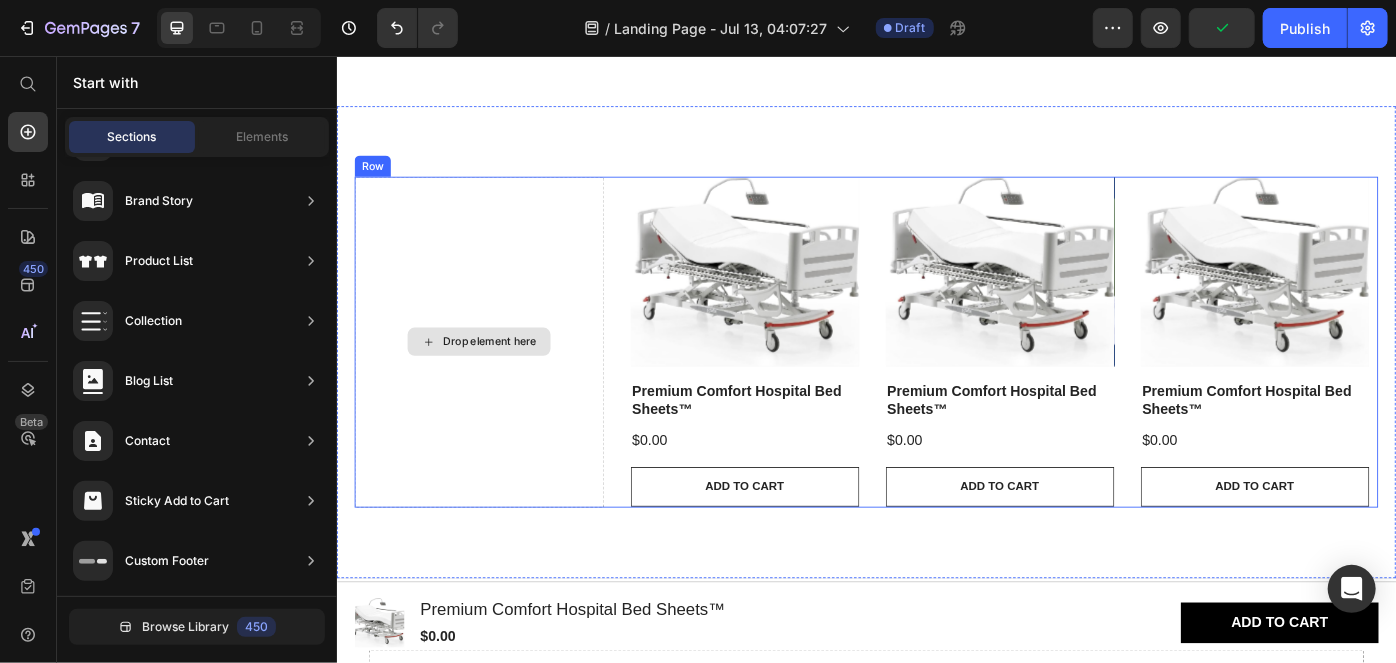 click on "Drop element here" at bounding box center (509, 378) 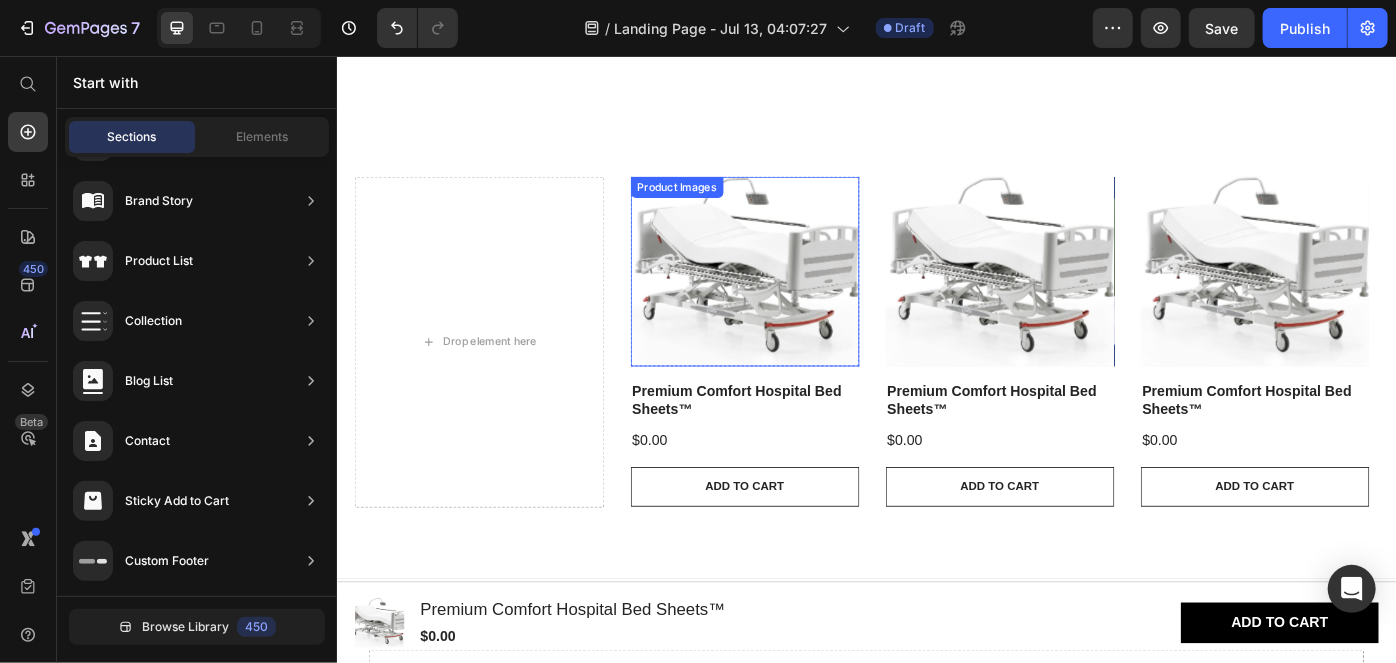 click at bounding box center (798, 298) 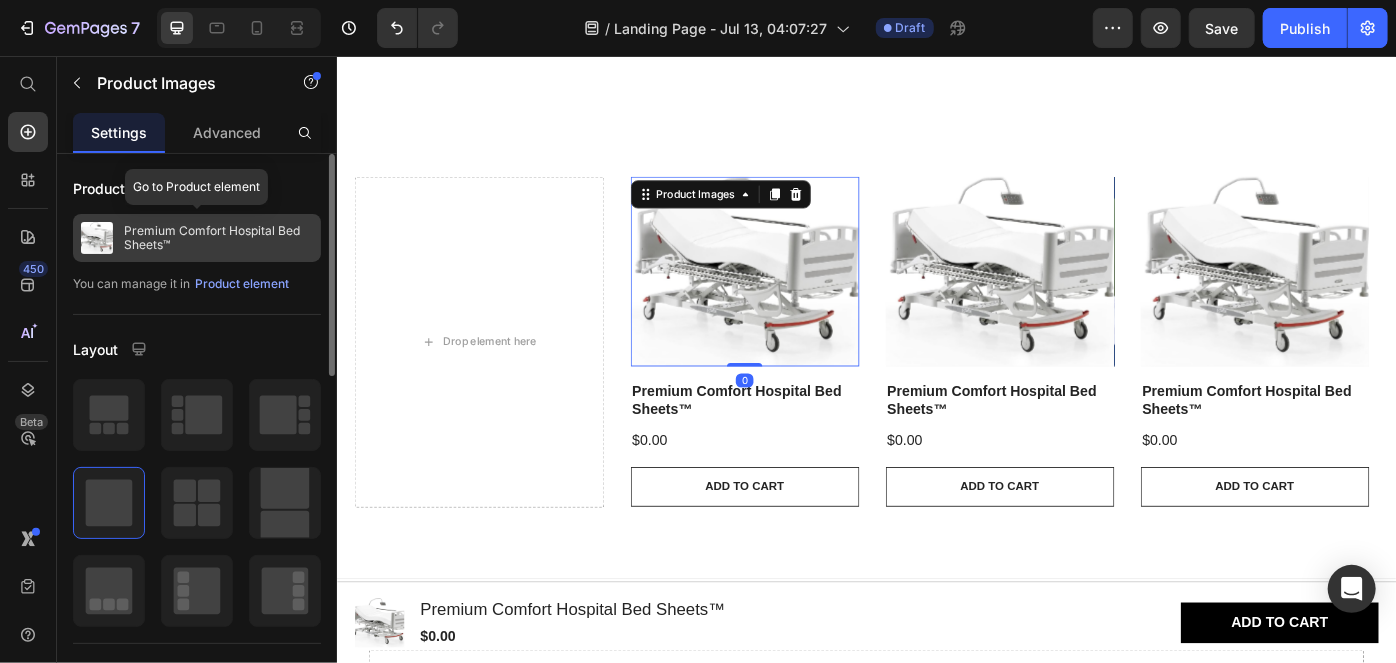 click on "Premium Comfort Hospital Bed Sheets™" at bounding box center [197, 238] 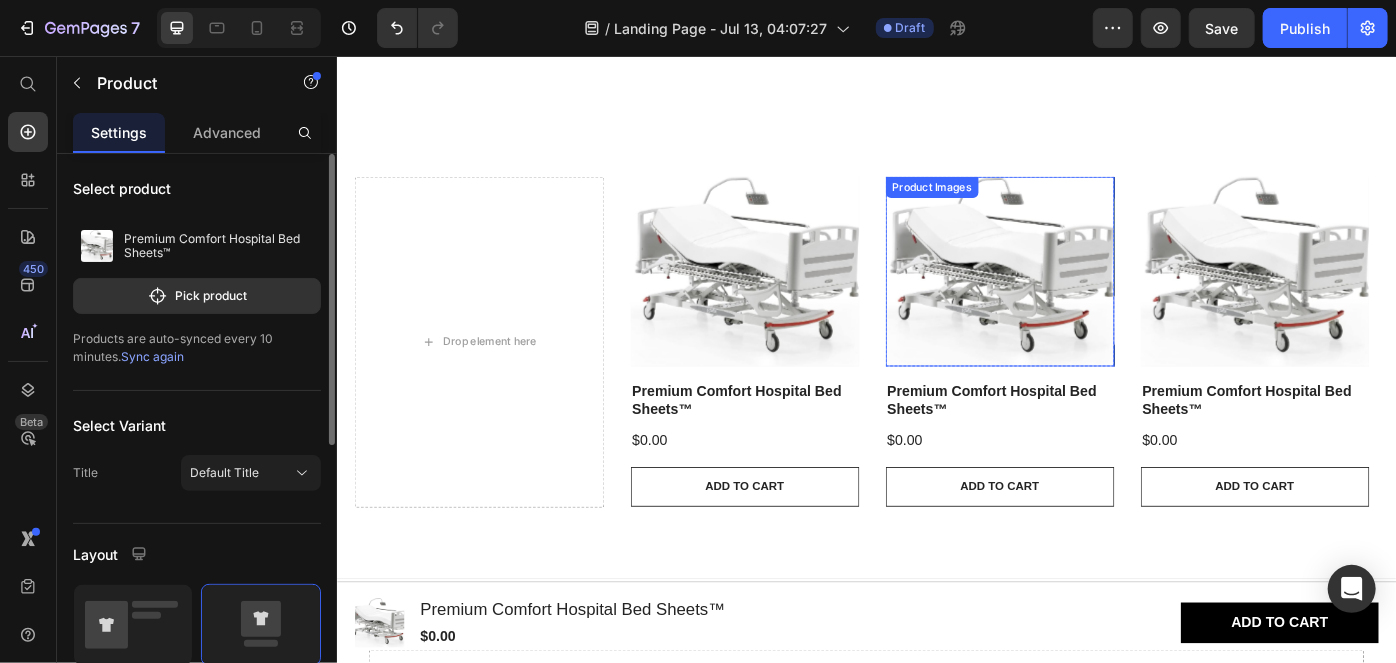 click at bounding box center [1087, 298] 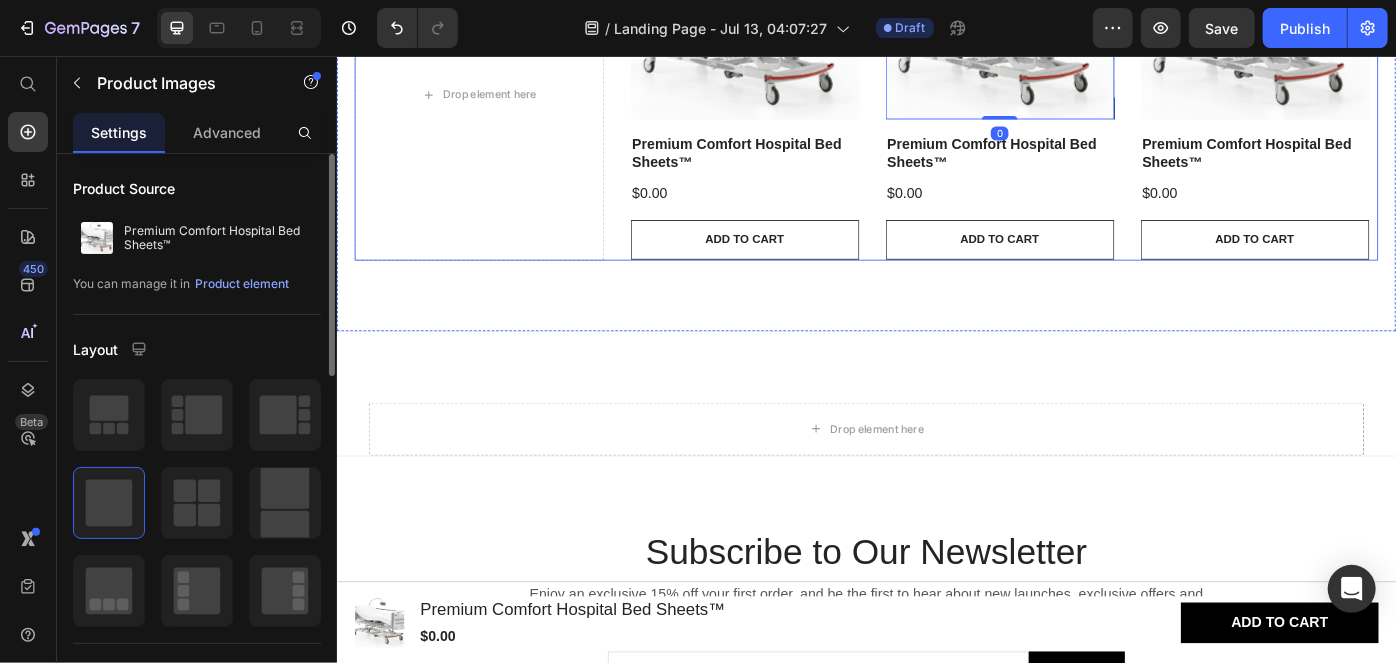 scroll, scrollTop: 1147, scrollLeft: 0, axis: vertical 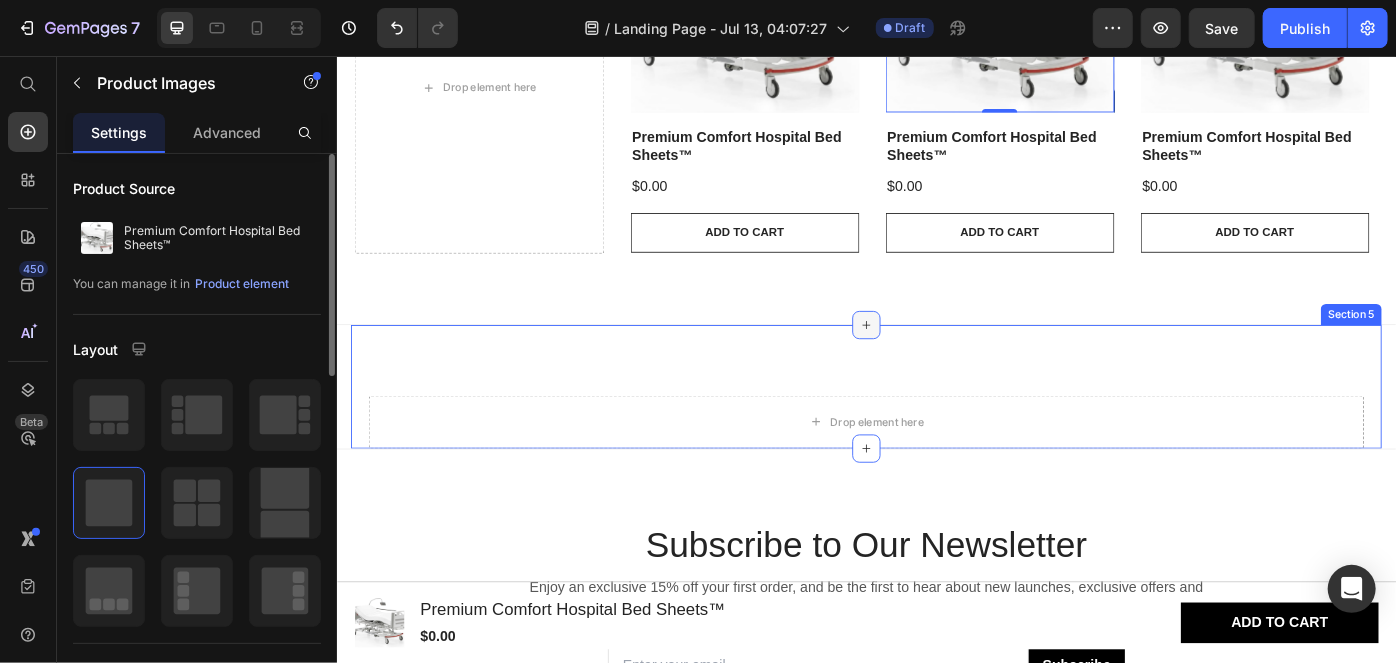 click 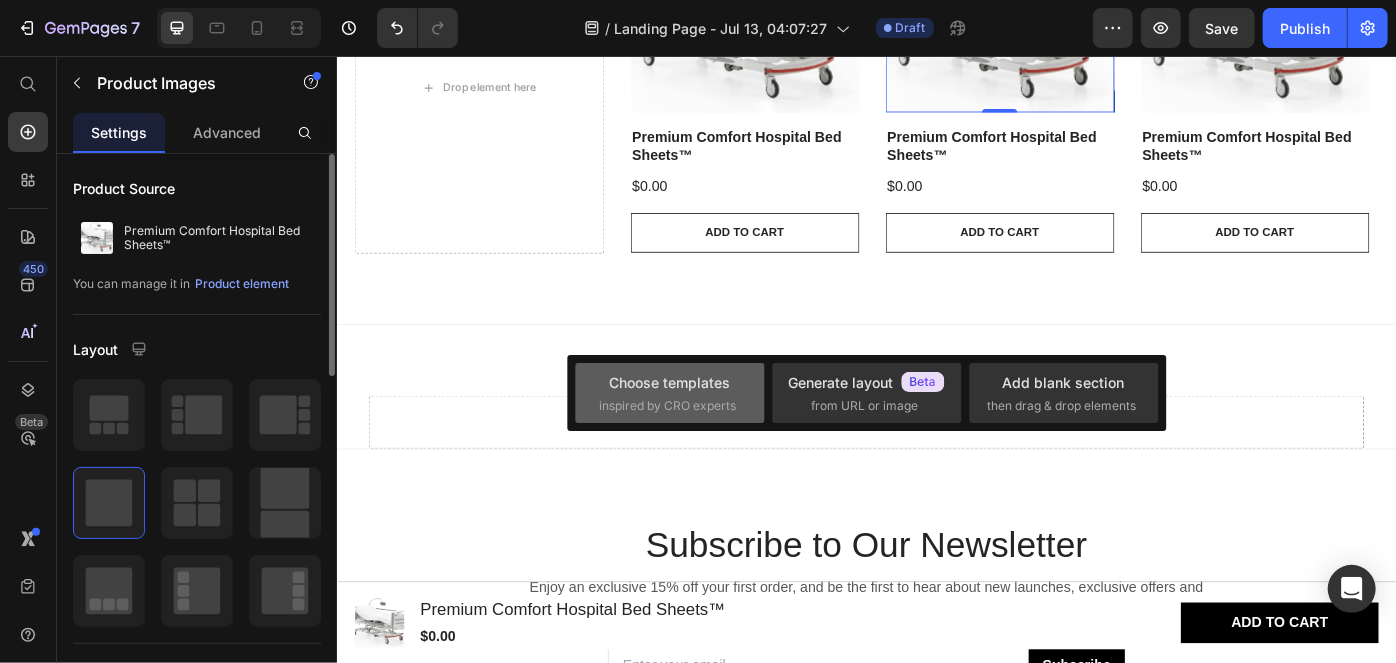 click on "Choose templates" at bounding box center [669, 382] 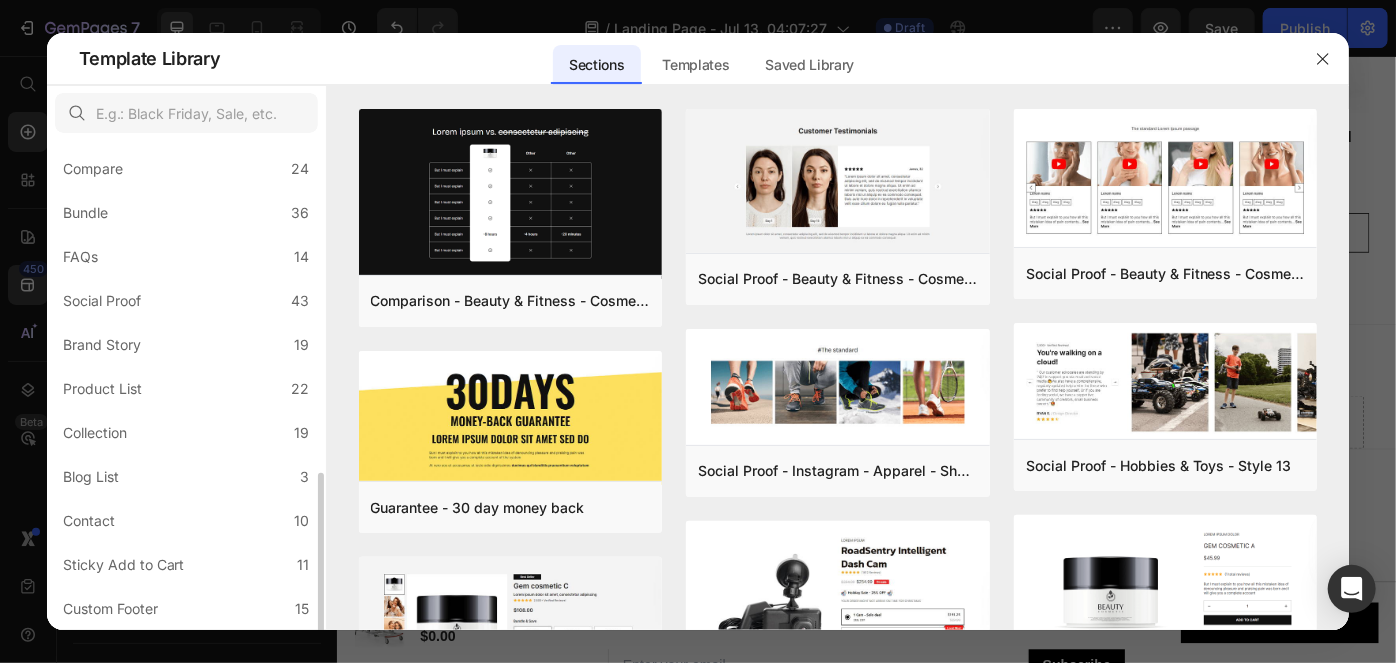 scroll, scrollTop: 491, scrollLeft: 0, axis: vertical 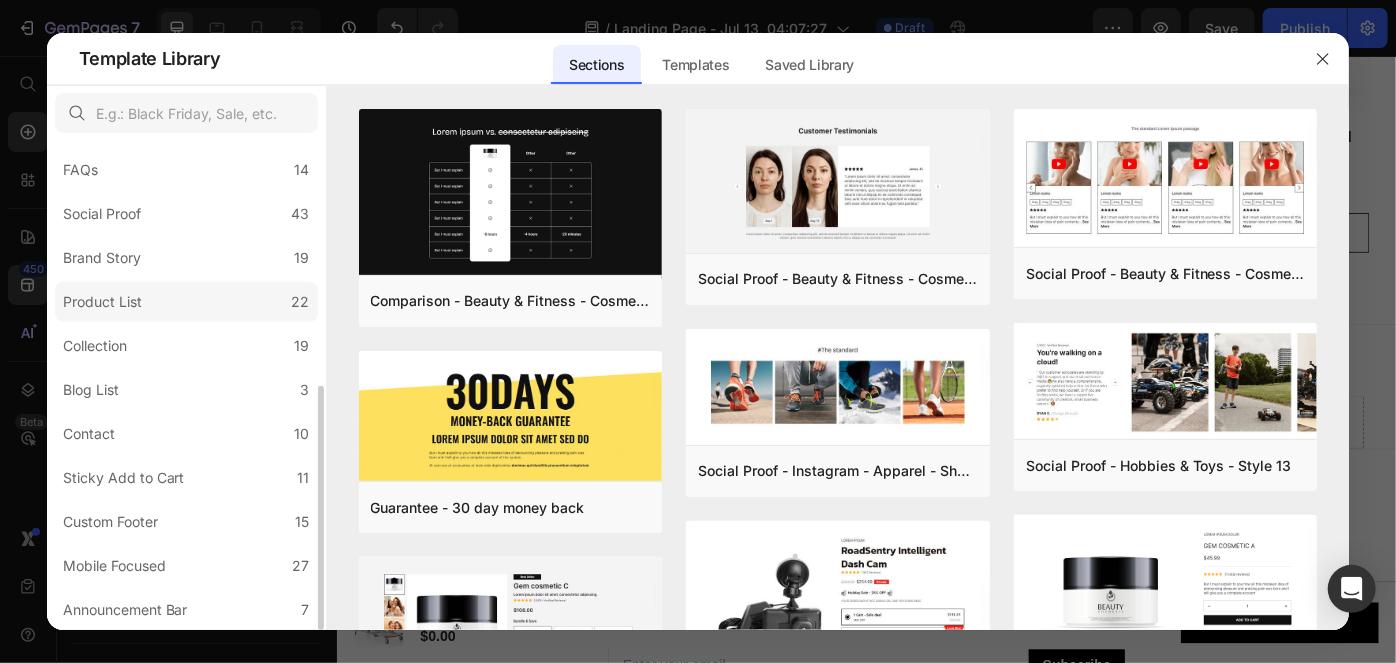 click on "Product List 22" 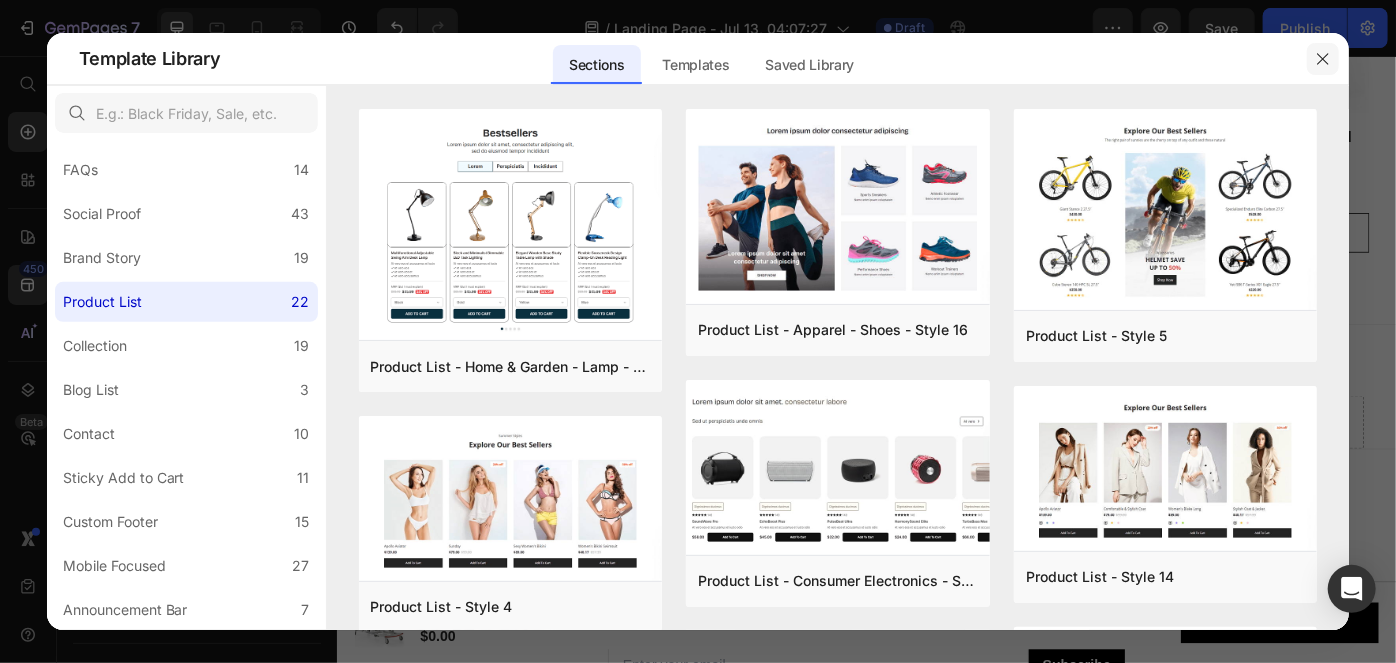 click at bounding box center (1323, 59) 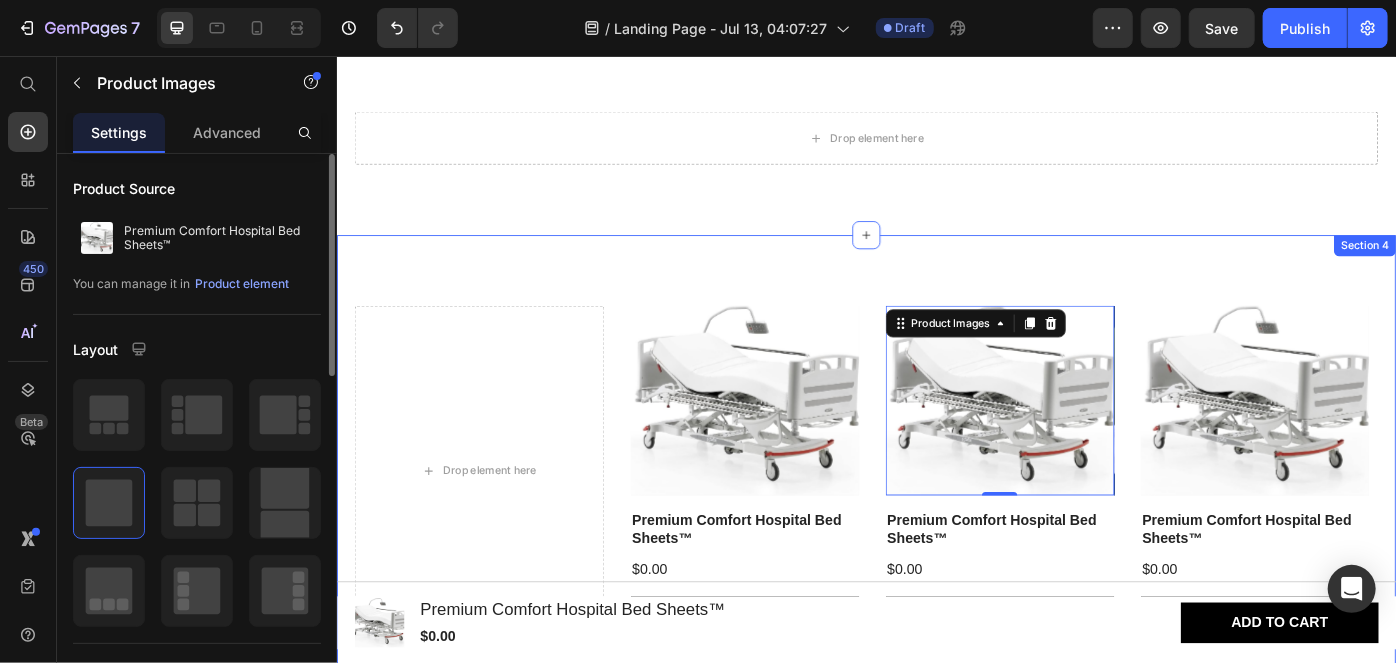 scroll, scrollTop: 722, scrollLeft: 0, axis: vertical 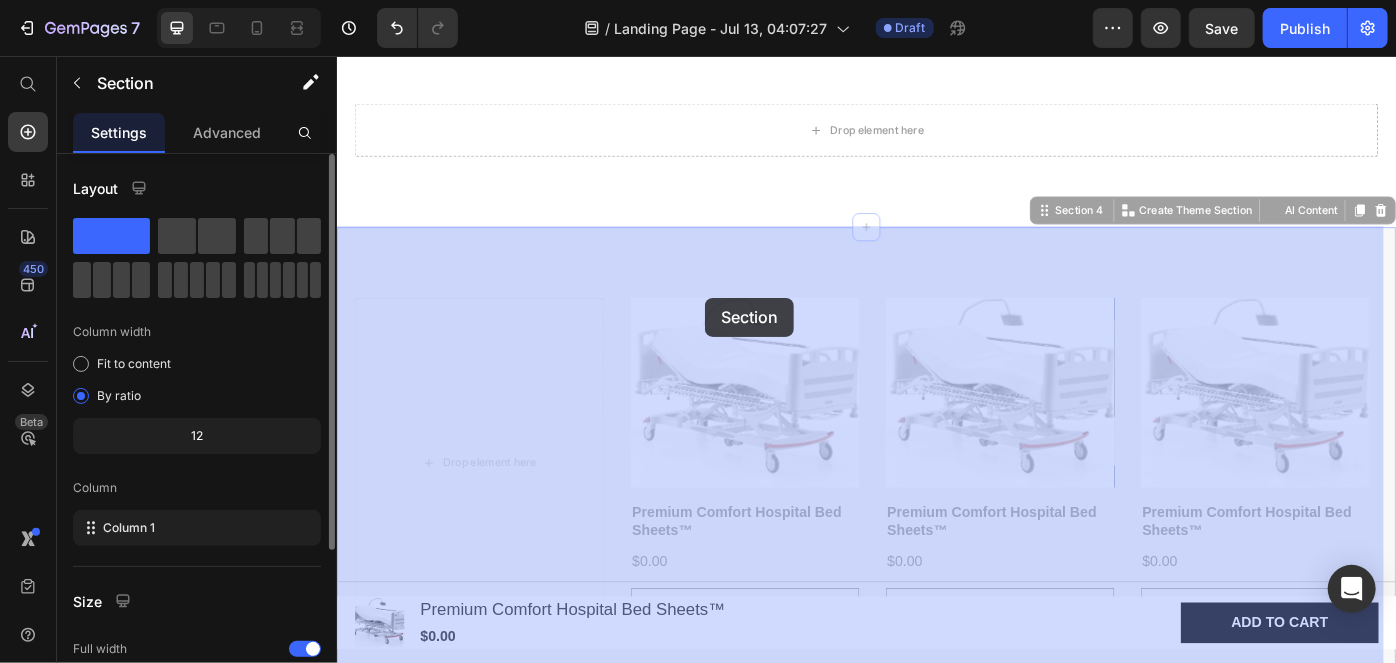drag, startPoint x: 557, startPoint y: 260, endPoint x: 754, endPoint y: 330, distance: 209.06697 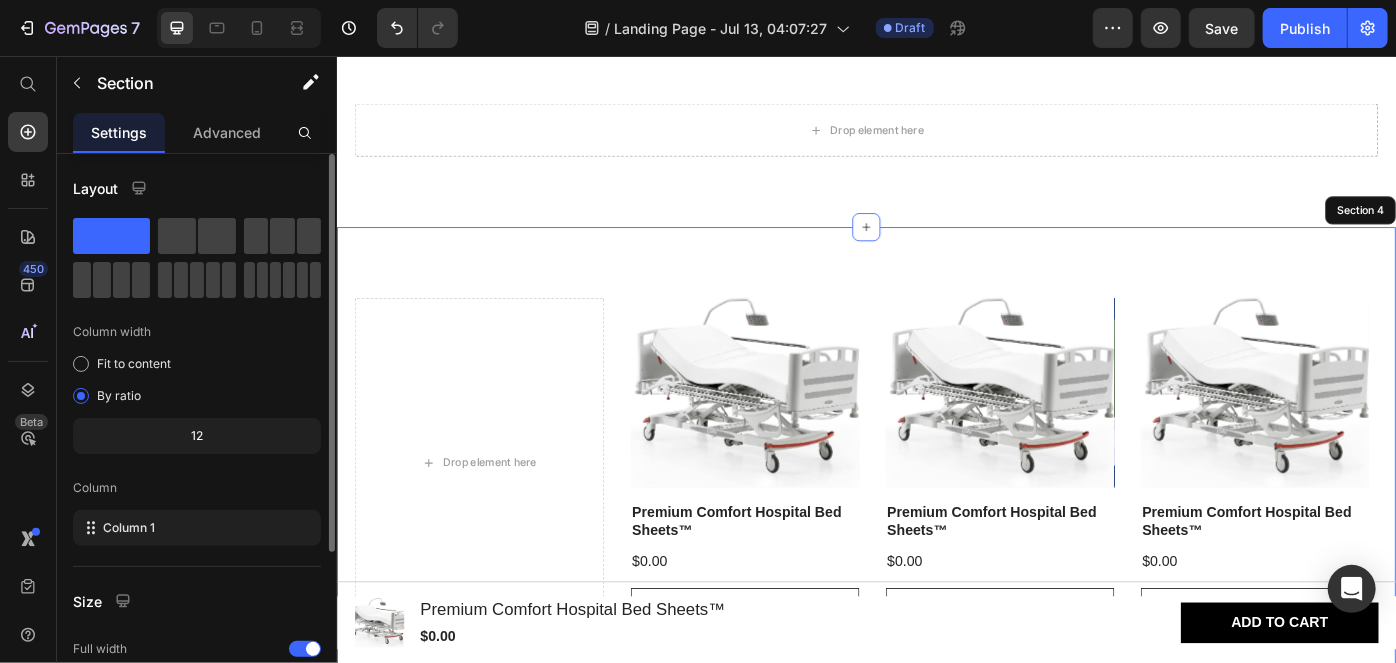 click on "Drop element here Product Images Row Premium Comfort Hospital Bed Sheets™ Product Title $0.00 Product Price Add to cart Add to Cart Product Hero Banner Product Images Row Premium Comfort Hospital Bed Sheets™ Product Title $0.00 Product Price Add to cart Add to Cart Product Hero Banner Product Images Row Premium Comfort Hospital Bed Sheets™ Product Title $0.00 Product Price Add to cart Add to Cart Product Hero Banner Carousel Row Section 4" at bounding box center [936, 517] 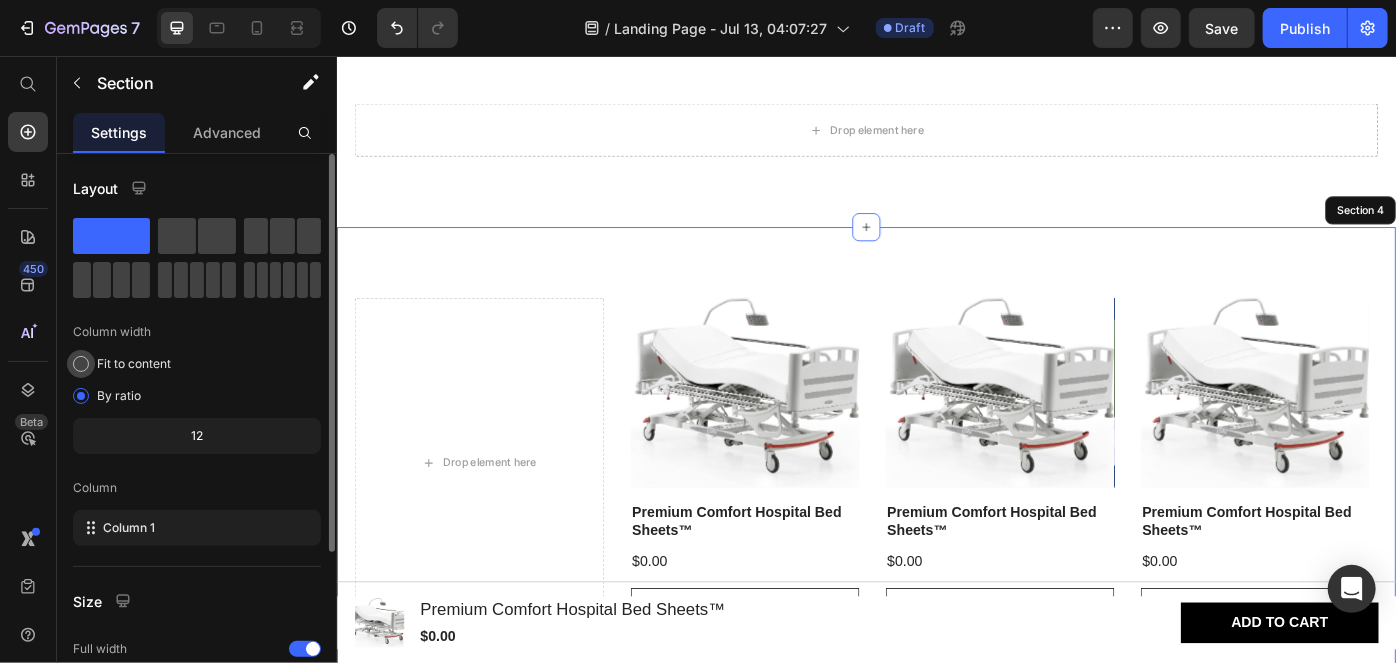 scroll, scrollTop: 239, scrollLeft: 0, axis: vertical 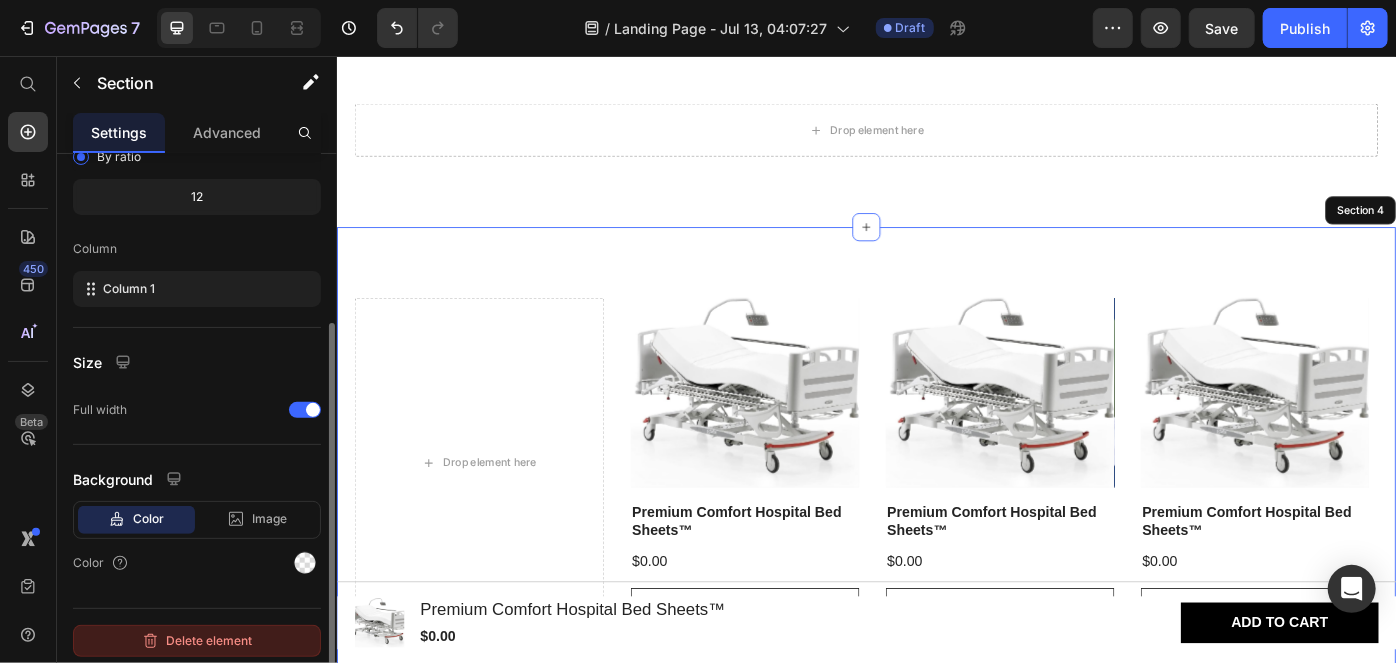click on "Delete element" at bounding box center [197, 641] 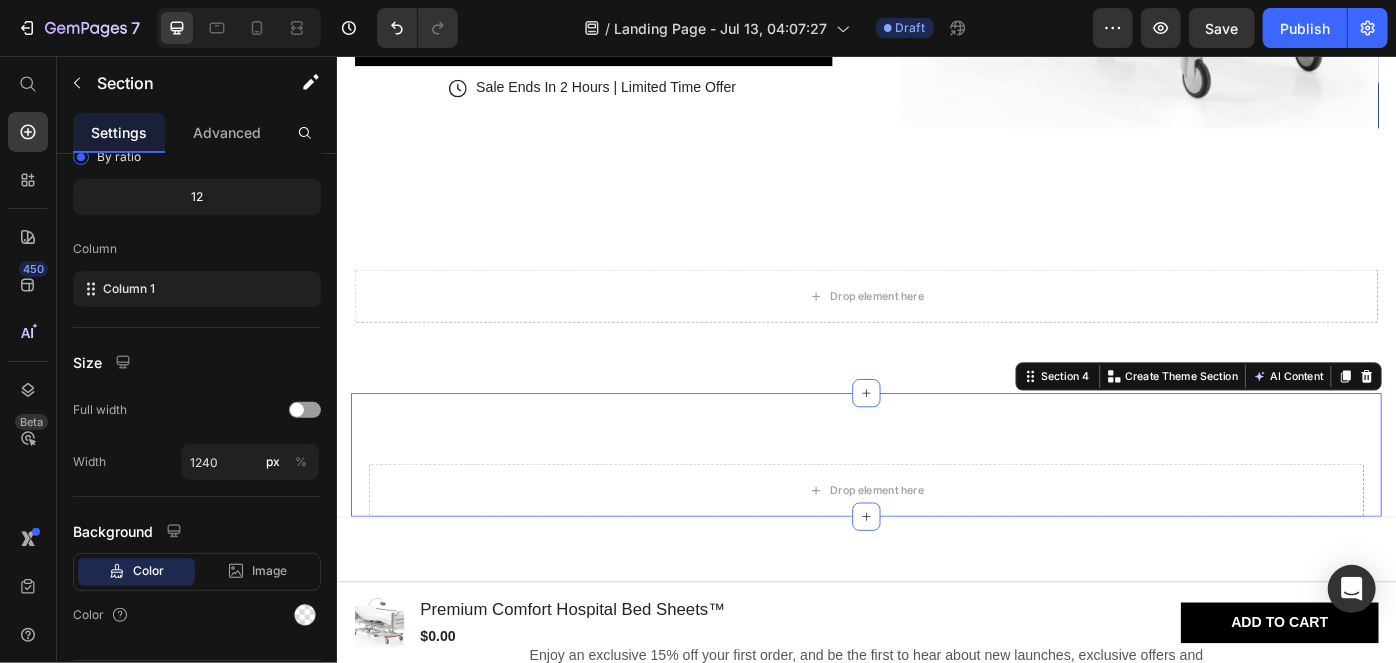 scroll, scrollTop: 541, scrollLeft: 0, axis: vertical 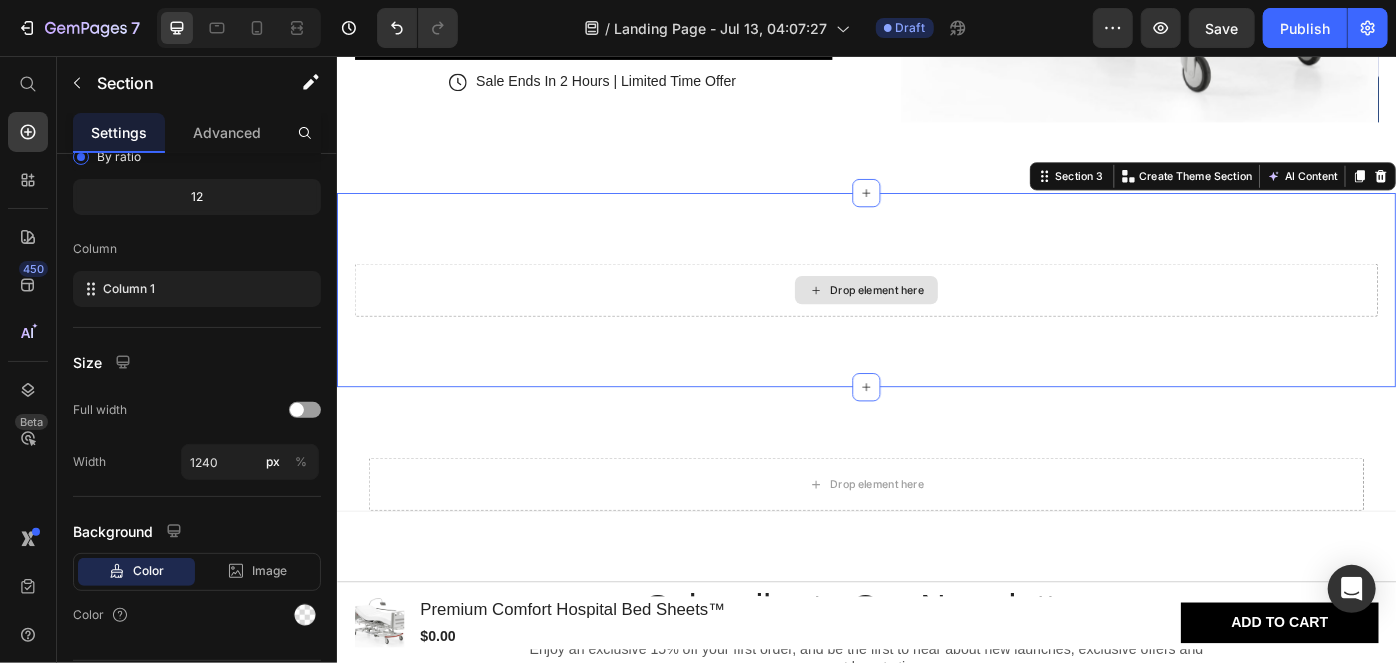 click on "Drop element here" at bounding box center (936, 320) 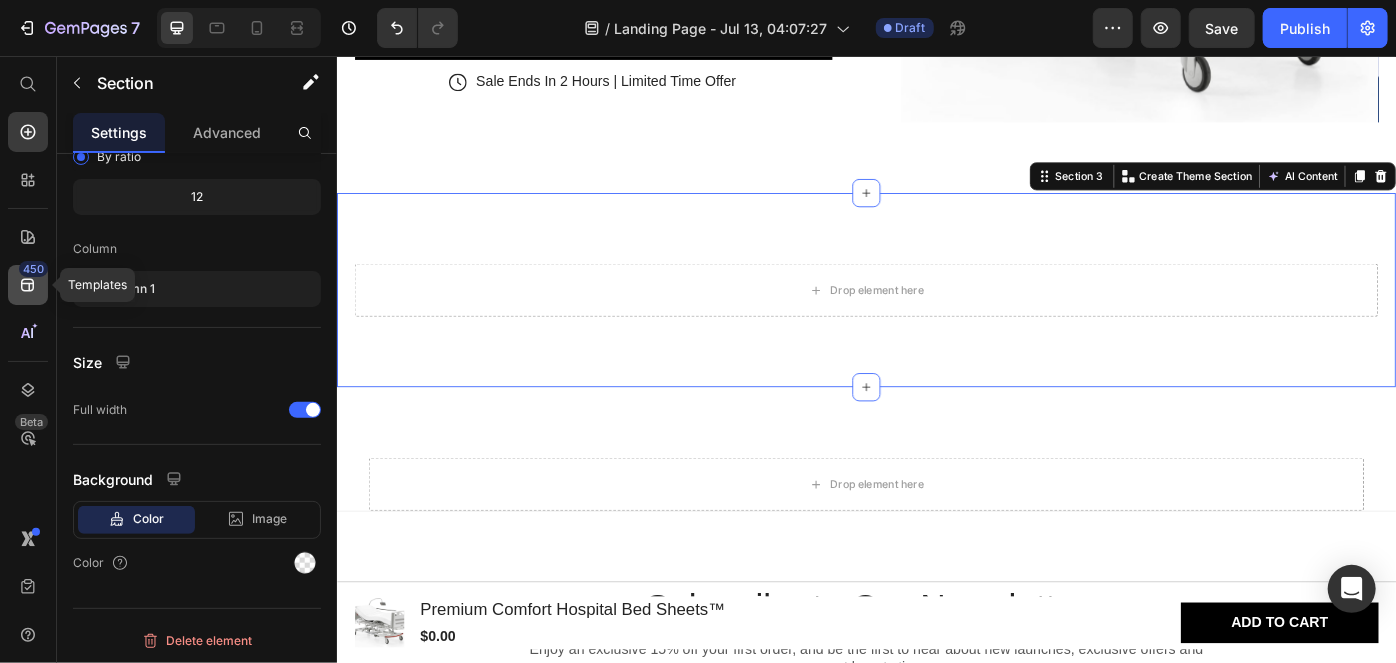 click 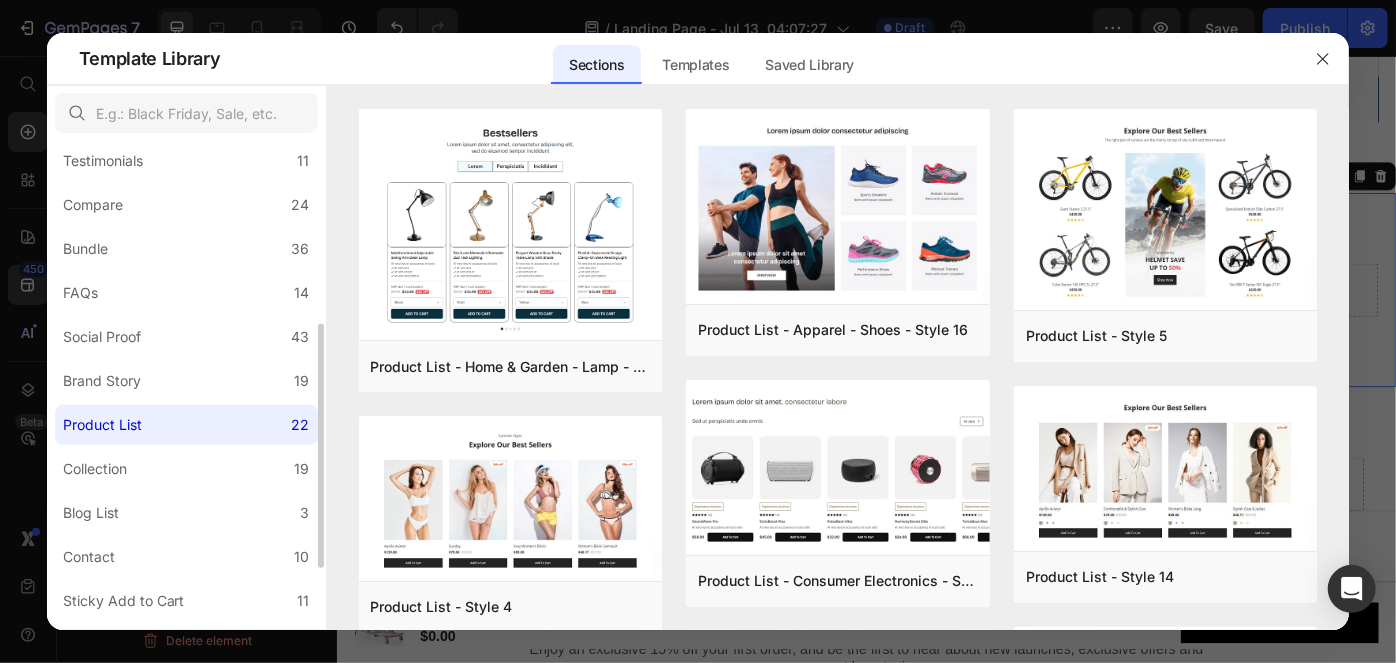 scroll, scrollTop: 491, scrollLeft: 0, axis: vertical 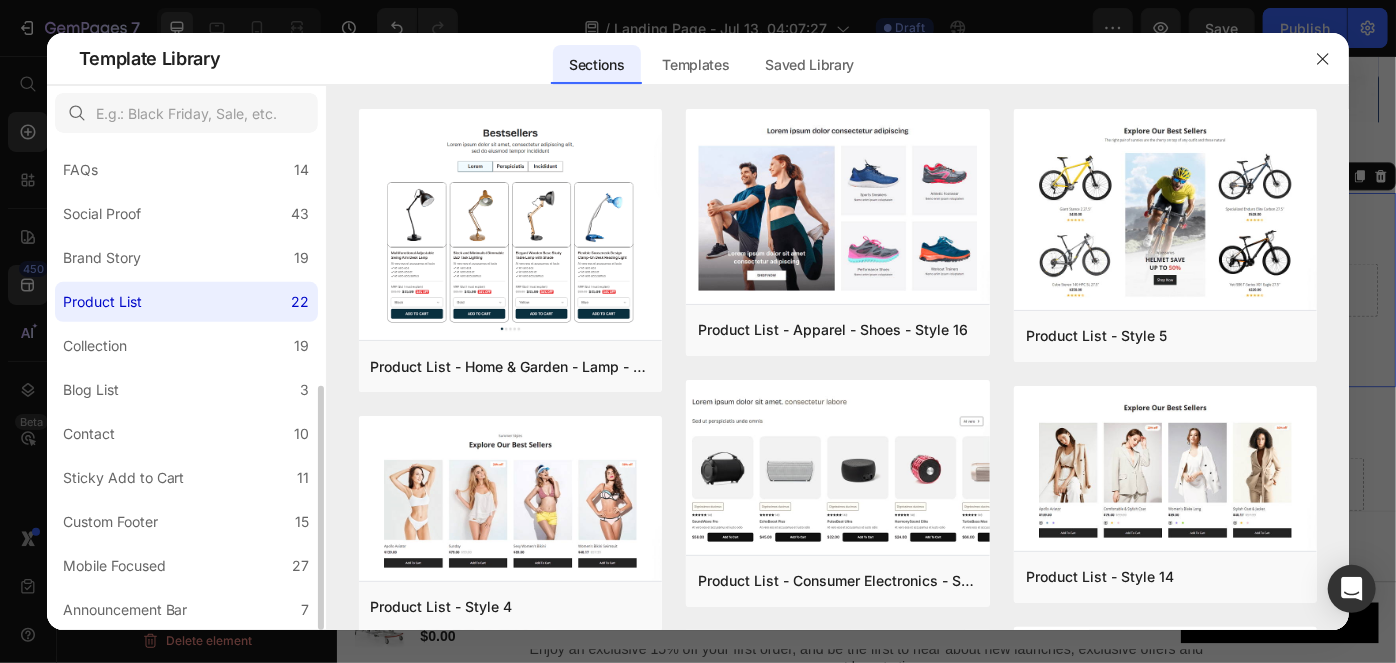 click on "Product List 22" 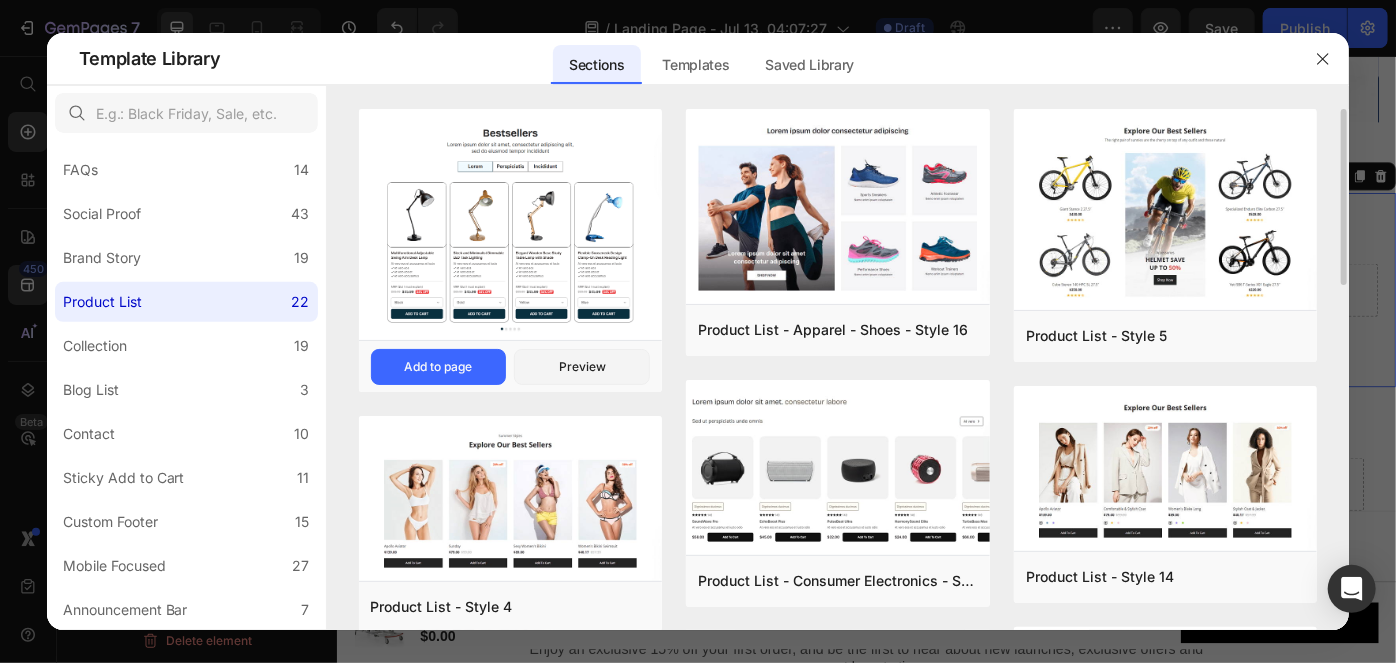 click at bounding box center [511, 226] 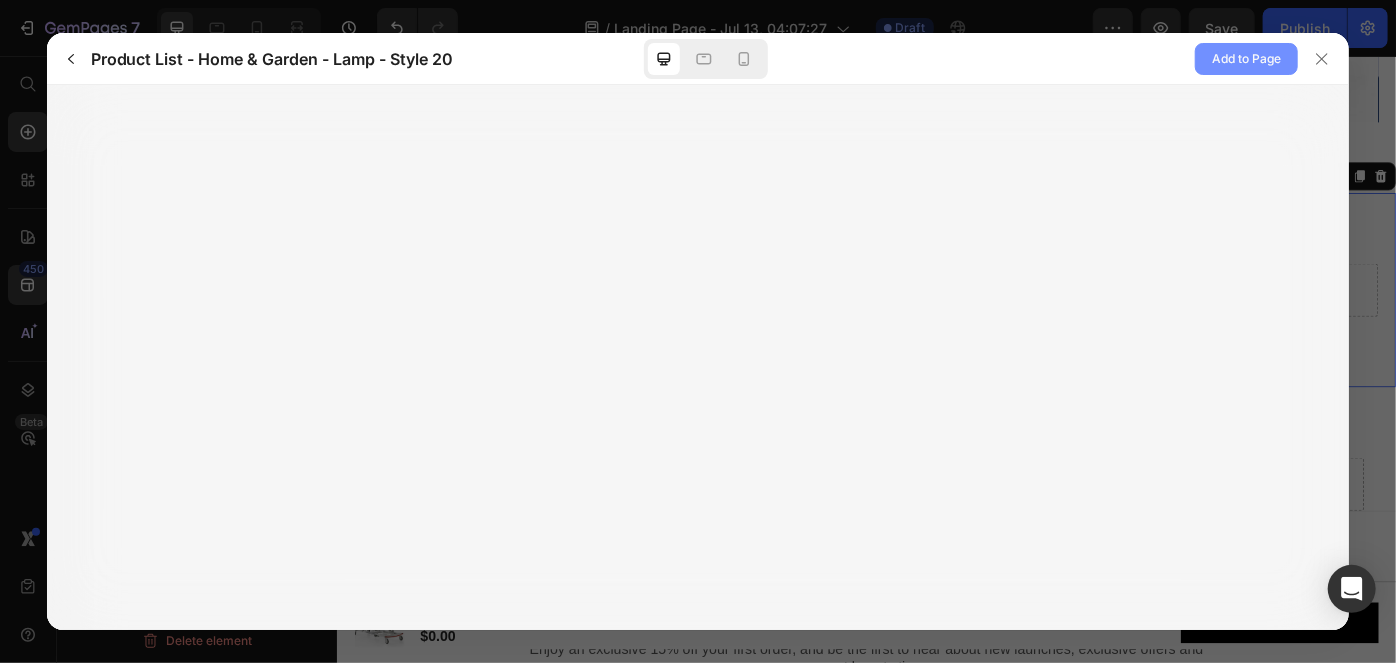 click on "Add to Page" 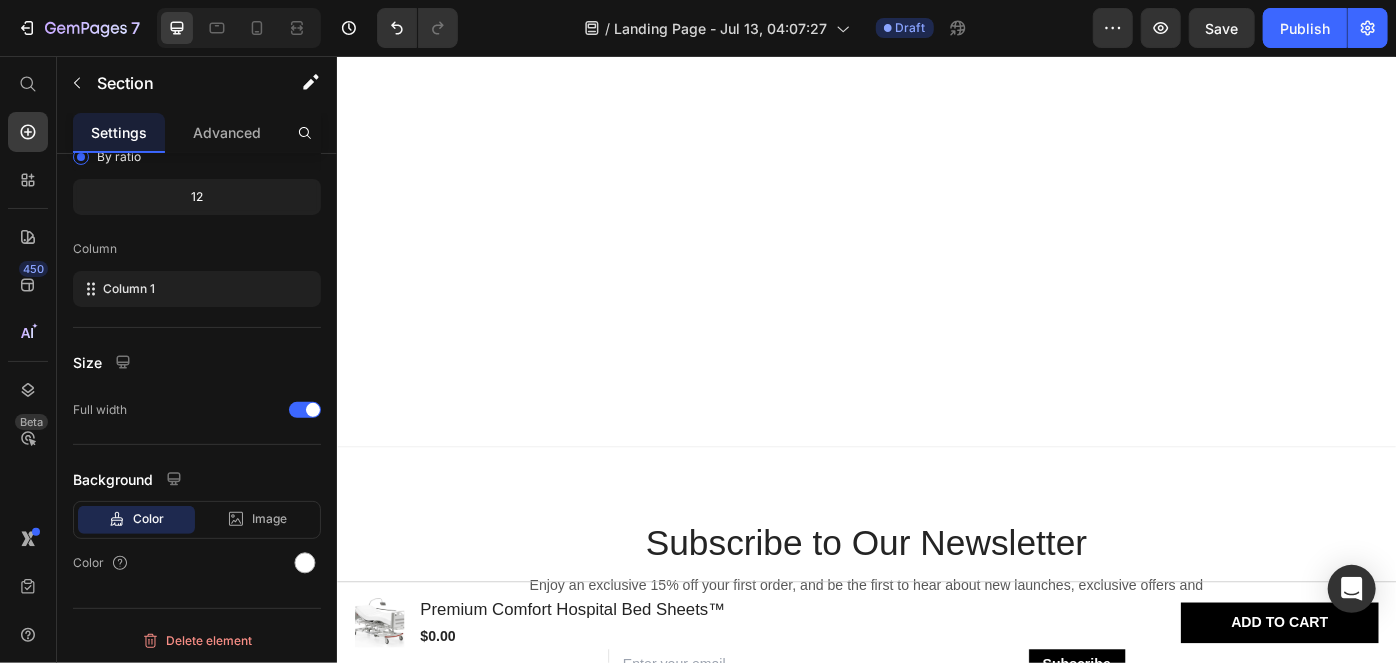 radio on "false" 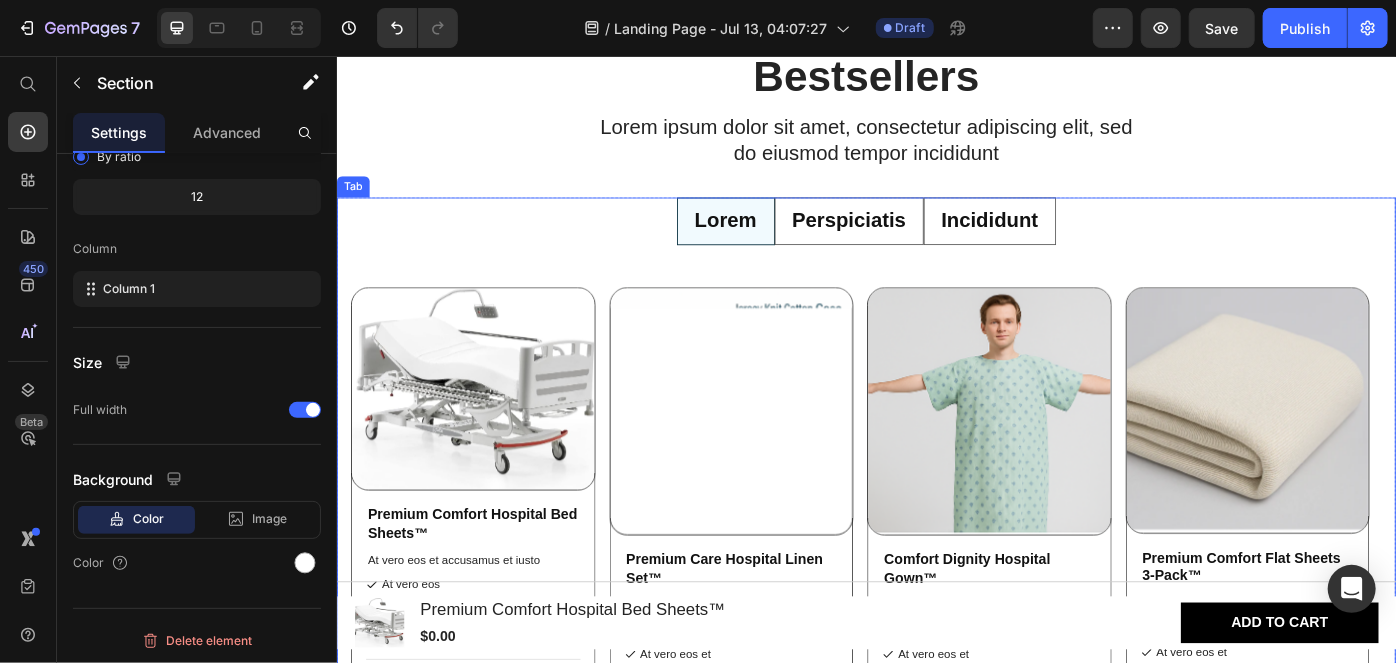 scroll, scrollTop: 1853, scrollLeft: 0, axis: vertical 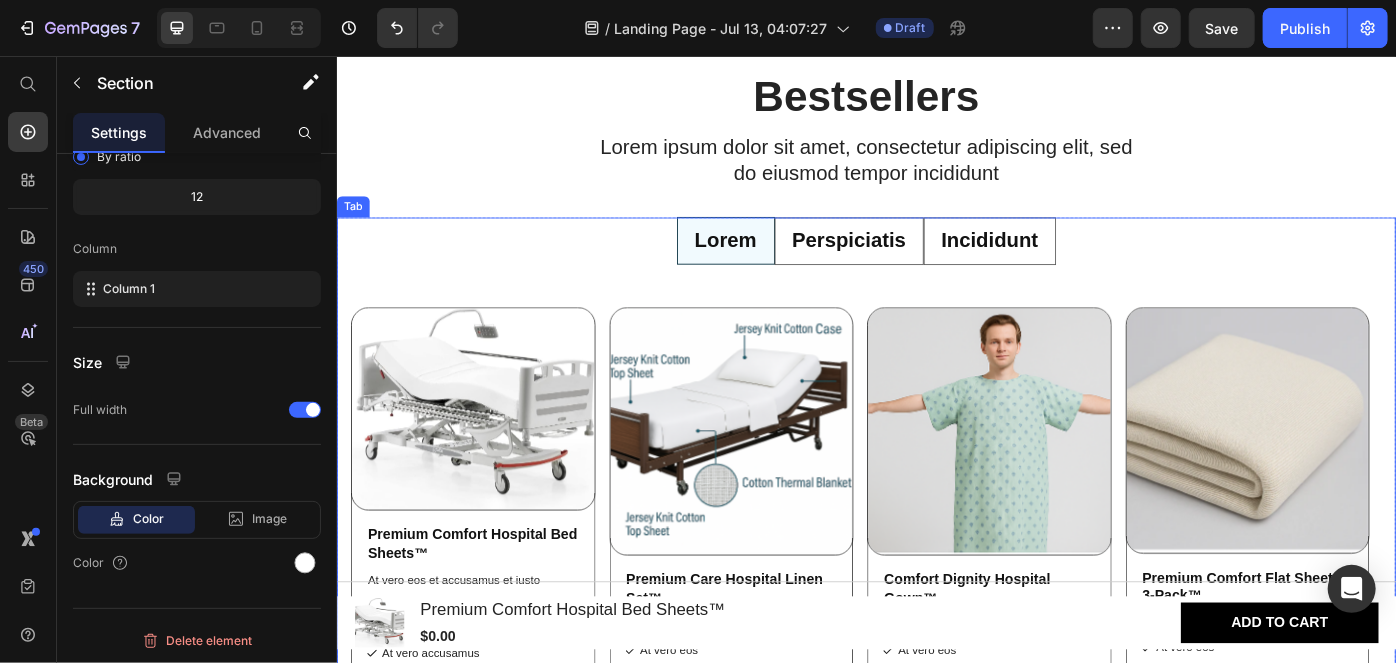click on "Lorem Perspiciatis Incididunt" at bounding box center (936, 264) 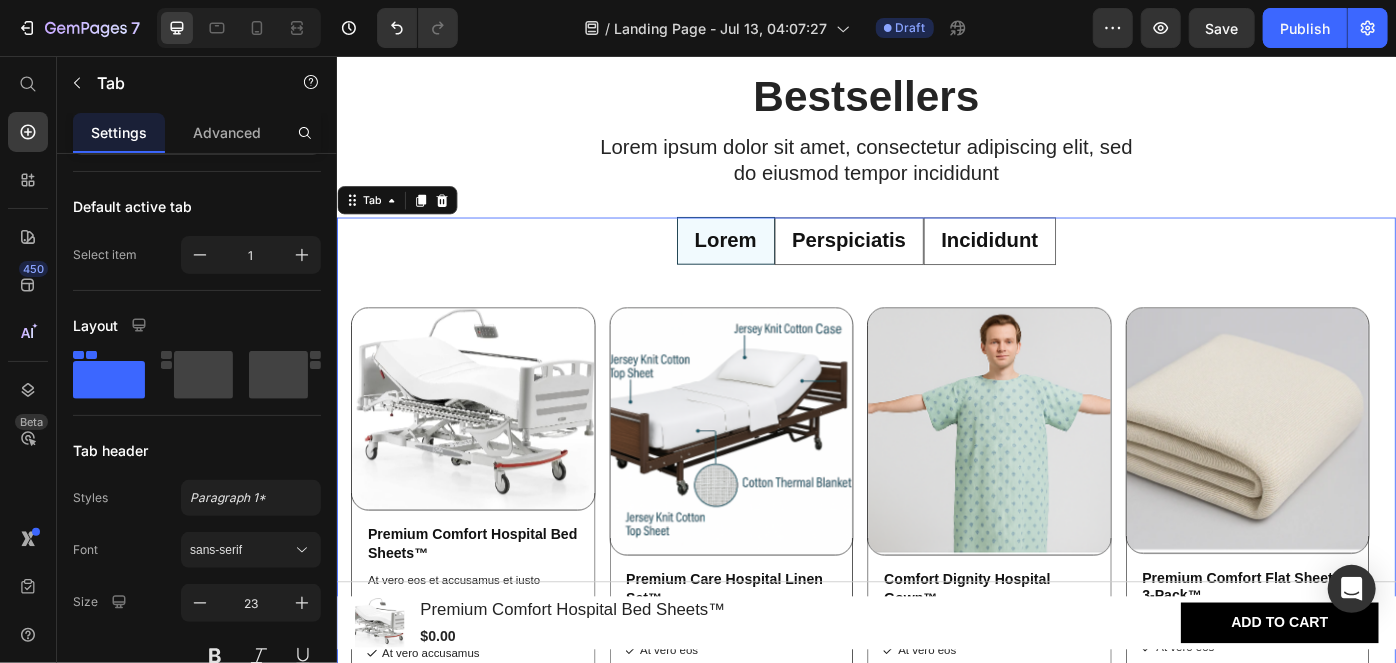 scroll, scrollTop: 0, scrollLeft: 0, axis: both 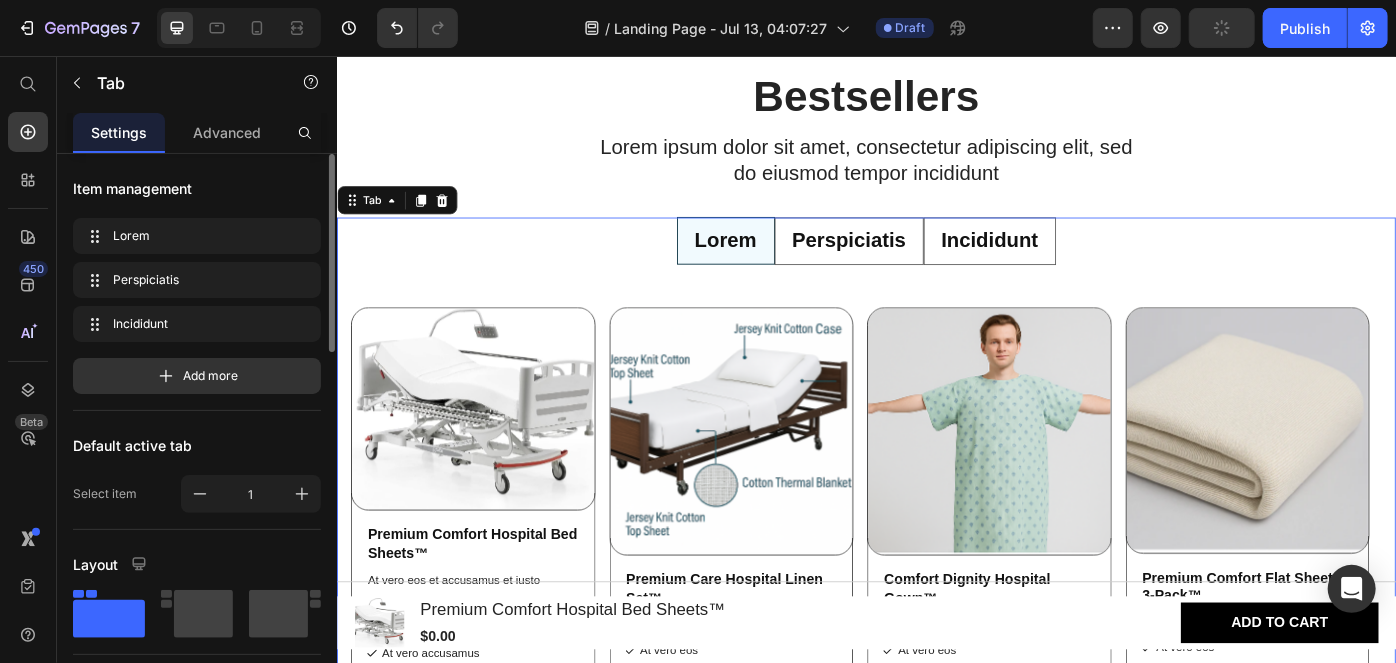 click on "Incididunt" at bounding box center [1076, 264] 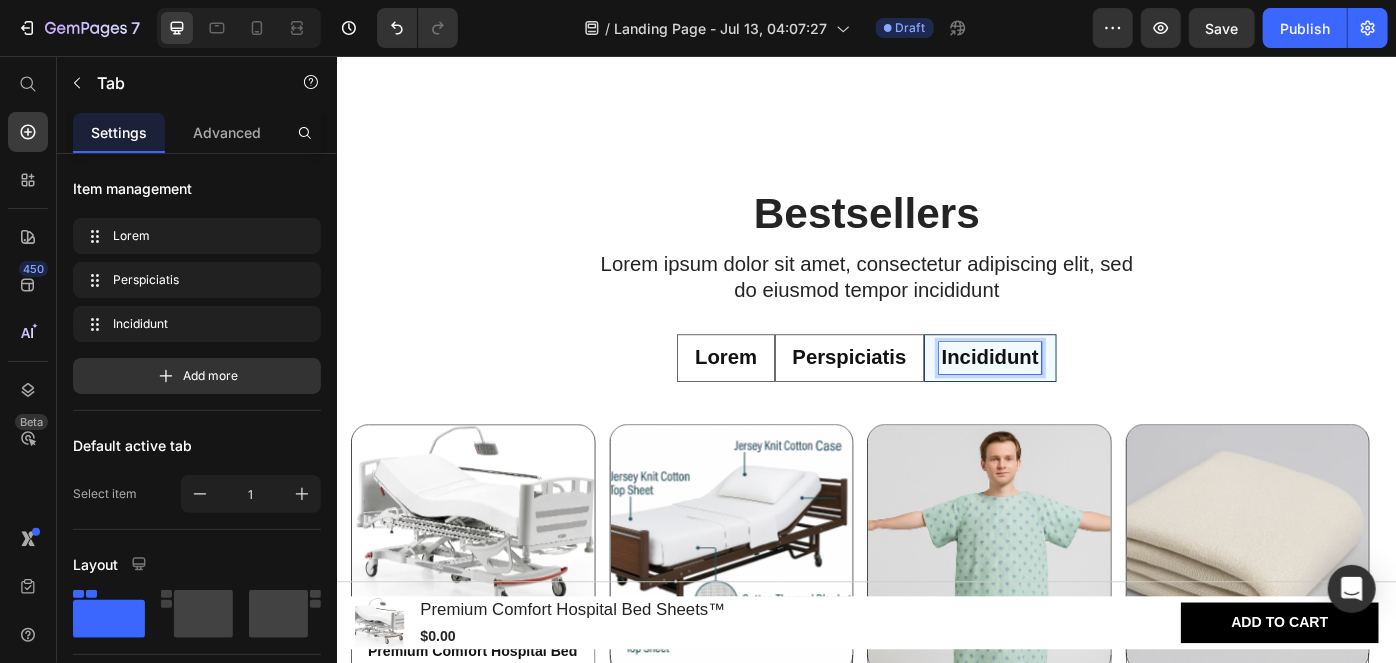 scroll, scrollTop: 1717, scrollLeft: 0, axis: vertical 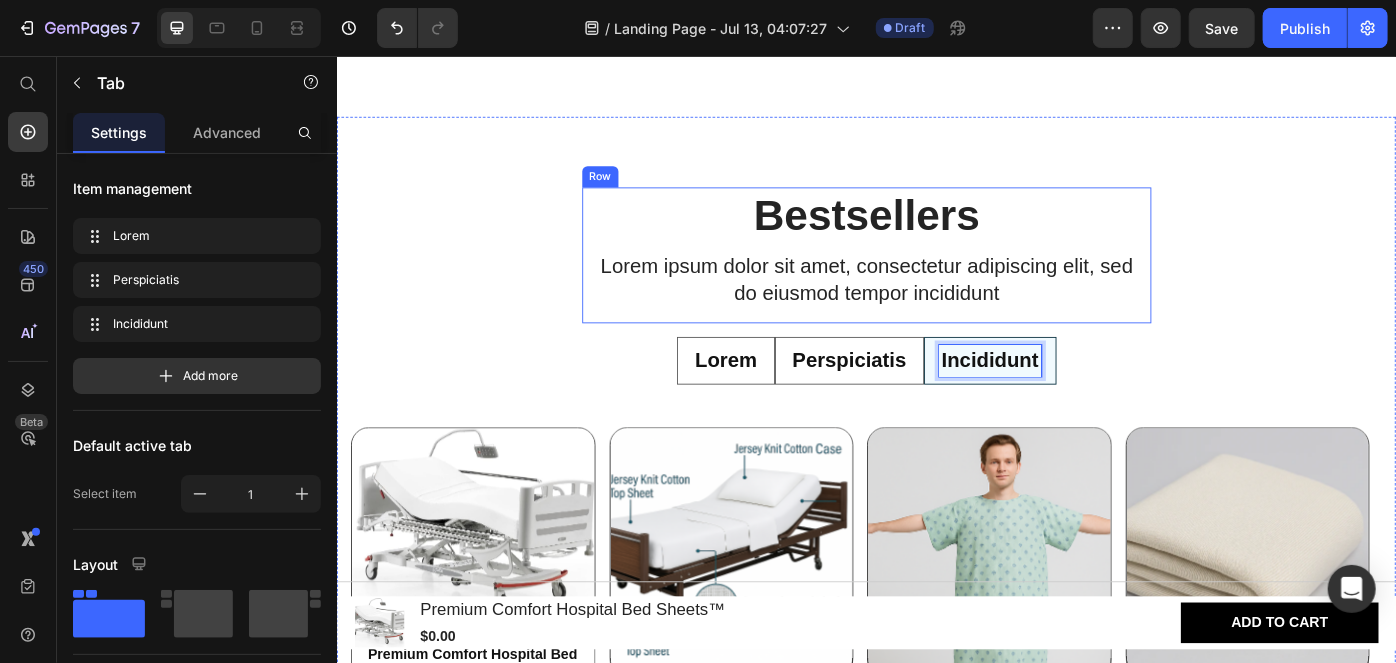 click on "Lorem ipsum dolor sit amet, consectetur adipiscing elit, sed do eiusmod tempor incididunt" at bounding box center (936, 309) 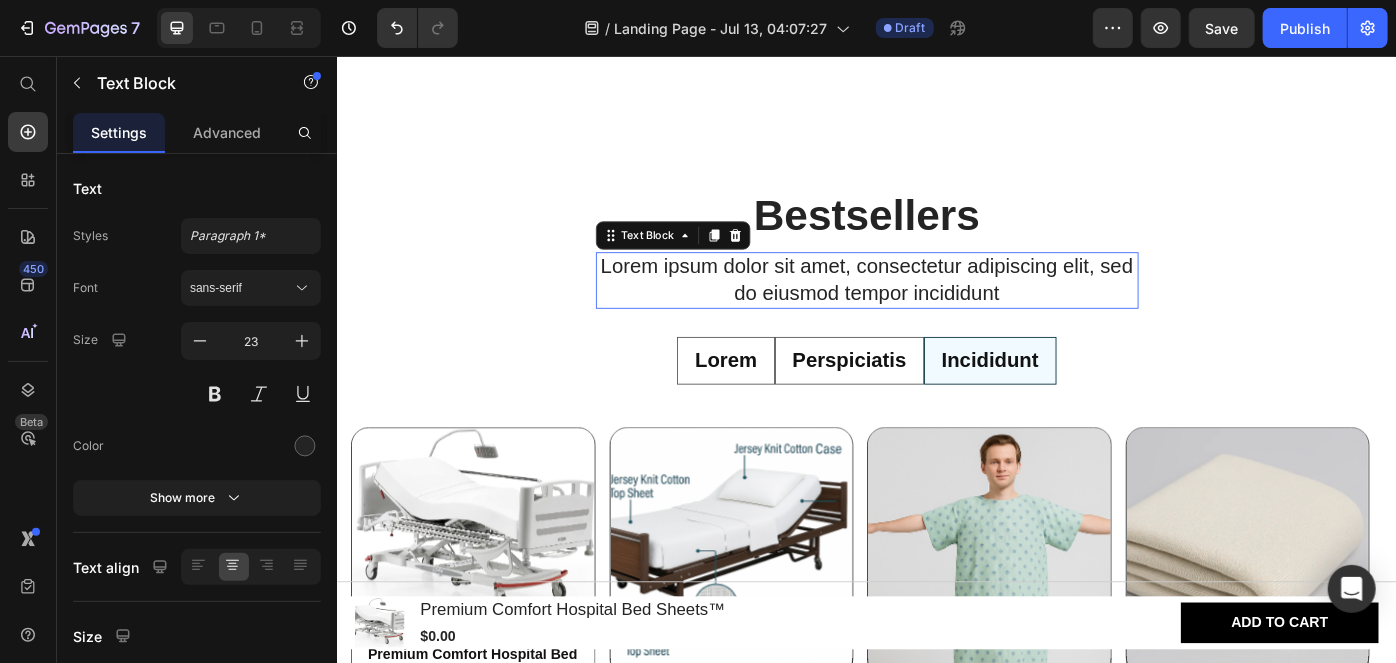 click on "Lorem ipsum dolor sit amet, consectetur adipiscing elit, sed do eiusmod tempor incididunt" at bounding box center [936, 309] 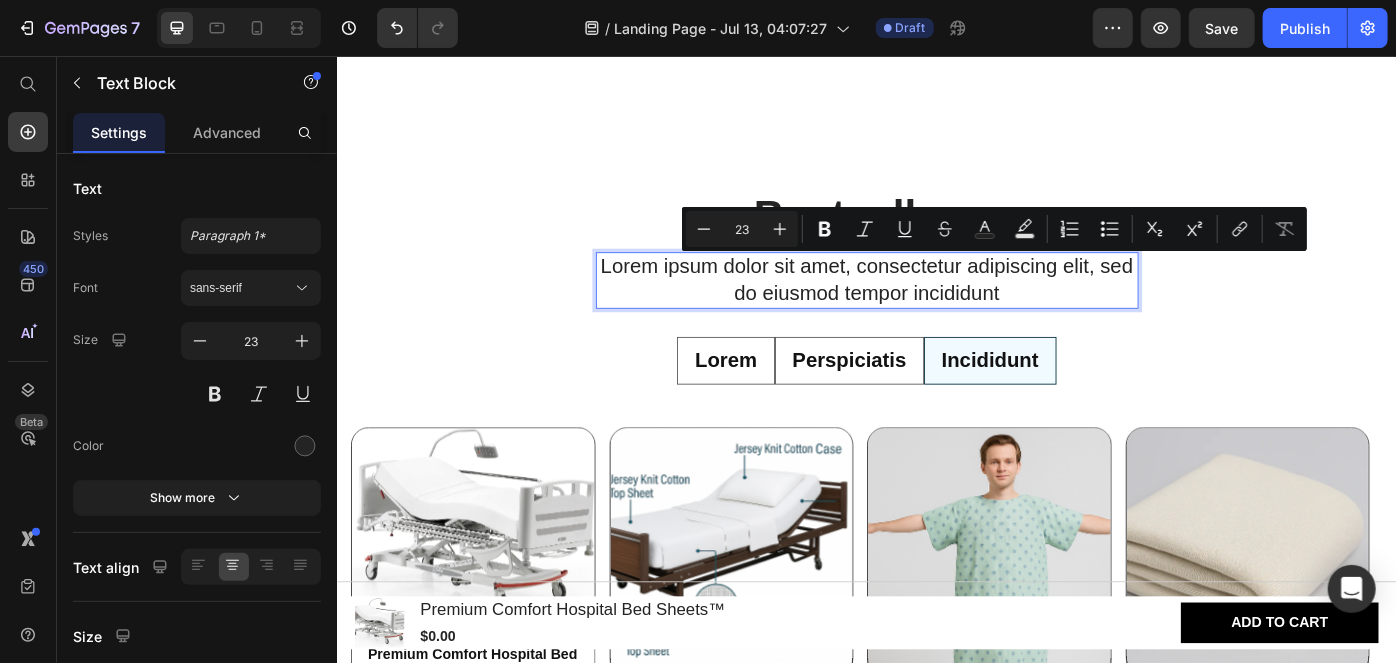 click on "Lorem ipsum dolor sit amet, consectetur adipiscing elit, sed do eiusmod tempor incididunt" at bounding box center [936, 309] 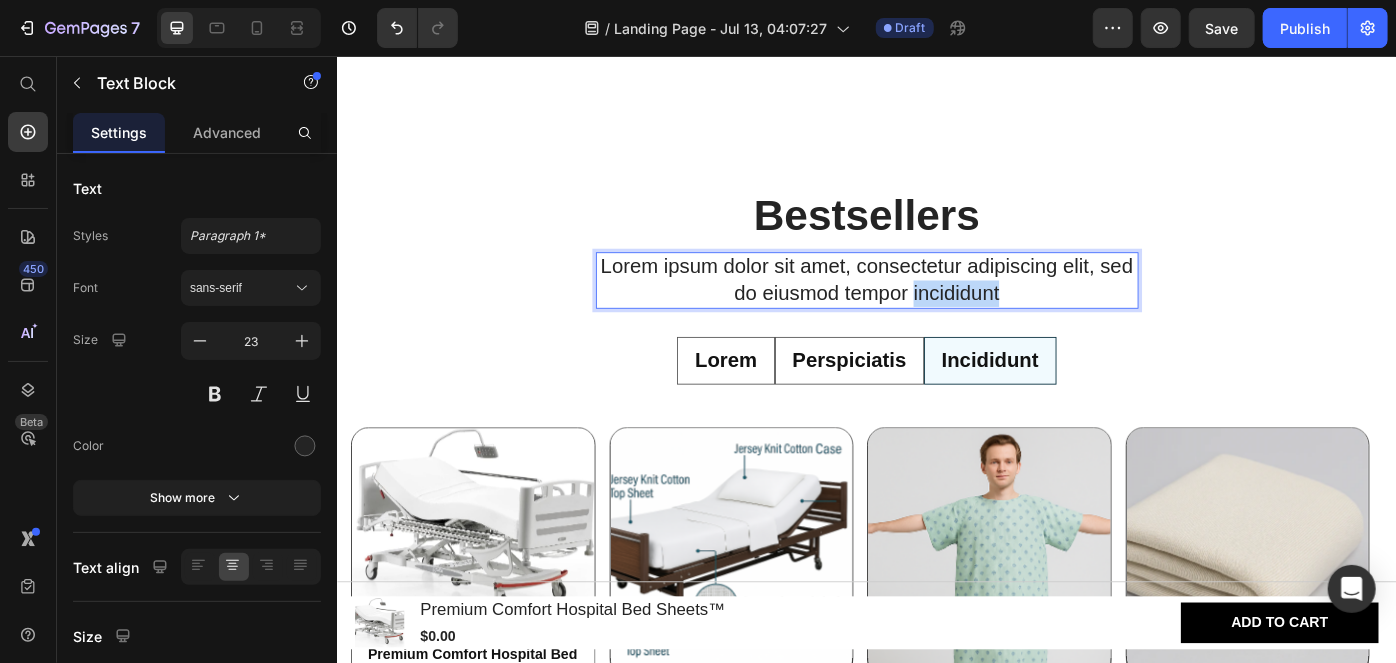 click on "Lorem ipsum dolor sit amet, consectetur adipiscing elit, sed do eiusmod tempor incididunt" at bounding box center (936, 309) 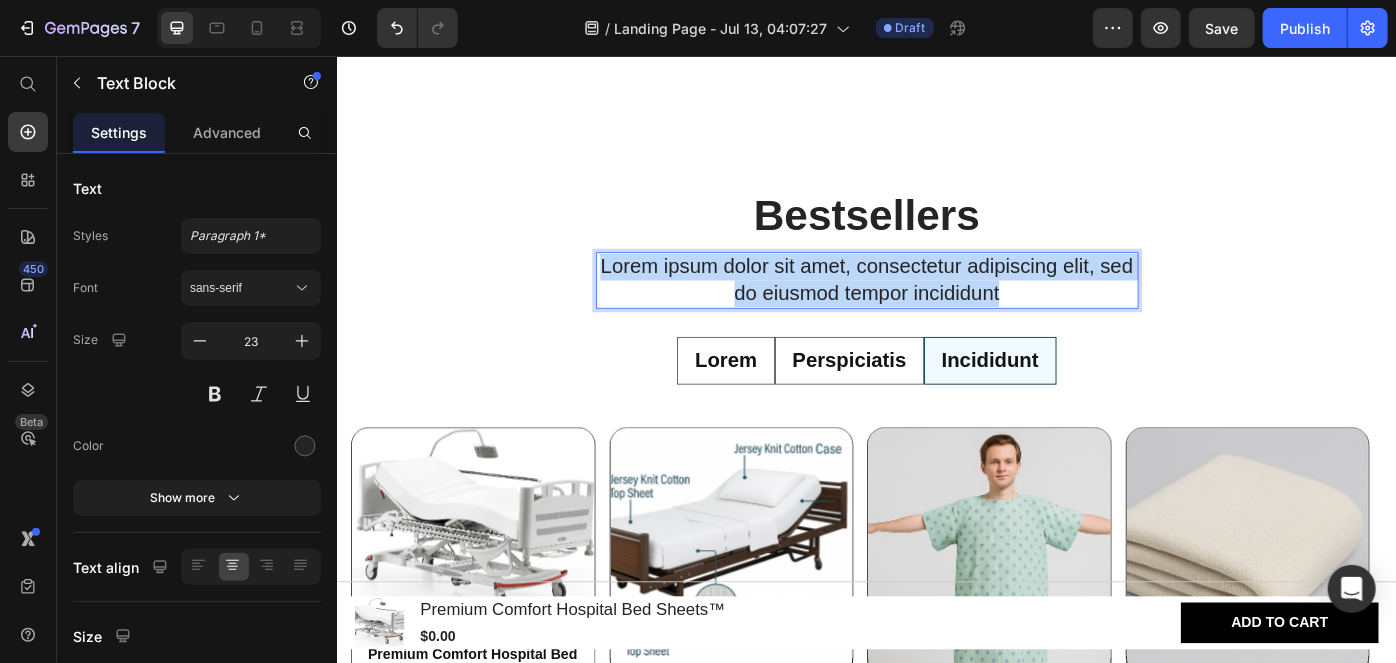 click on "Lorem ipsum dolor sit amet, consectetur adipiscing elit, sed do eiusmod tempor incididunt" at bounding box center (936, 309) 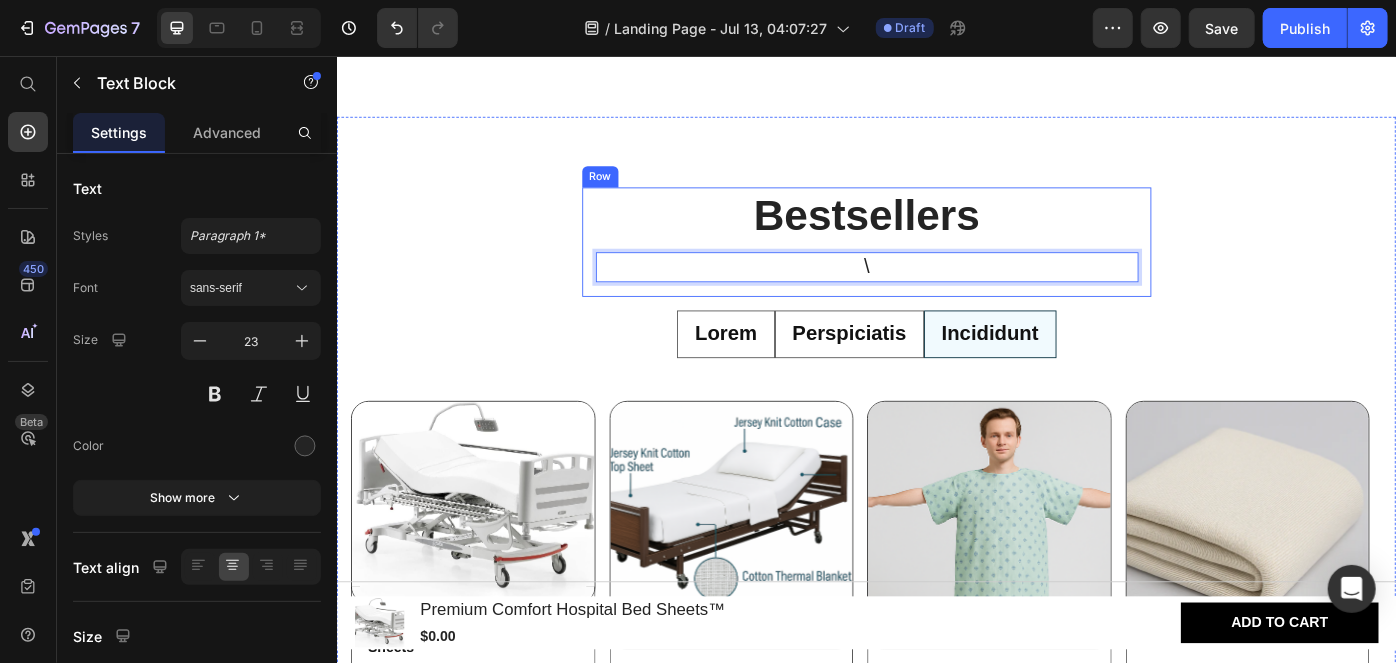 click on "Bestsellers Heading \ Text Block   16" at bounding box center (936, 265) 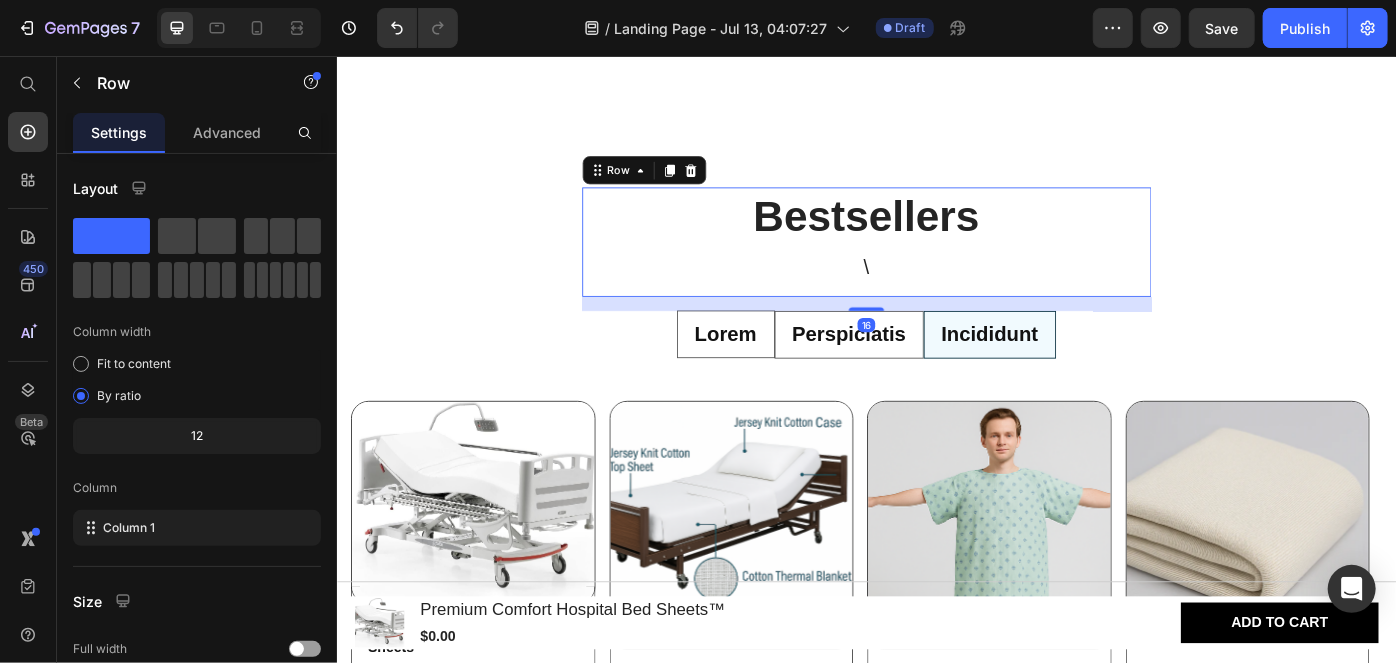 click on "Lorem Perspiciatis Incididunt" at bounding box center [936, 370] 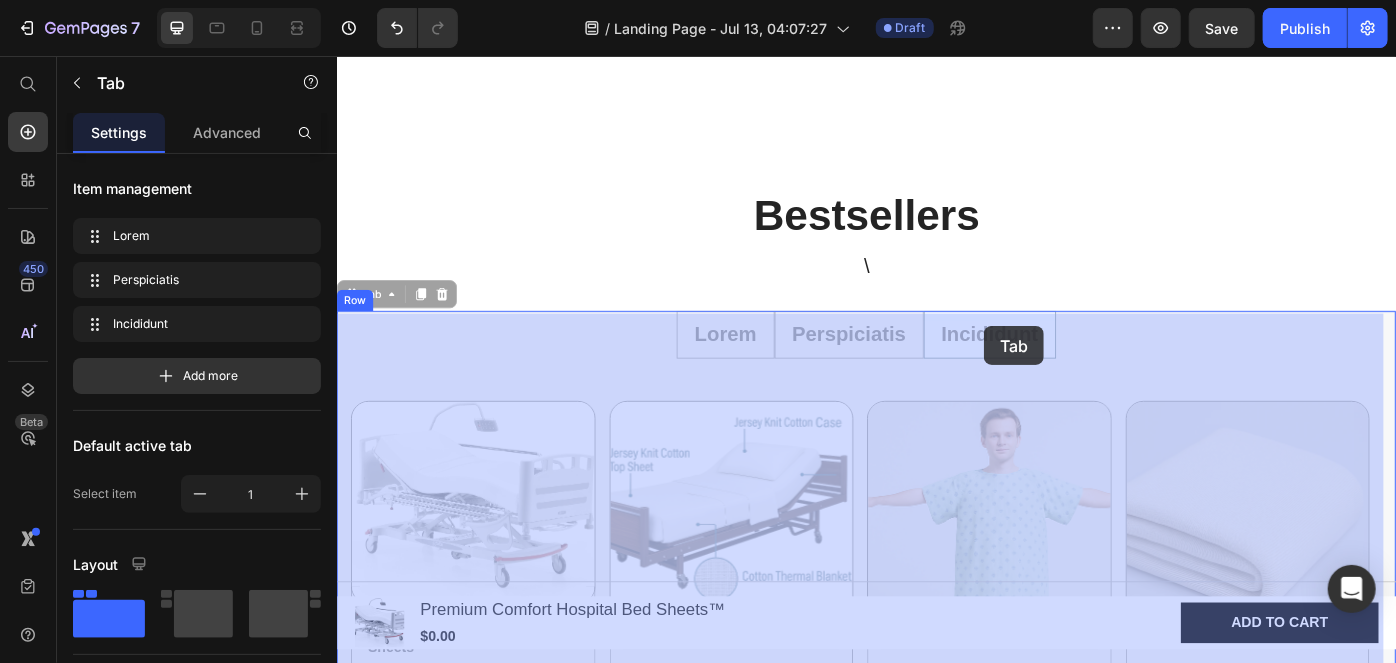 drag, startPoint x: 1155, startPoint y: 360, endPoint x: 1069, endPoint y: 361, distance: 86.00581 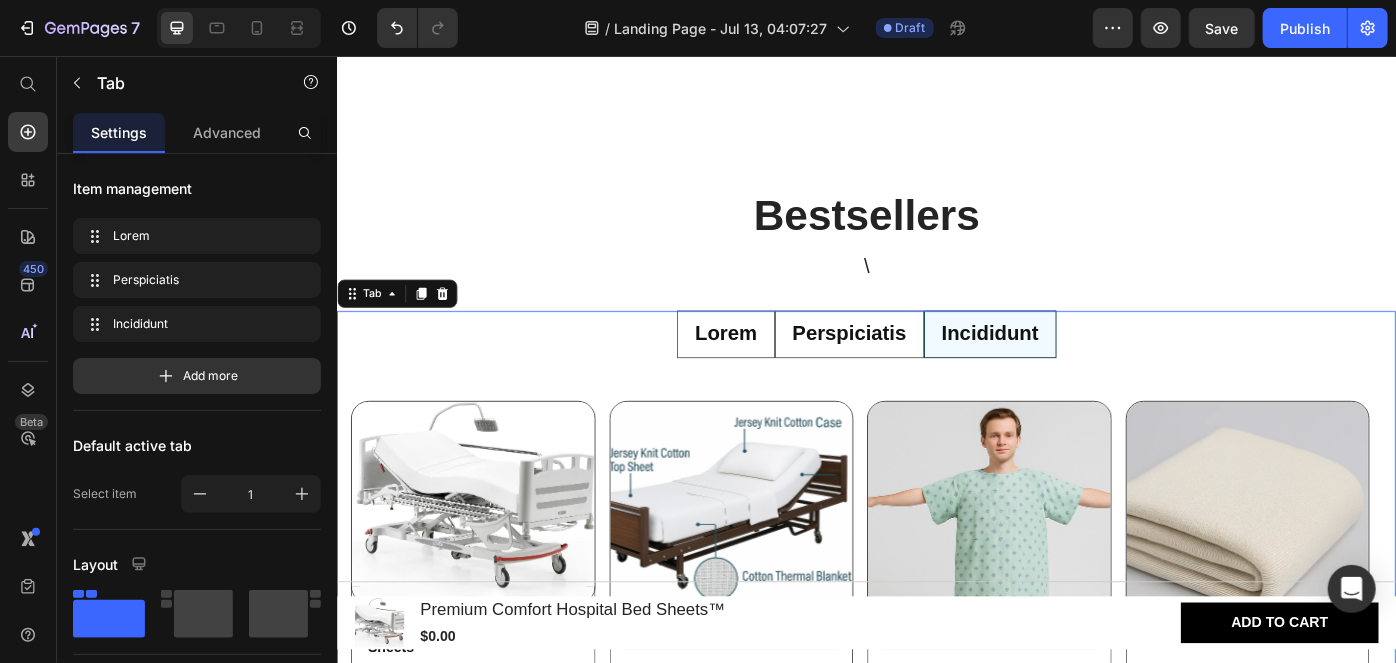 click on "Lorem Perspiciatis Incididunt" at bounding box center [936, 370] 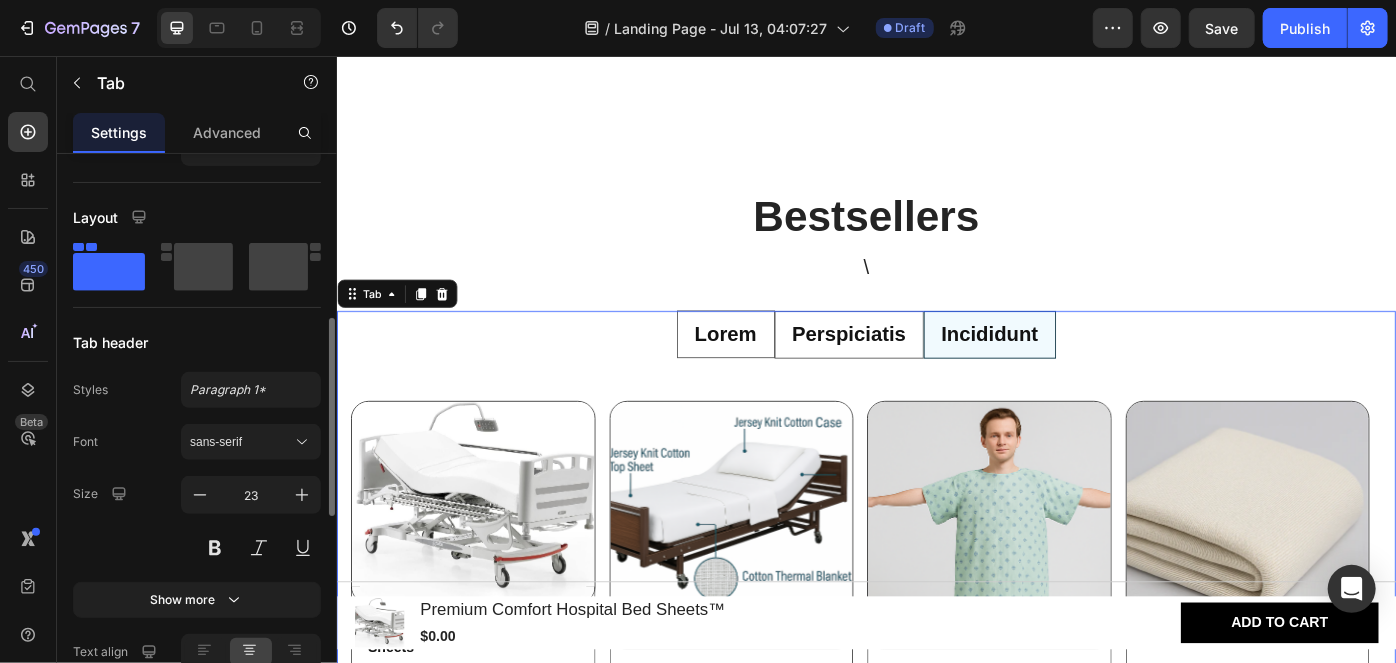 scroll, scrollTop: 1053, scrollLeft: 0, axis: vertical 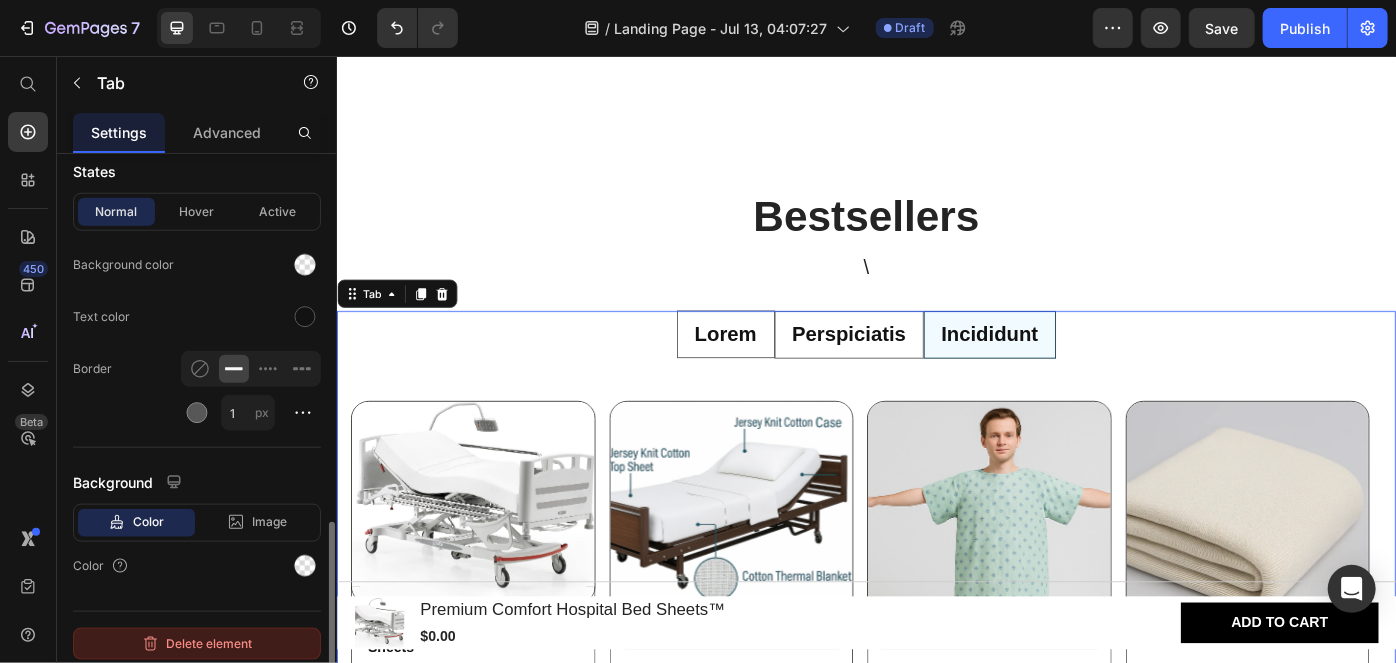 click on "Delete element" at bounding box center [197, 644] 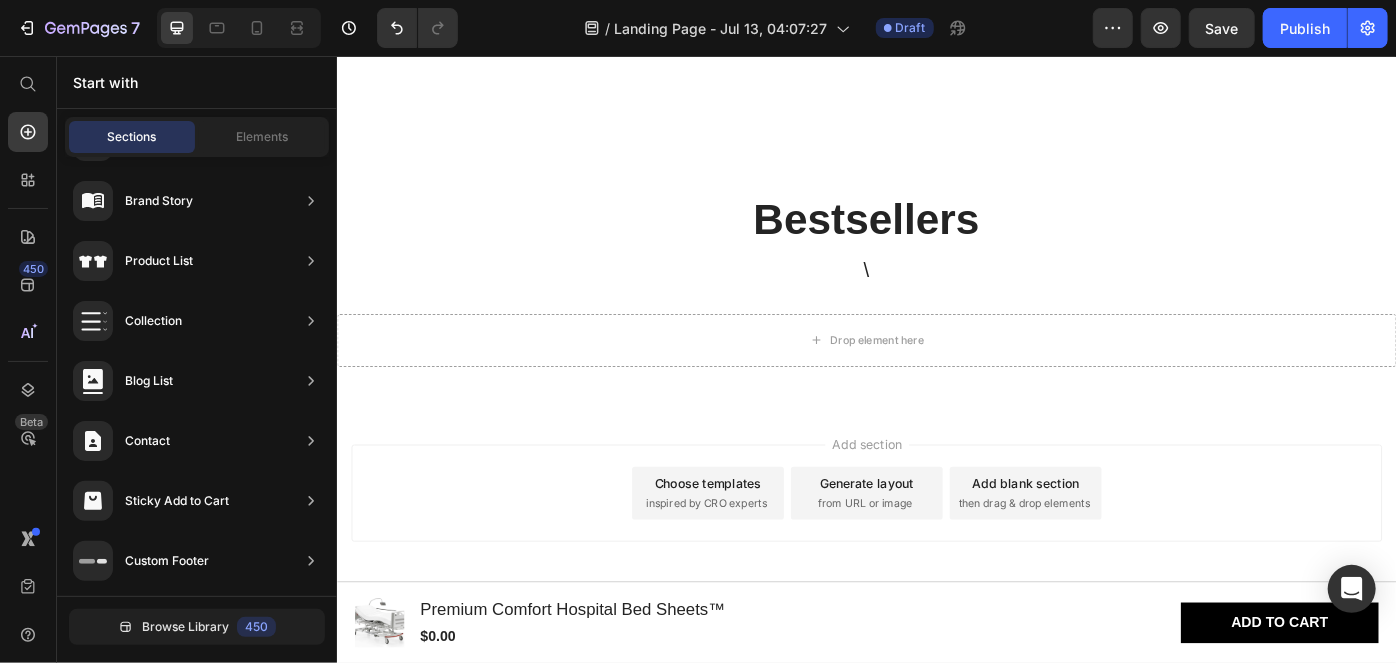 scroll, scrollTop: 1715, scrollLeft: 0, axis: vertical 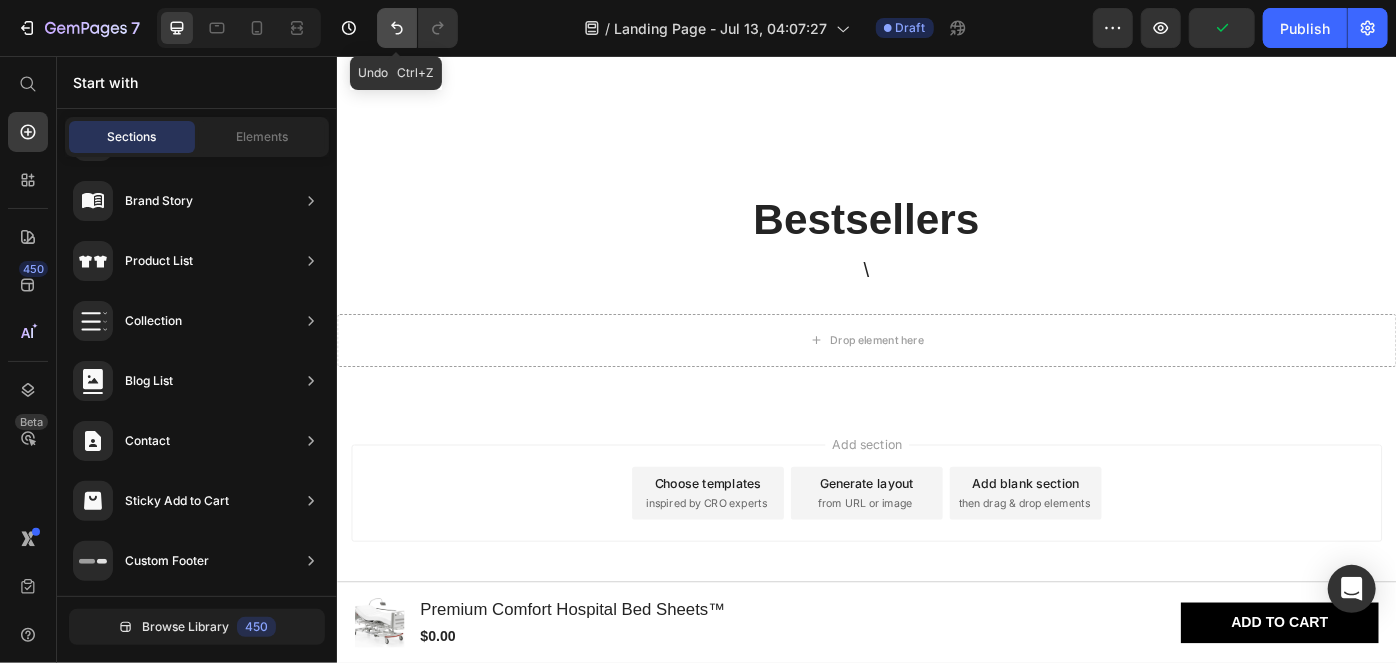 click 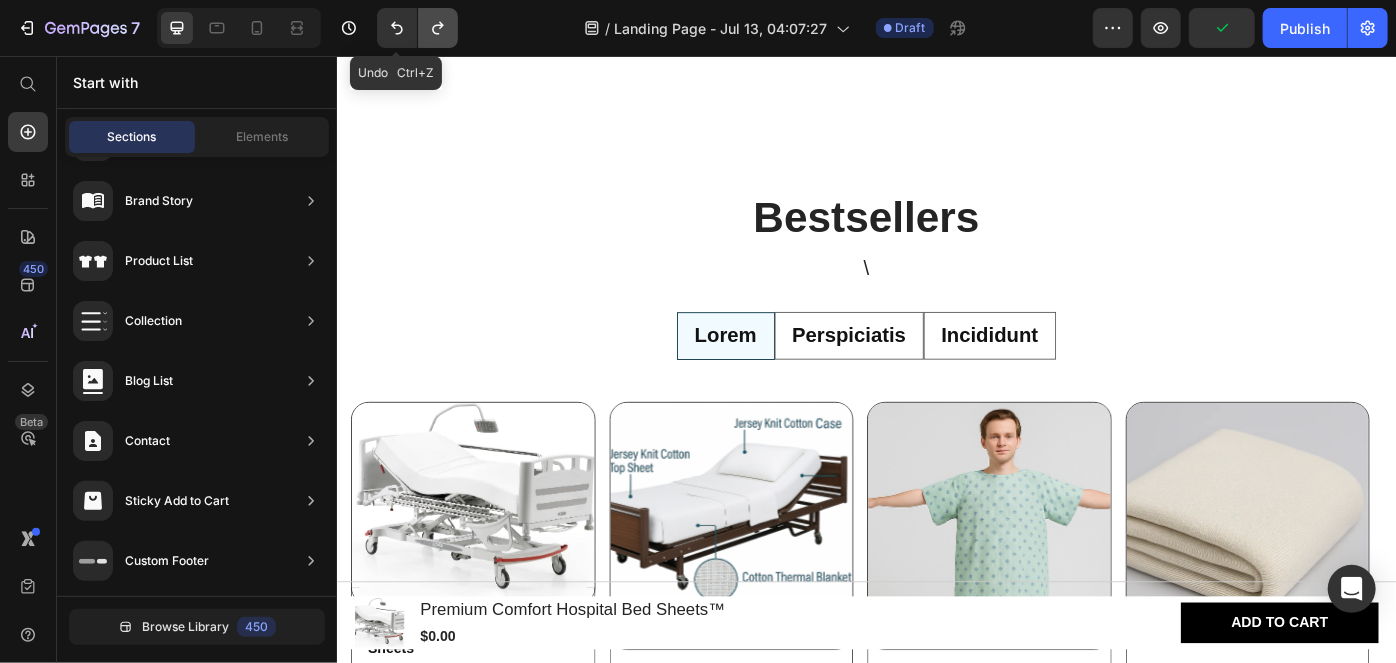 scroll, scrollTop: 1717, scrollLeft: 0, axis: vertical 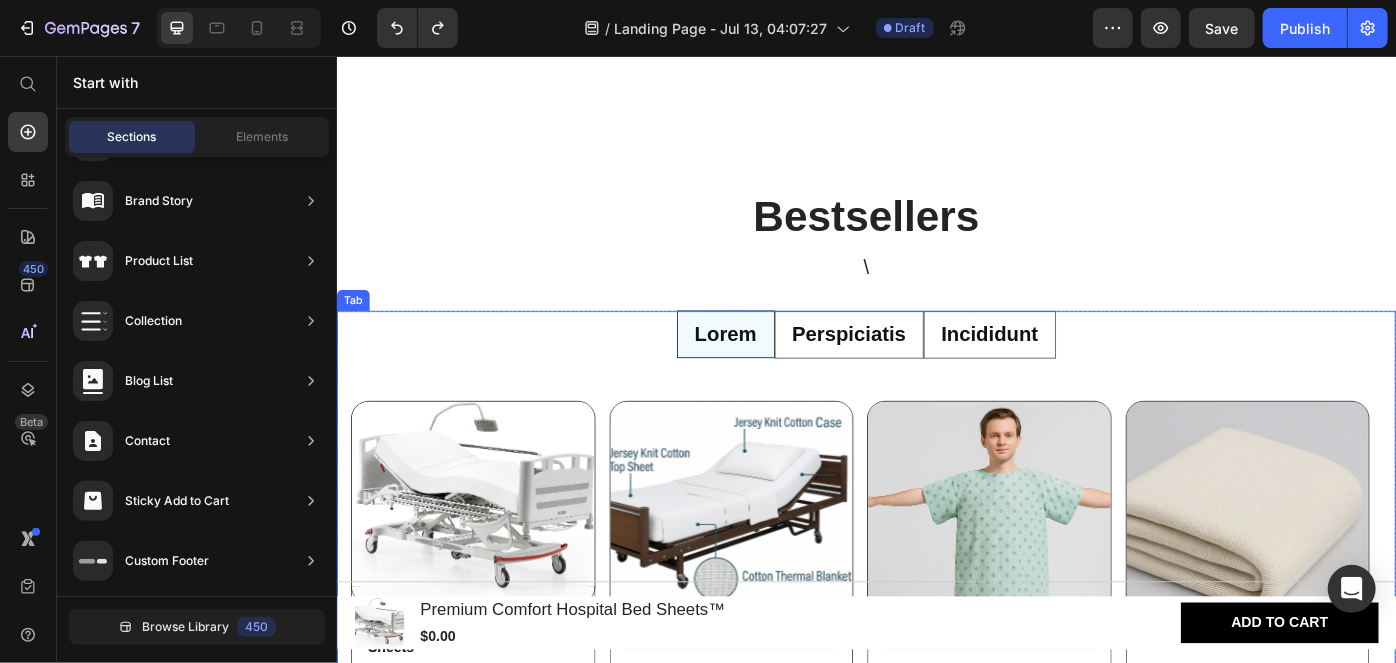 click on "Lorem" at bounding box center (776, 370) 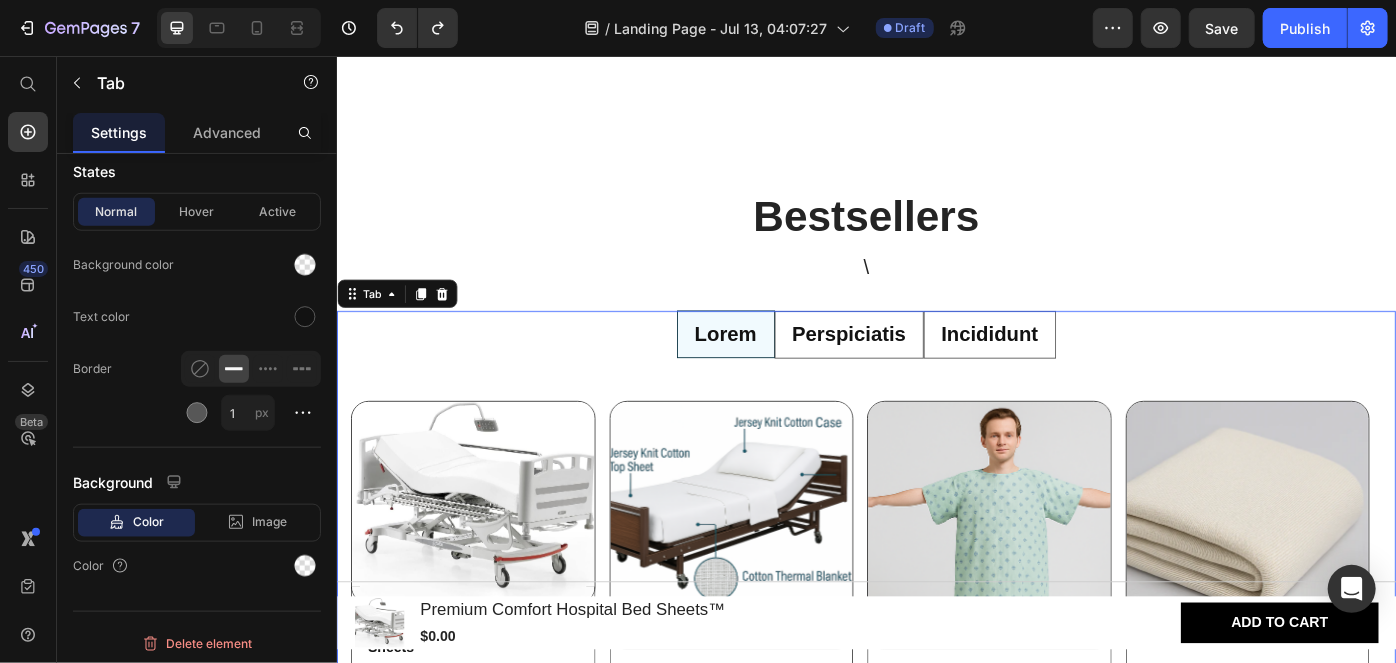 click on "Lorem" at bounding box center (776, 370) 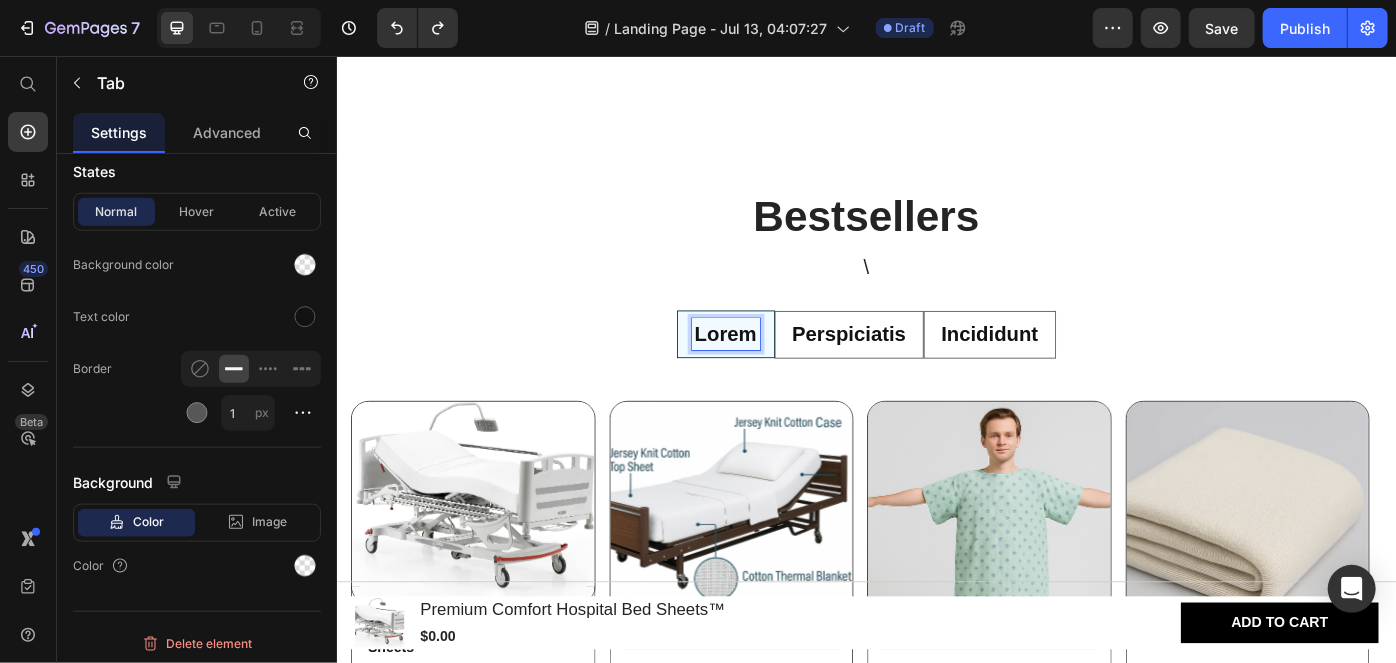 click on "Lorem Perspiciatis Incididunt" at bounding box center [936, 370] 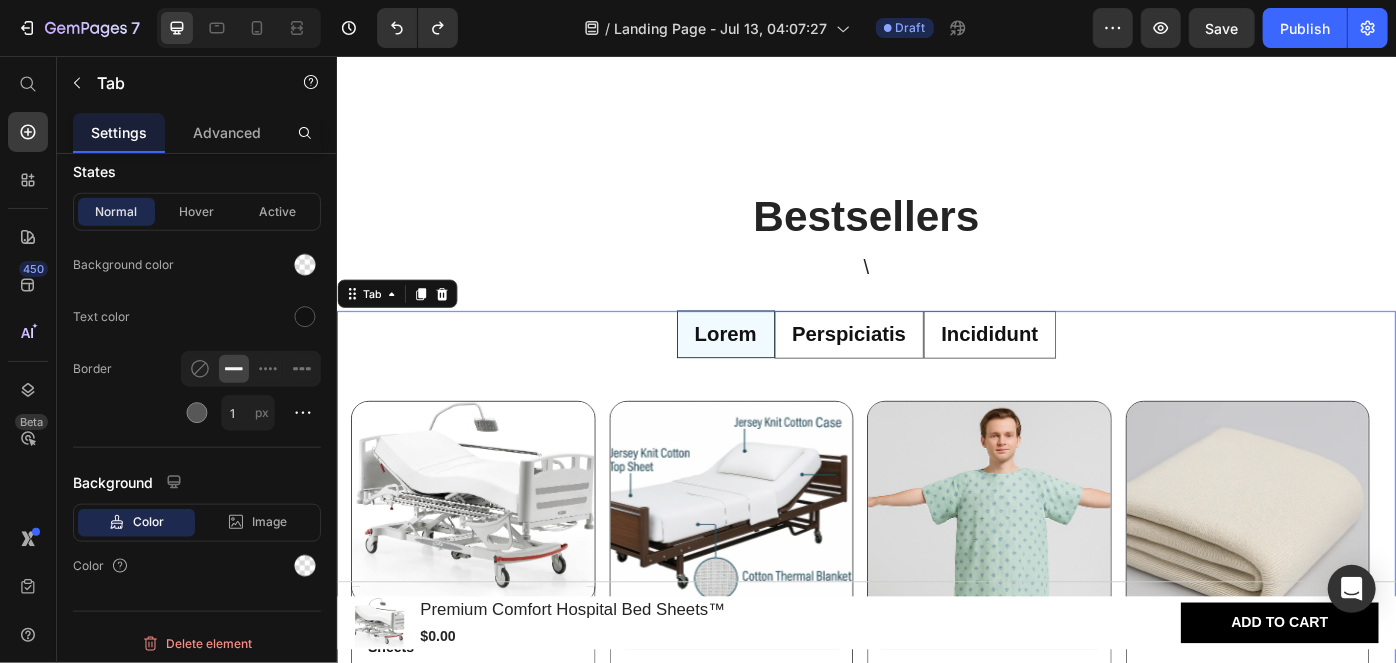 click on "Lorem" at bounding box center (776, 370) 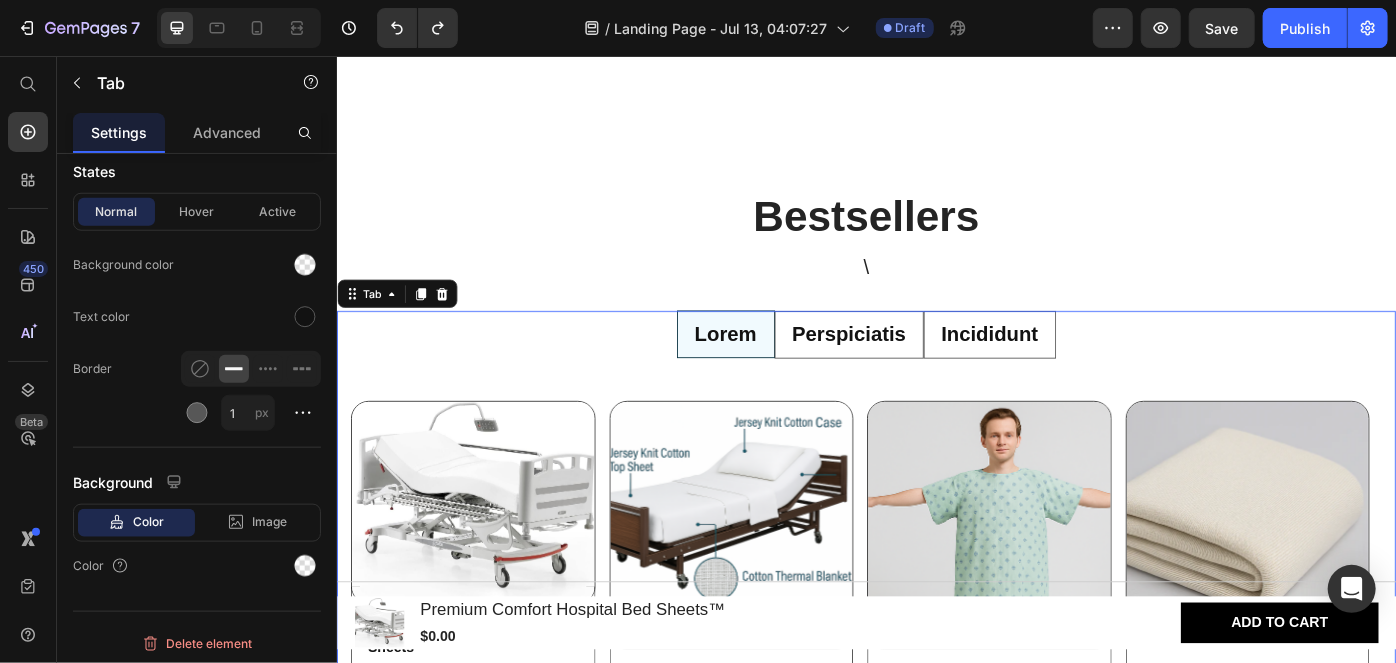 click on "Tab" at bounding box center [404, 324] 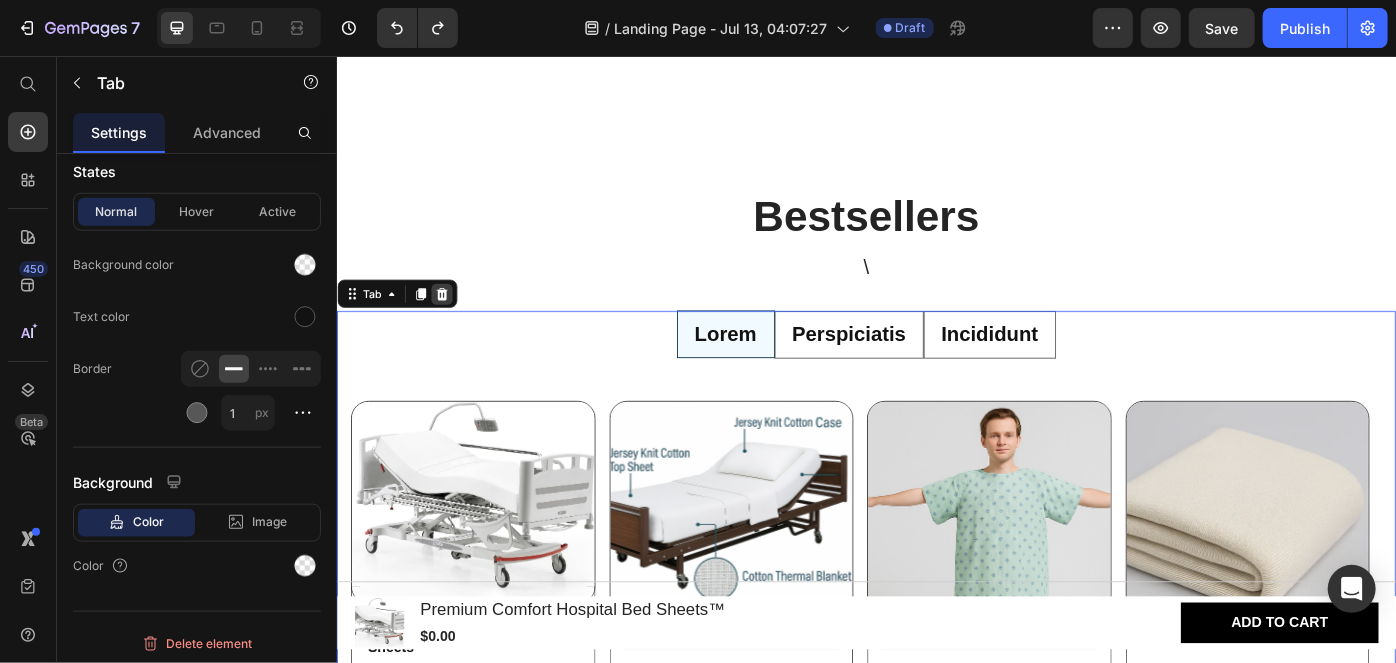 click 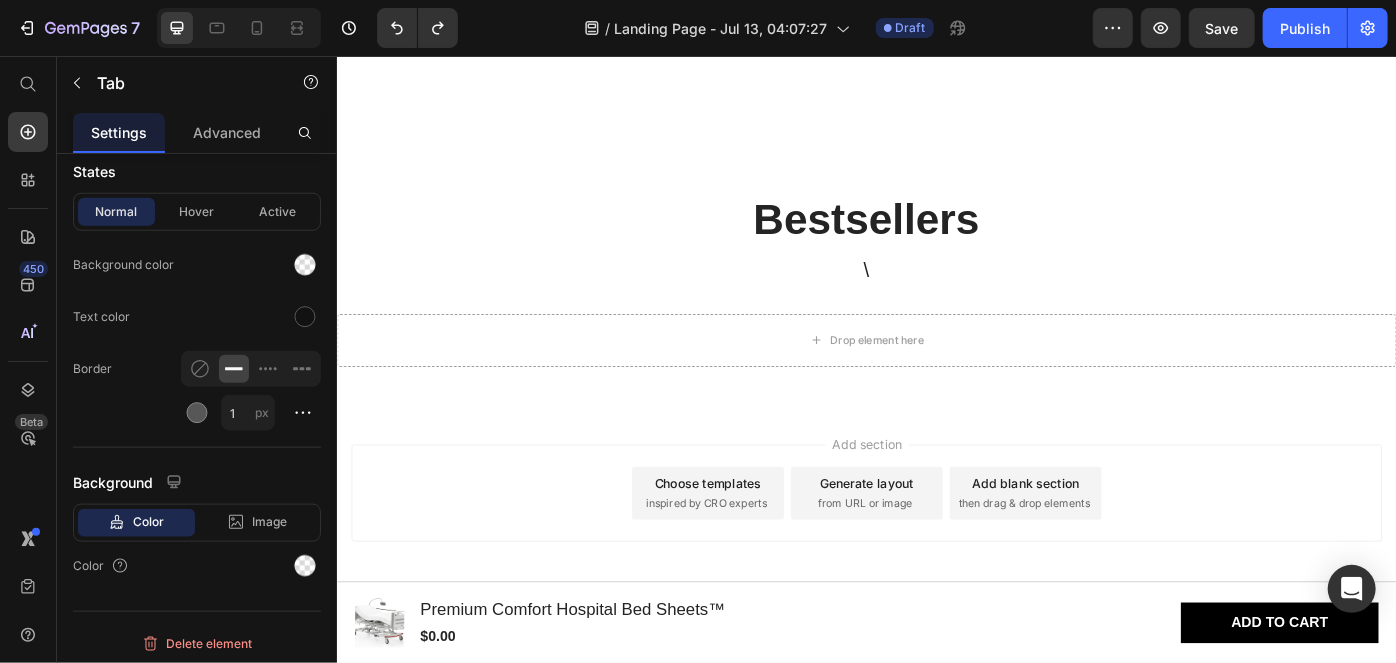 scroll, scrollTop: 1715, scrollLeft: 0, axis: vertical 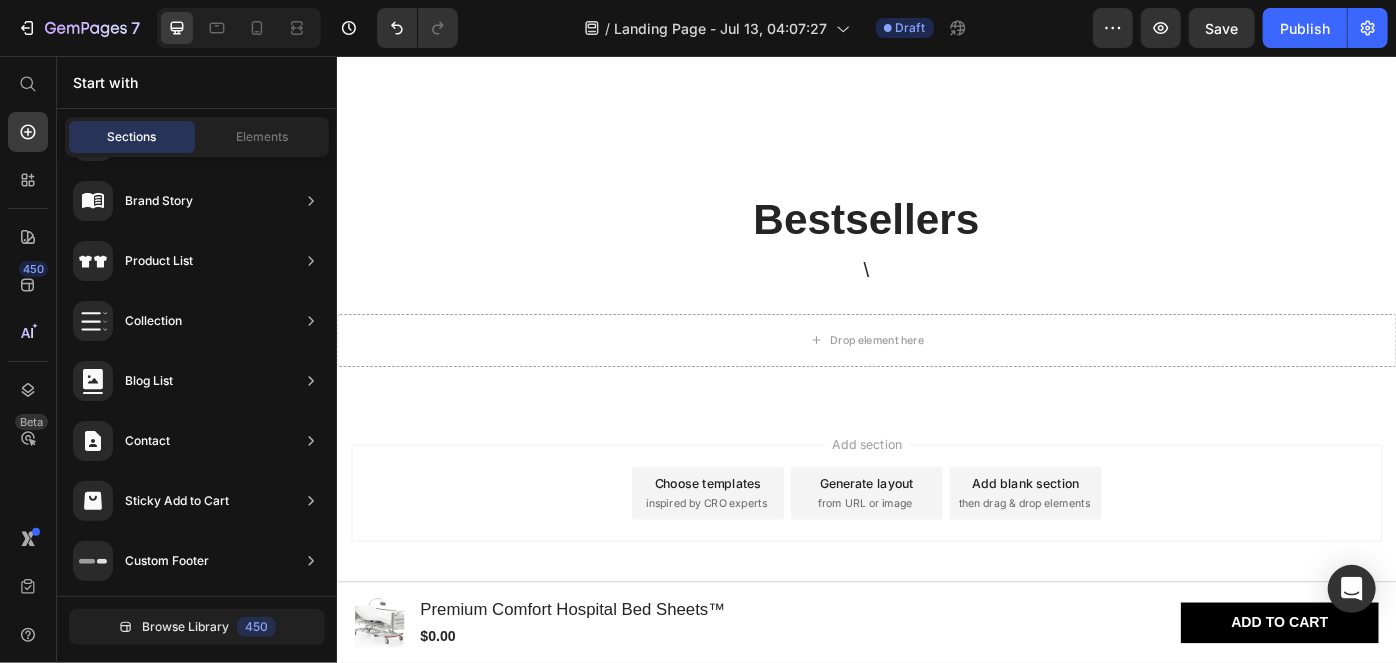 click on "7   /  Landing Page - Jul 13, 04:07:27 Draft Preview  Save   Publish" 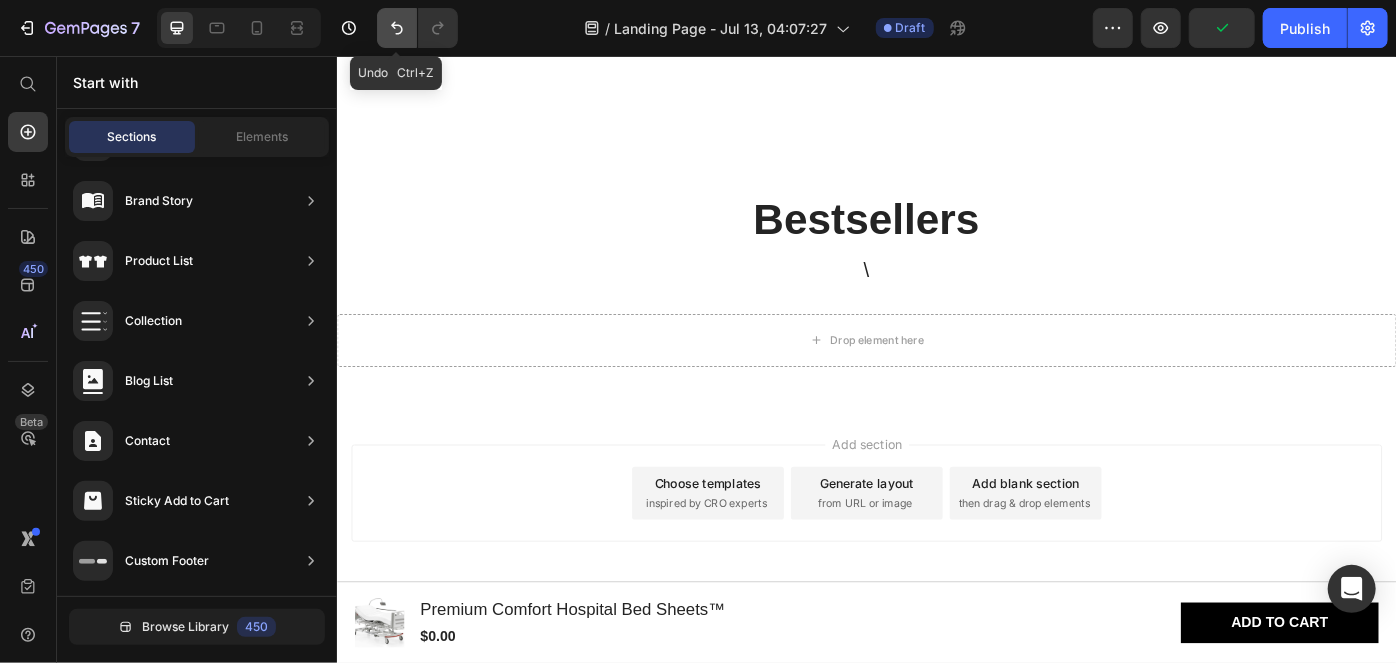 drag, startPoint x: 389, startPoint y: 33, endPoint x: 343, endPoint y: 155, distance: 130.38405 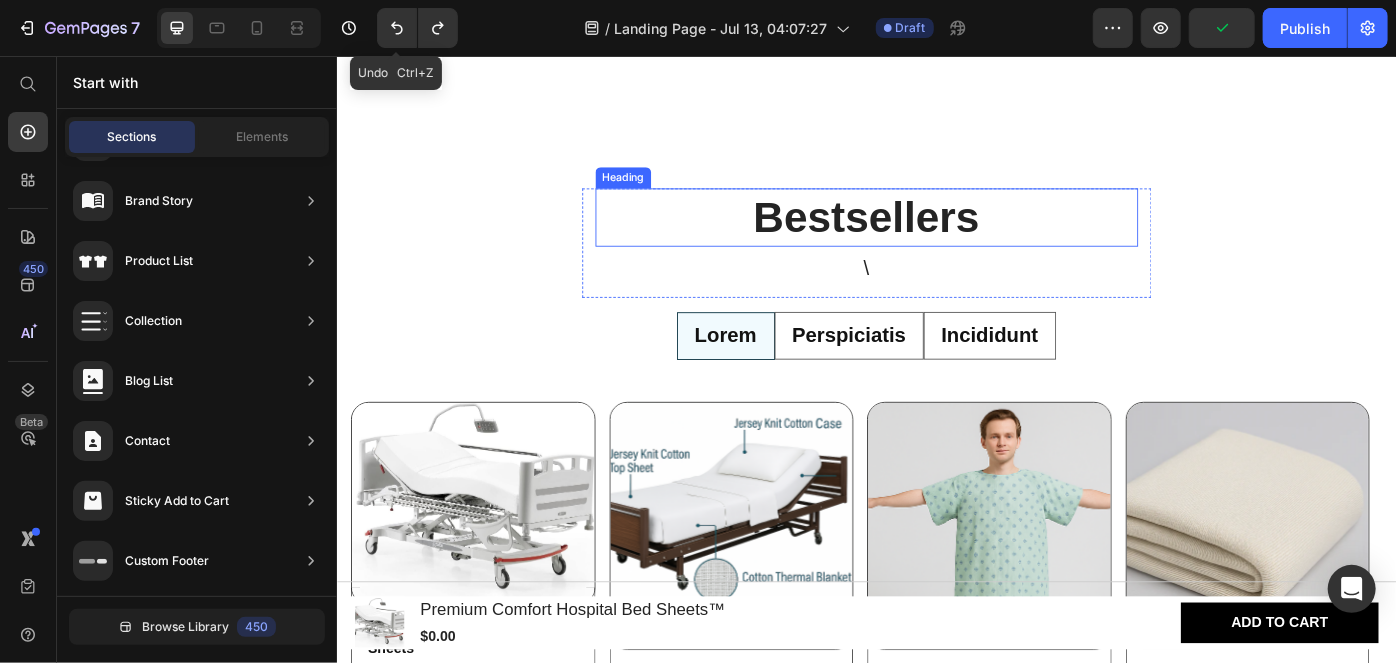 scroll, scrollTop: 1717, scrollLeft: 0, axis: vertical 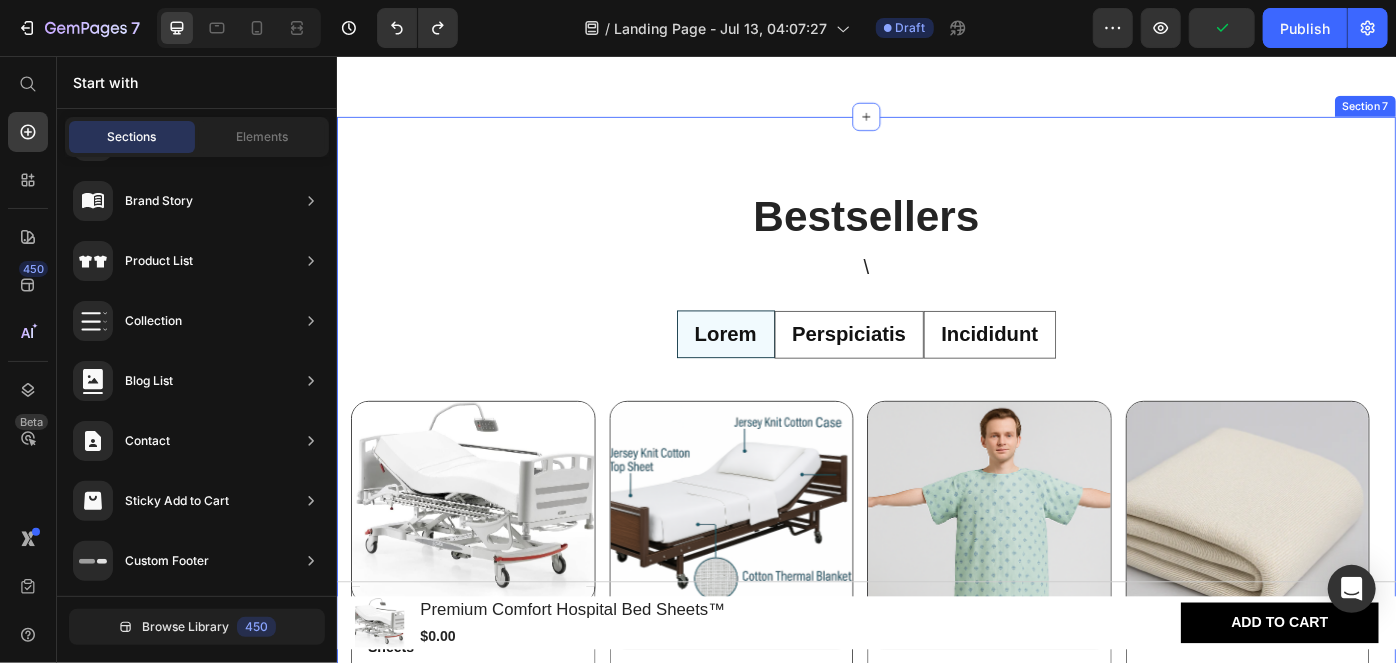 click on "Perspiciatis" at bounding box center (916, 370) 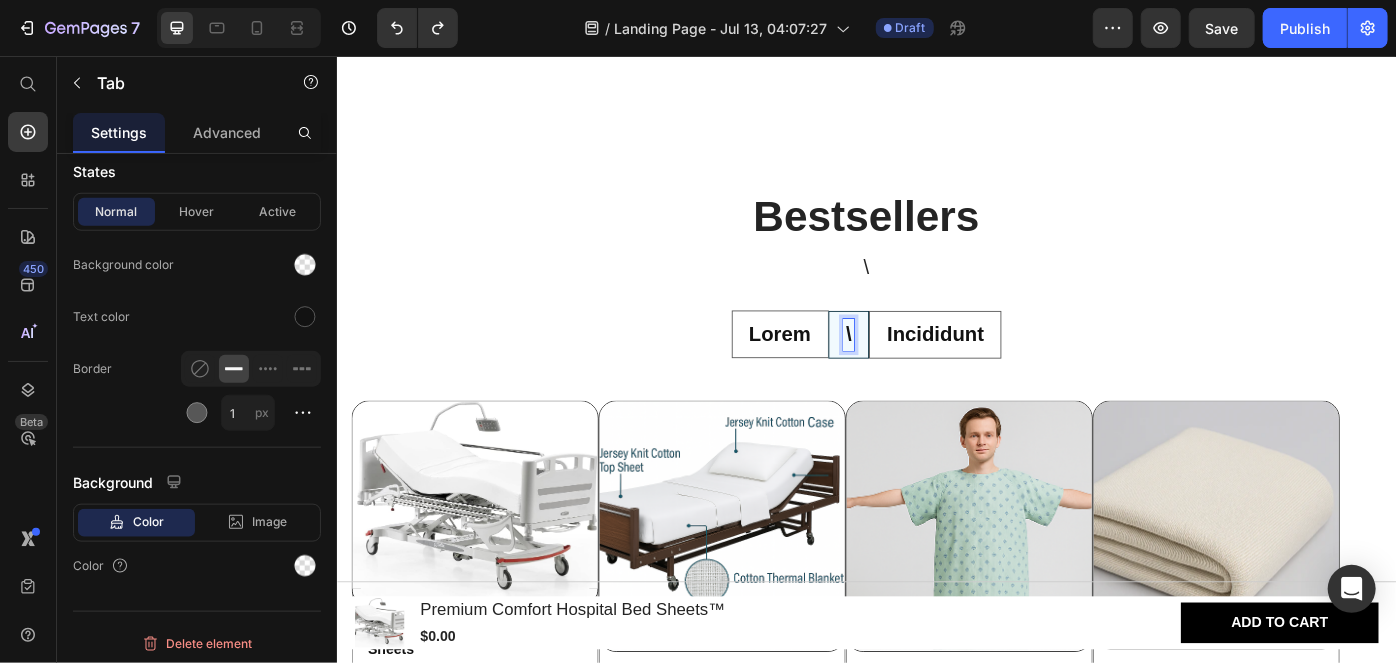 radio on "false" 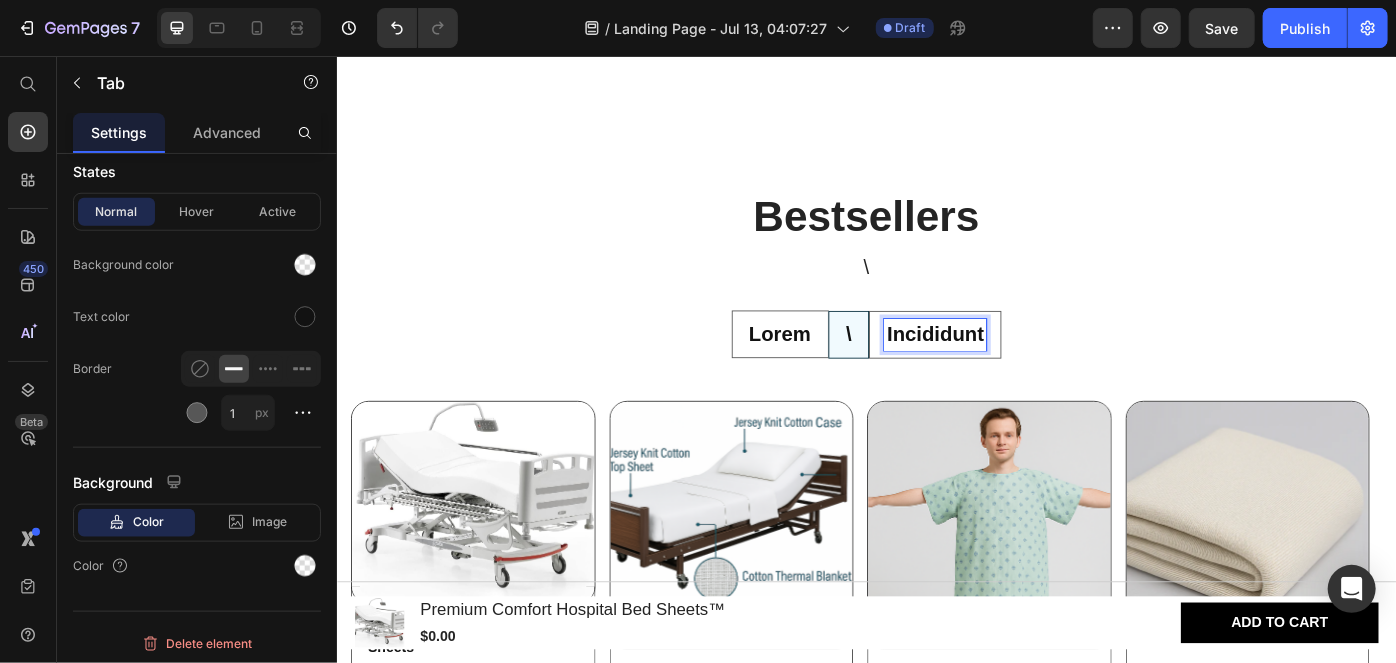 click on "Incididunt" at bounding box center (1014, 370) 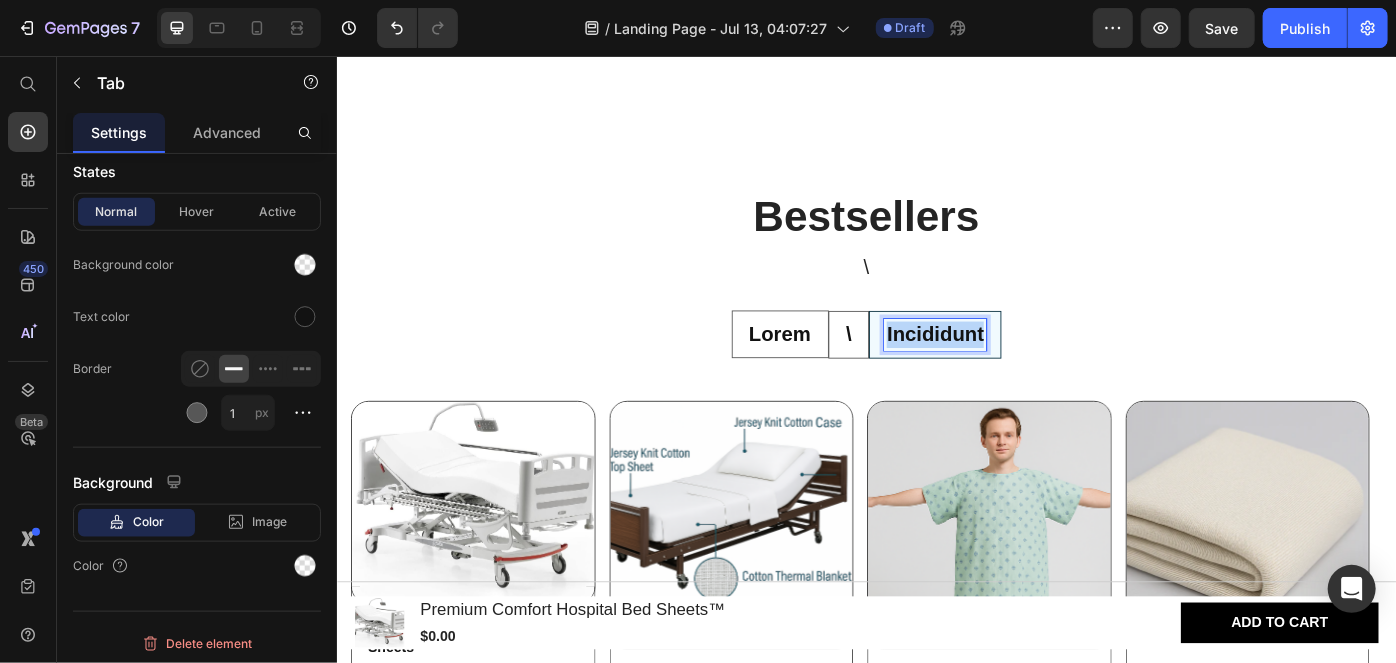 click on "Incididunt" at bounding box center (1014, 370) 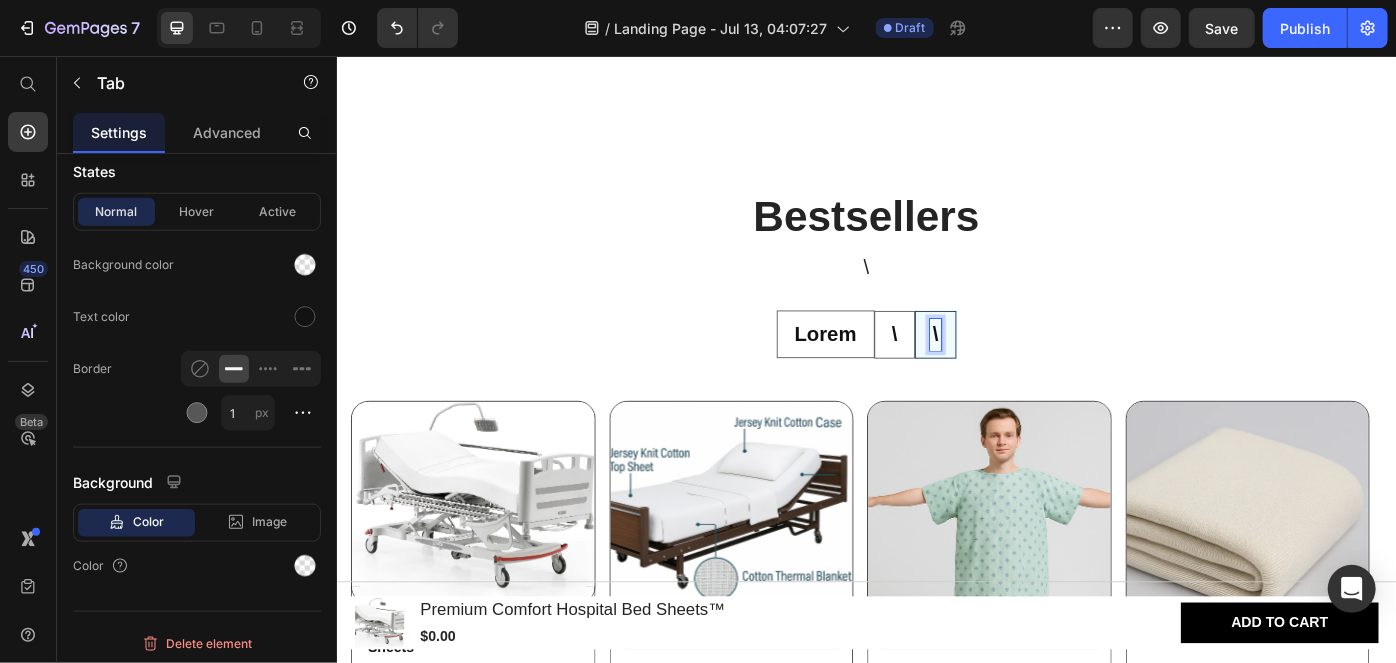 click on "\" at bounding box center [1014, 370] 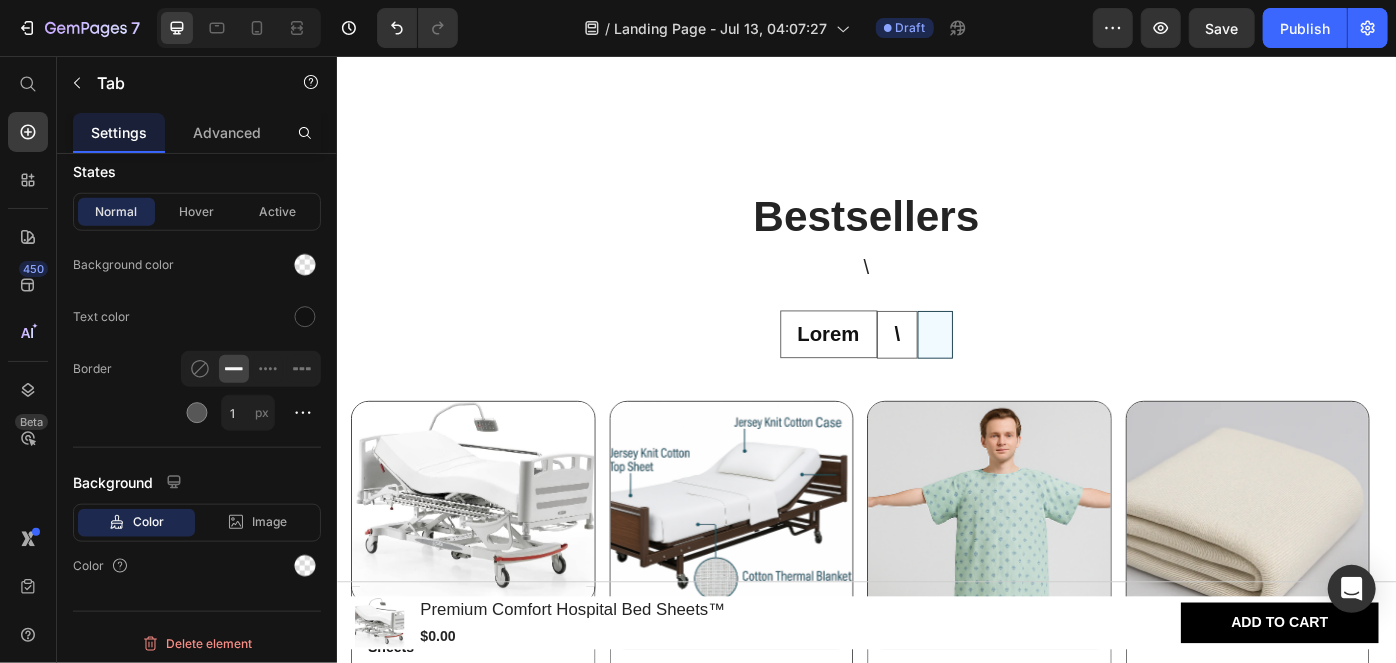 click on "\" at bounding box center (971, 370) 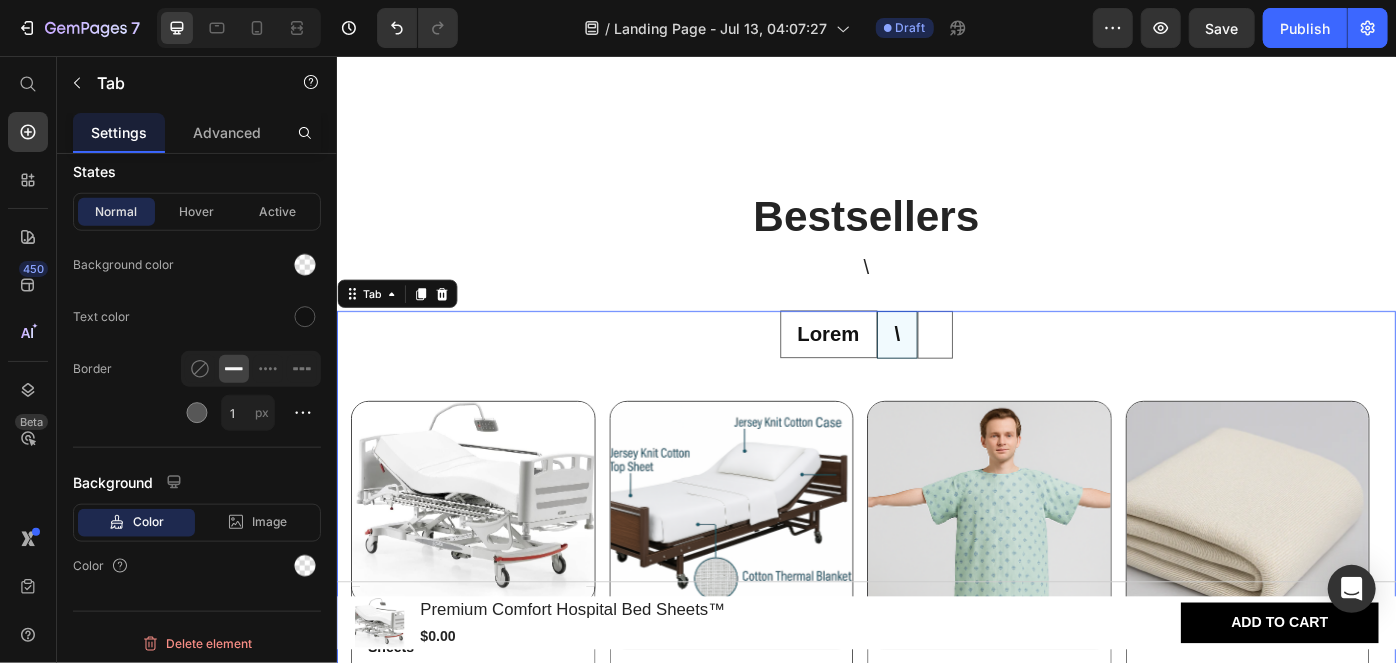 click on "\" at bounding box center [971, 370] 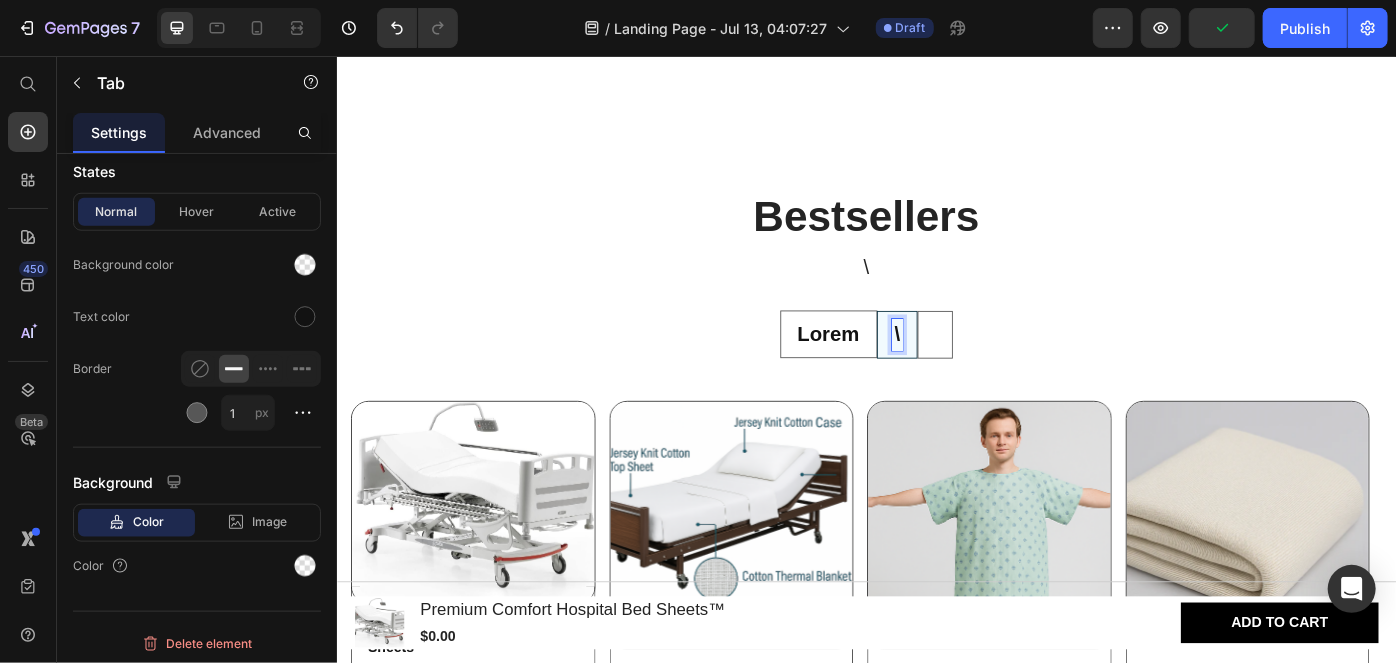 click on "\" at bounding box center (971, 370) 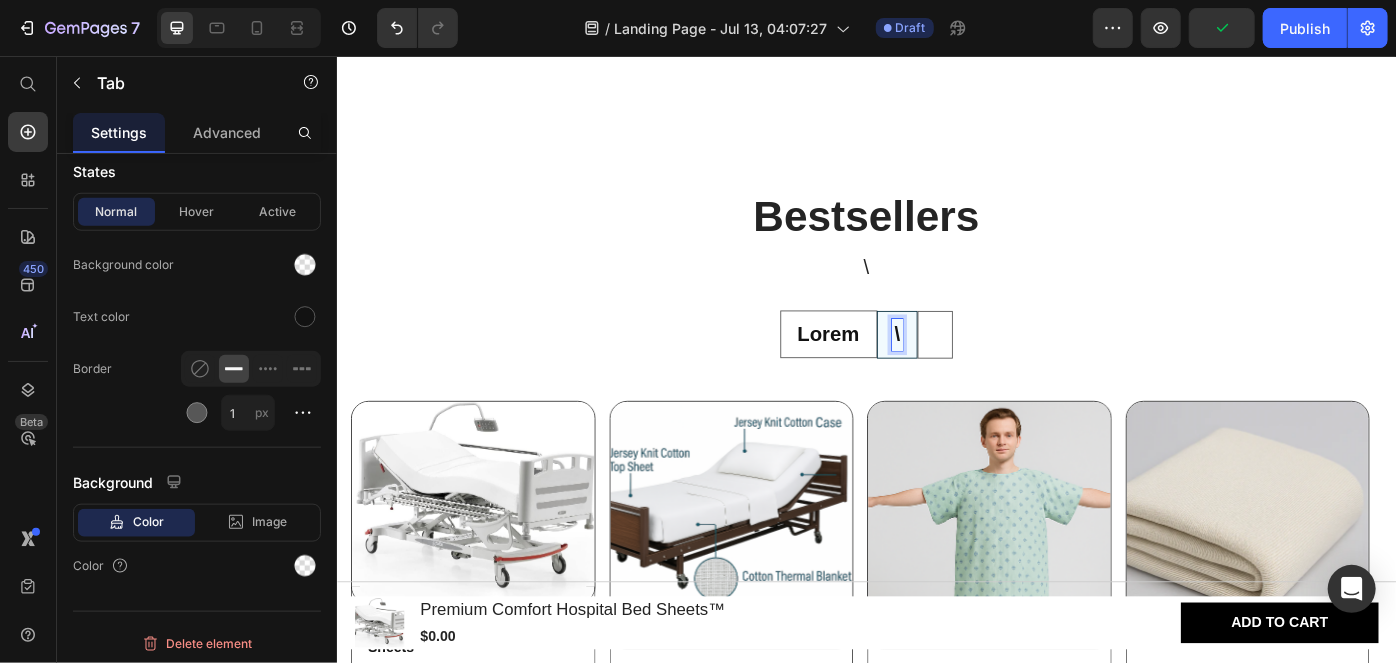 click on "\" at bounding box center (971, 370) 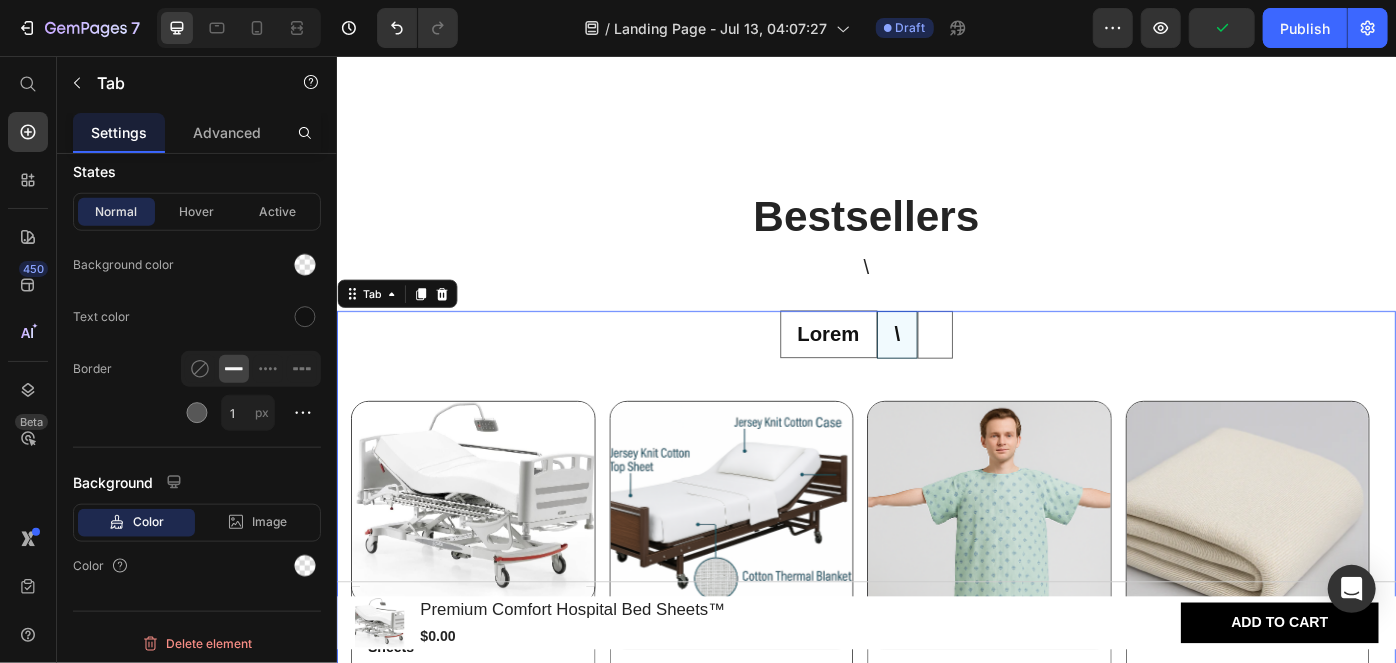 click on "Lorem" at bounding box center (893, 370) 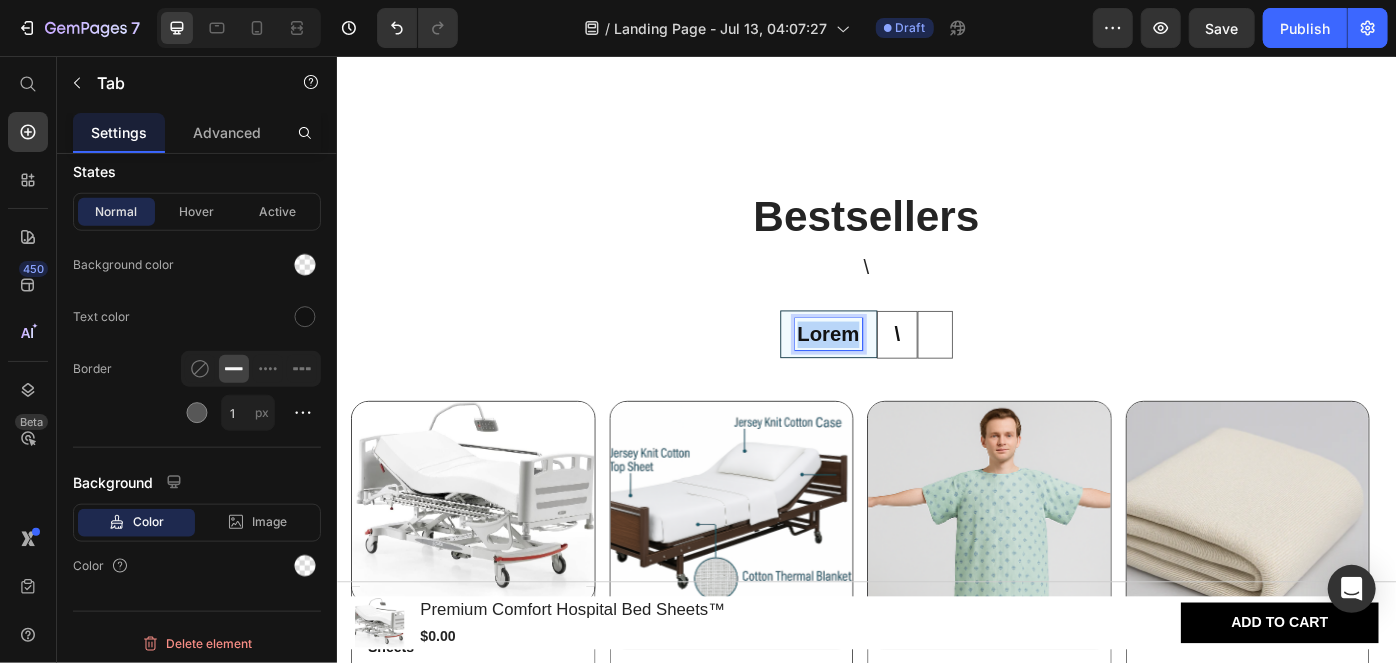 click on "Lorem" at bounding box center (893, 370) 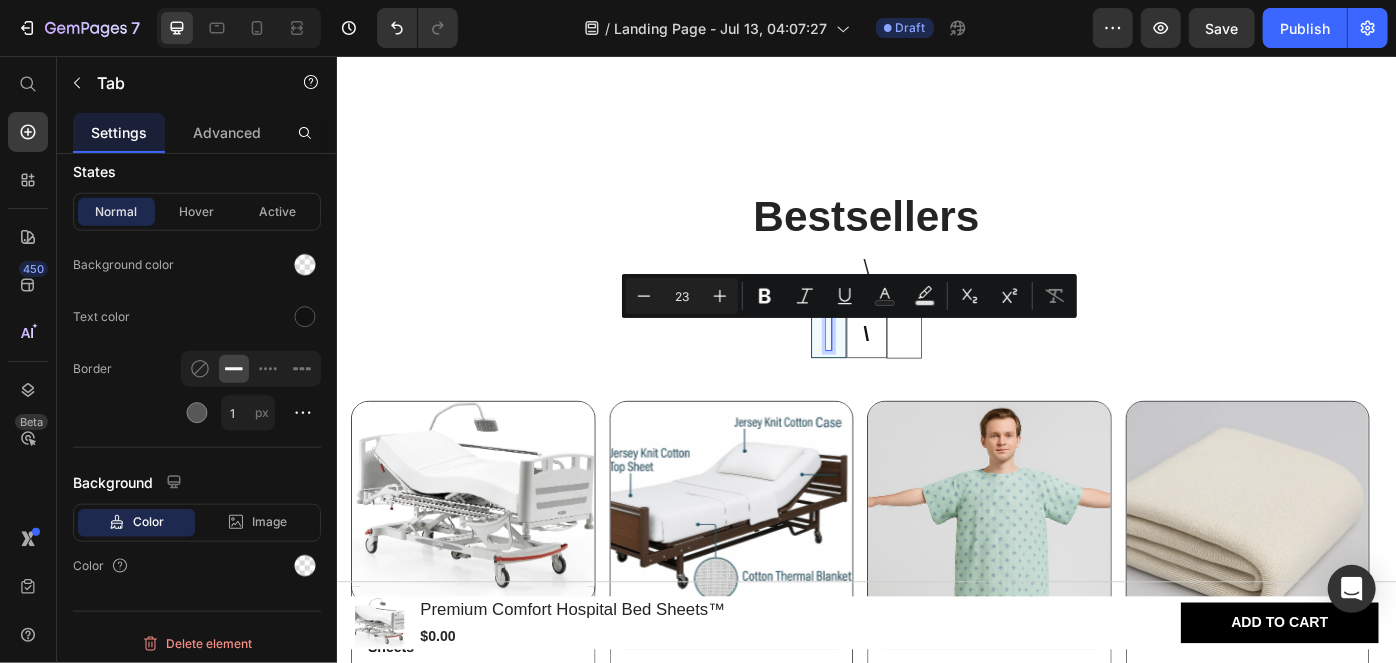 radio on "false" 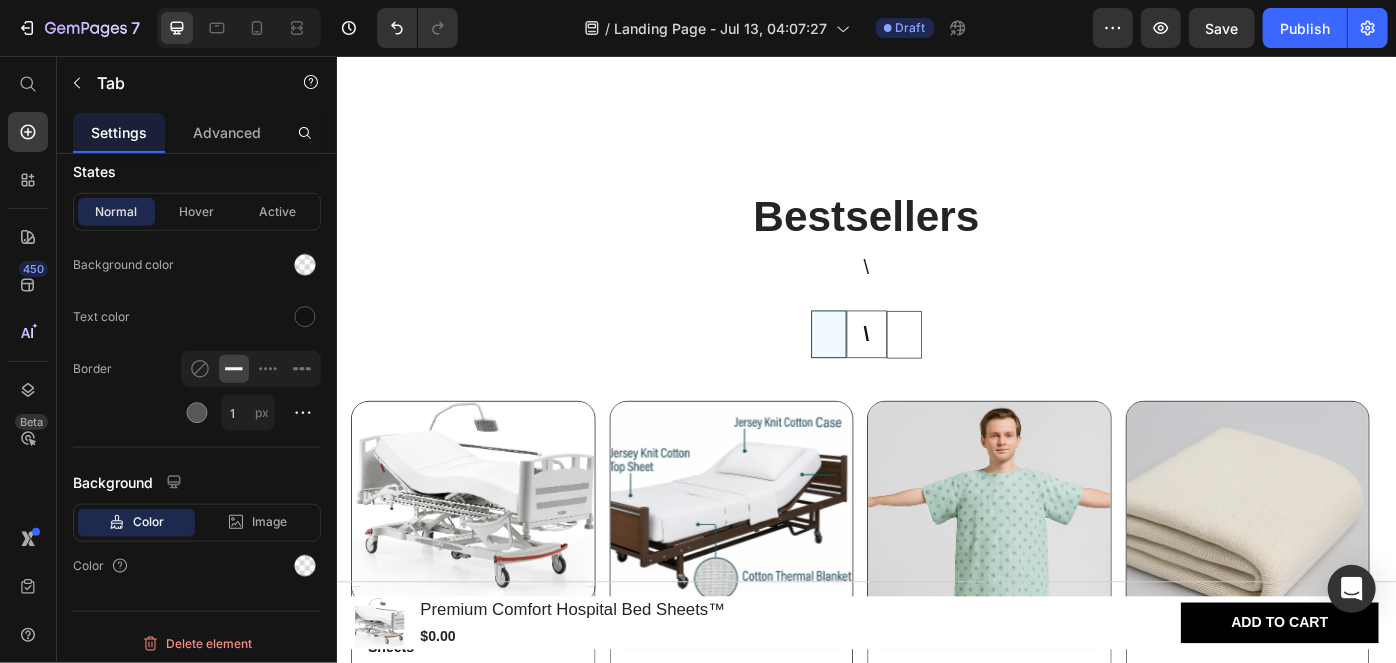 click at bounding box center [979, 370] 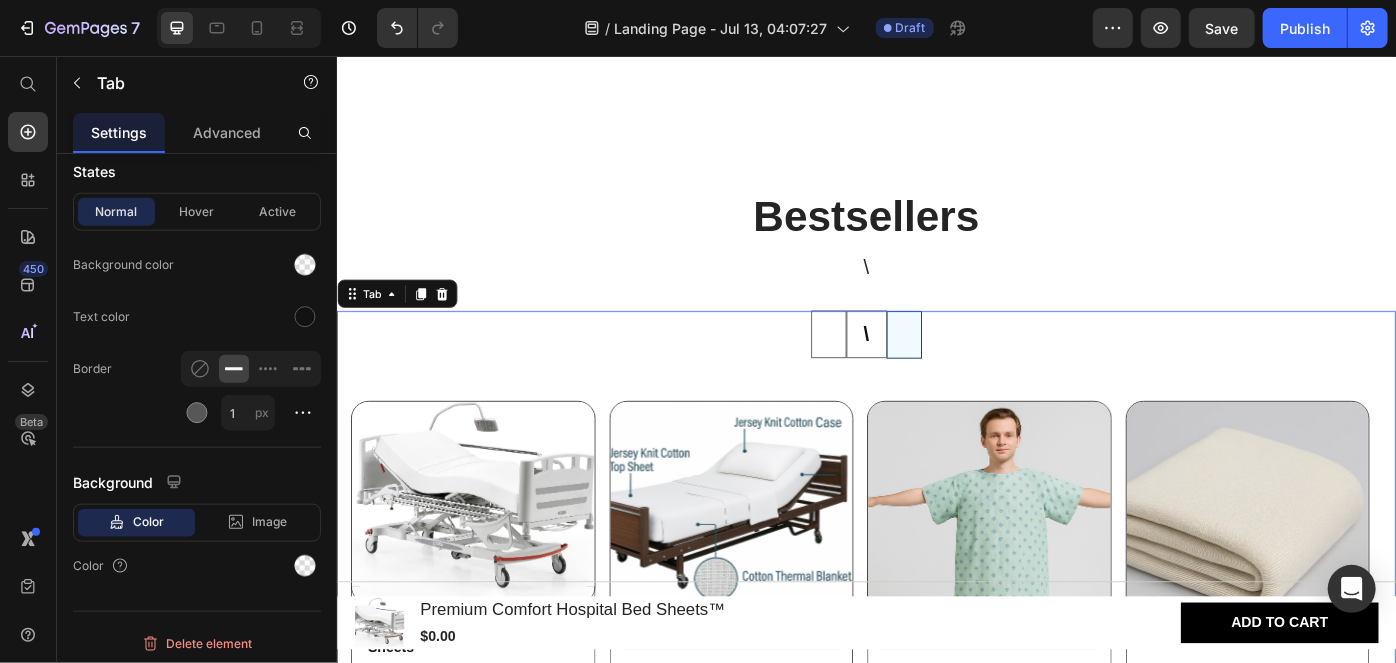click at bounding box center [979, 370] 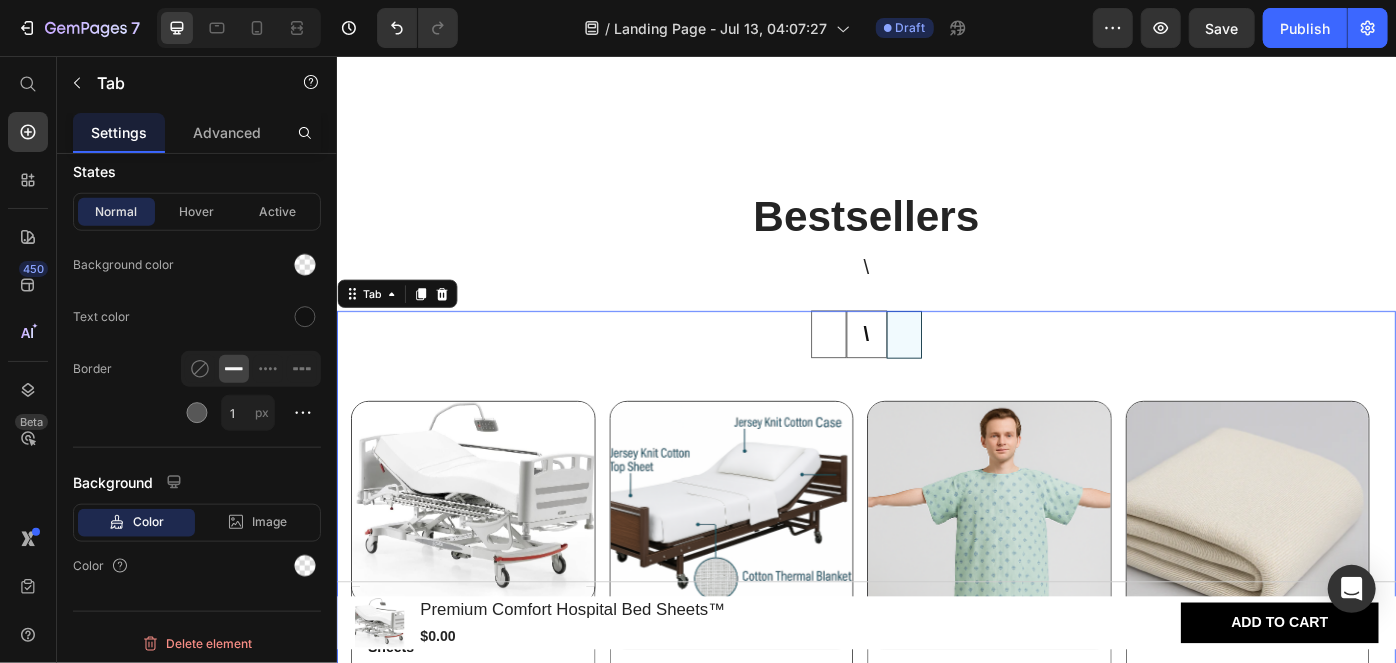 drag, startPoint x: 966, startPoint y: 353, endPoint x: 905, endPoint y: 357, distance: 61.13101 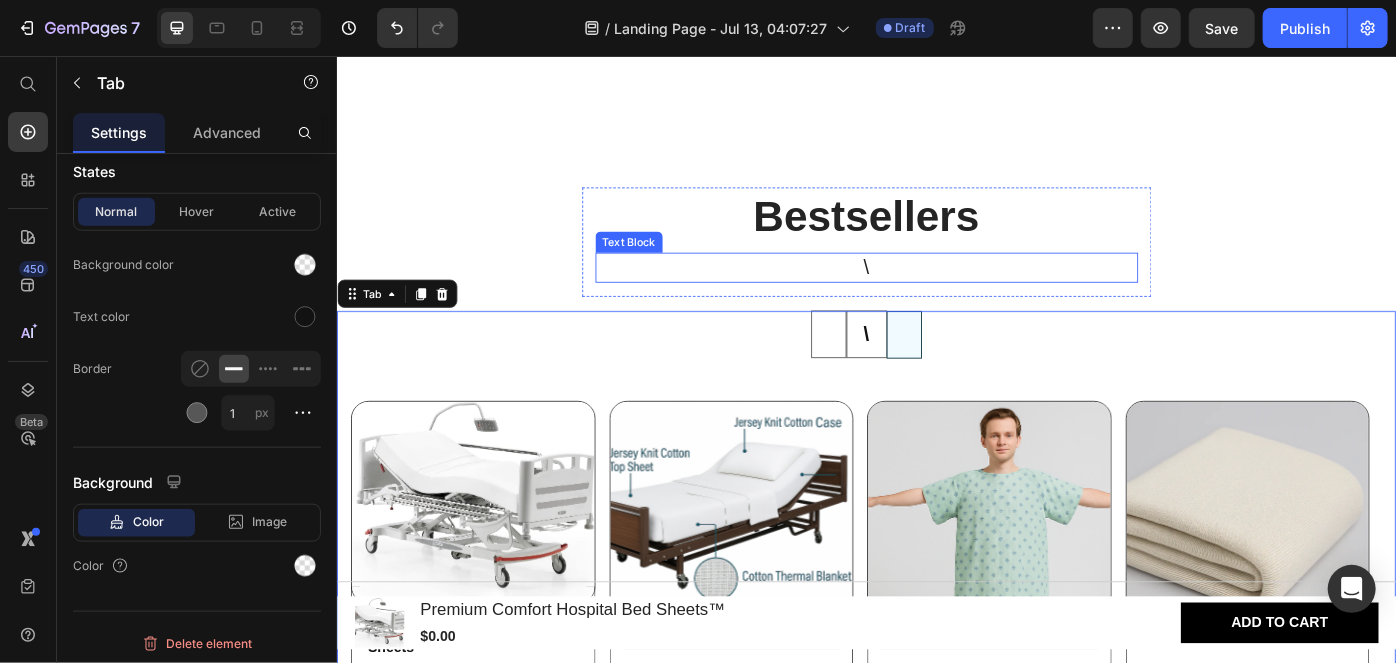 drag, startPoint x: 915, startPoint y: 362, endPoint x: 821, endPoint y: 294, distance: 116.01724 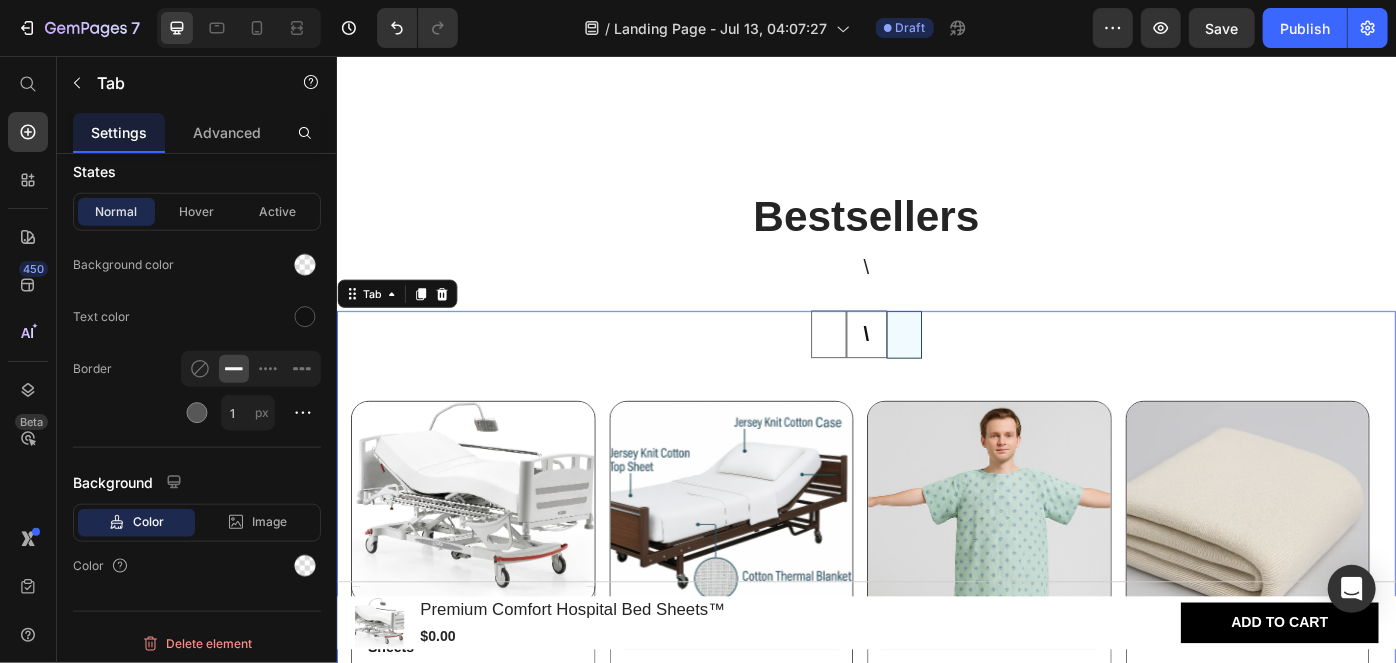 click on "\" at bounding box center (936, 370) 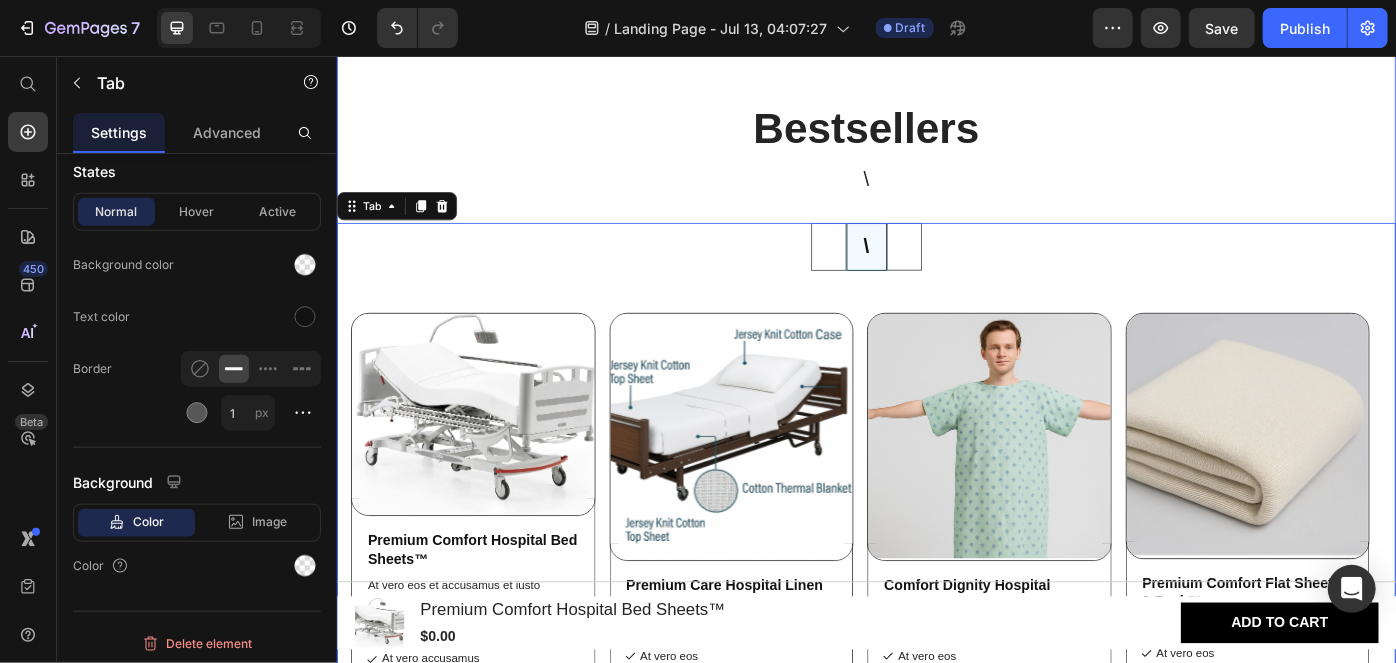 scroll, scrollTop: 1819, scrollLeft: 0, axis: vertical 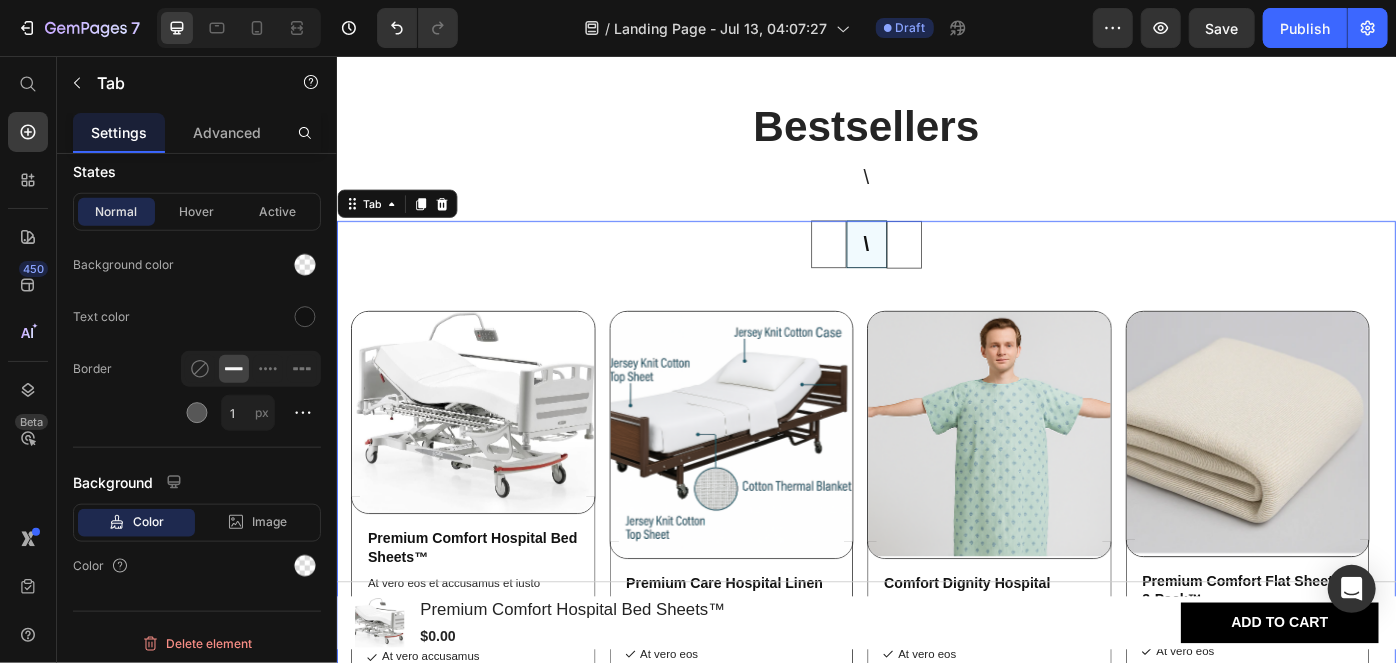 click on "\" at bounding box center [936, 268] 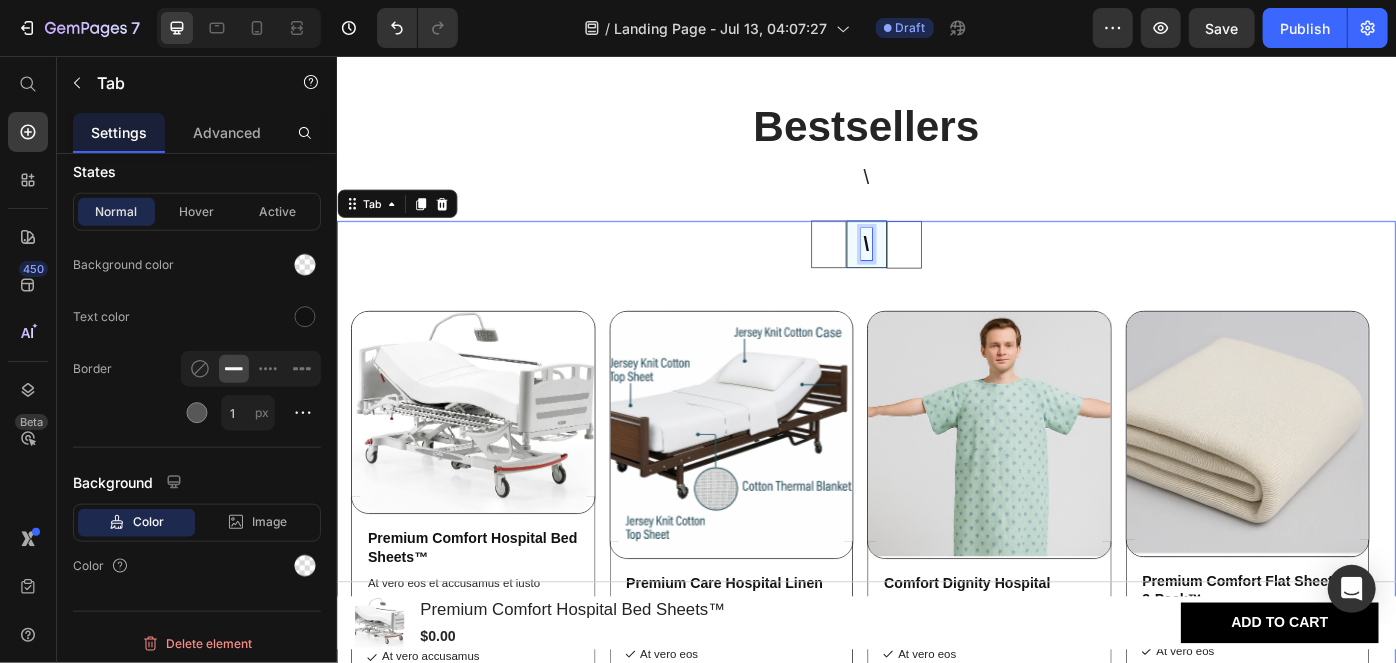 click on "\" at bounding box center (936, 268) 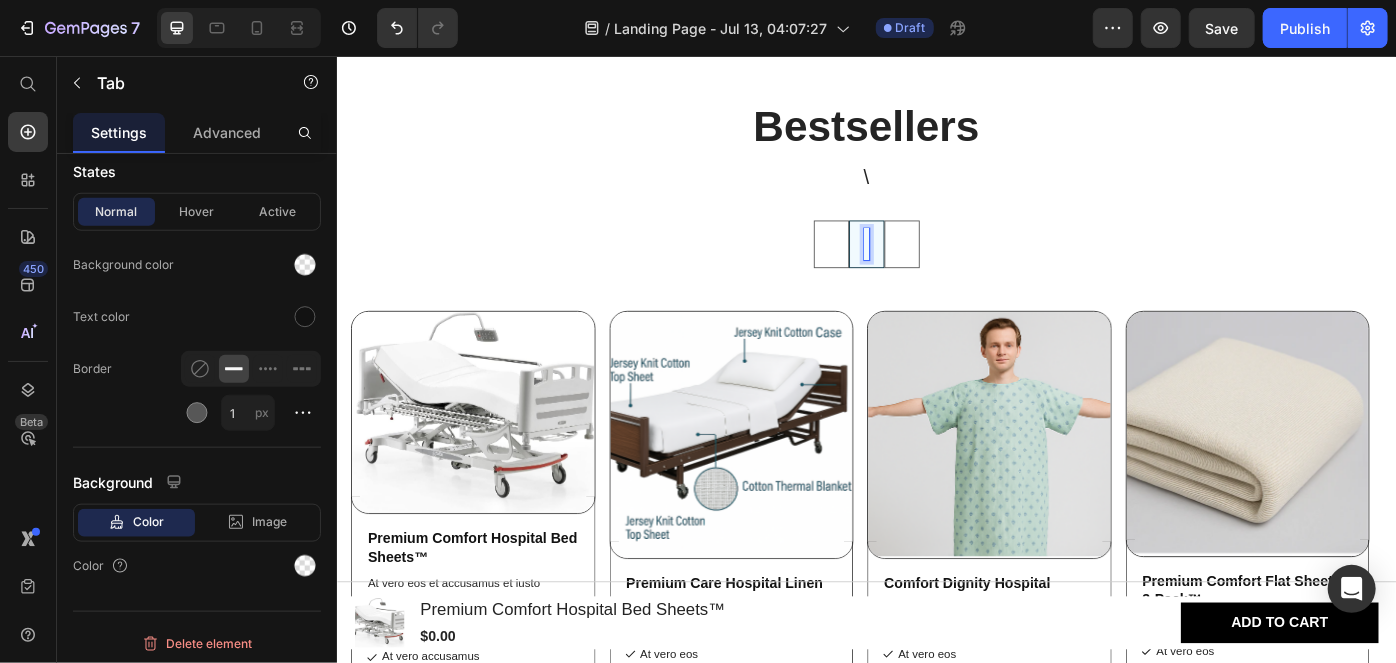 radio on "false" 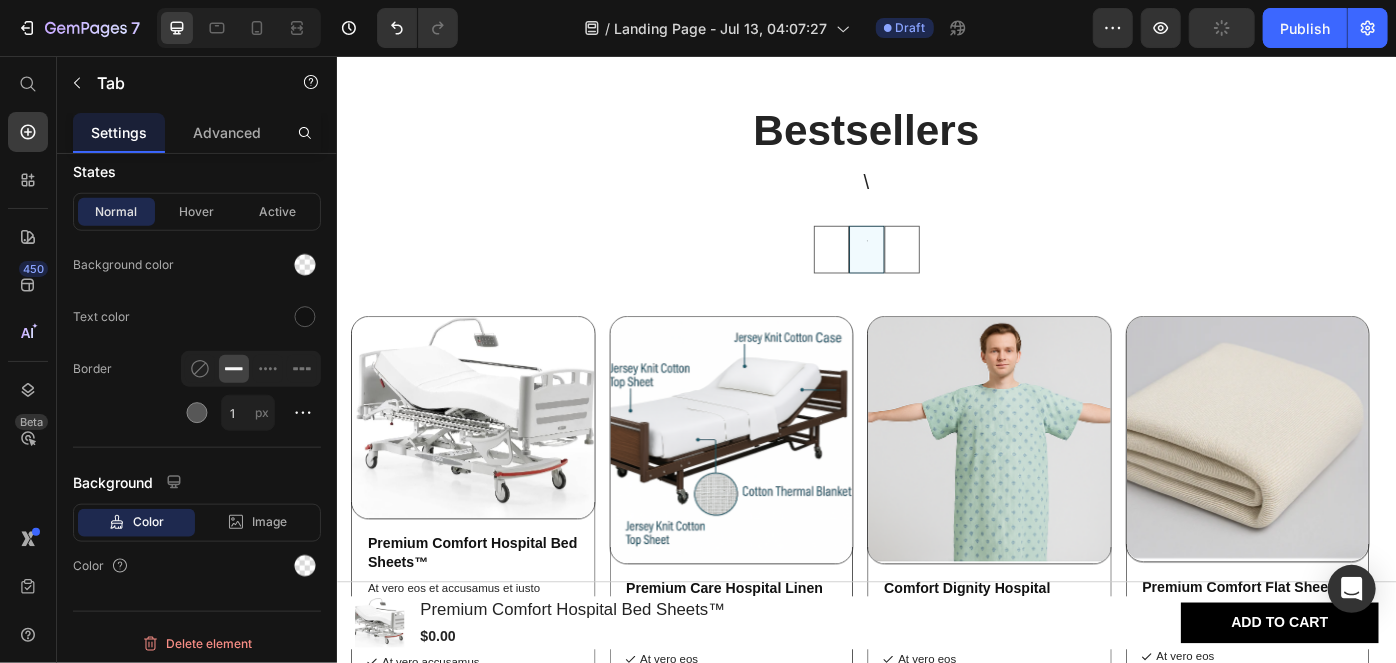 scroll, scrollTop: 2488, scrollLeft: 0, axis: vertical 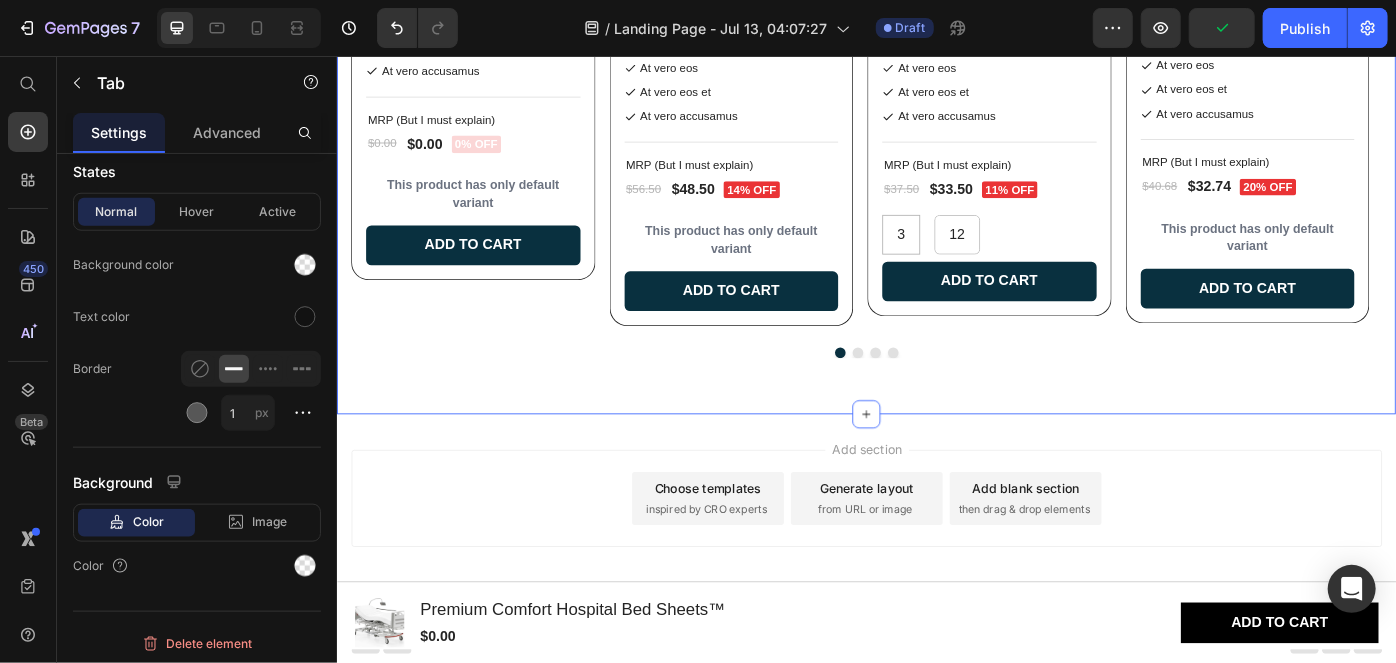 click on "Bestsellers Heading \ Text Block Row Product Images Premium Comfort Hospital Bed Sheets™ Product Title At vero eos et accusamus et iusto Text Block
At vero eos
At vero eos et
At vero accusamus Item List                Title Line MRP (But I must explain) Text Block $0.00 Product Price $0.00 Product Price 0% off Product Badge Row This product has only default variant Product Variants & Swatches Add to cart Add to Cart Row Row Product Images Premium Care Hospital Linen Set™ Product Title At vero eos et accusamus et iusto Text Block
At vero eos
At vero eos et
At vero accusamus Item List                Title Line MRP (But I must explain) Text Block $56.50 Product Price $48.50 Product Price 14% off Product Badge Row This product has only default variant Product Variants & Swatches Add to cart Add to Cart Row Row Product Images Comfort  Dignity Hospital Gown™ Product Title At vero eos et accusamus et iusto Item List" at bounding box center [936, -92] 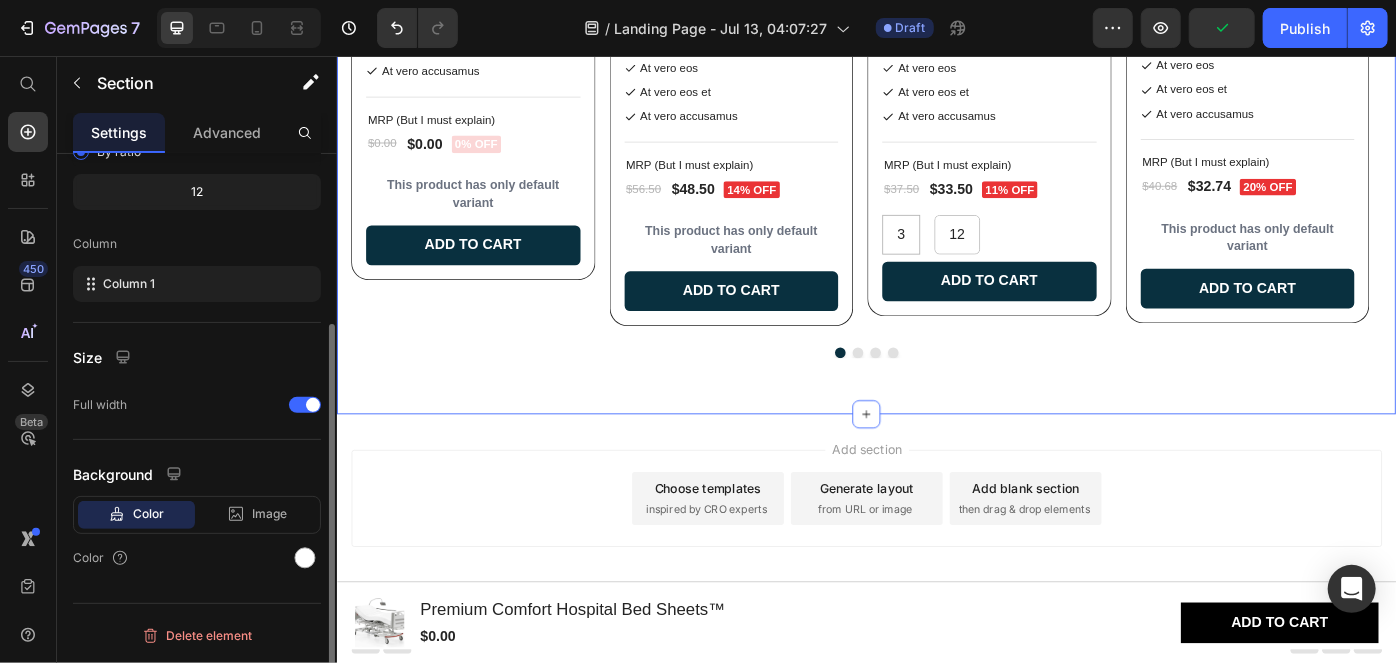 scroll, scrollTop: 0, scrollLeft: 0, axis: both 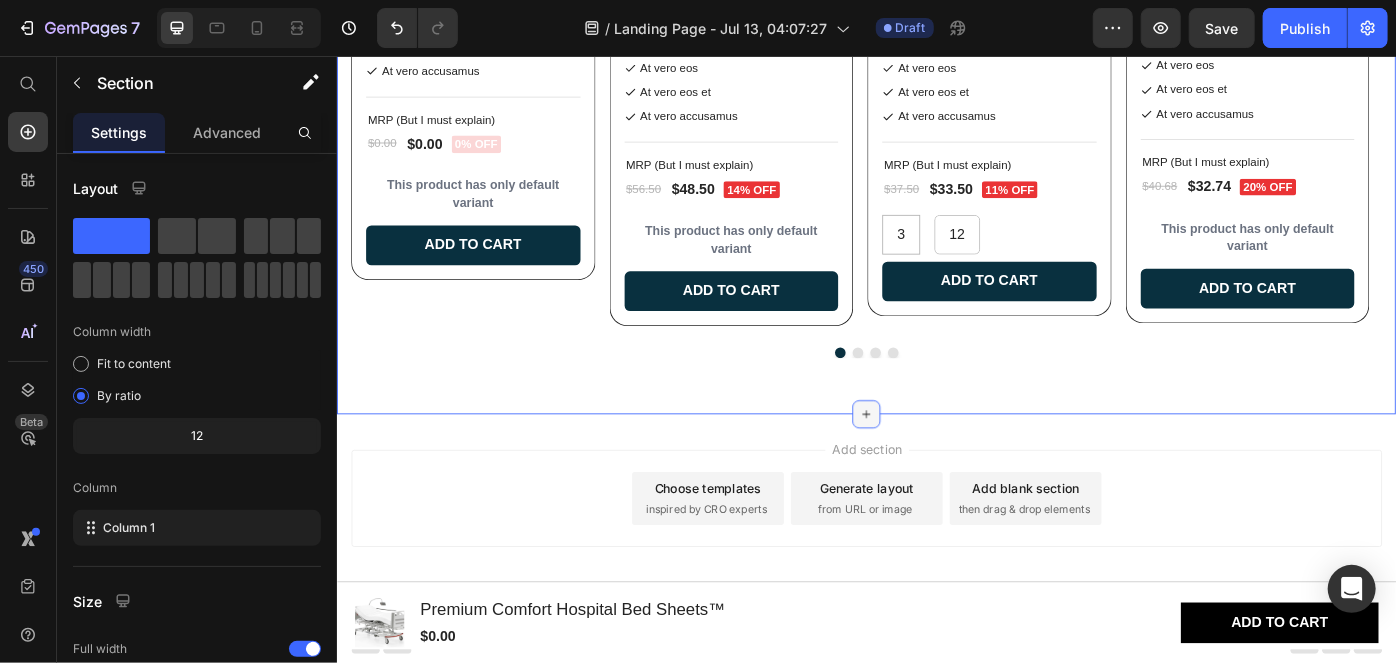 click 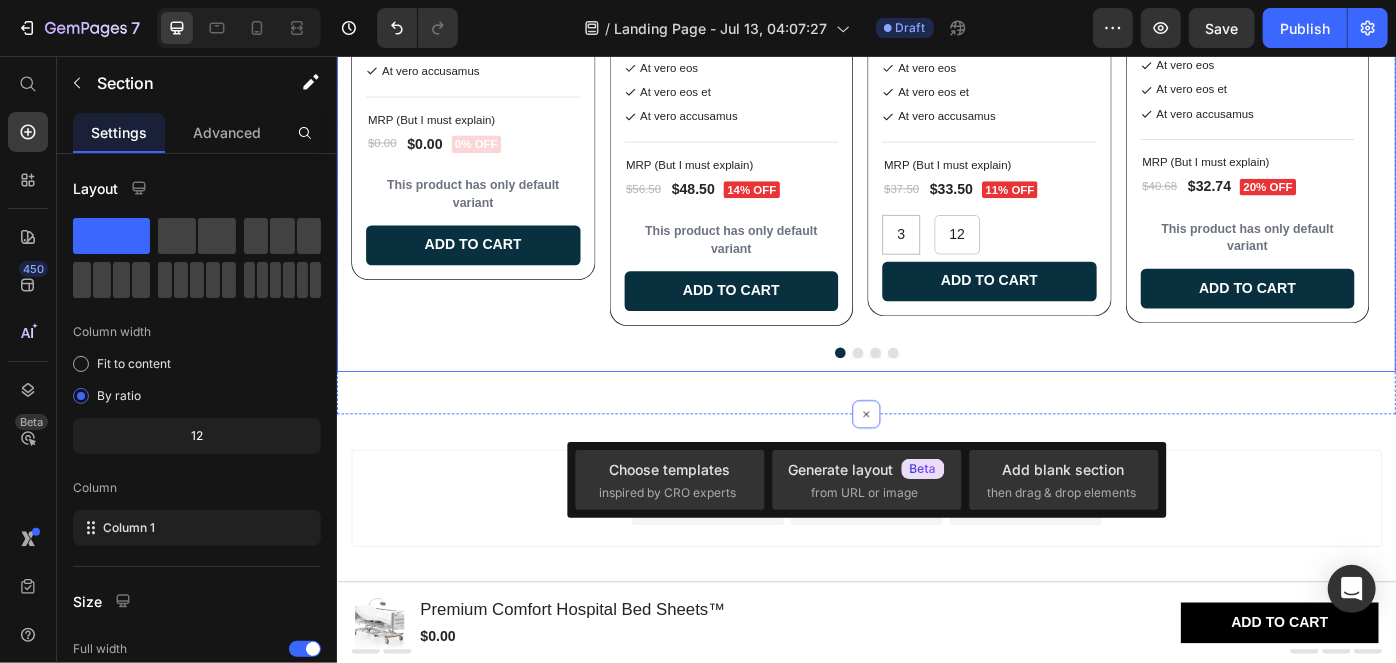 click on "Product Images Premium Comfort Hospital Bed Sheets™ Product Title At vero eos et accusamus et iusto Text Block
At vero eos
At vero eos et
At vero accusamus Item List                Title Line MRP (But I must explain) Text Block $0.00 Product Price $0.00 Product Price 0% off Product Badge Row This product has only default variant Product Variants & Swatches Add to cart Add to Cart Row Row Product Images Premium Care Hospital Linen Set™ Product Title At vero eos et accusamus et iusto Text Block
At vero eos
At vero eos et
At vero accusamus Item List                Title Line MRP (But I must explain) Text Block $56.50 Product Price $48.50 Product Price 14% off Product Badge Row This product has only default variant Product Variants & Swatches Add to cart Add to Cart Row Row Product Images Comfort  Dignity Hospital Gown™ Product Title At vero eos et accusamus et iusto Text Block
At vero eos Title 3" at bounding box center [936, -5] 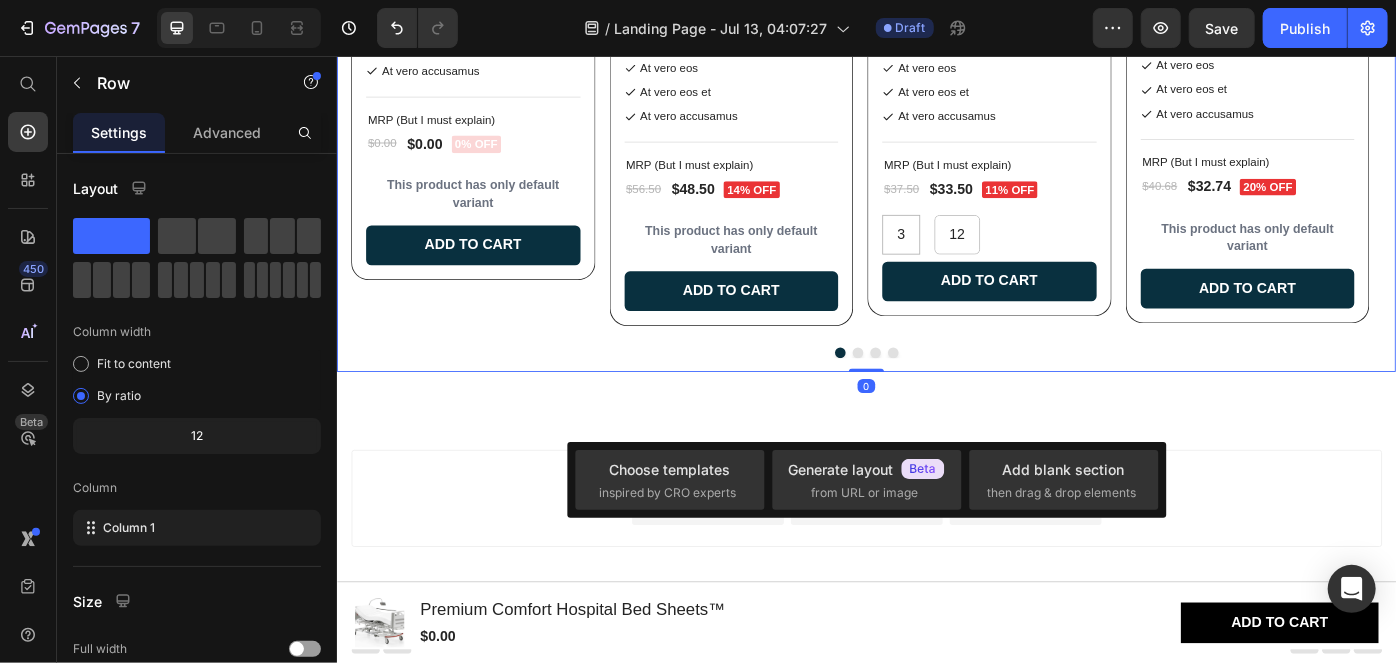 click at bounding box center [936, 391] 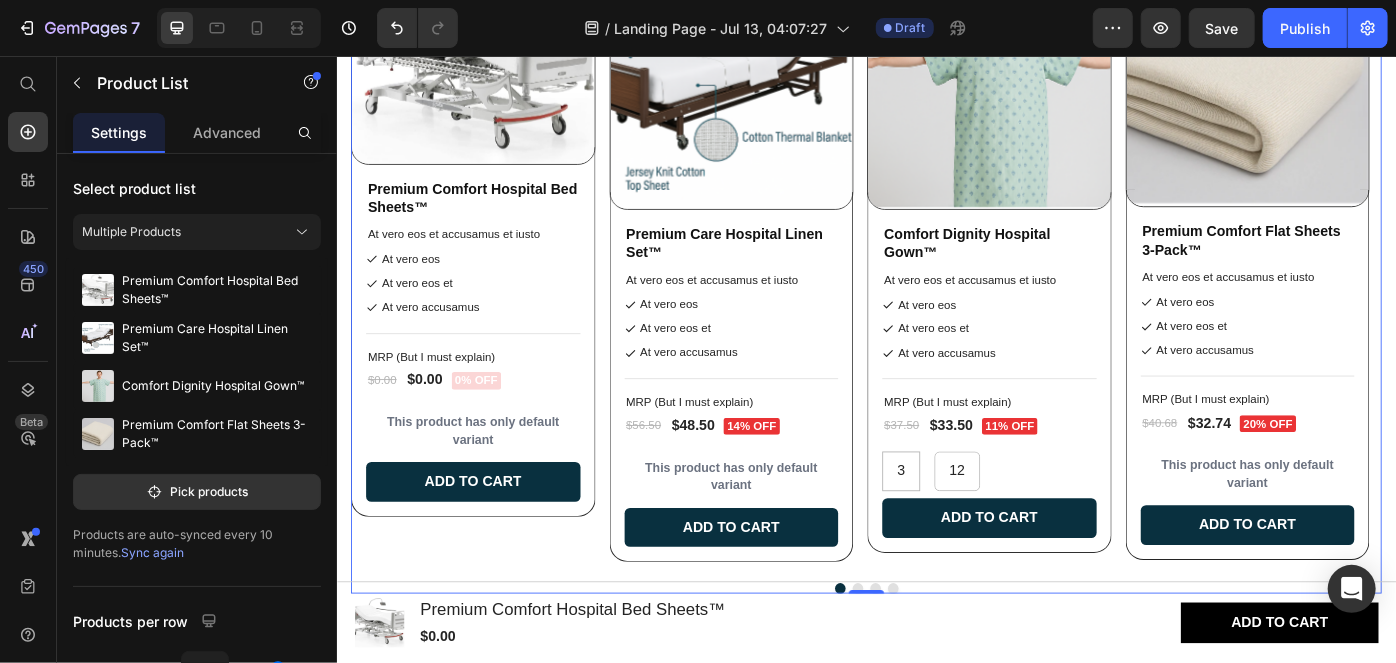 scroll, scrollTop: 2218, scrollLeft: 0, axis: vertical 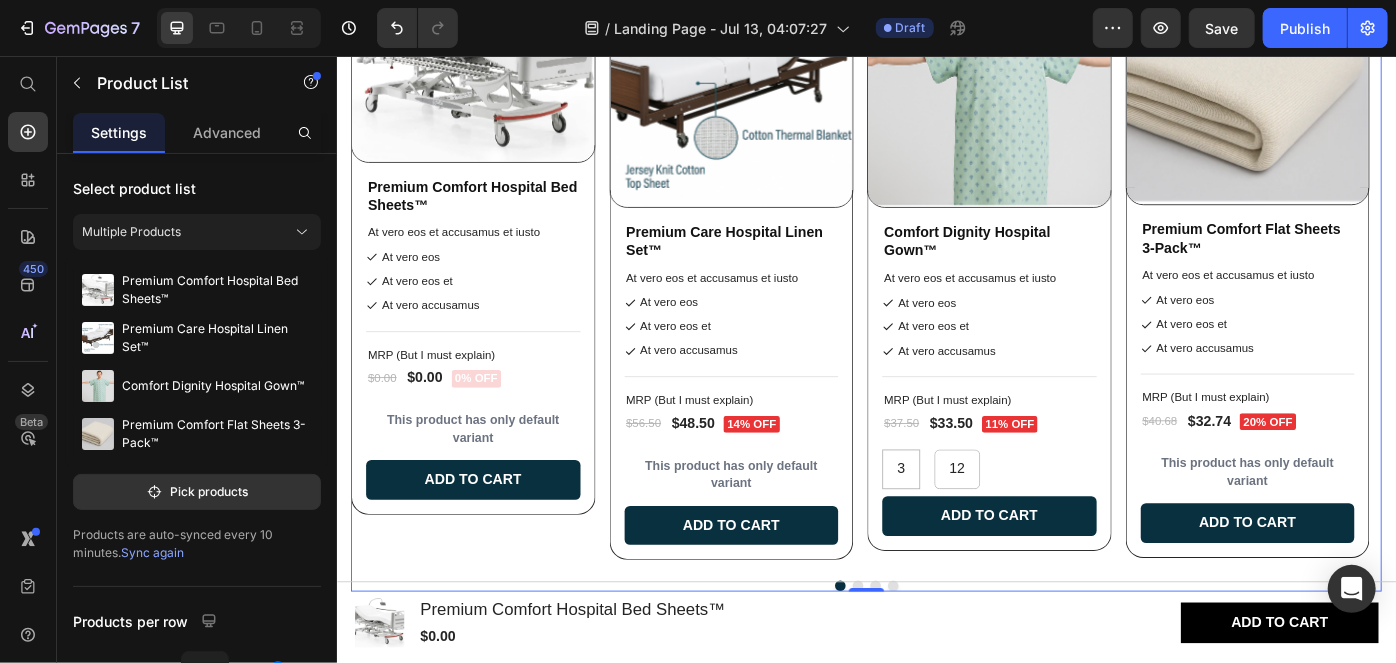 click on "Product Images Premium Comfort Hospital Bed Sheets™ Product Title At vero eos et accusamus et iusto Text Block
At vero eos
At vero eos et
At vero accusamus Item List                Title Line MRP (But I must explain) Text Block $0.00 Product Price $0.00 Product Price 0% off Product Badge Row This product has only default variant Product Variants & Swatches Add to cart Add to Cart Row Row Product Images Premium Care Hospital Linen Set™ Product Title At vero eos et accusamus et iusto Text Block
At vero eos
At vero eos et
At vero accusamus Item List                Title Line MRP (But I must explain) Text Block $56.50 Product Price $48.50 Product Price 14% off Product Badge Row This product has only default variant Product Variants & Swatches Add to cart Add to Cart Row Row Product Images Comfort  Dignity Hospital Gown™ Product Title At vero eos et accusamus et iusto Text Block
At vero eos Title 3" at bounding box center (936, 303) 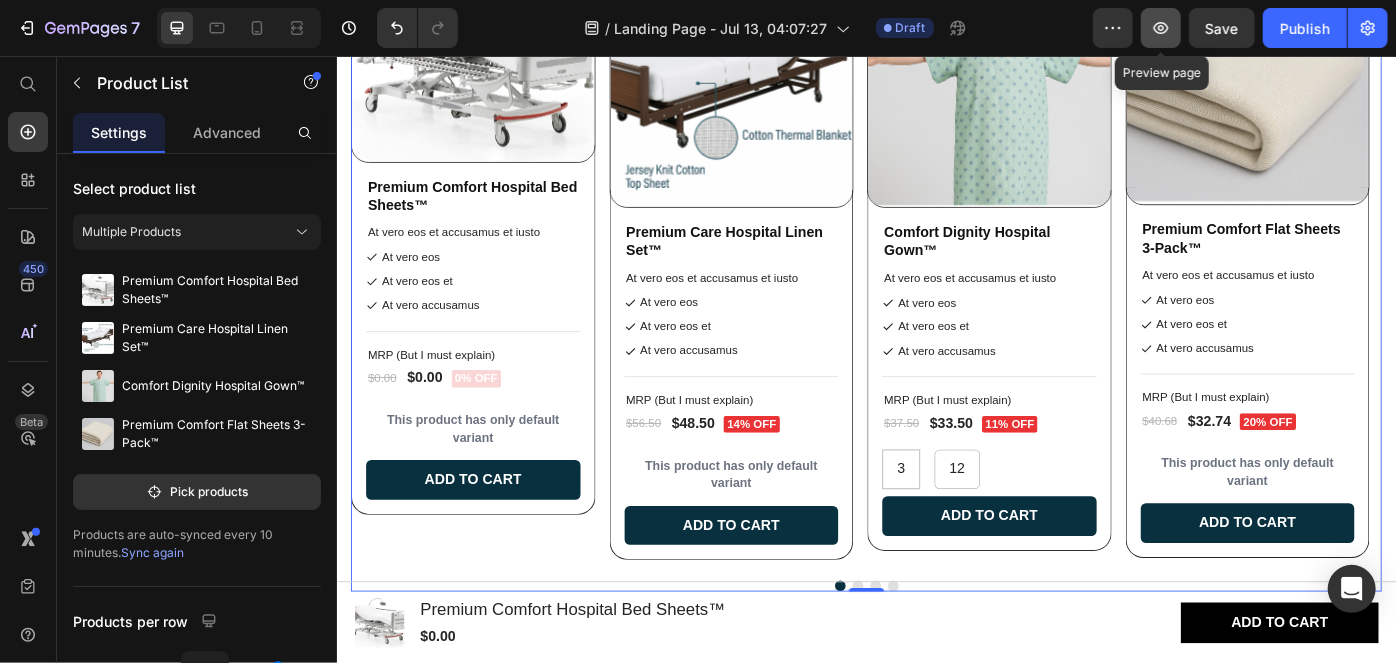 click 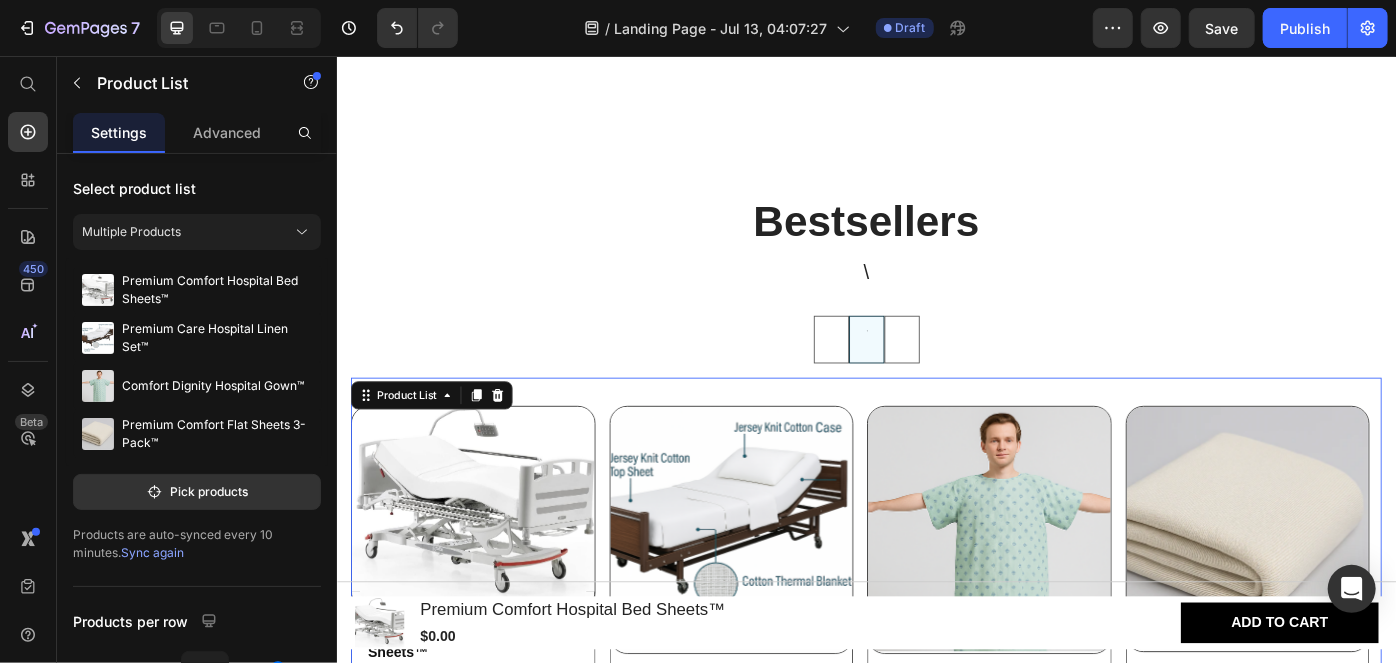 scroll, scrollTop: 1722, scrollLeft: 0, axis: vertical 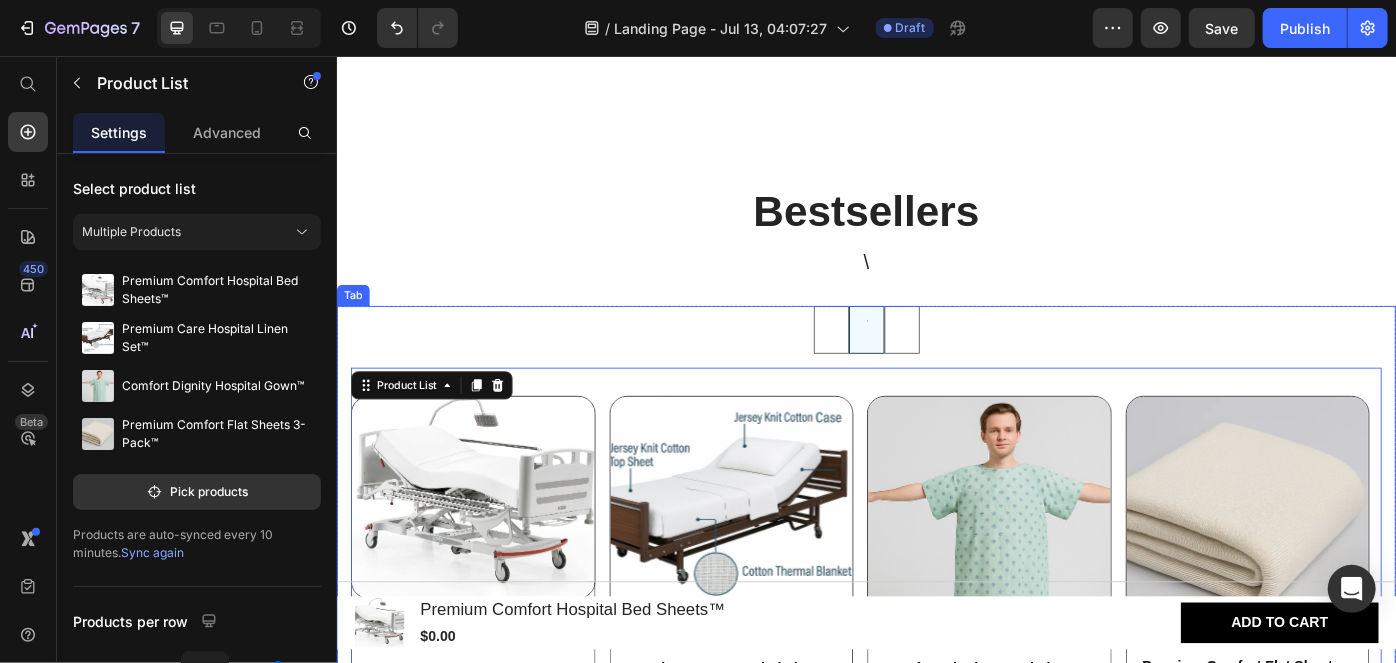 click at bounding box center [936, 365] 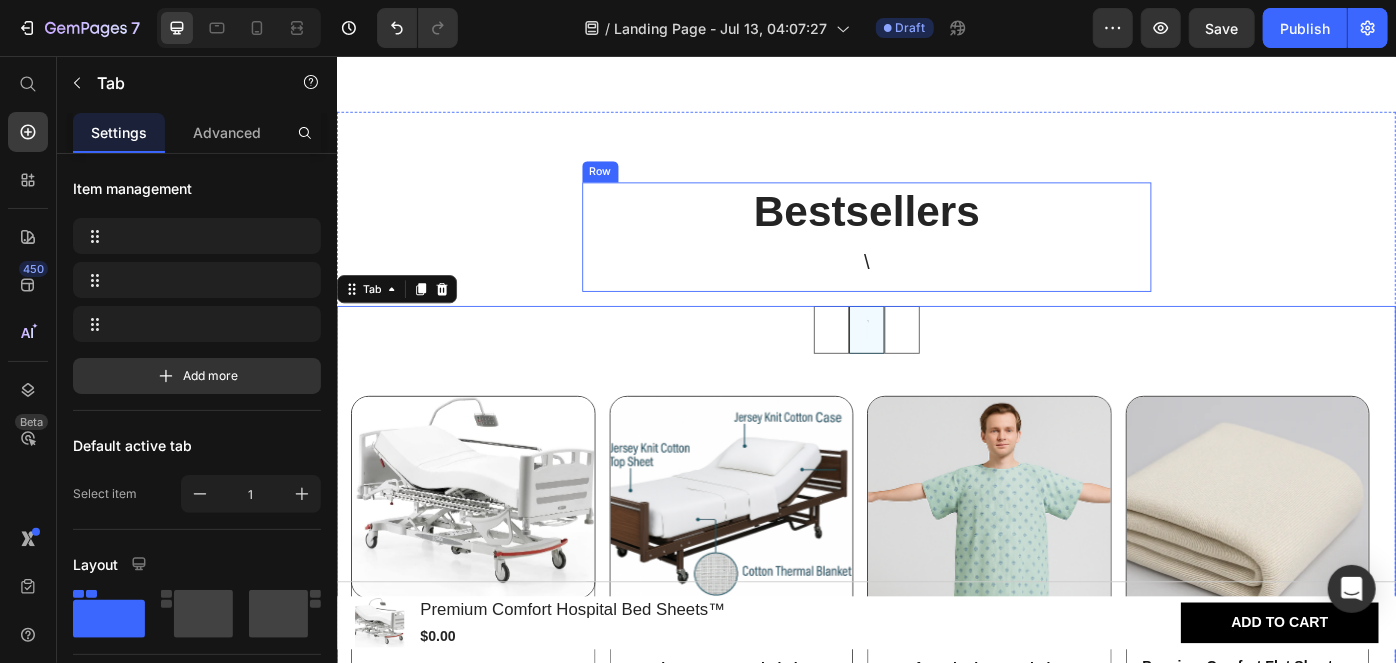 scroll, scrollTop: 1786, scrollLeft: 0, axis: vertical 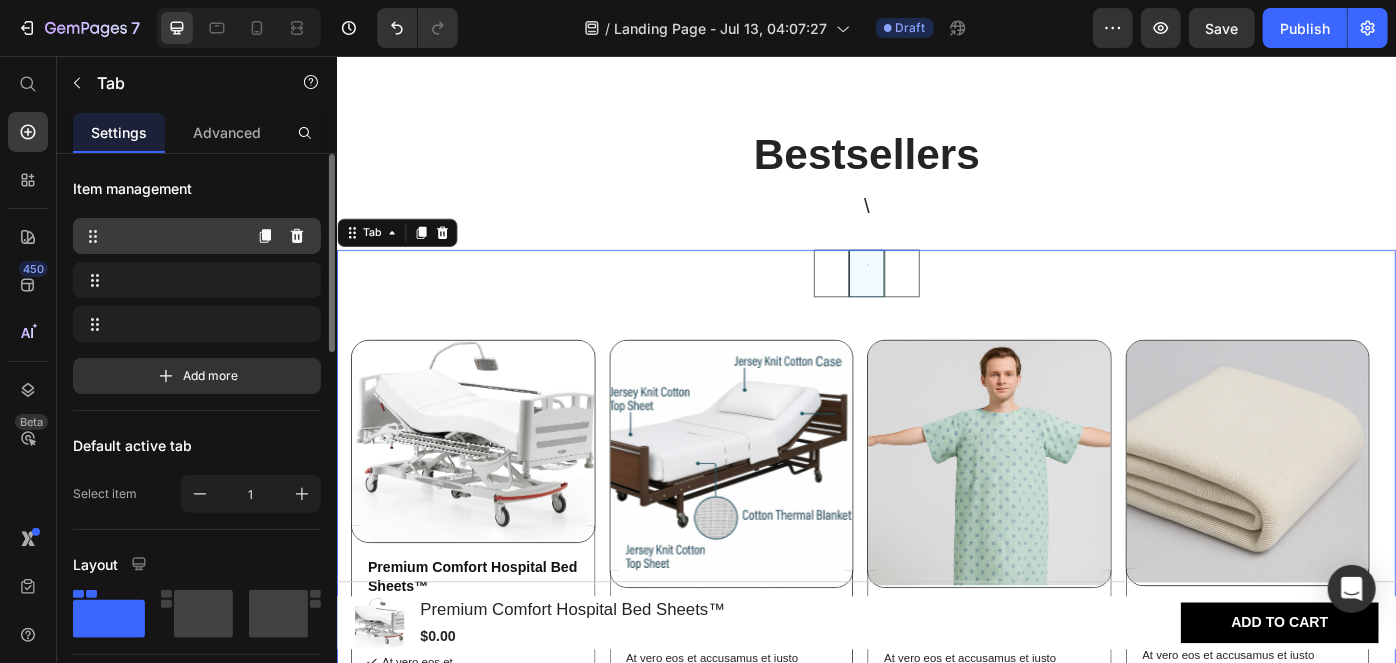click at bounding box center (161, 236) 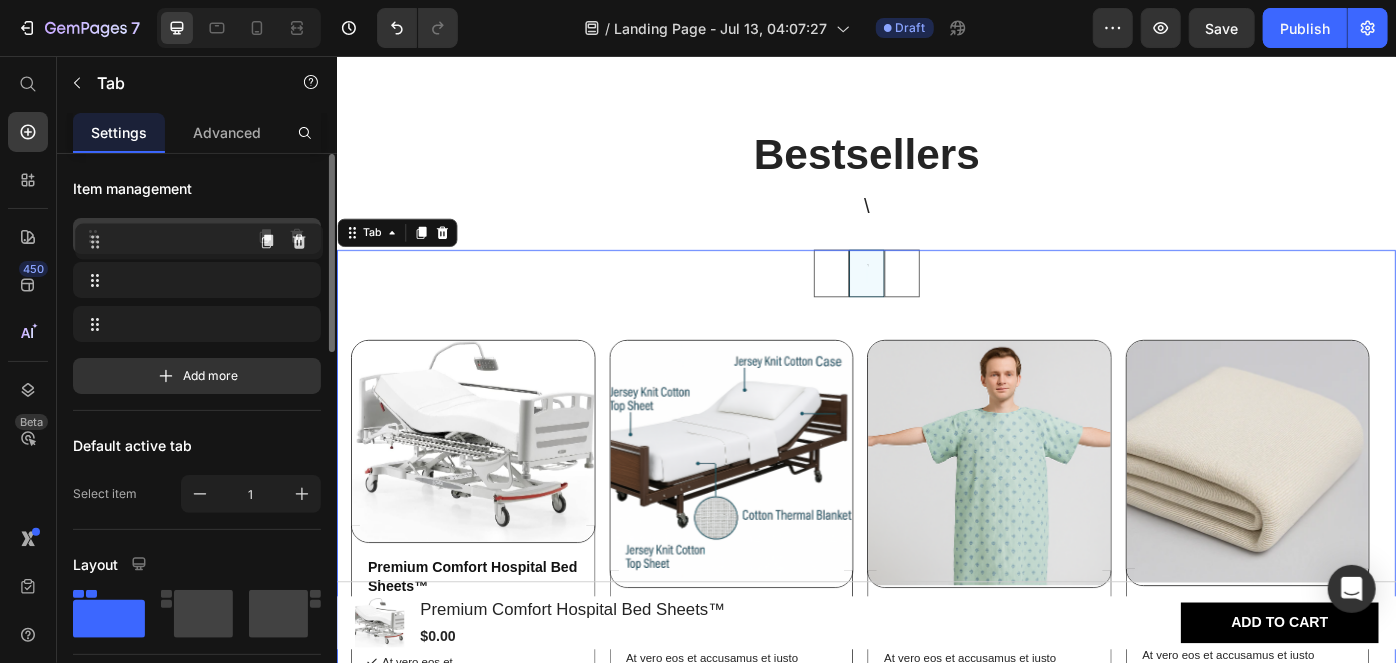 drag, startPoint x: 178, startPoint y: 229, endPoint x: 183, endPoint y: 257, distance: 28.442924 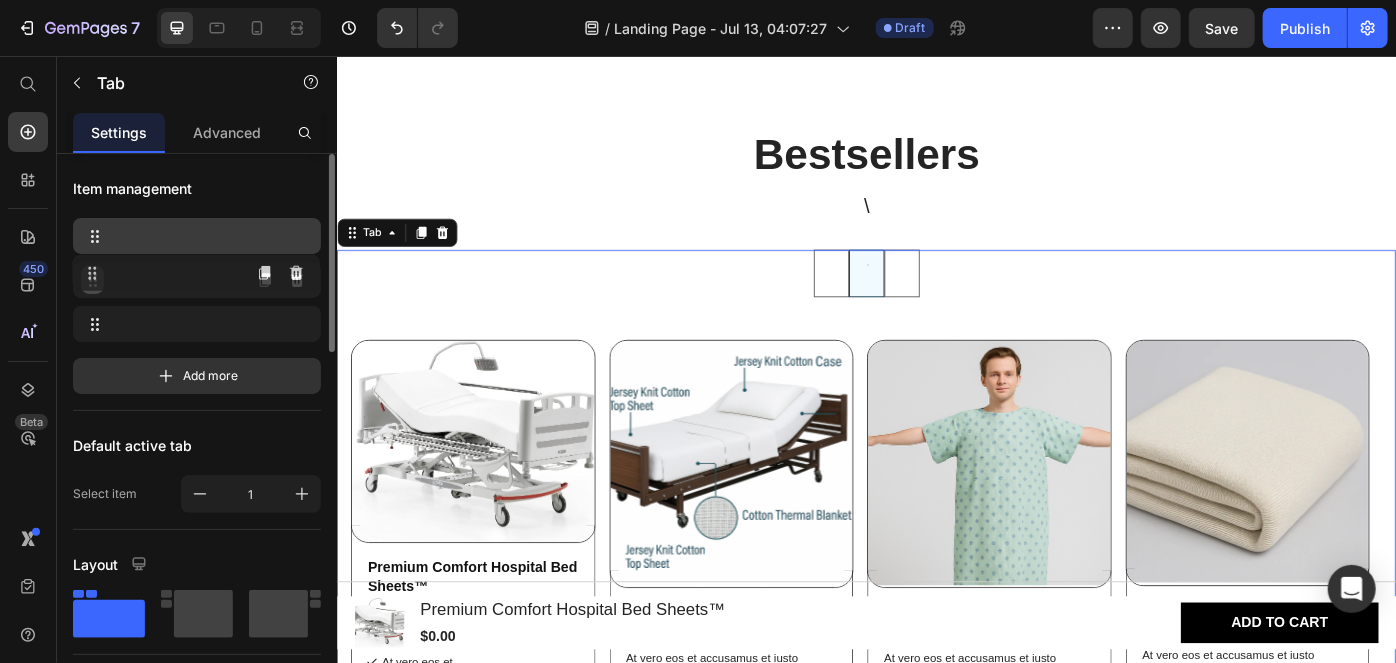type 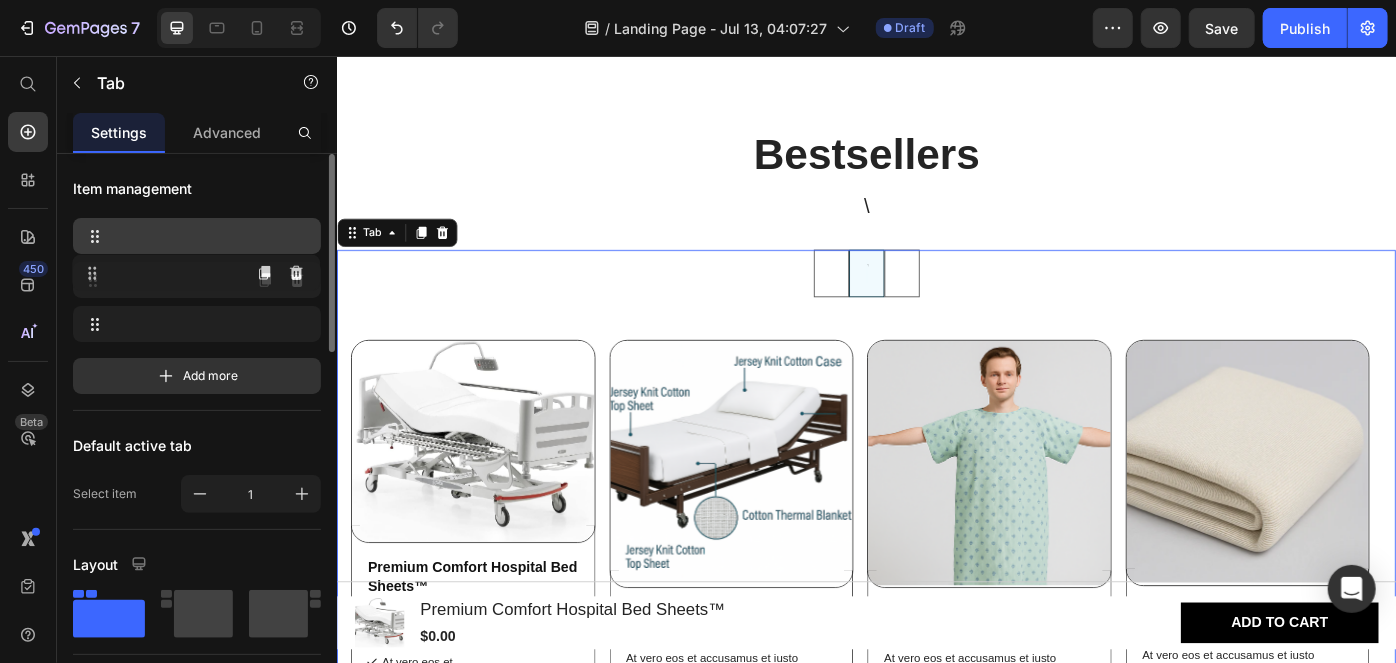 drag, startPoint x: 95, startPoint y: 241, endPoint x: 91, endPoint y: 299, distance: 58.137768 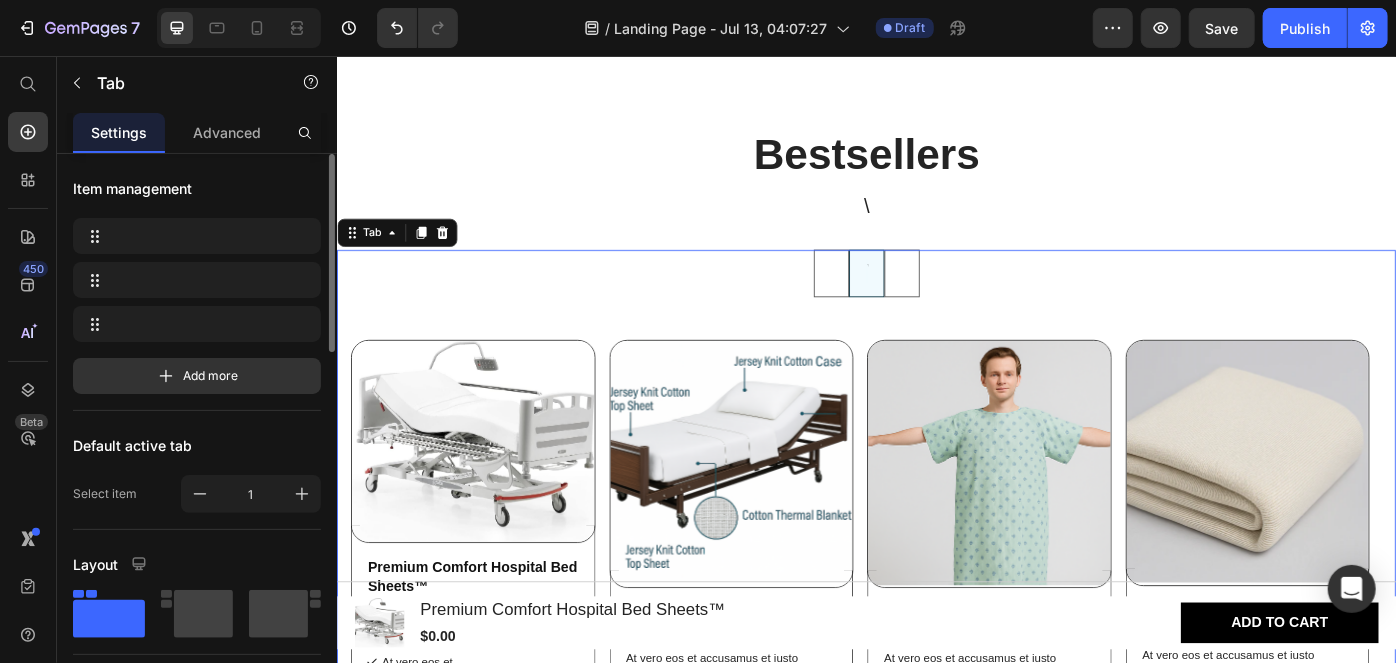 radio on "false" 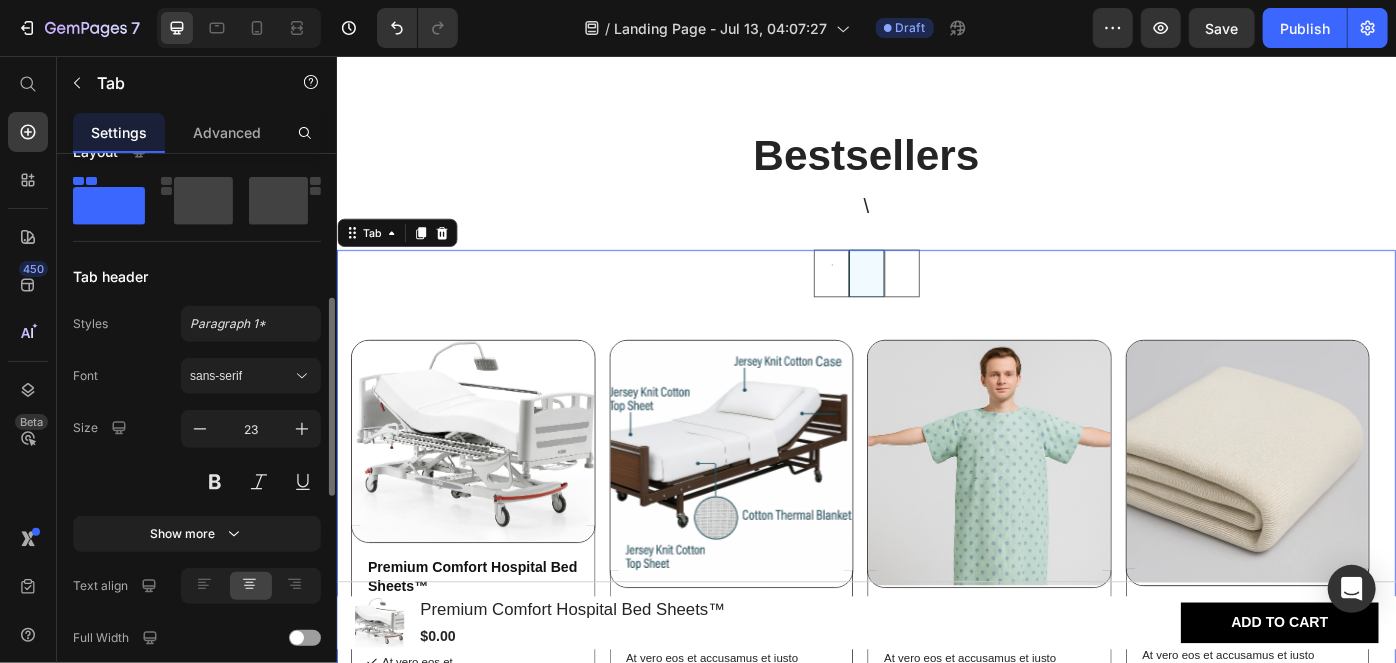 scroll, scrollTop: 0, scrollLeft: 0, axis: both 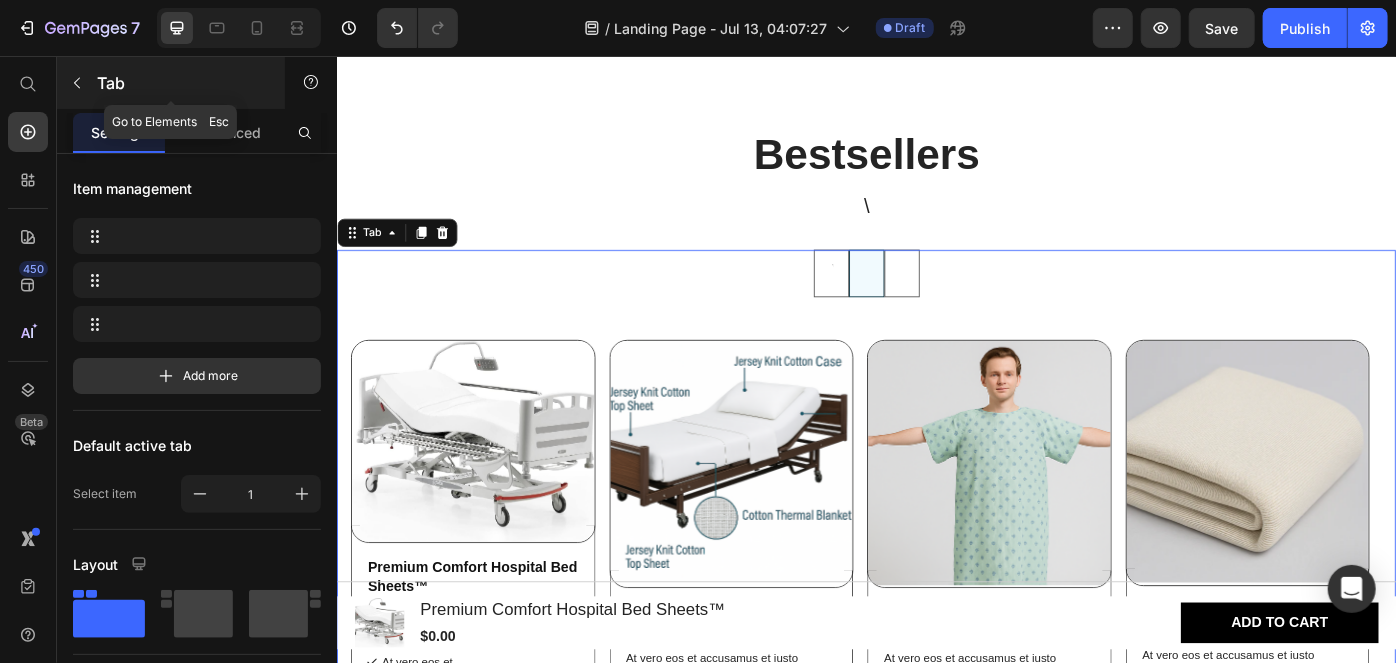 click 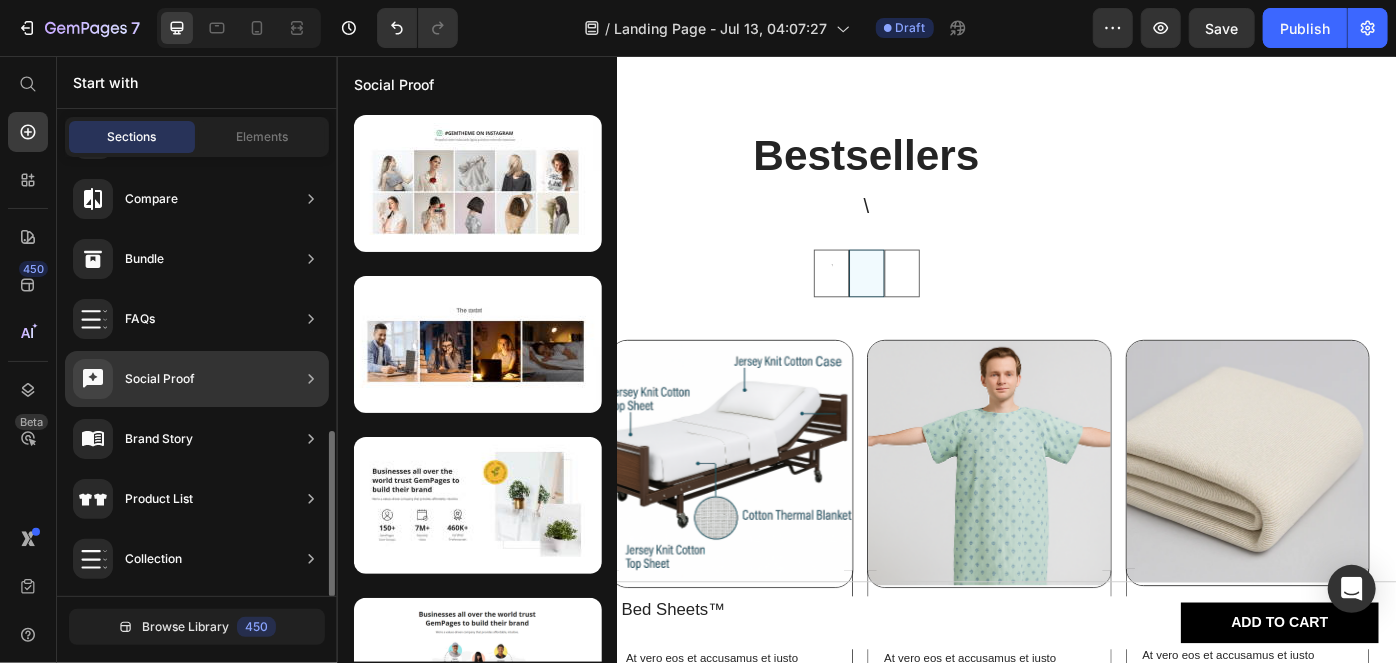 scroll, scrollTop: 720, scrollLeft: 0, axis: vertical 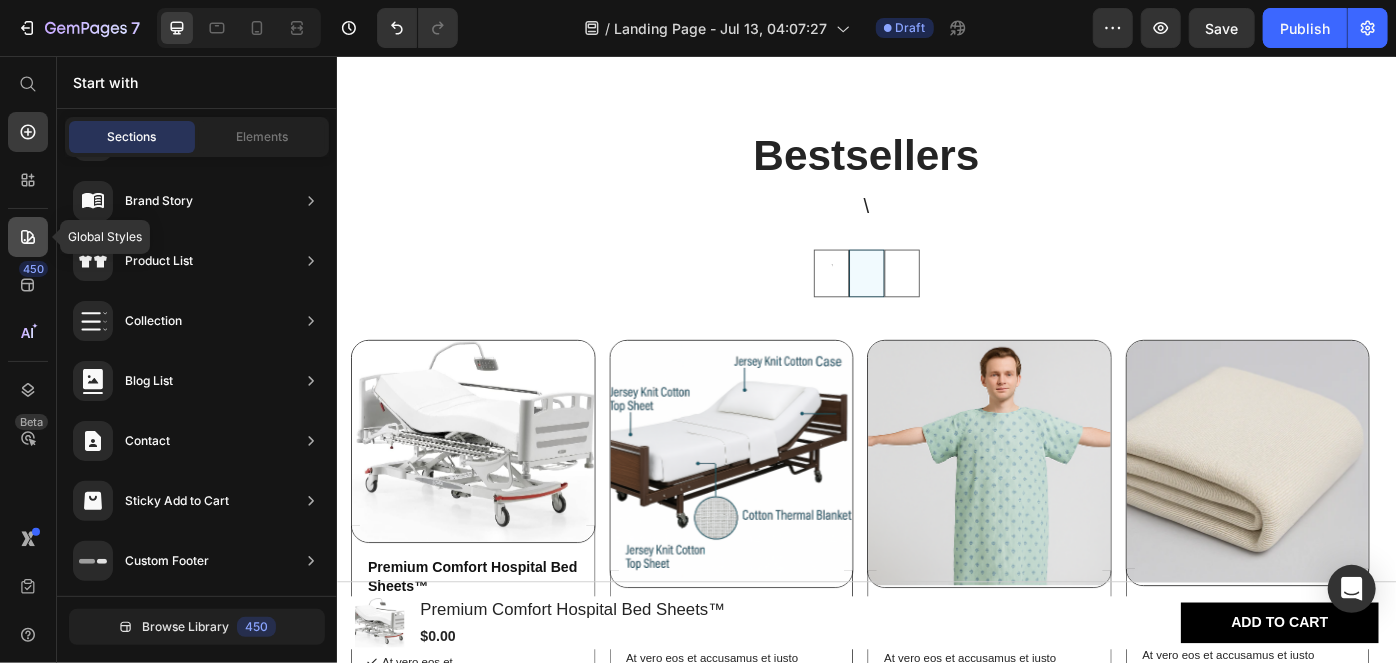 click 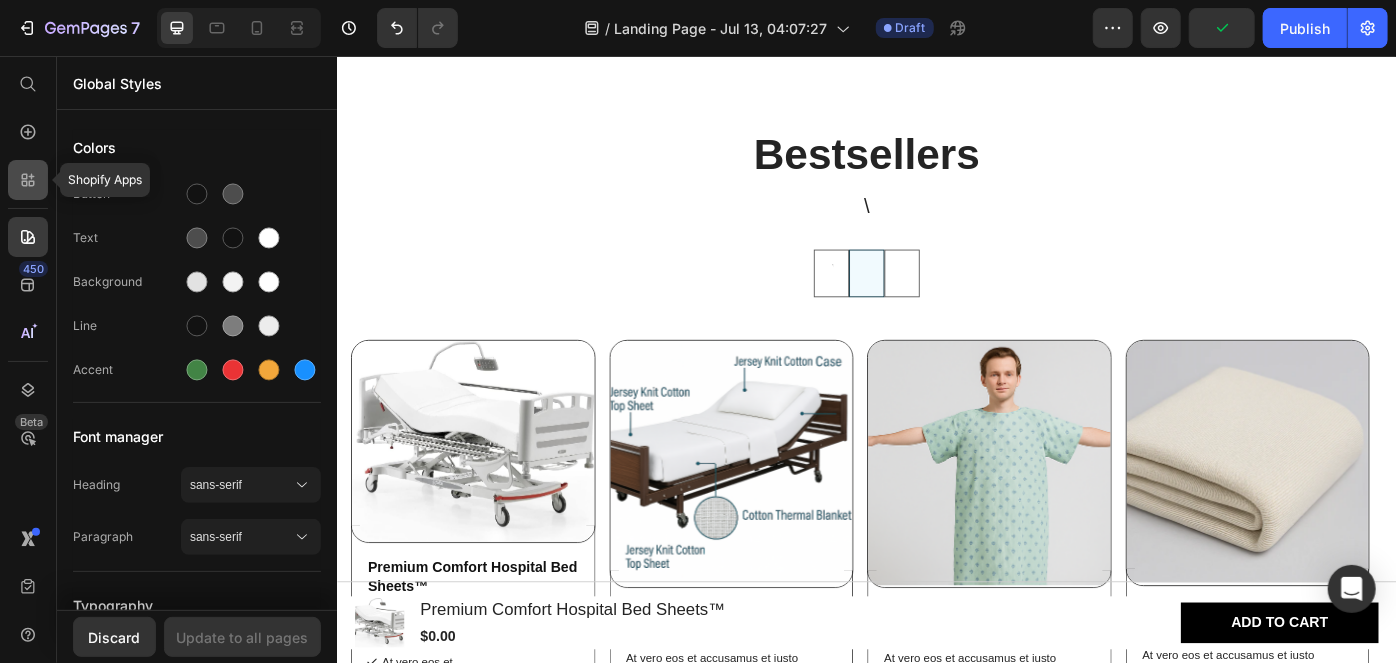 click 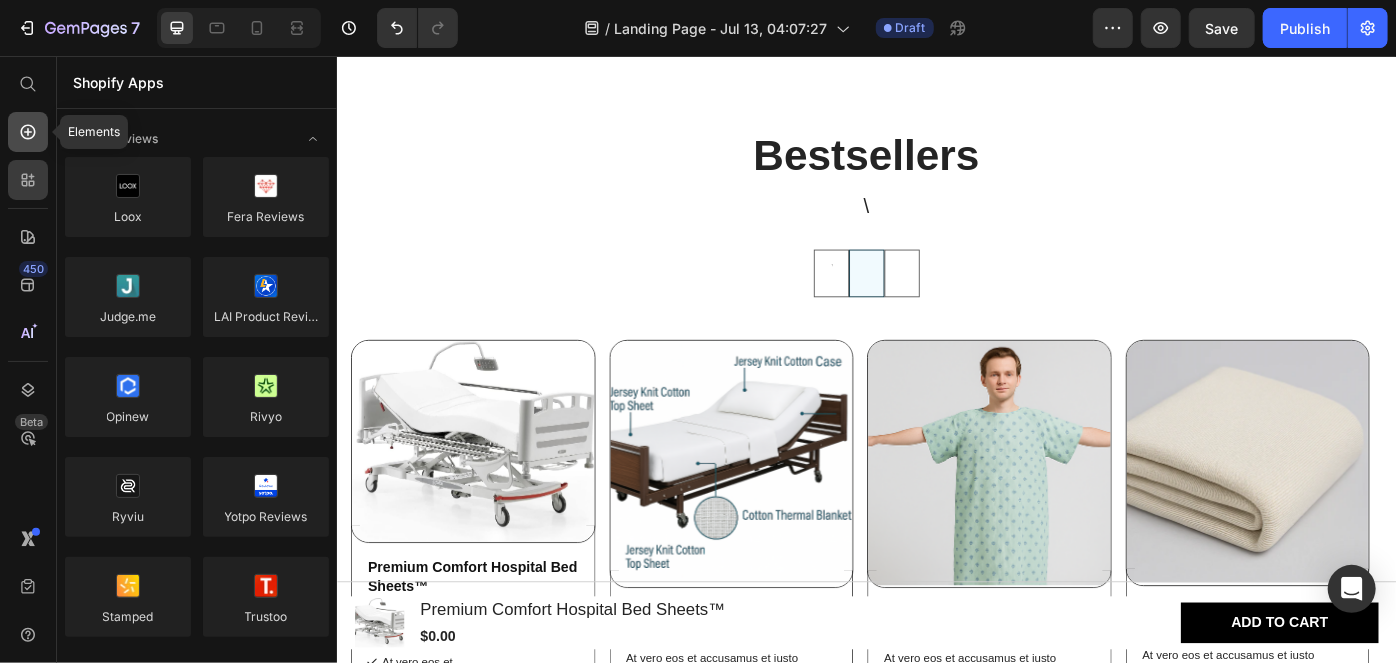 click 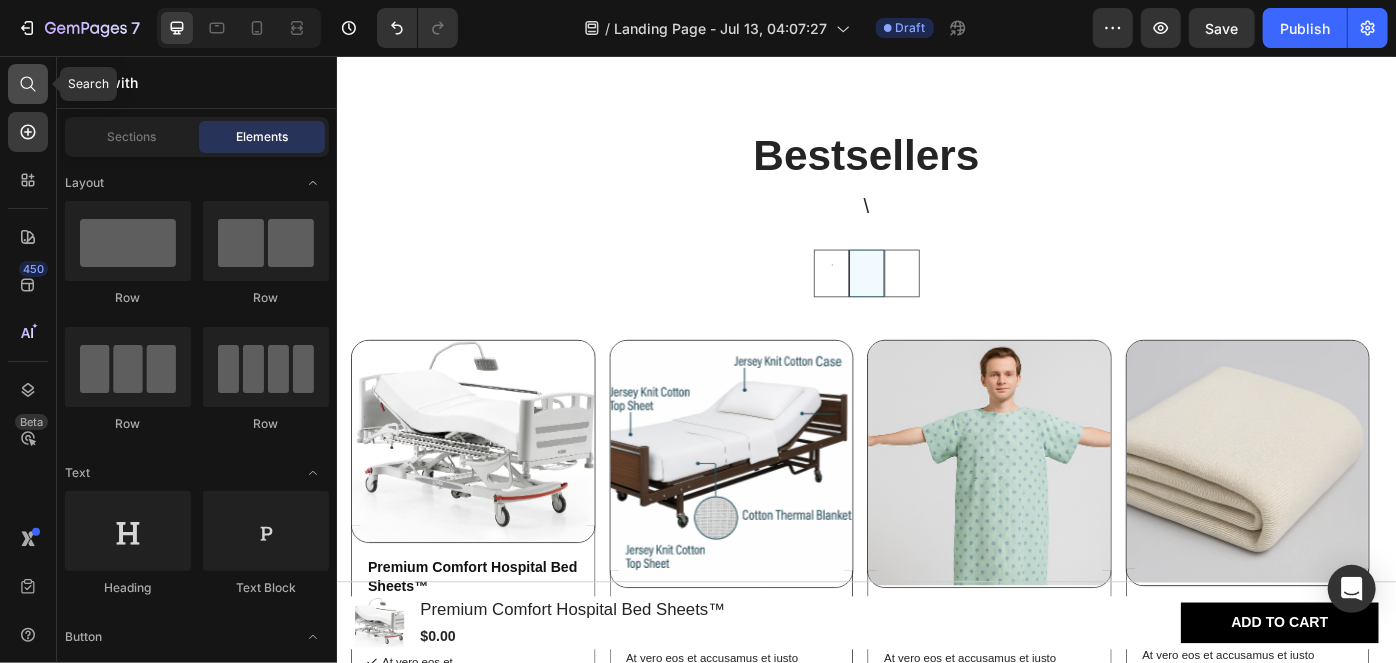 click 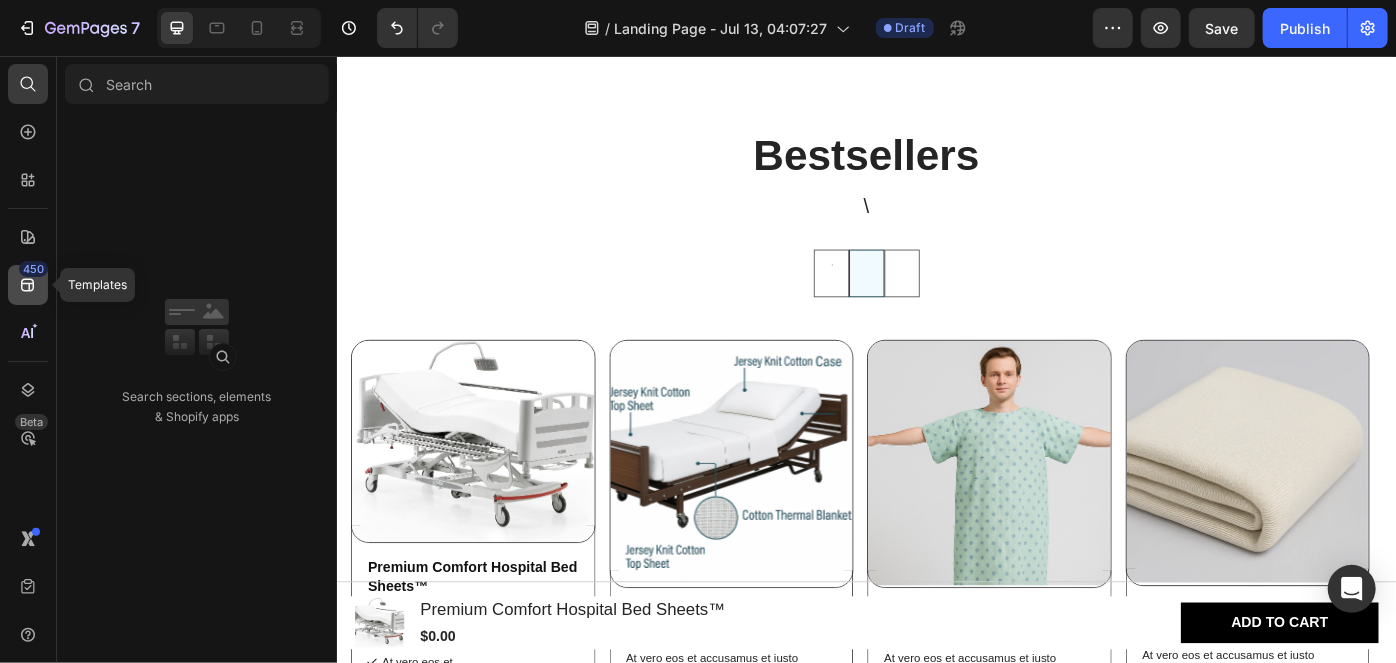 click 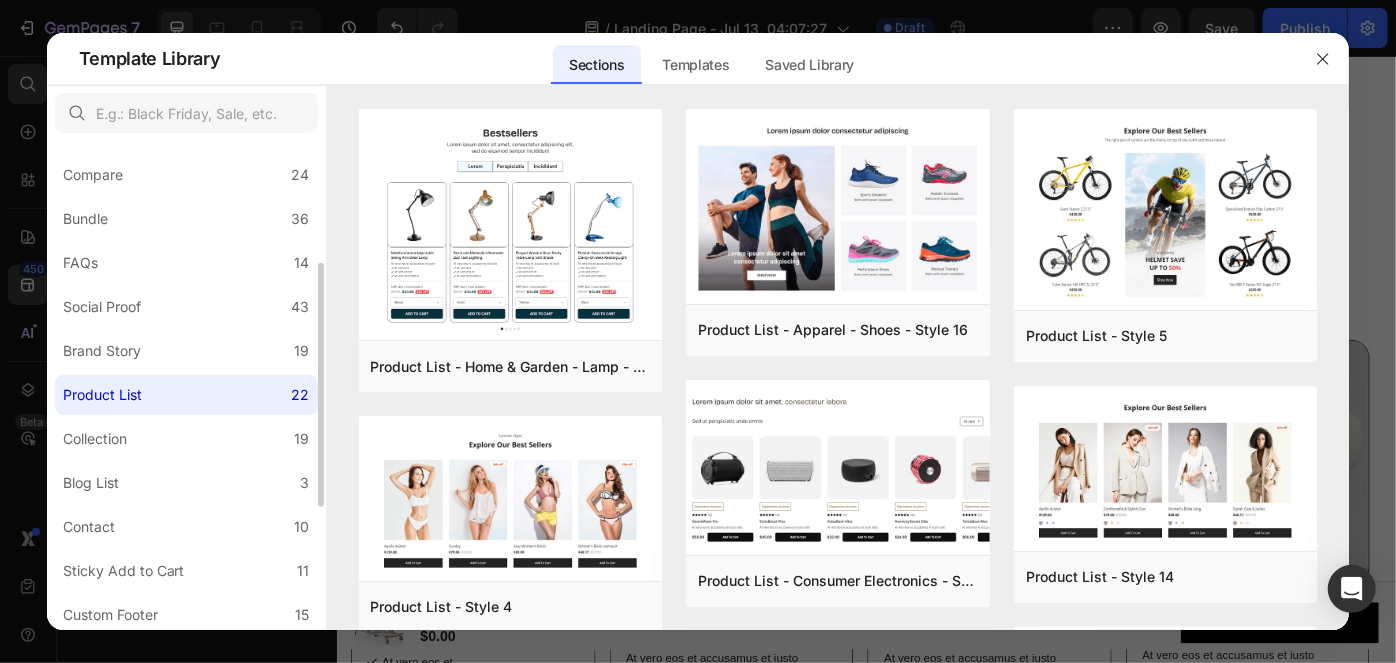 scroll, scrollTop: 491, scrollLeft: 0, axis: vertical 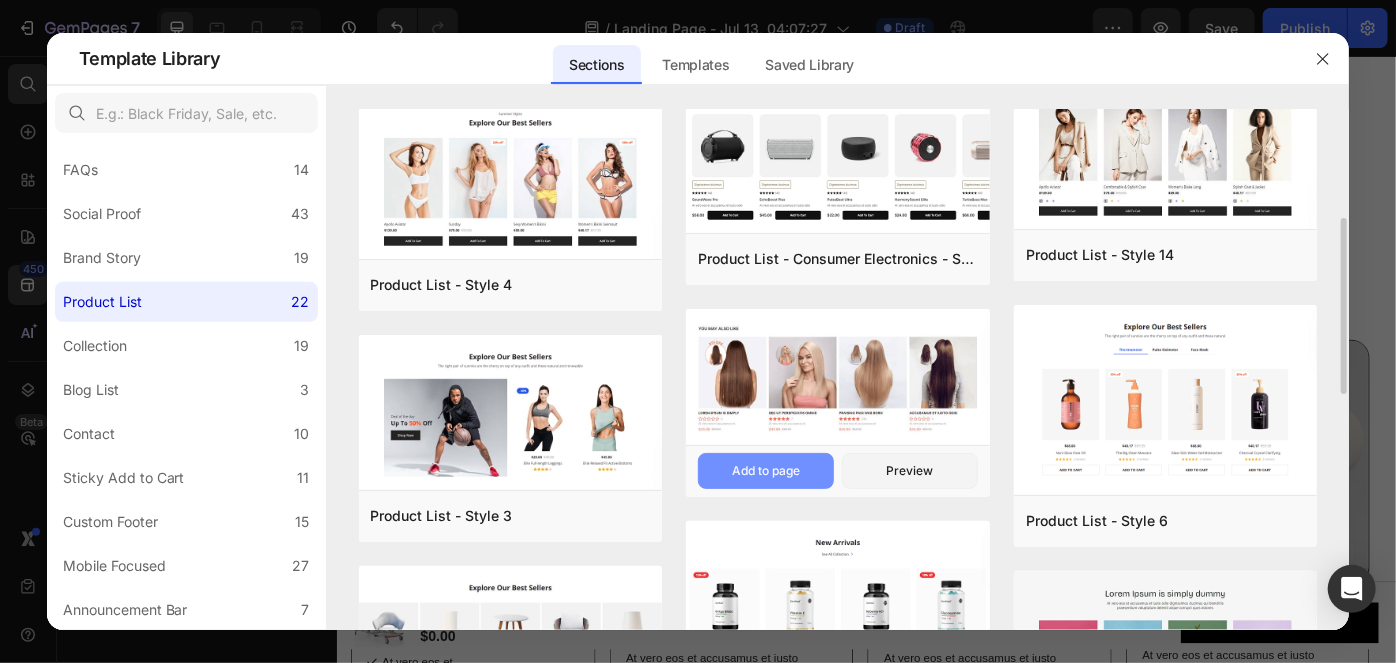 click on "Add to page" at bounding box center [766, 471] 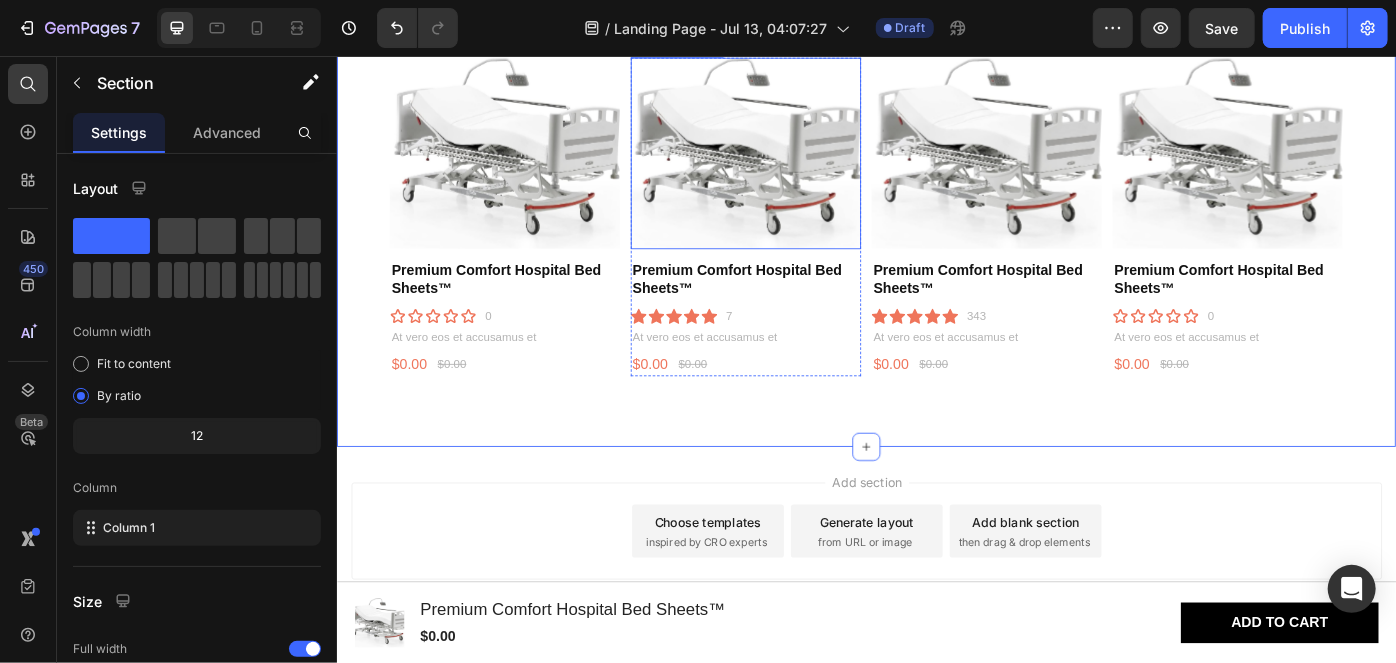 scroll, scrollTop: 3025, scrollLeft: 0, axis: vertical 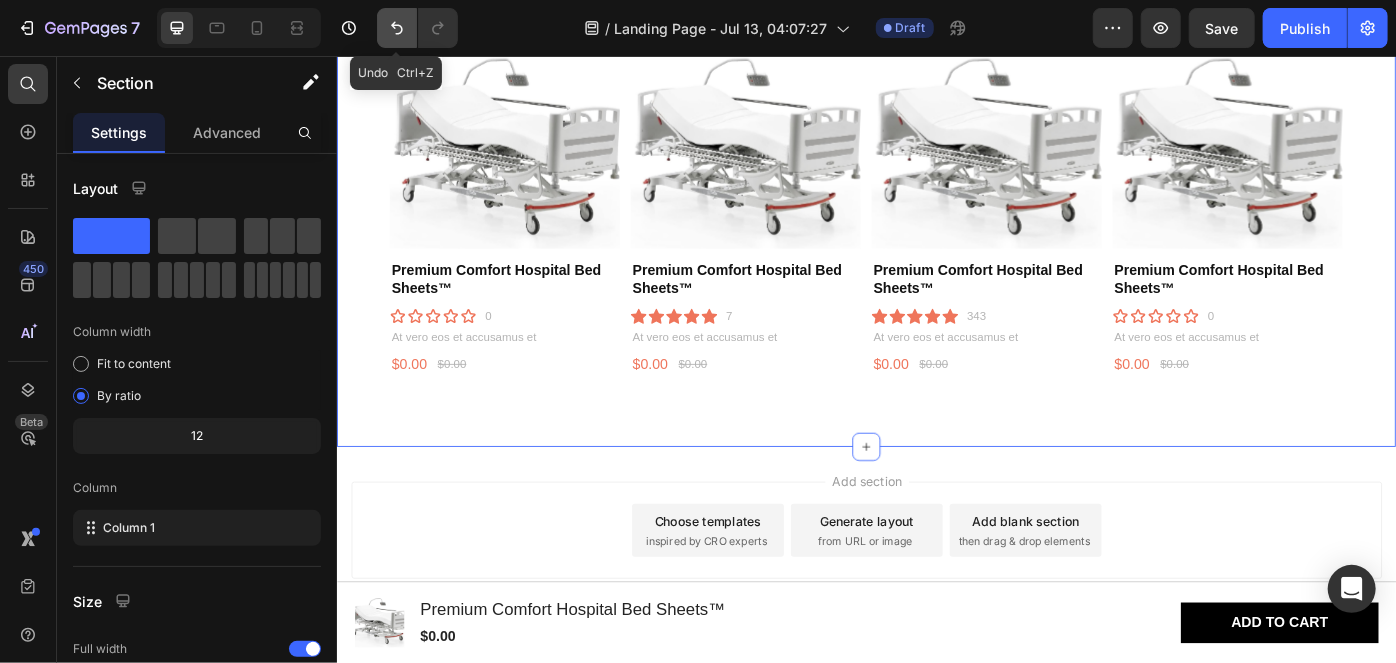 click 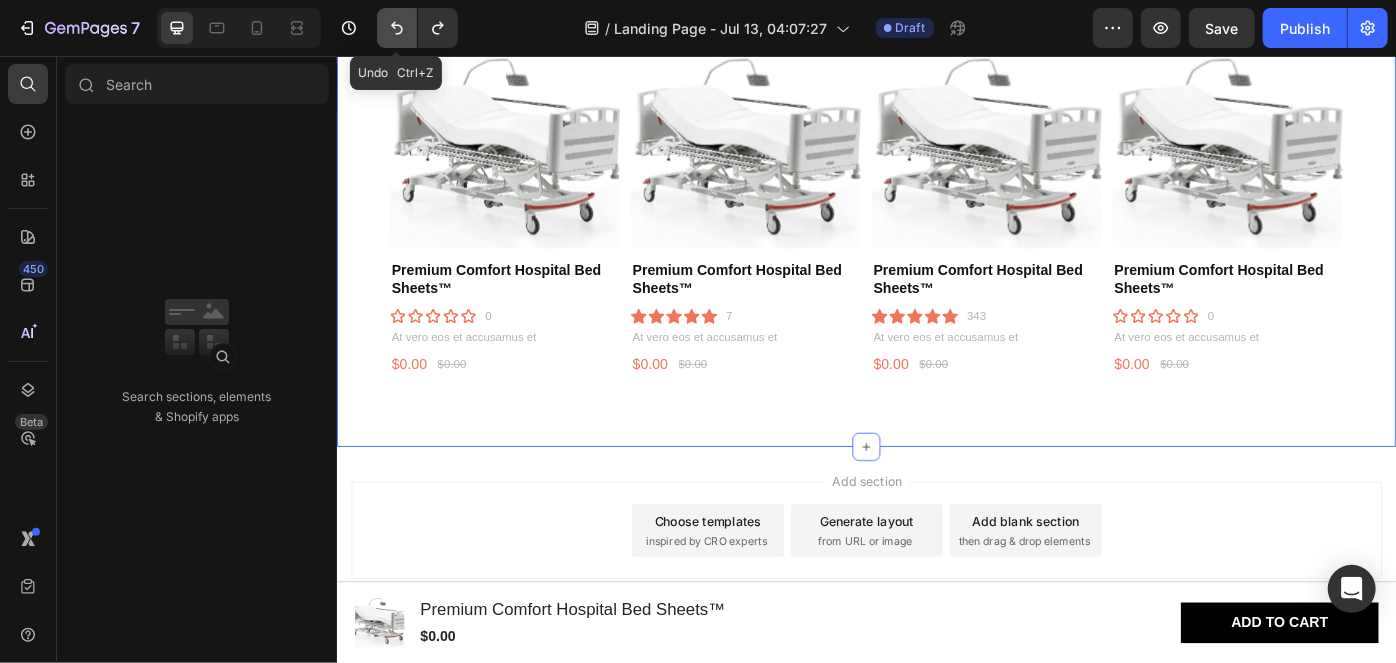 scroll, scrollTop: 2488, scrollLeft: 0, axis: vertical 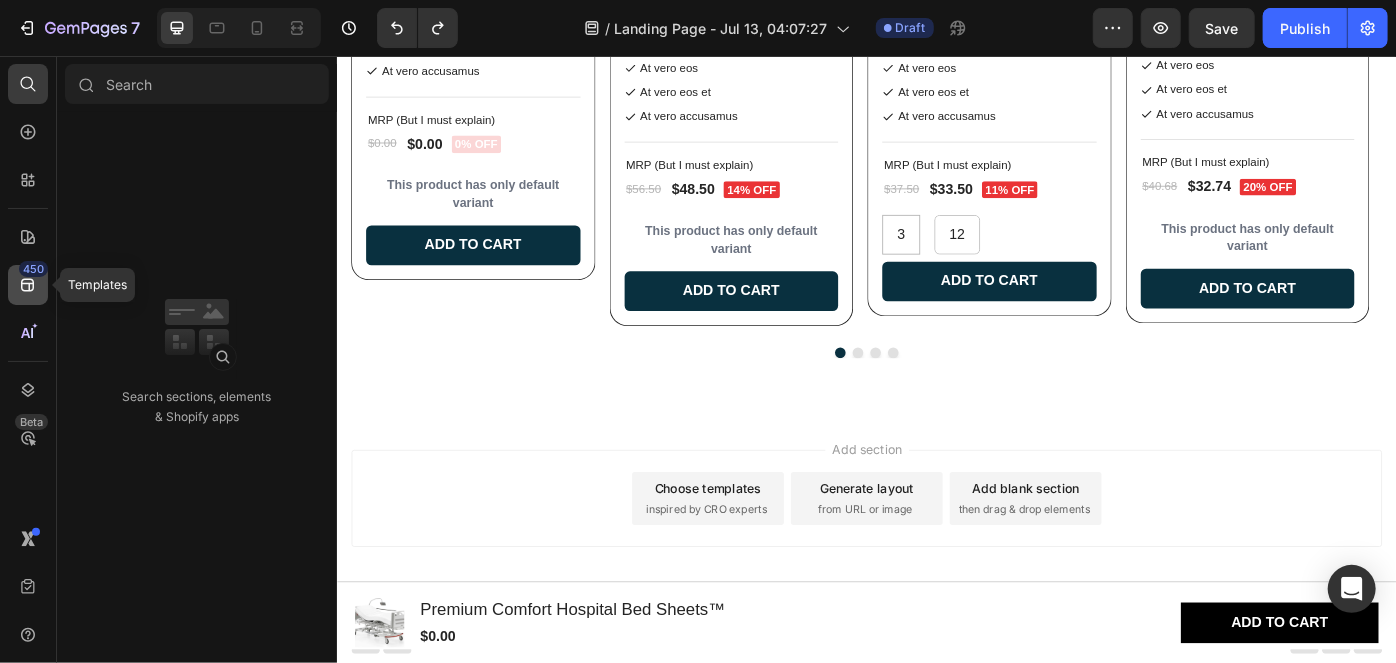 click on "450" at bounding box center (33, 269) 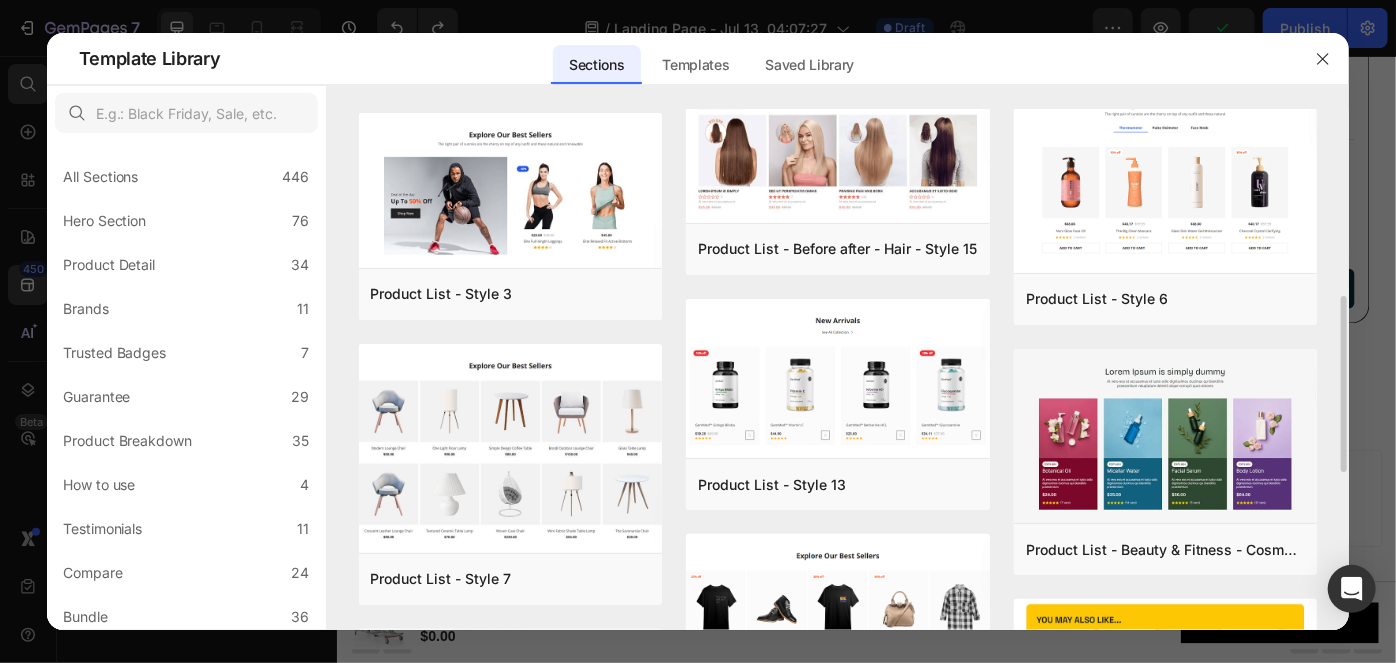 scroll, scrollTop: 546, scrollLeft: 0, axis: vertical 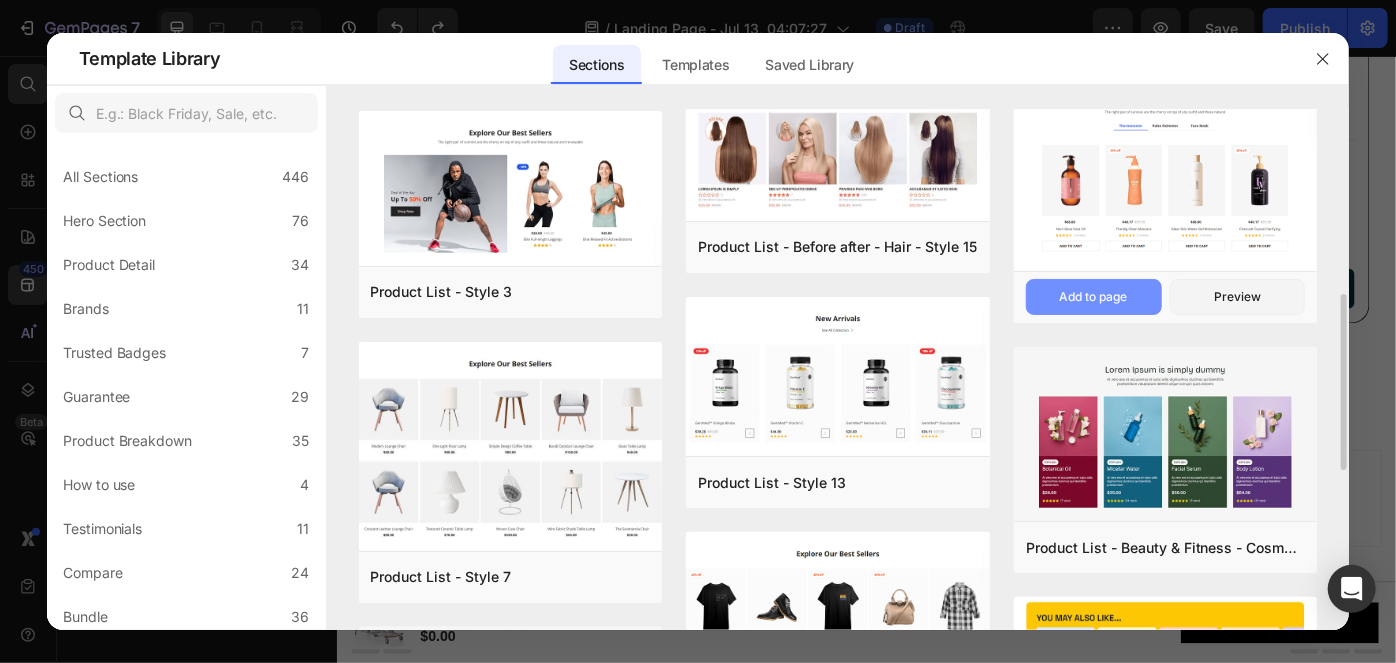 click on "Add to page" at bounding box center [1094, 297] 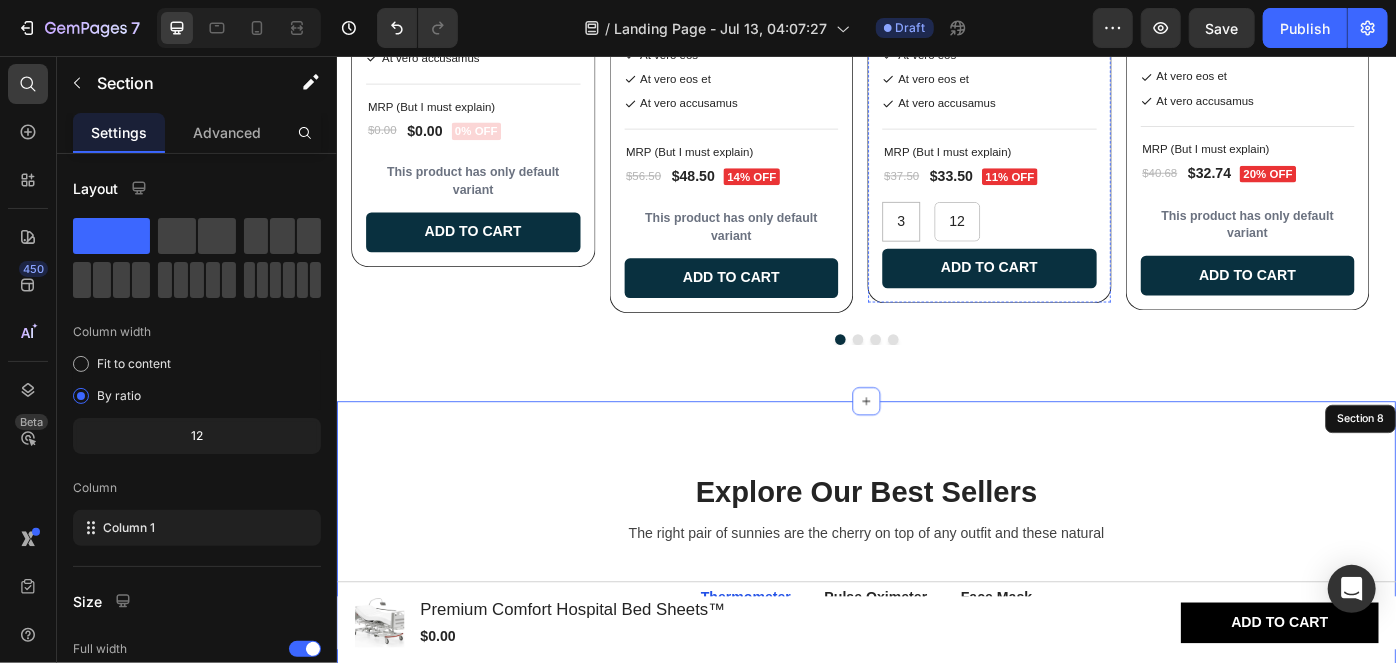 scroll, scrollTop: 2504, scrollLeft: 0, axis: vertical 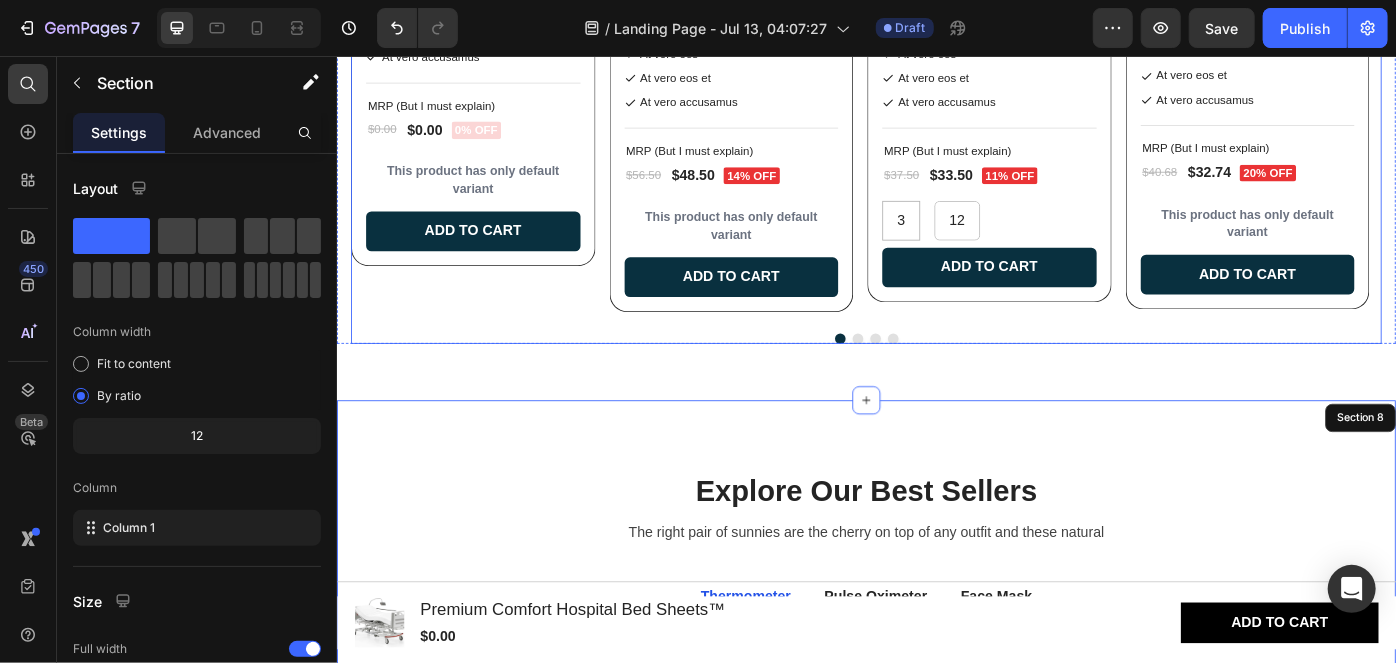 click at bounding box center [926, 375] 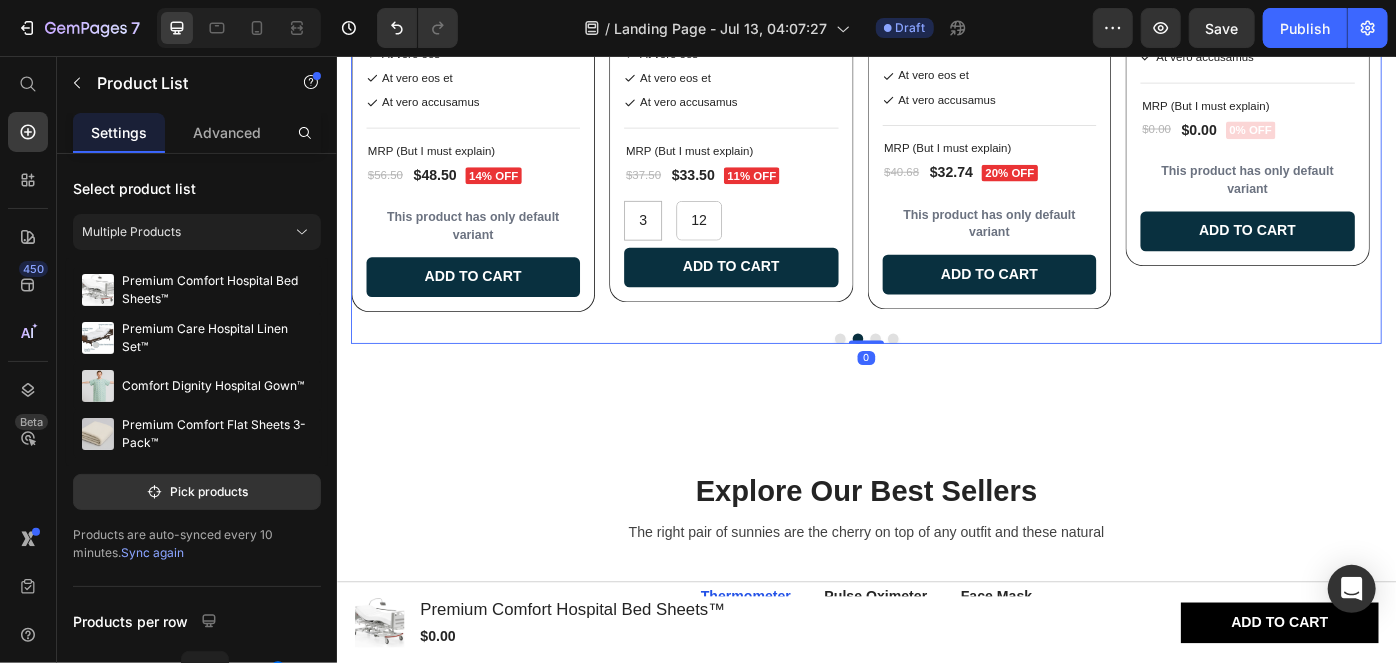 click at bounding box center (946, 375) 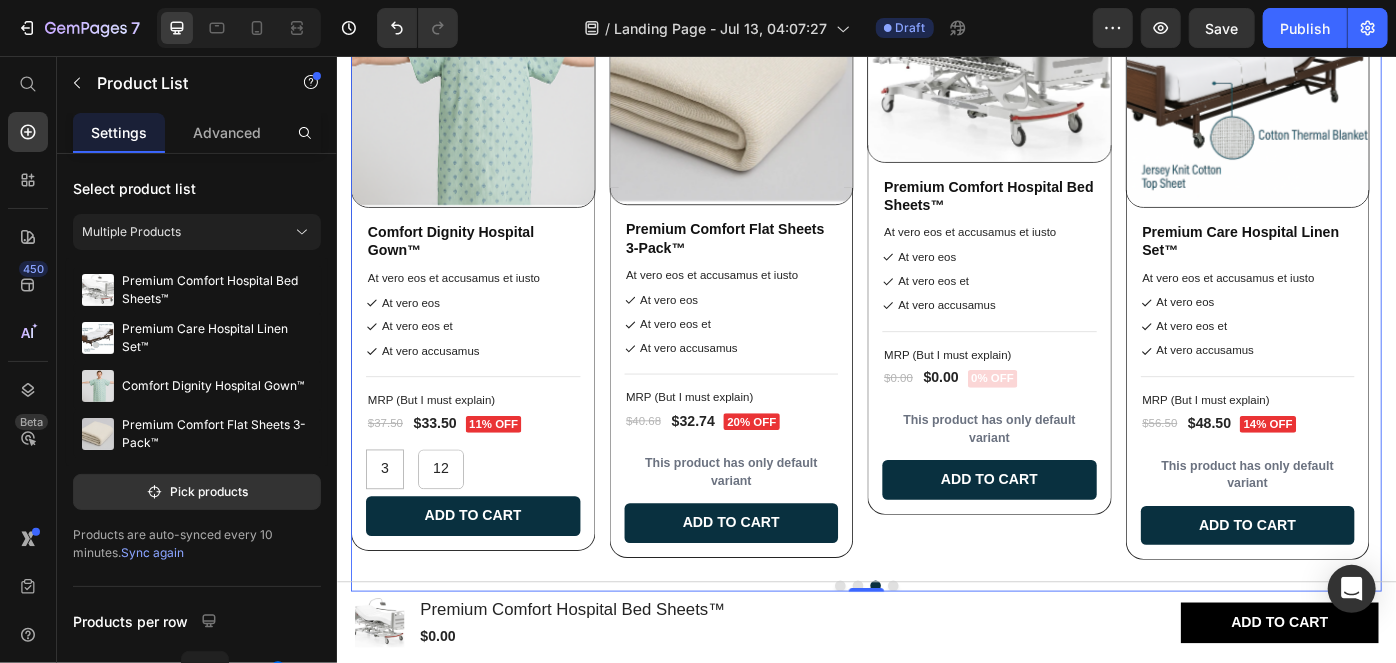 scroll, scrollTop: 2217, scrollLeft: 0, axis: vertical 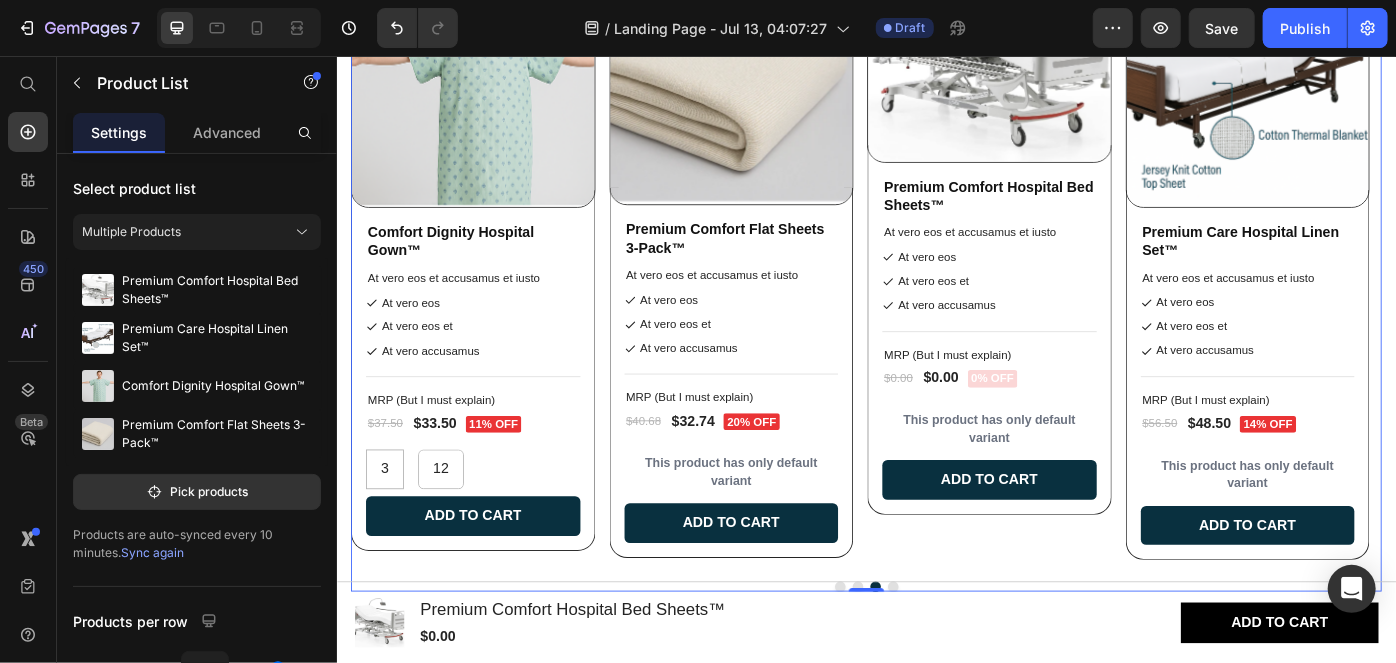 click on "Product Images Premium Comfort Hospital Bed Sheets™ Product Title At vero eos et accusamus et iusto Text Block
At vero eos
At vero eos et
At vero accusamus Item List                Title Line MRP (But I must explain) Text Block $0.00 Product Price $0.00 Product Price 0% off Product Badge Row This product has only default variant Product Variants & Swatches Add to cart Add to Cart Row Row Product Images Premium Care Hospital Linen Set™ Product Title At vero eos et accusamus et iusto Text Block
At vero eos
At vero eos et
At vero accusamus Item List                Title Line MRP (But I must explain) Text Block $56.50 Product Price $48.50 Product Price 14% off Product Badge Row This product has only default variant Product Variants & Swatches Add to cart Add to Cart Row Row Product Images Comfort  Dignity Hospital Gown™ Product Title At vero eos et accusamus et iusto Text Block
At vero eos Title 3" at bounding box center (936, 304) 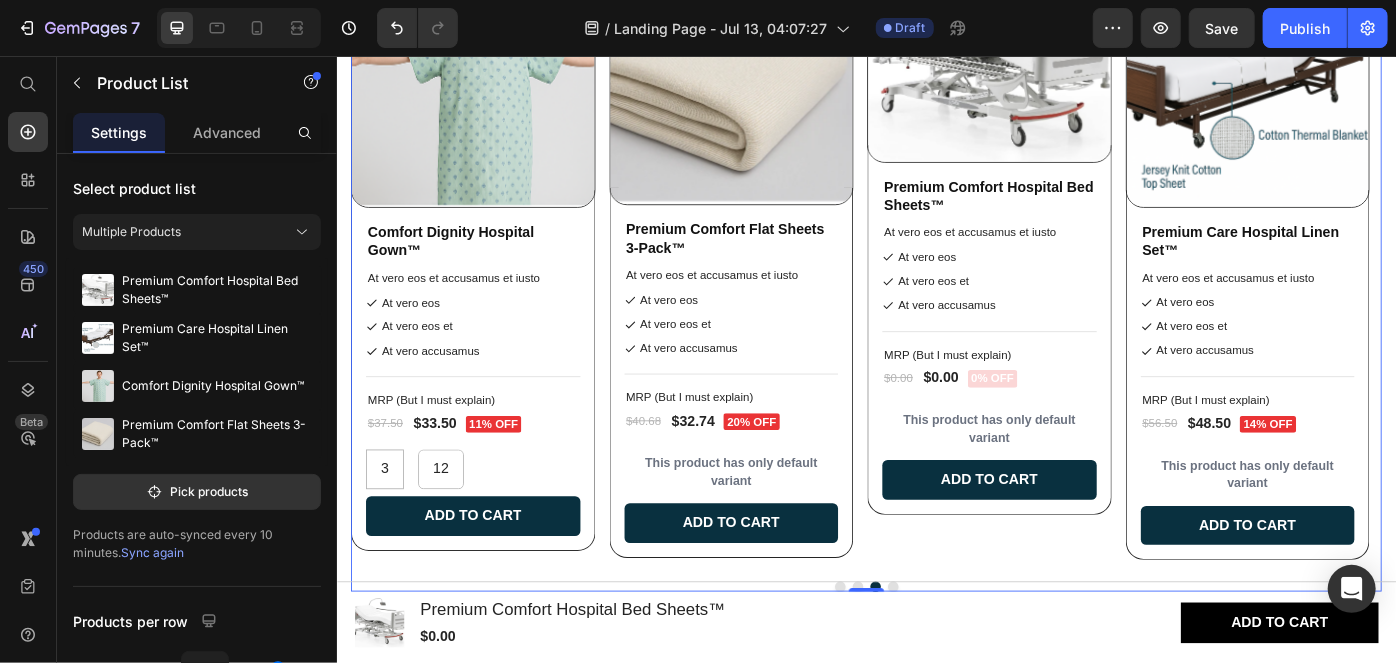 click on "Product Images Premium Comfort Hospital Bed Sheets™ Product Title At vero eos et accusamus et iusto Text Block
At vero eos
At vero eos et
At vero accusamus Item List                Title Line MRP (But I must explain) Text Block $0.00 Product Price $0.00 Product Price 0% off Product Badge Row This product has only default variant Product Variants & Swatches Add to cart Add to Cart Row Row Product Images Premium Care Hospital Linen Set™ Product Title At vero eos et accusamus et iusto Text Block
At vero eos
At vero eos et
At vero accusamus Item List                Title Line MRP (But I must explain) Text Block $56.50 Product Price $48.50 Product Price 14% off Product Badge Row This product has only default variant Product Variants & Swatches Add to cart Add to Cart Row Row Product Images Comfort  Dignity Hospital Gown™ Product Title At vero eos et accusamus et iusto Text Block
At vero eos Title 3" at bounding box center [936, 304] 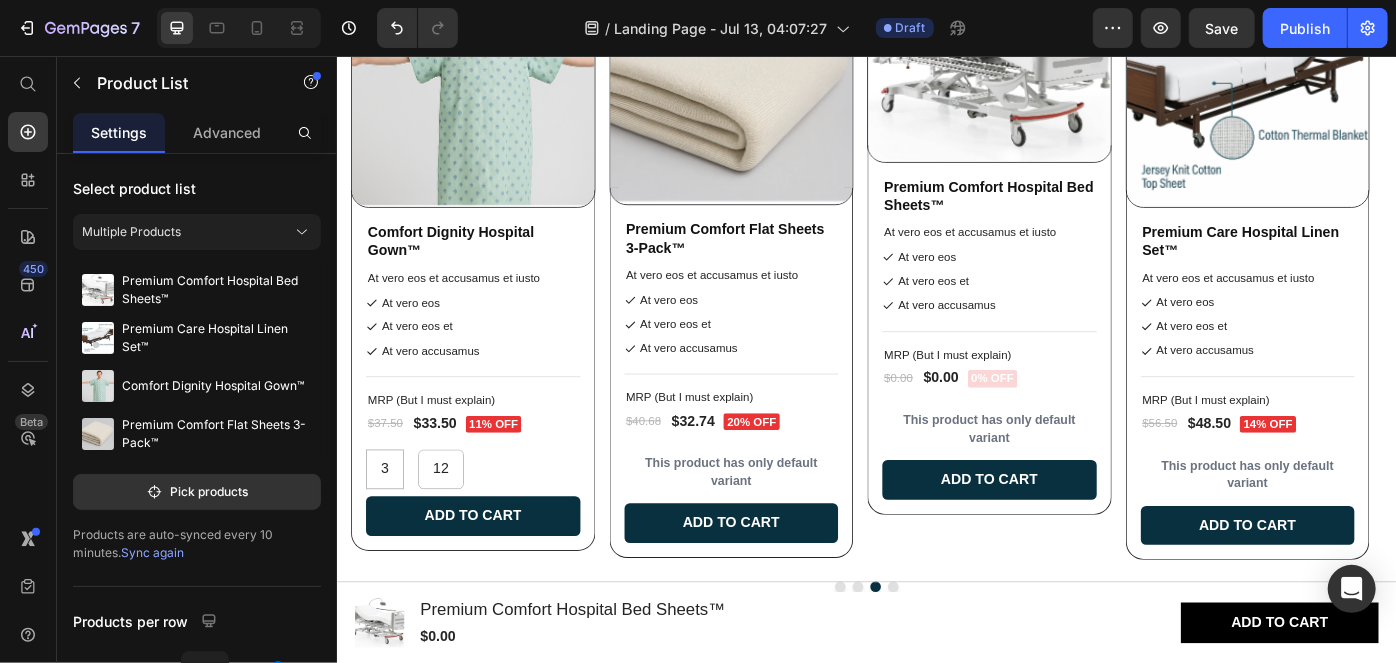 click on "Product Images Premium Comfort Hospital Bed Sheets™ Product Title $0.00 Product Price Row Add to cart Button Product Sticky" at bounding box center (936, 696) 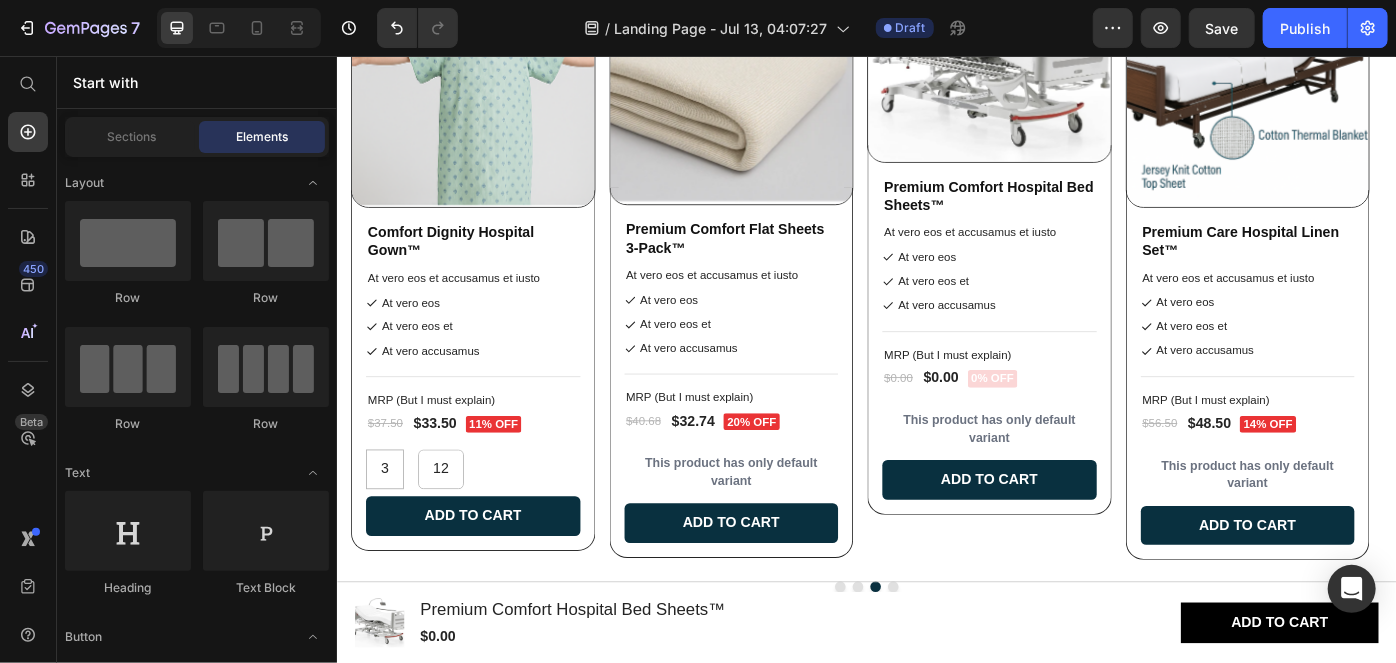 click on "Product Images Premium Comfort Hospital Bed Sheets™ Product Title $0.00 Product Price Row Add to cart Button Product Sticky" at bounding box center [936, 696] 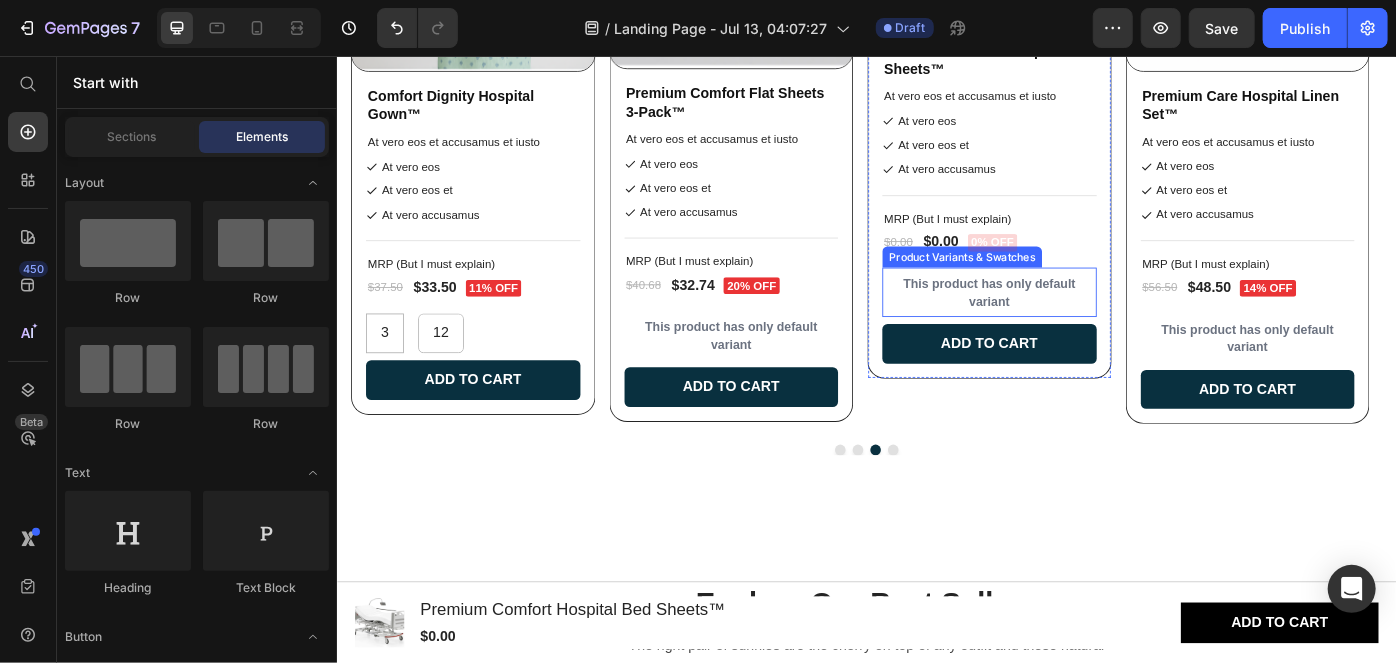 scroll, scrollTop: 2131, scrollLeft: 0, axis: vertical 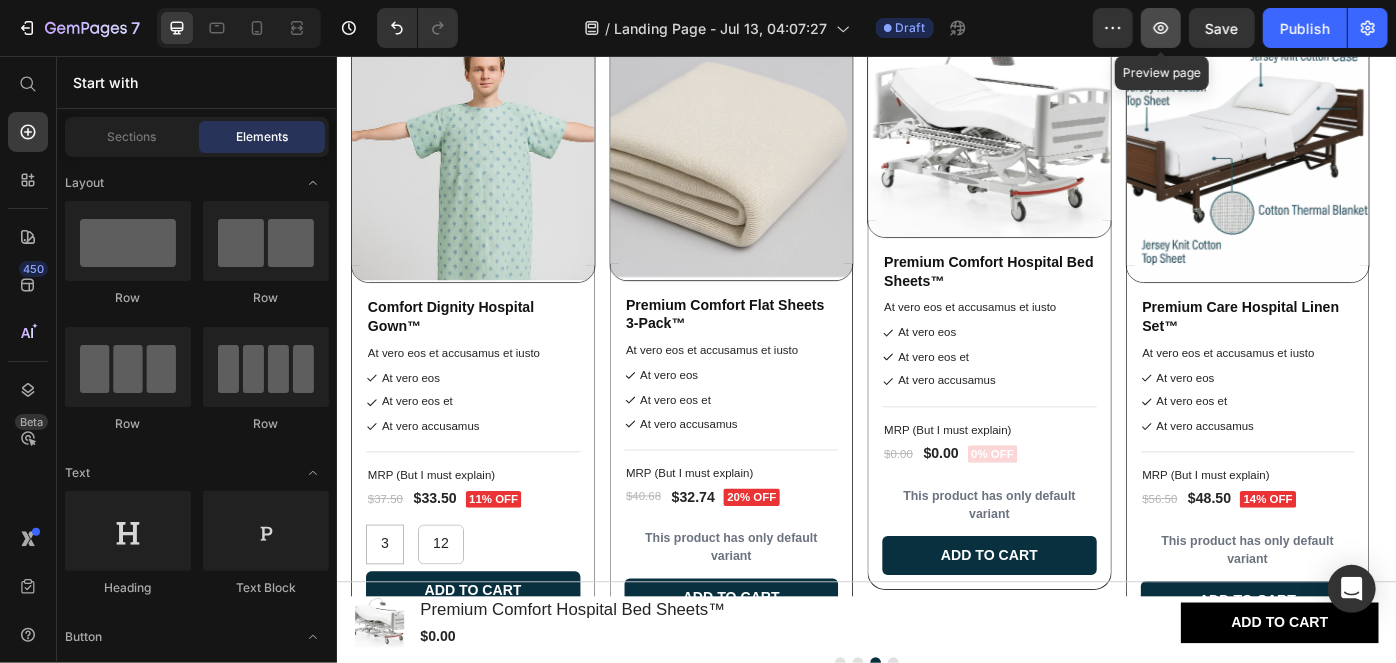 click 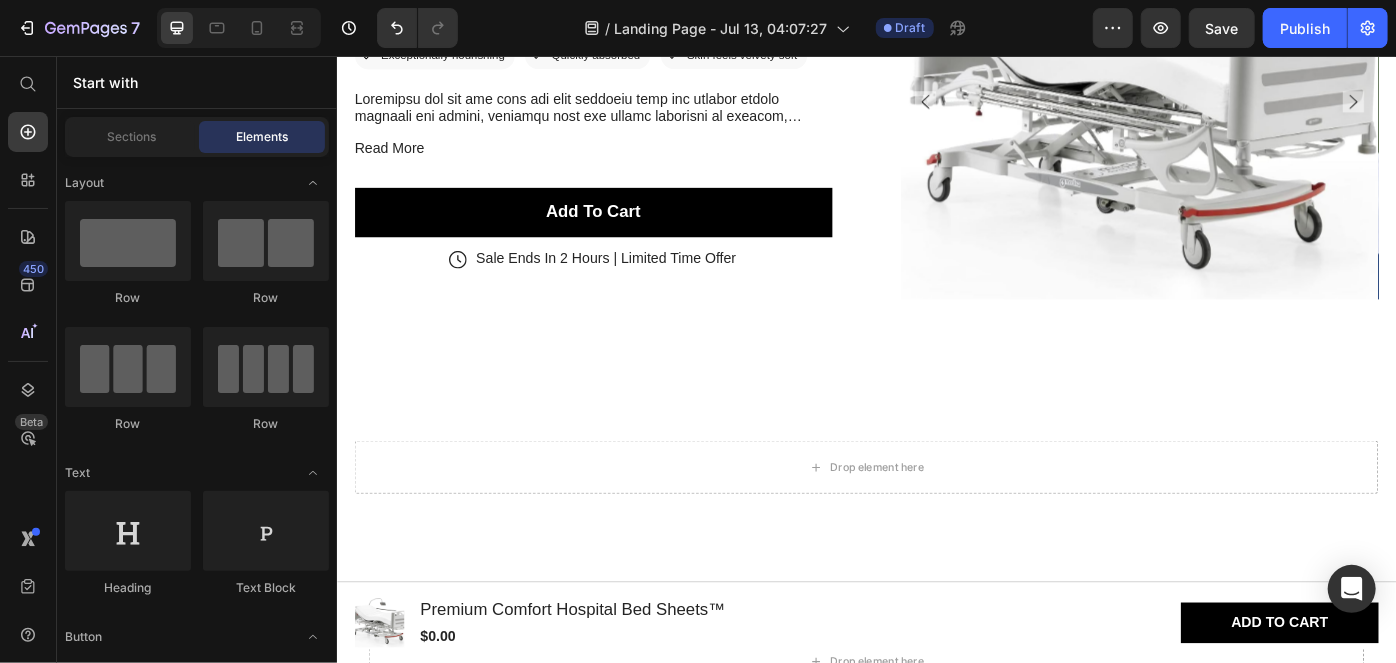 scroll, scrollTop: 333, scrollLeft: 0, axis: vertical 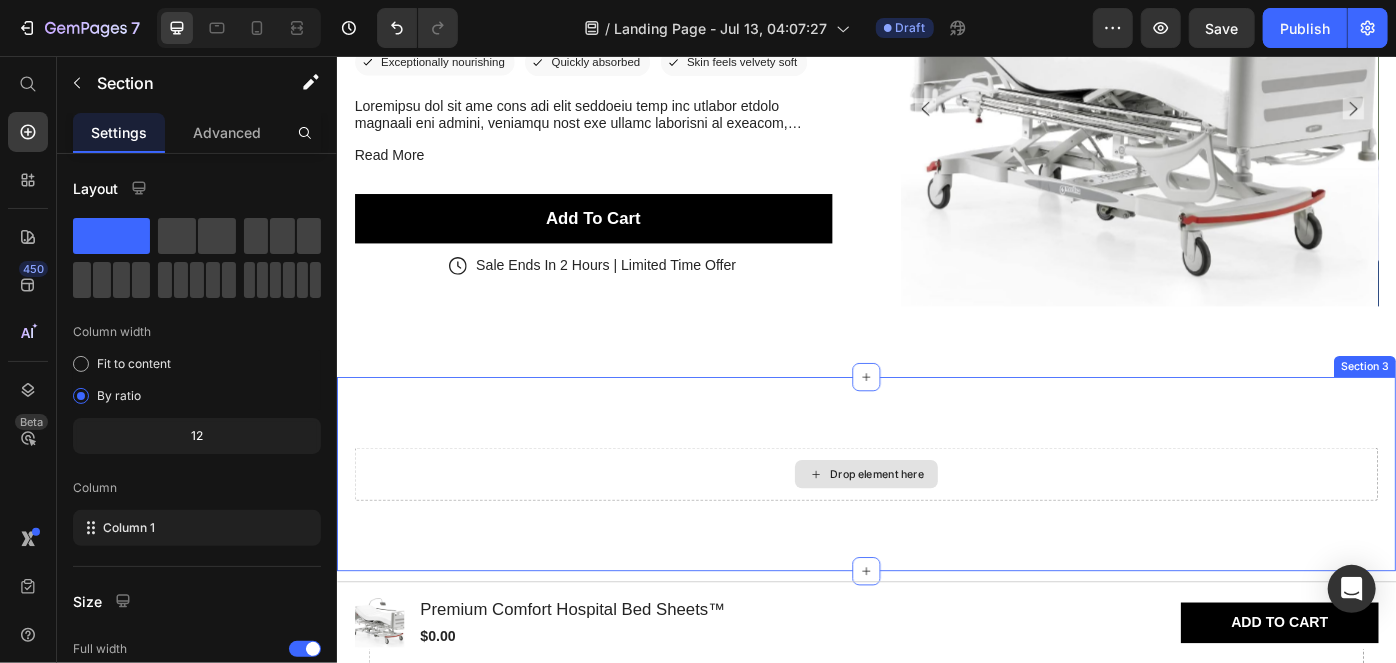 click on "Drop element here" at bounding box center [936, 528] 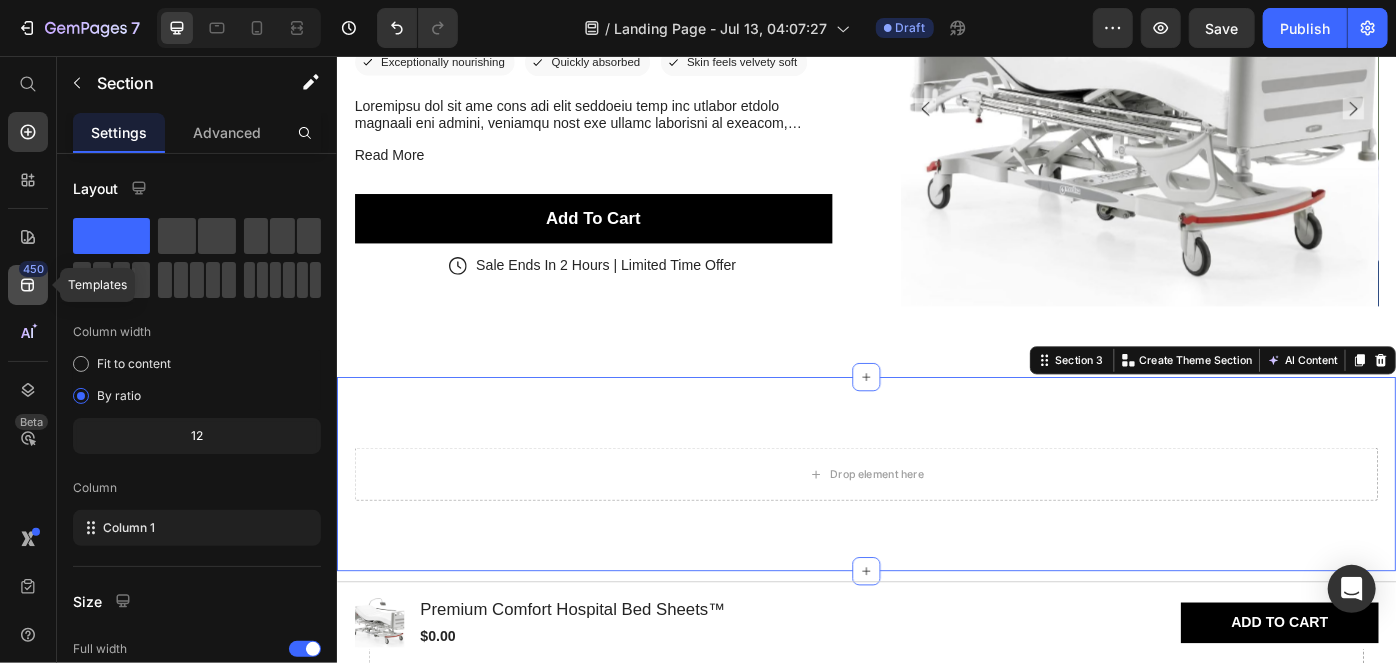 click on "450" at bounding box center [33, 269] 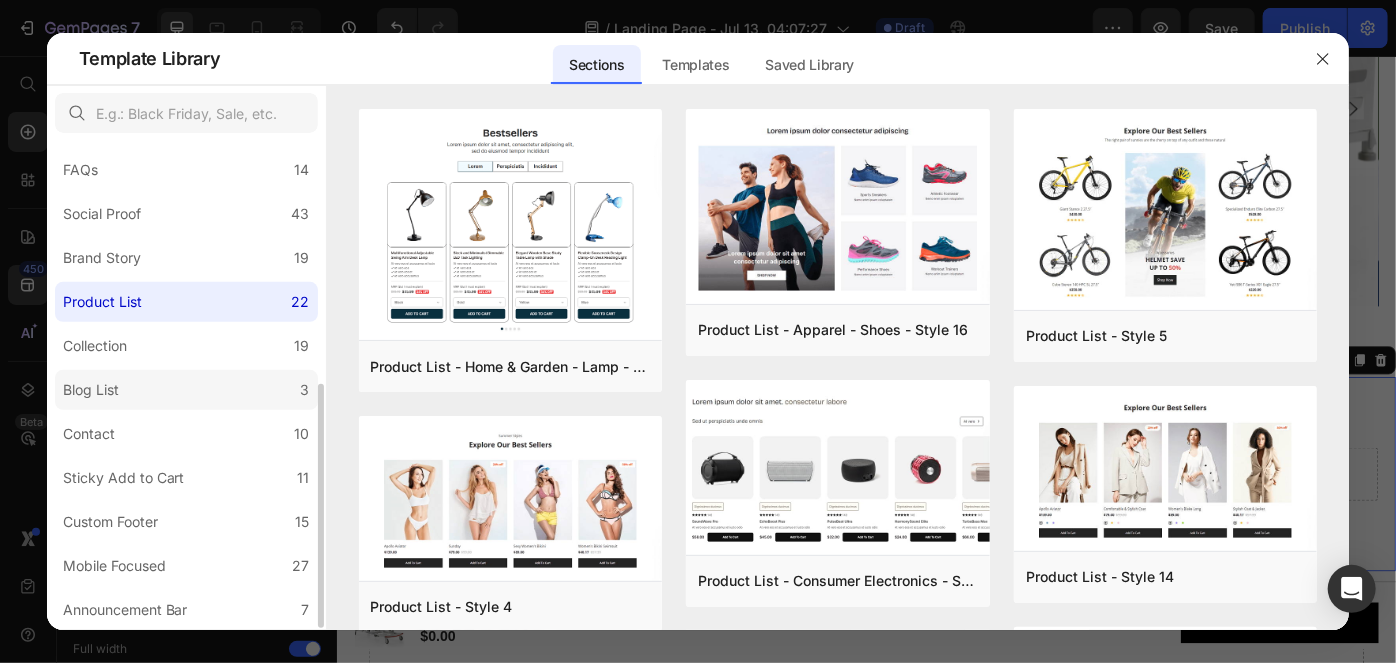 scroll, scrollTop: 480, scrollLeft: 0, axis: vertical 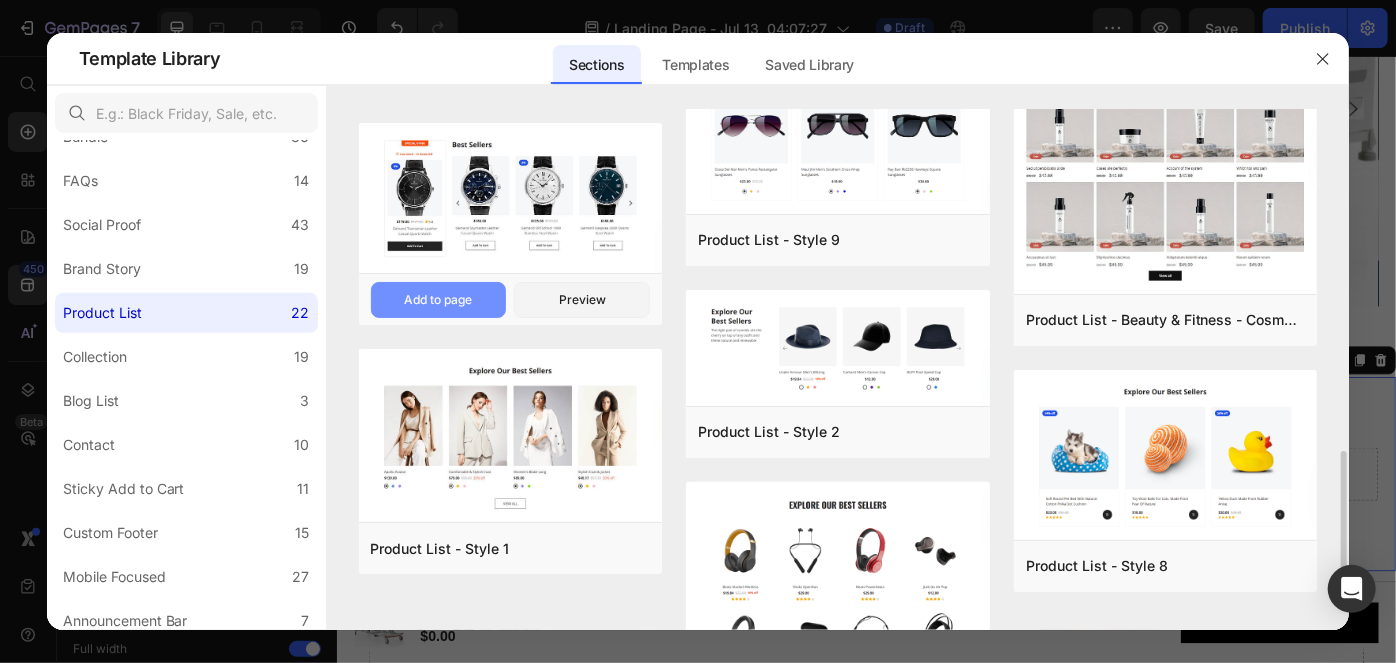 drag, startPoint x: 752, startPoint y: 241, endPoint x: 463, endPoint y: 314, distance: 298.07718 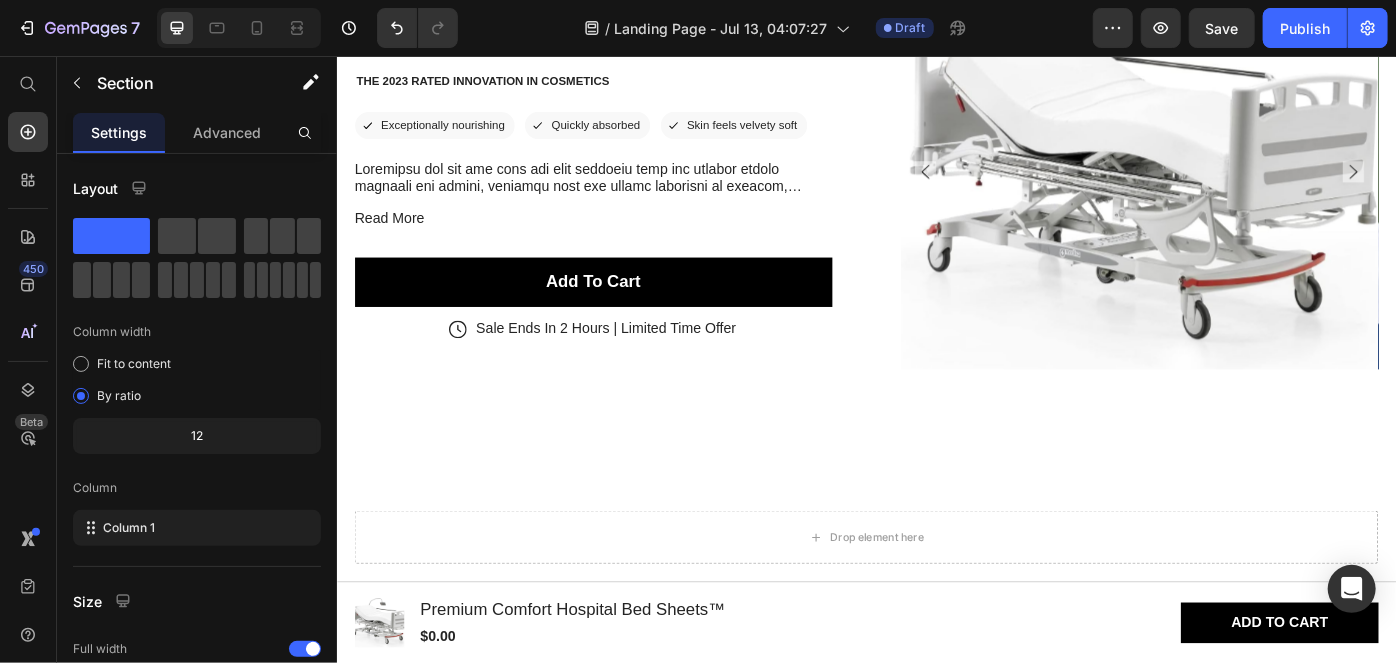 scroll, scrollTop: 260, scrollLeft: 0, axis: vertical 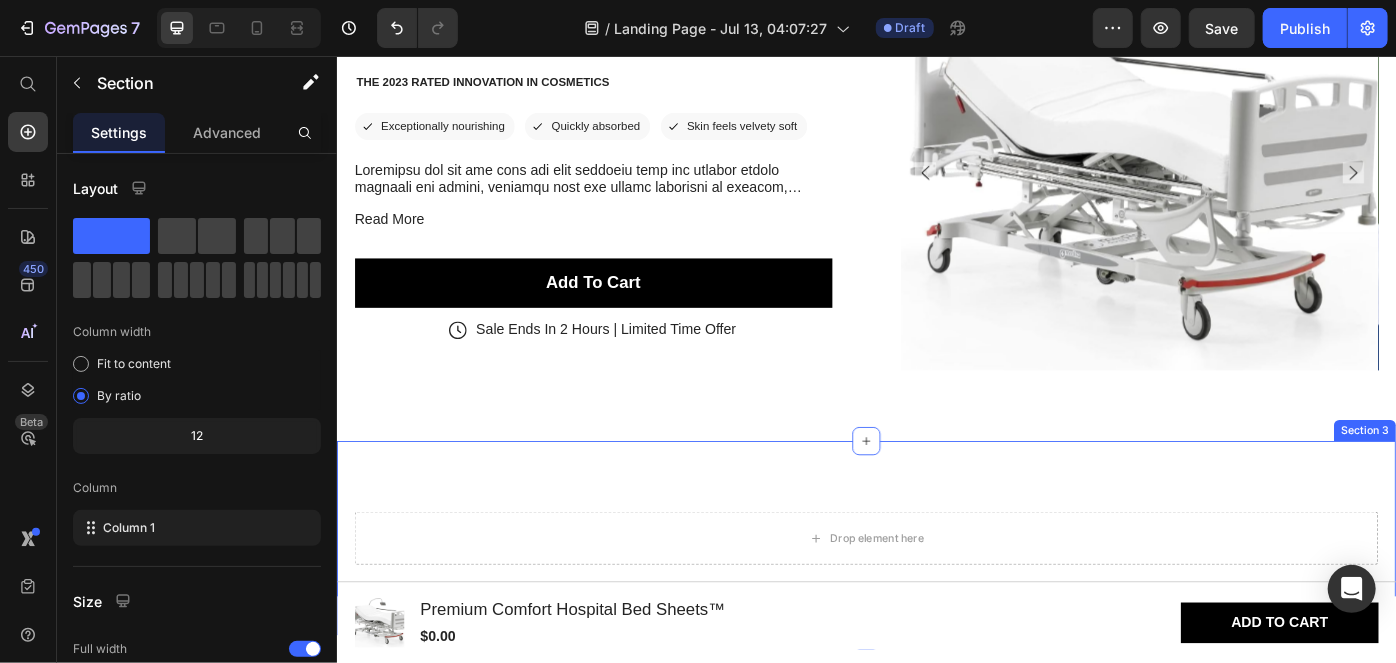 click on "Drop element here Section 3" at bounding box center [936, 601] 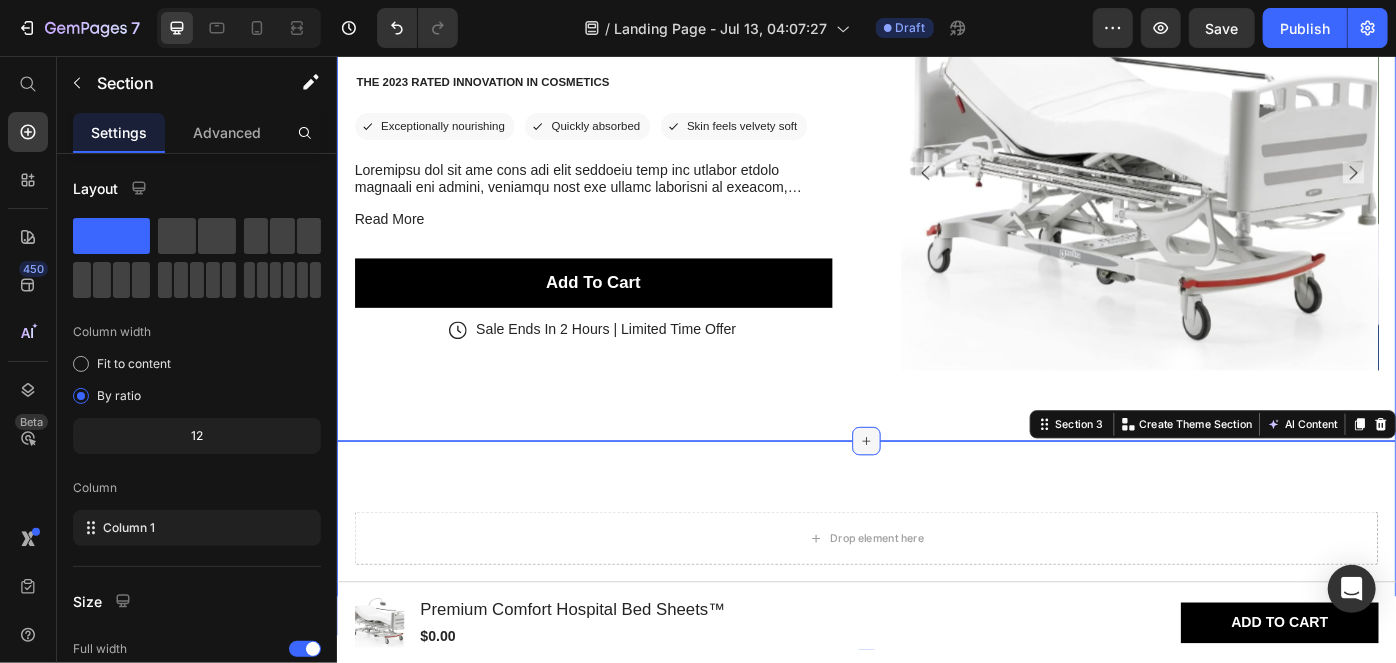 click at bounding box center [936, 491] 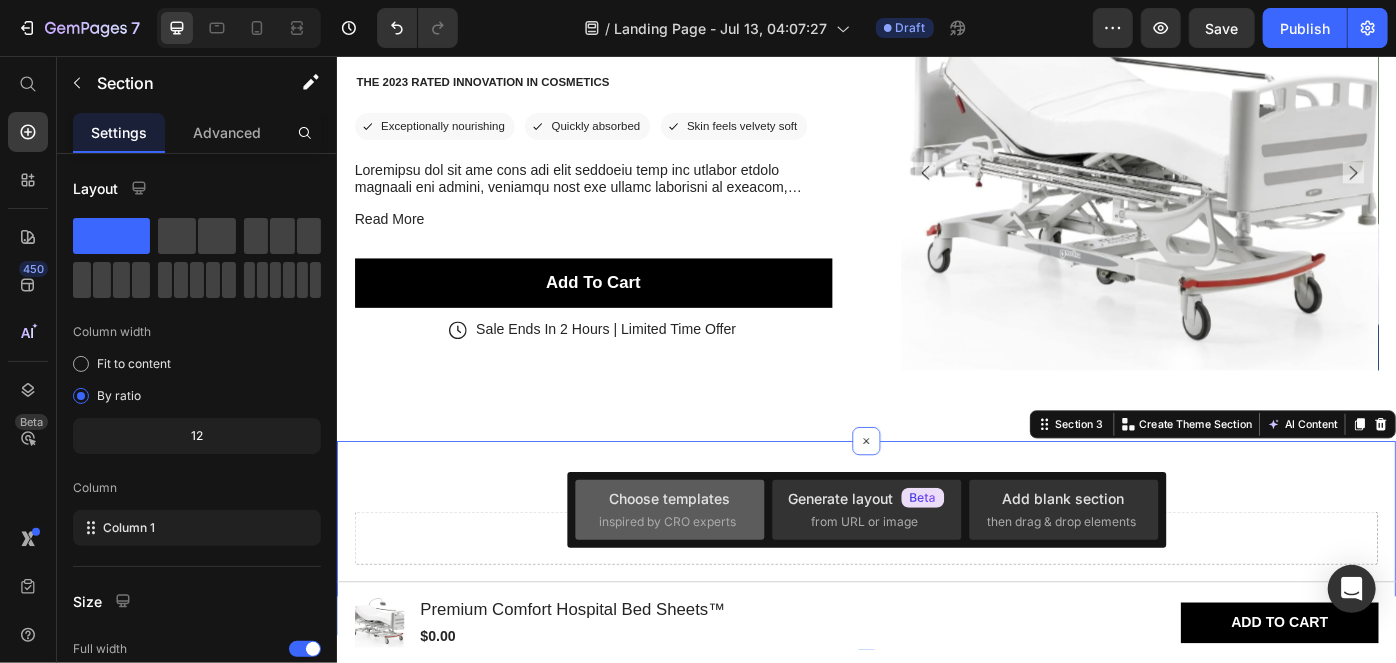click on "Choose templates" at bounding box center [669, 498] 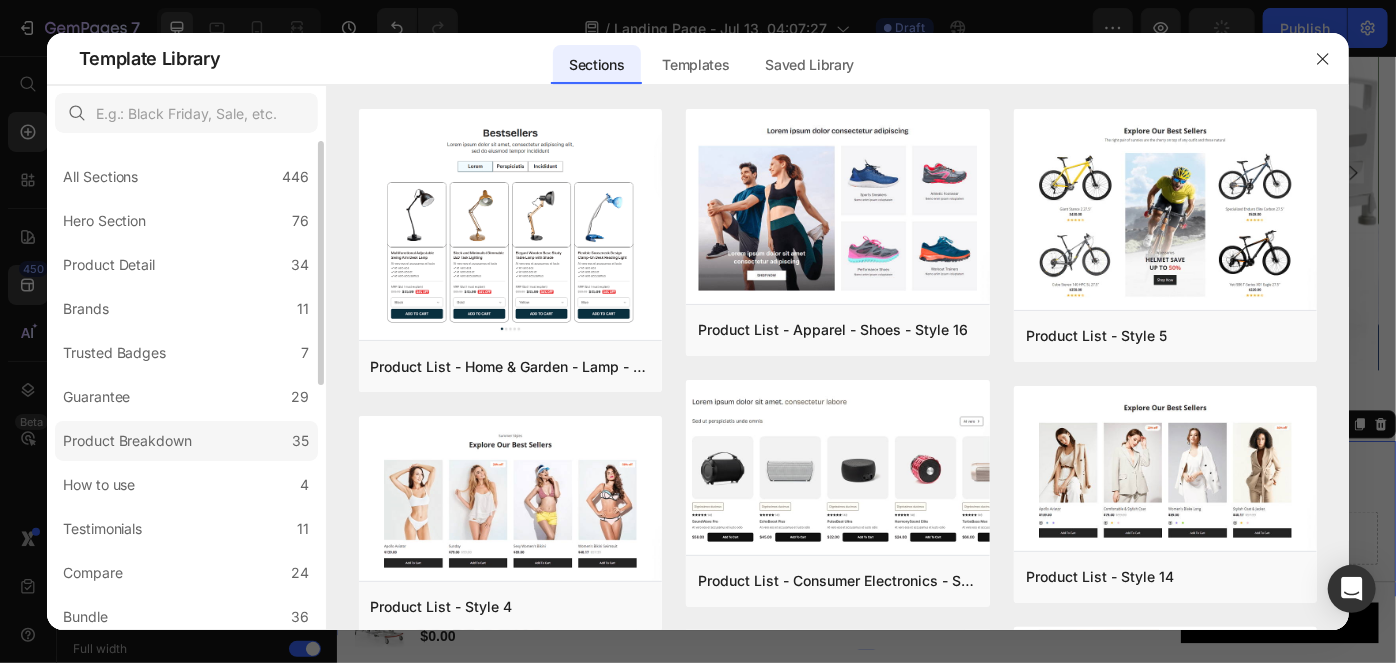 scroll, scrollTop: 29, scrollLeft: 0, axis: vertical 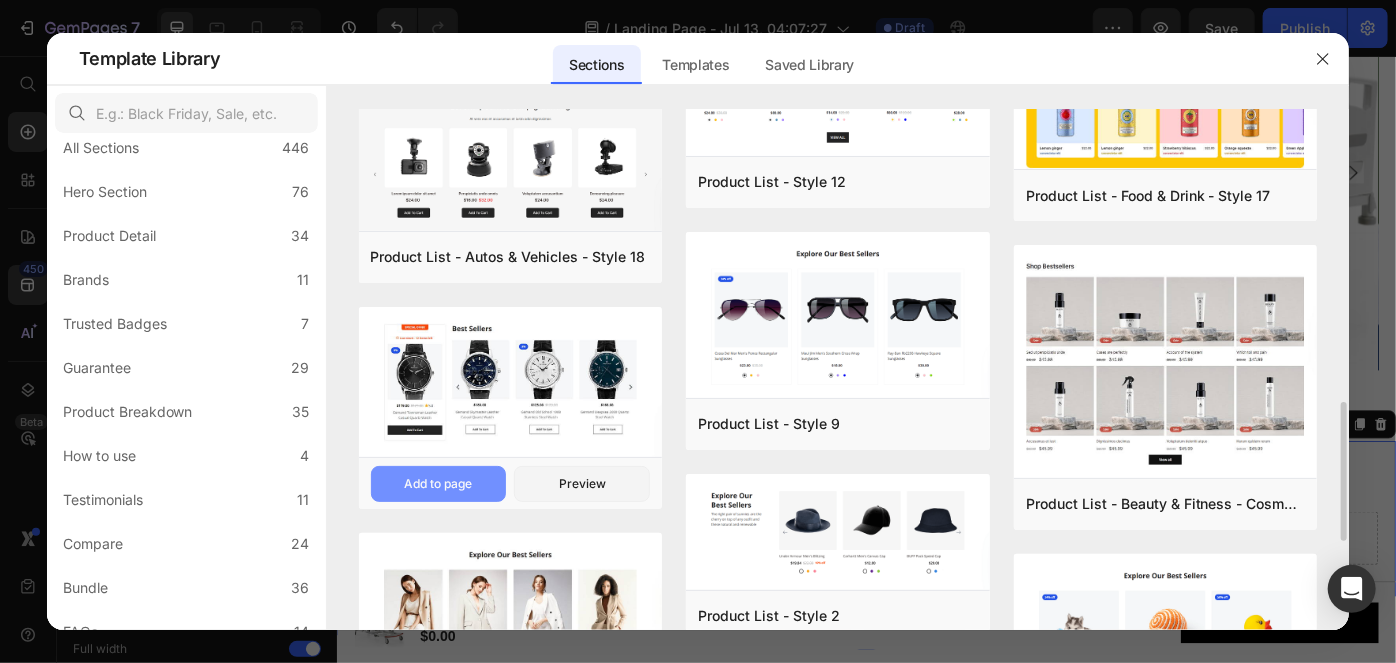 click on "Add to page" at bounding box center [438, 484] 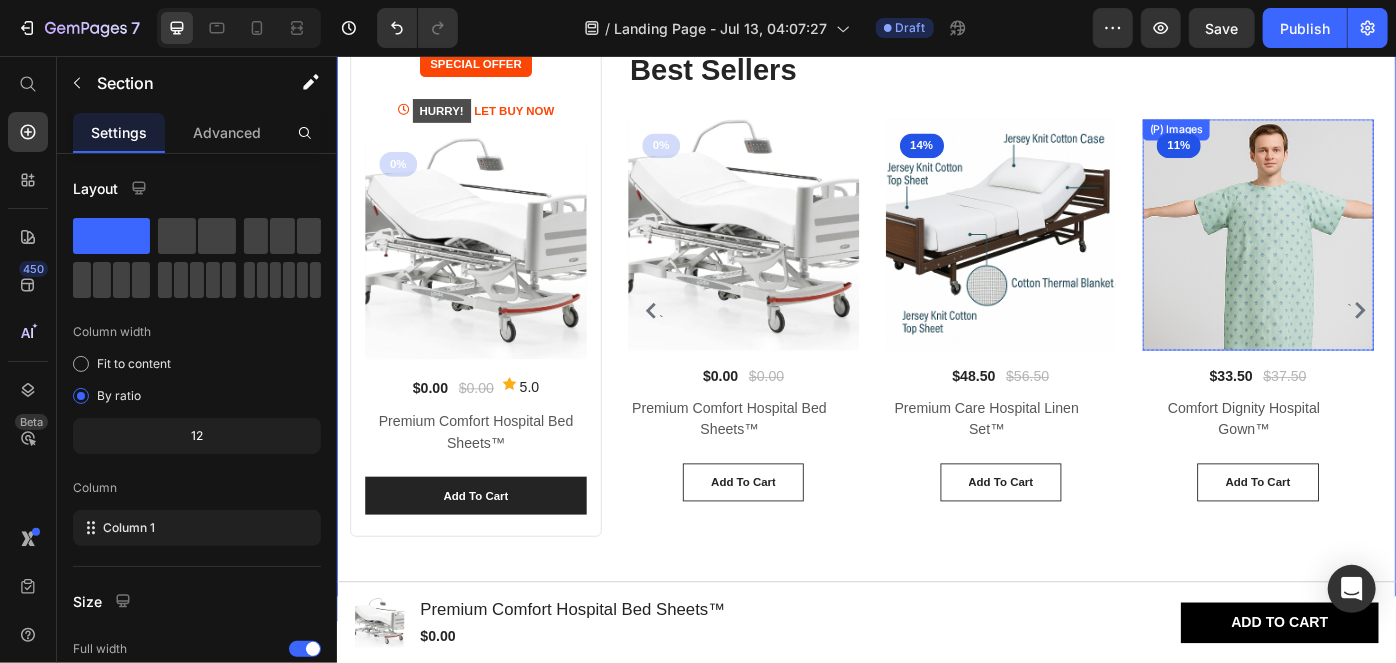 scroll, scrollTop: 785, scrollLeft: 0, axis: vertical 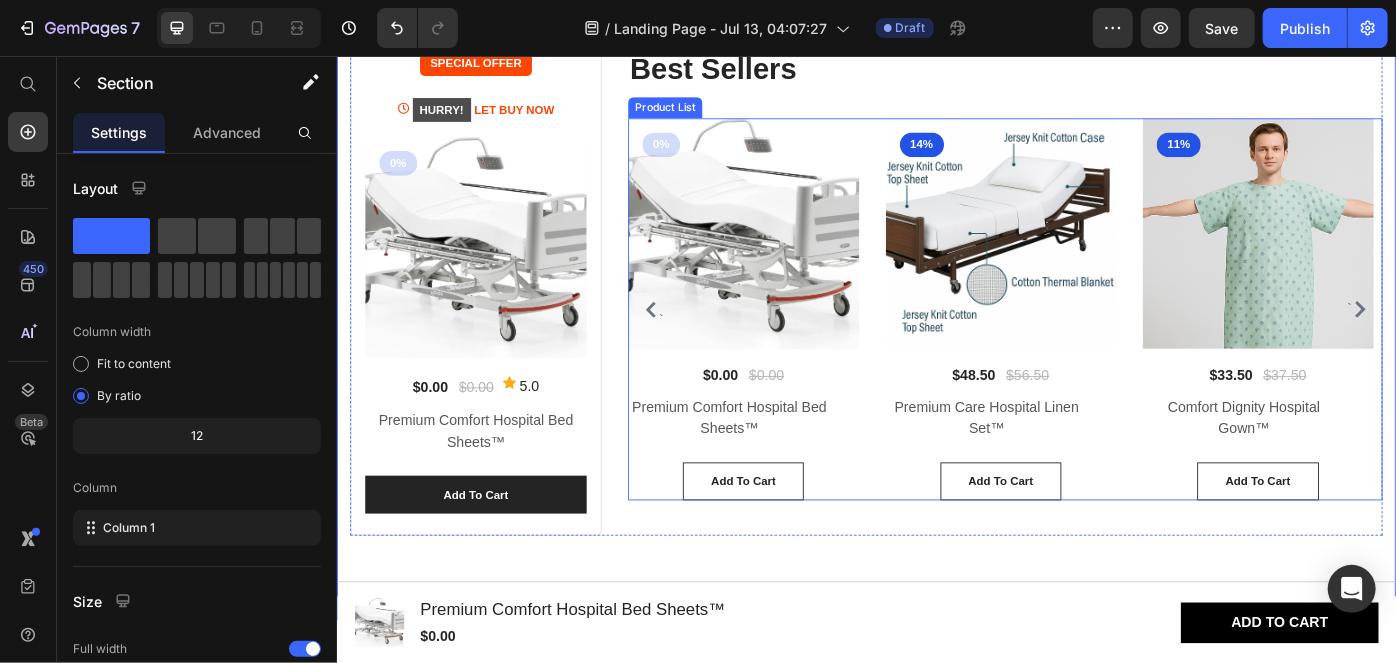 click 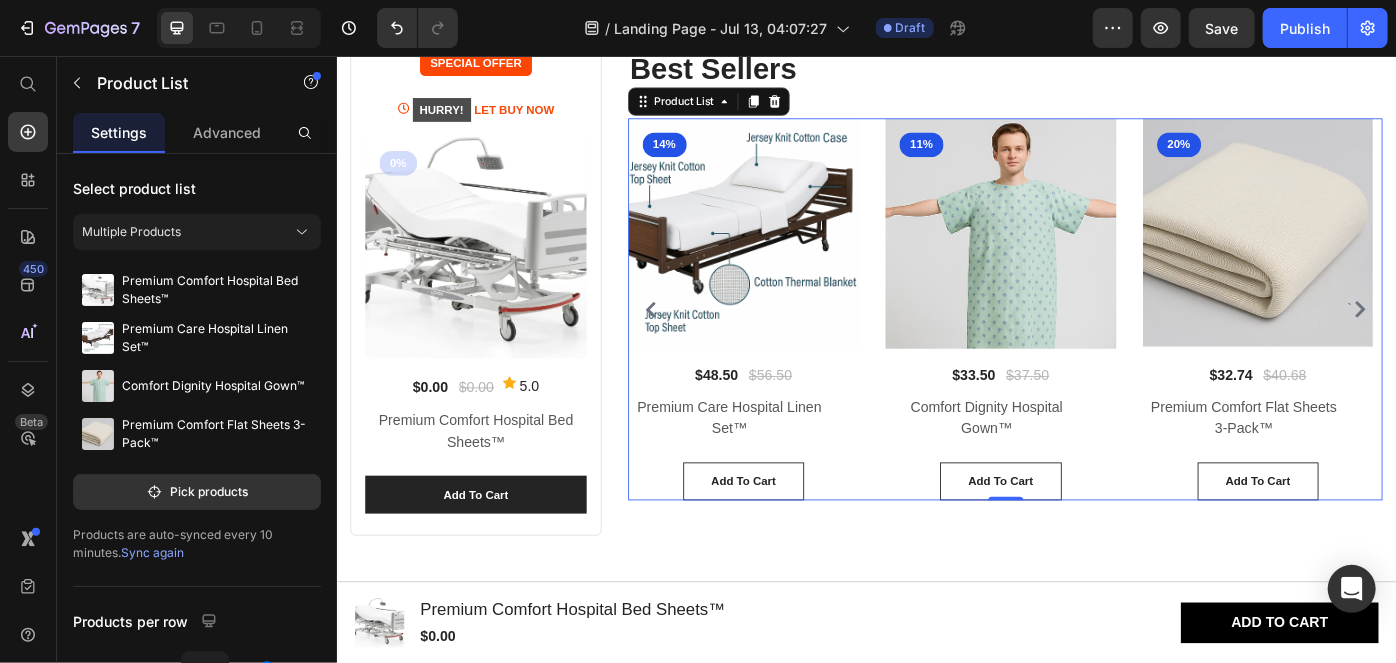 click 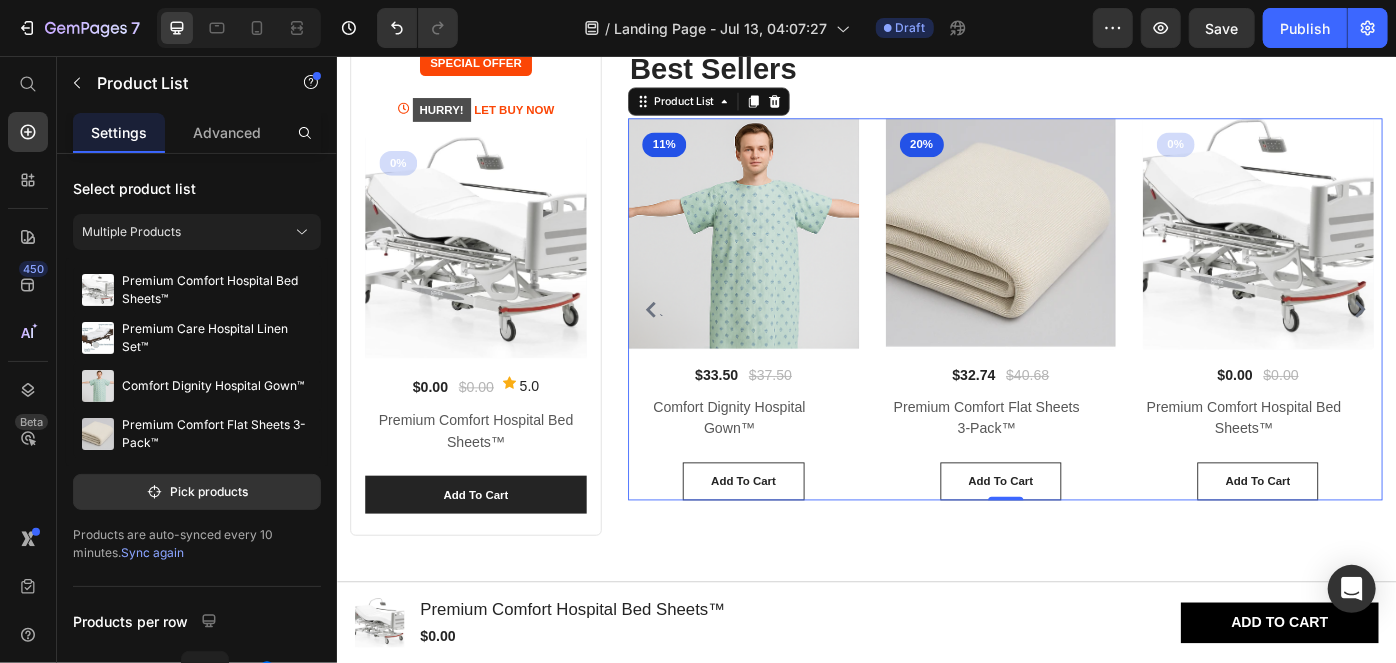 click 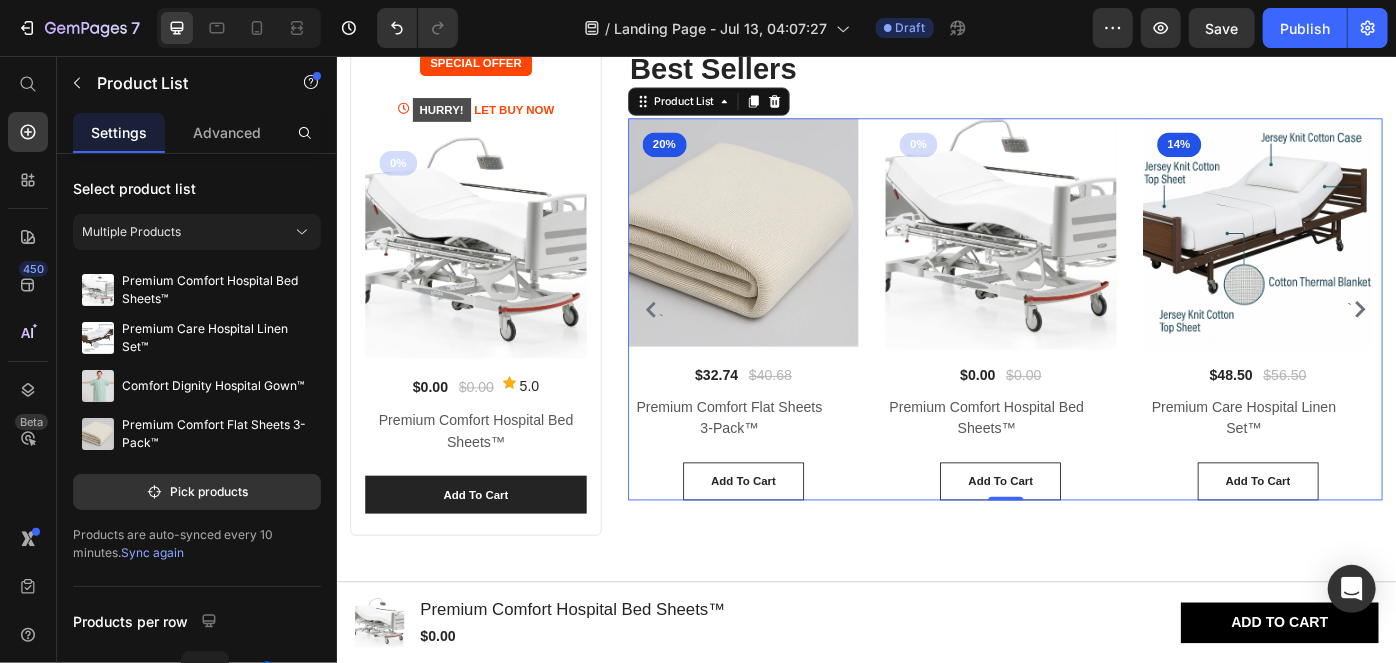 click 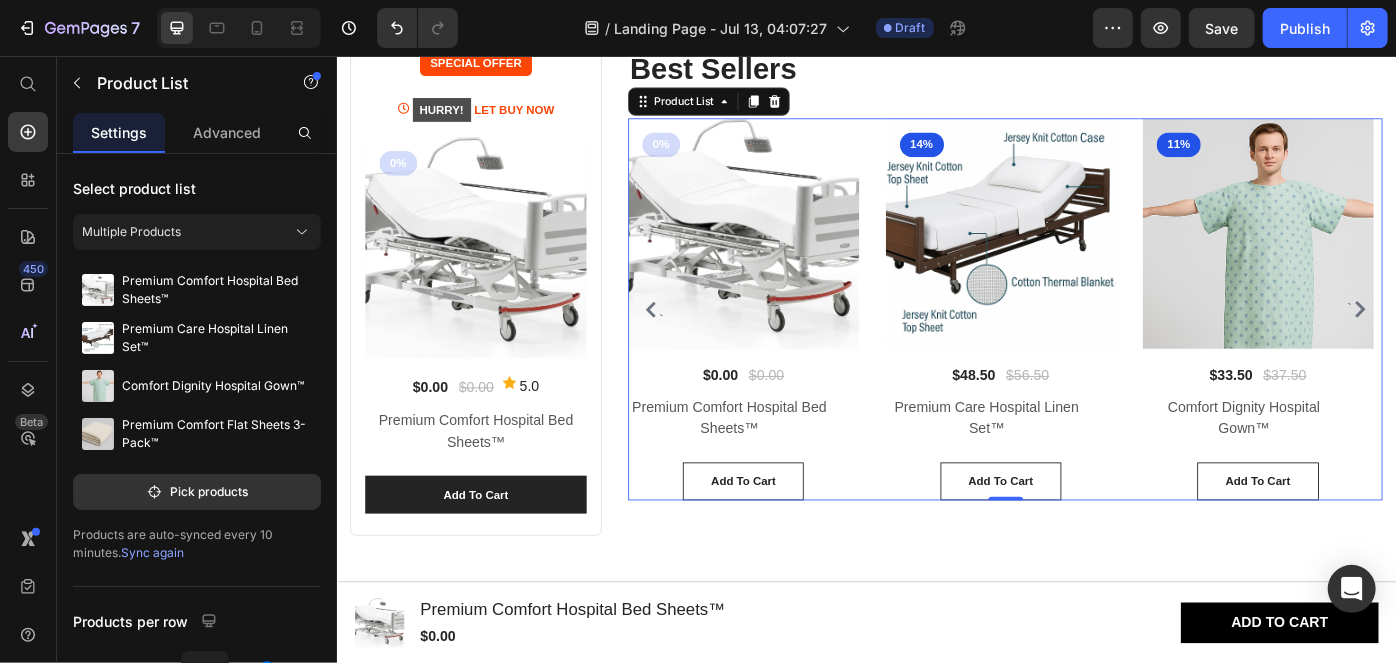 click 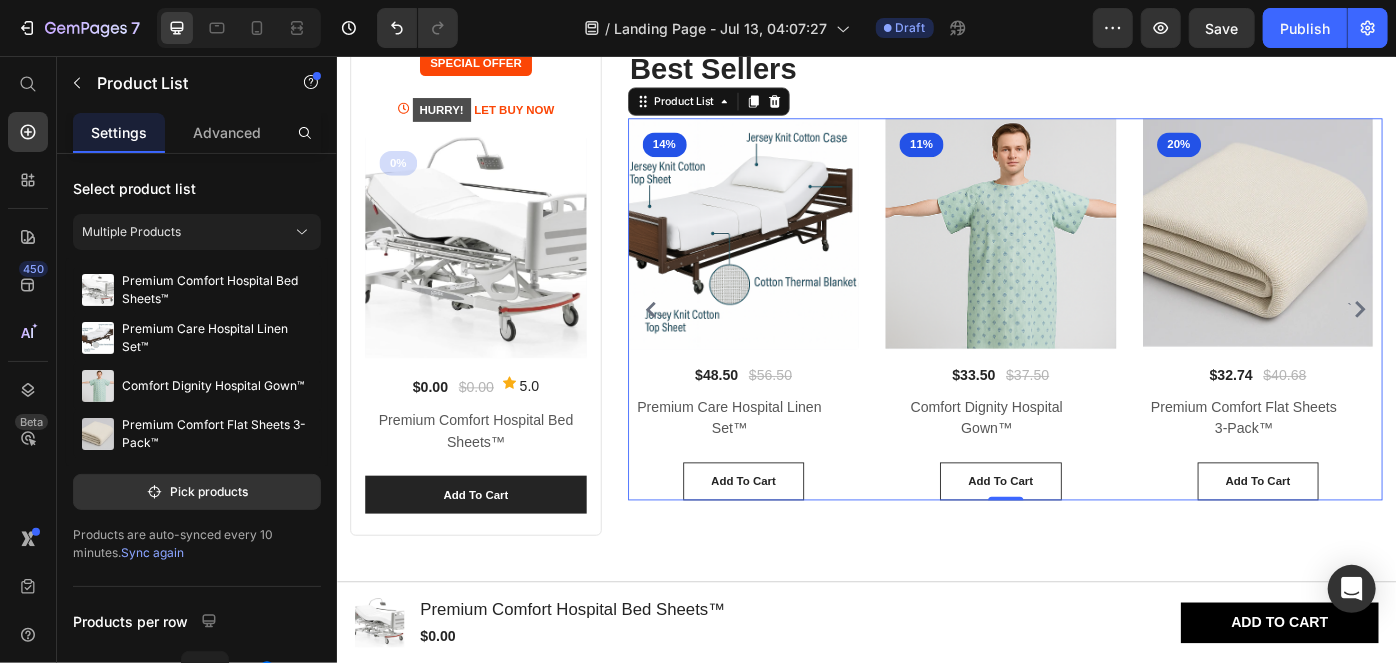 click 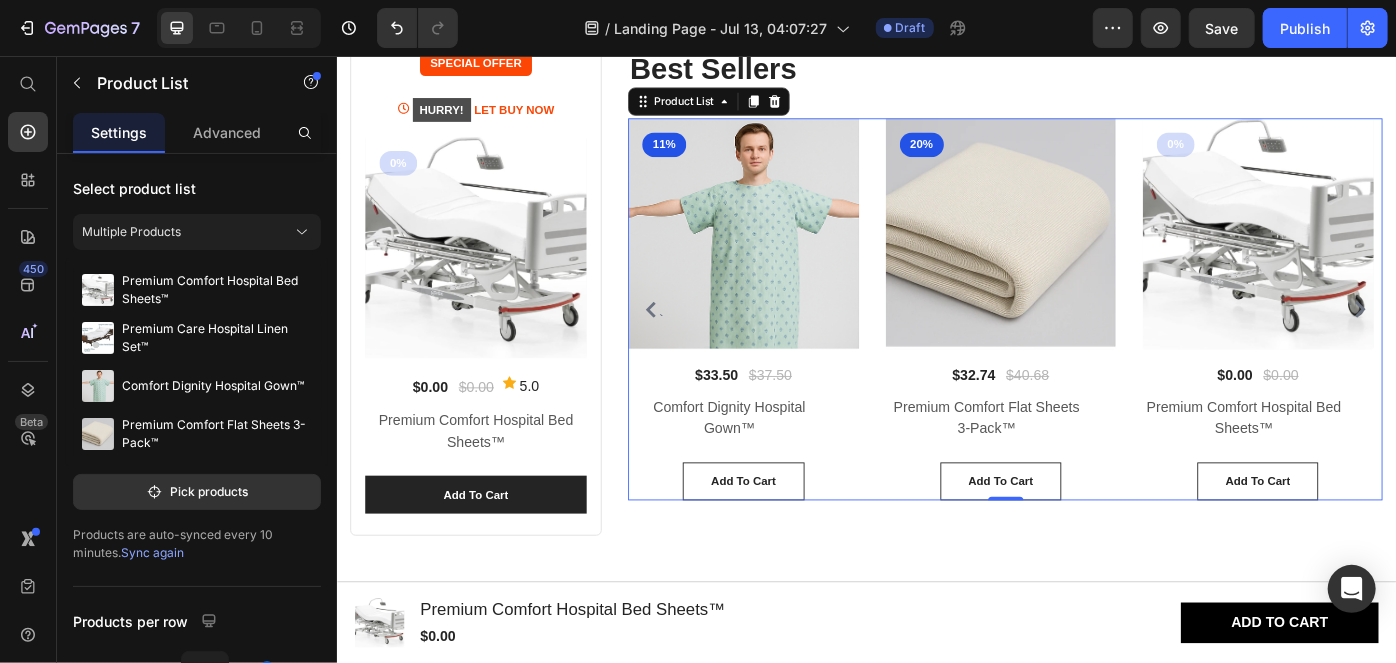 click 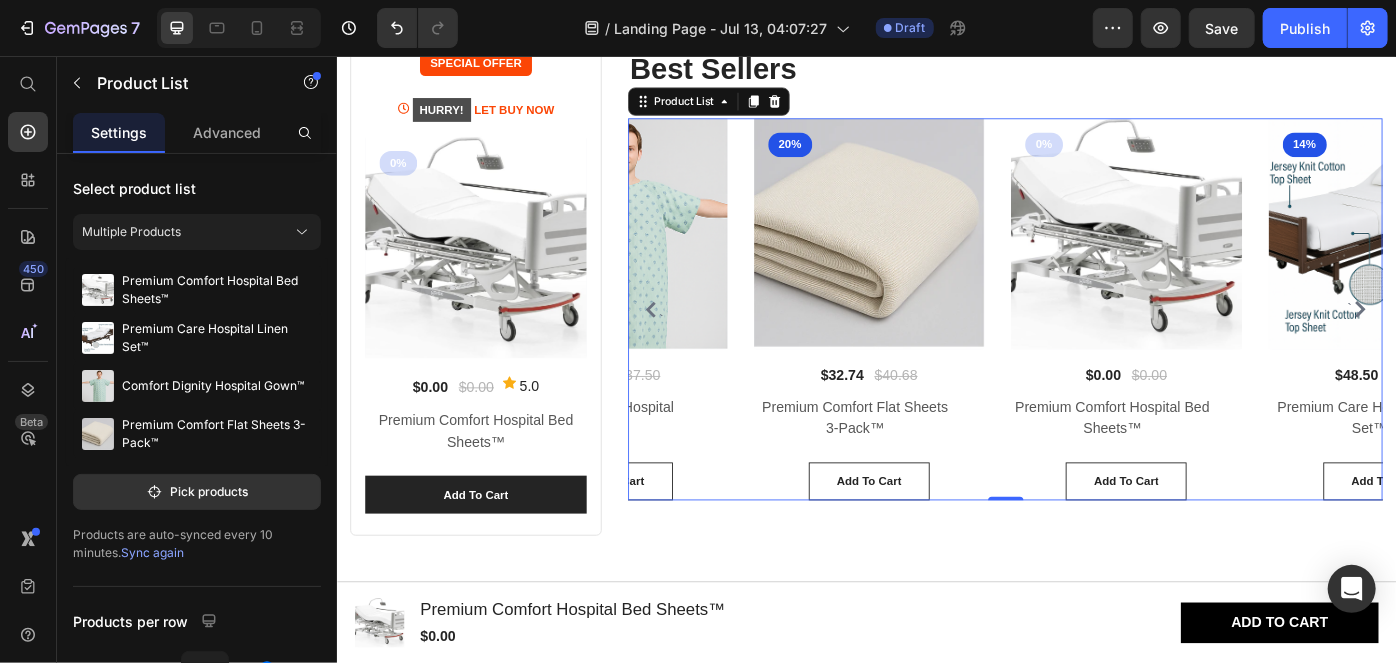 click 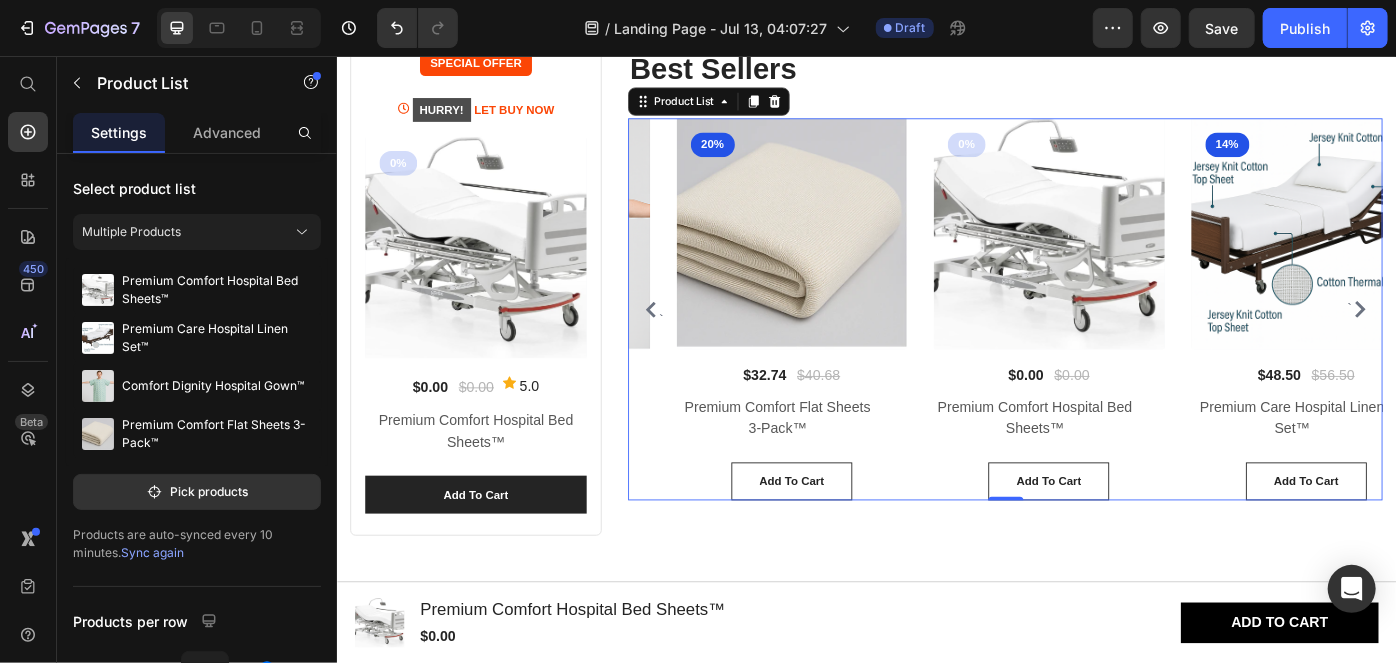 click 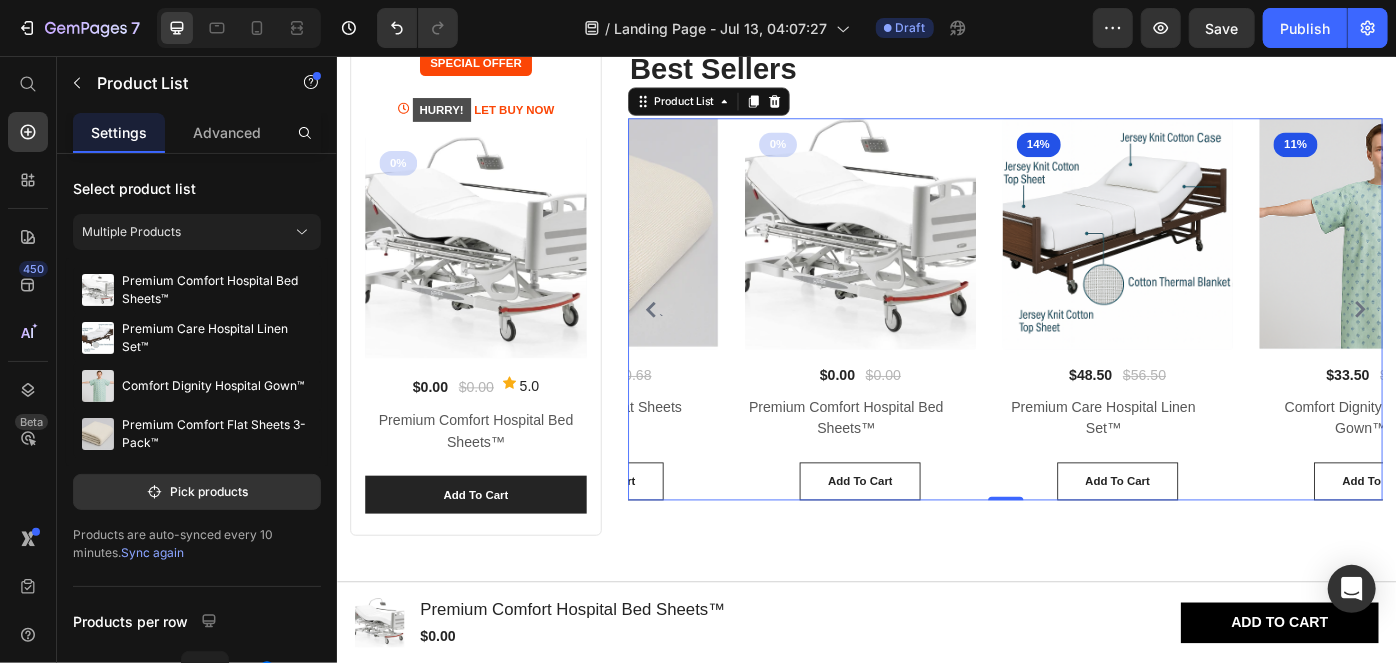 click 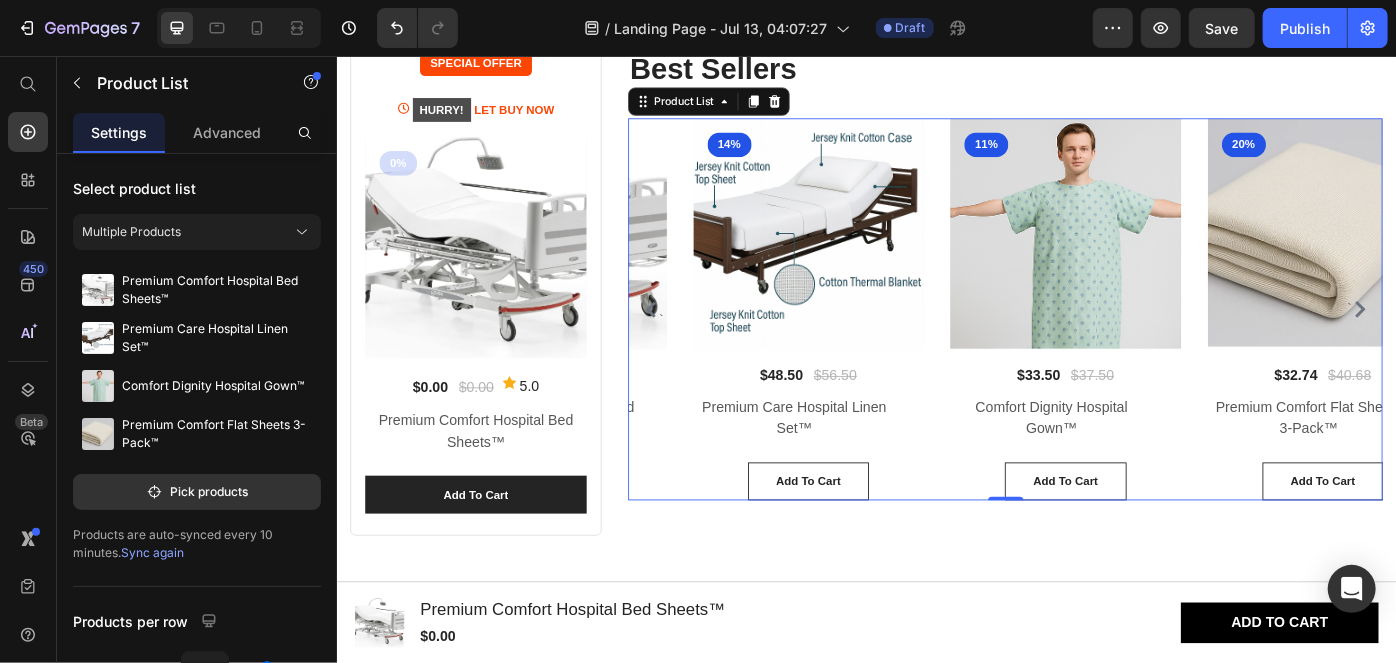 click 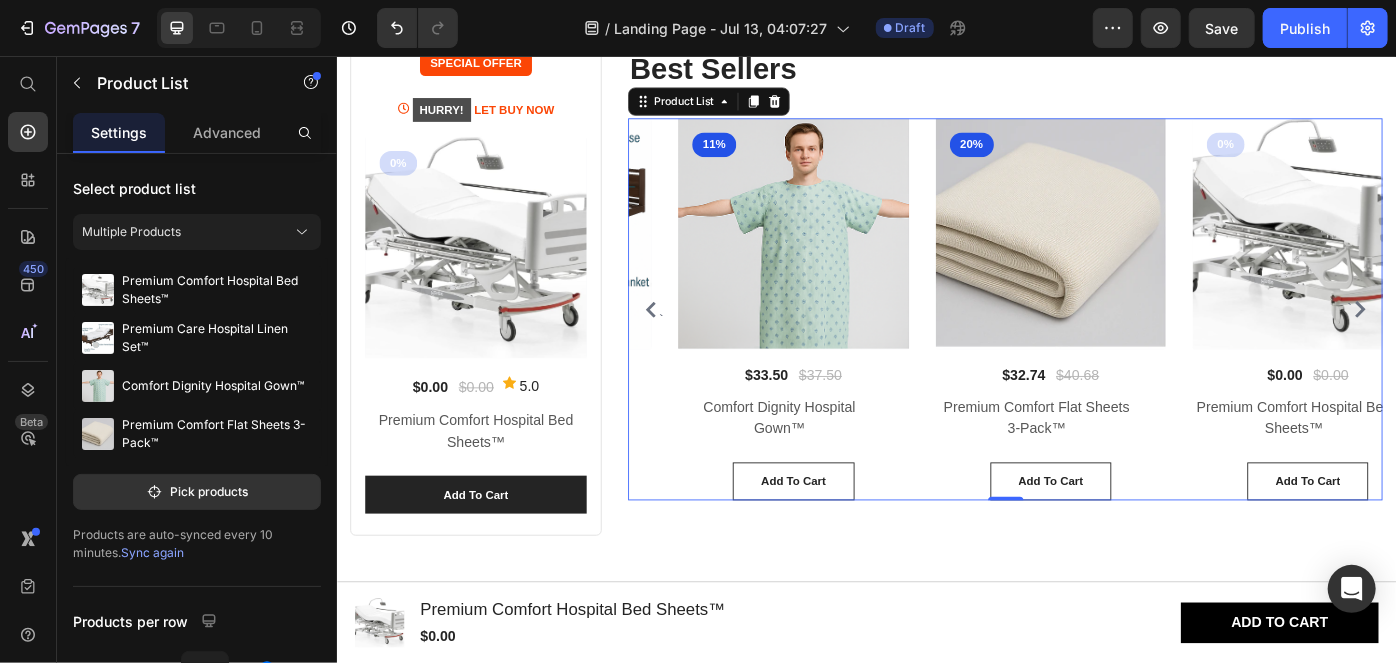 click 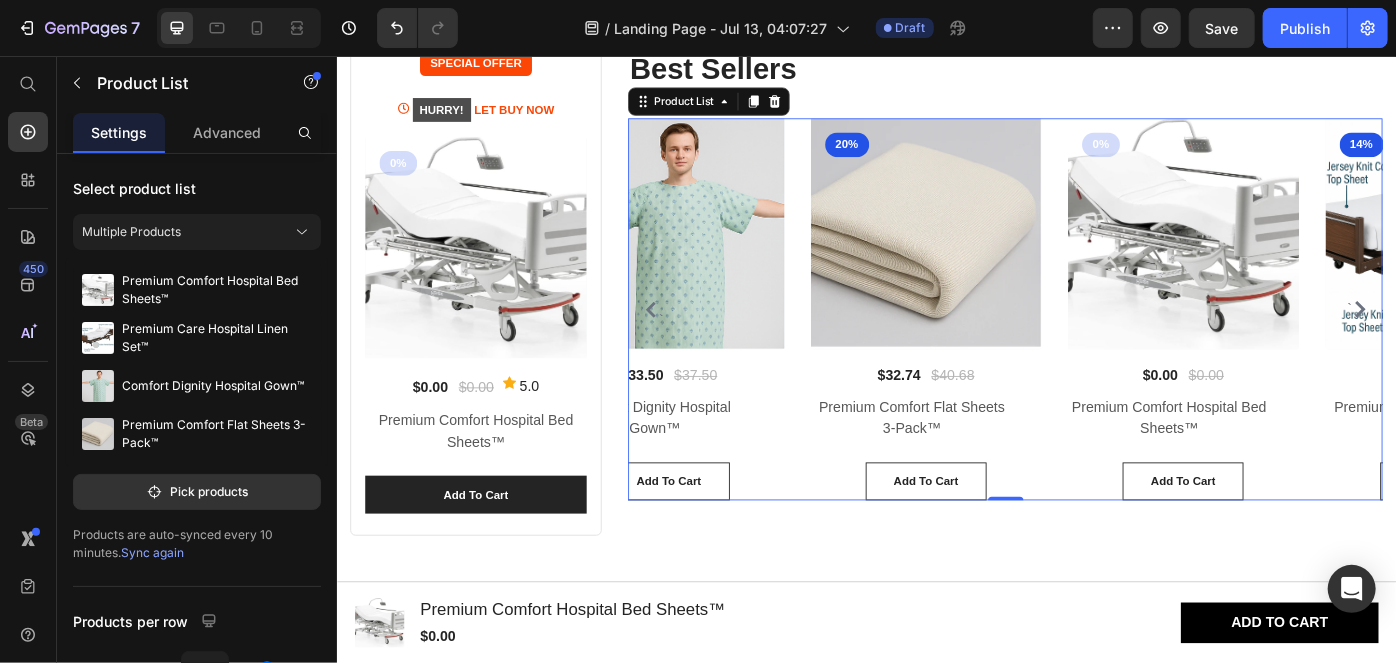 click 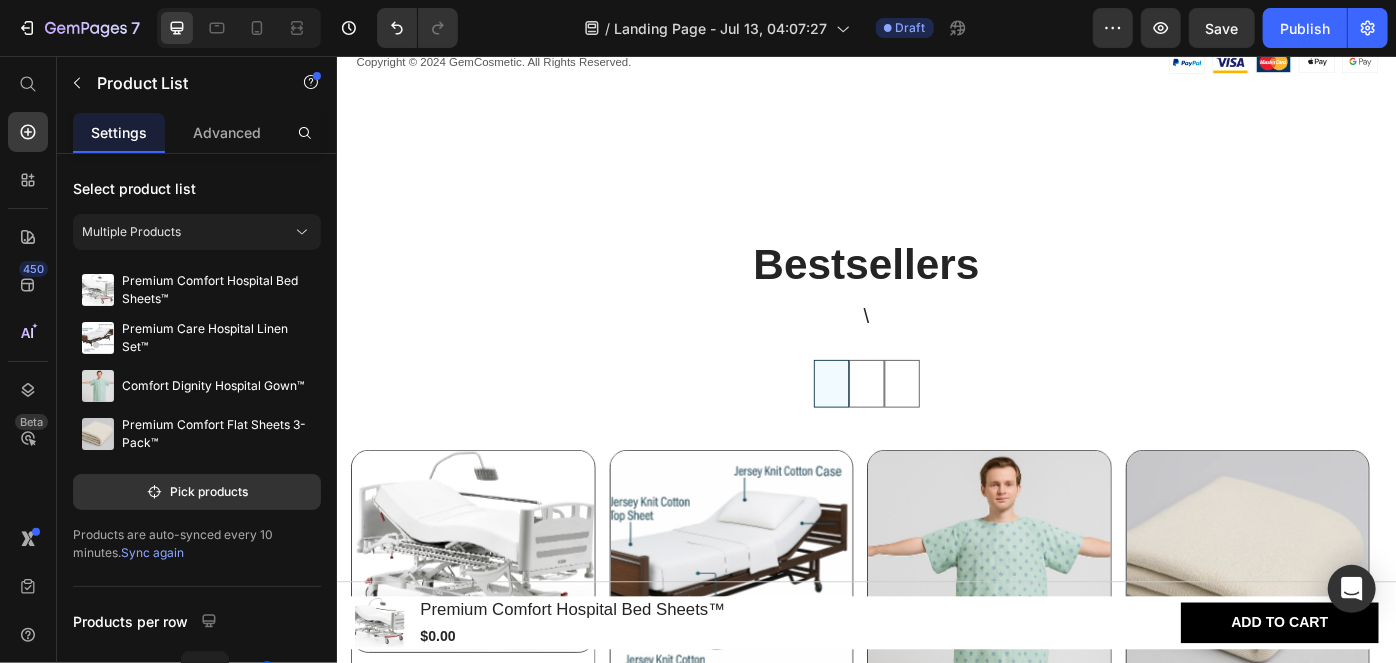 scroll, scrollTop: 2752, scrollLeft: 0, axis: vertical 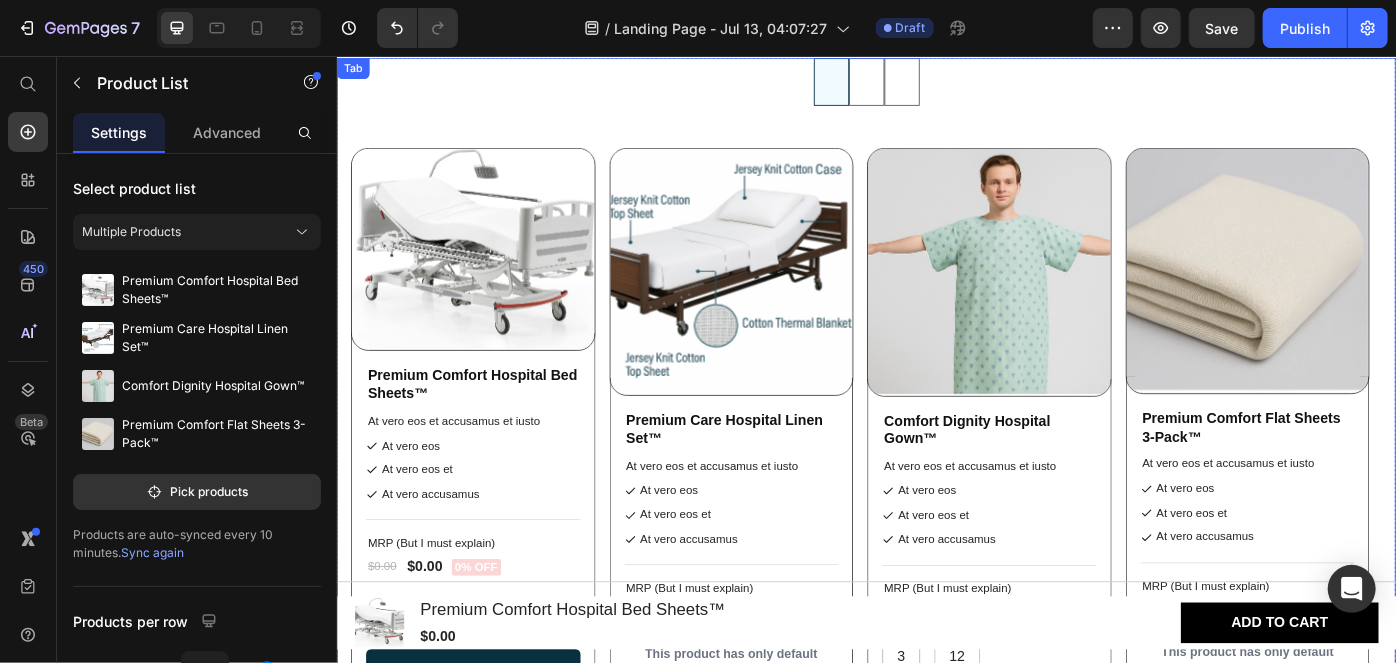 click on "Product Images Premium Comfort Hospital Bed Sheets™ Product Title At vero eos et accusamus et iusto Text Block
At vero eos
At vero eos et
At vero accusamus Item List                Title Line MRP (But I must explain) Text Block $0.00 Product Price $0.00 Product Price 0% off Product Badge Row This product has only default variant Product Variants & Swatches Add to cart Add to Cart Row Row Product Images Premium Care Hospital Linen Set™ Product Title At vero eos et accusamus et iusto Text Block
At vero eos
At vero eos et
At vero accusamus Item List                Title Line MRP (But I must explain) Text Block $56.50 Product Price $48.50 Product Price 14% off Product Badge Row This product has only default variant Product Variants & Swatches Add to cart Add to Cart Row Row Product Images Comfort  Dignity Hospital Gown™ Product Title At vero eos et accusamus et iusto Text Block
At vero eos Title 3" at bounding box center [936, 493] 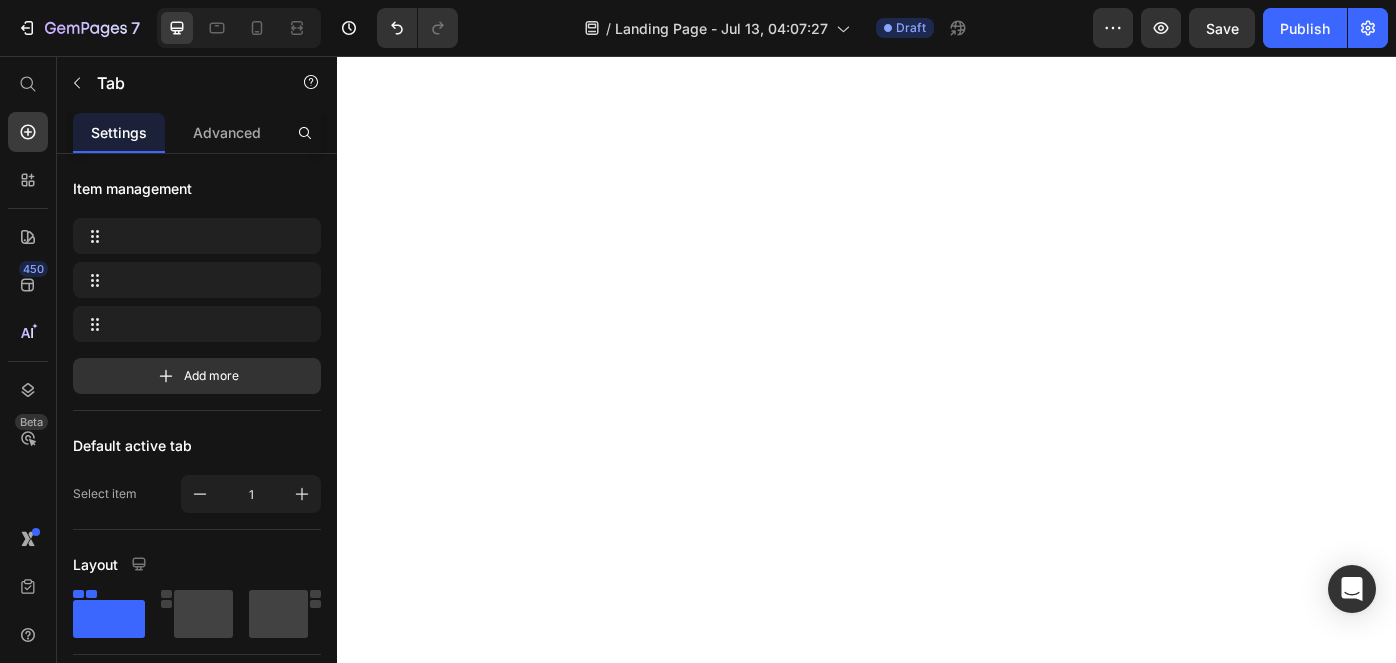 scroll, scrollTop: 0, scrollLeft: 0, axis: both 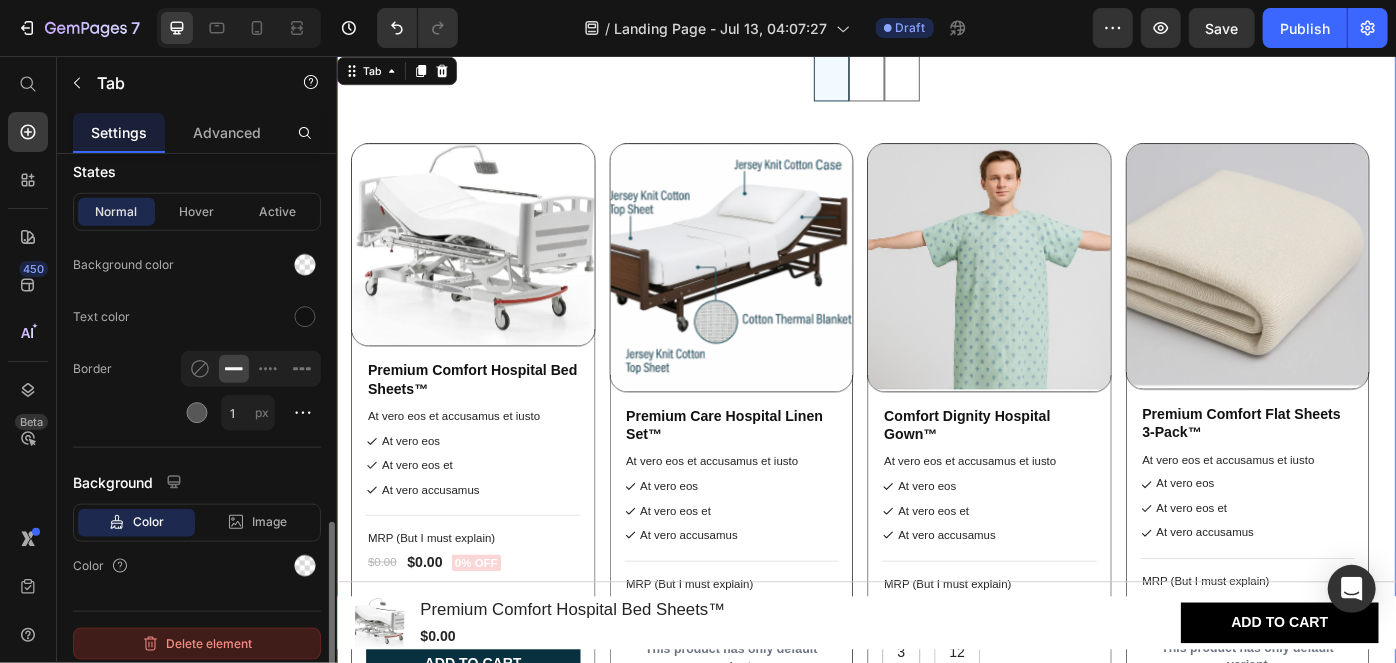 click on "Delete element" at bounding box center [197, 644] 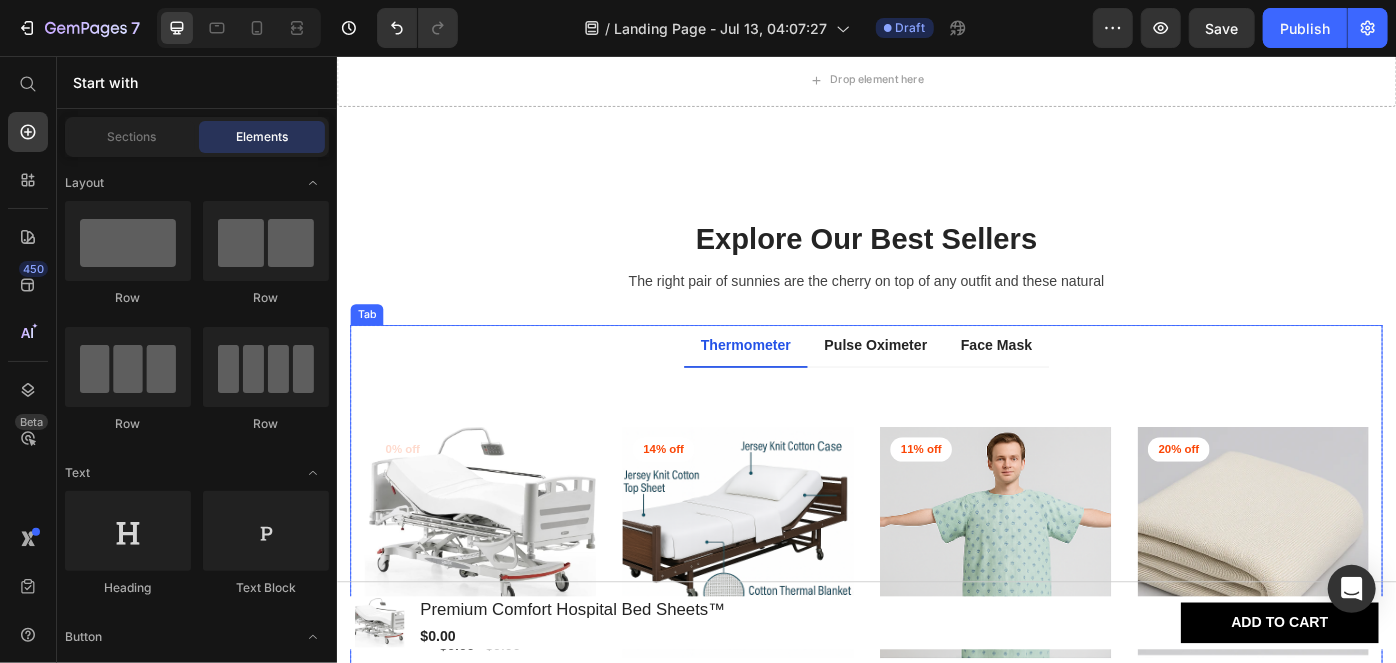 click on "Title Line 0% off Product Badge (P) Images $0.00 (P) Price $0.00 (P) Price Row Premium Comfort Hospital Bed Sheets™ (P) Title                Icon                Icon                Icon                Icon
Icon Icon List Hoz 3 reviews Text block Row ADD TO CART (P) Cart Button Row 14% off Product Badge (P) Images $48.50 (P) Price $56.50 (P) Price Row Premium Care Hospital Linen Set™ (P) Title                Icon                Icon                Icon                Icon
Icon Icon List Hoz 3 reviews Text block Row ADD TO CART (P) Cart Button Row 11% off Product Badge (P) Images $33.50 (P) Price $37.50 (P) Price Row Comfort  Dignity Hospital Gown™ (P) Title                Icon                Icon                Icon                Icon
Icon Icon List Hoz 3 reviews Text block Row ADD TO CART (P) Cart Button Row 20% off Product Badge (P) Images $32.74 (P) Price $40.68 (P) Price Row Premium Comfort Flat Sheets 3-Pack™ (P) Title" at bounding box center (936, 680) 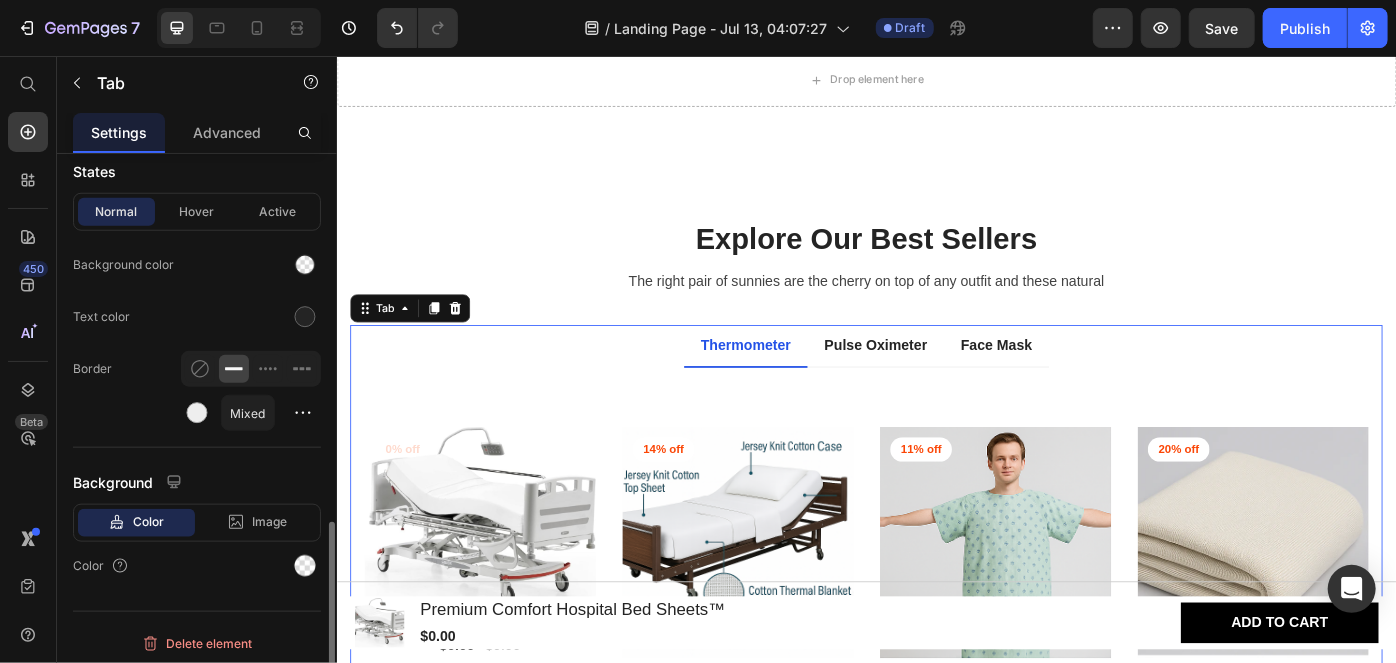 click on "Delete element" at bounding box center [197, 635] 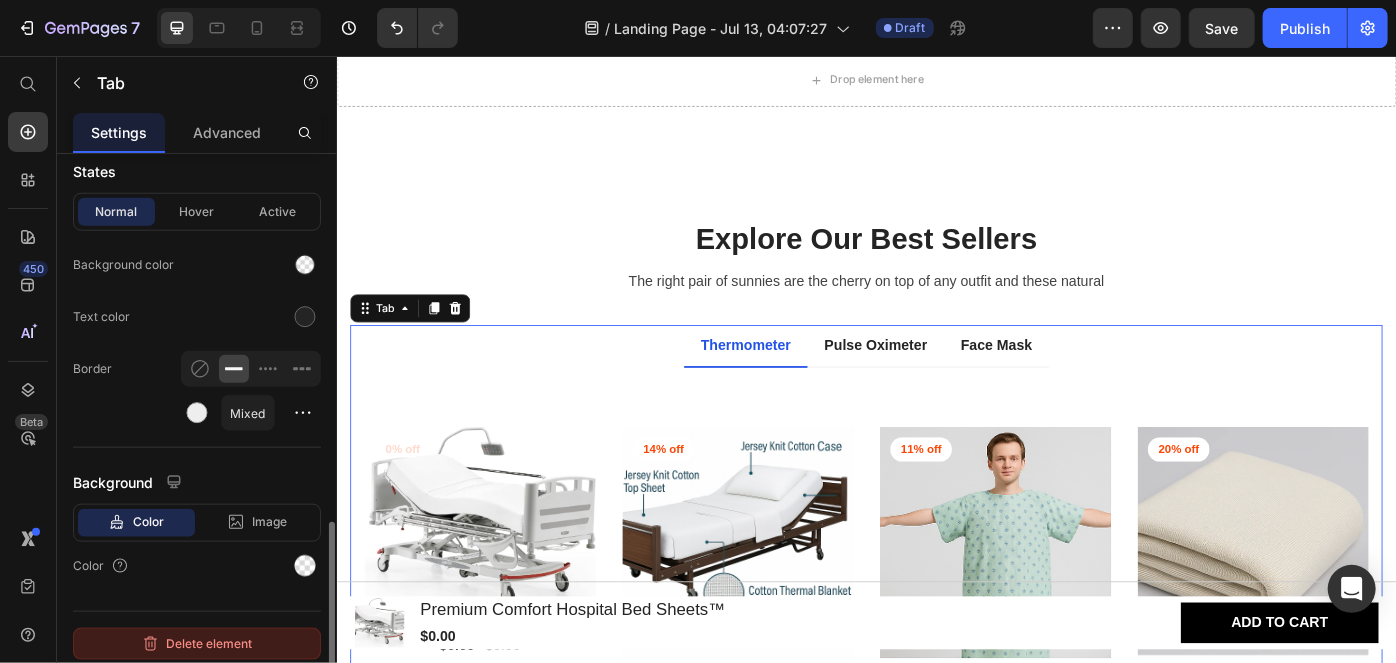 click on "Delete element" at bounding box center [197, 644] 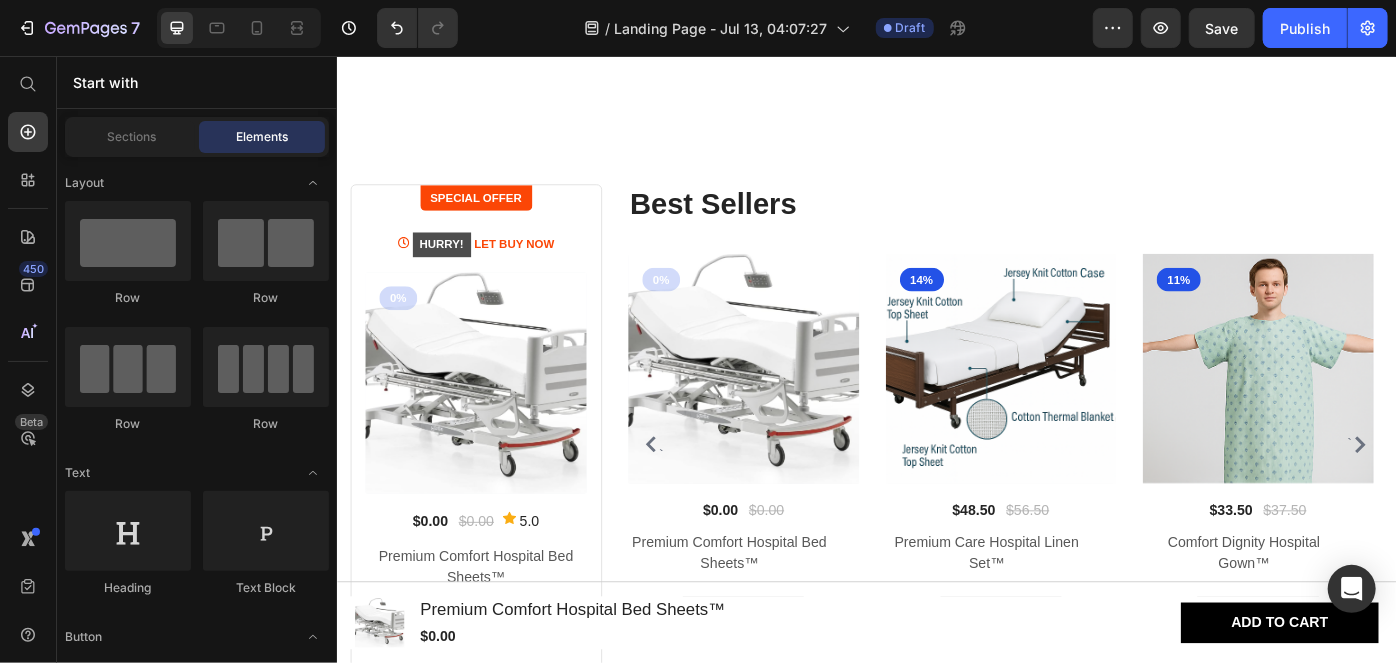 scroll, scrollTop: 3168, scrollLeft: 0, axis: vertical 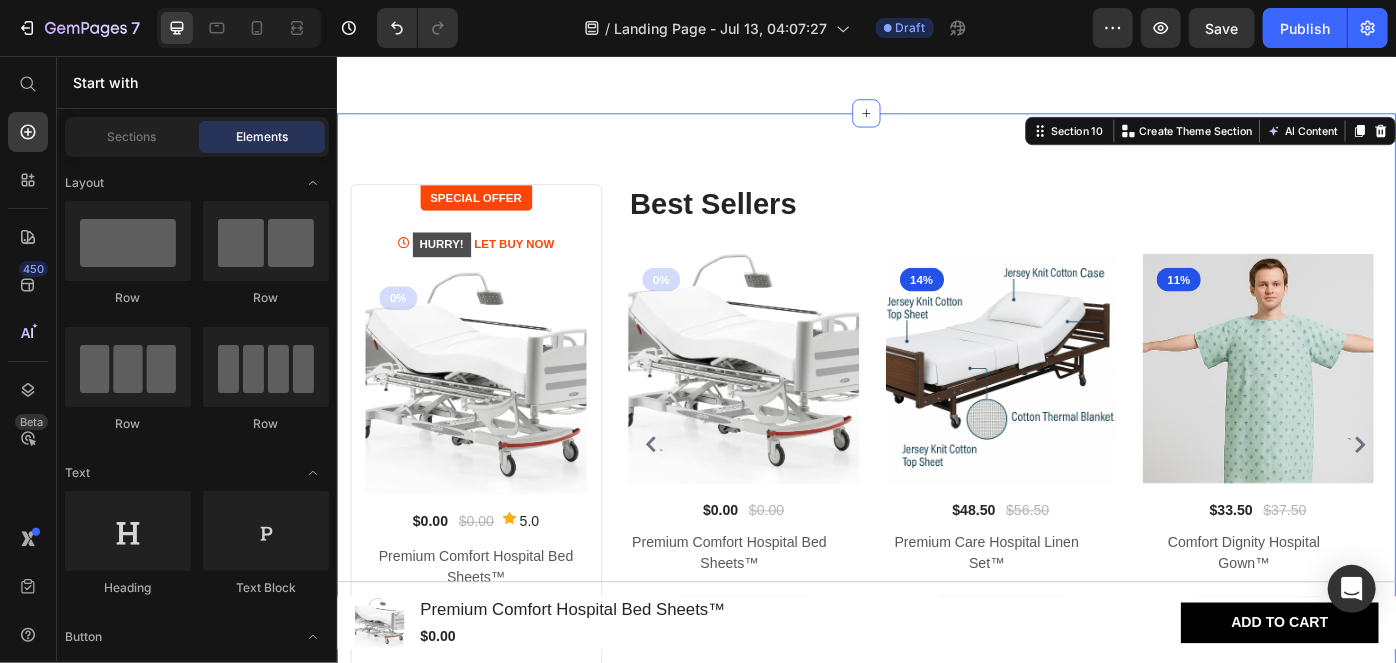 click on "SPECIAL OFFER Text block Row
HURRY!  LET BUY NOW Product Stock Counter (P) Images 0% Product Badge Row $0.00 Product Price $0.00 Product Price                Icon 5.0 Text block Icon List Hoz Row Premium Comfort Hospital Bed Sheets™ Product Title add to cart Product Cart Button Product Best Sellers Heading ` (P) Images 0% Product Badge Row $0.00 (P) Price $0.00 (P) Price Row Premium Comfort Hospital Bed Sheets™ (P) Title add to cart (P) Cart Button Row (P) Images 14% Product Badge Row $48.50 (P) Price $56.50 (P) Price Row Premium Care Hospital Linen Set™ (P) Title add to cart (P) Cart Button Row (P) Images 11% Product Badge Row $33.50 (P) Price $37.50 (P) Price Row Comfort  Dignity Hospital Gown™ (P) Title add to cart (P) Cart Button Row (P) Images 20% Product Badge Row $32.74 (P) Price $40.68 (P) Price Row Premium Comfort Flat Sheets 3-Pack™ (P) Title add to cart (P) Cart Button Row ` Product List Row Section 10   You can create reusable sections Create Theme Section" at bounding box center [936, 484] 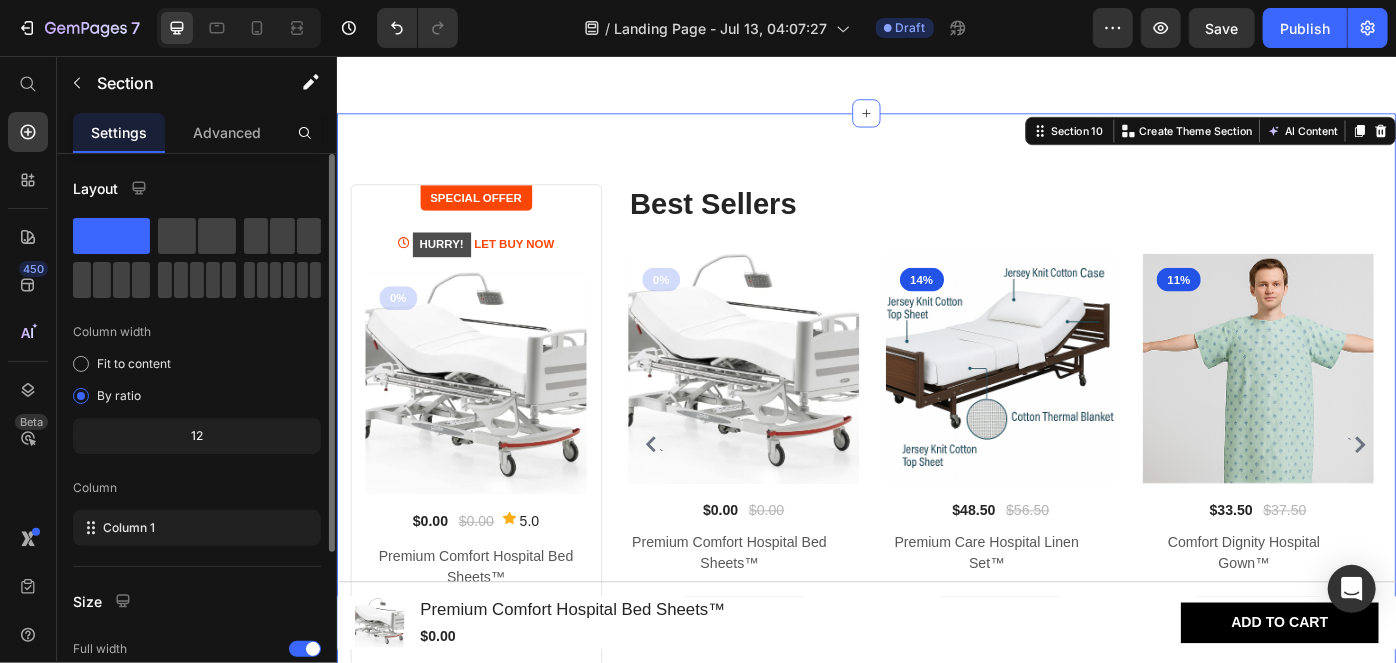 scroll, scrollTop: 239, scrollLeft: 0, axis: vertical 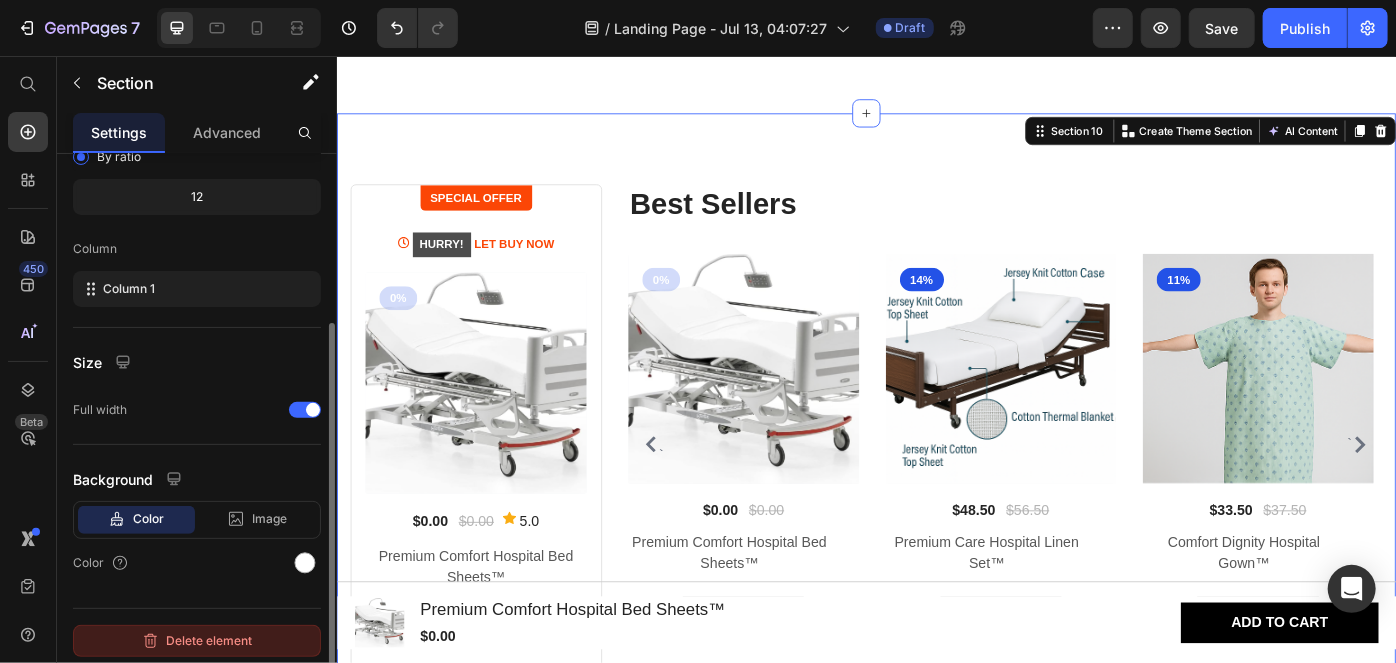 click on "Delete element" at bounding box center (197, 641) 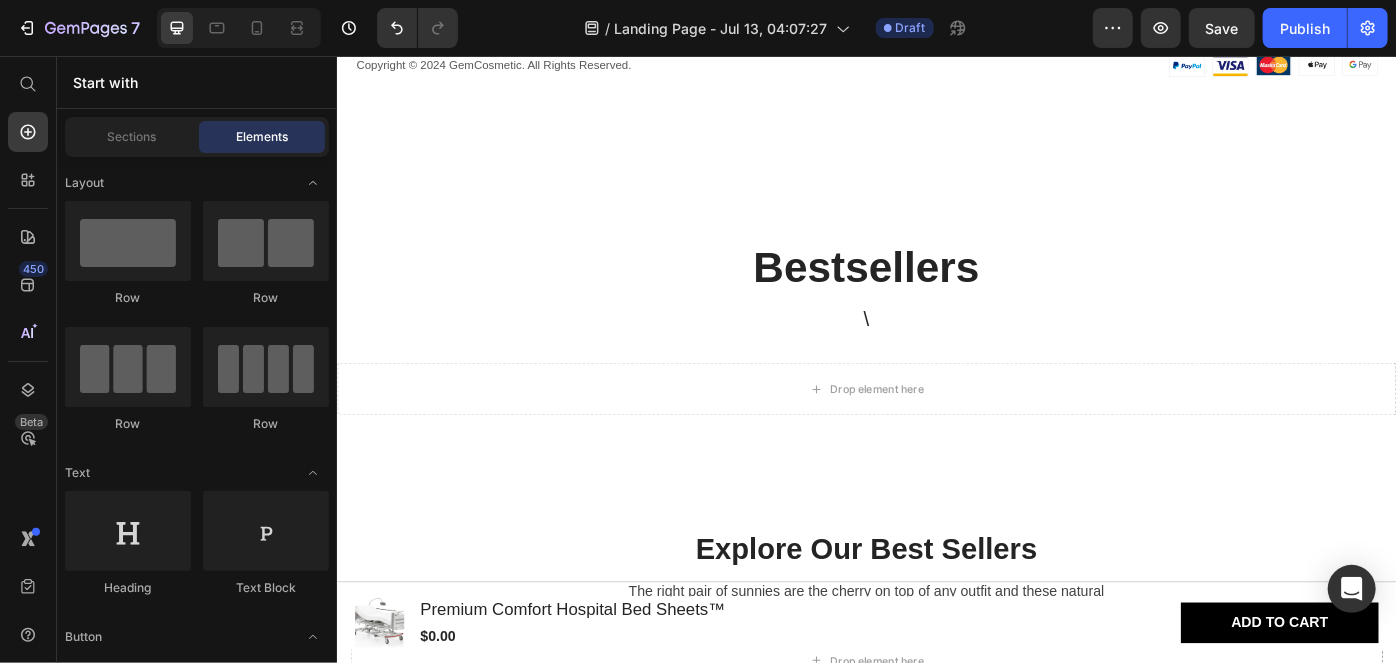 scroll, scrollTop: 2417, scrollLeft: 0, axis: vertical 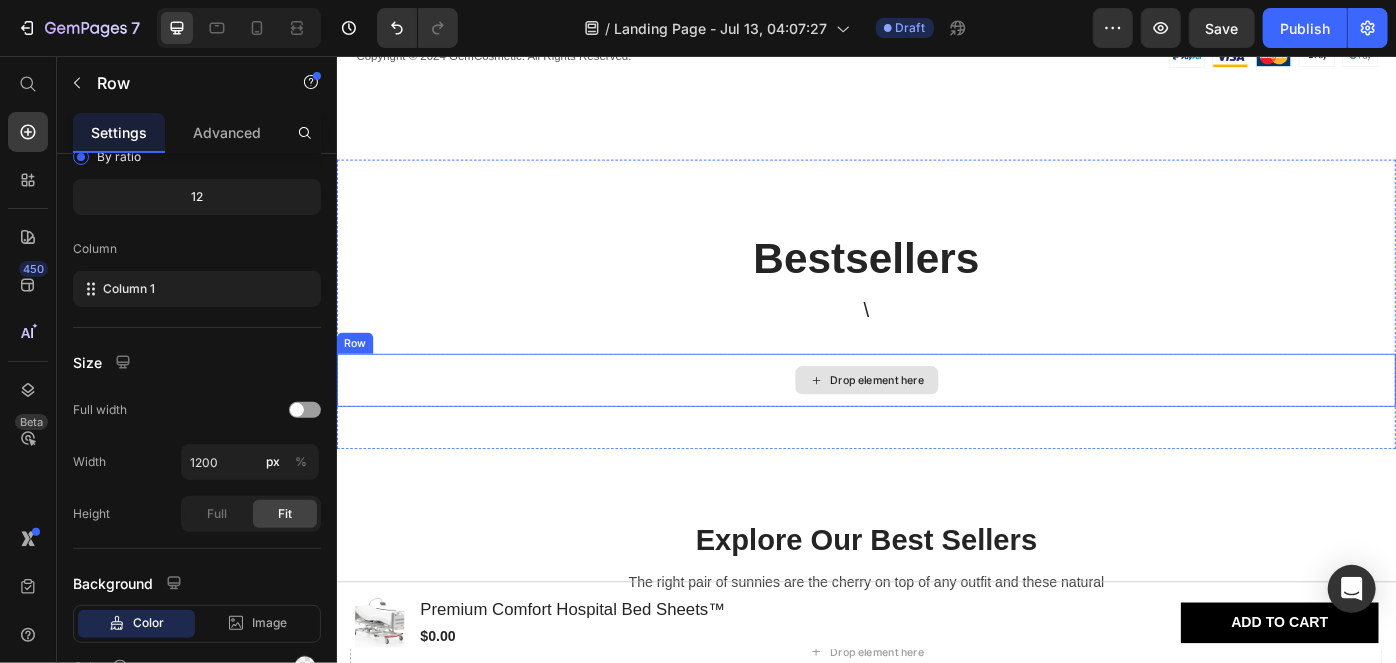 click on "Drop element here" at bounding box center (936, 422) 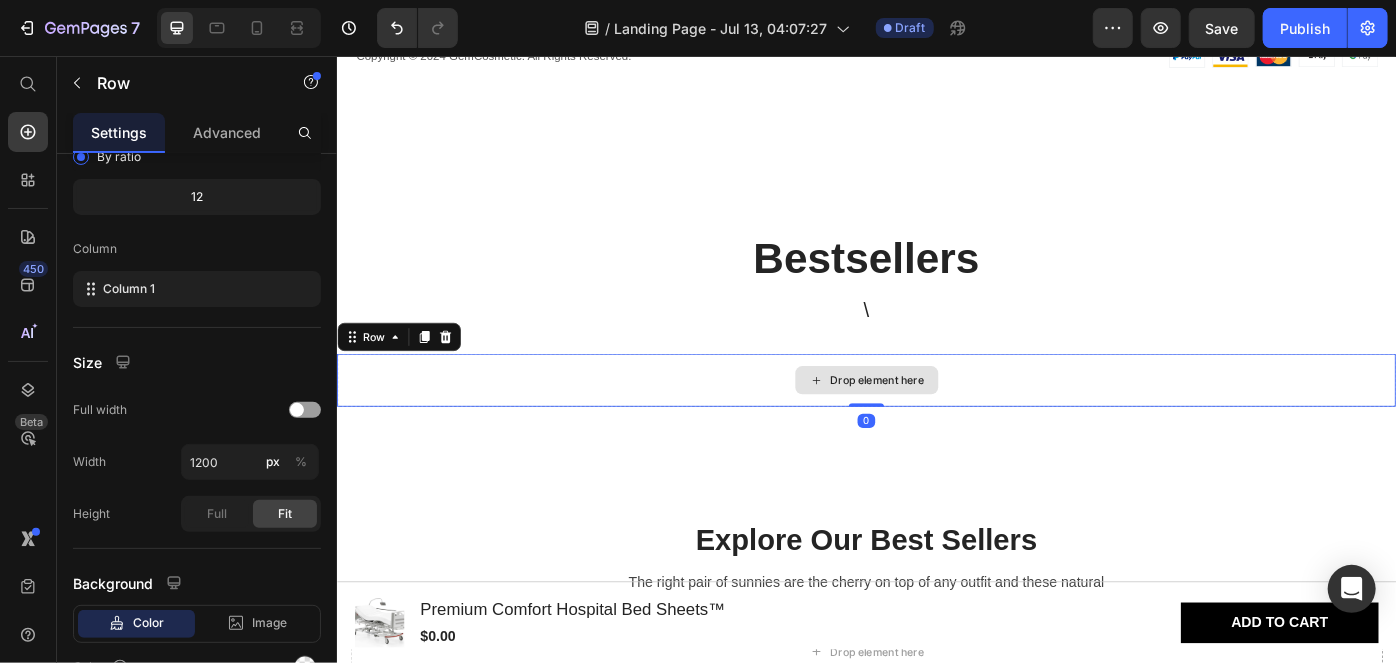 scroll, scrollTop: 0, scrollLeft: 0, axis: both 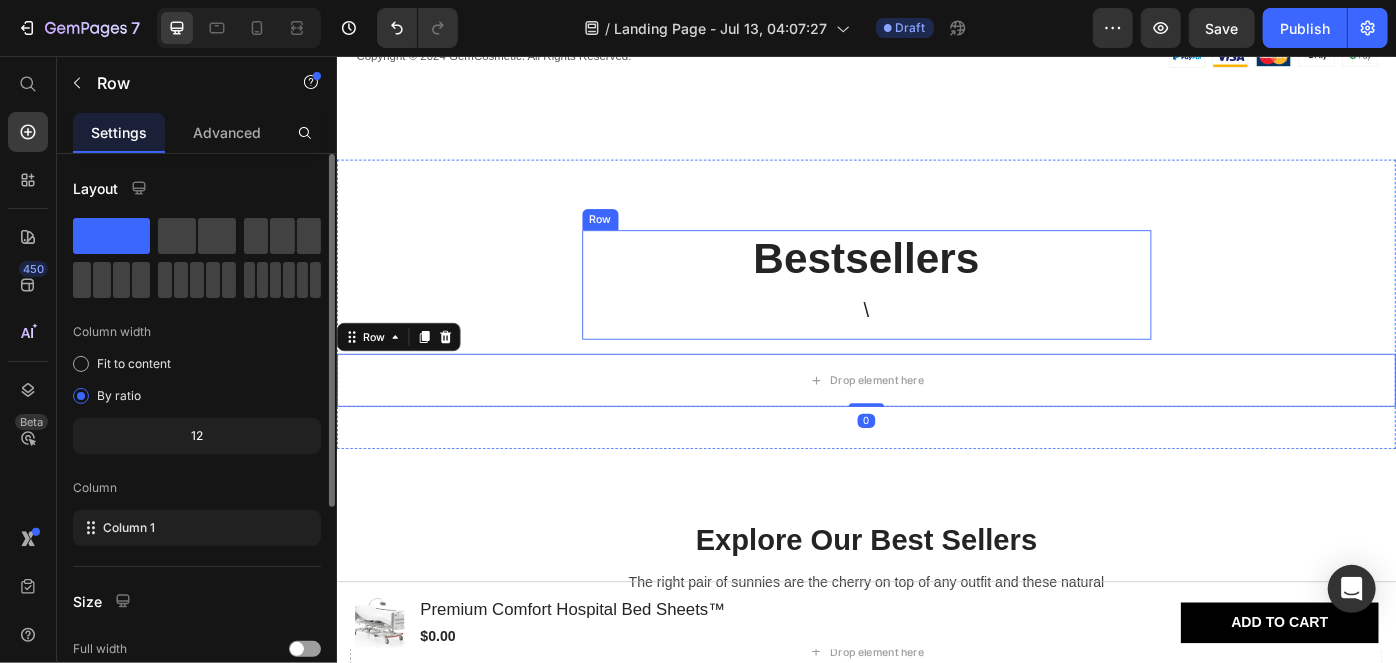click on "Bestsellers Heading \ Text Block" at bounding box center (936, 314) 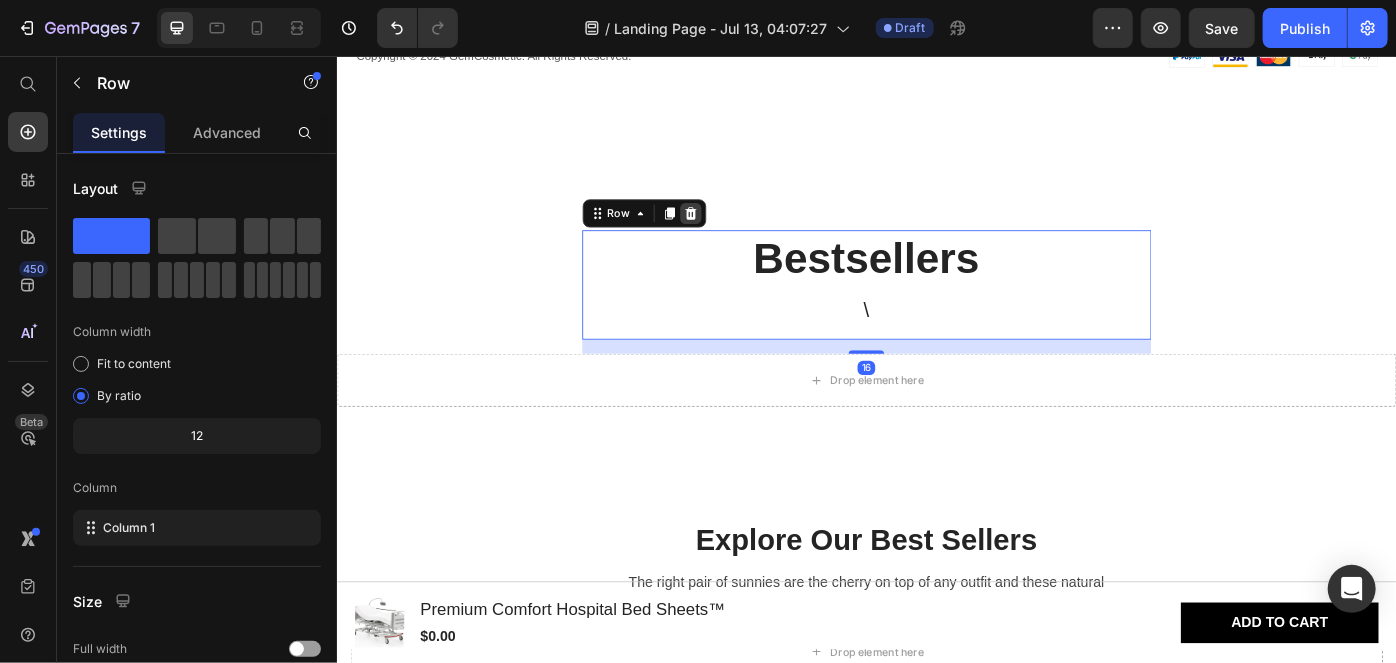 click at bounding box center (737, 233) 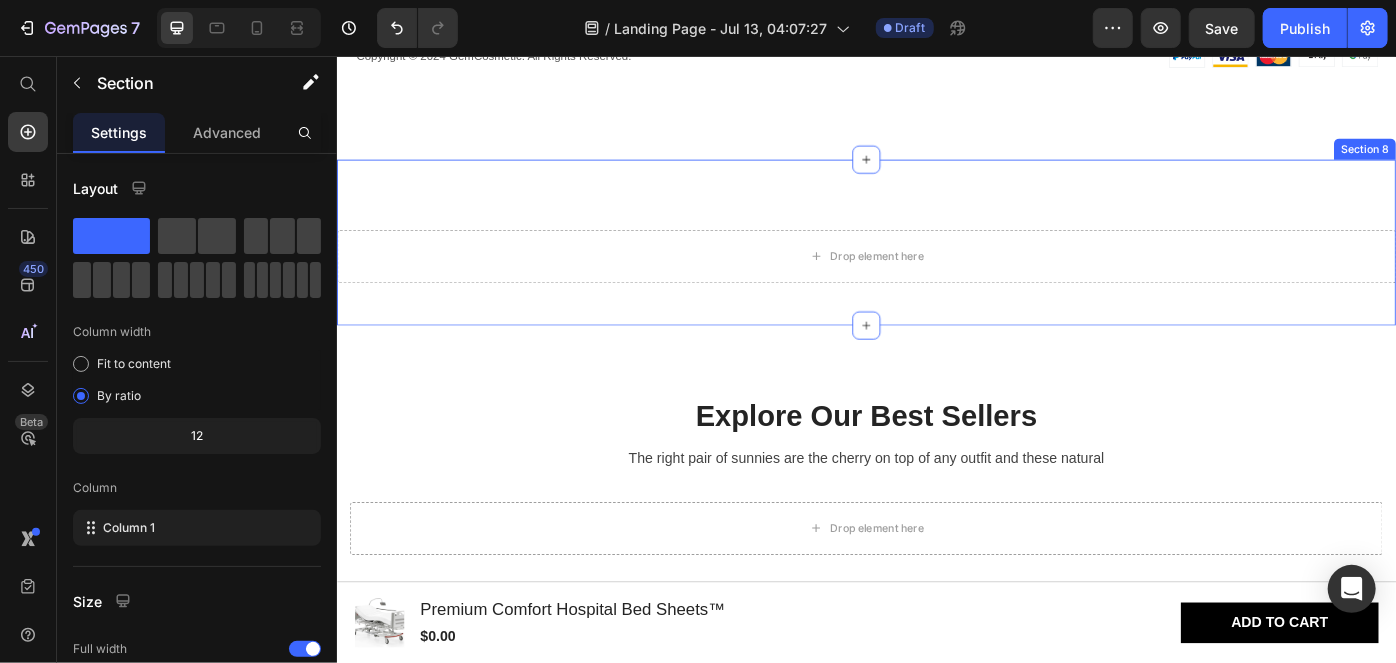 click on "Drop element here Row Section 8" at bounding box center (936, 266) 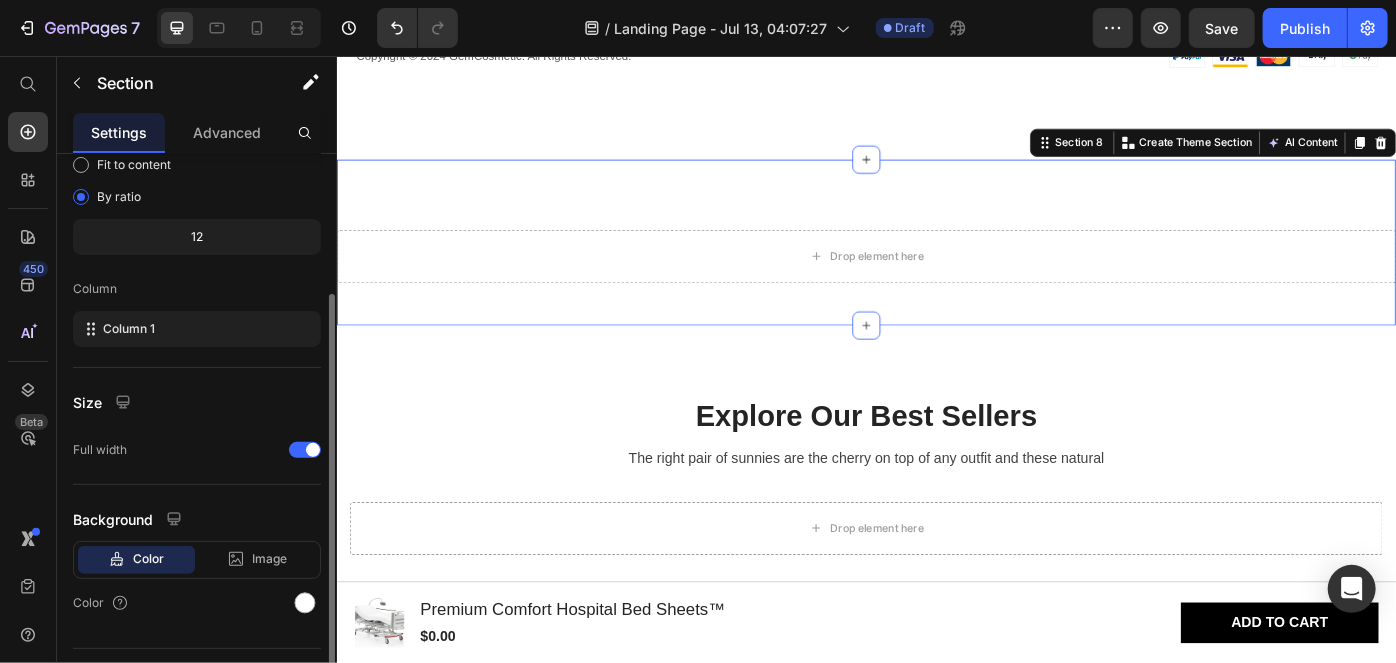scroll, scrollTop: 239, scrollLeft: 0, axis: vertical 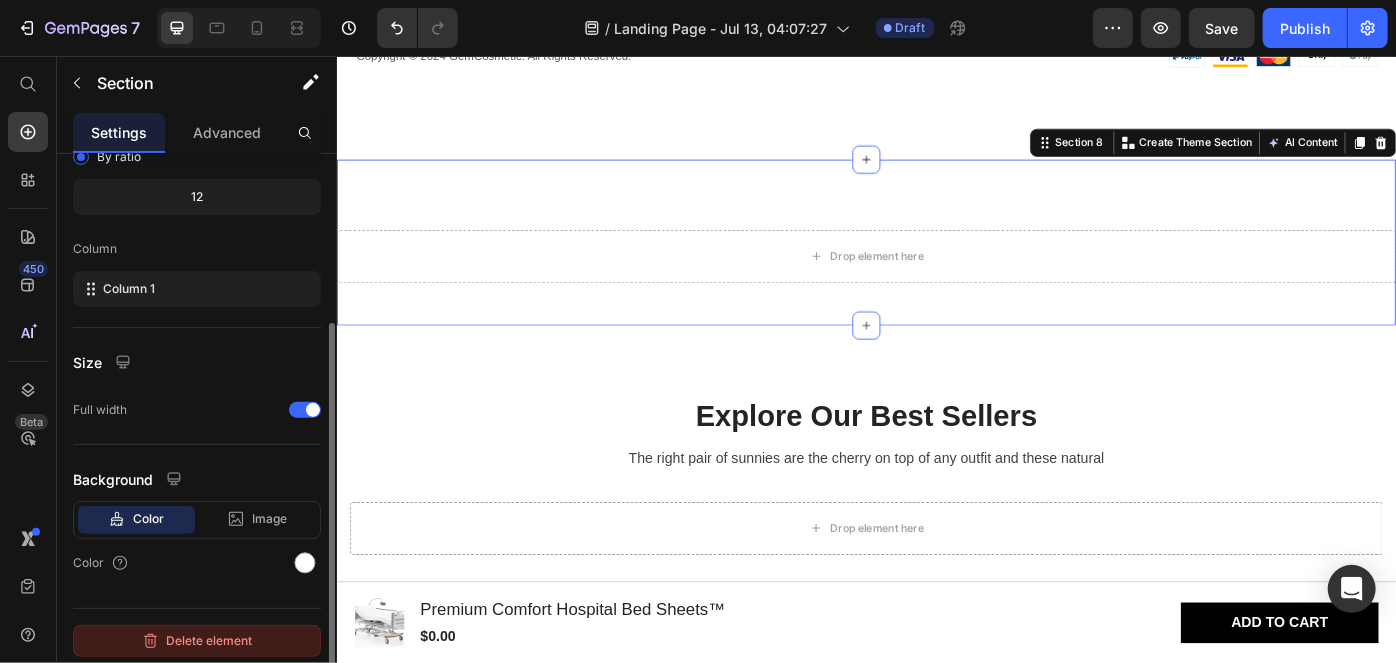 click on "Delete element" at bounding box center (197, 641) 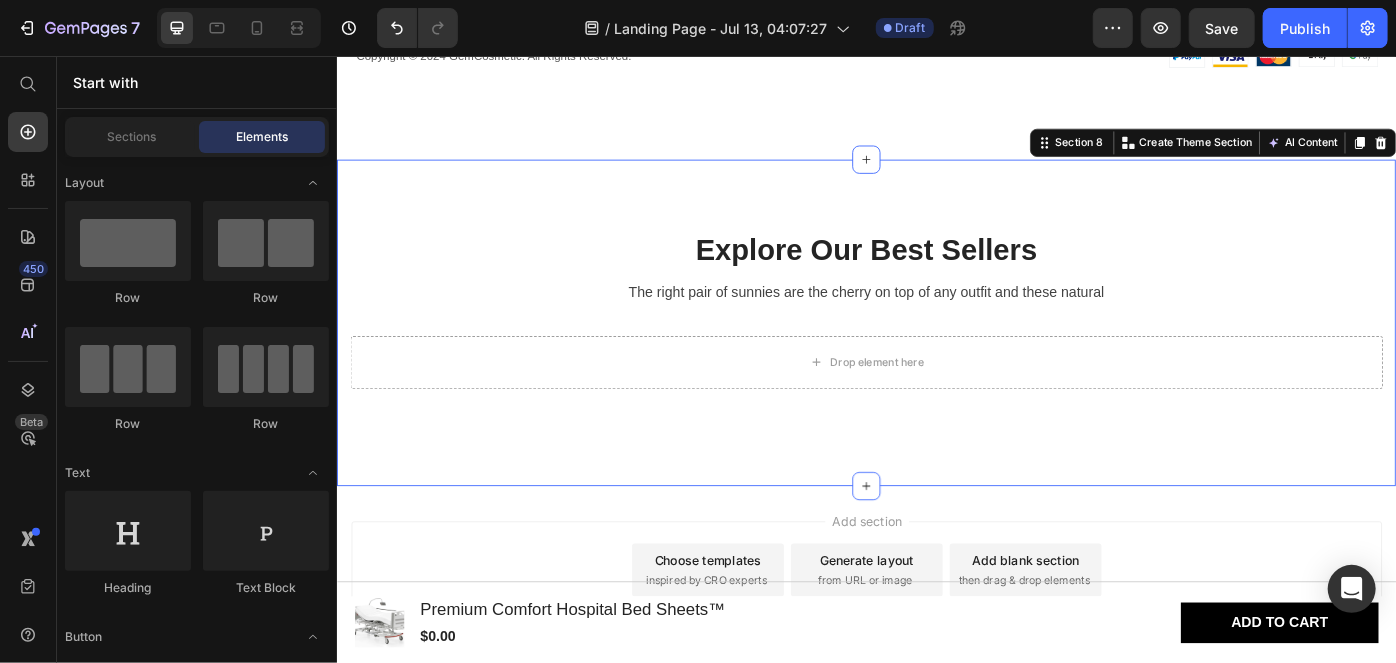 click on "Explore Our Best Sellers Heading The right pair of sunnies are the cherry on top of any outfit and these natural Text block Row
Drop element here Row" at bounding box center [936, 357] 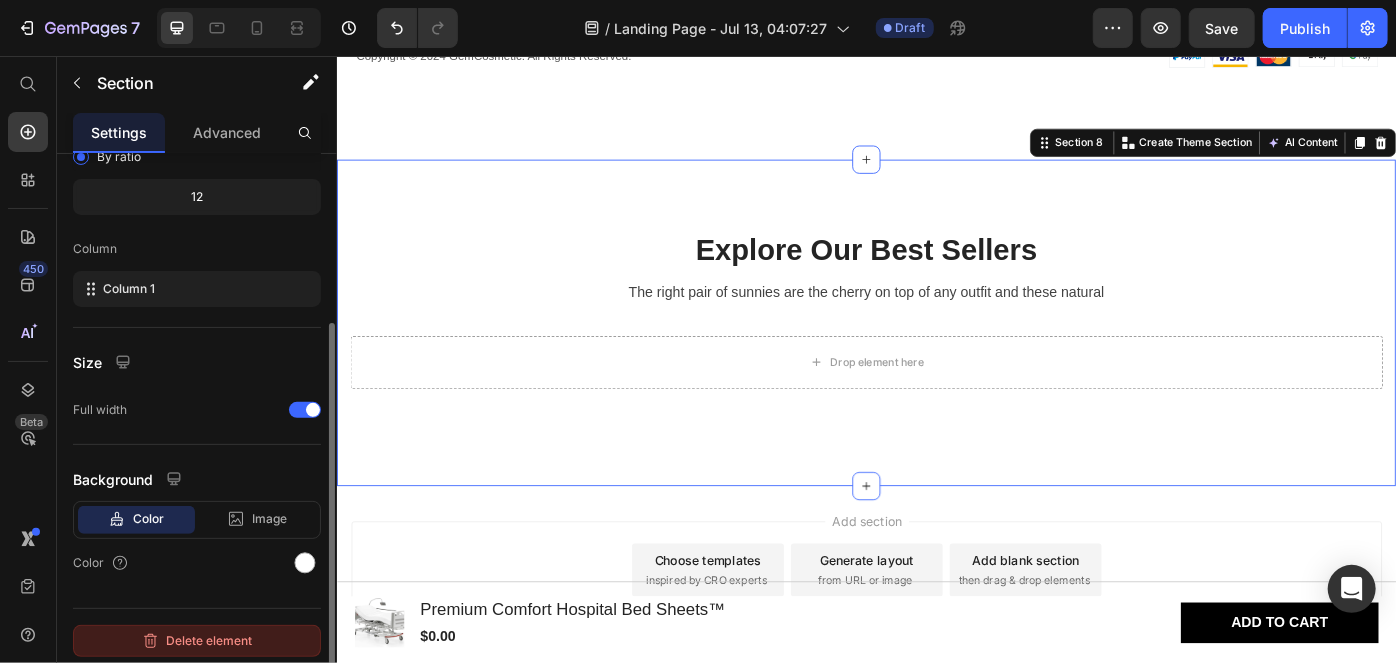 click on "Delete element" at bounding box center (197, 641) 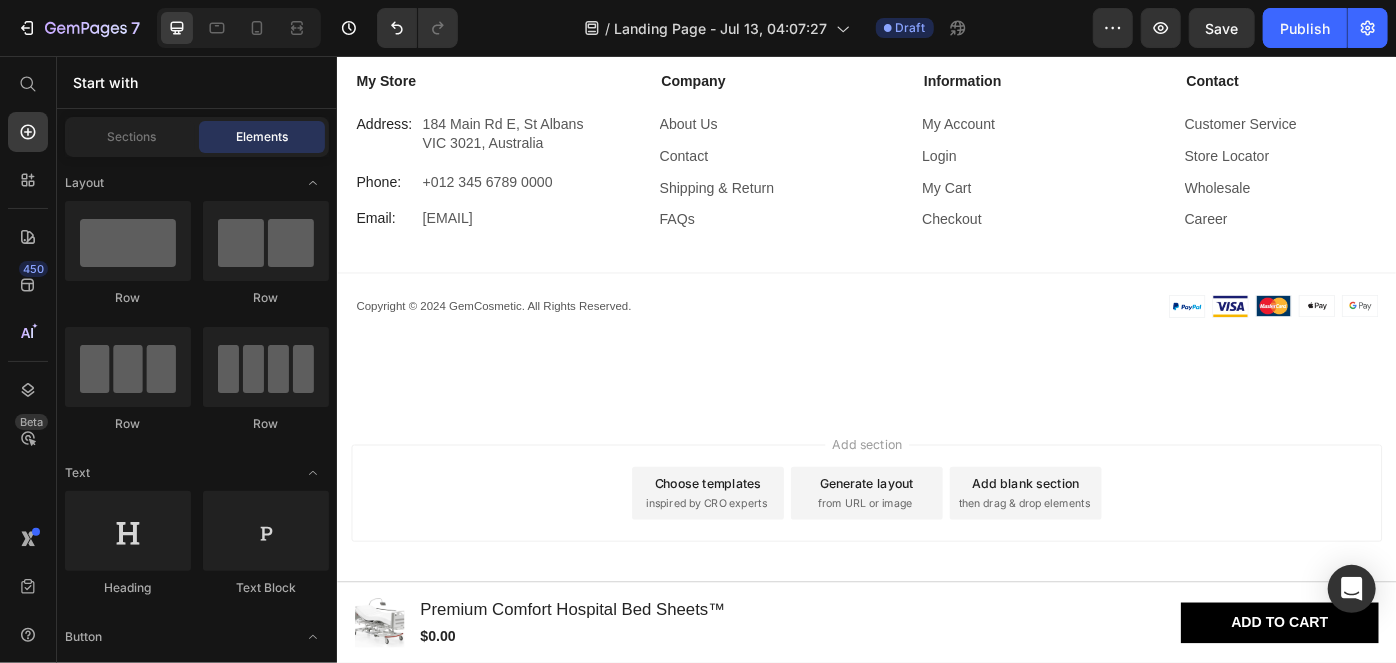 scroll, scrollTop: 2131, scrollLeft: 0, axis: vertical 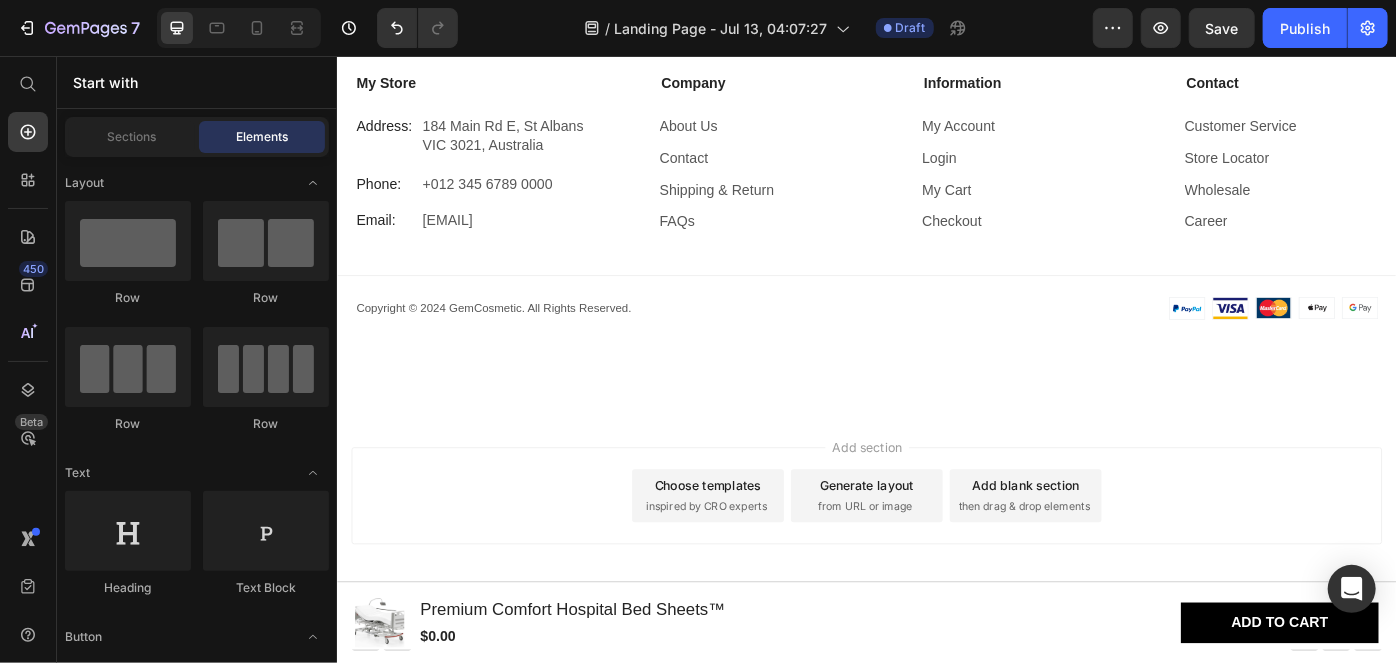click on "Add section Choose templates inspired by CRO experts Generate layout from URL or image Add blank section then drag & drop elements" at bounding box center [936, 581] 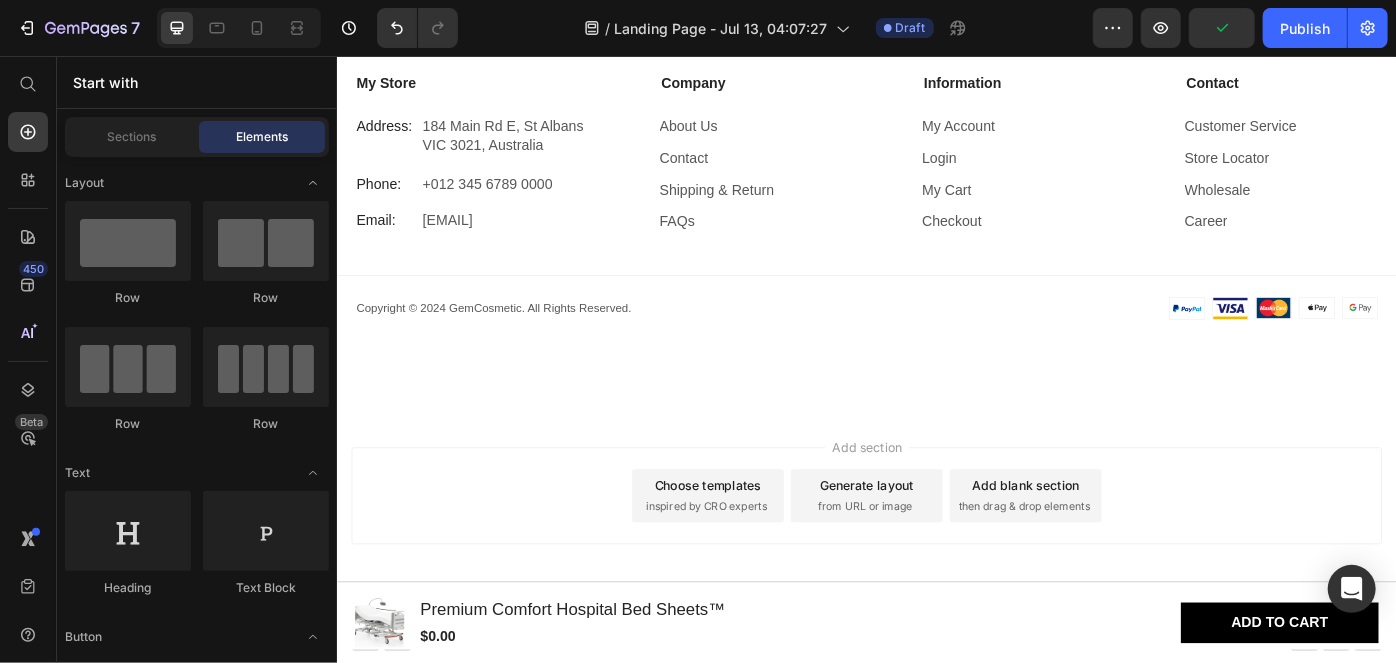 click on "Product Images Premium Comfort Hospital Bed Sheets™ Product Title $0.00 Product Price Row Add to cart Button Product Sticky" at bounding box center (936, 696) 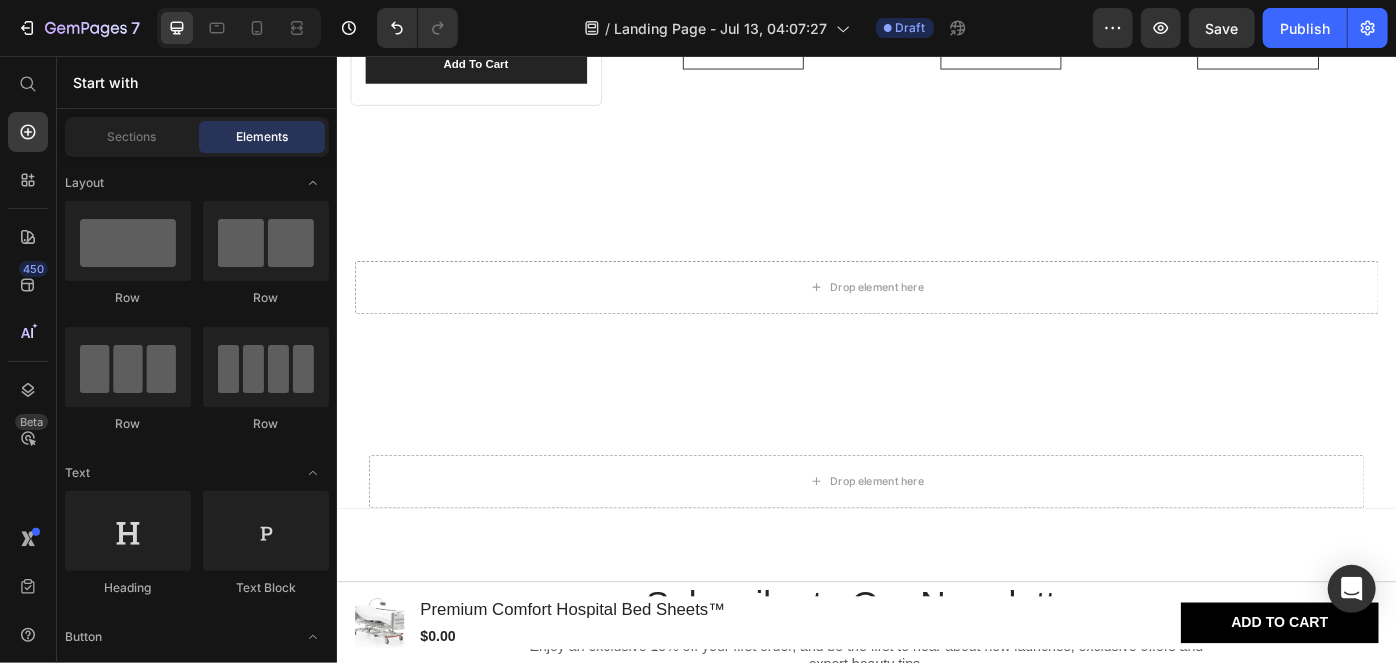 scroll, scrollTop: 1266, scrollLeft: 0, axis: vertical 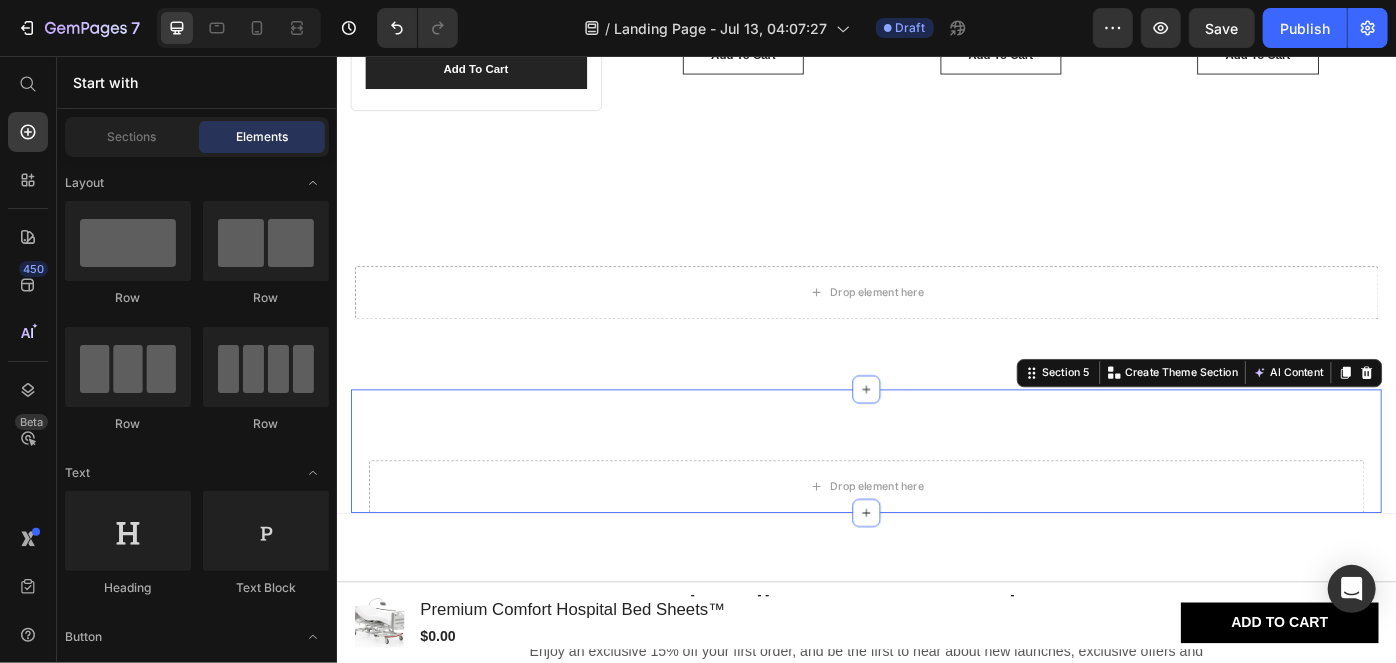 click on "Drop element here Section 5   You can create reusable sections Create Theme Section AI Content Write with GemAI What would you like to describe here? Tone and Voice Persuasive Product Premium Comfort Hospital Bed Sheets™ Show more Generate" at bounding box center (936, 503) 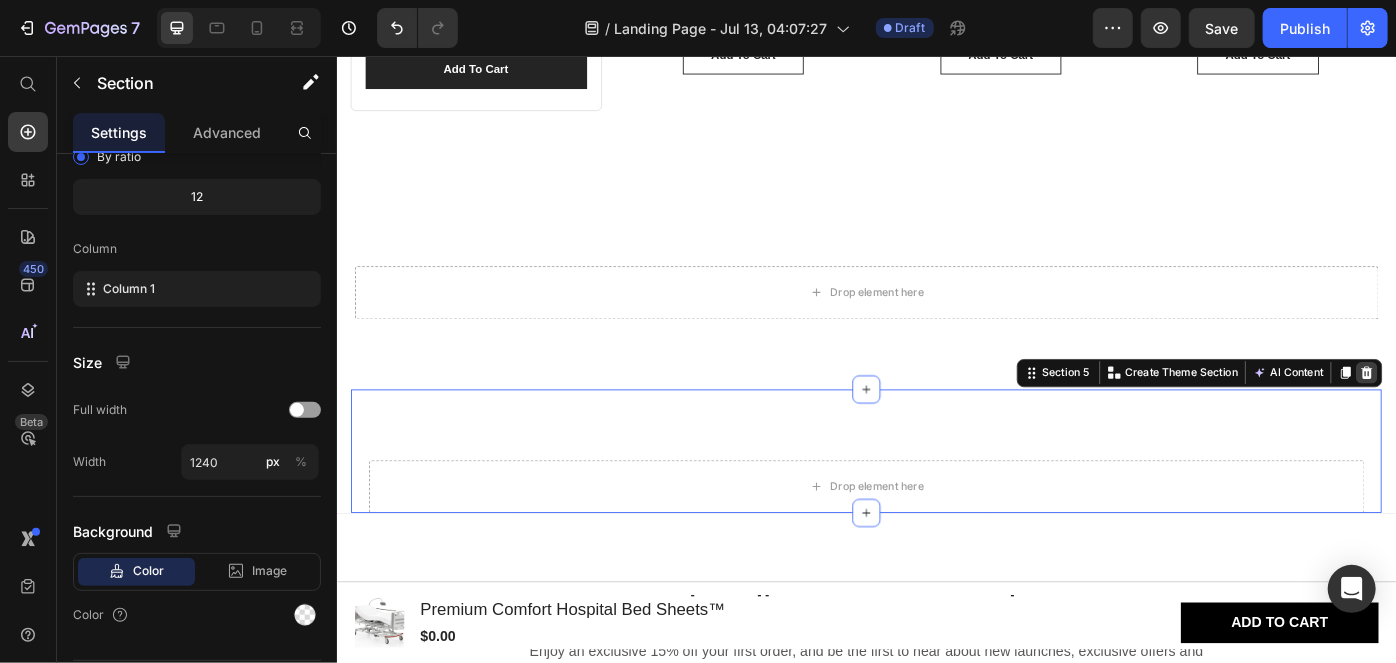click at bounding box center [1503, 414] 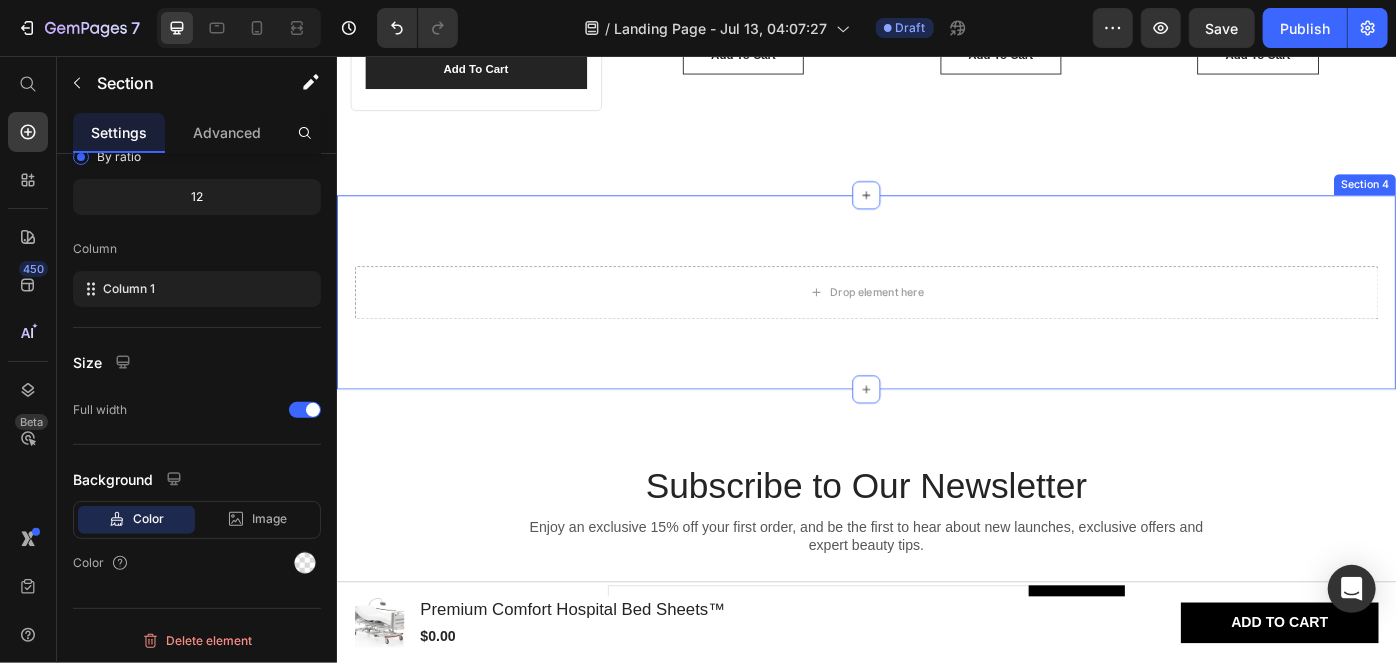 click on "Drop element here Section 4" at bounding box center [936, 323] 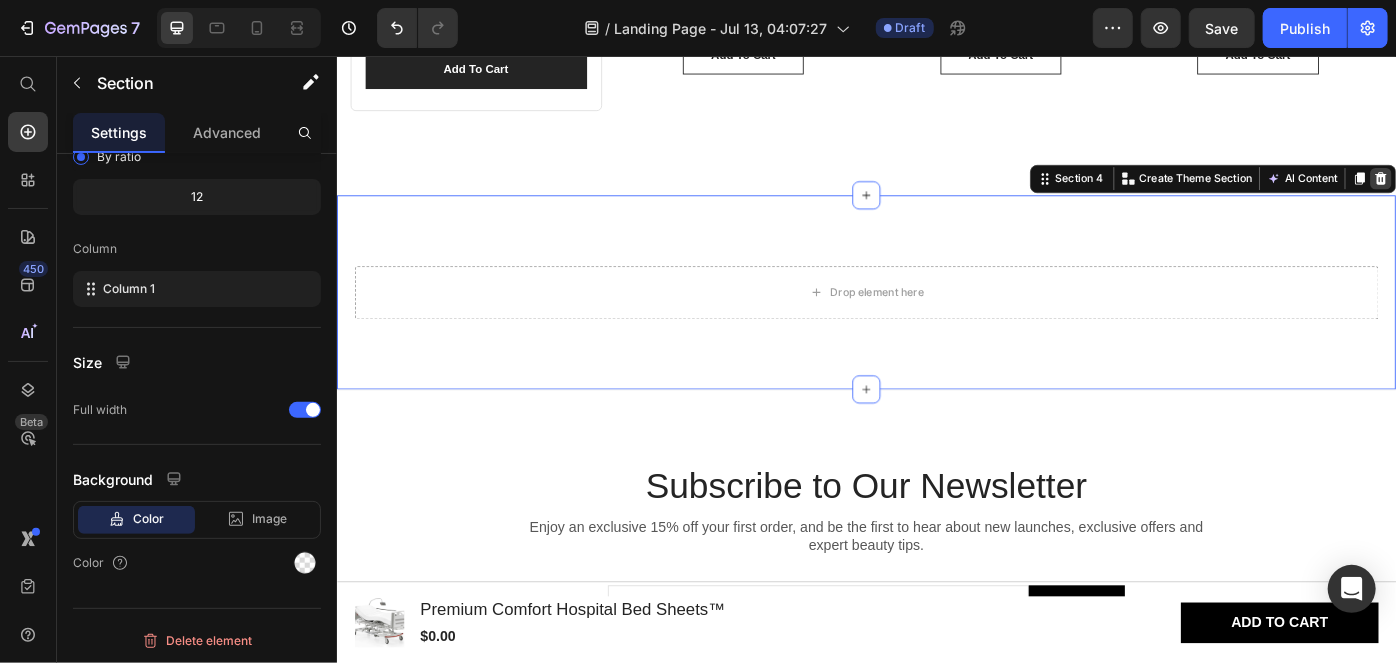 click at bounding box center [1519, 194] 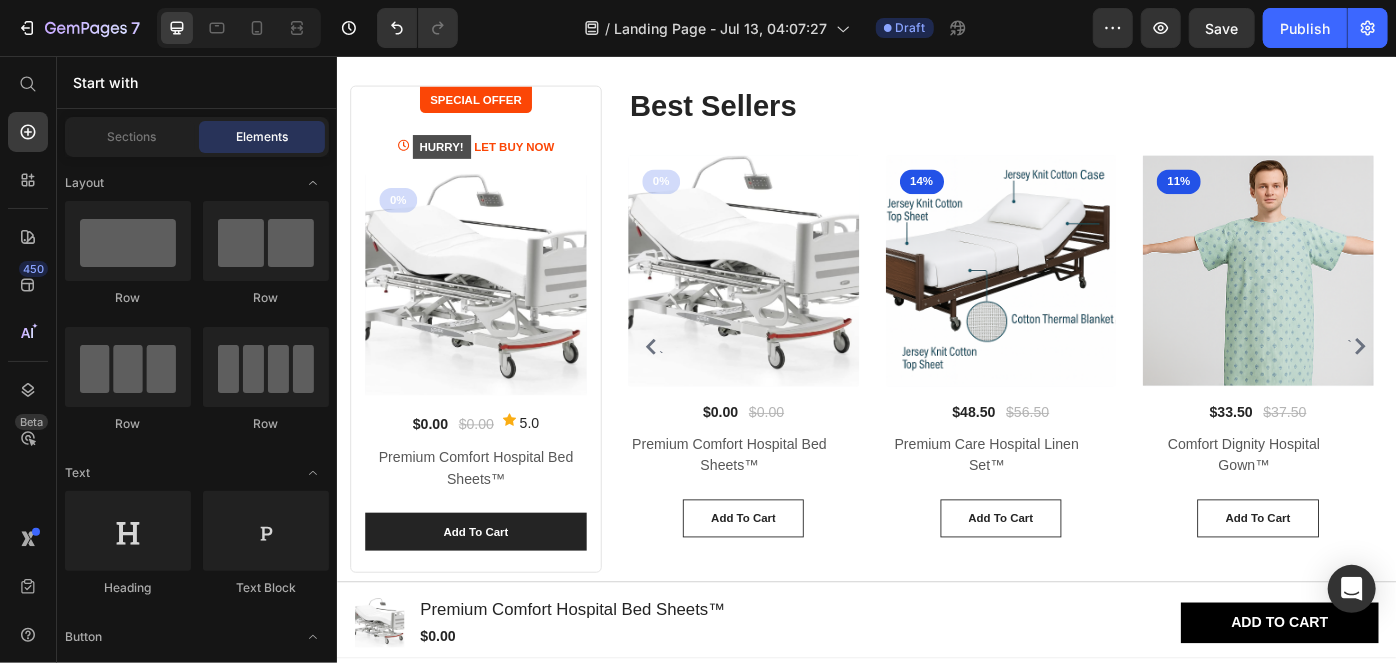 scroll, scrollTop: 749, scrollLeft: 0, axis: vertical 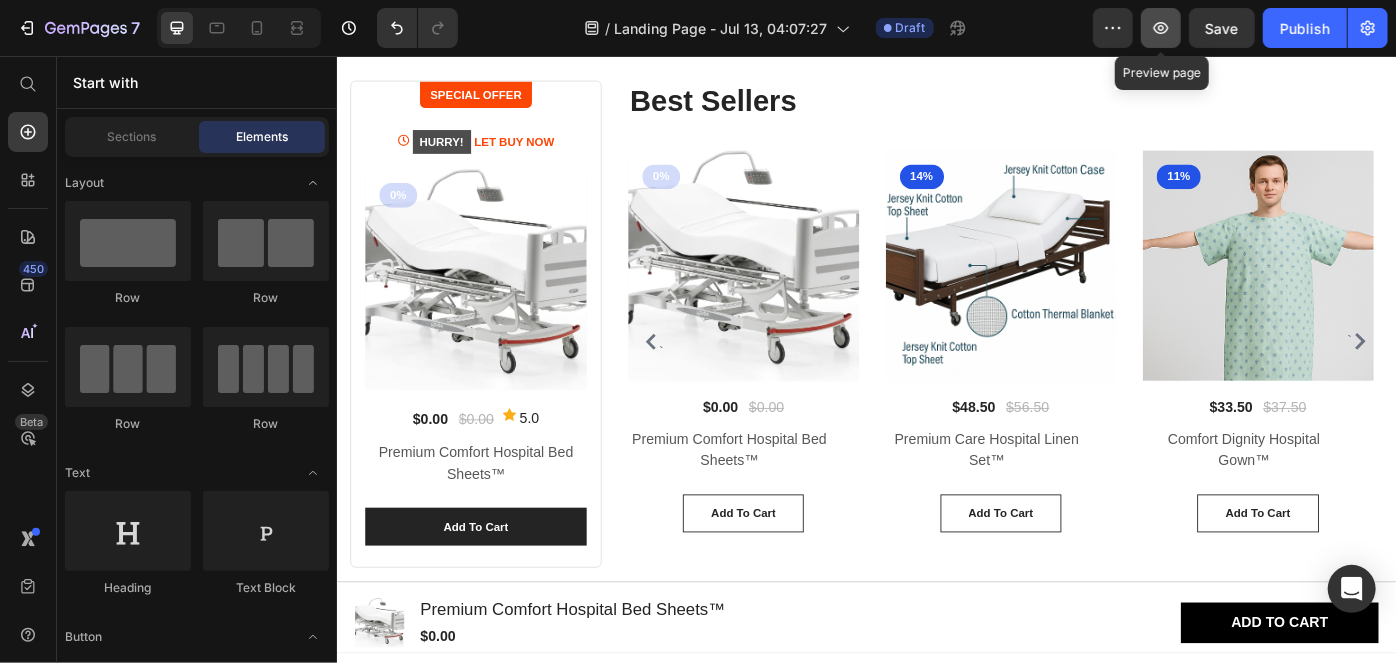 click 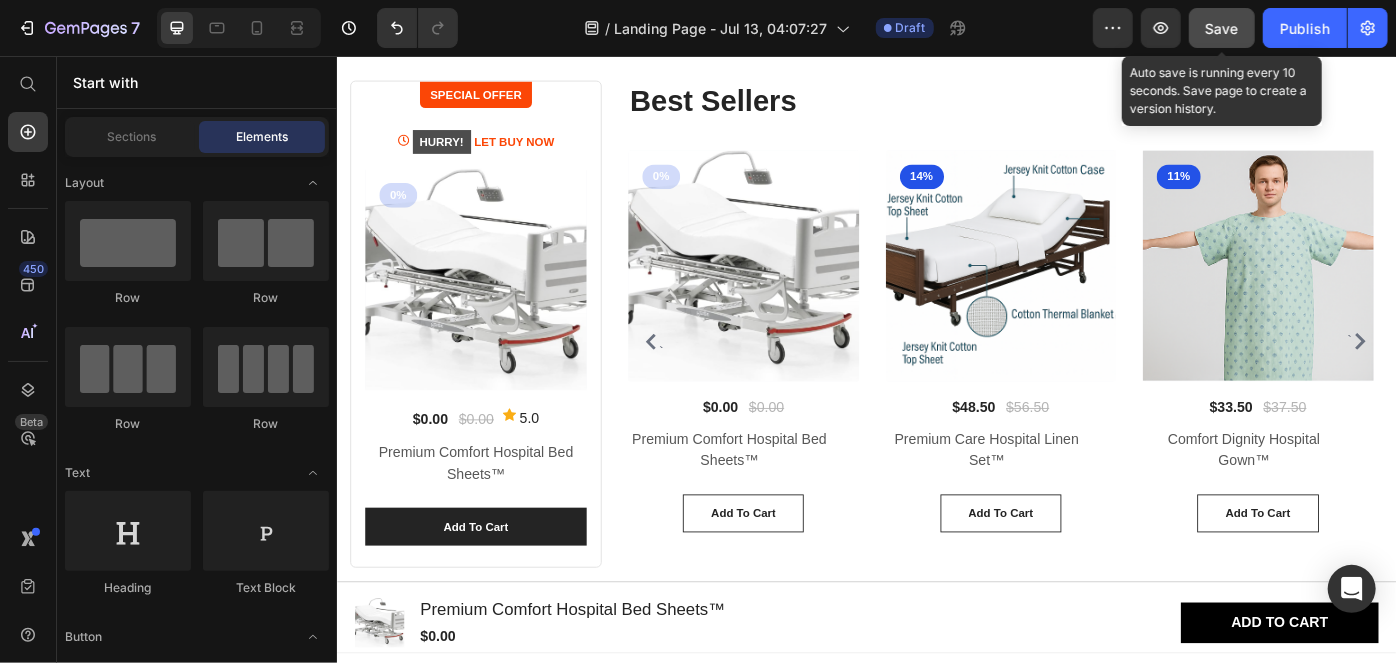 click on "Save" at bounding box center (1222, 28) 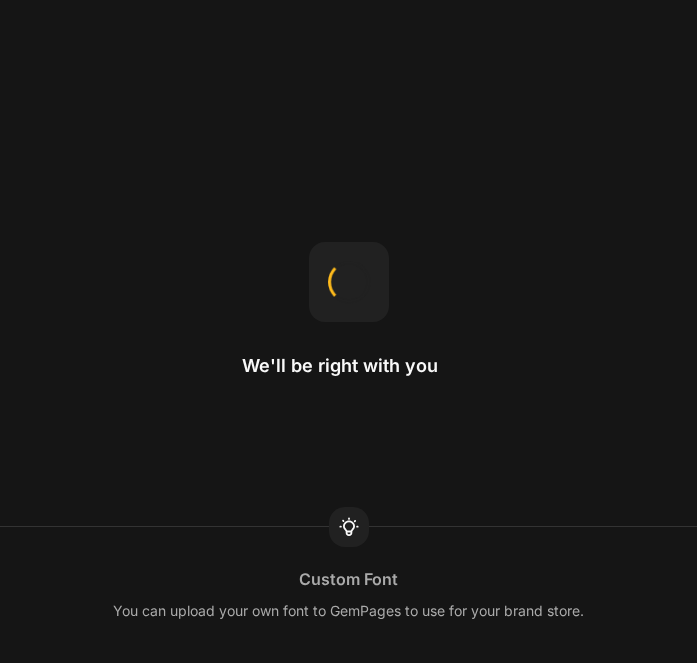 scroll, scrollTop: 0, scrollLeft: 0, axis: both 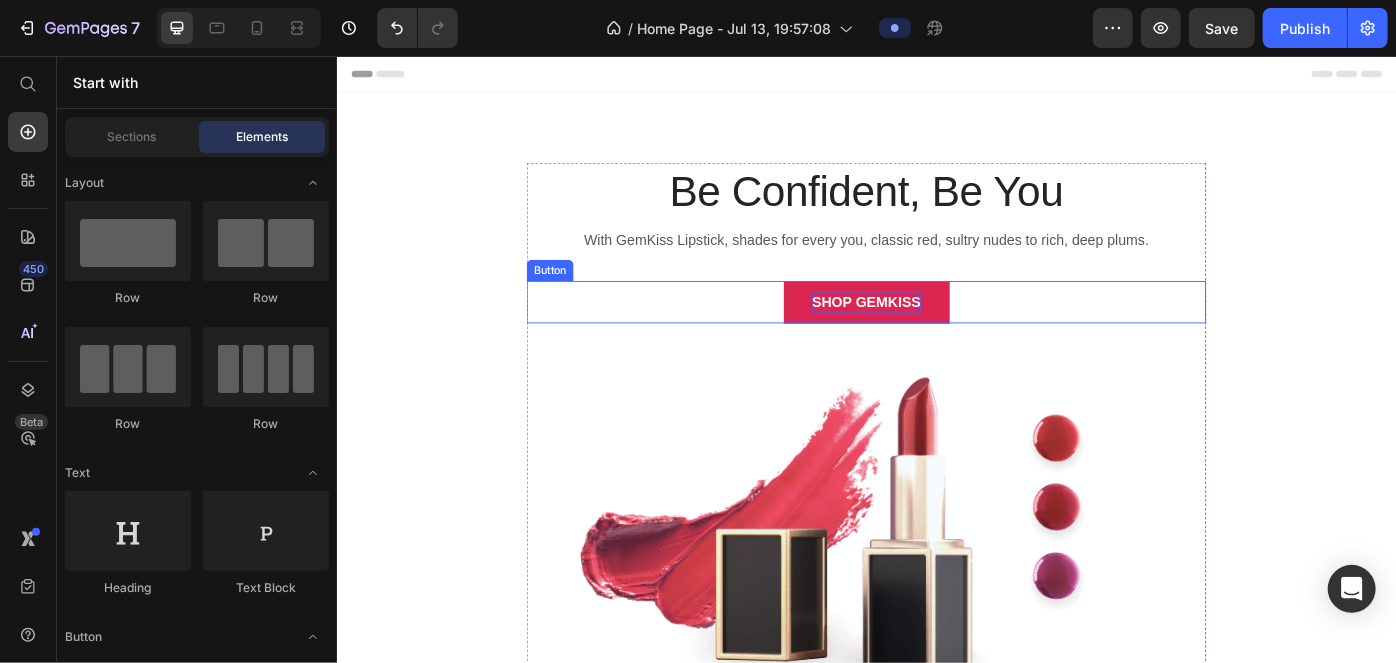 click on "SHOP GEMKISS" at bounding box center [935, 334] 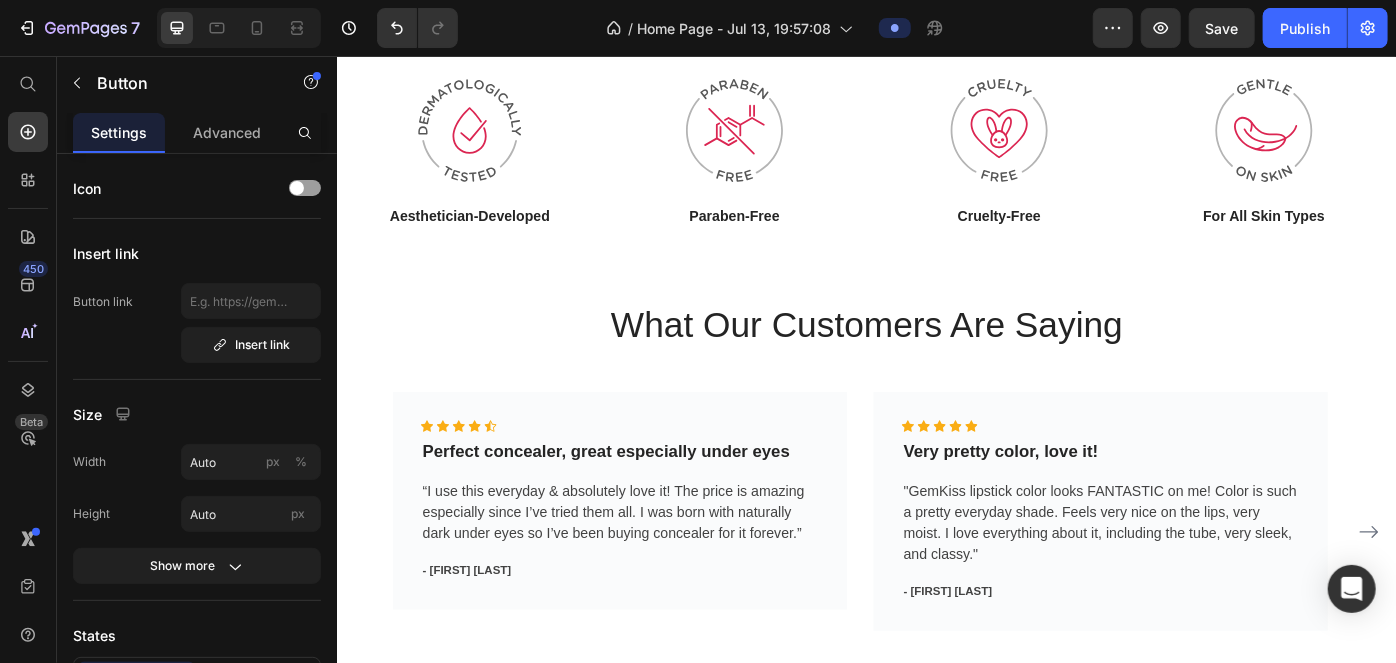 scroll, scrollTop: 1405, scrollLeft: 0, axis: vertical 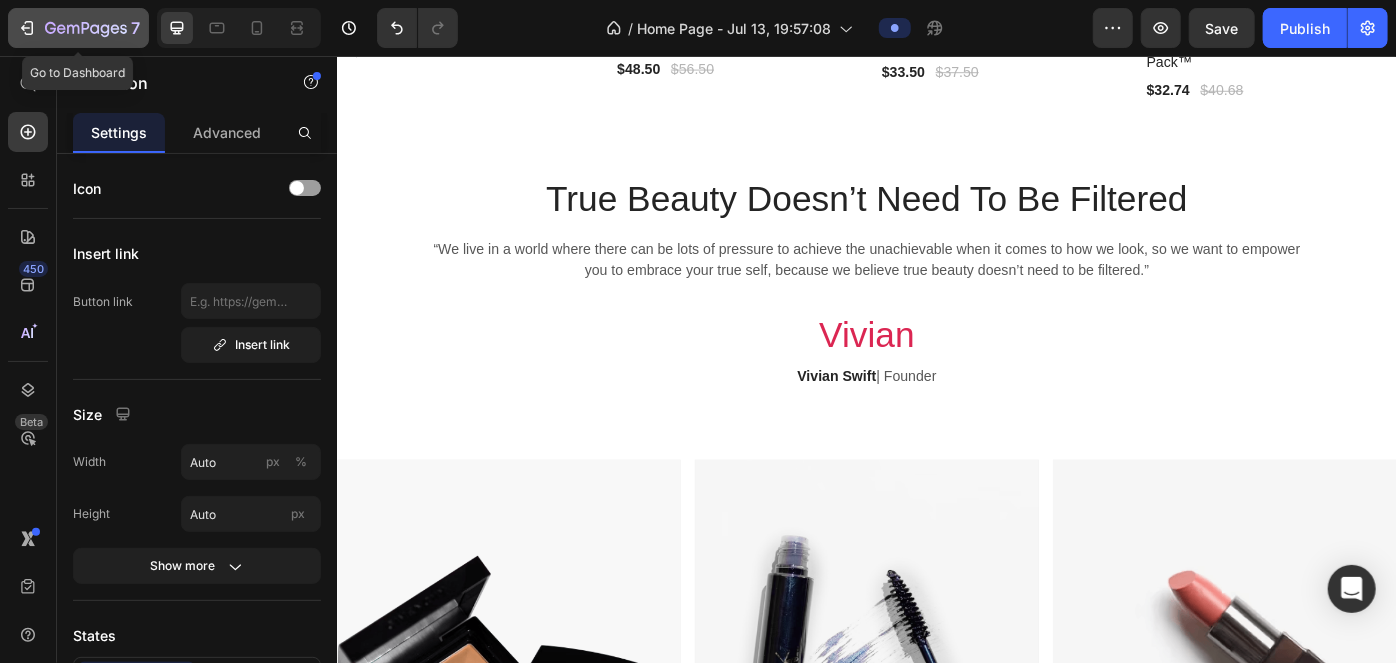 click 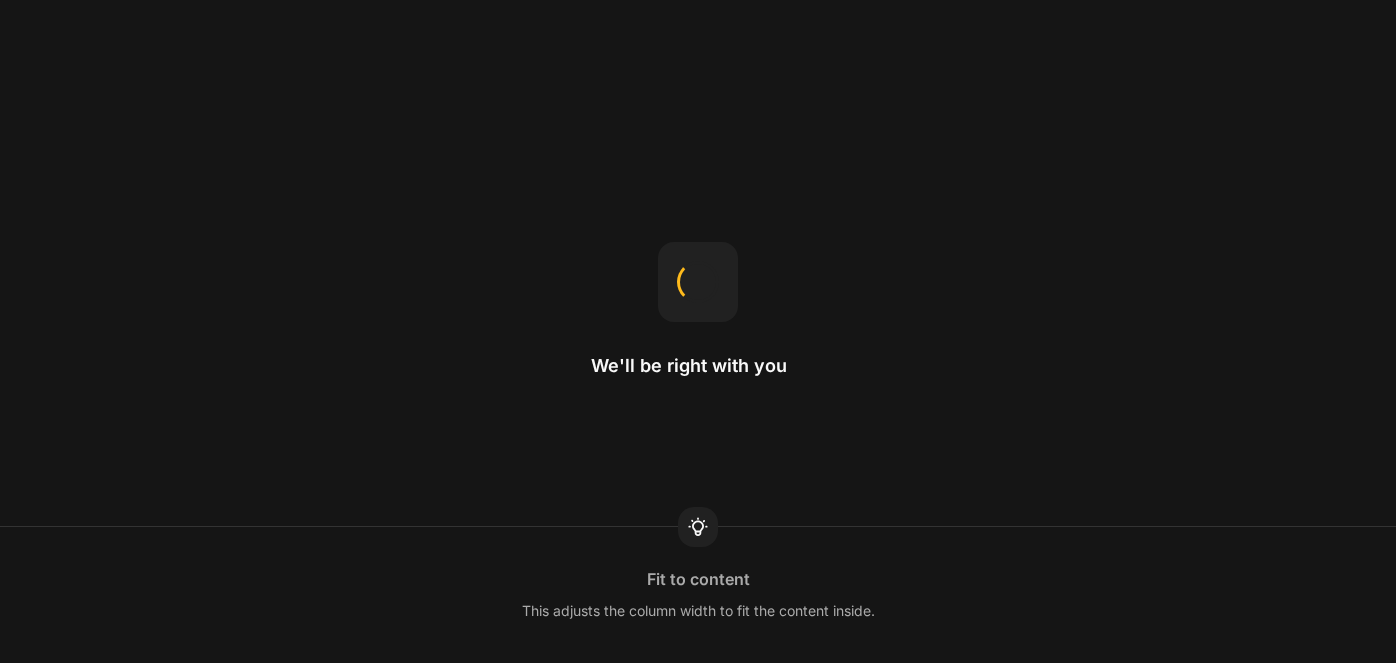 scroll, scrollTop: 0, scrollLeft: 0, axis: both 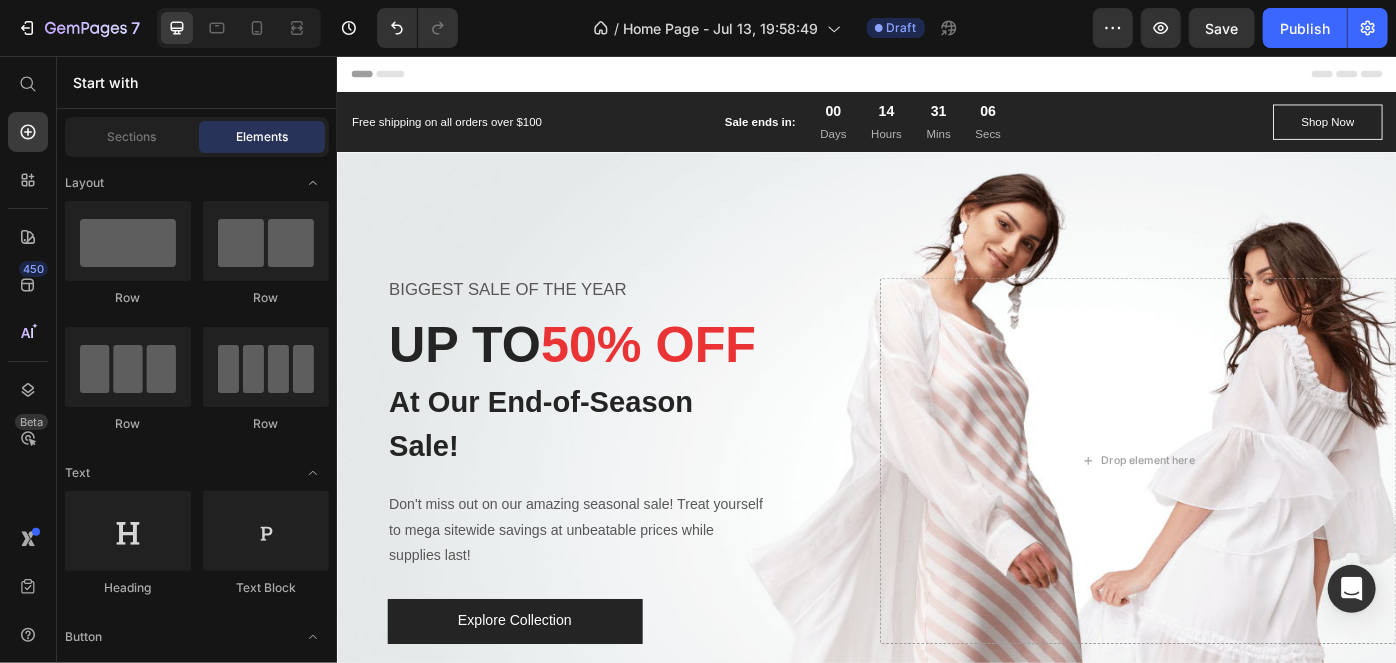 click on "Header" at bounding box center [936, 75] 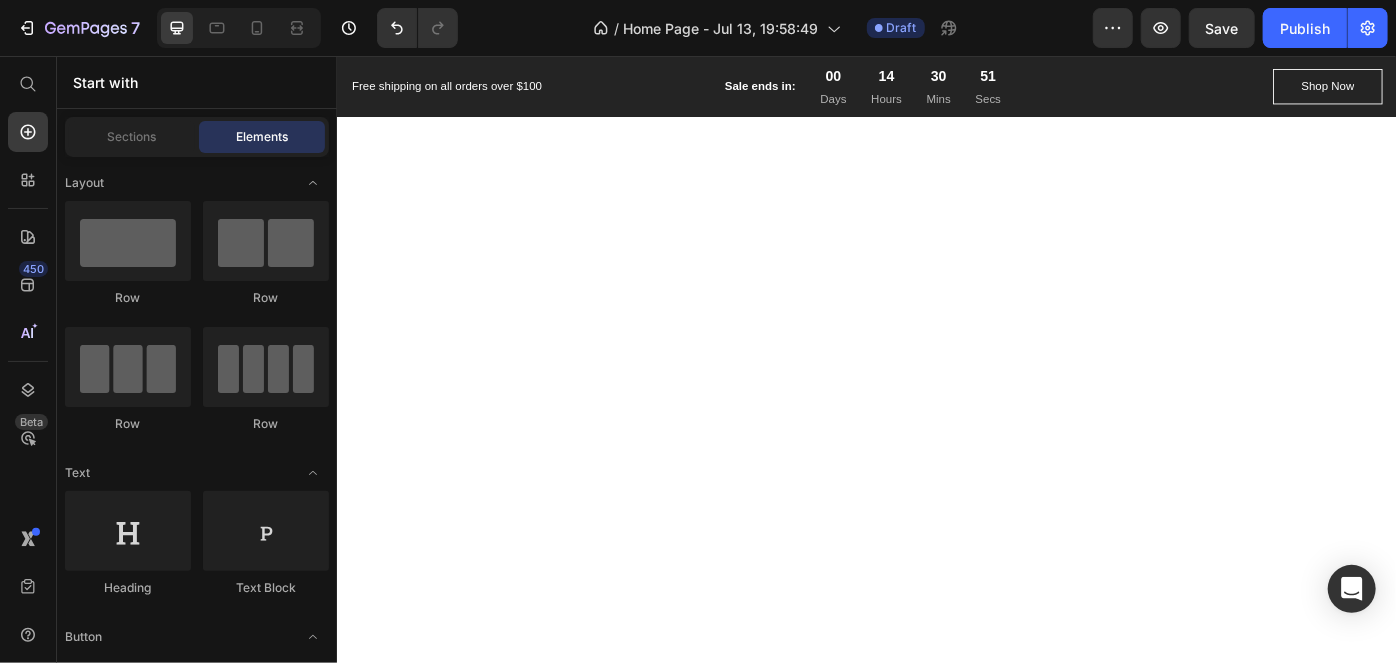 scroll, scrollTop: 3217, scrollLeft: 0, axis: vertical 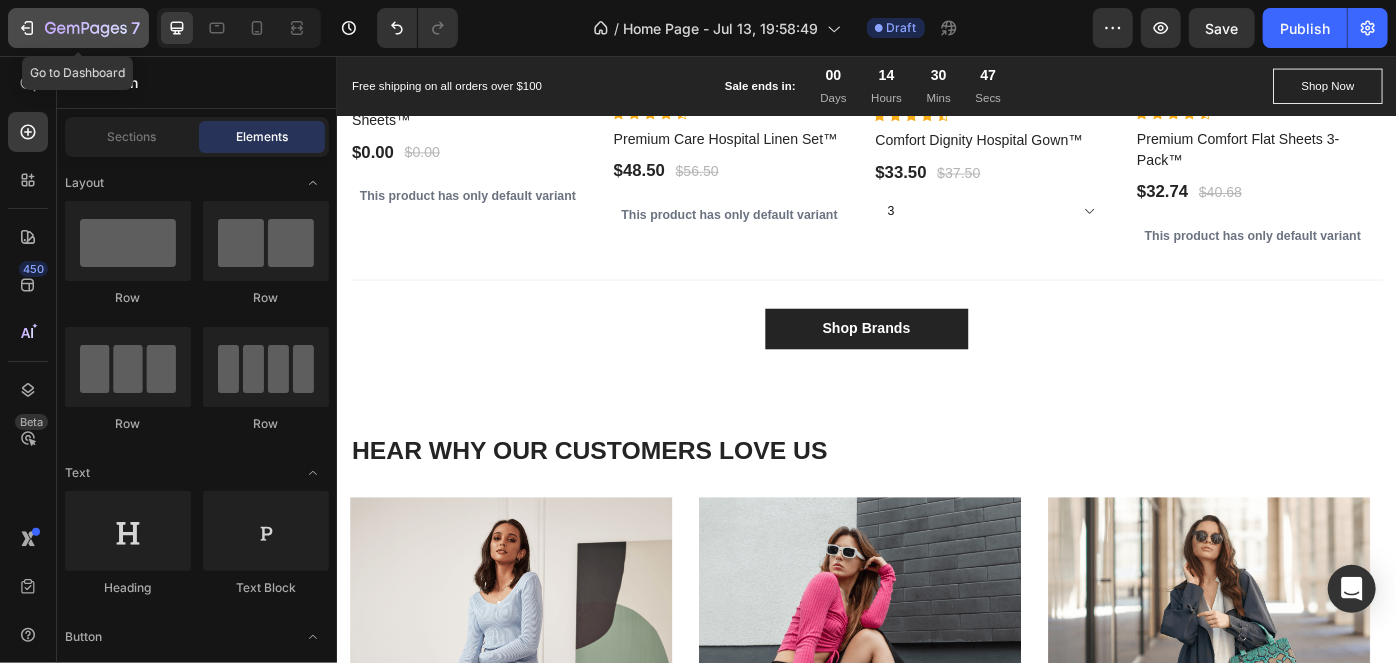click 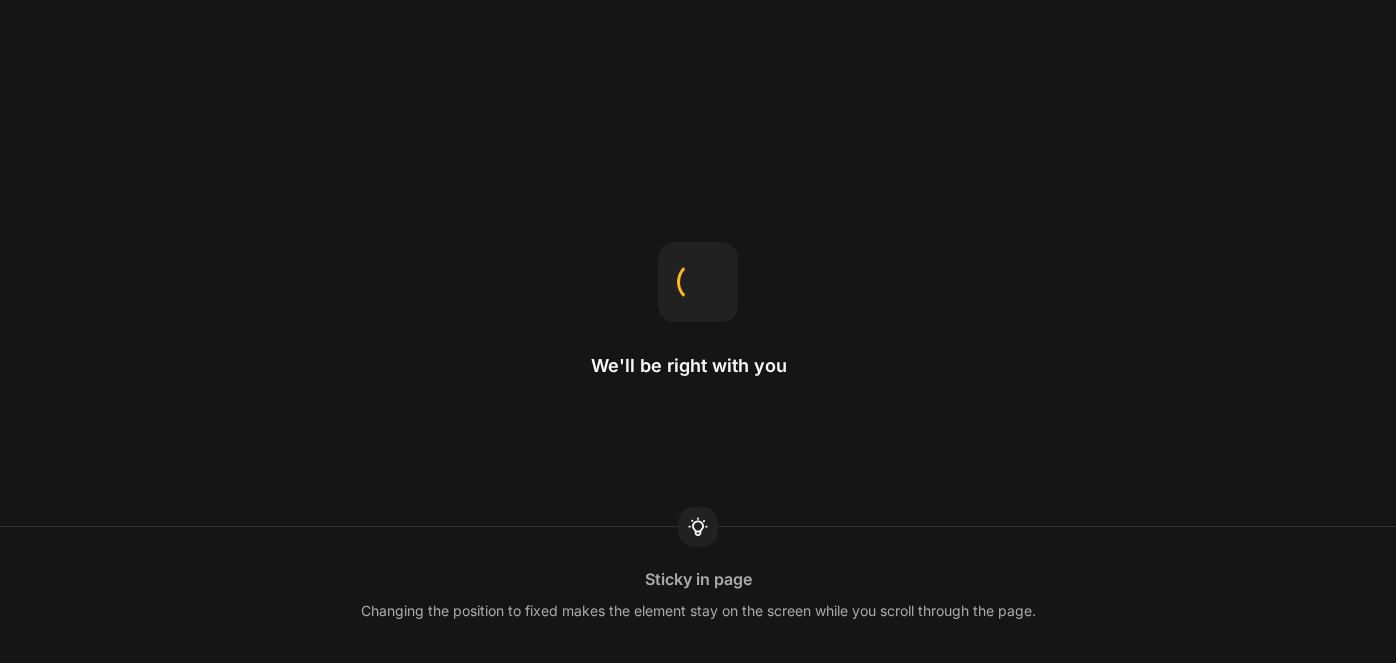 scroll, scrollTop: 0, scrollLeft: 0, axis: both 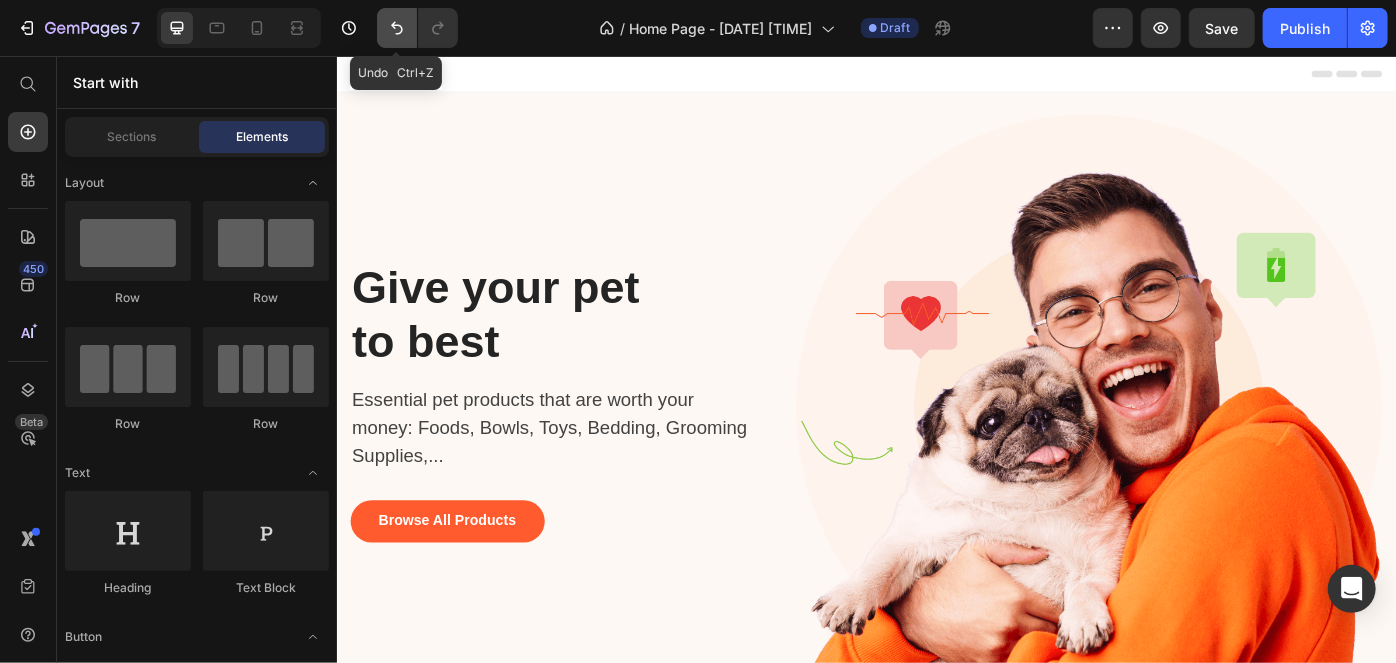 click 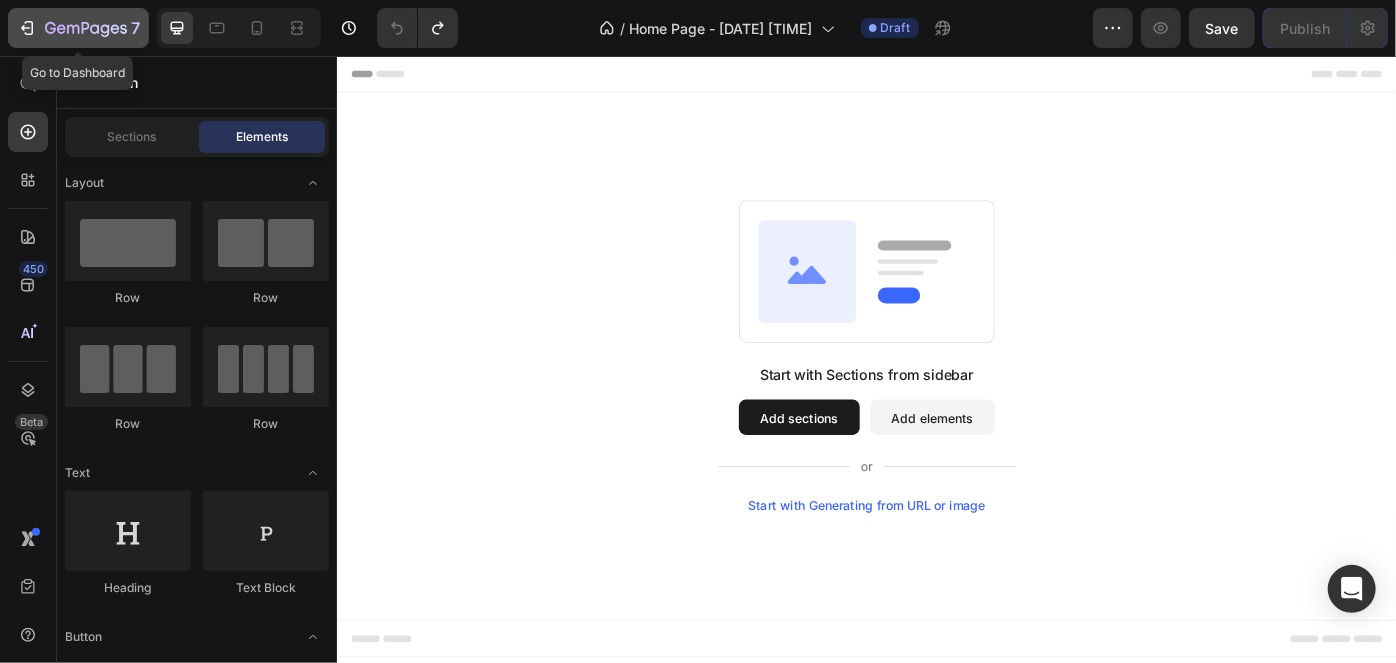 click on "7" 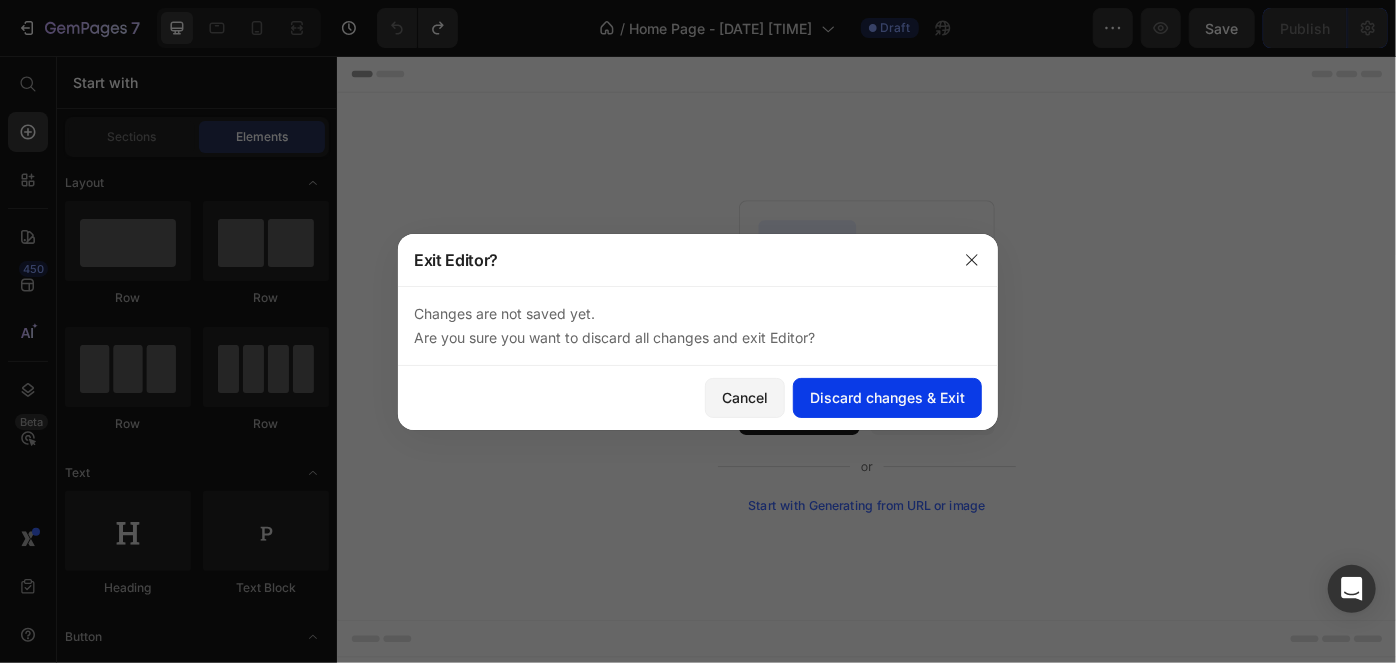 click on "Discard changes & Exit" at bounding box center (887, 397) 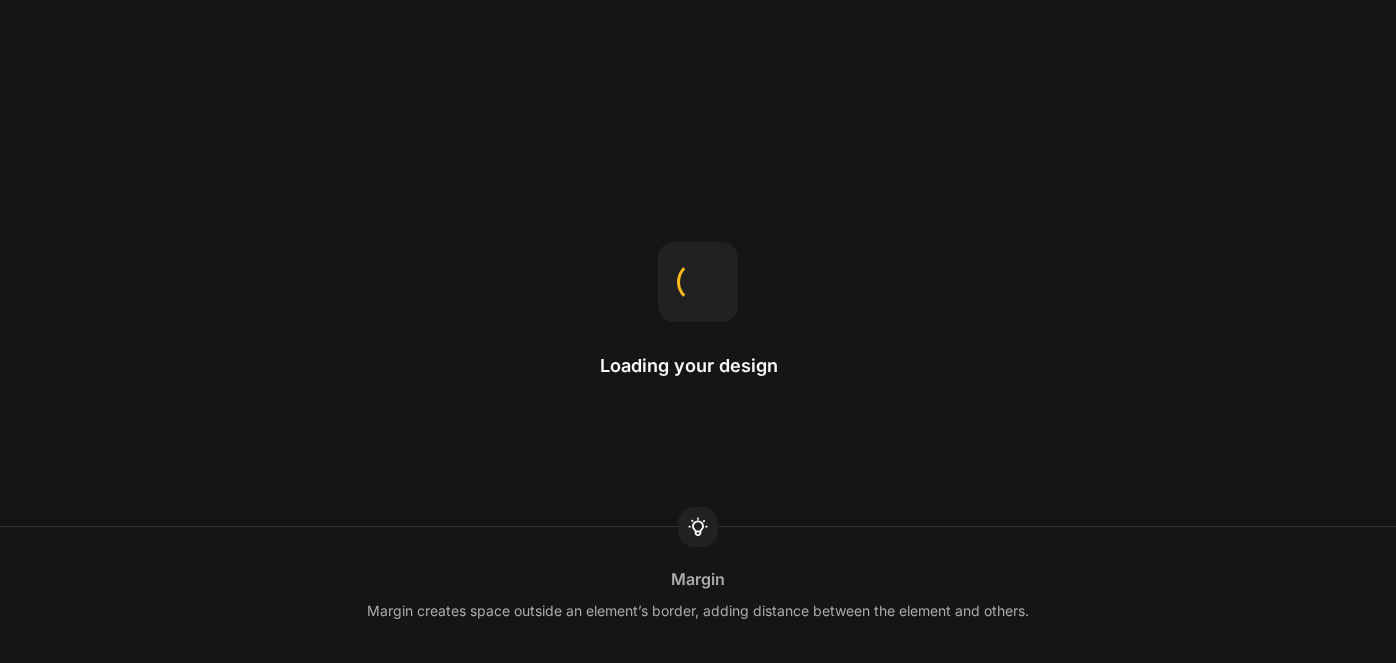 scroll, scrollTop: 0, scrollLeft: 0, axis: both 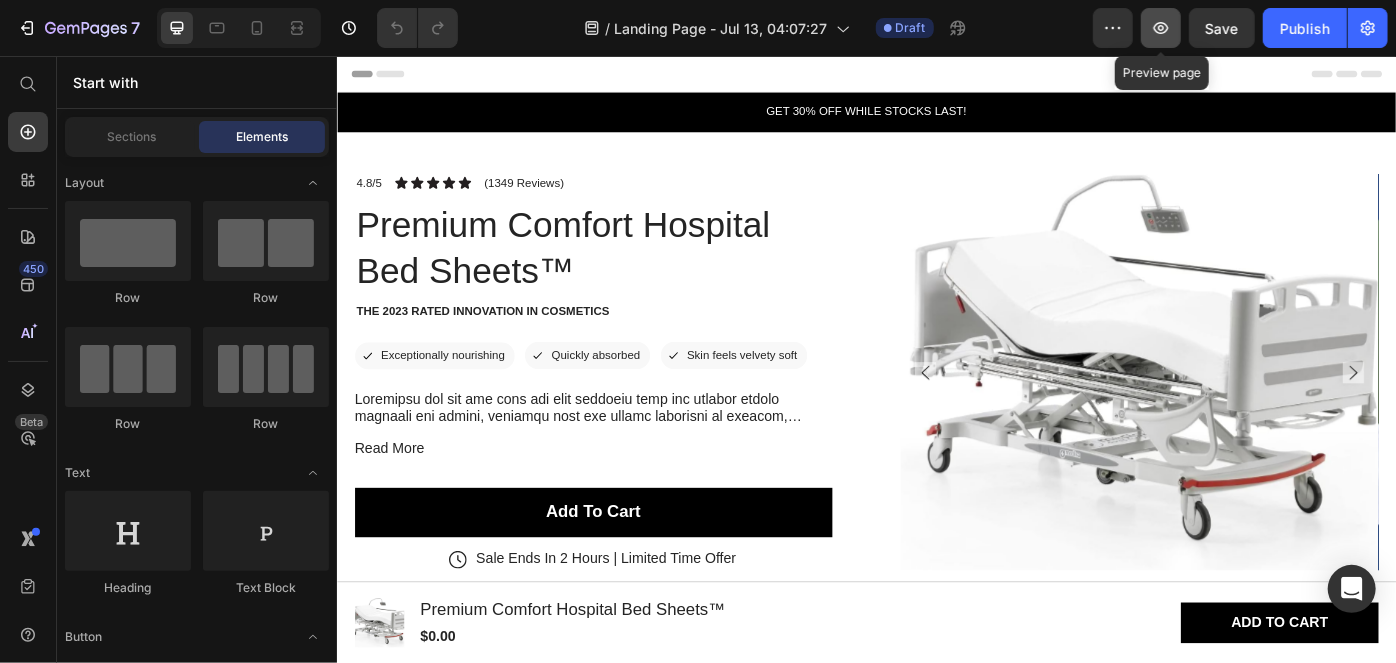 click 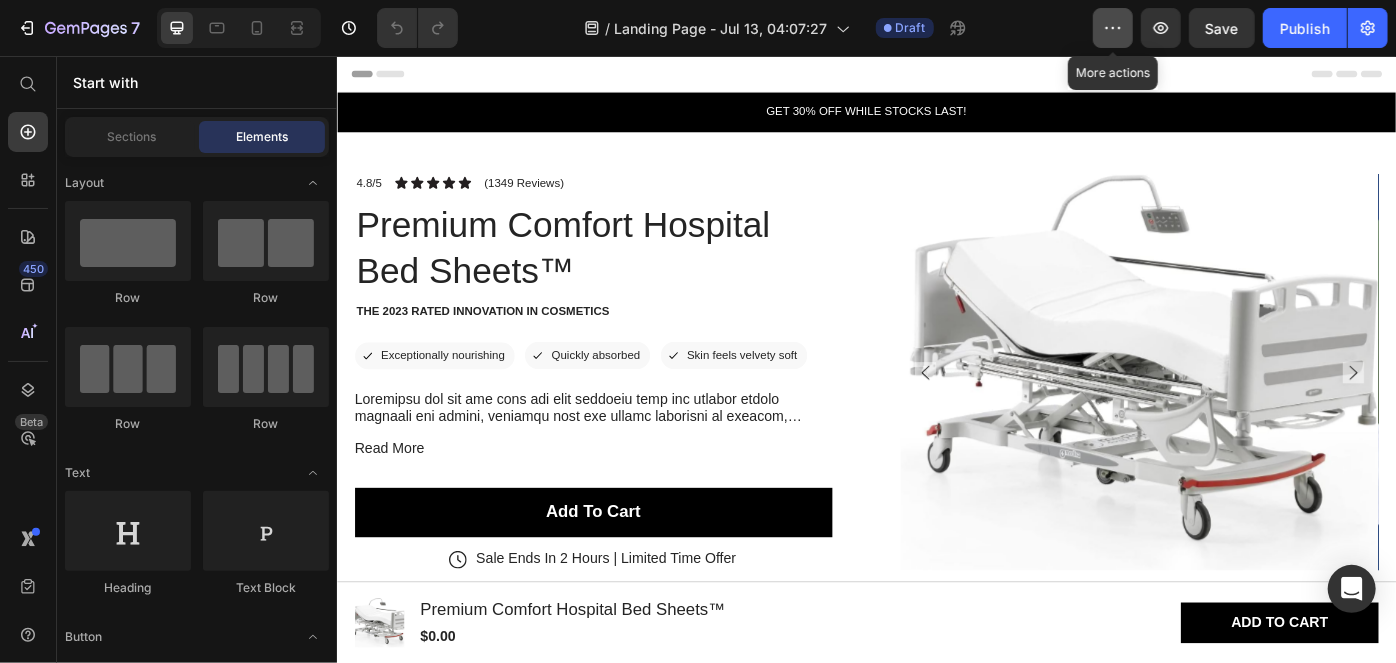 click 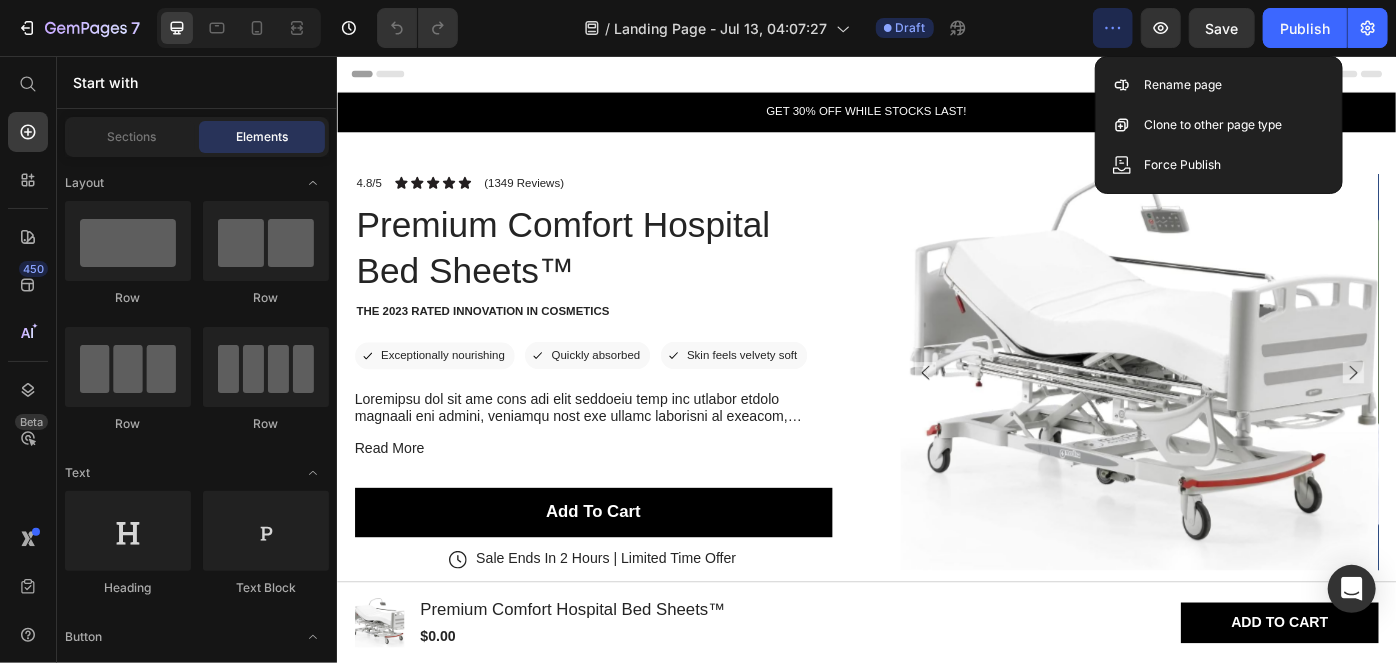 click on "/  Landing Page - Jul 13, 04:07:27 Draft" 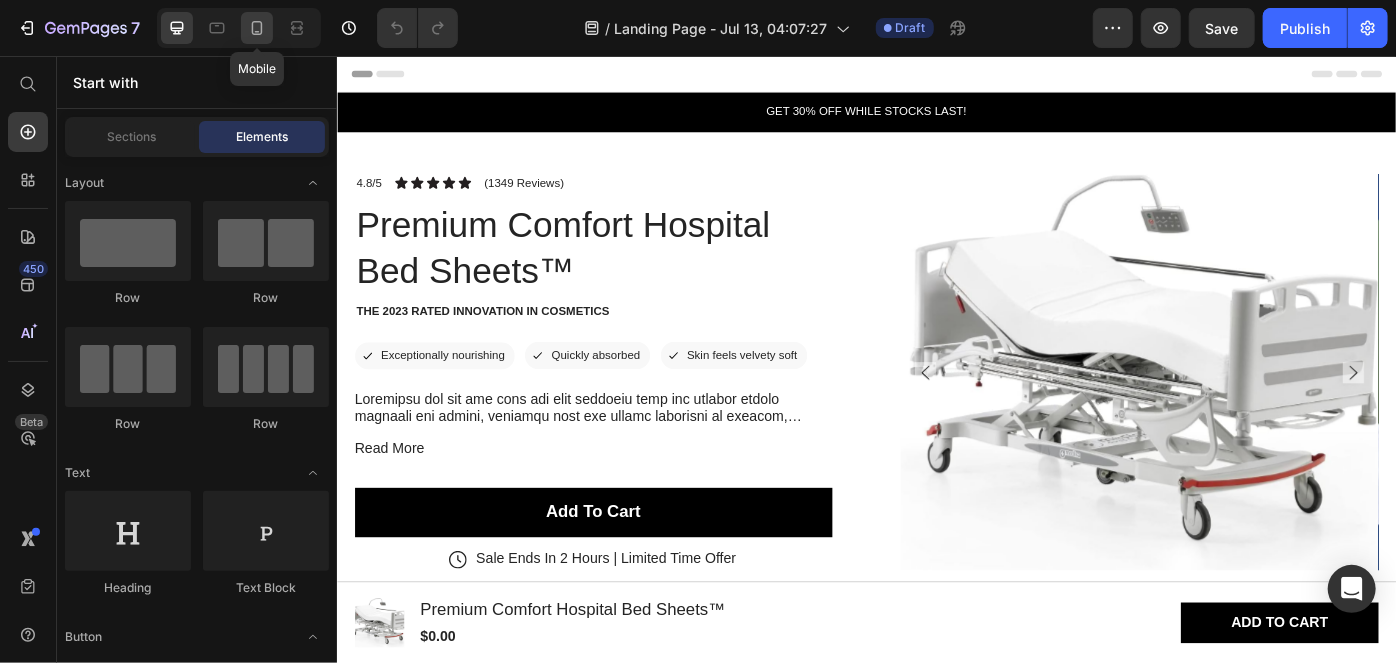 click 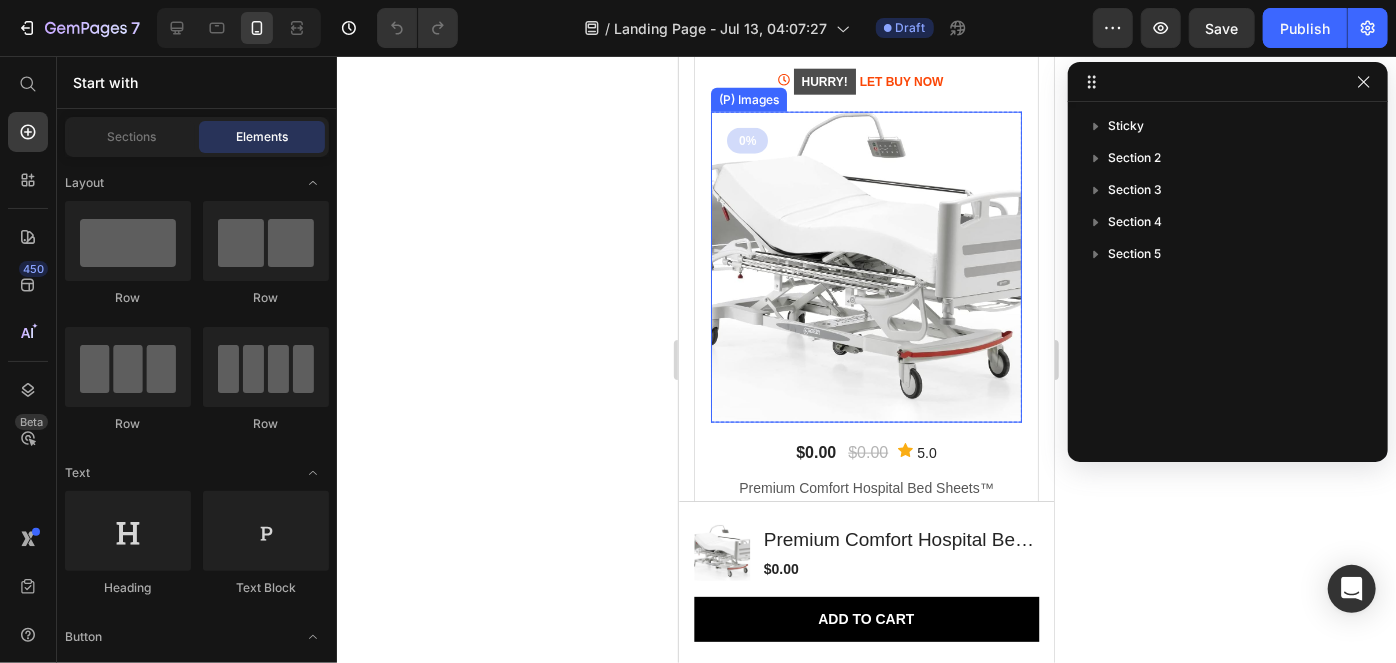 scroll, scrollTop: 1152, scrollLeft: 0, axis: vertical 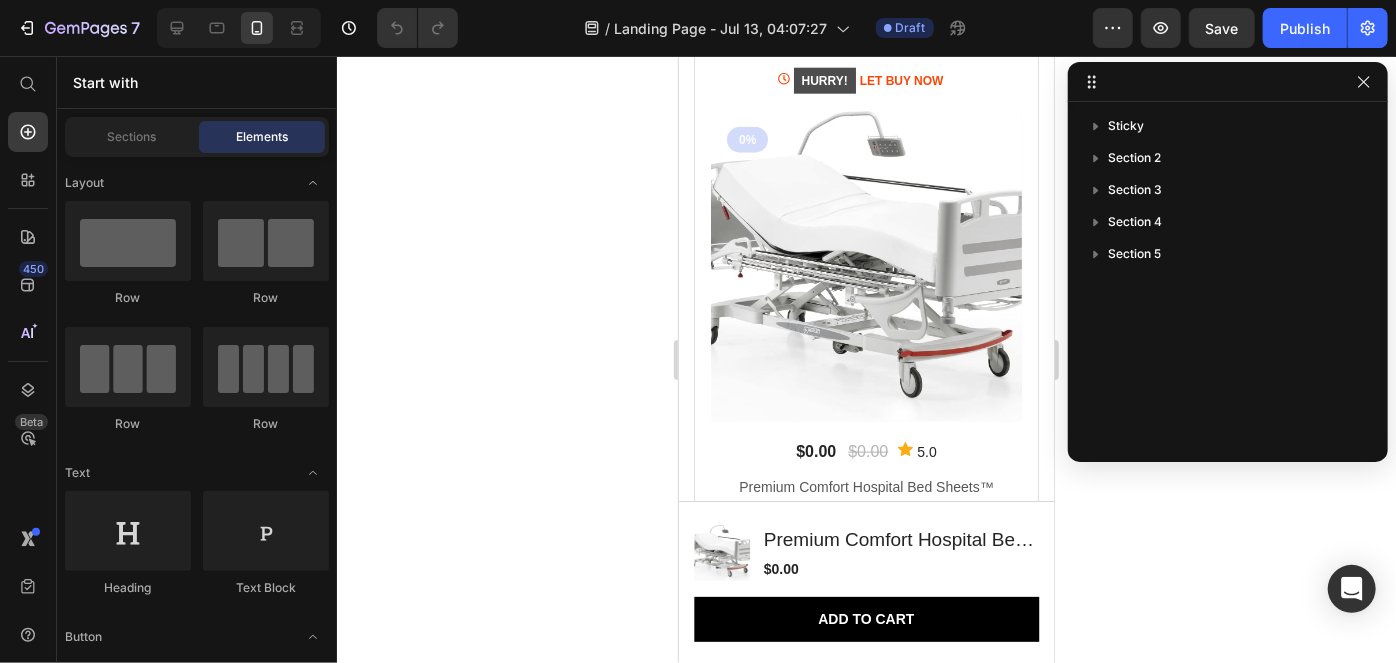 click 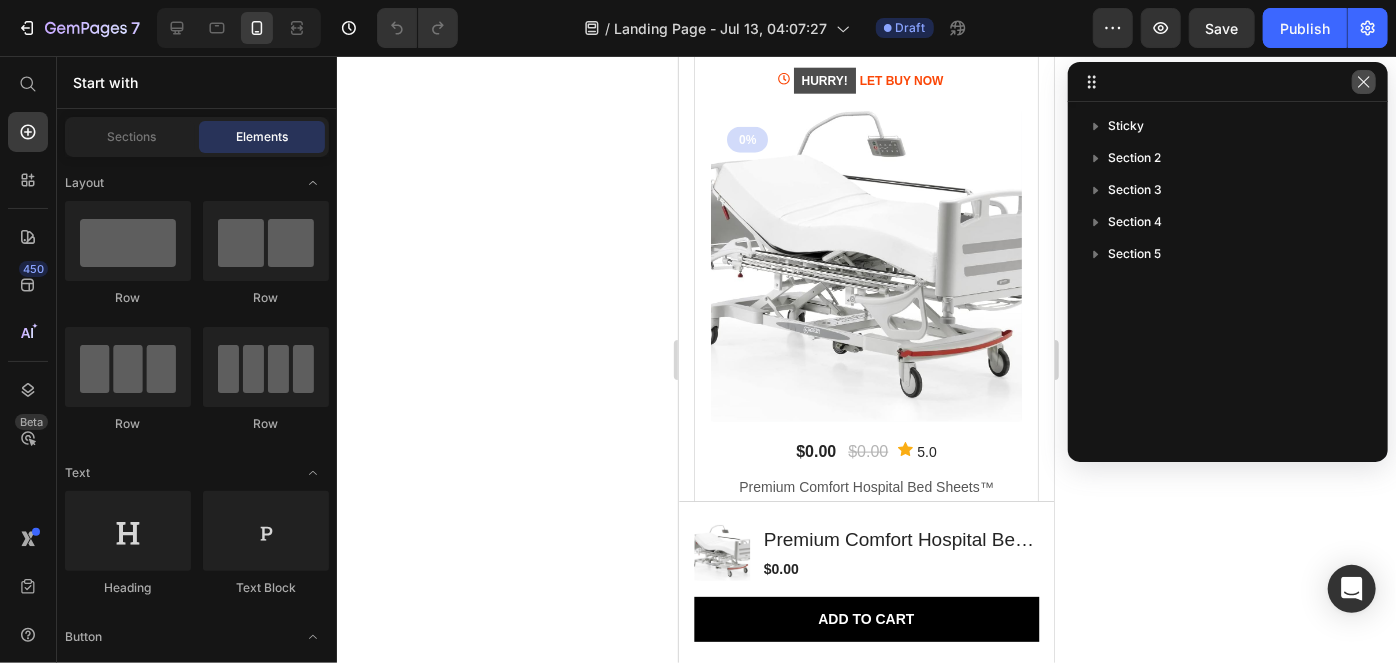 click 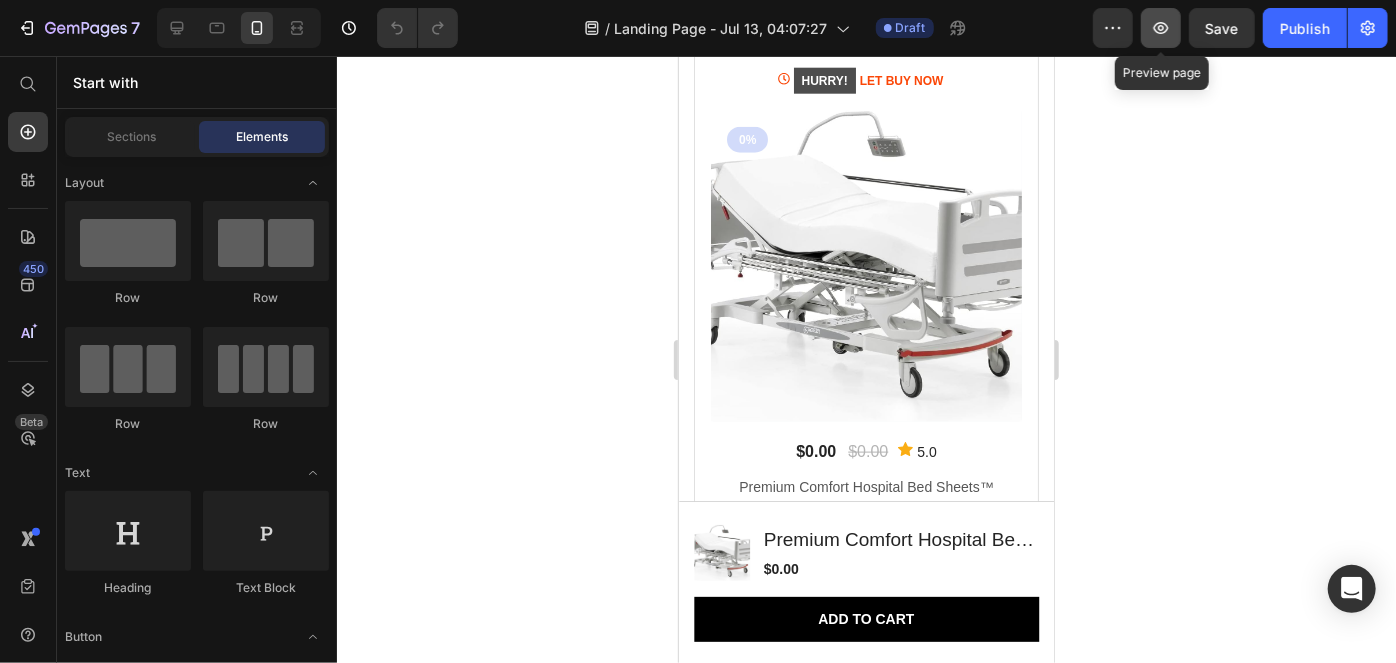 click 